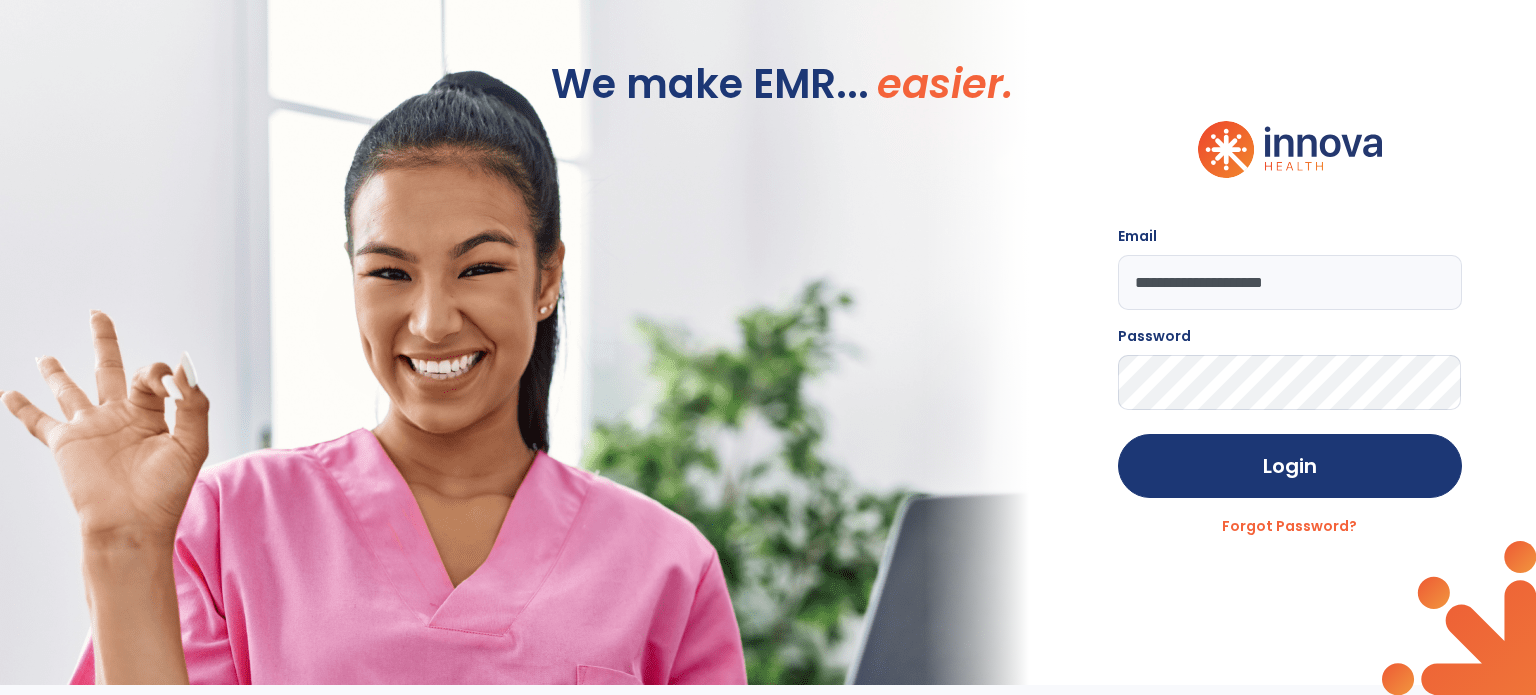 scroll, scrollTop: 0, scrollLeft: 0, axis: both 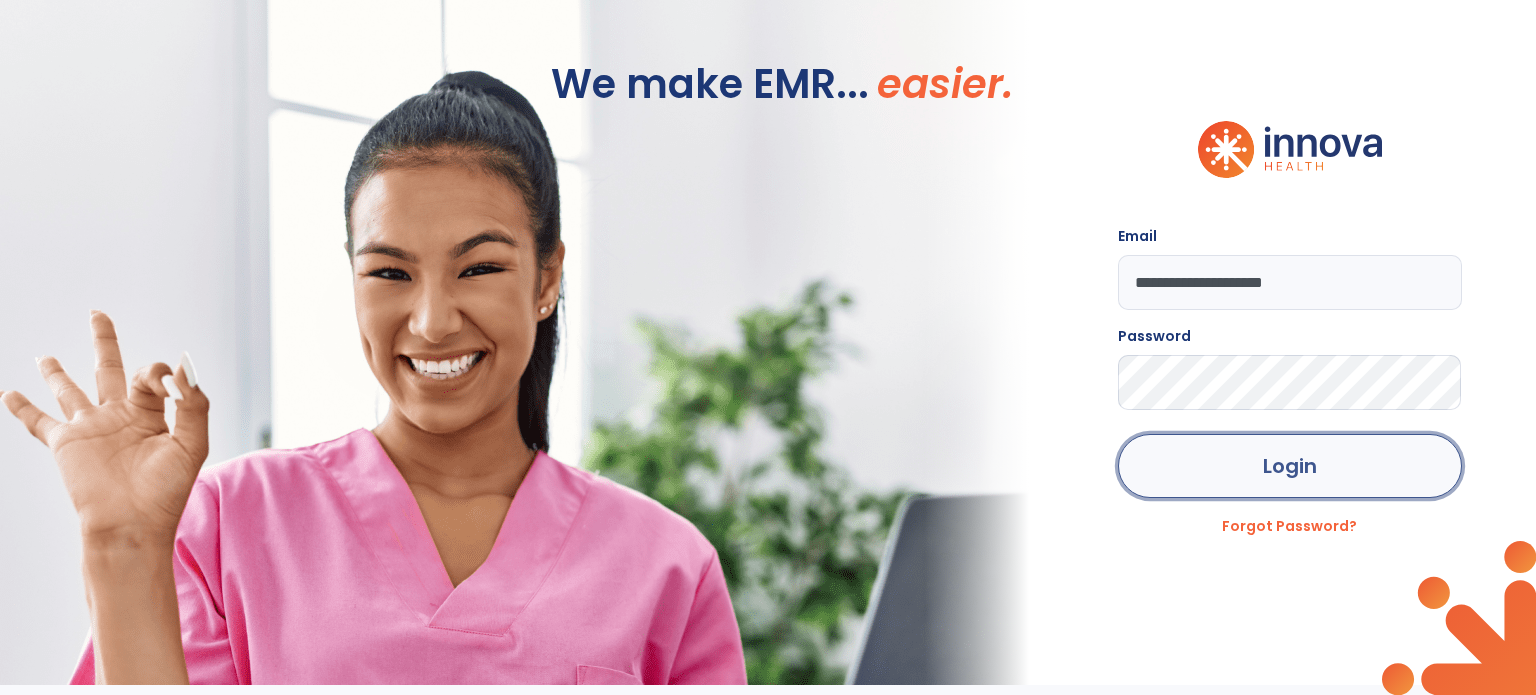 click on "Login" 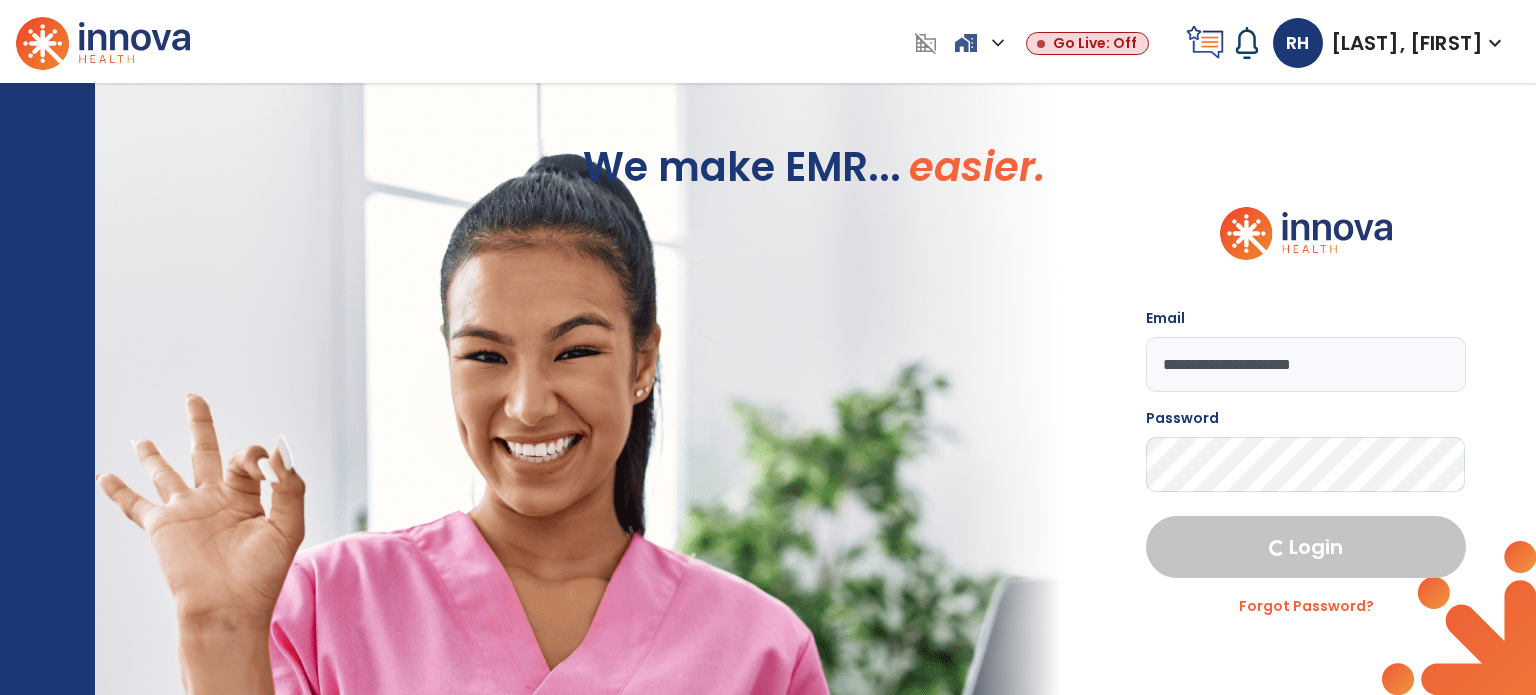 select on "****" 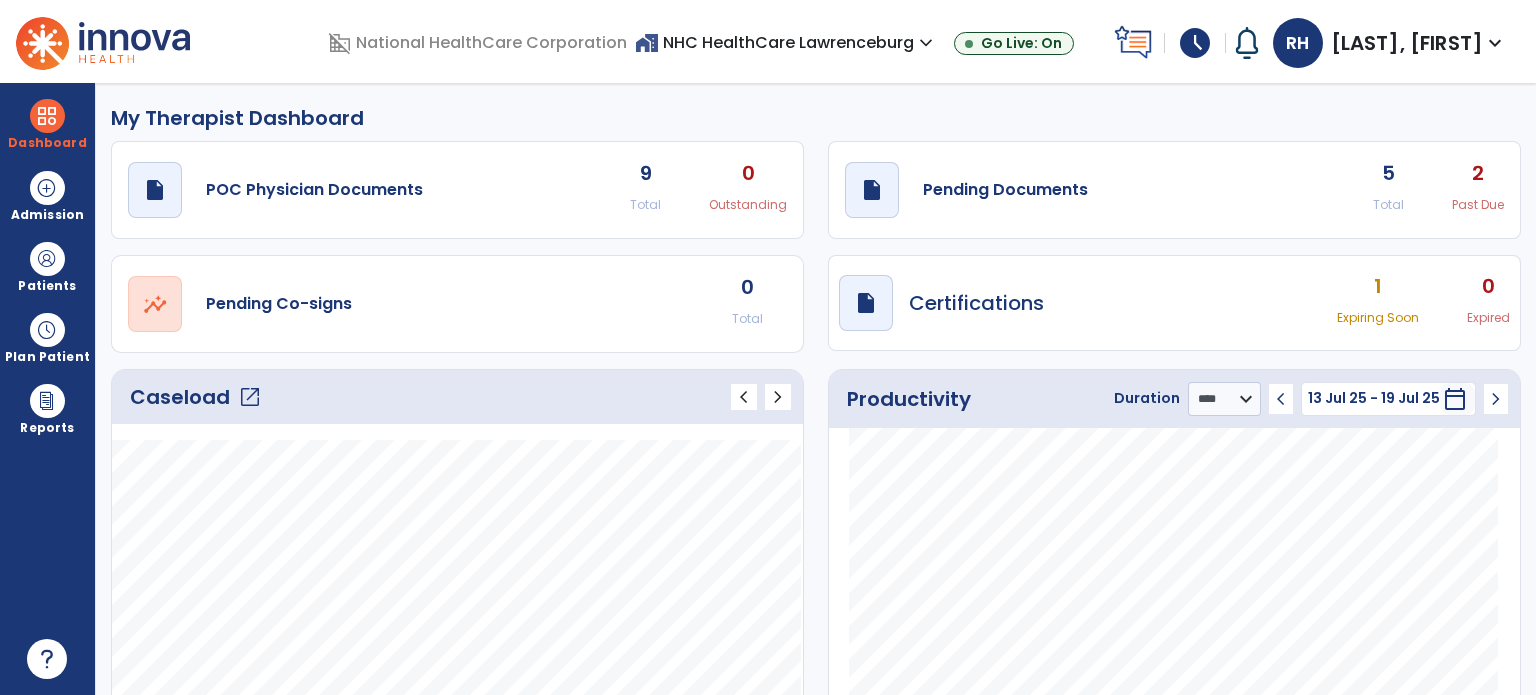 click on "5" 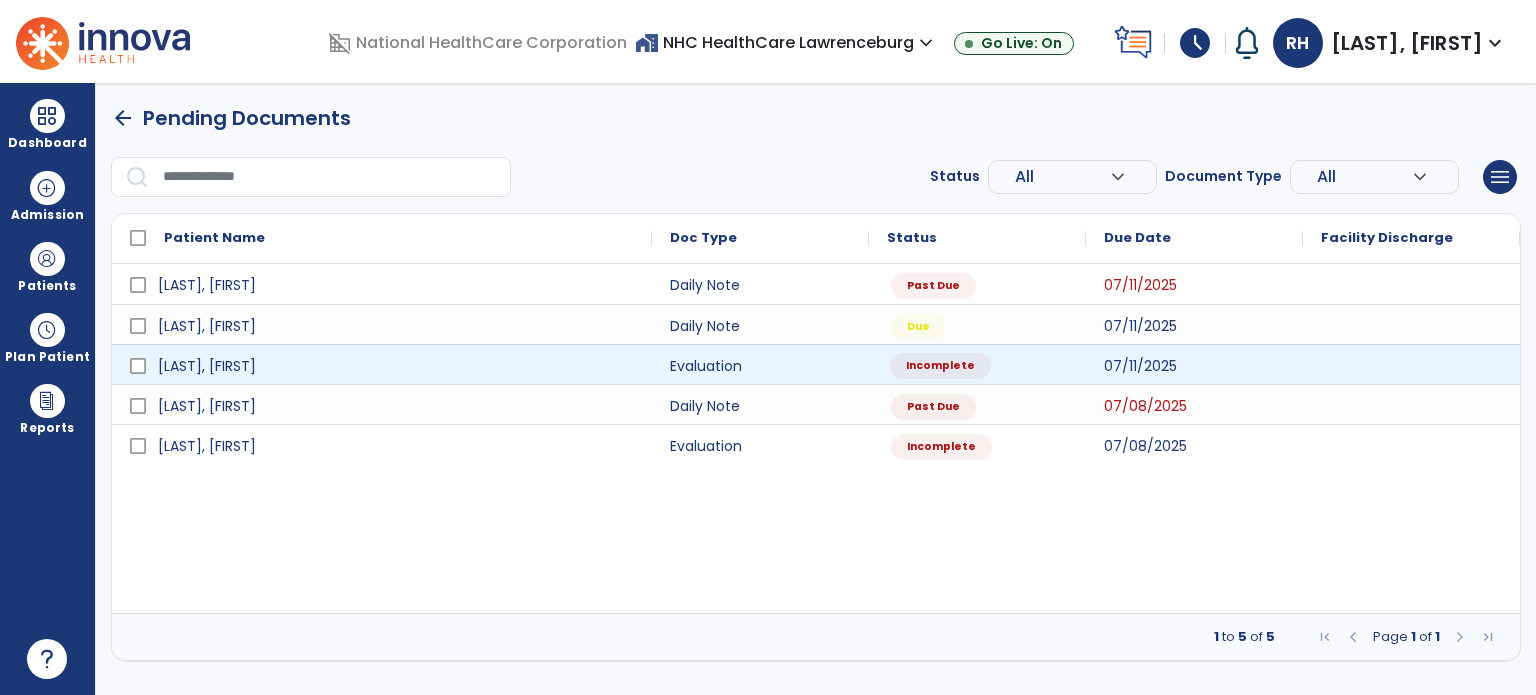 click on "Incomplete" at bounding box center (940, 366) 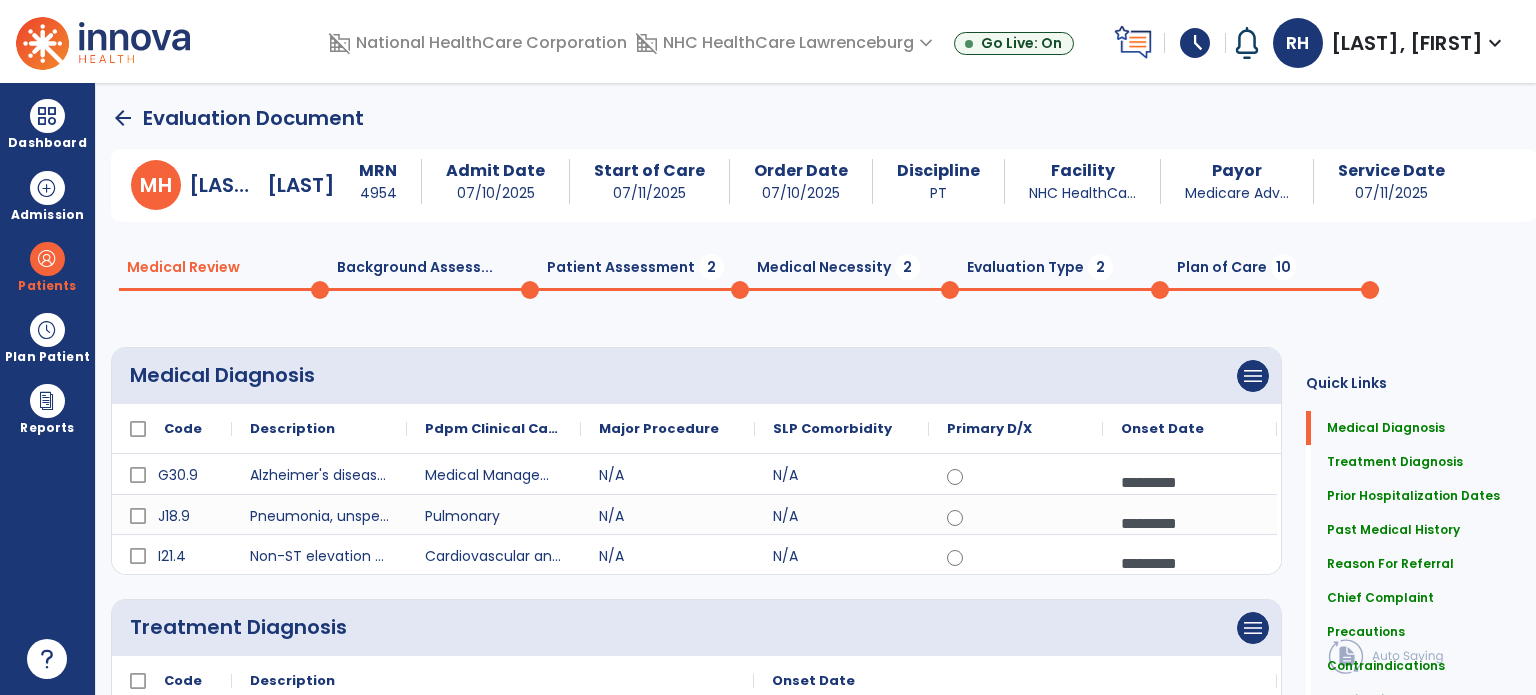 click 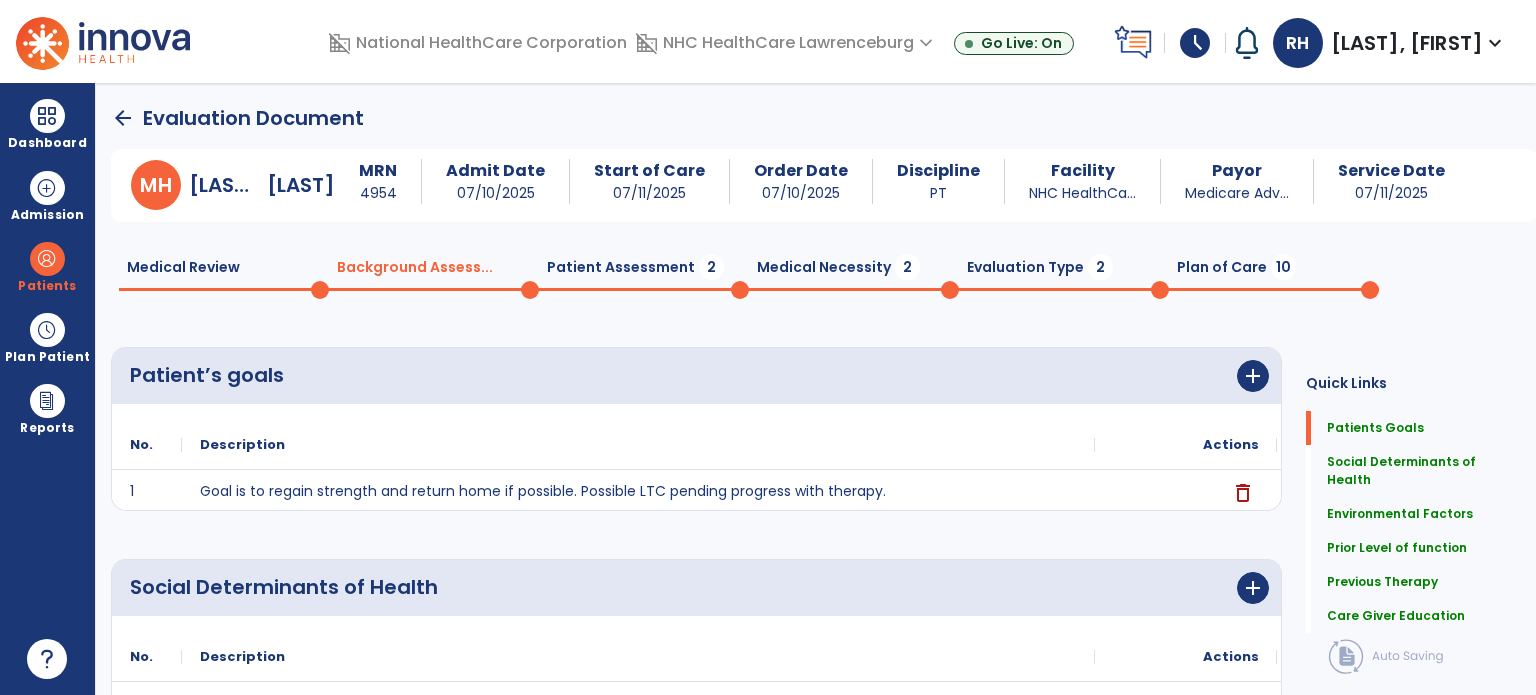 click 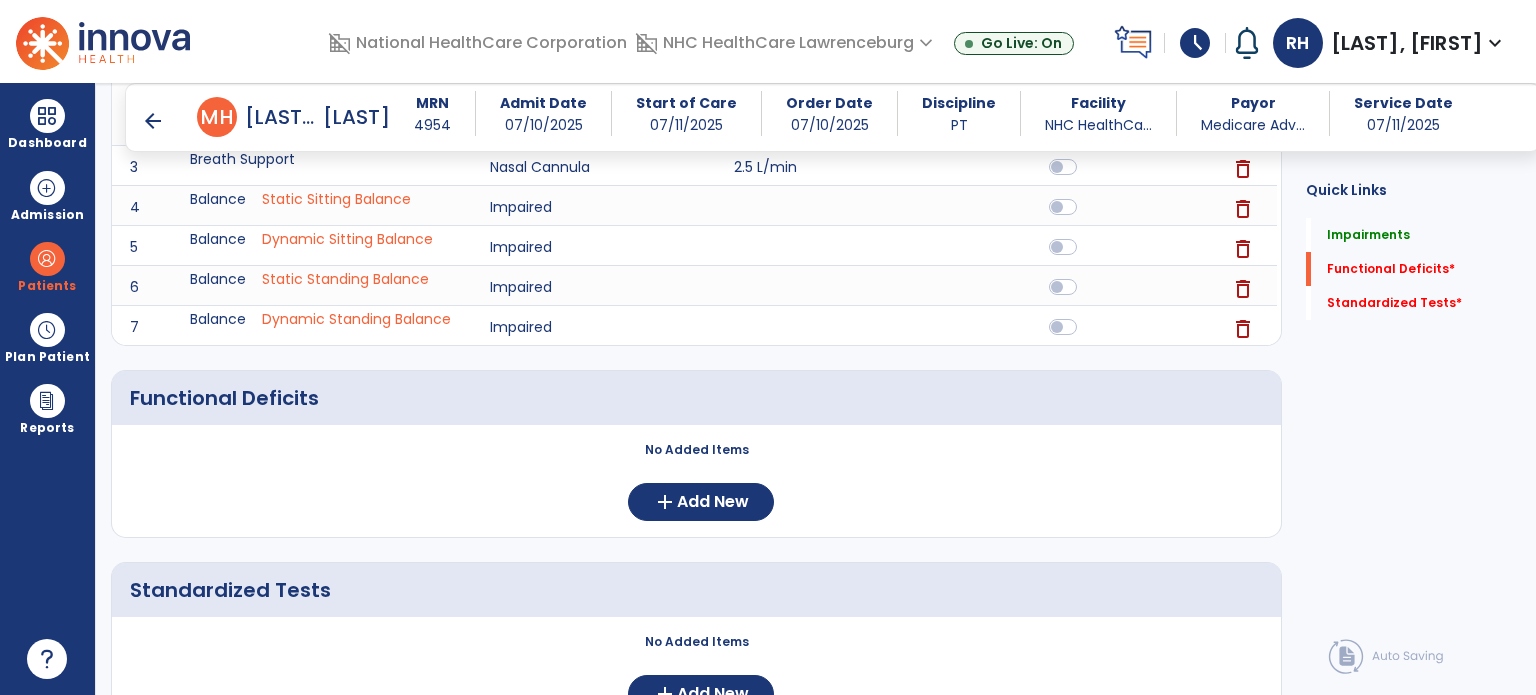 scroll, scrollTop: 620, scrollLeft: 0, axis: vertical 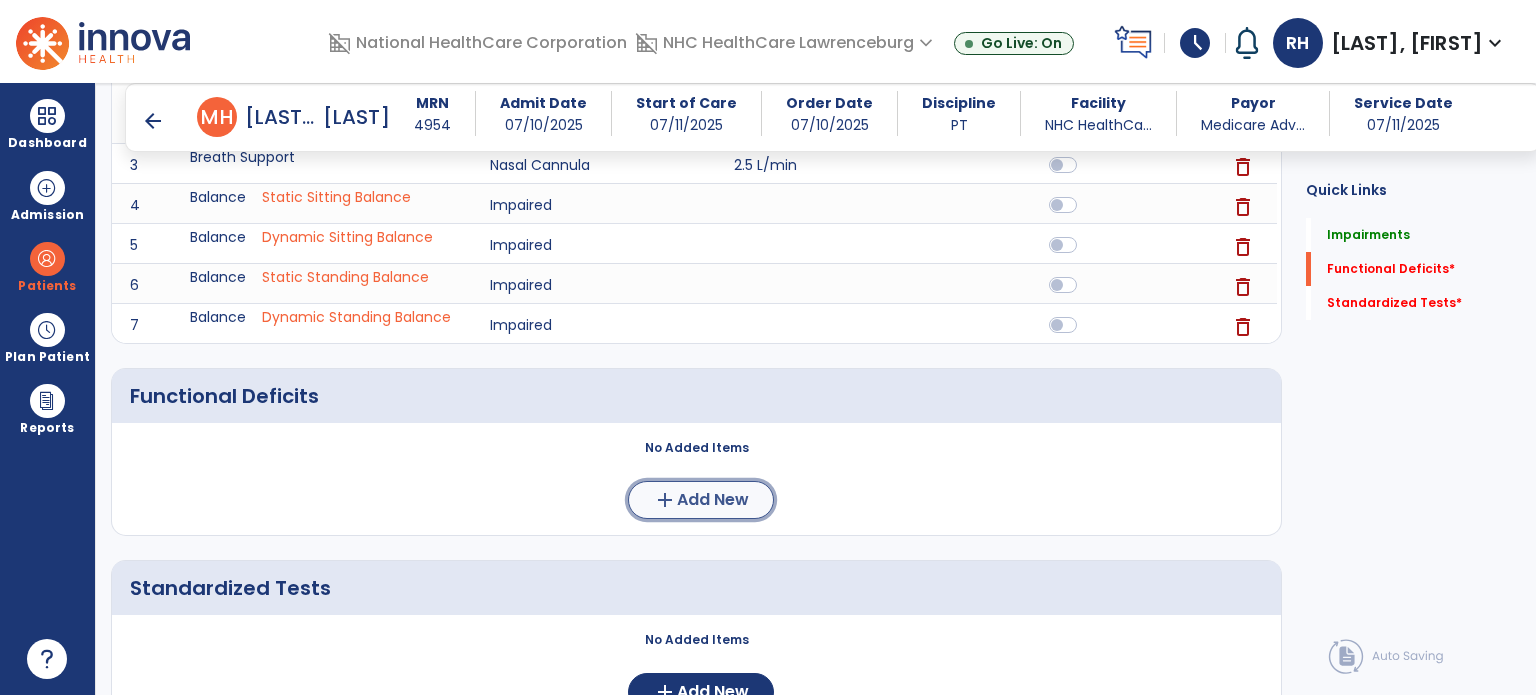 click on "Add New" 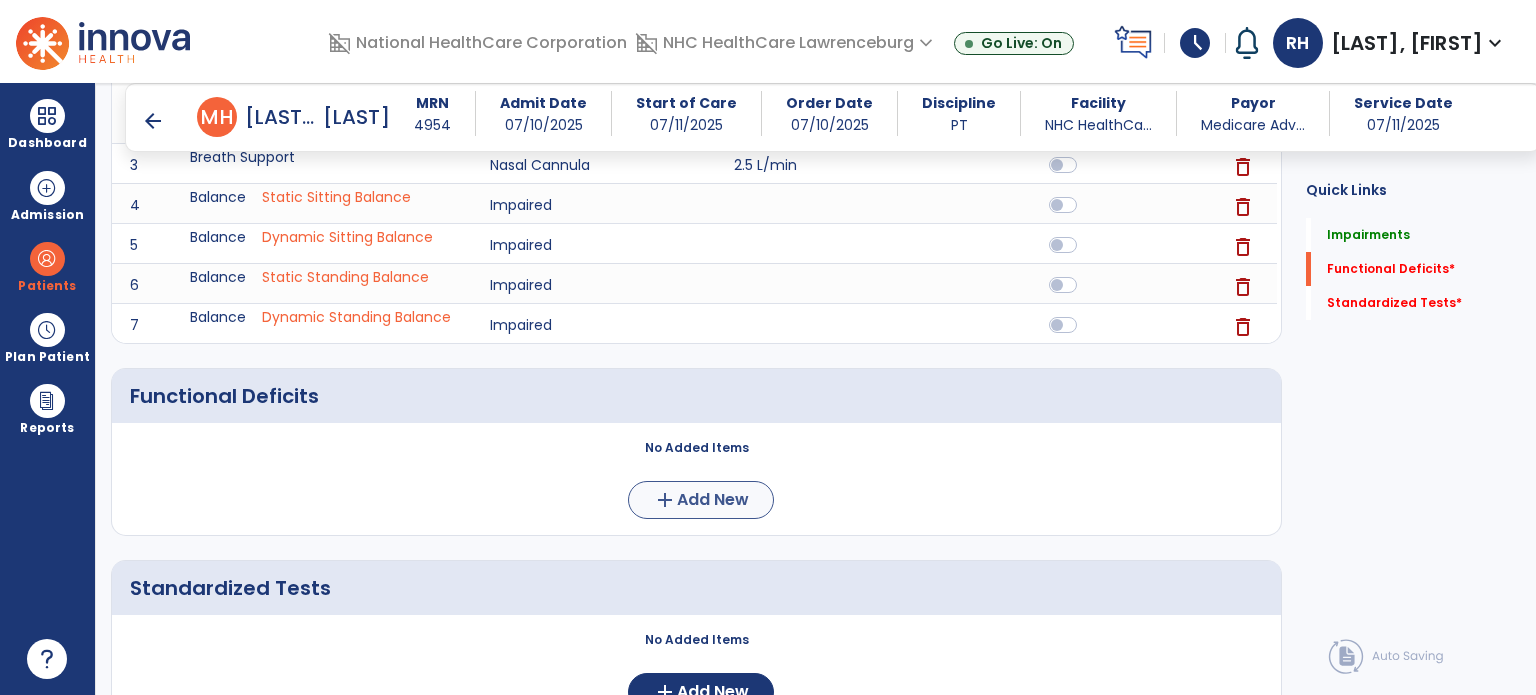 scroll, scrollTop: 0, scrollLeft: 0, axis: both 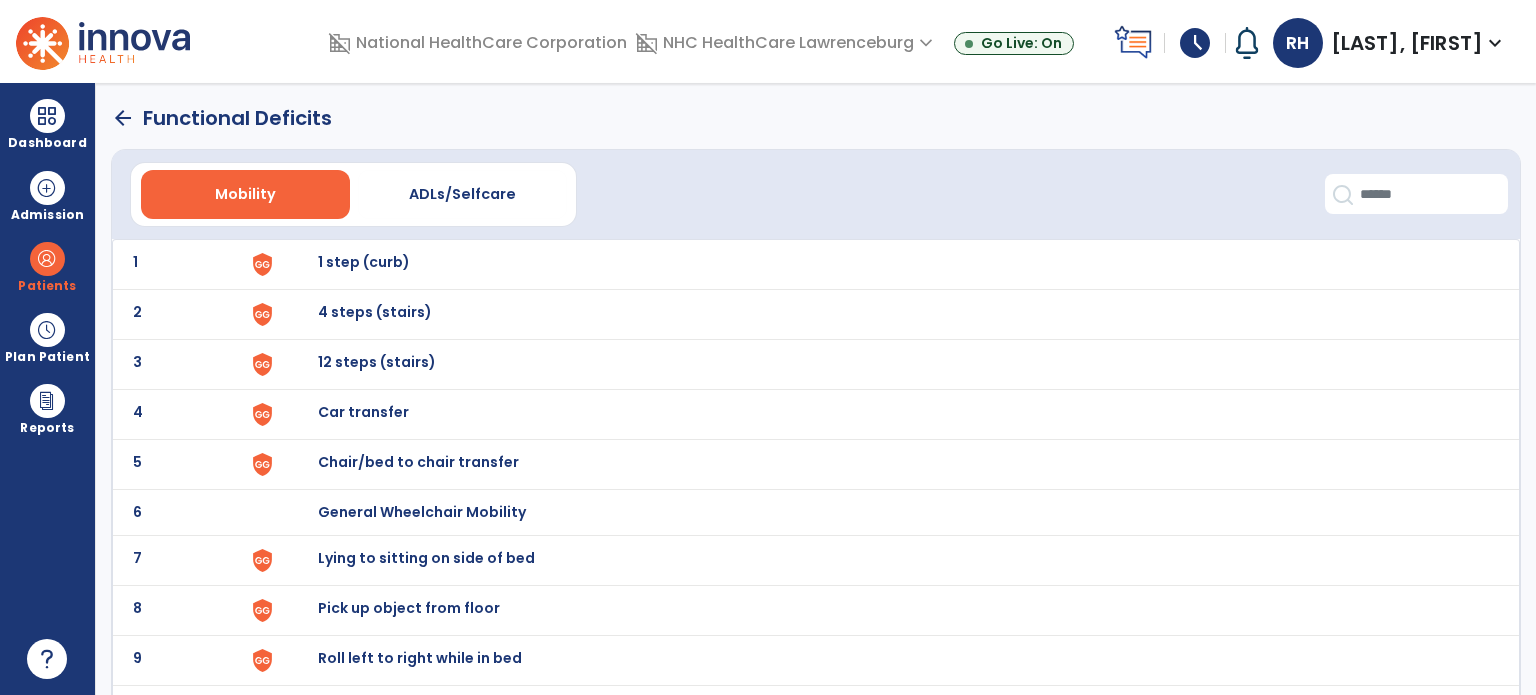 click on "Chair/bed to chair transfer" at bounding box center [364, 262] 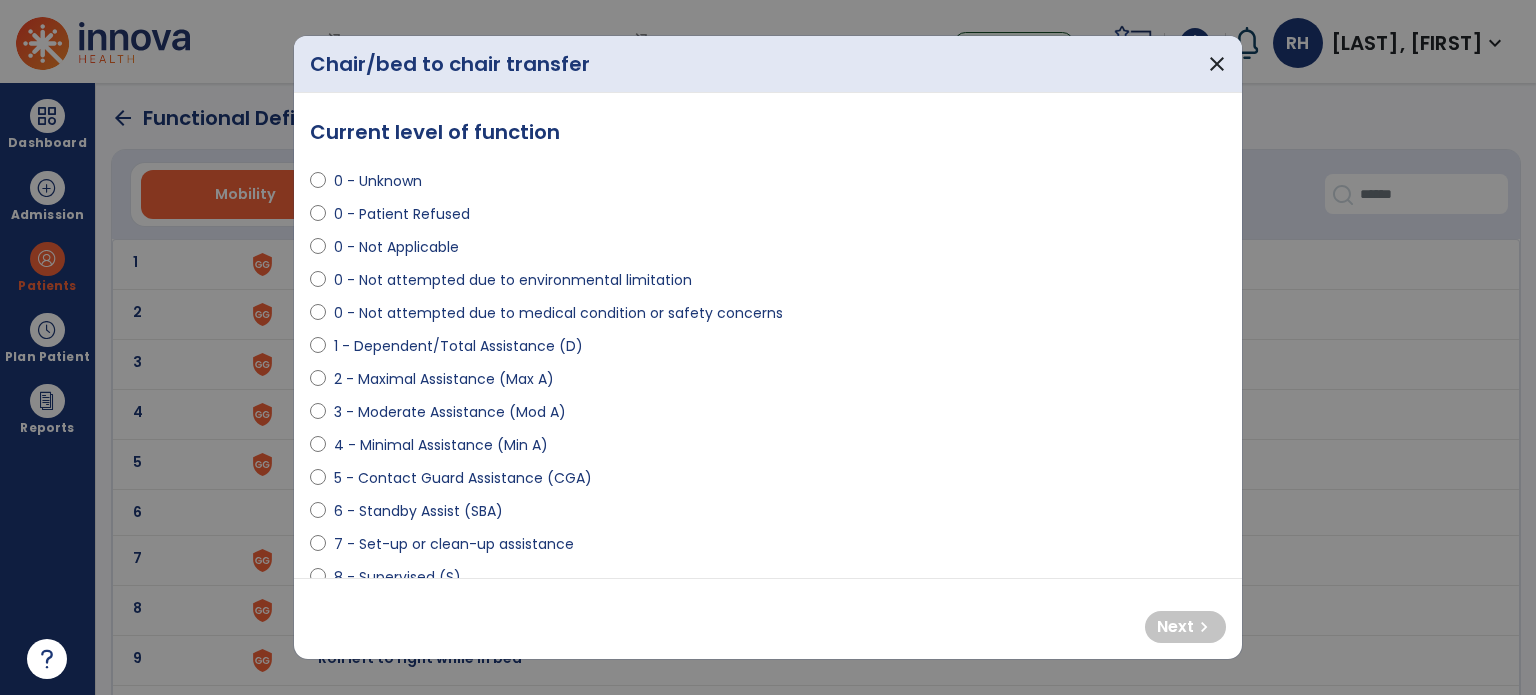 select on "**********" 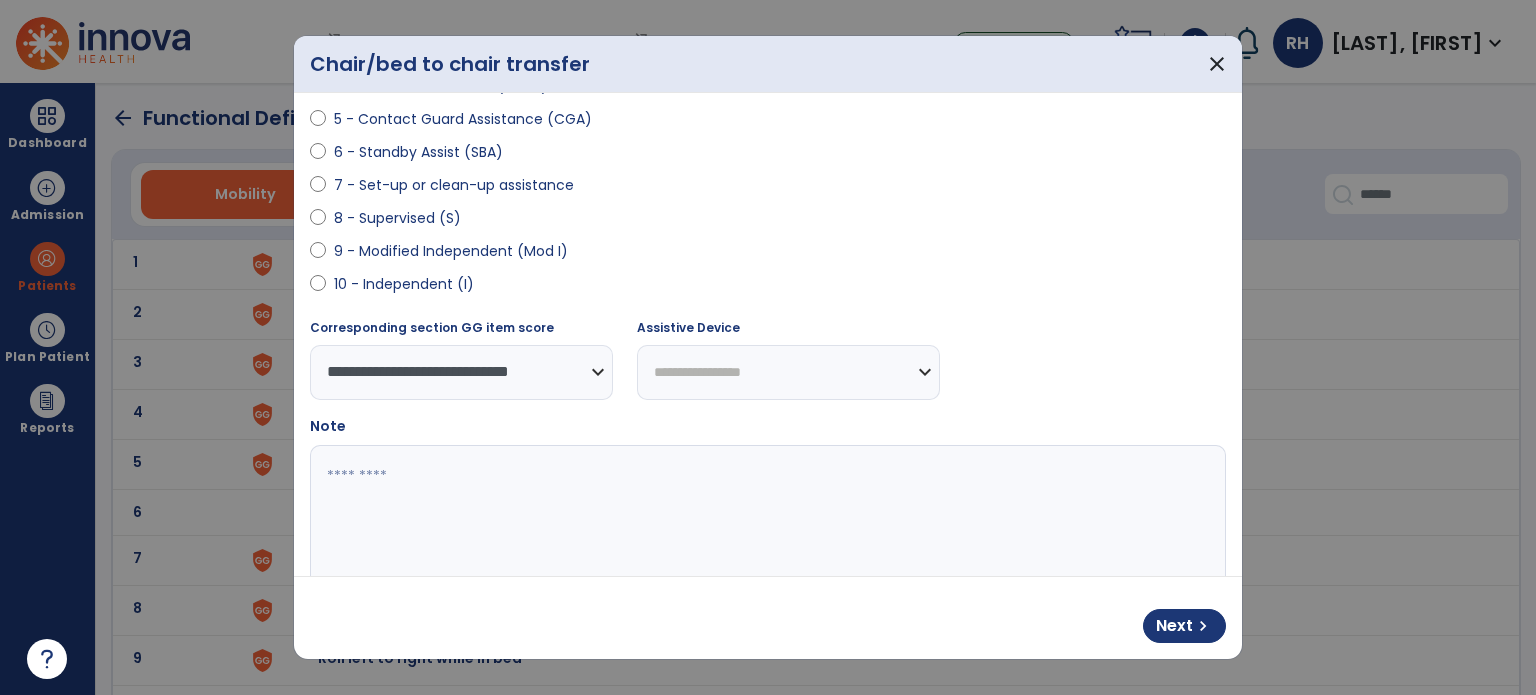 scroll, scrollTop: 391, scrollLeft: 0, axis: vertical 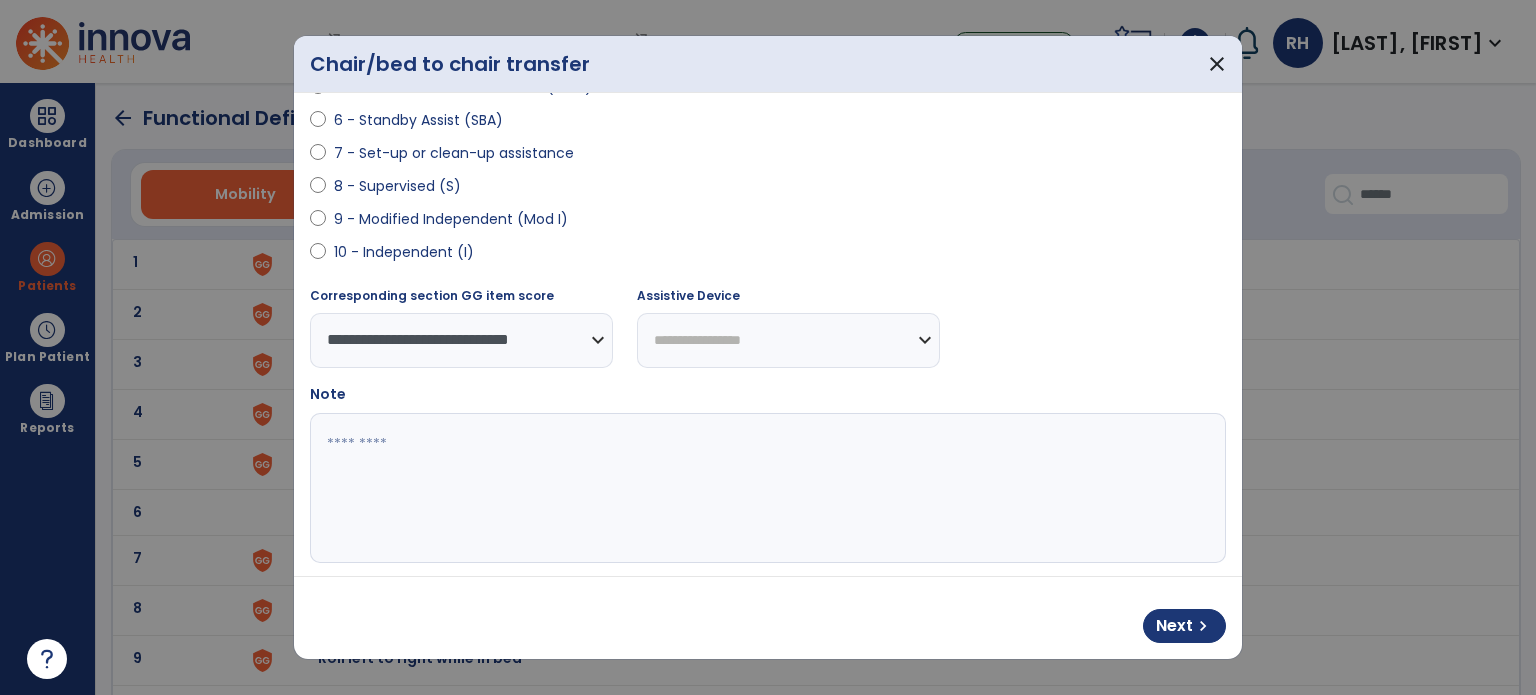 click at bounding box center (766, 488) 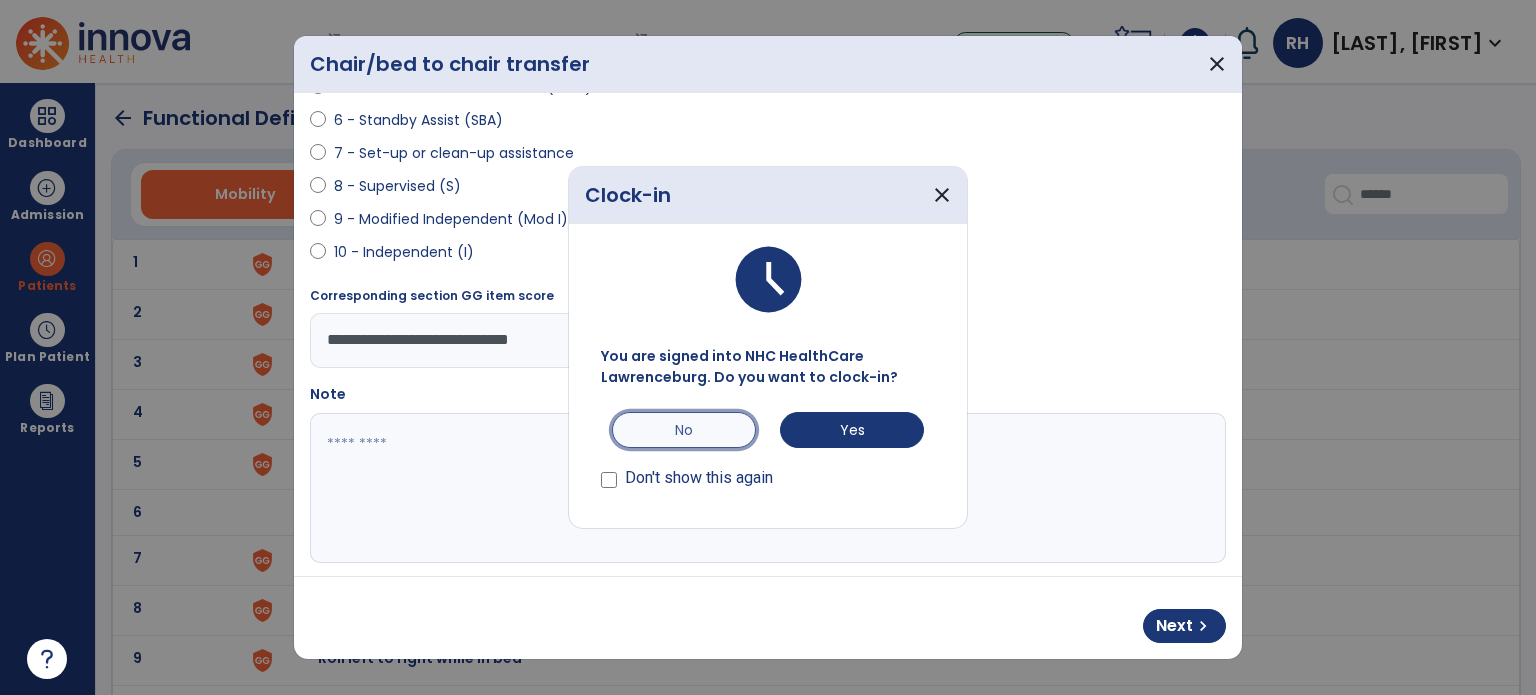 click on "No" at bounding box center [684, 430] 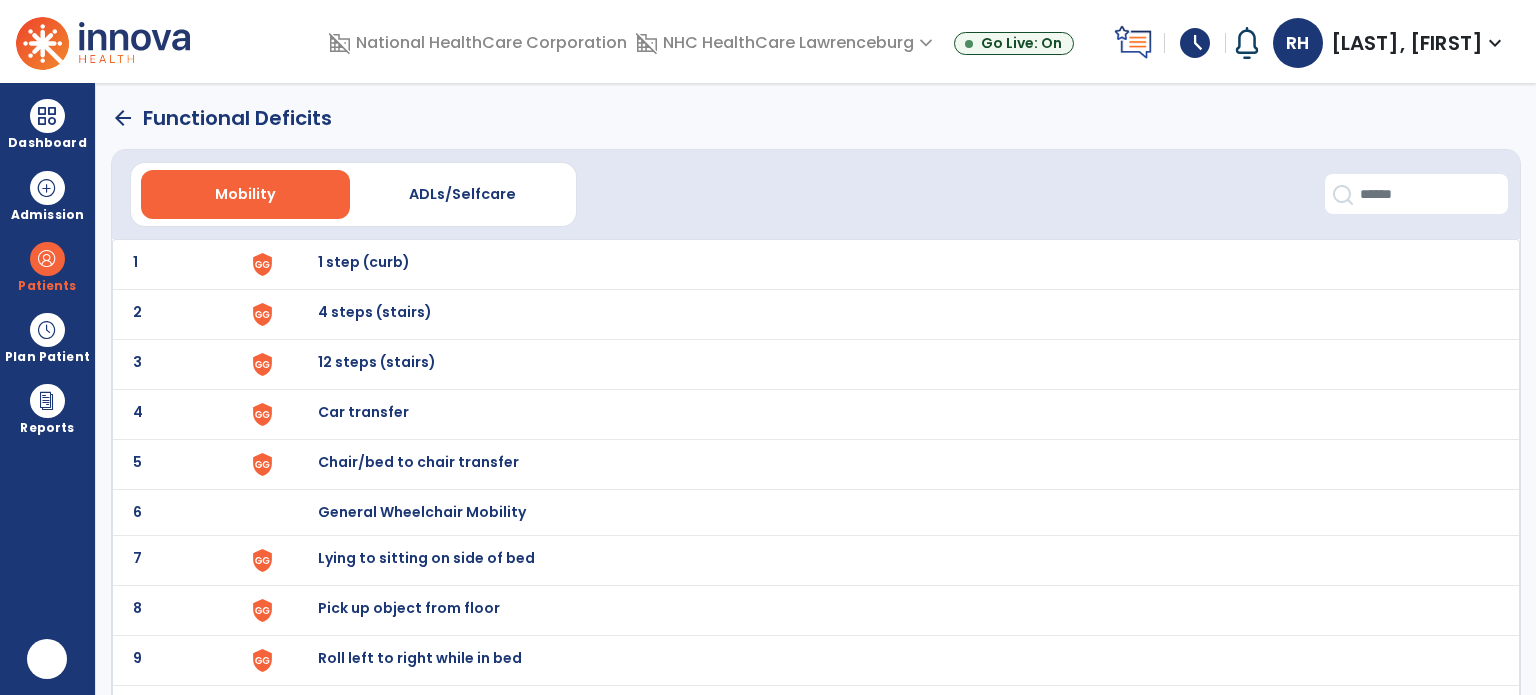 scroll, scrollTop: 0, scrollLeft: 0, axis: both 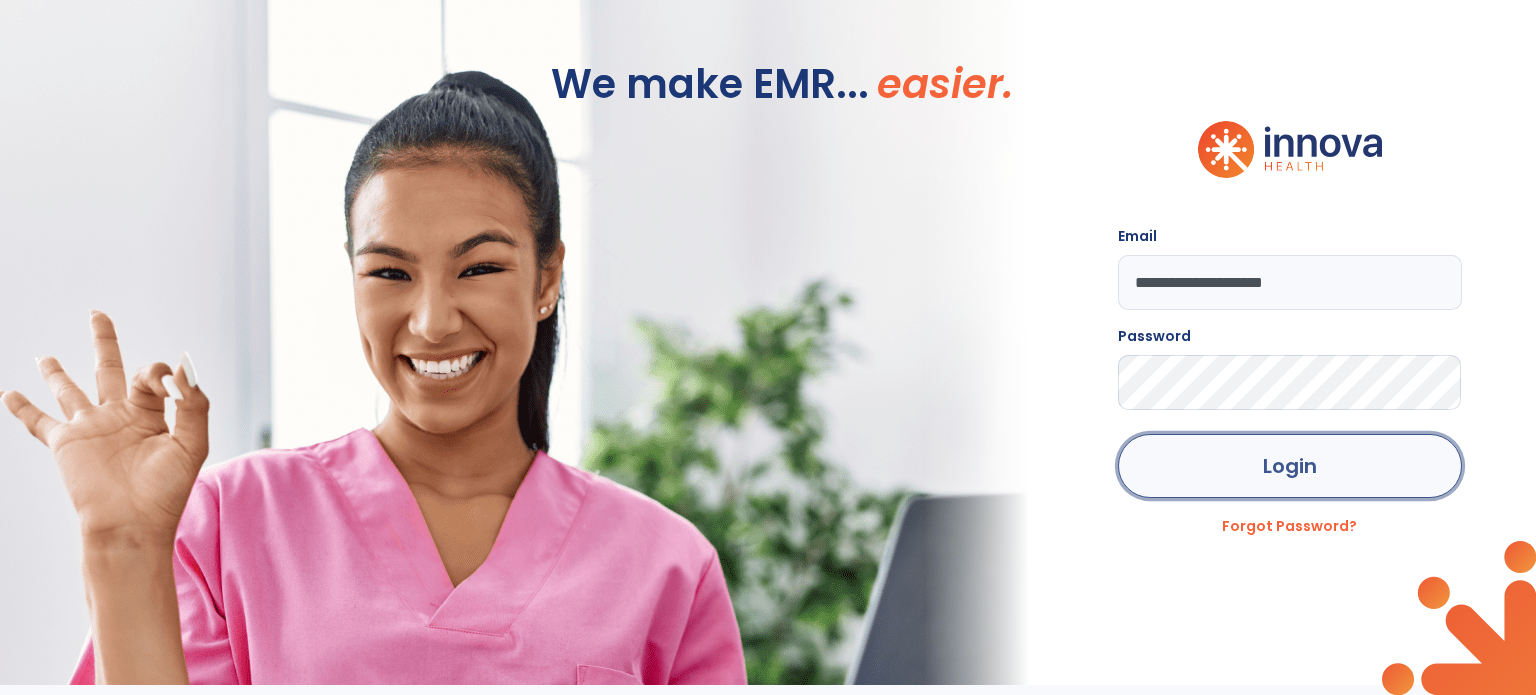click on "Login" 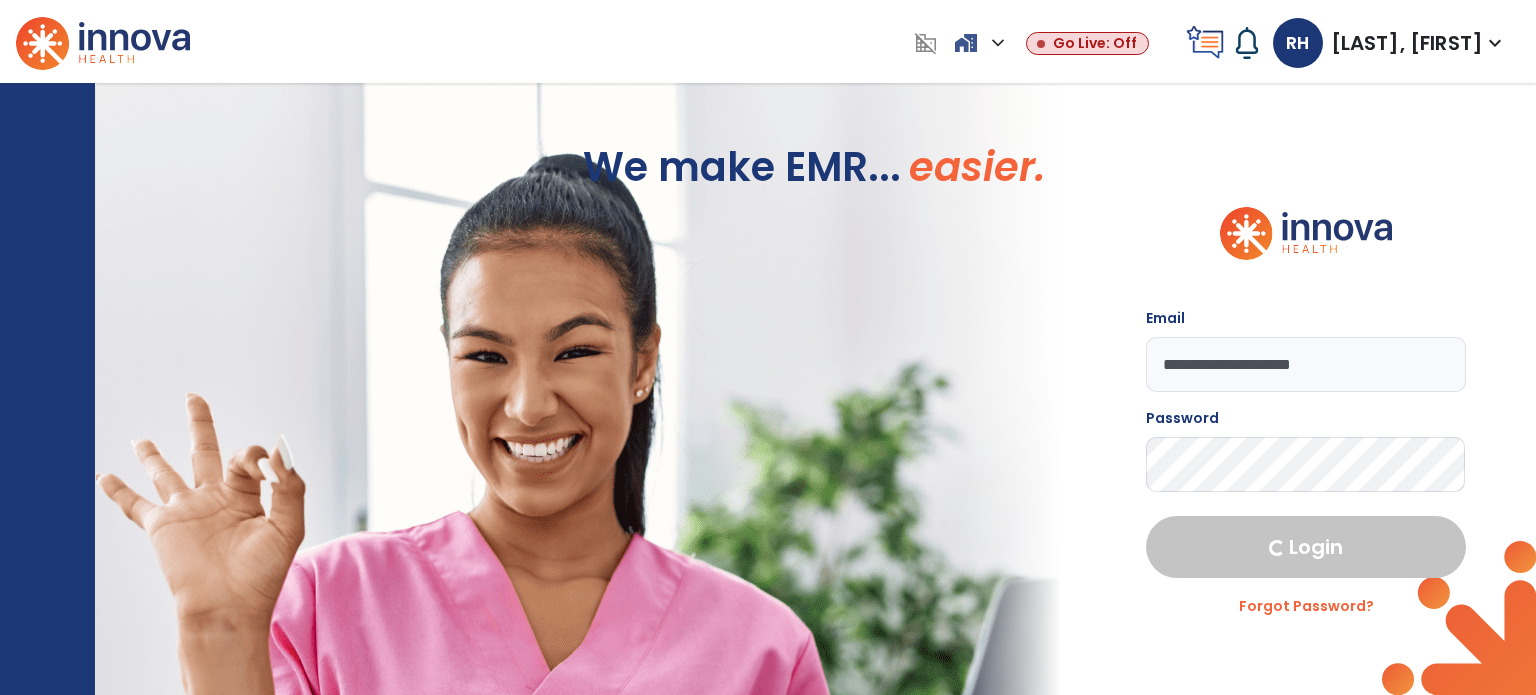 select on "****" 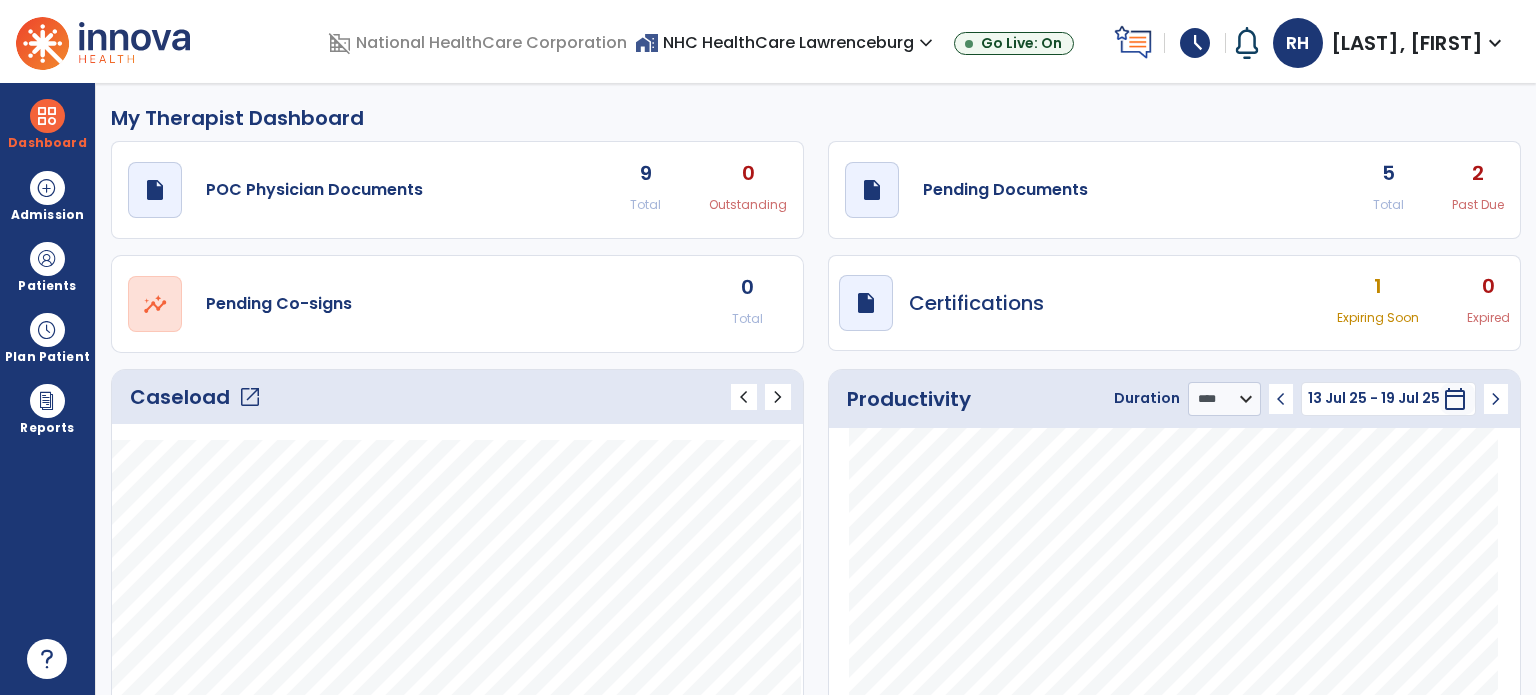 click on "5" 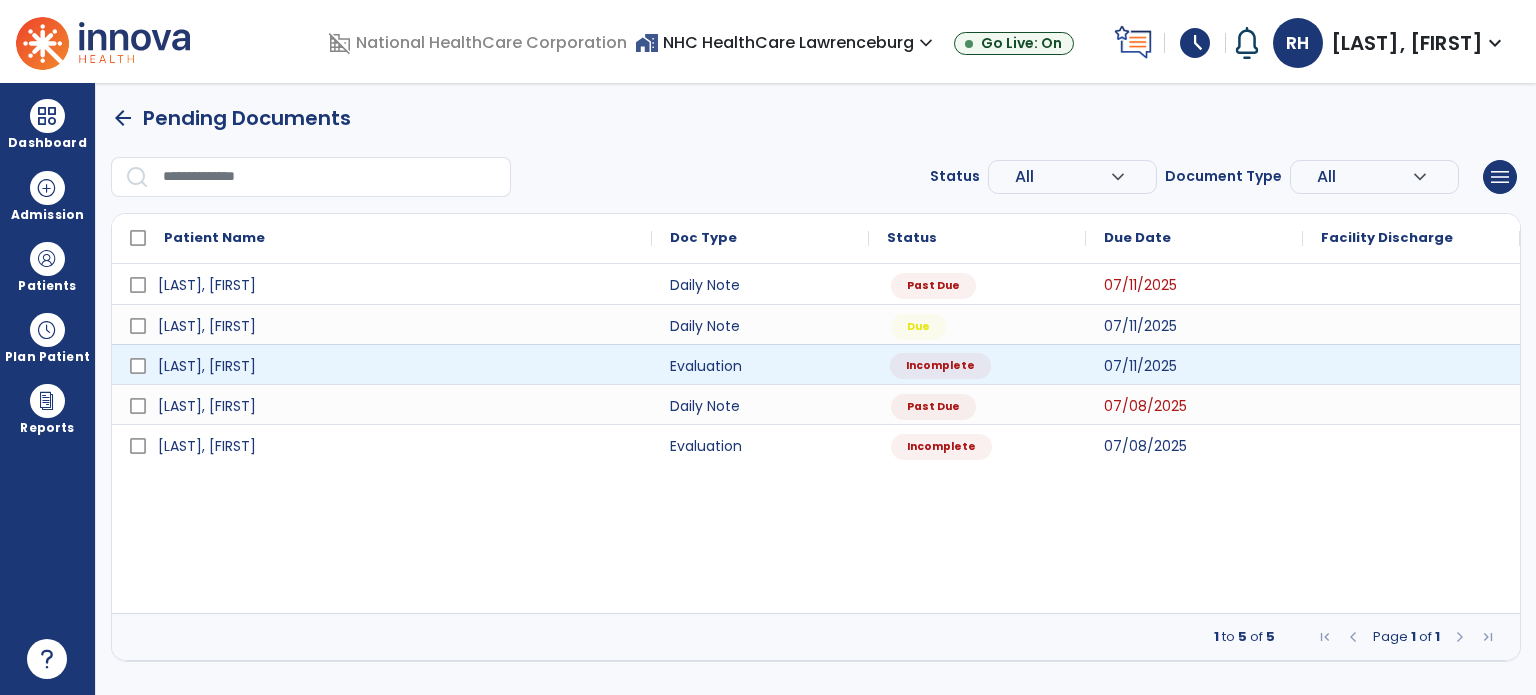 click on "Incomplete" at bounding box center (940, 366) 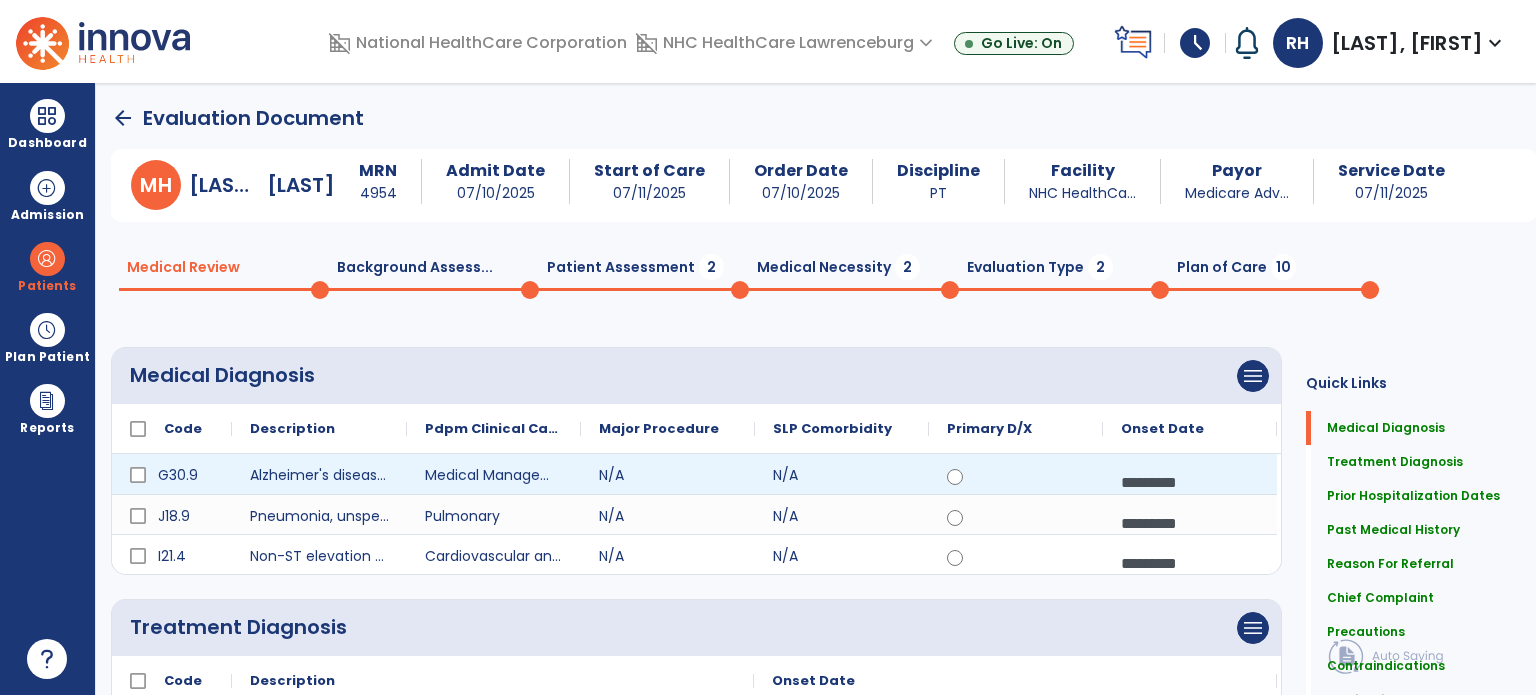 click 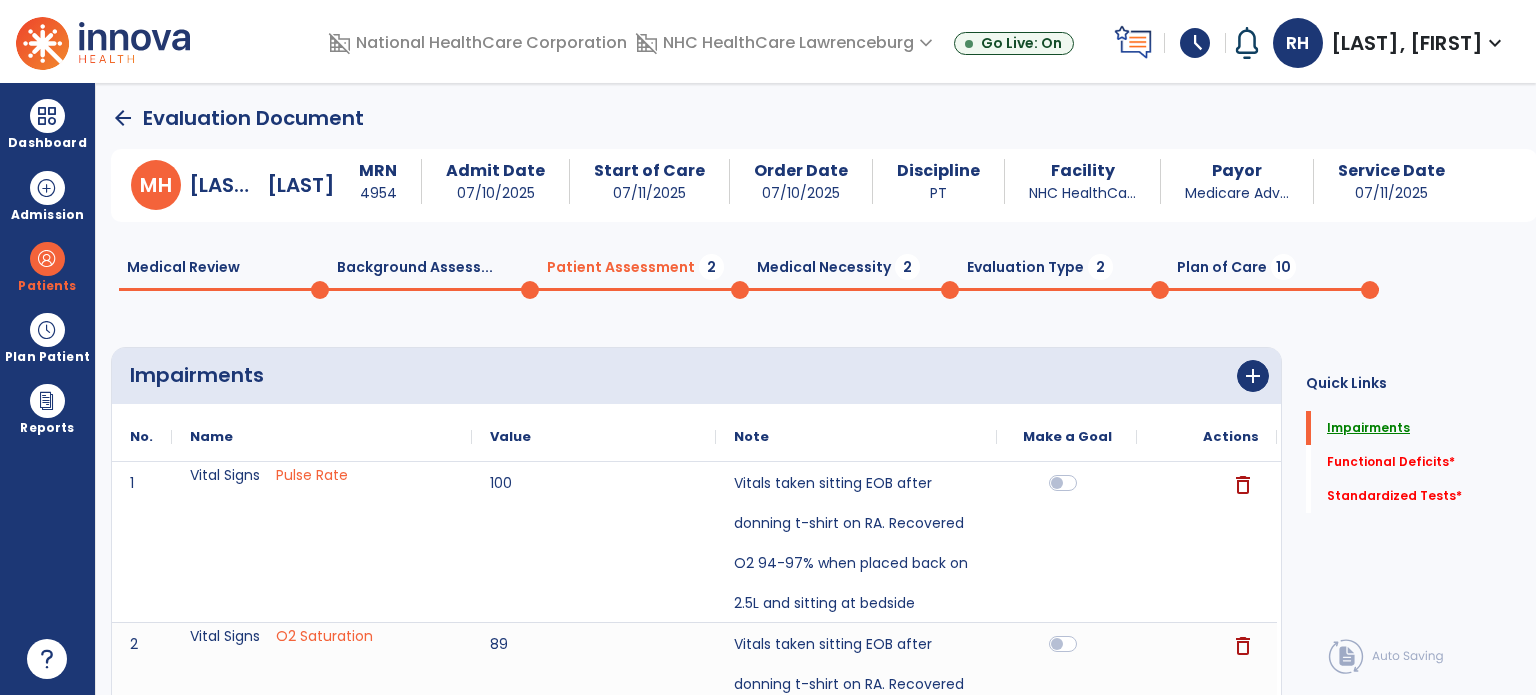 click on "Impairments" 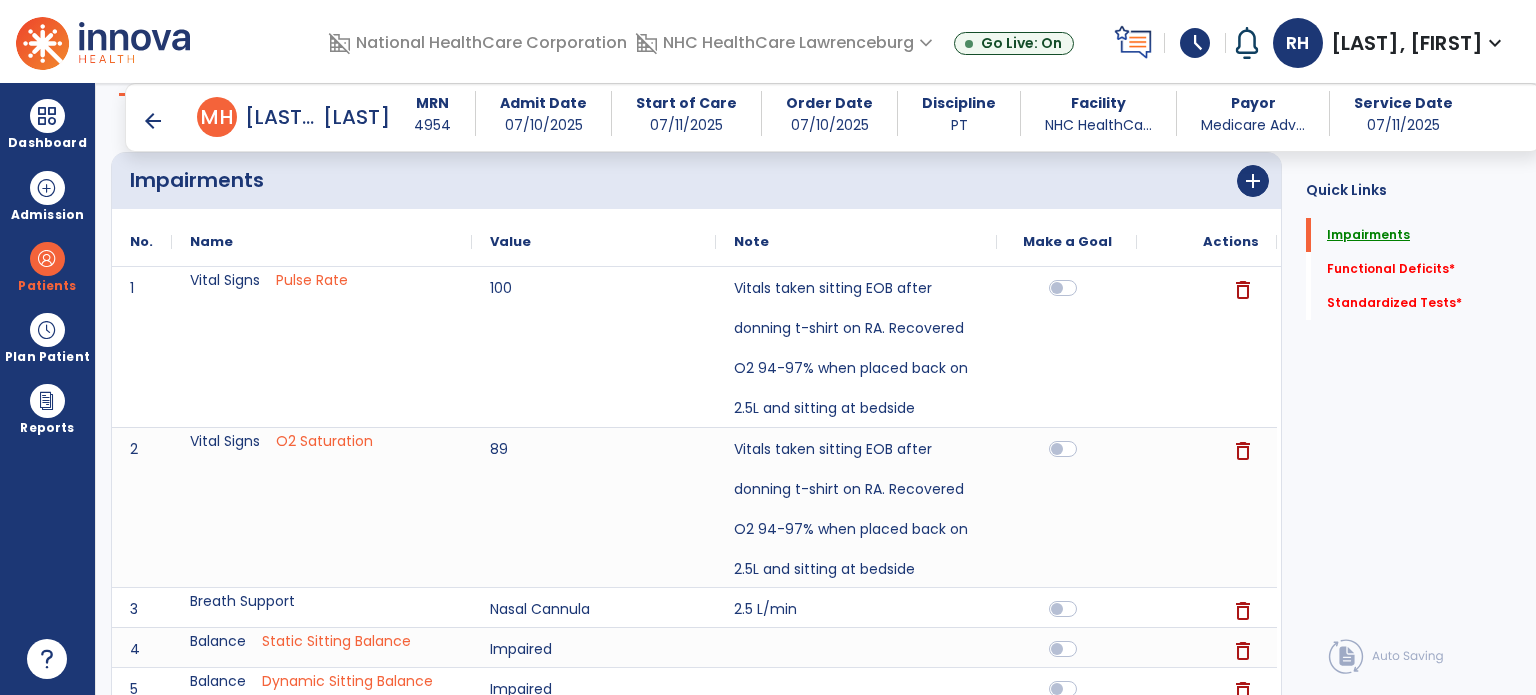 scroll, scrollTop: 175, scrollLeft: 0, axis: vertical 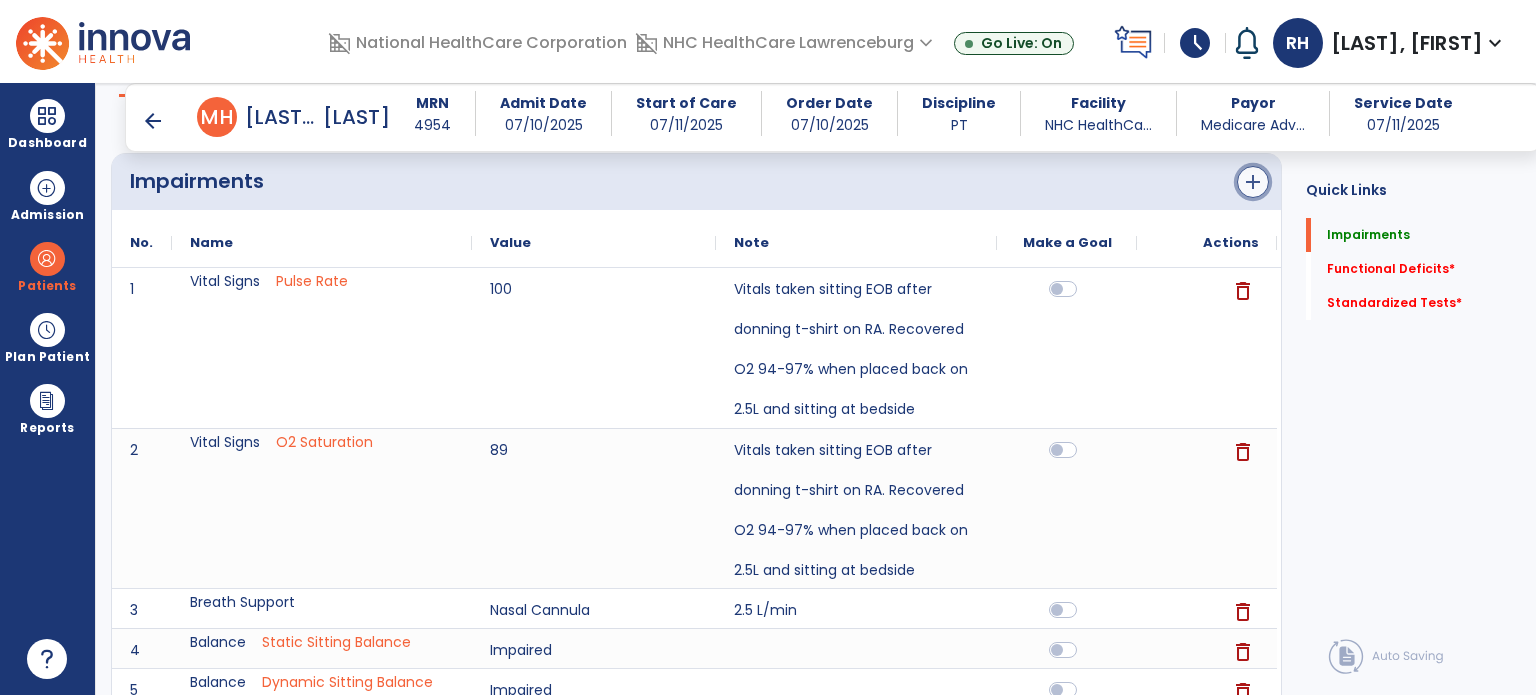 click on "add" 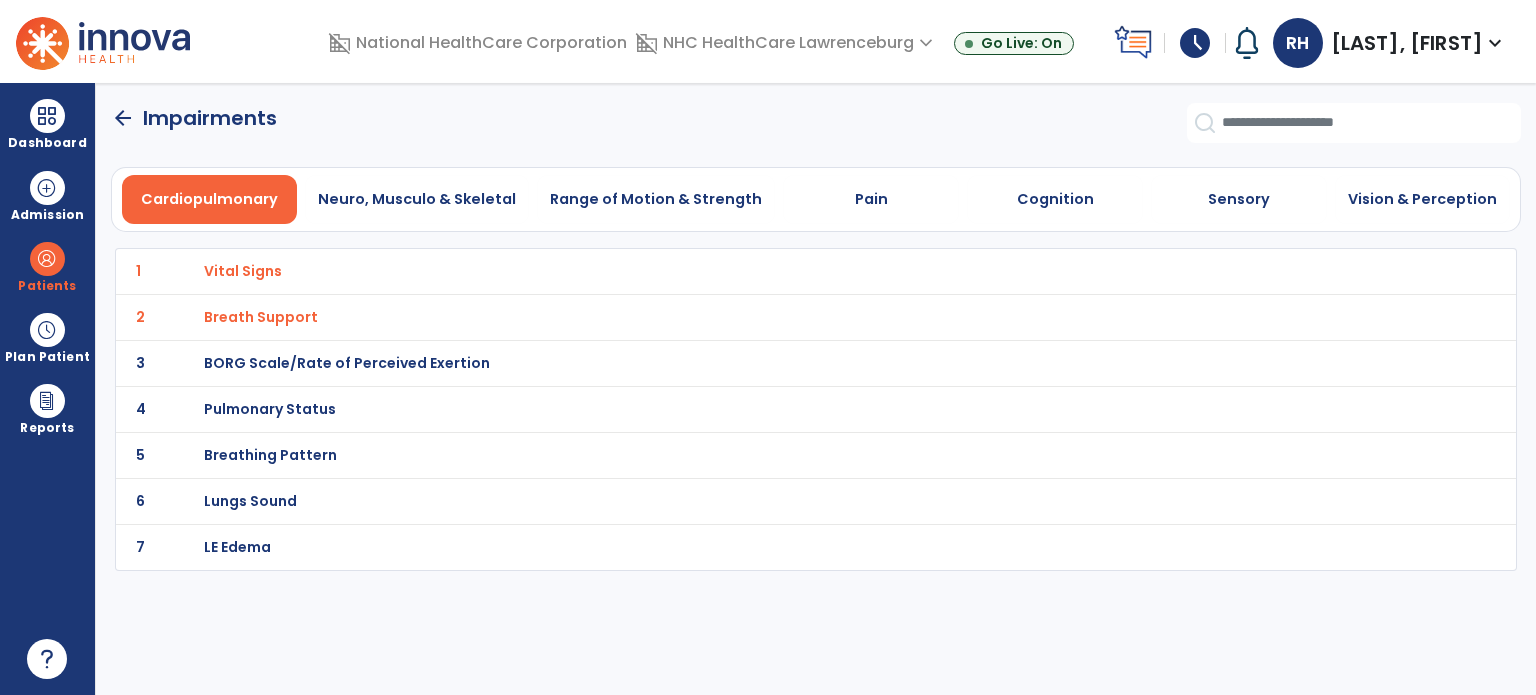 scroll, scrollTop: 0, scrollLeft: 0, axis: both 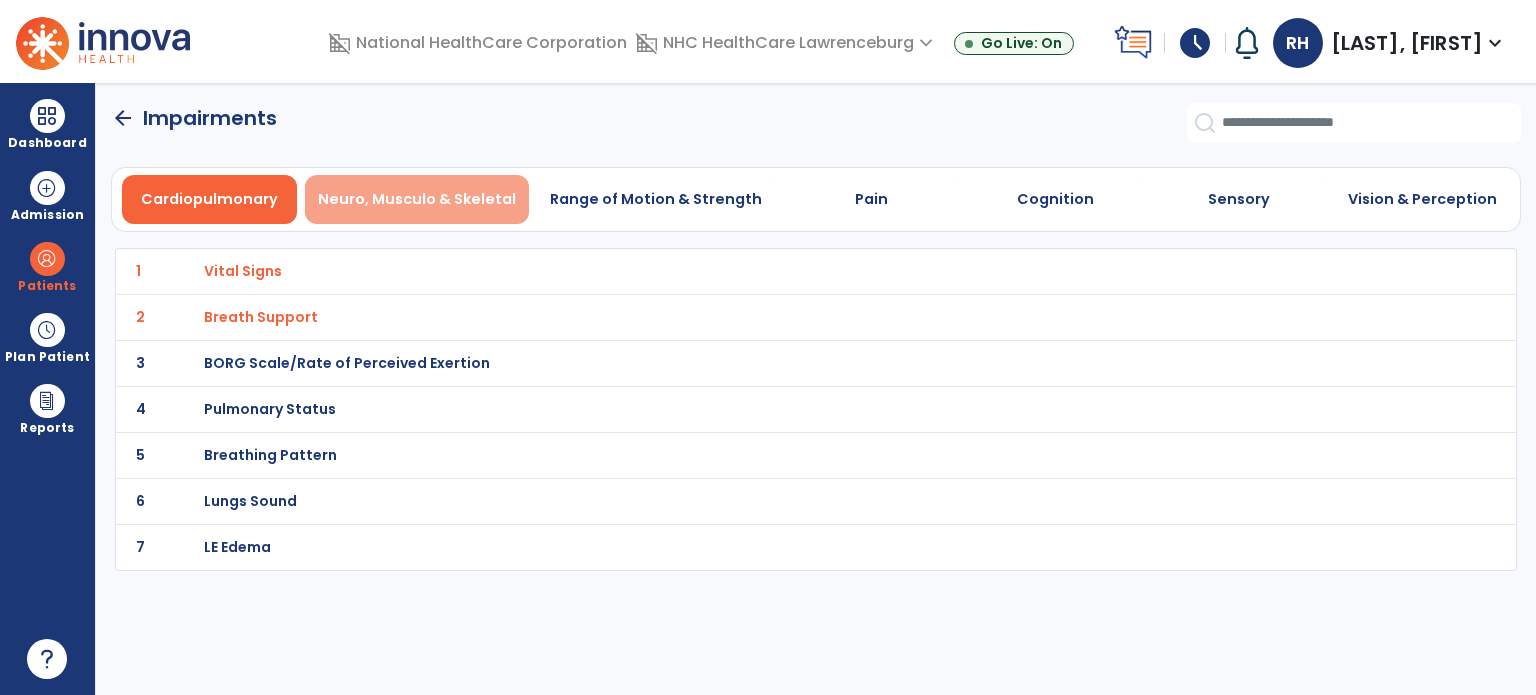 click on "Neuro, Musculo & Skeletal" at bounding box center (417, 199) 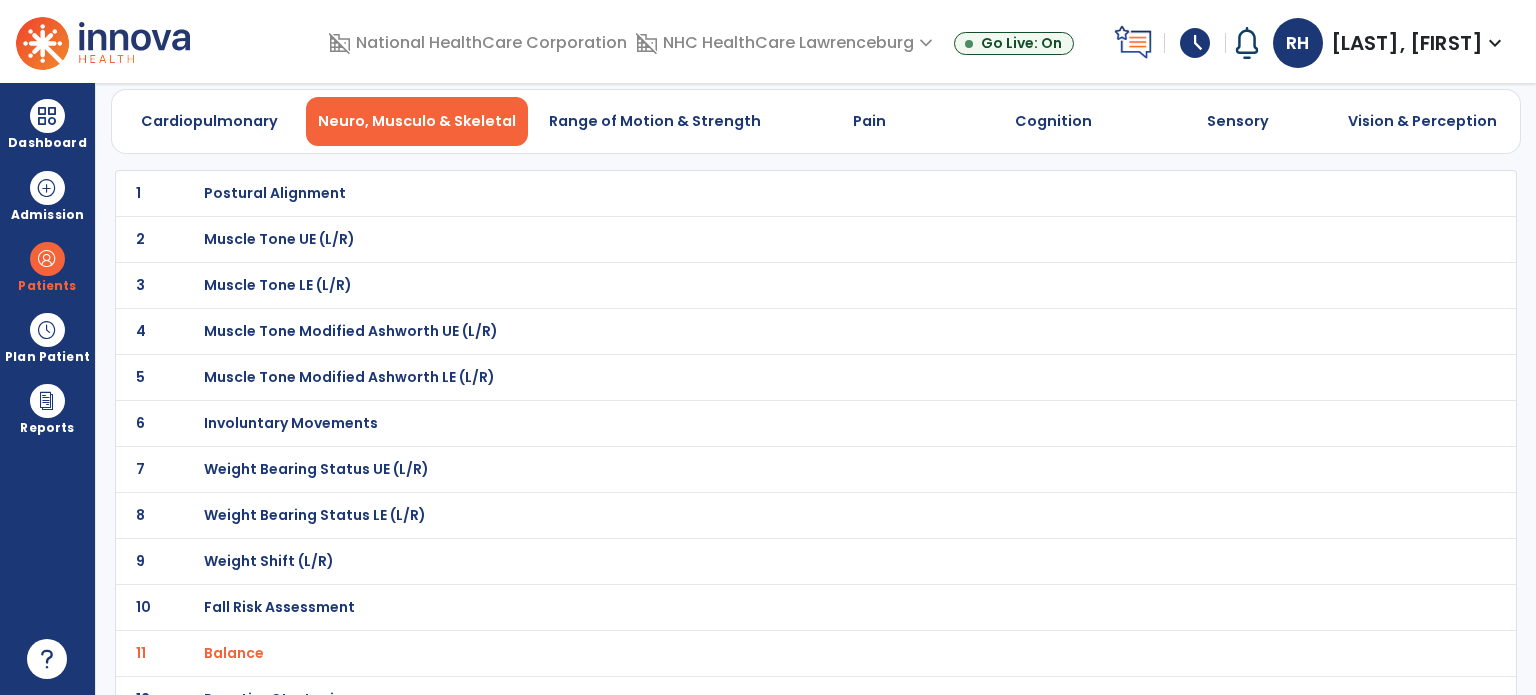 scroll, scrollTop: 76, scrollLeft: 0, axis: vertical 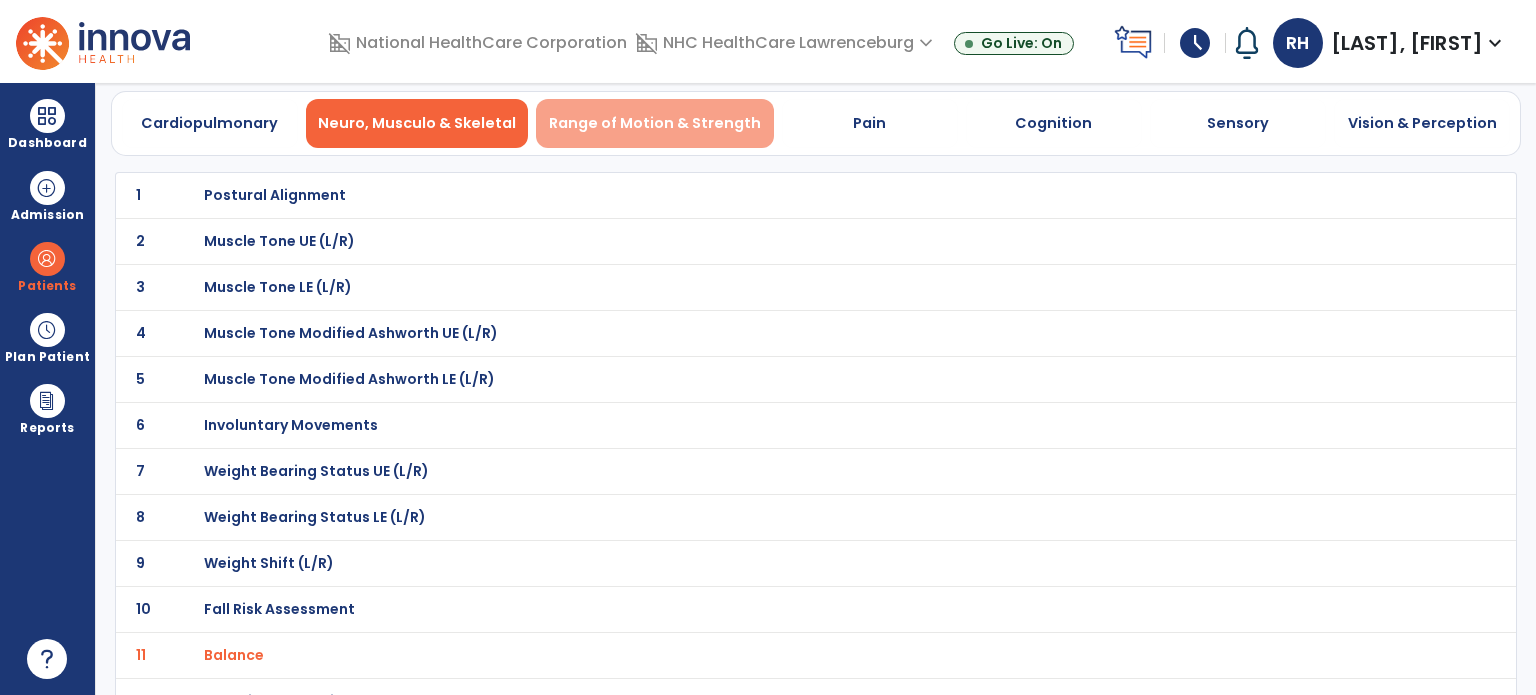 click on "Range of Motion & Strength" at bounding box center [655, 123] 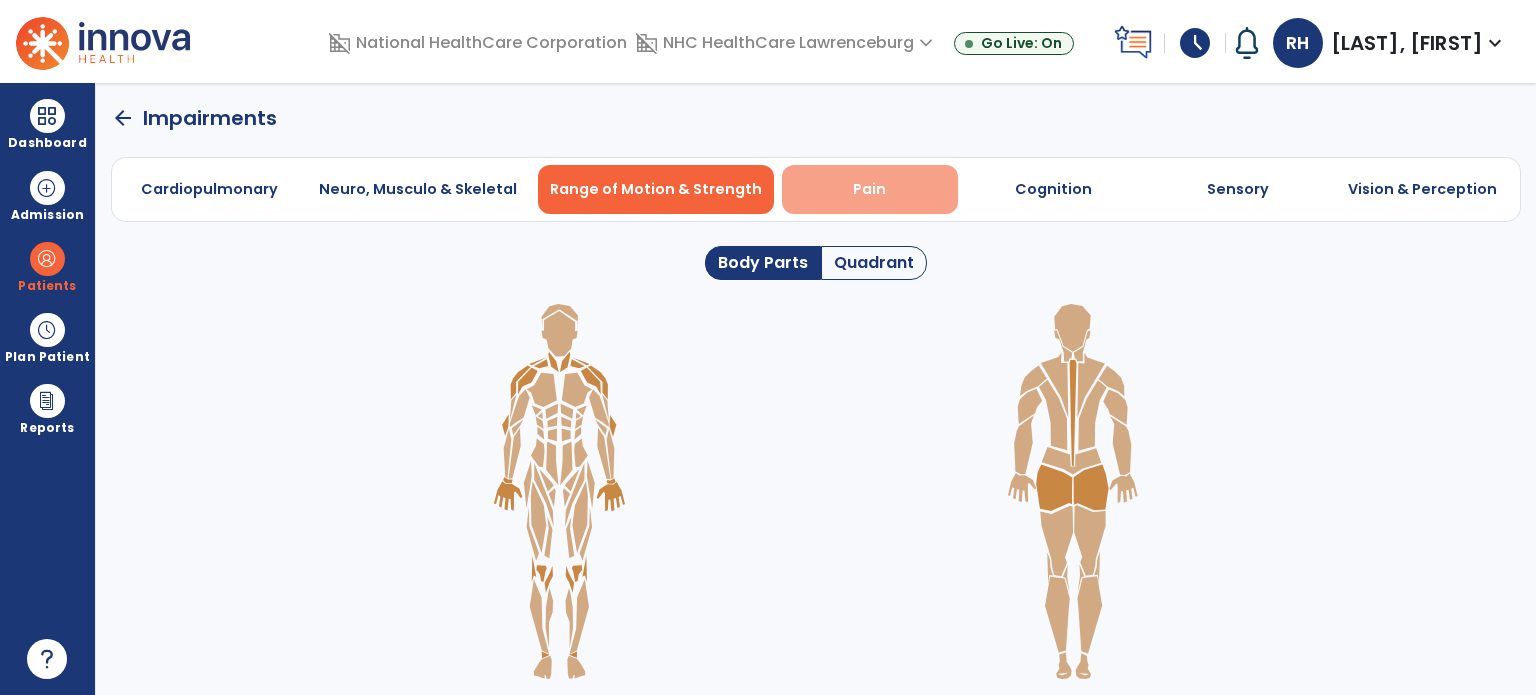 click on "Pain" at bounding box center [869, 189] 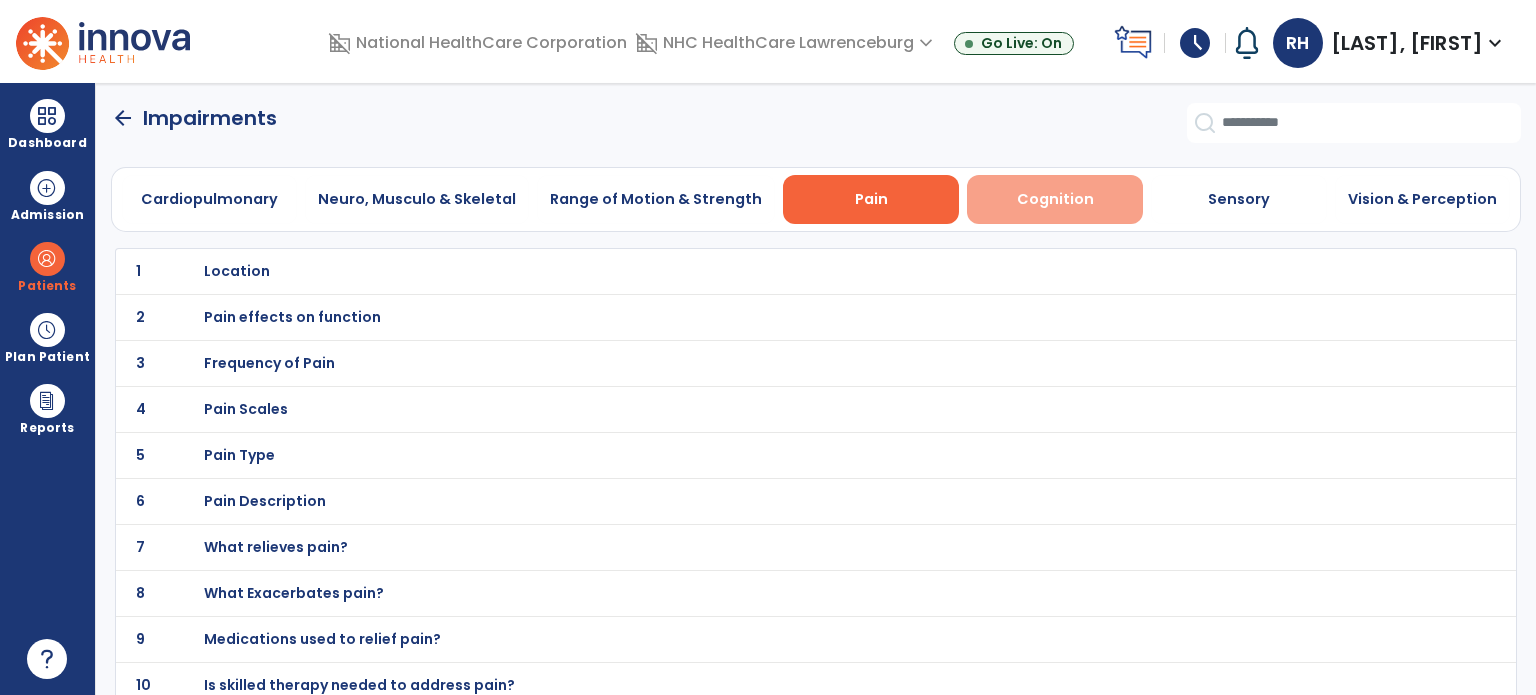 click on "Cognition" at bounding box center [1055, 199] 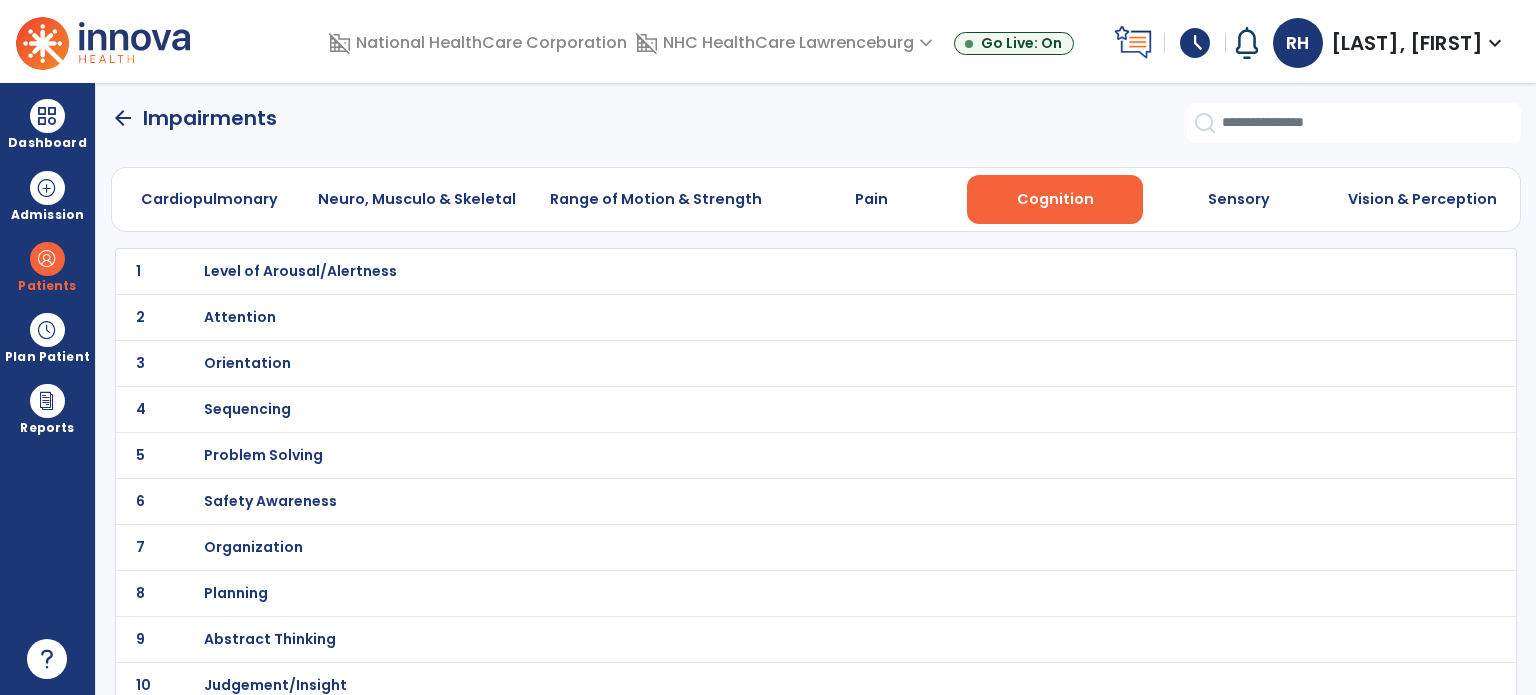 click on "Orientation" at bounding box center (300, 271) 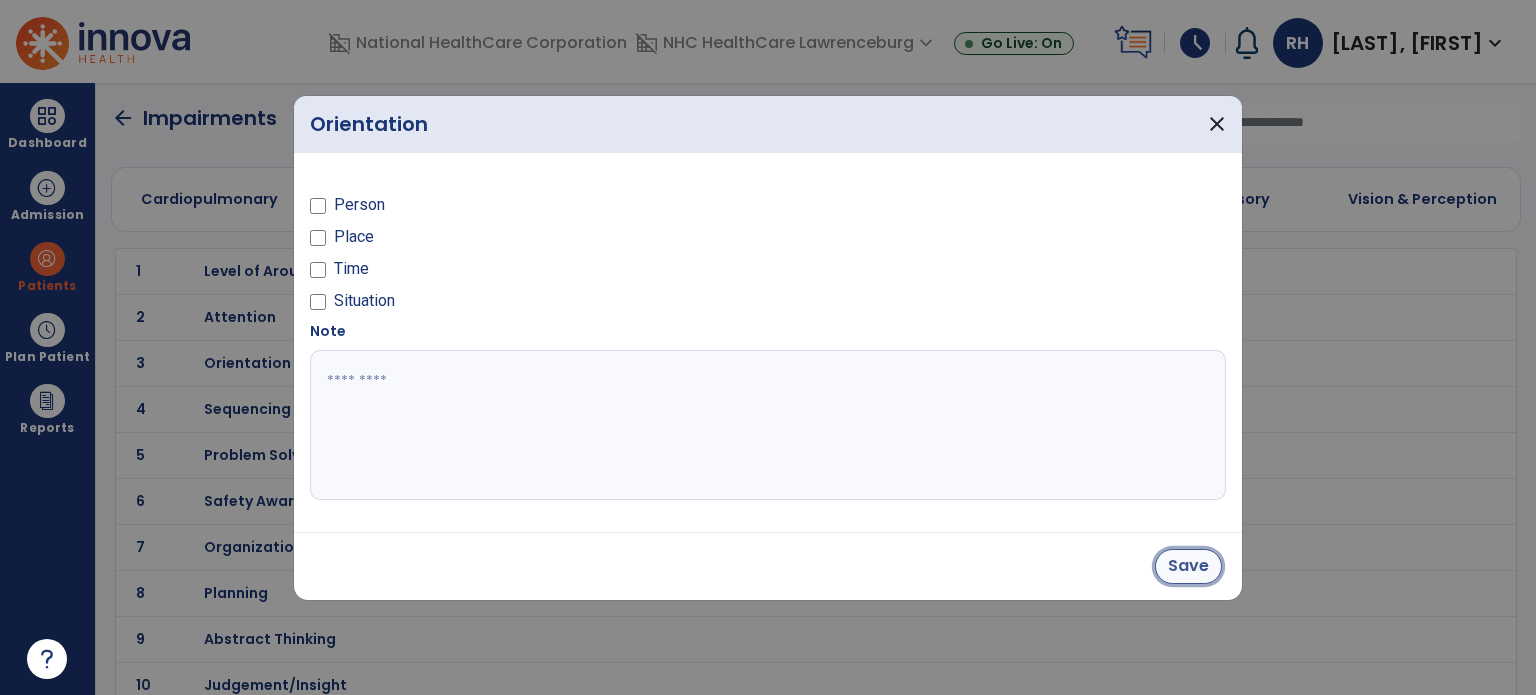 click on "Save" at bounding box center (1188, 566) 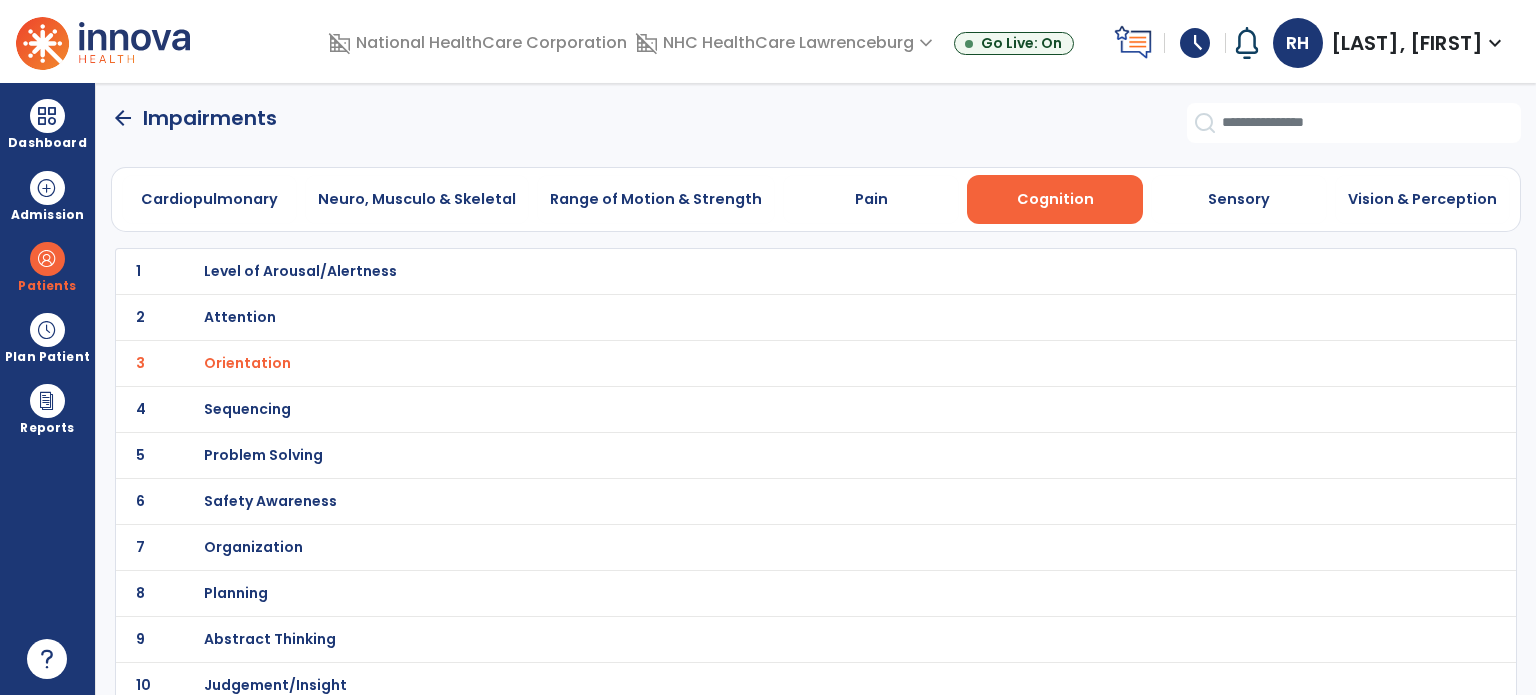 click on "3 Orientation" 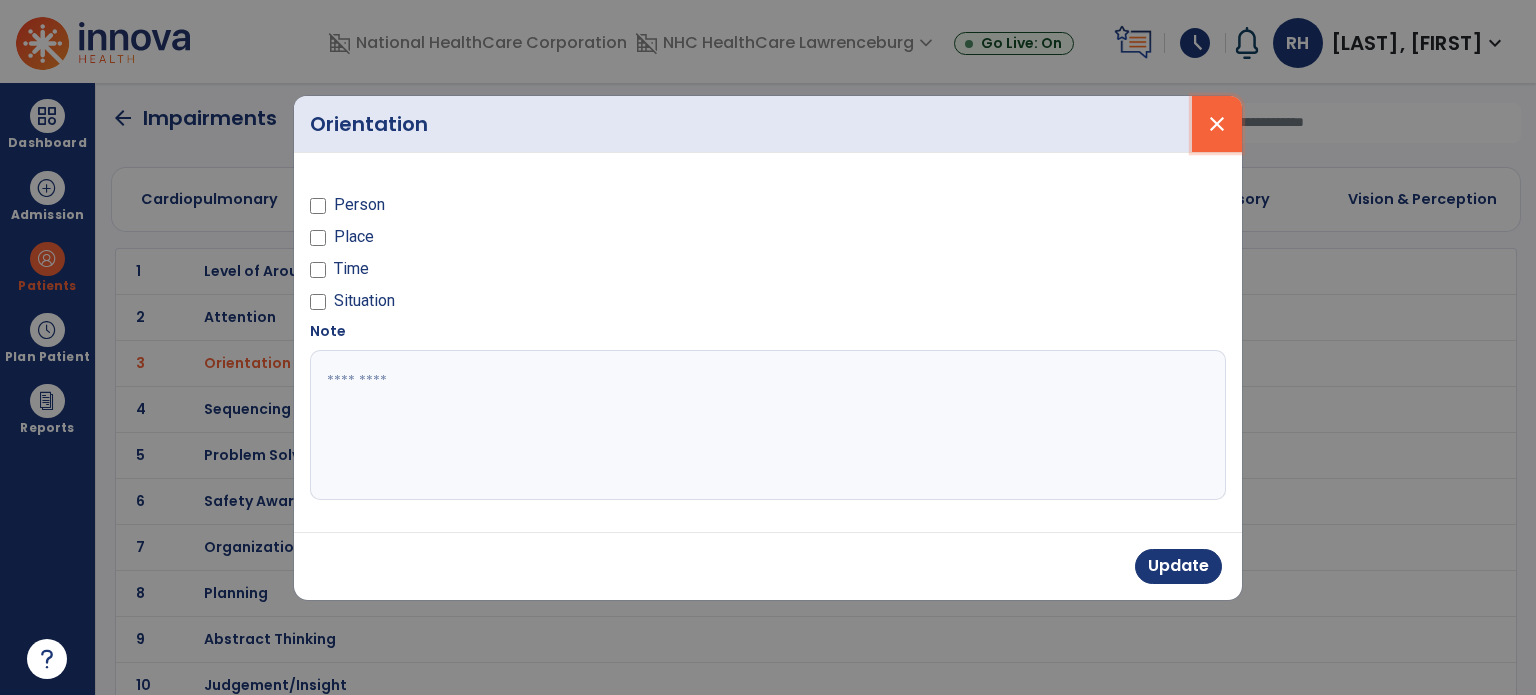 click on "close" at bounding box center (1217, 124) 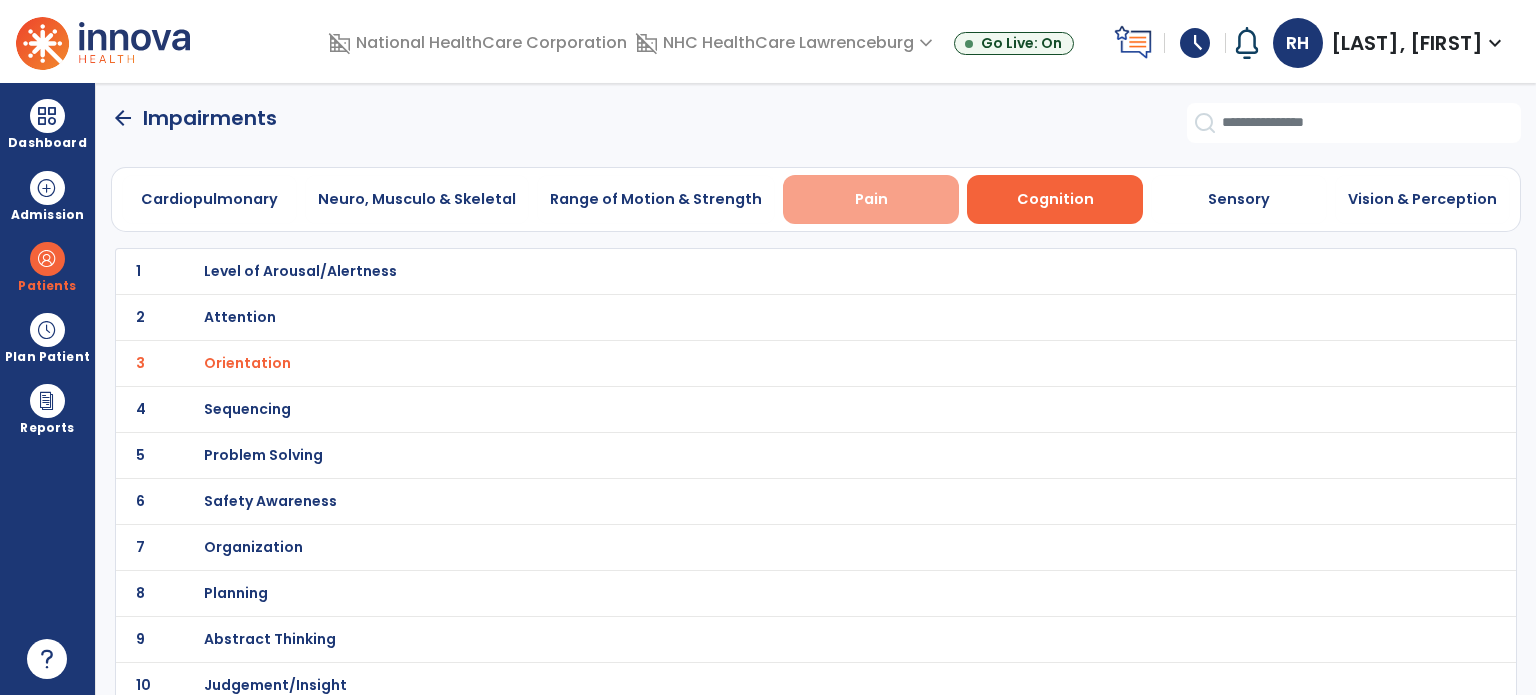click on "Pain" at bounding box center (871, 199) 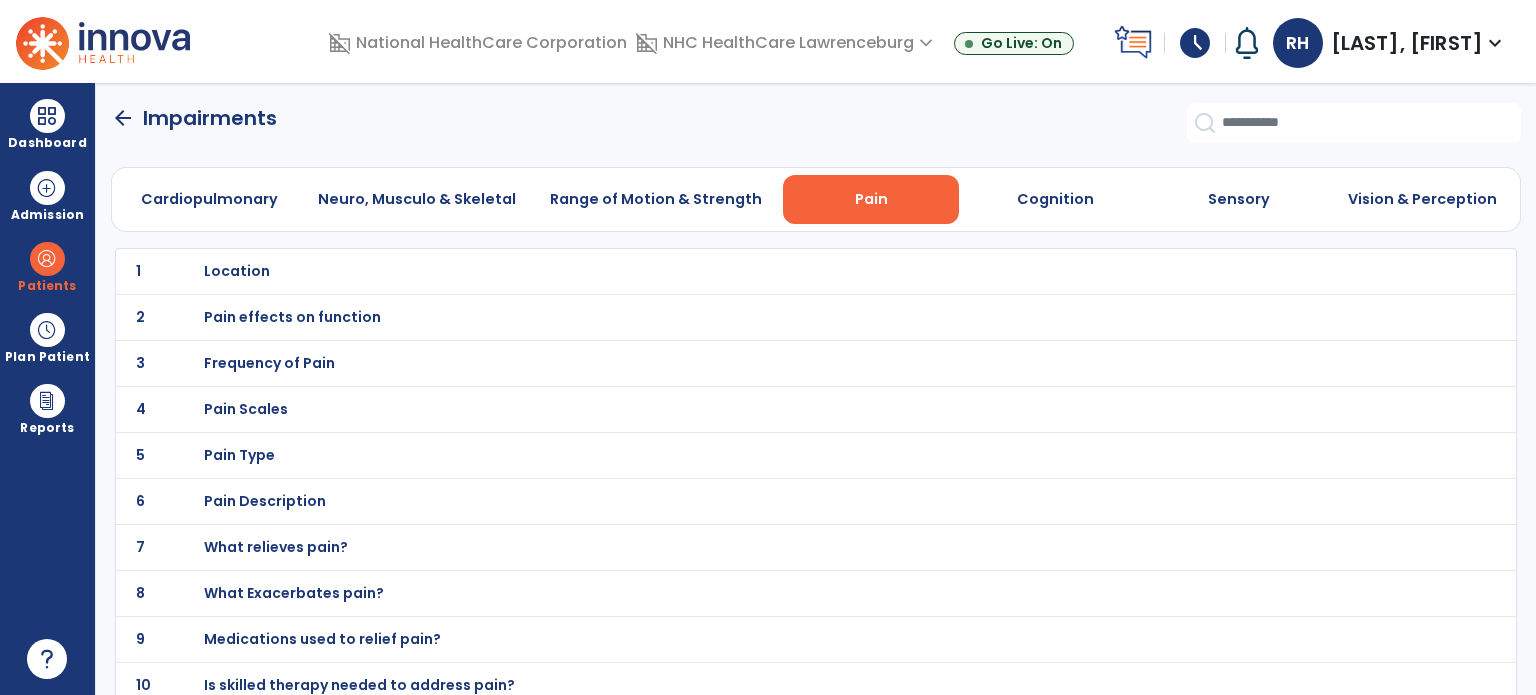 click on "Location" at bounding box center (237, 271) 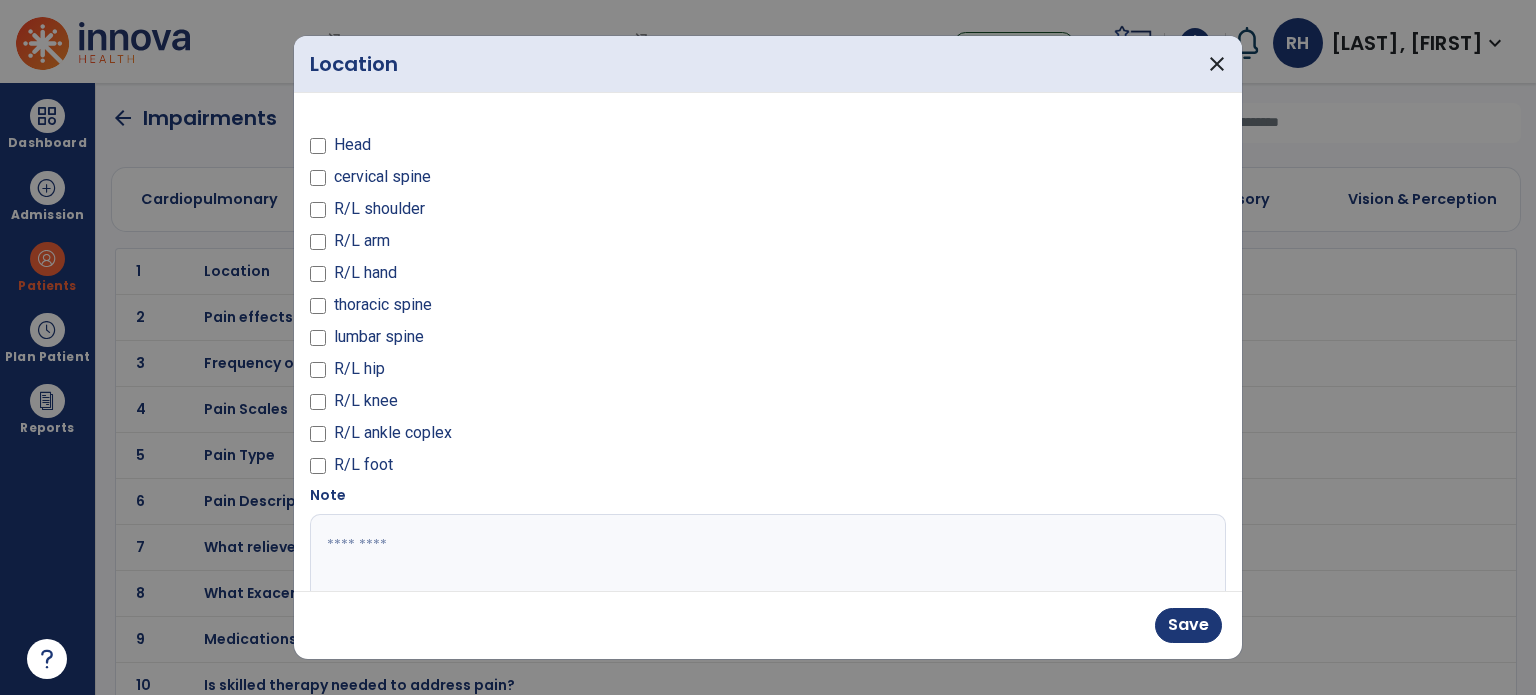 click at bounding box center (766, 589) 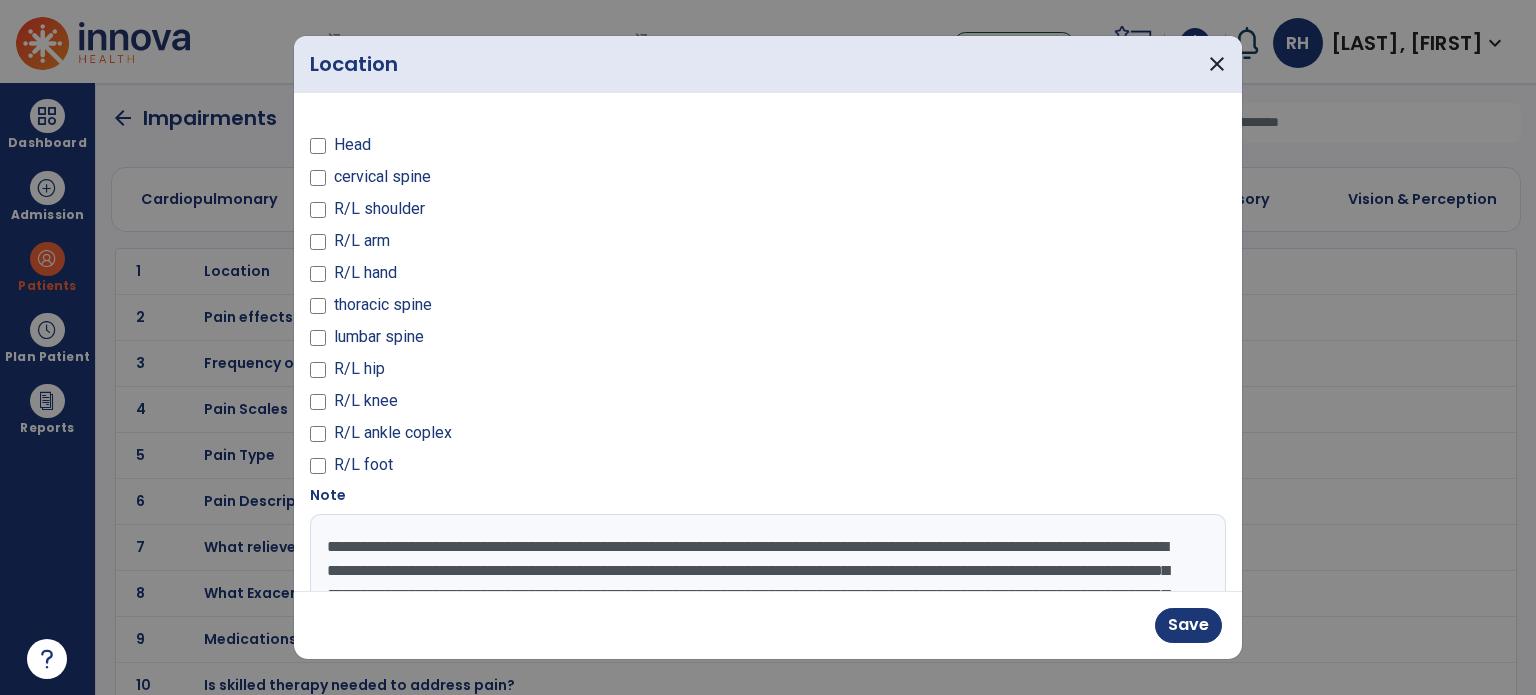 scroll, scrollTop: 60, scrollLeft: 0, axis: vertical 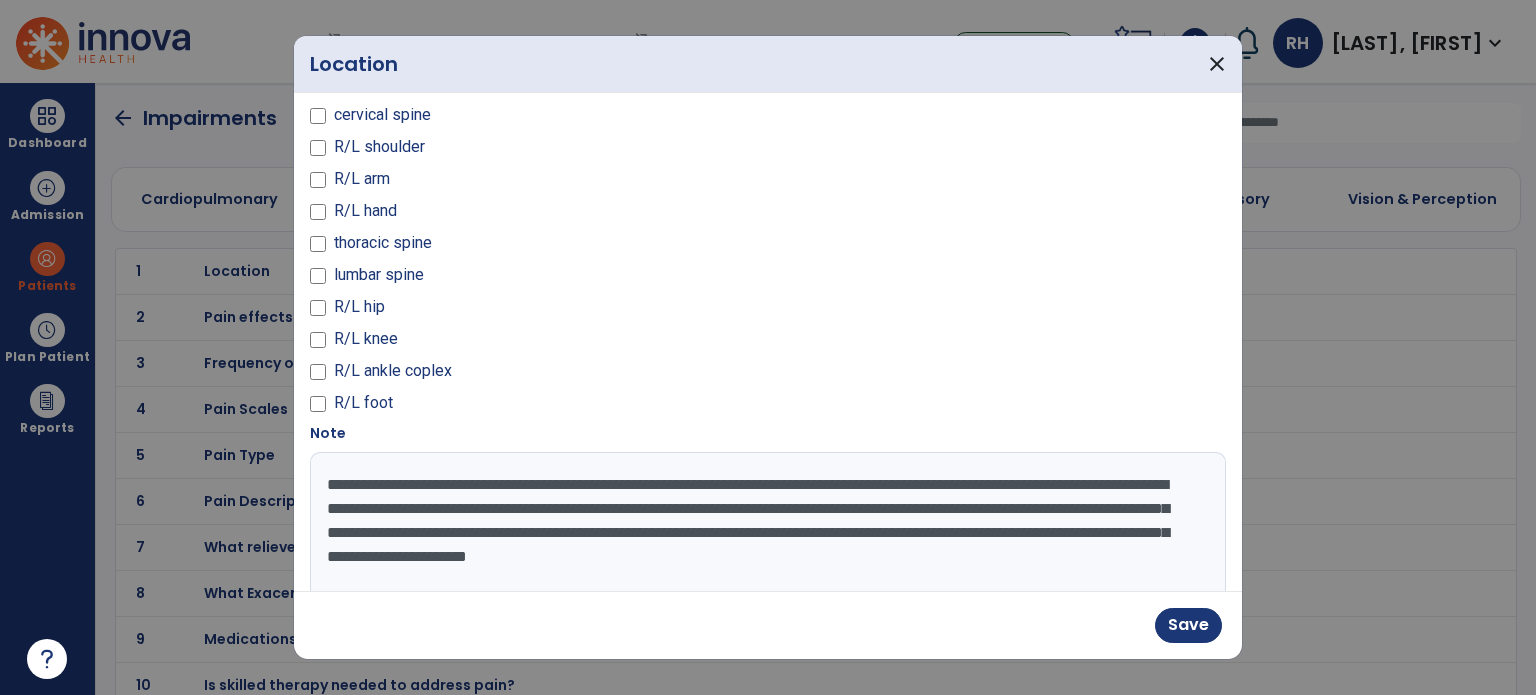 drag, startPoint x: 405, startPoint y: 582, endPoint x: 337, endPoint y: 465, distance: 135.32553 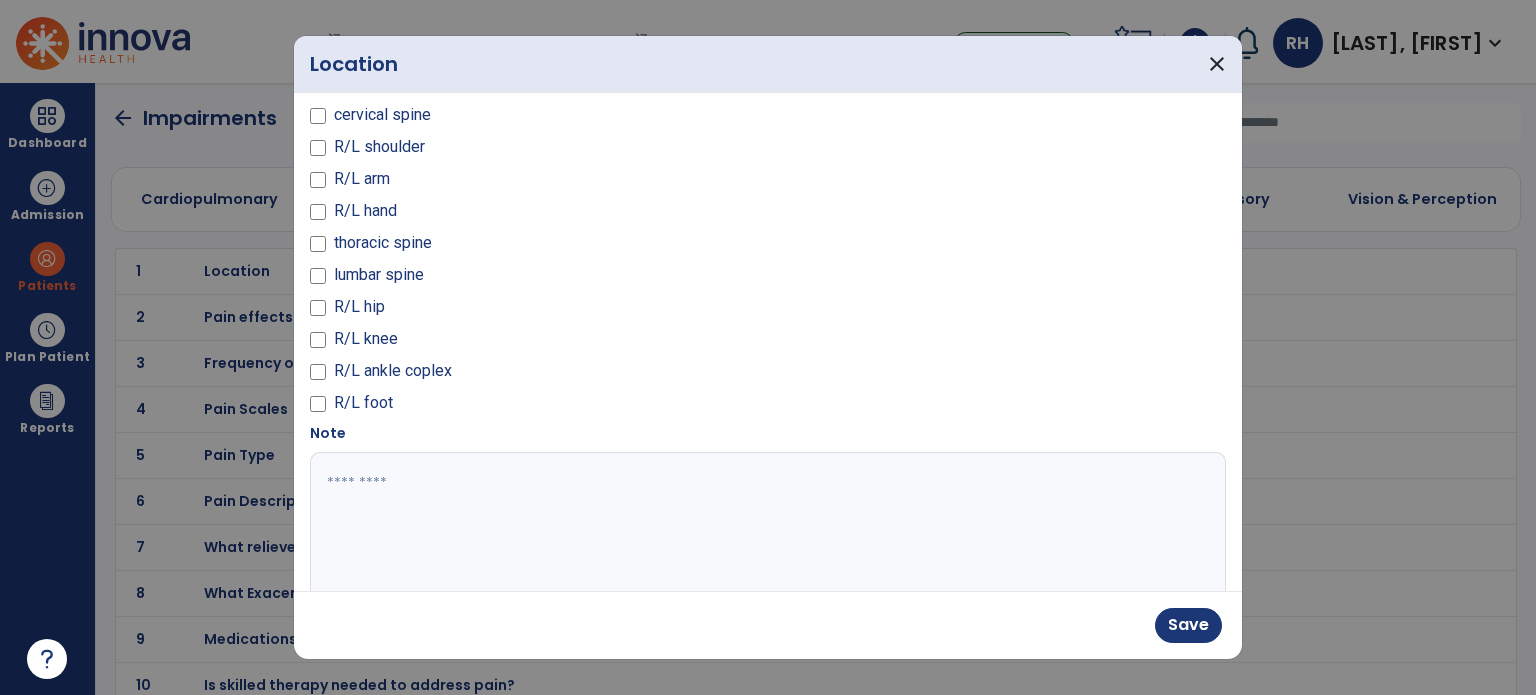 click at bounding box center [766, 527] 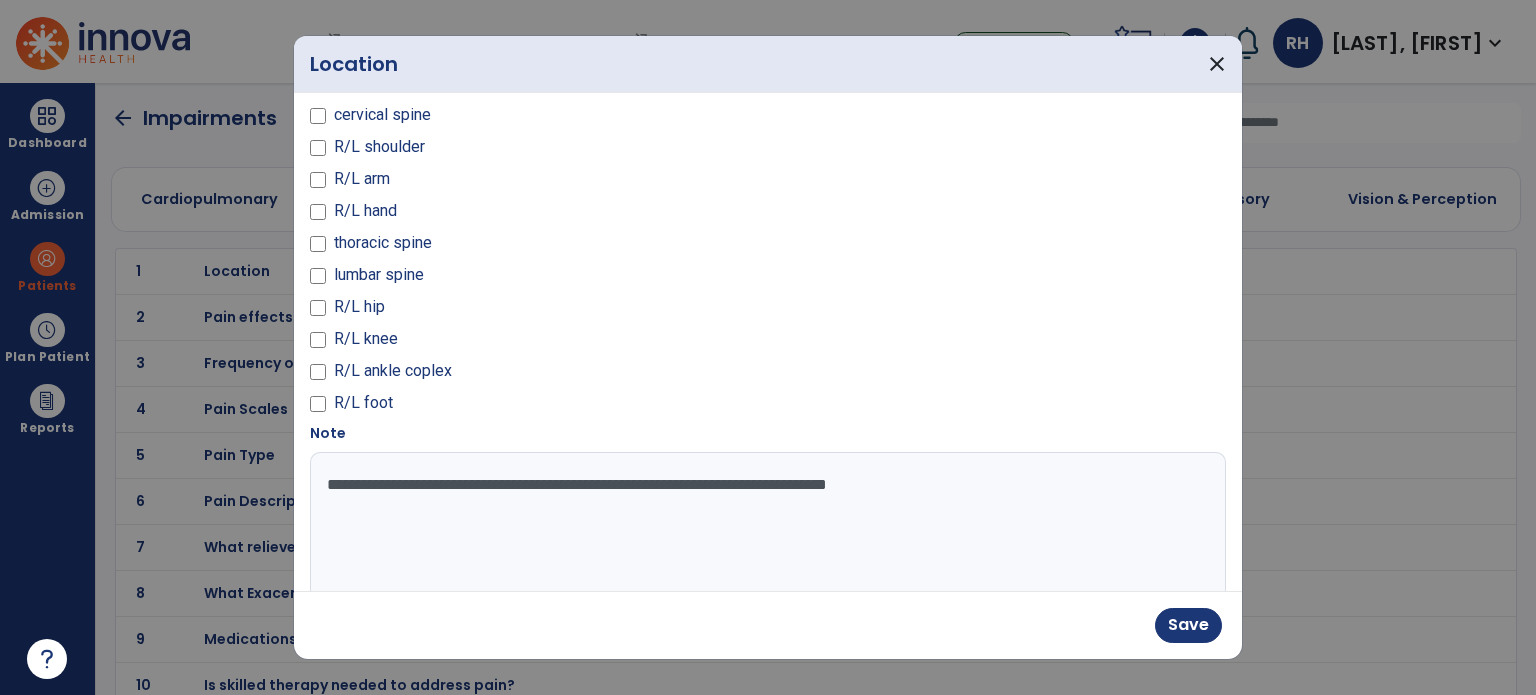 click on "**********" at bounding box center [766, 527] 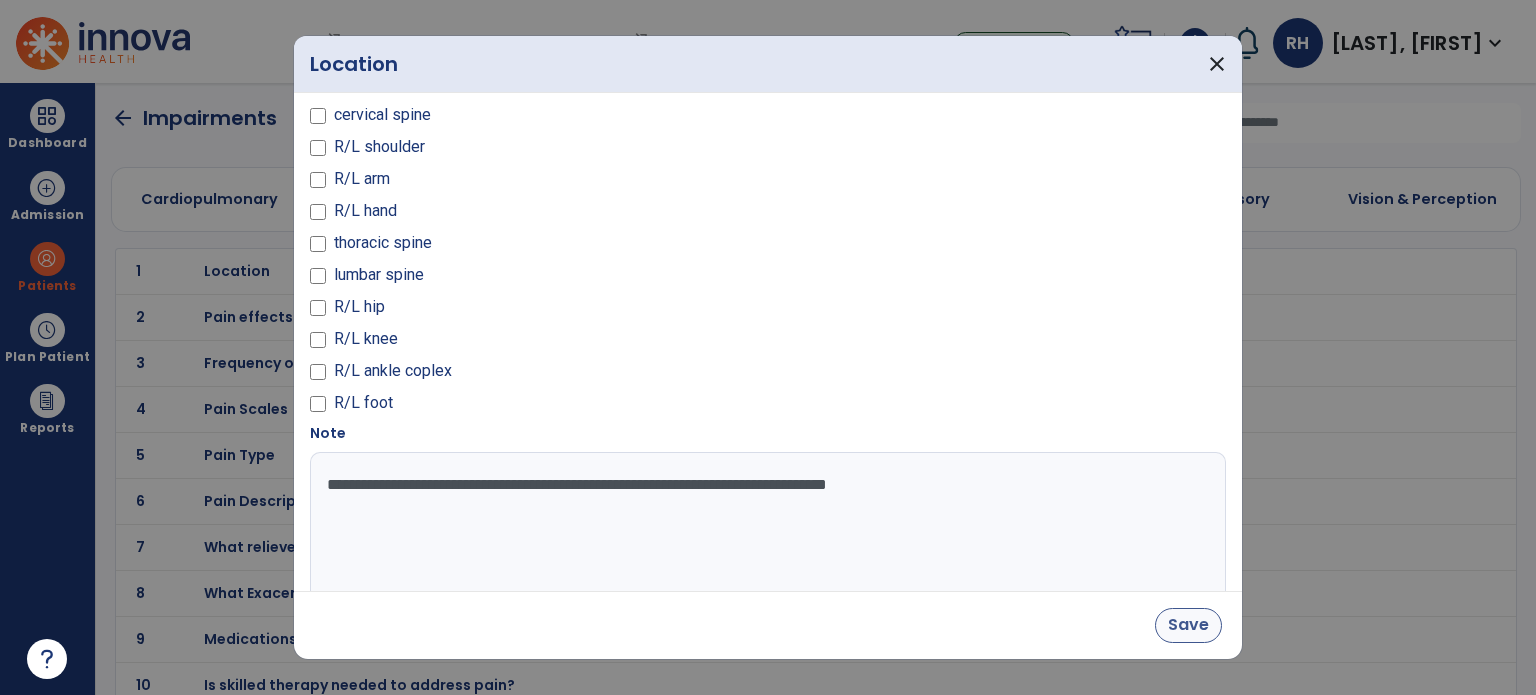 type on "**********" 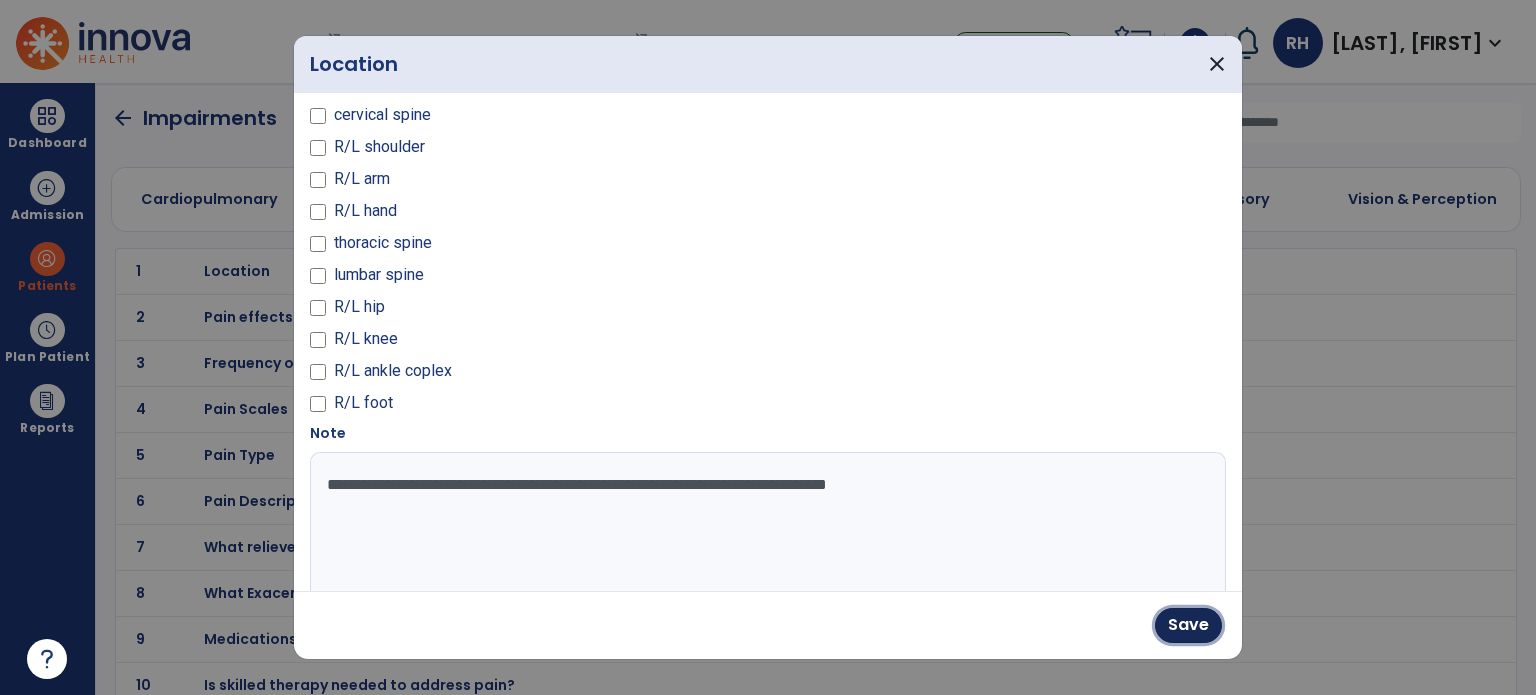 drag, startPoint x: 1170, startPoint y: 623, endPoint x: 1159, endPoint y: 634, distance: 15.556349 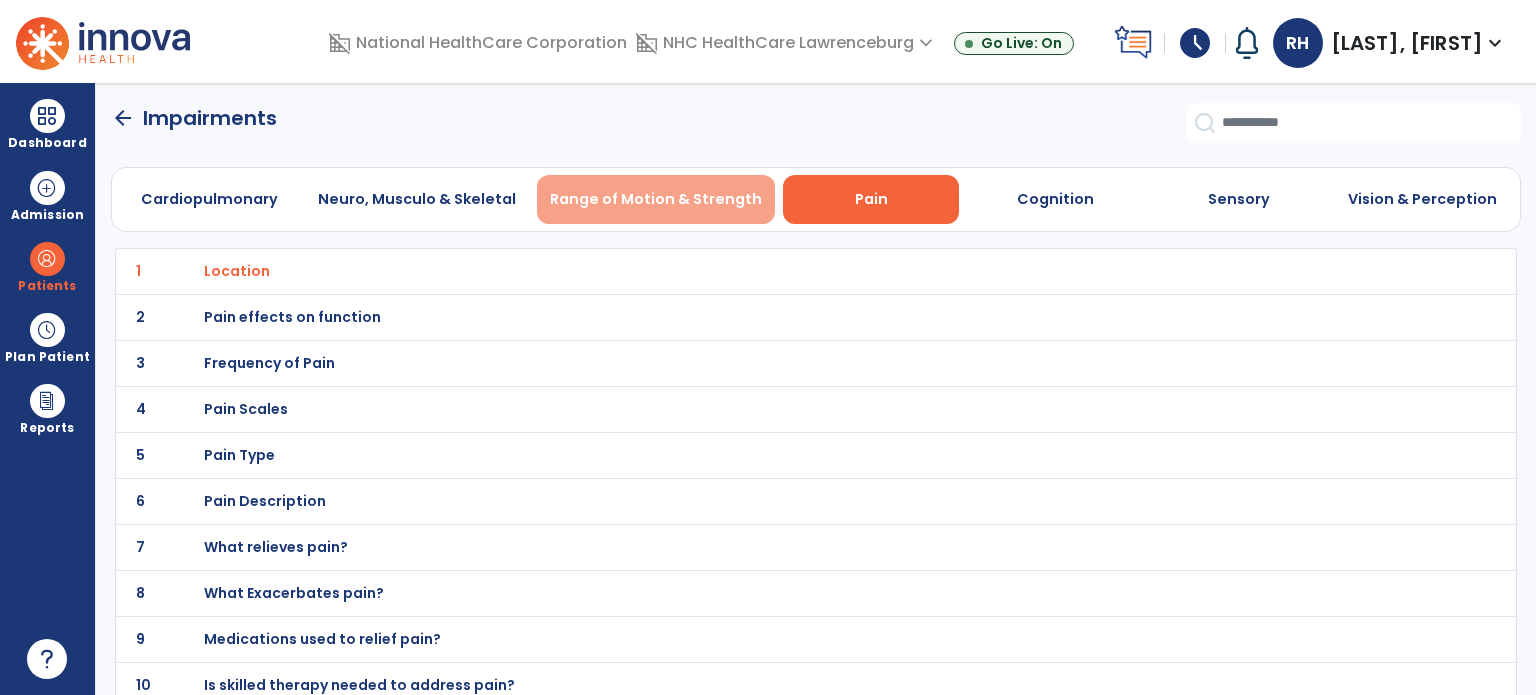click on "Range of Motion & Strength" at bounding box center (656, 199) 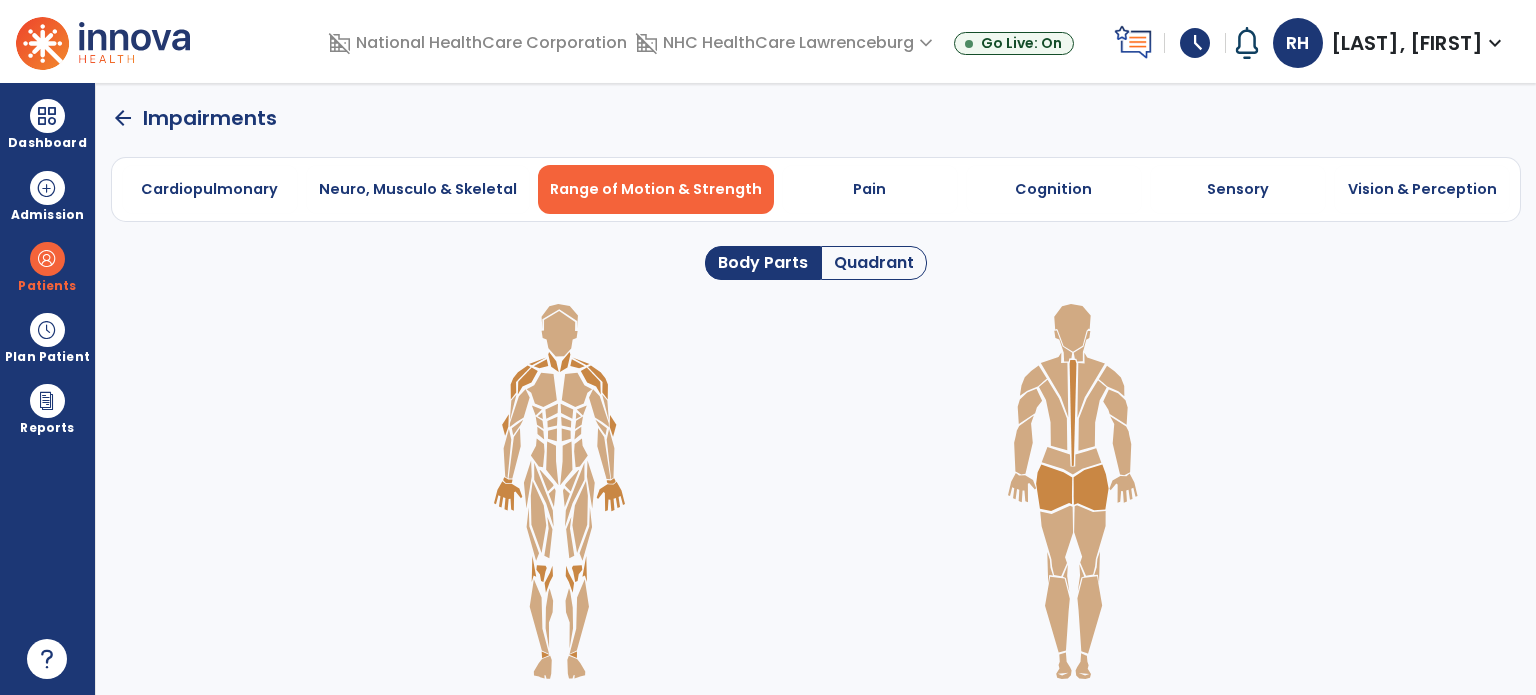 click at bounding box center (816, 491) 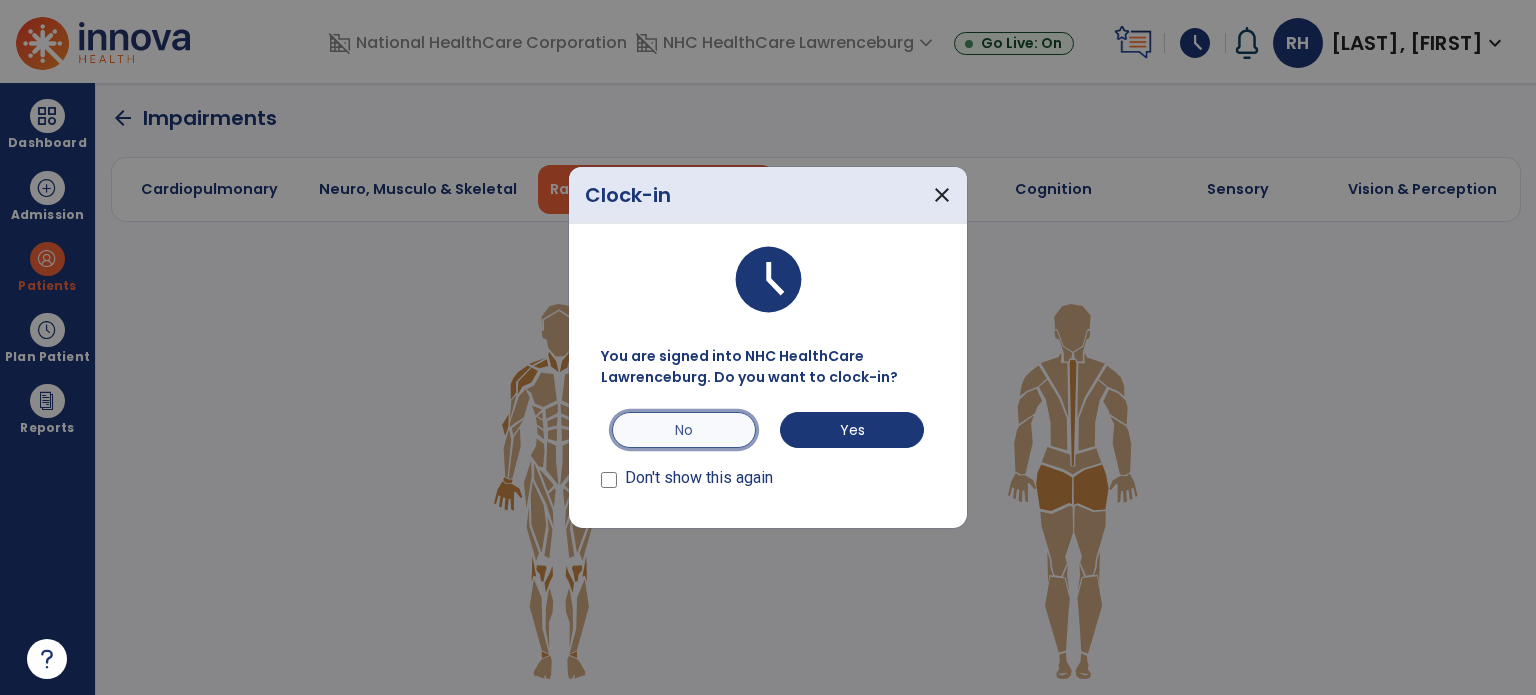 click on "No" at bounding box center (684, 430) 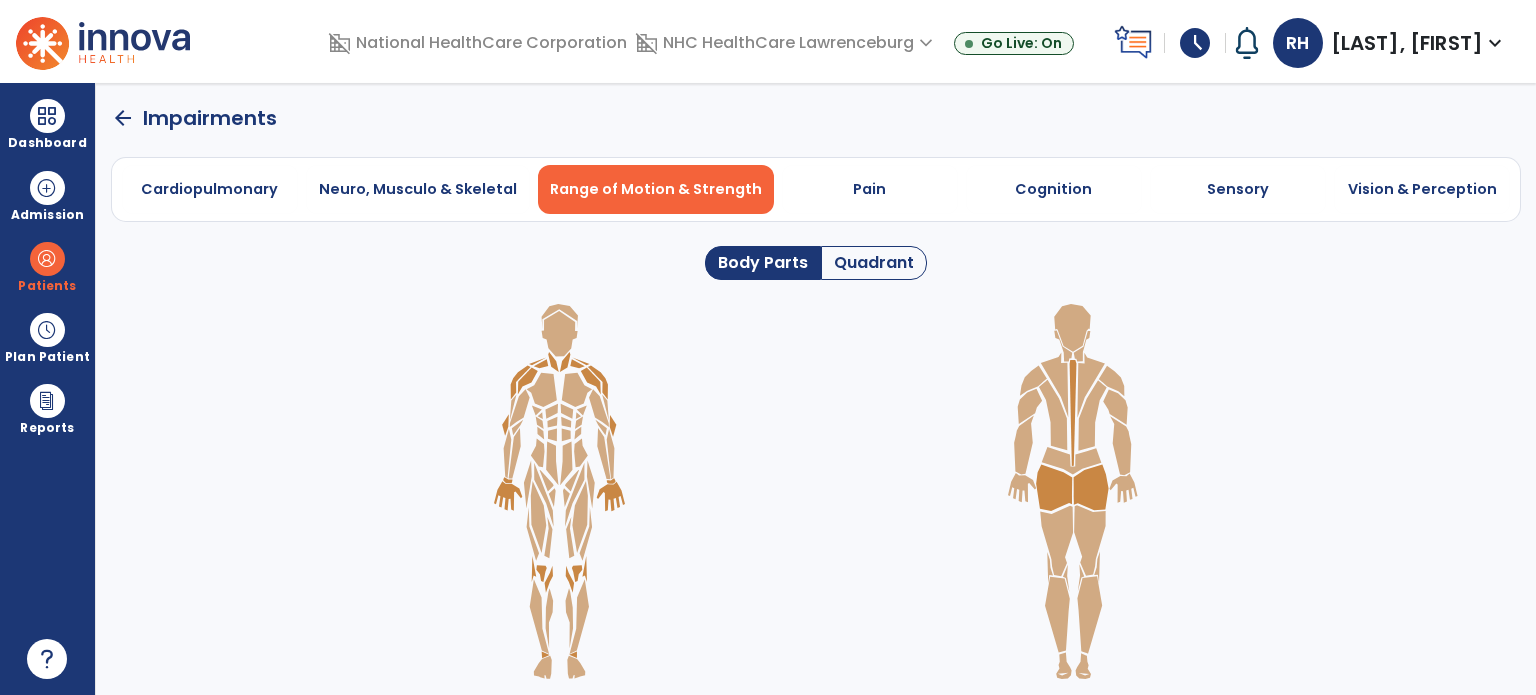 click on "Quadrant" 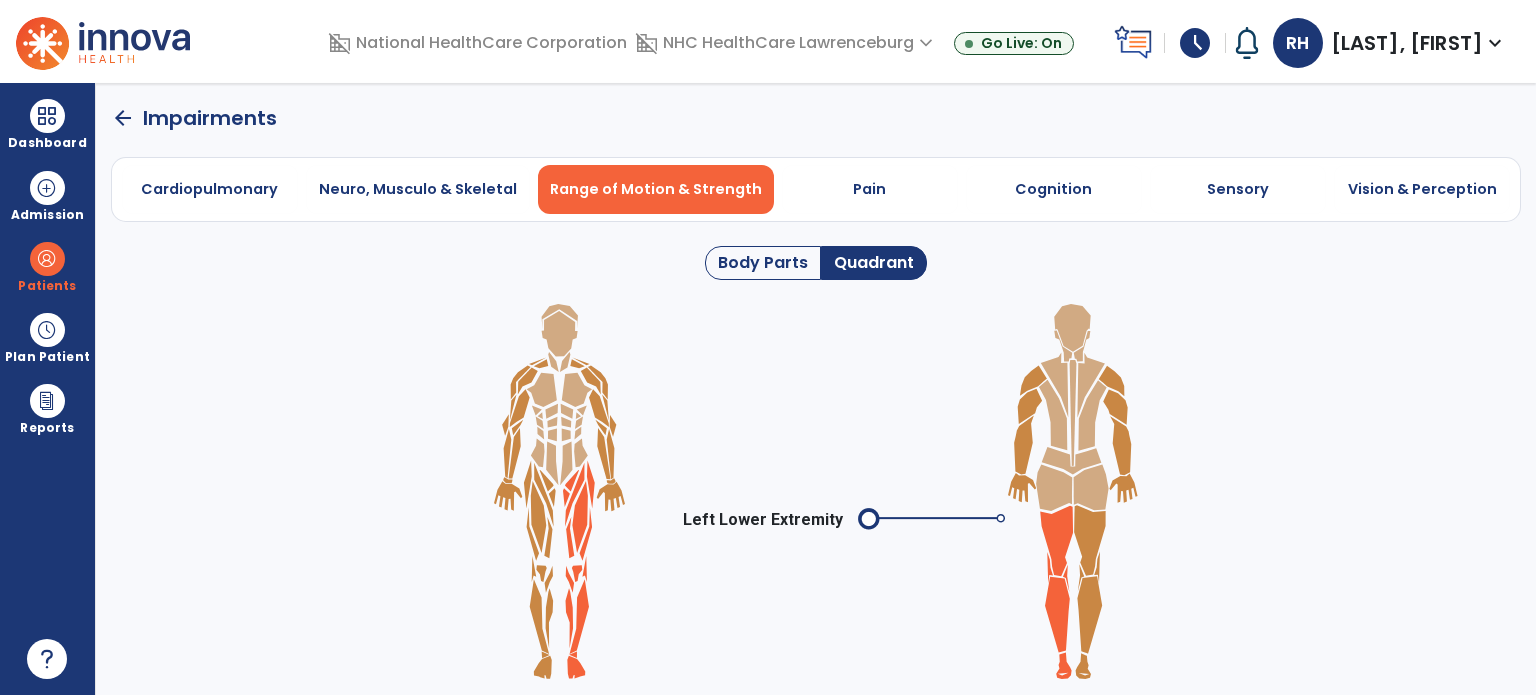 click 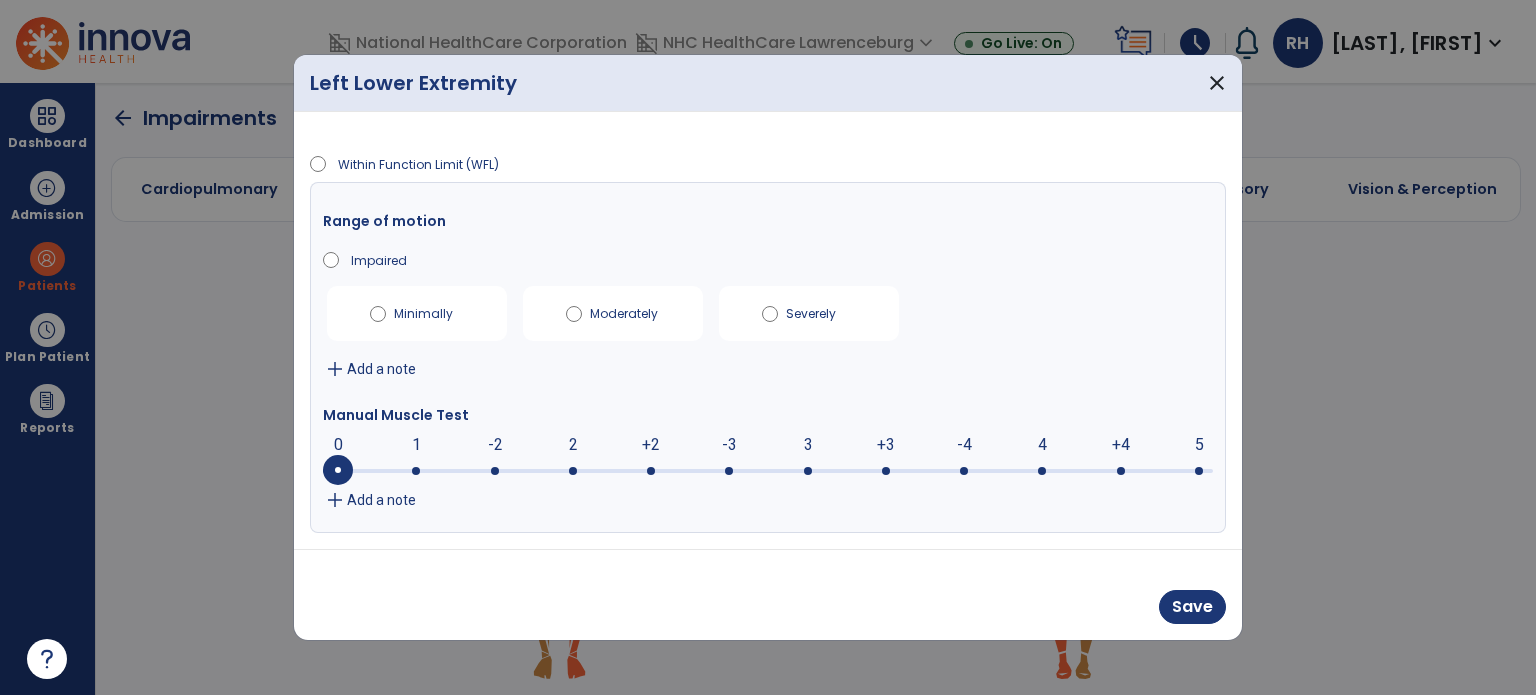 click on "add" at bounding box center [335, 369] 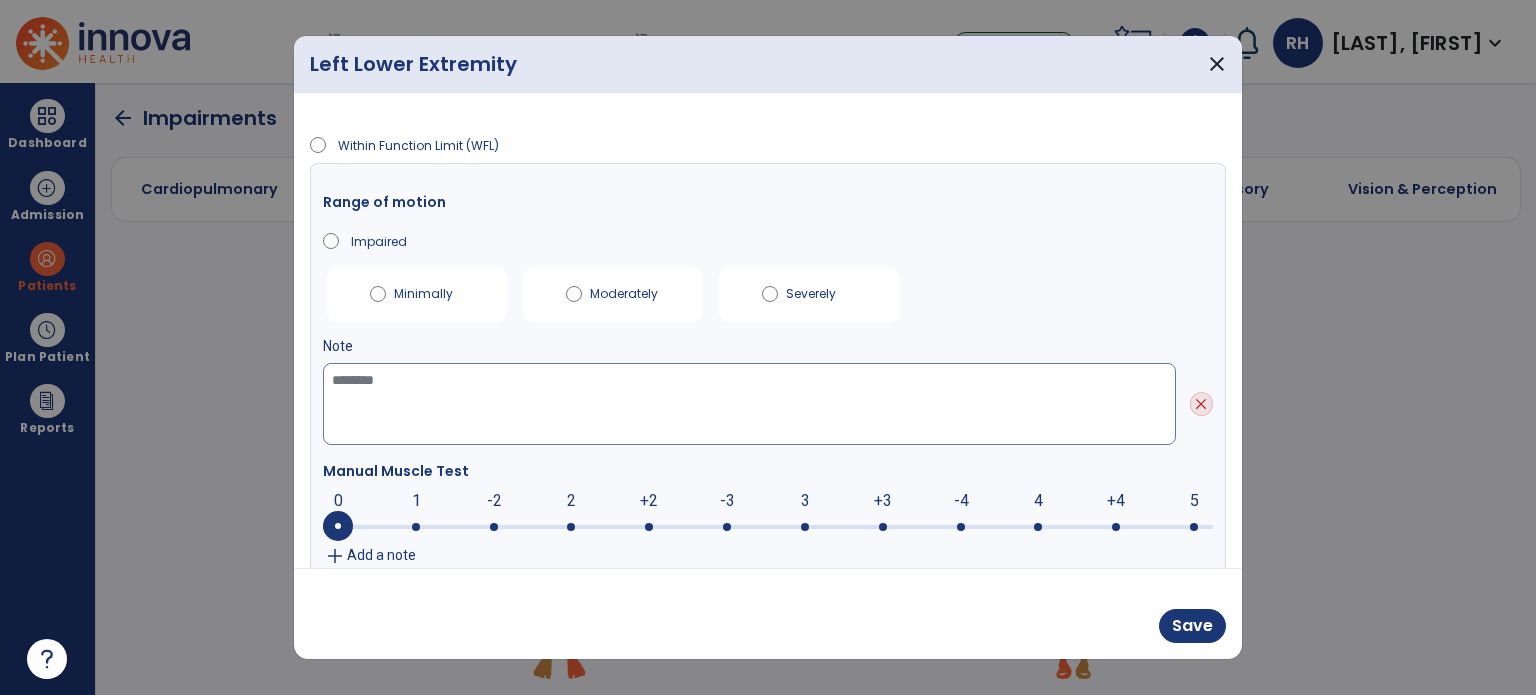 click at bounding box center [749, 404] 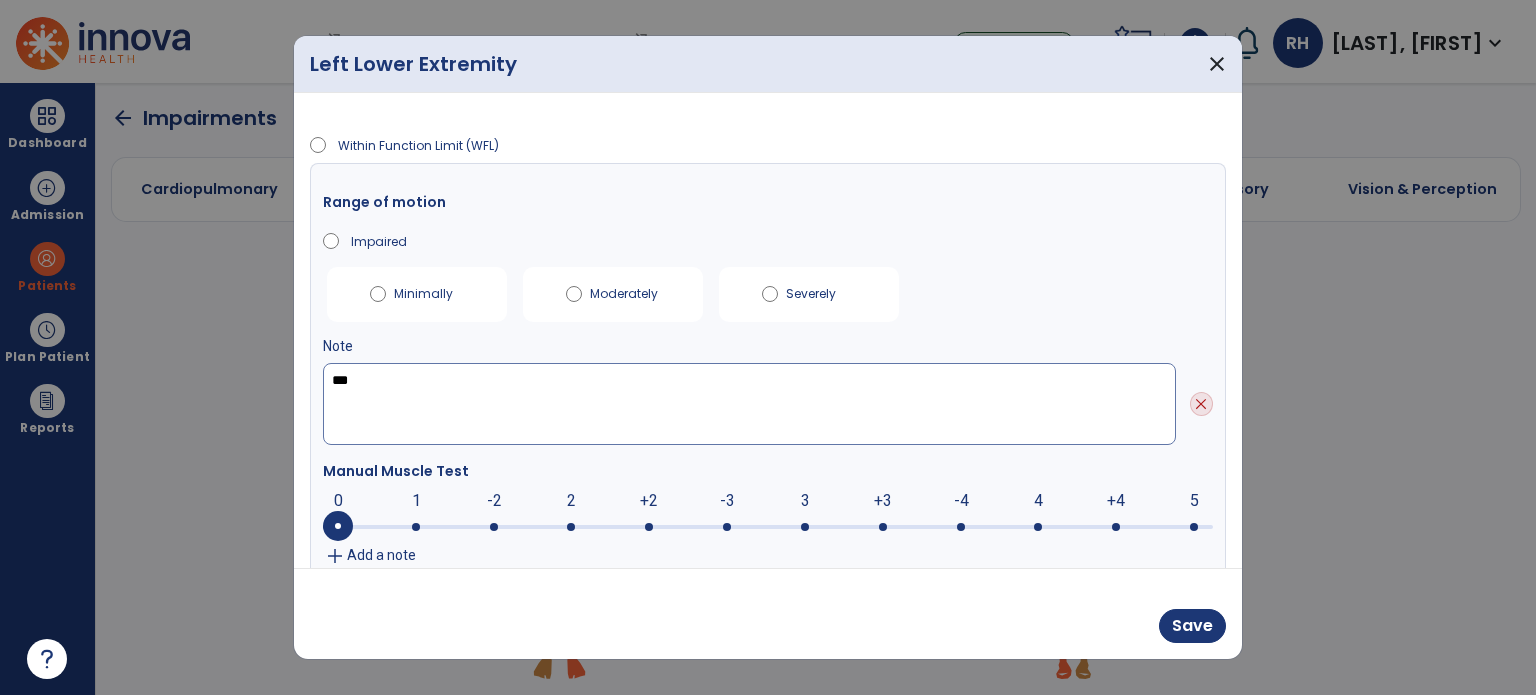 type on "***" 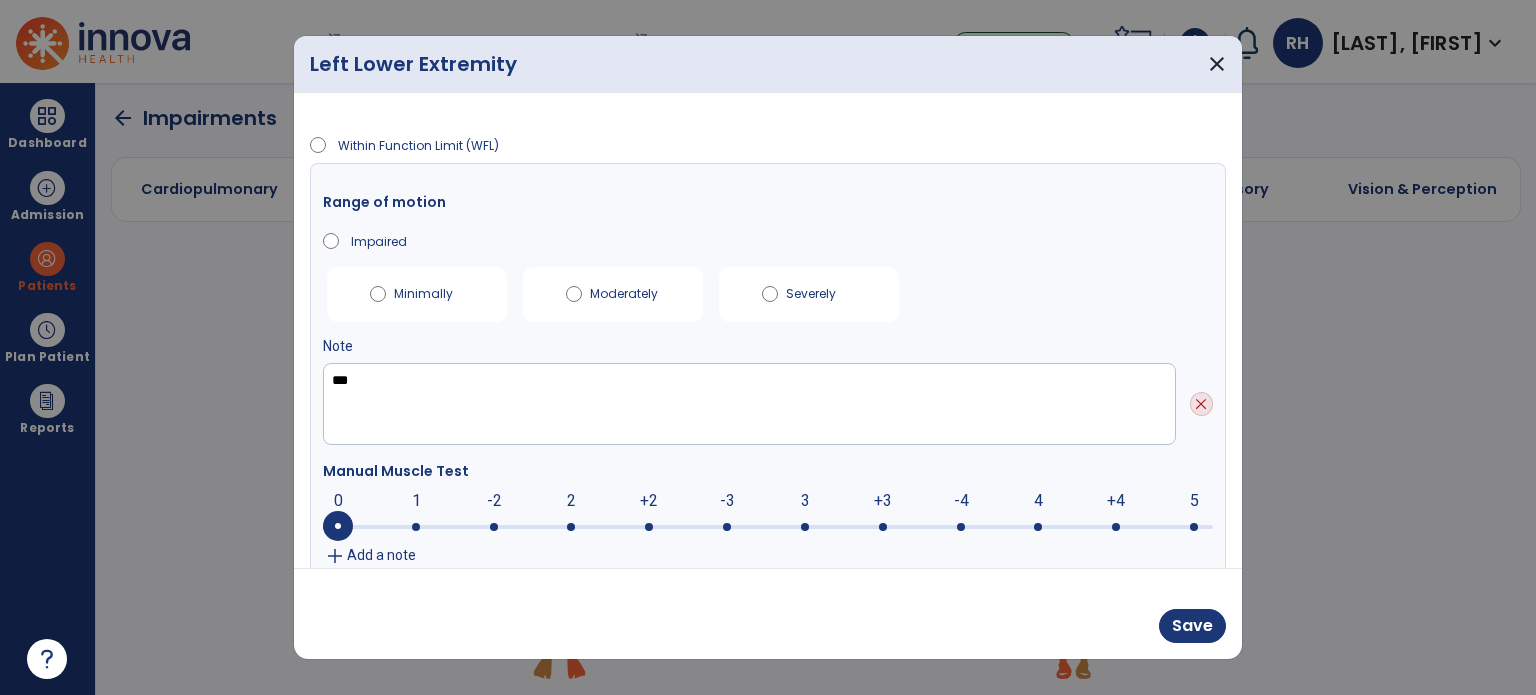 click at bounding box center [768, 527] 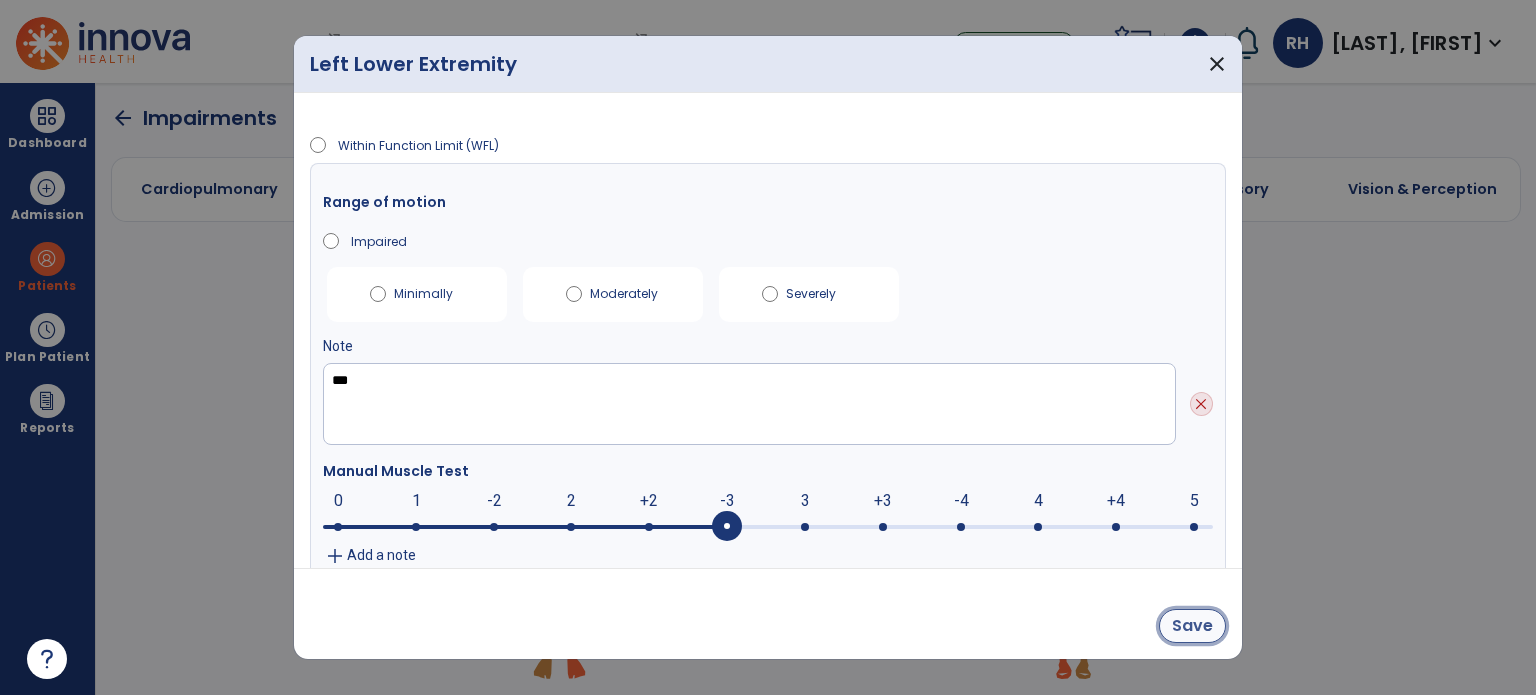 click on "Save" at bounding box center (1192, 626) 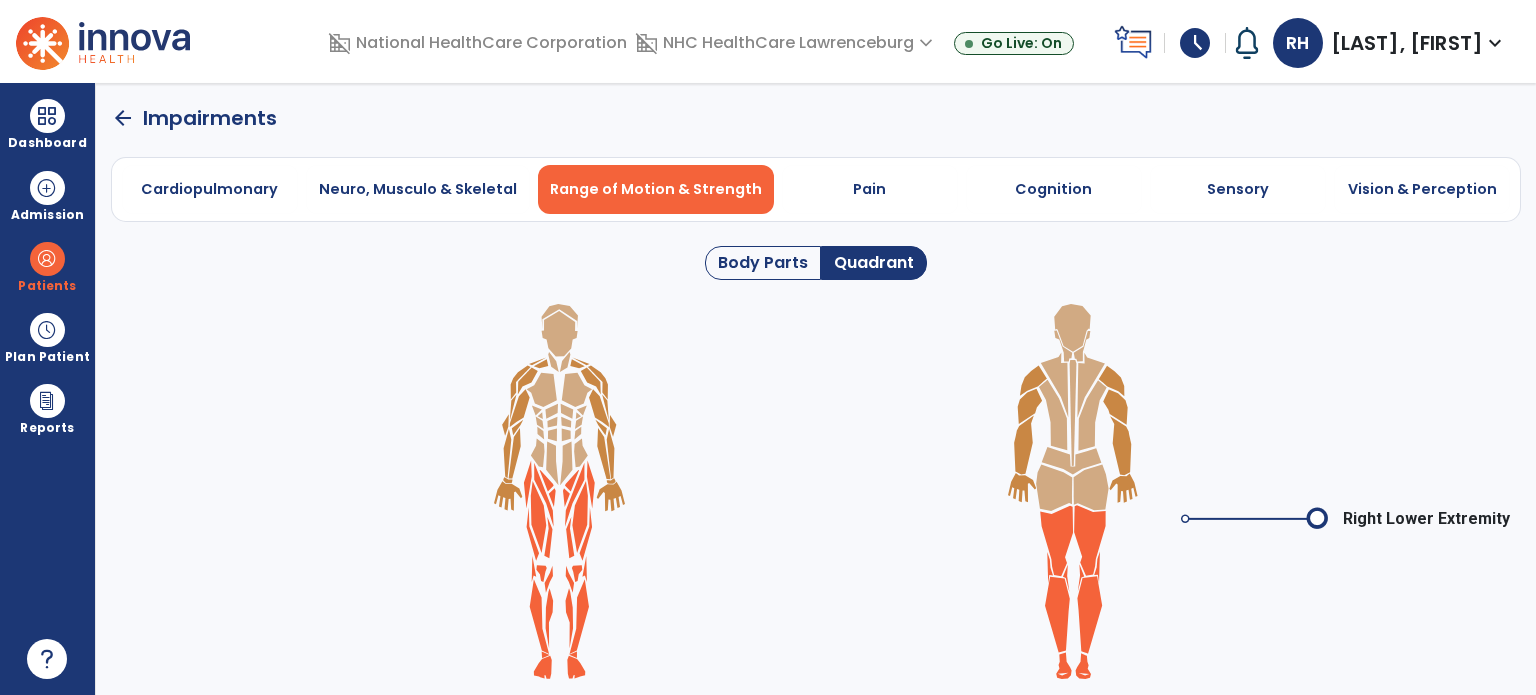 click 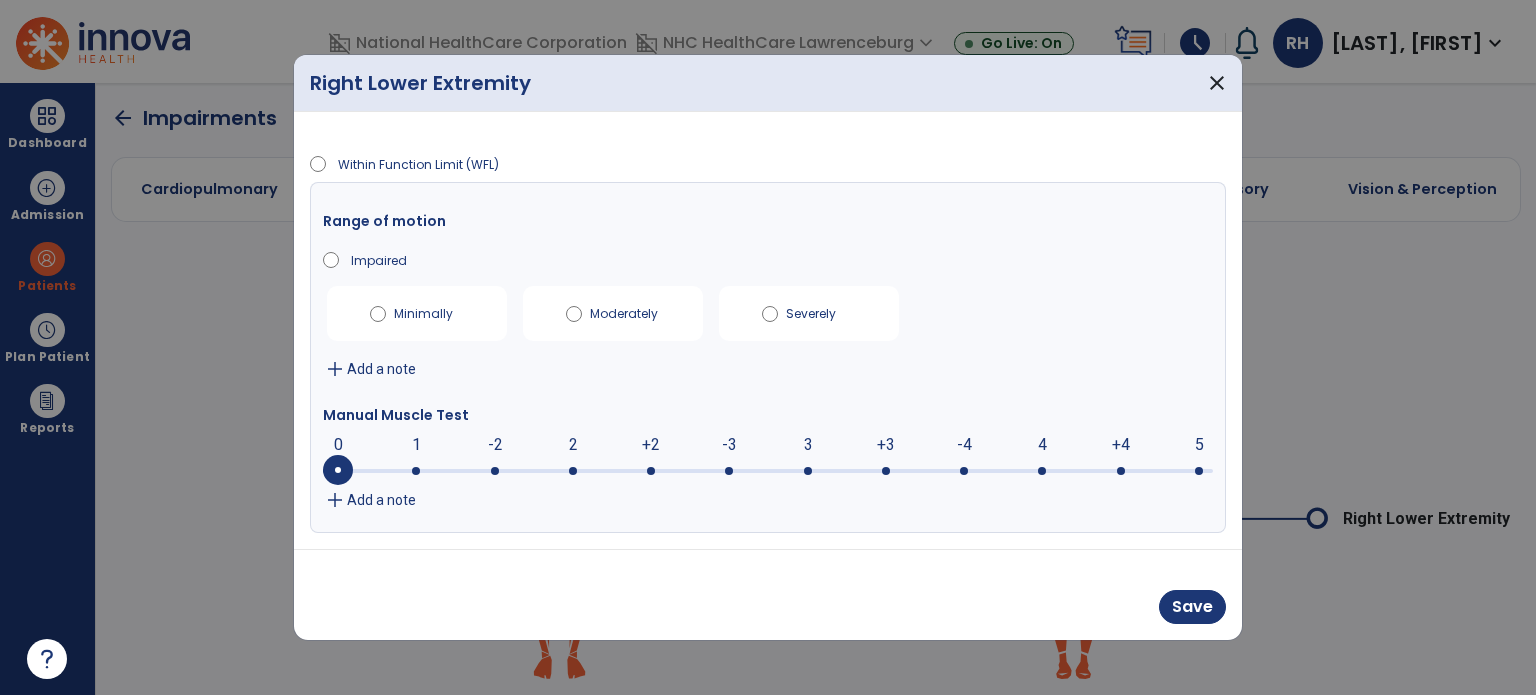 click on "add" at bounding box center (335, 369) 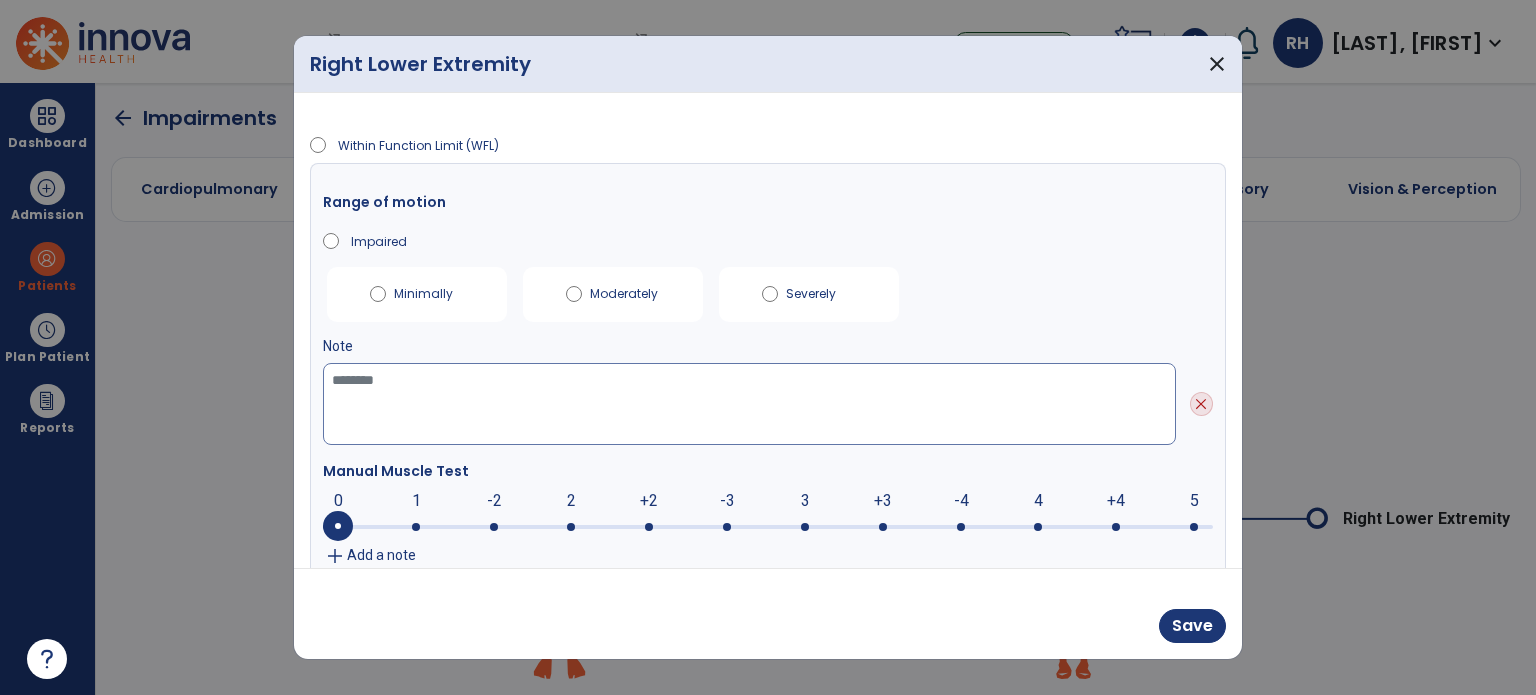click at bounding box center (749, 404) 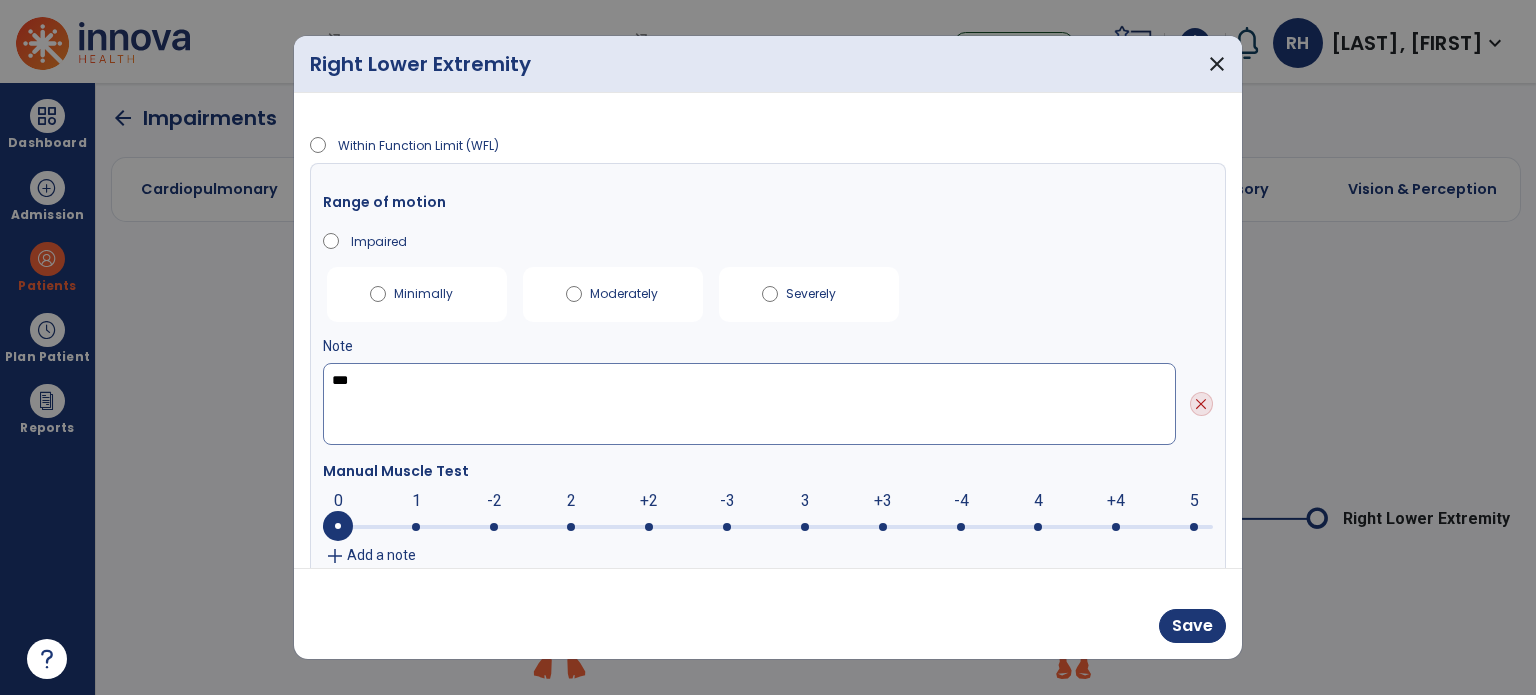 type on "***" 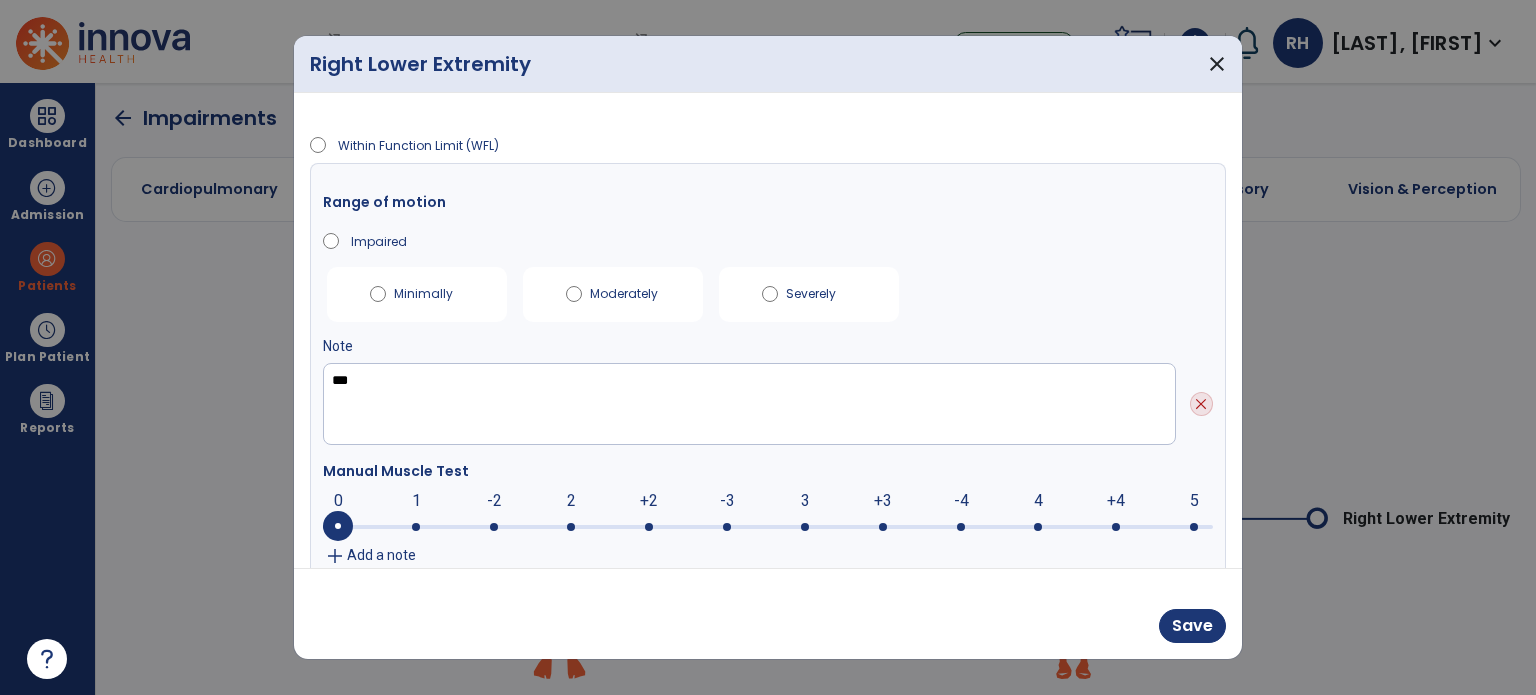 click at bounding box center [727, 527] 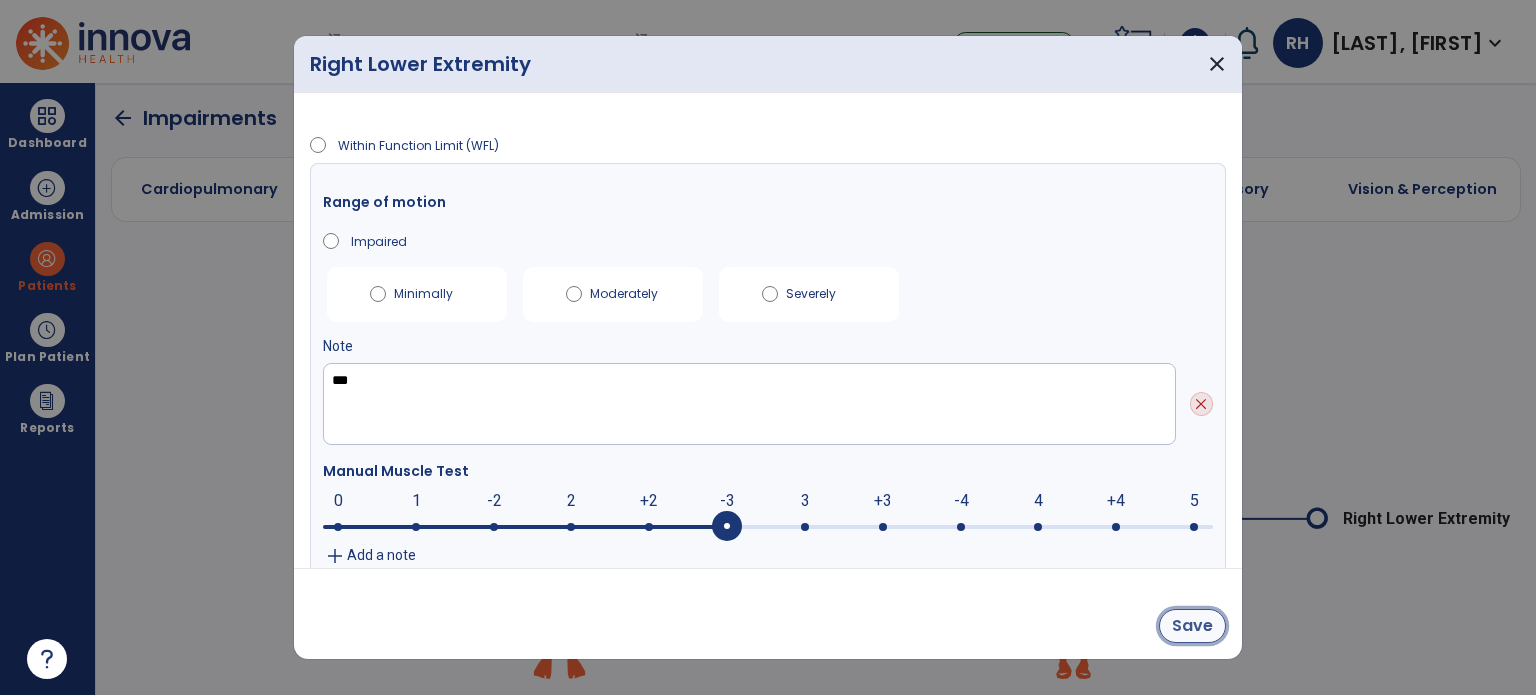 click on "Save" at bounding box center (1192, 626) 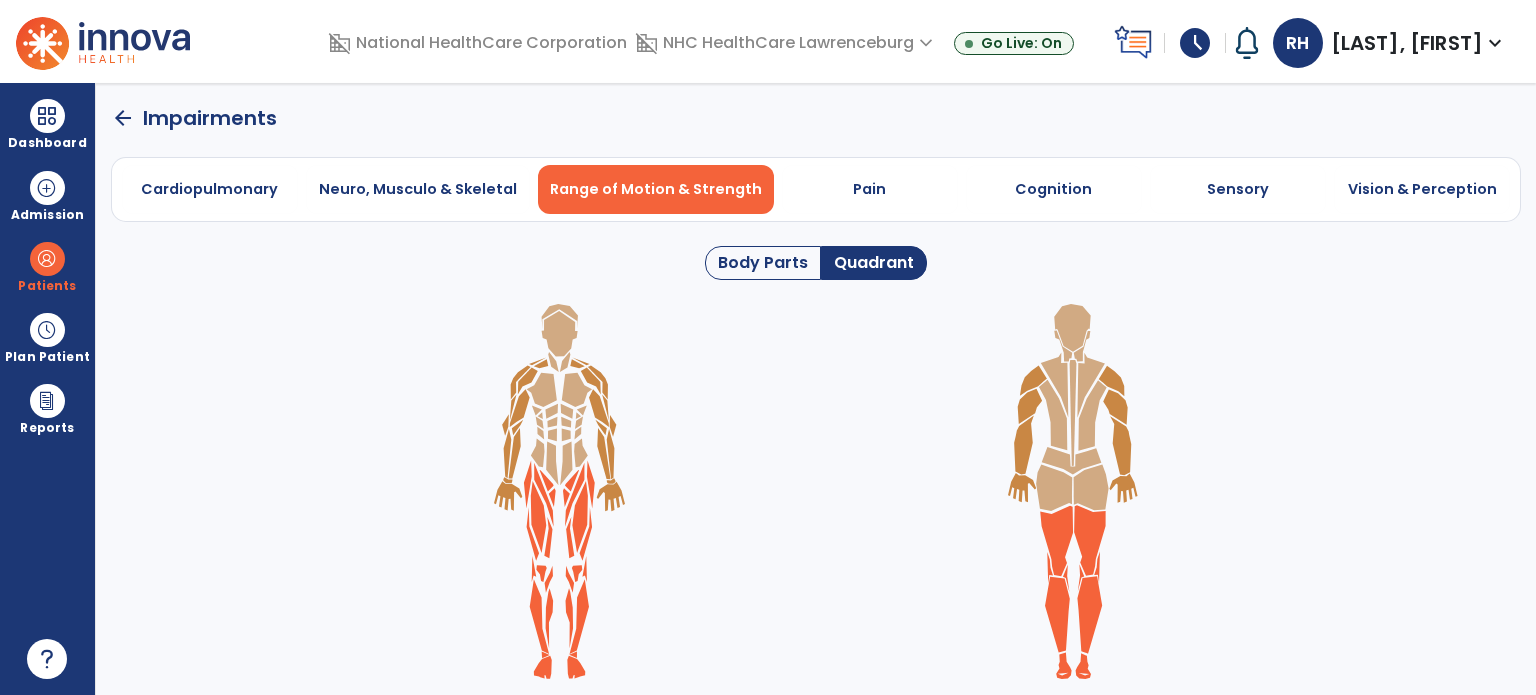 click on "arrow_back" 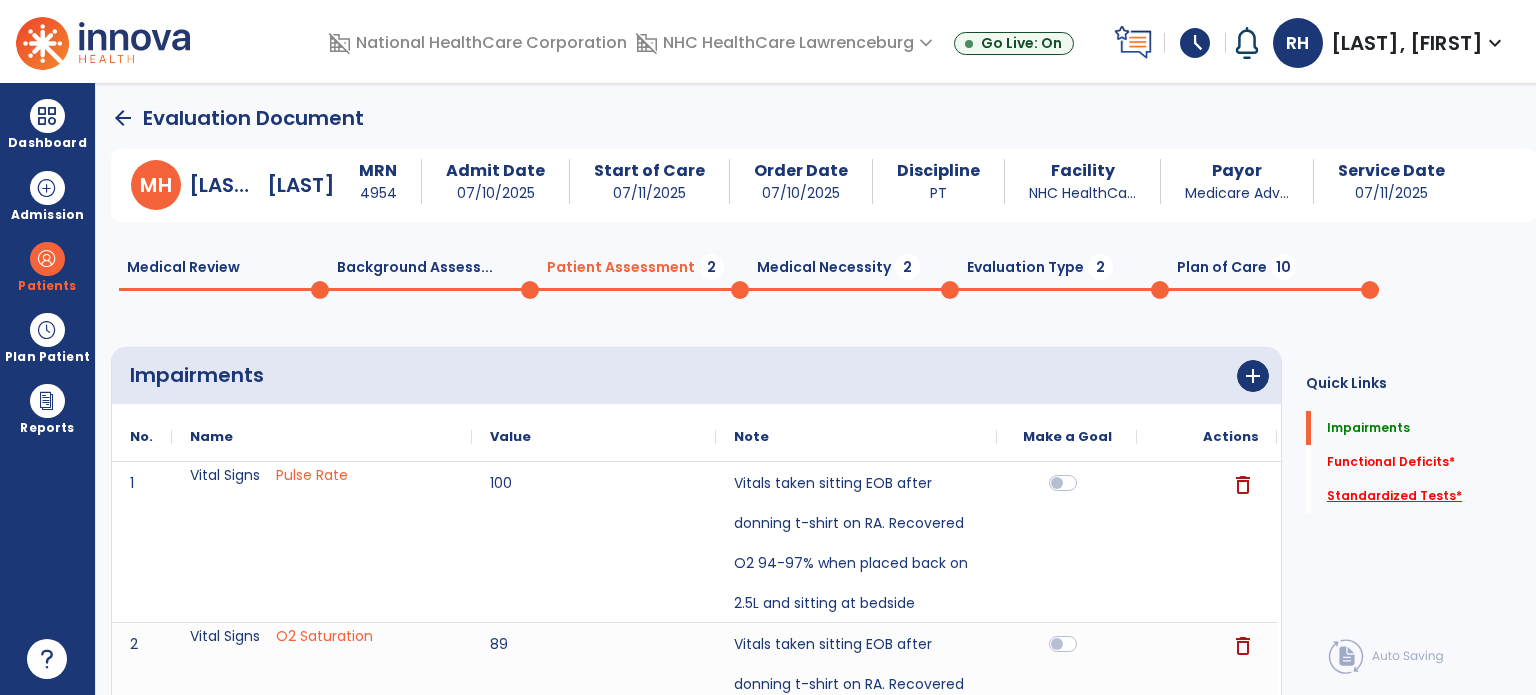 click on "Standardized Tests   *" 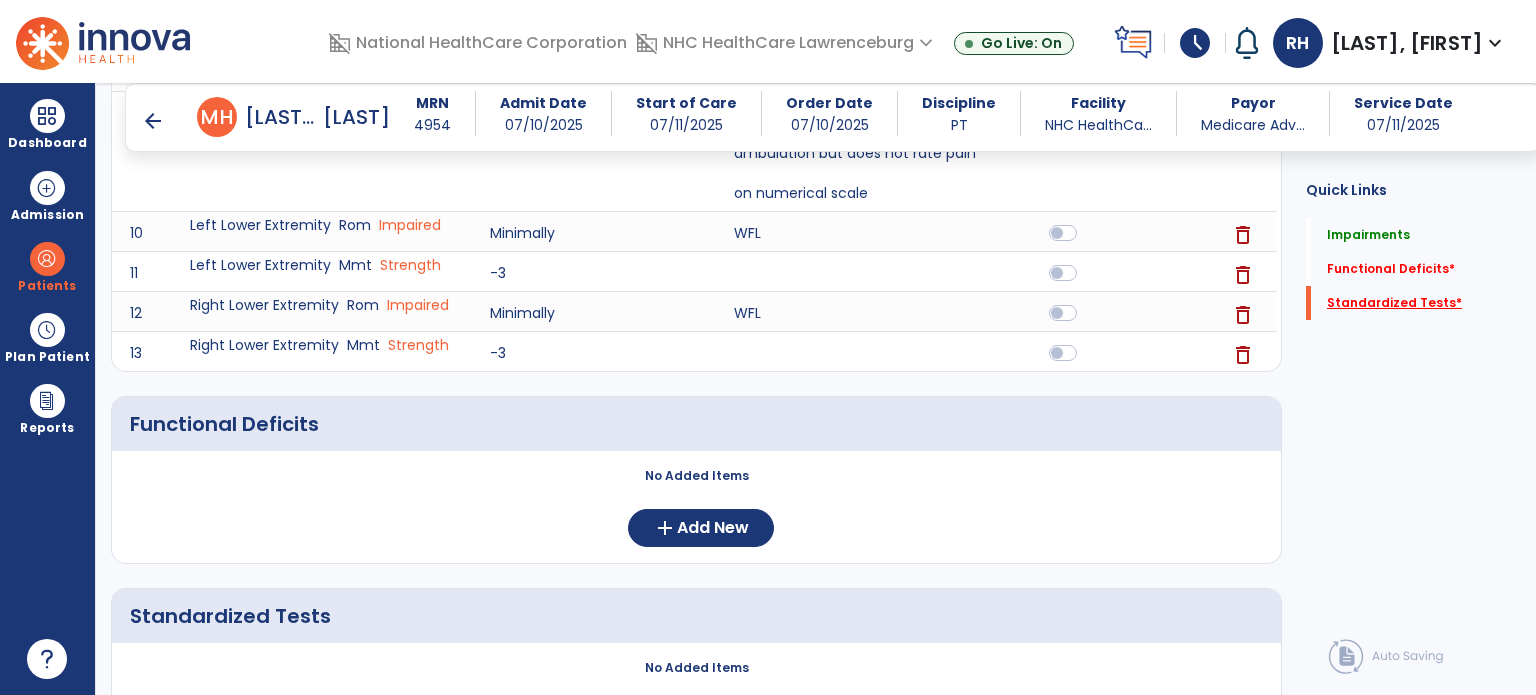 scroll, scrollTop: 1040, scrollLeft: 0, axis: vertical 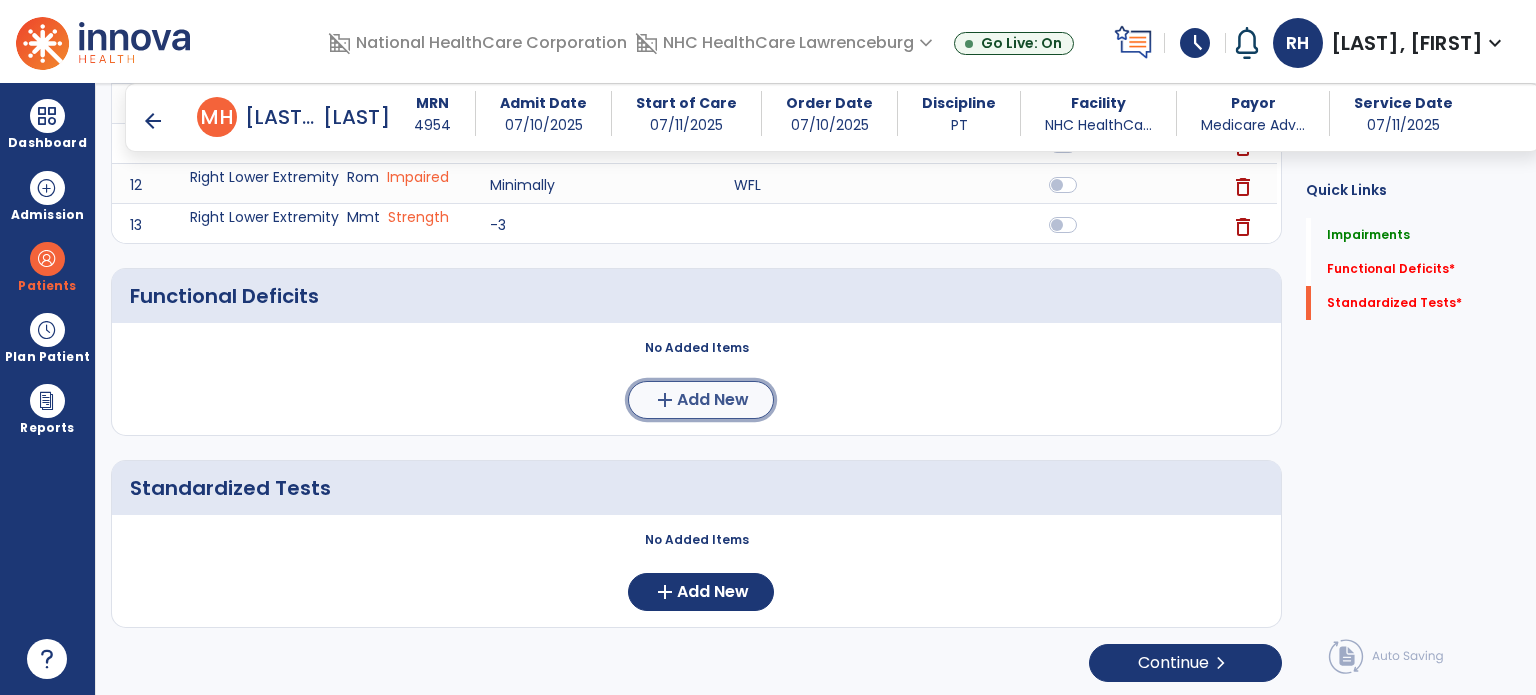click on "Add New" 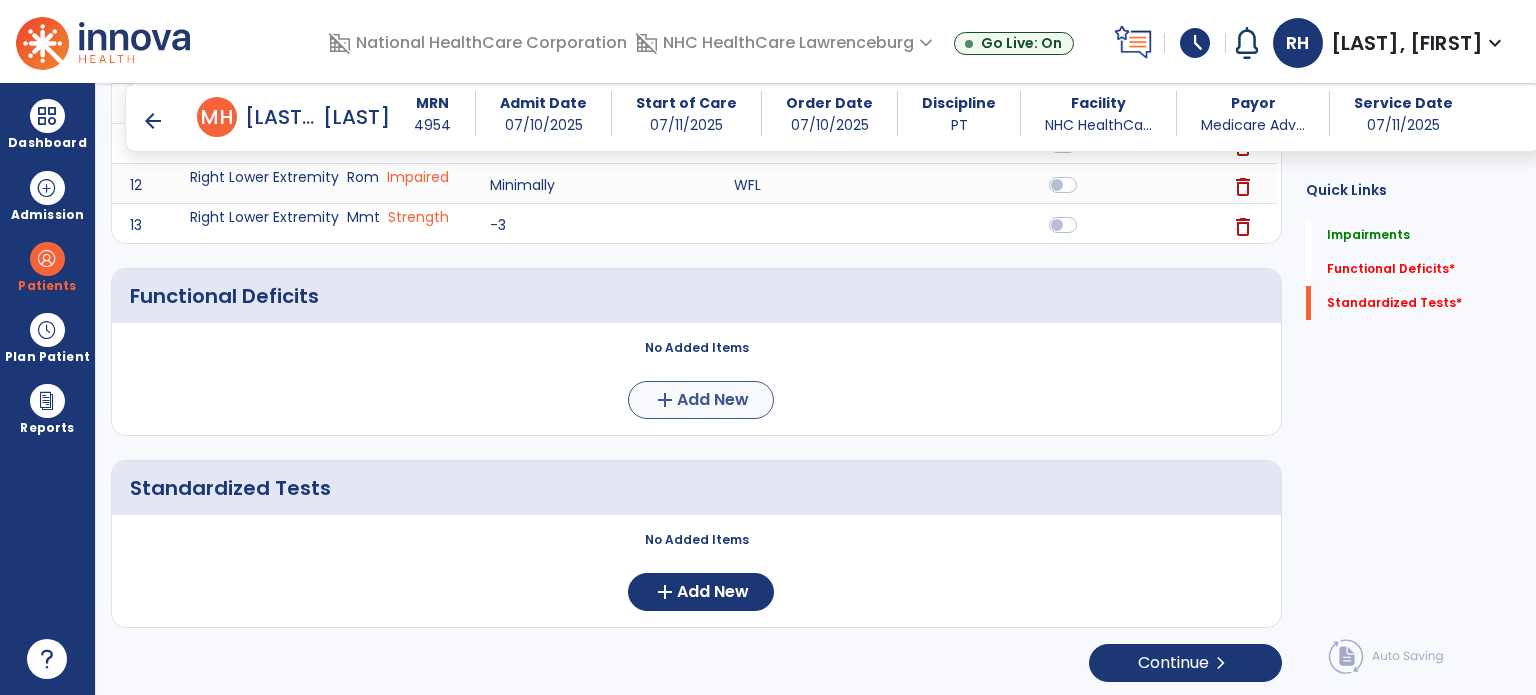 scroll, scrollTop: 0, scrollLeft: 0, axis: both 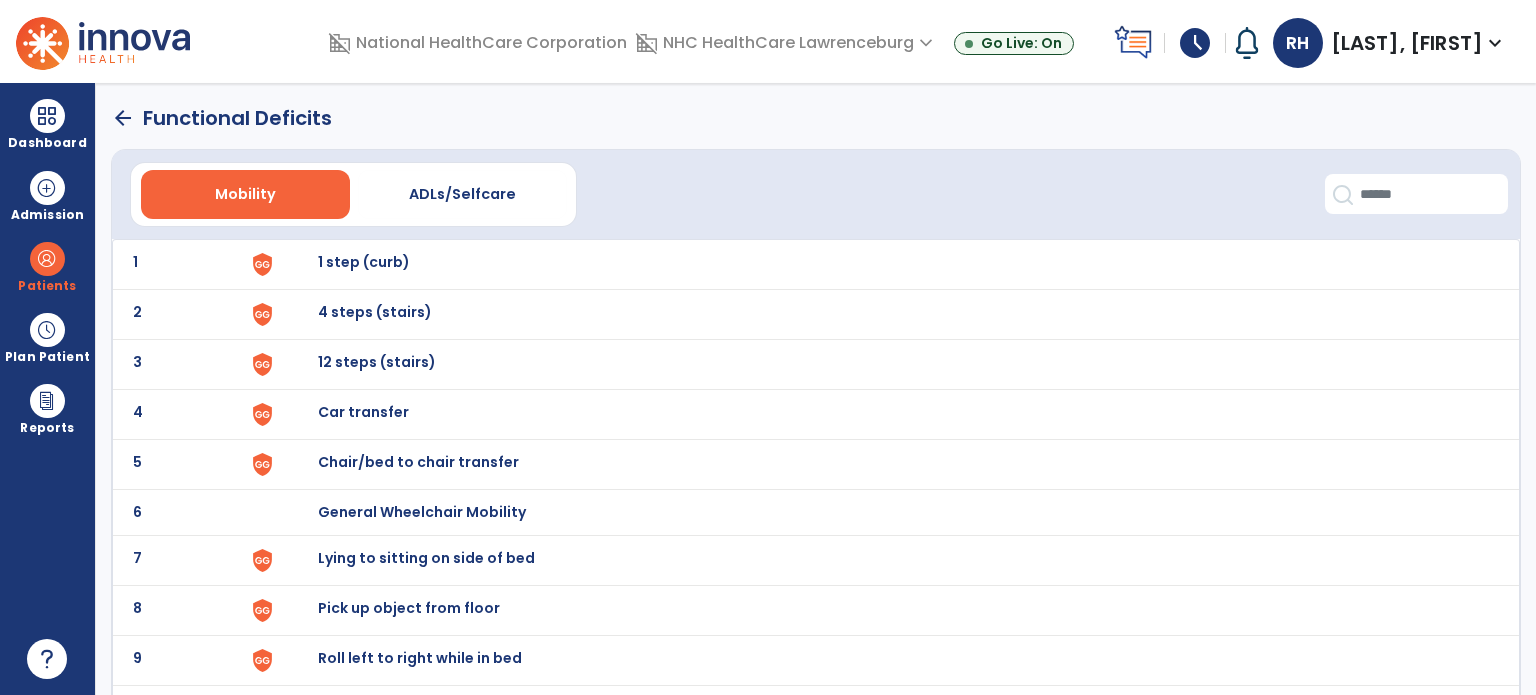 click at bounding box center (296, 264) 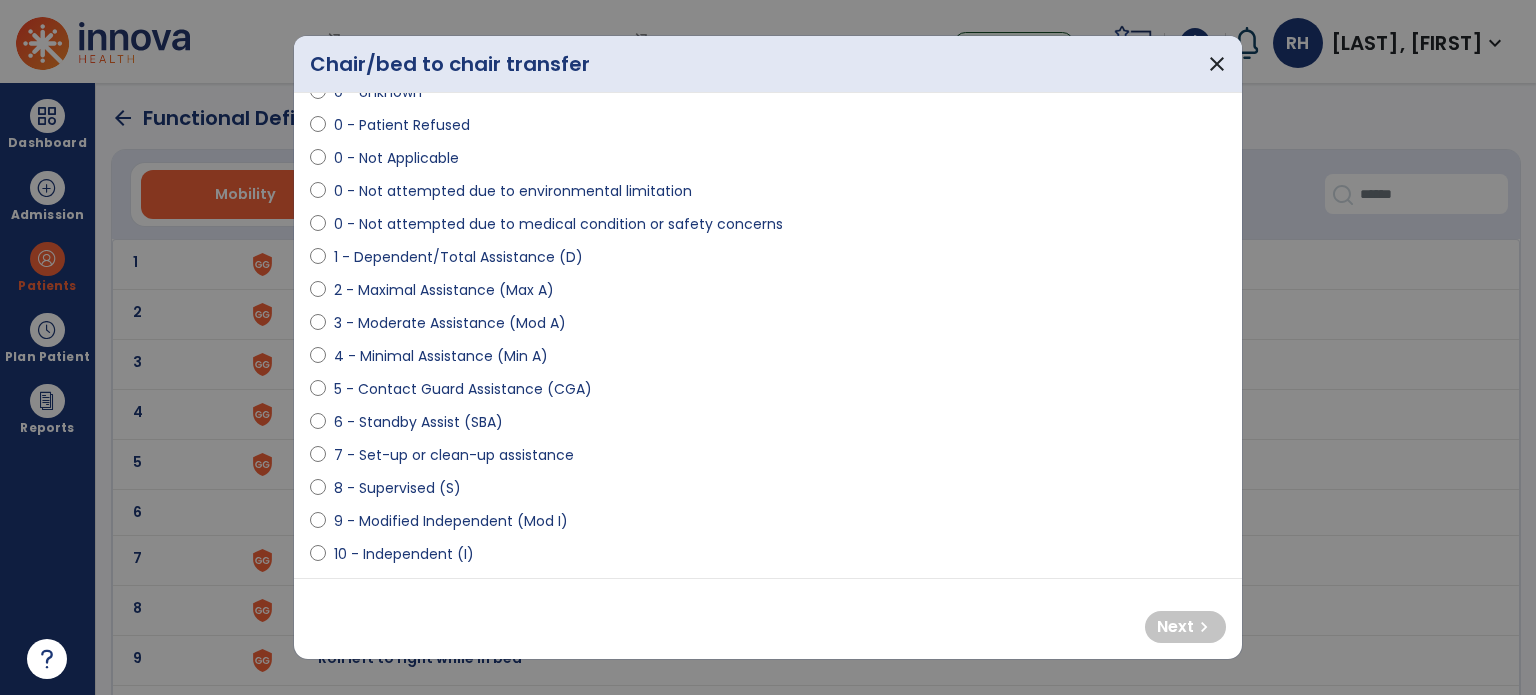 scroll, scrollTop: 92, scrollLeft: 0, axis: vertical 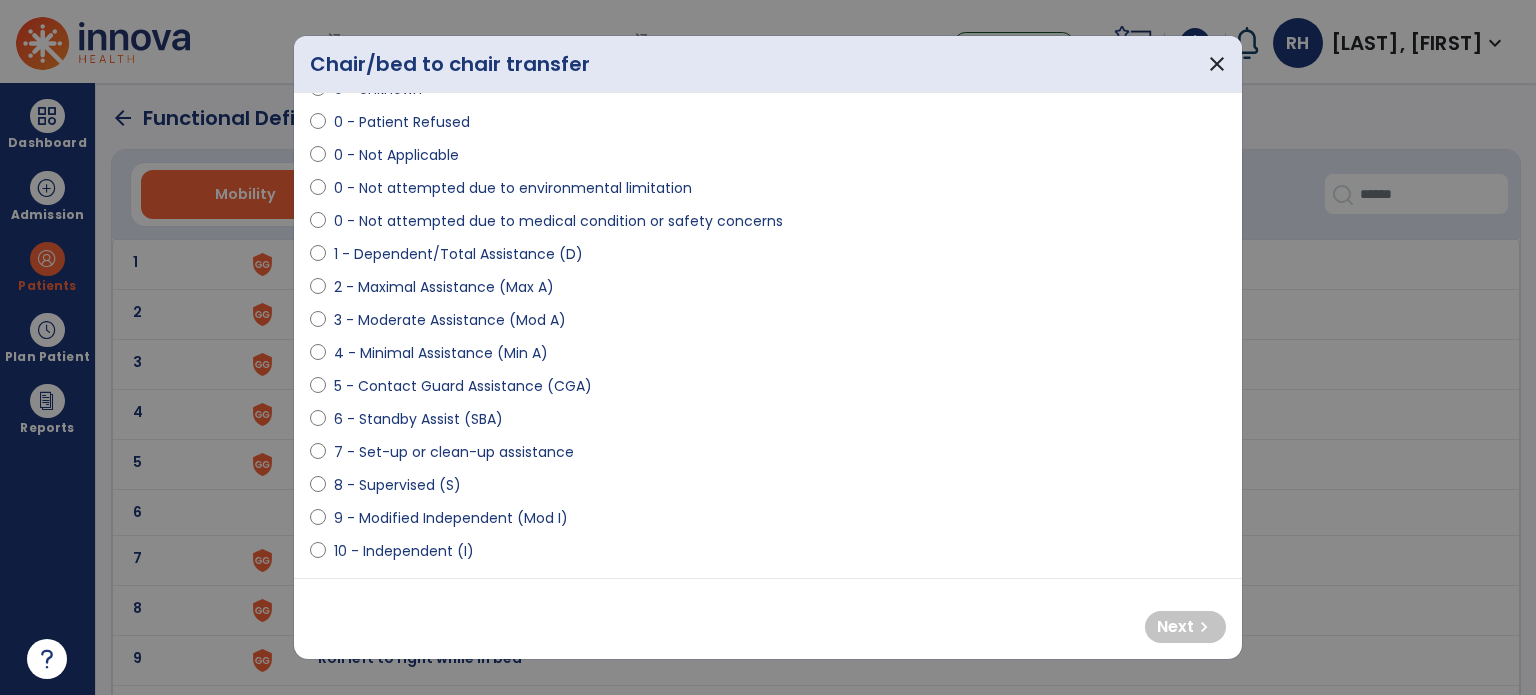 select on "**********" 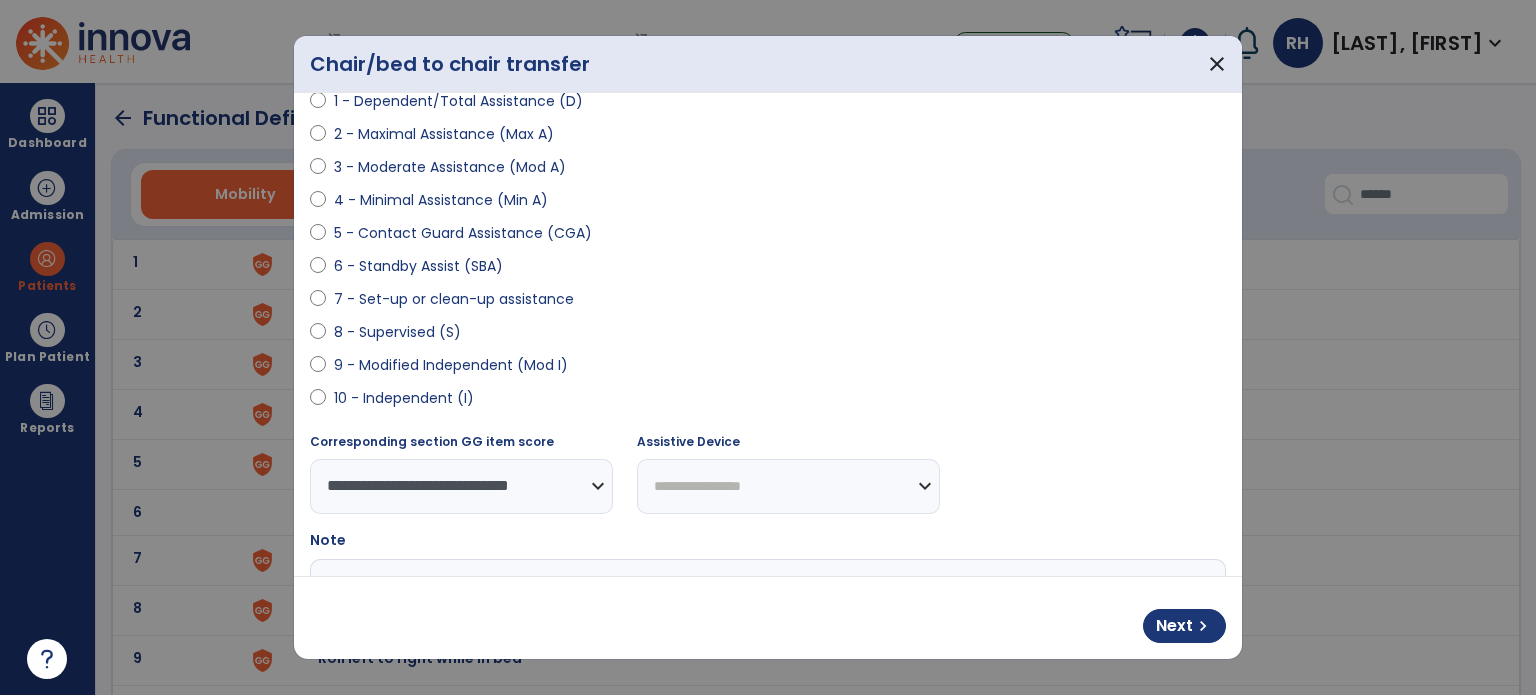 scroll, scrollTop: 248, scrollLeft: 0, axis: vertical 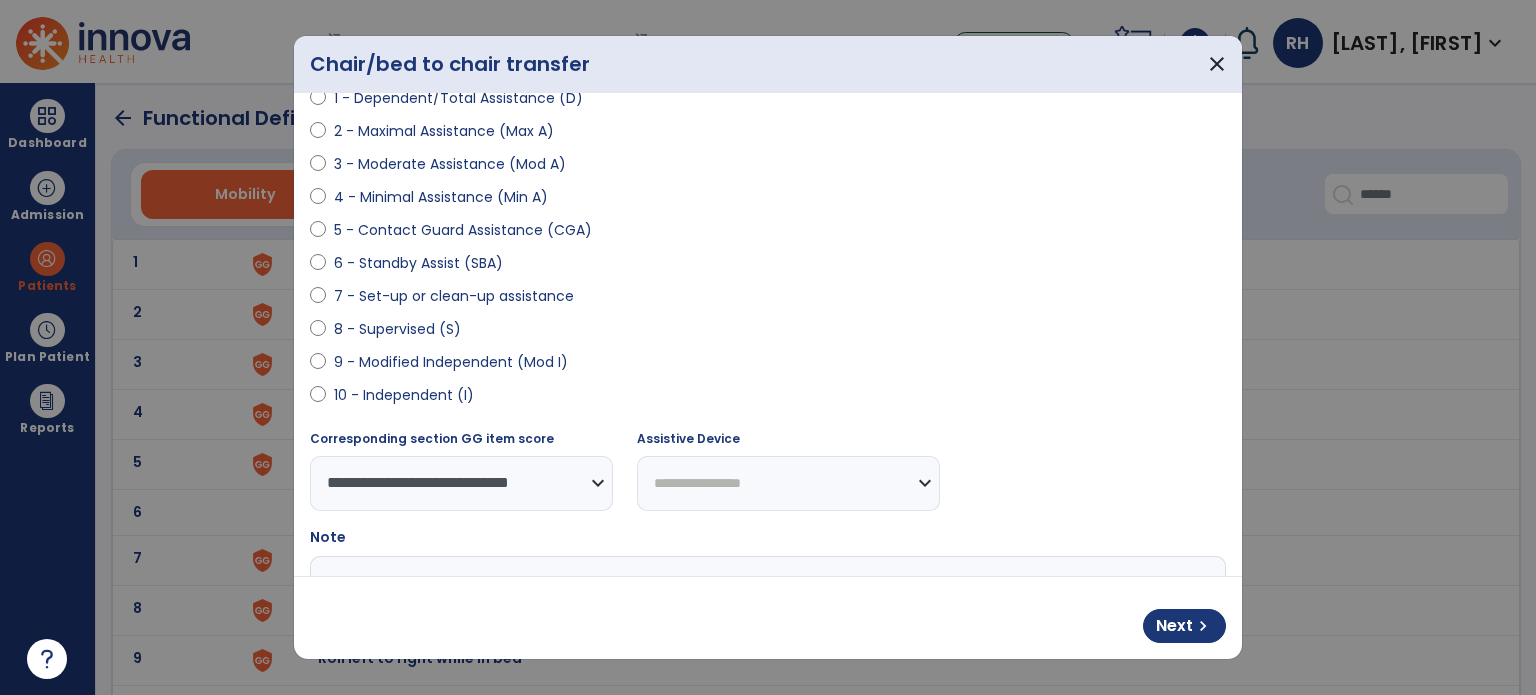click on "**********" at bounding box center (788, 483) 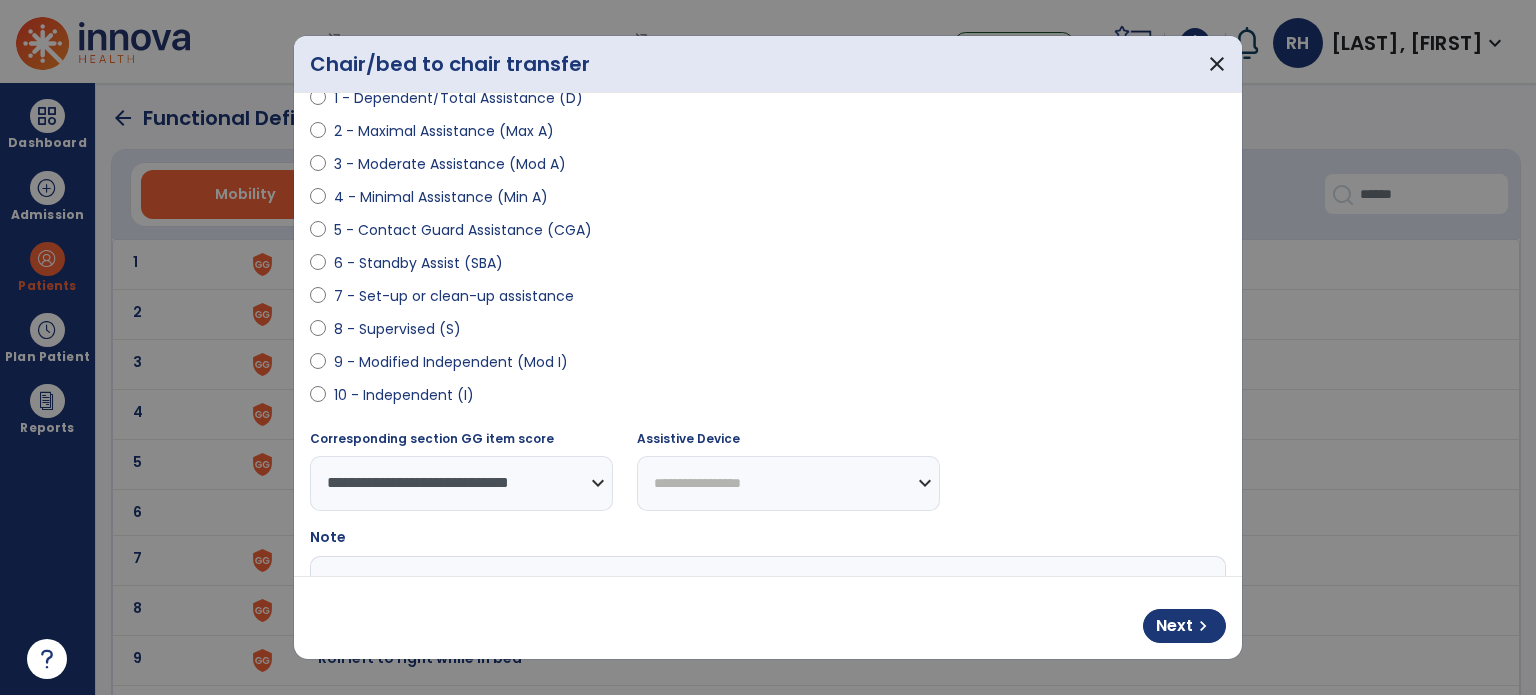 select on "**********" 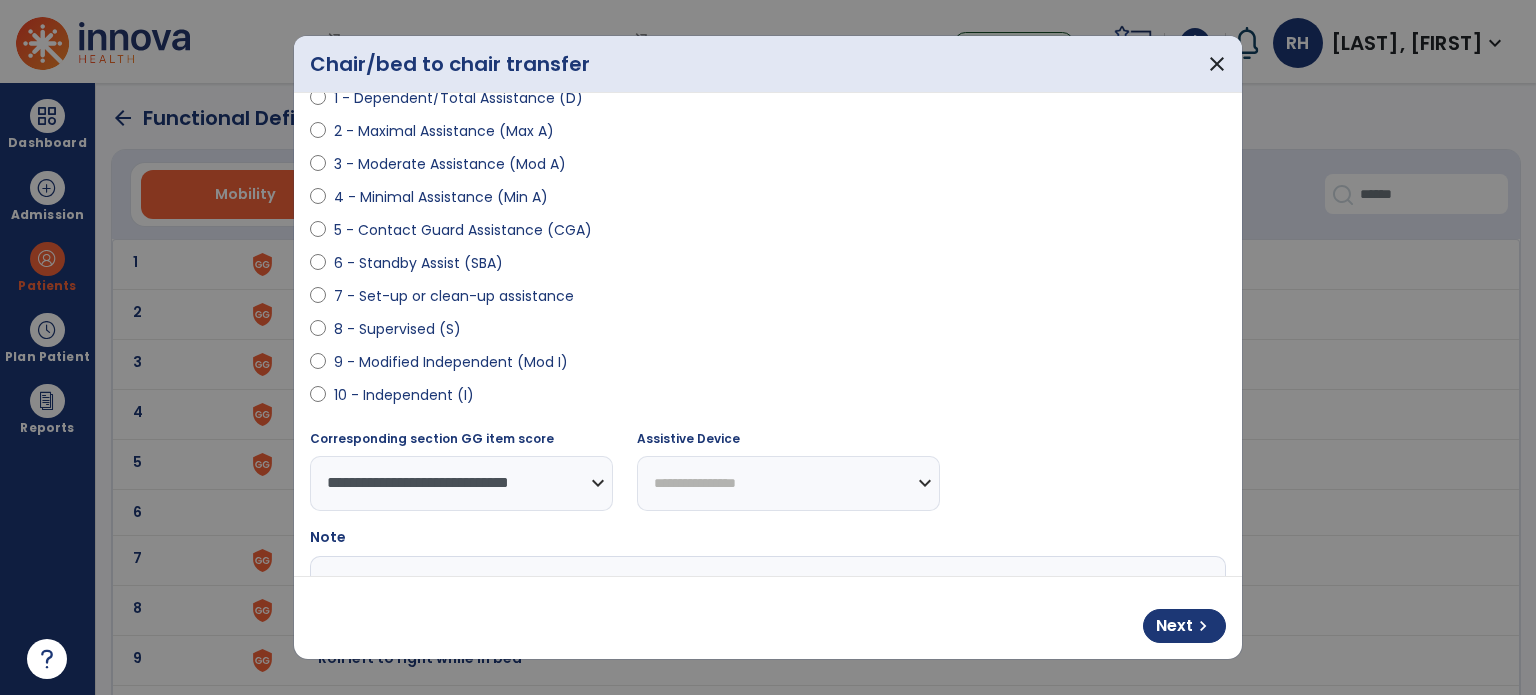 click on "**********" at bounding box center (788, 483) 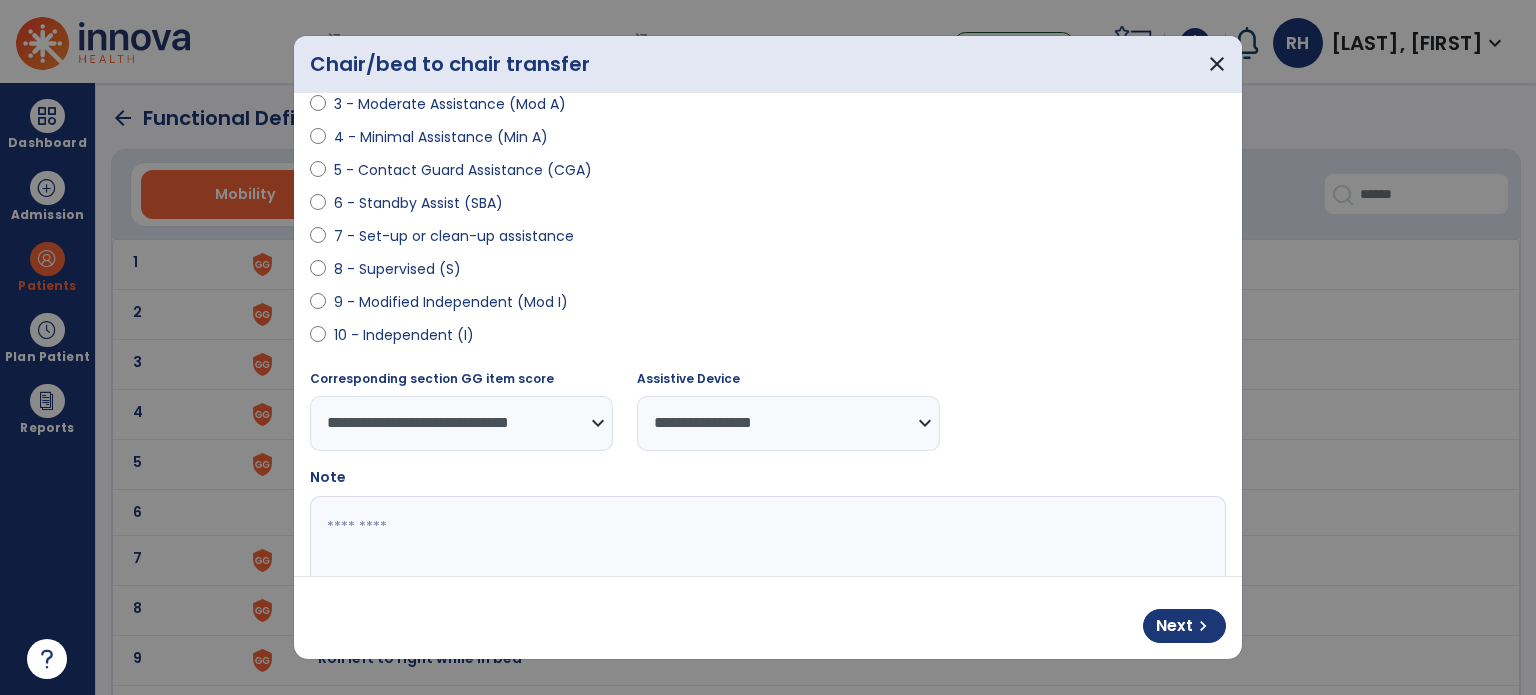 scroll, scrollTop: 301, scrollLeft: 0, axis: vertical 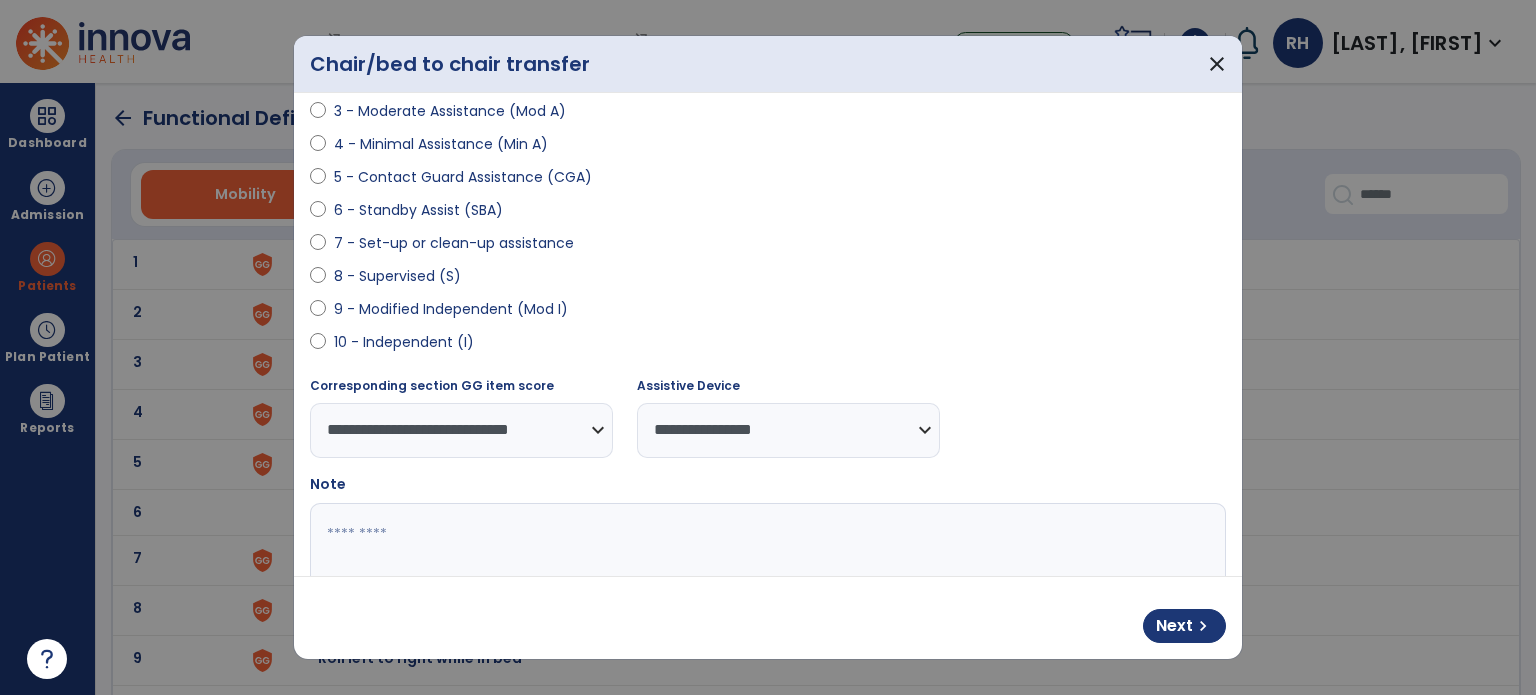 click at bounding box center [766, 578] 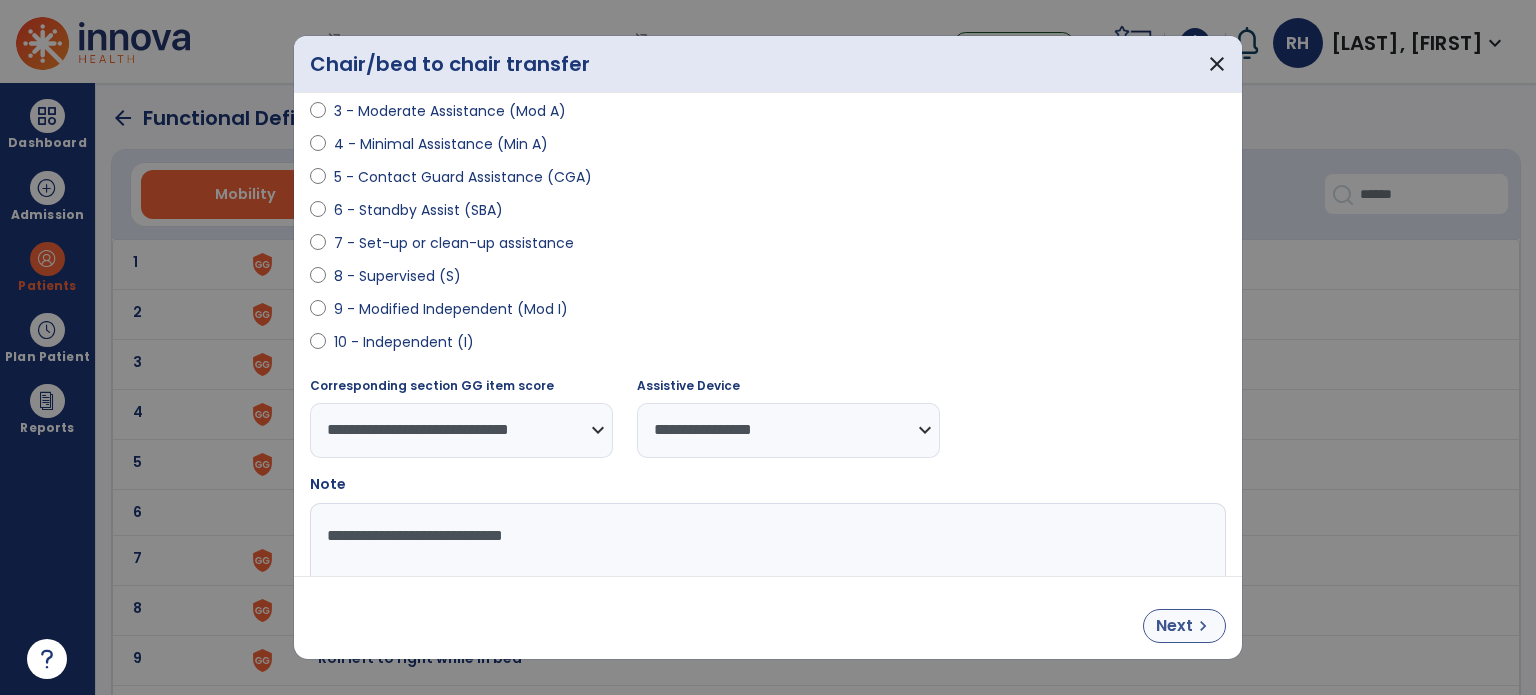 type on "**********" 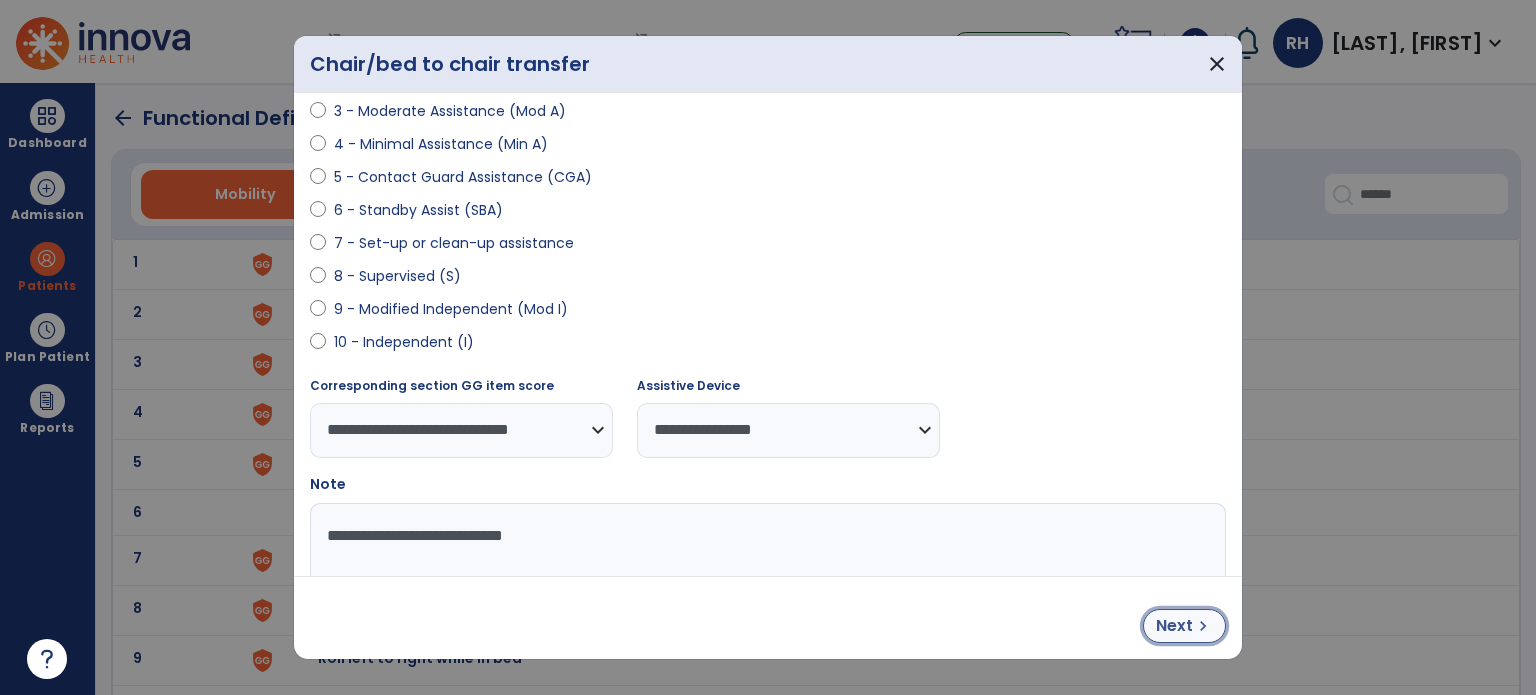 click on "Next" at bounding box center [1174, 626] 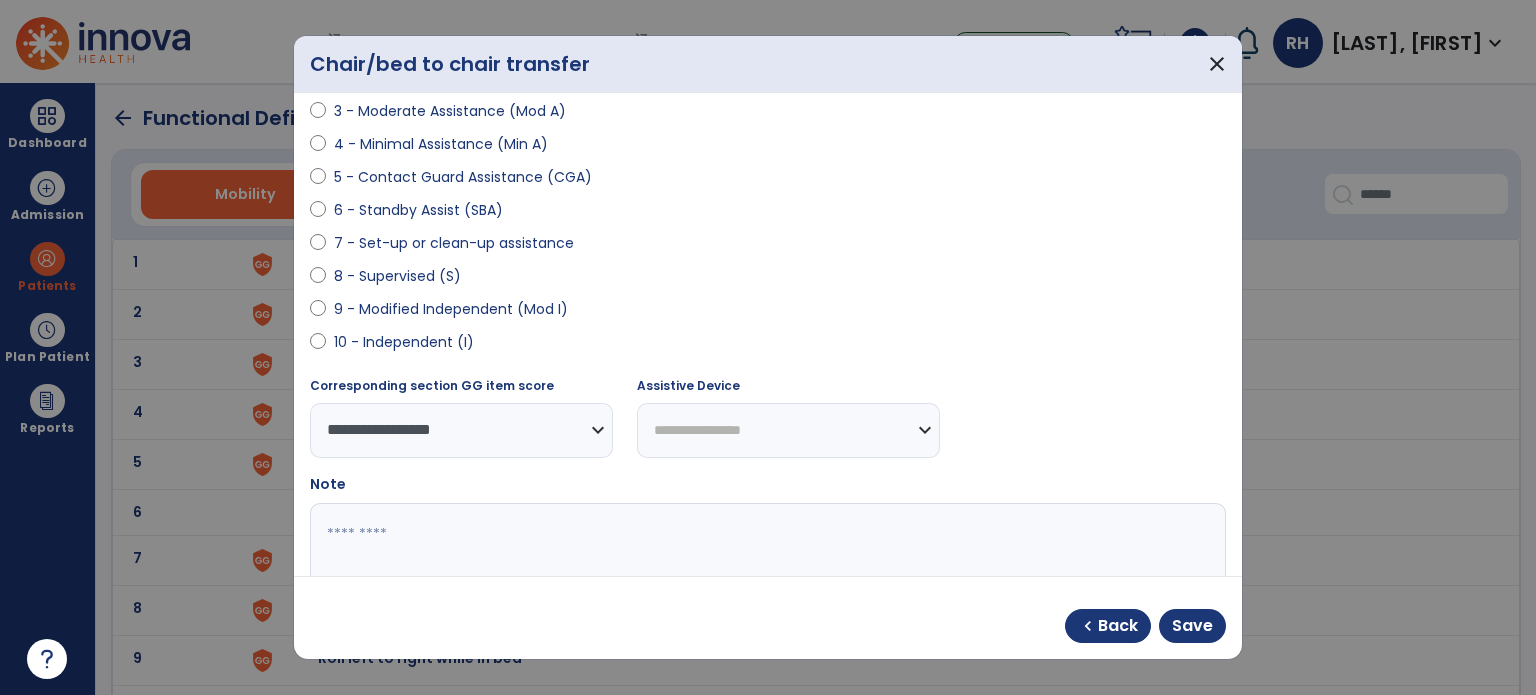 select on "**********" 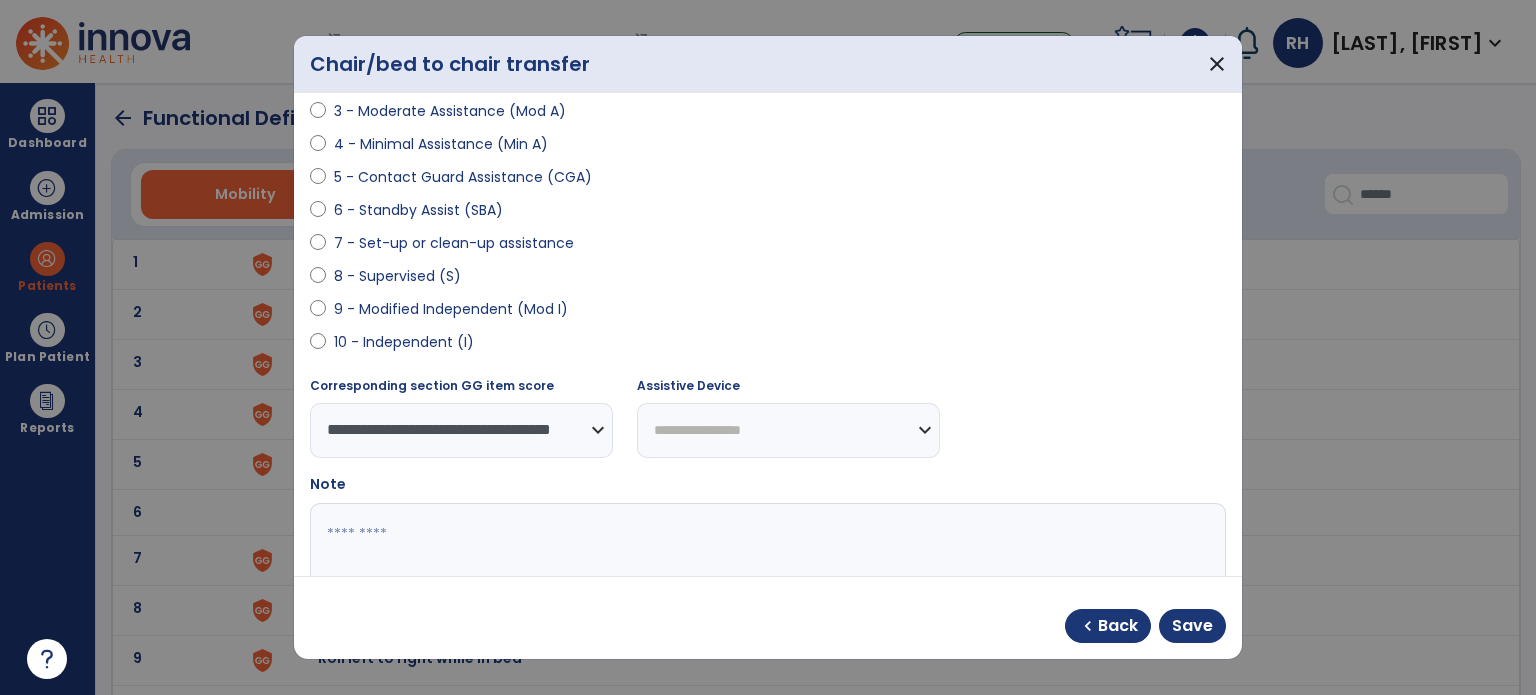 click on "**********" at bounding box center [788, 430] 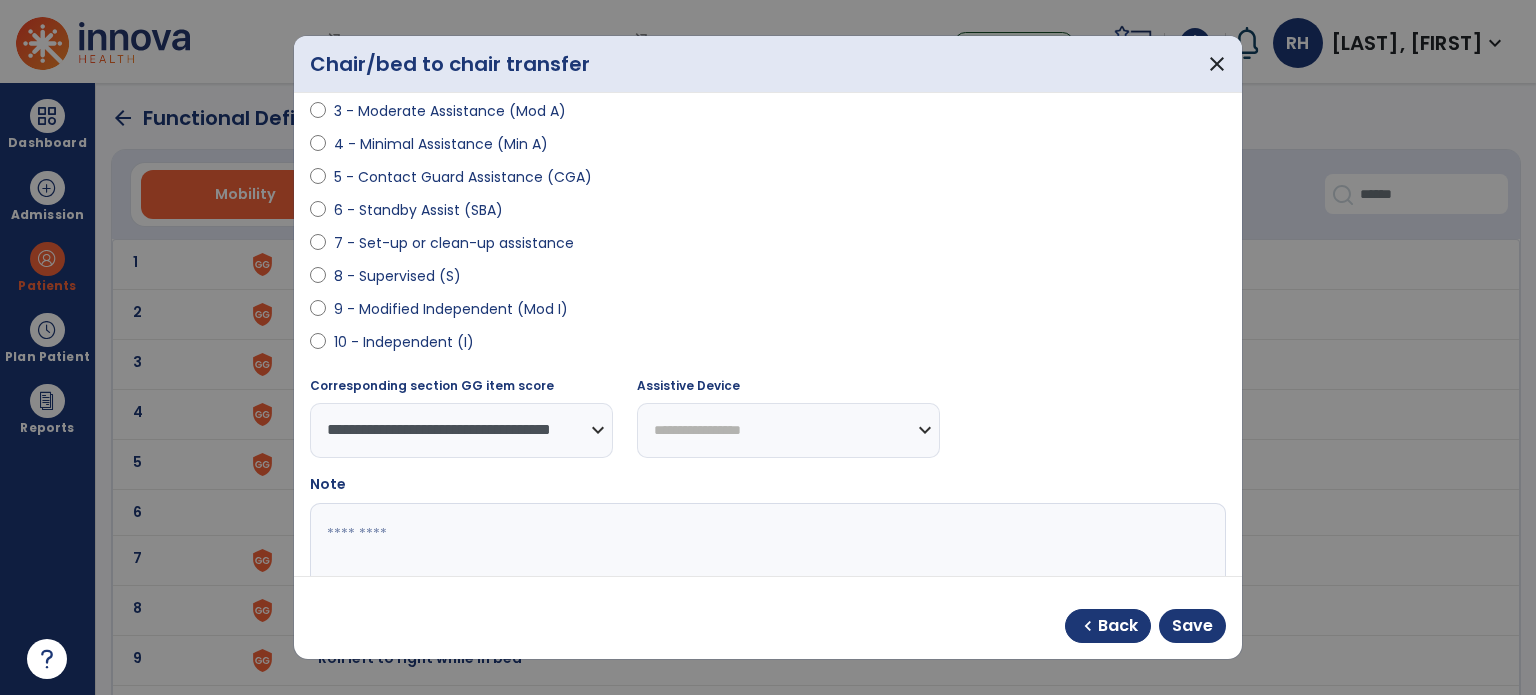 select on "**********" 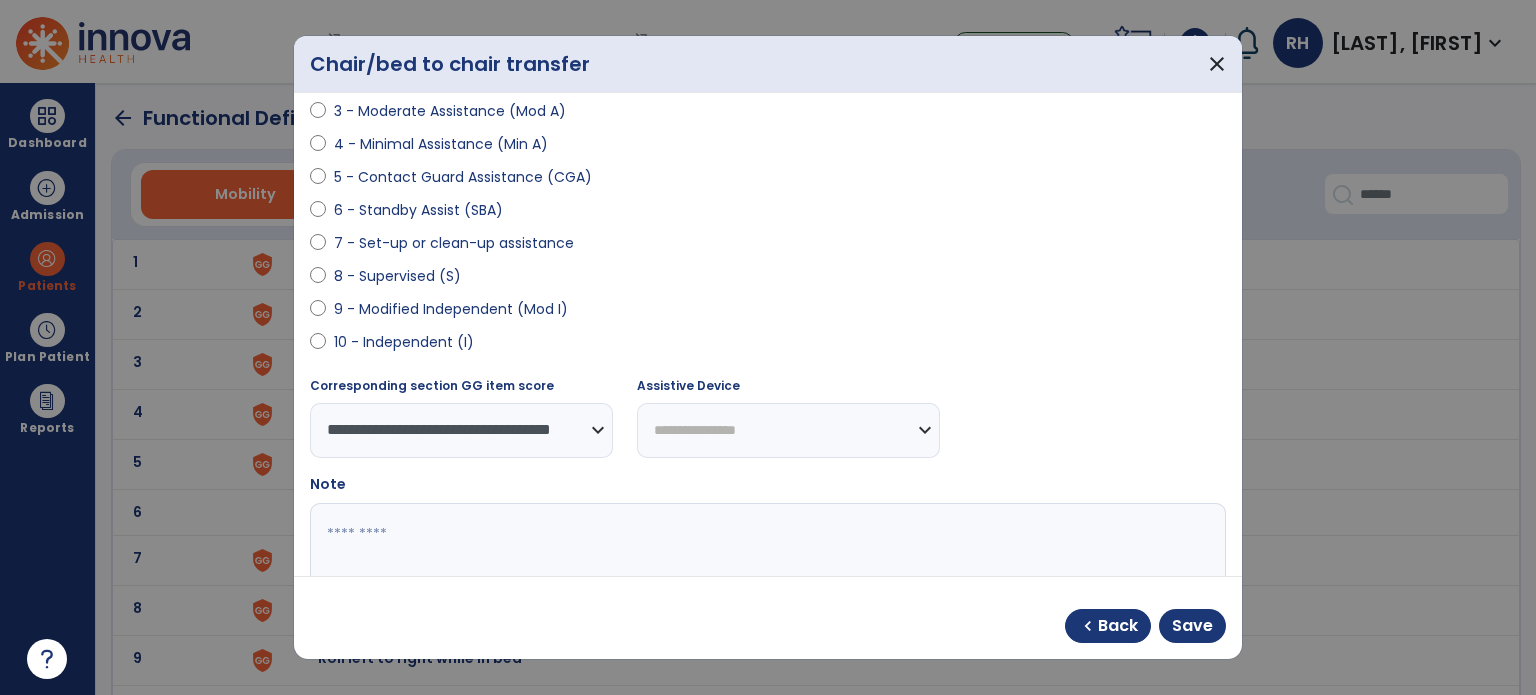 click on "**********" at bounding box center [788, 430] 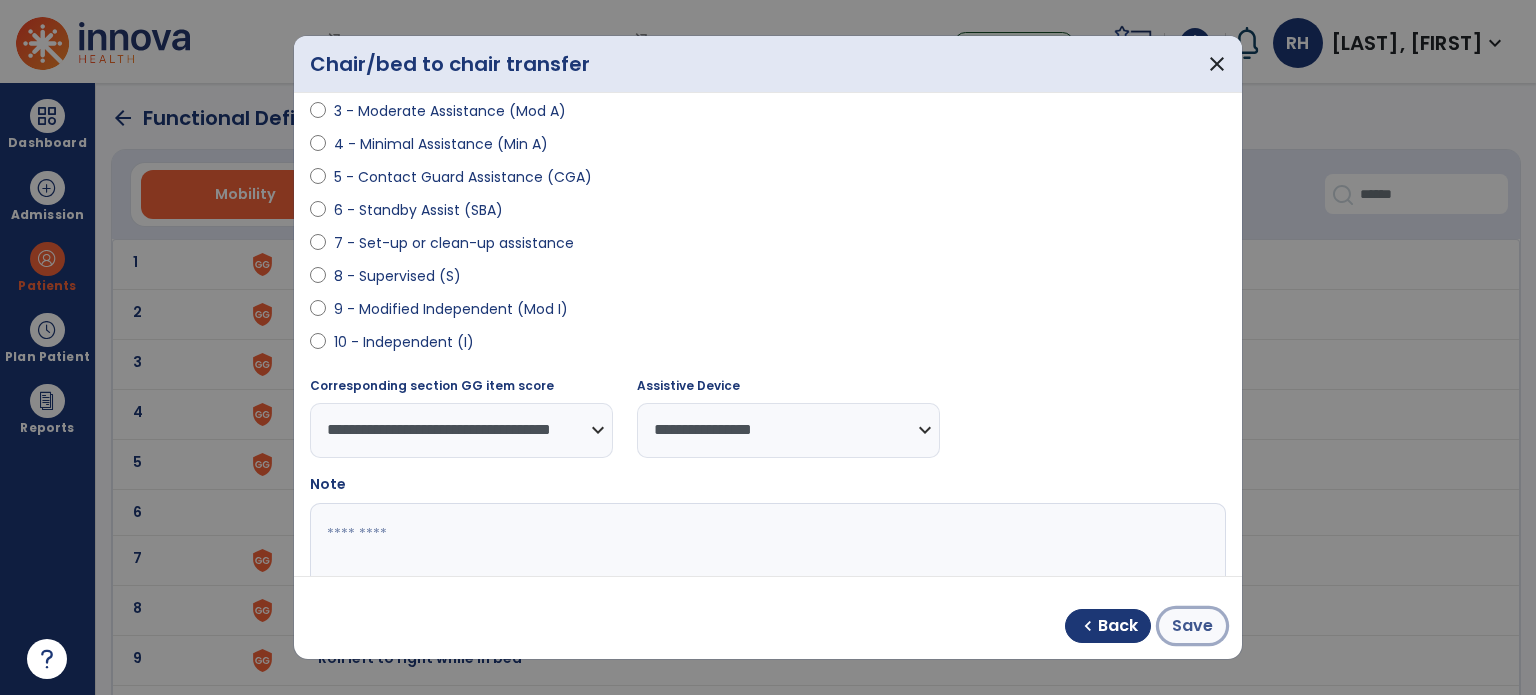 click on "Save" at bounding box center (1192, 626) 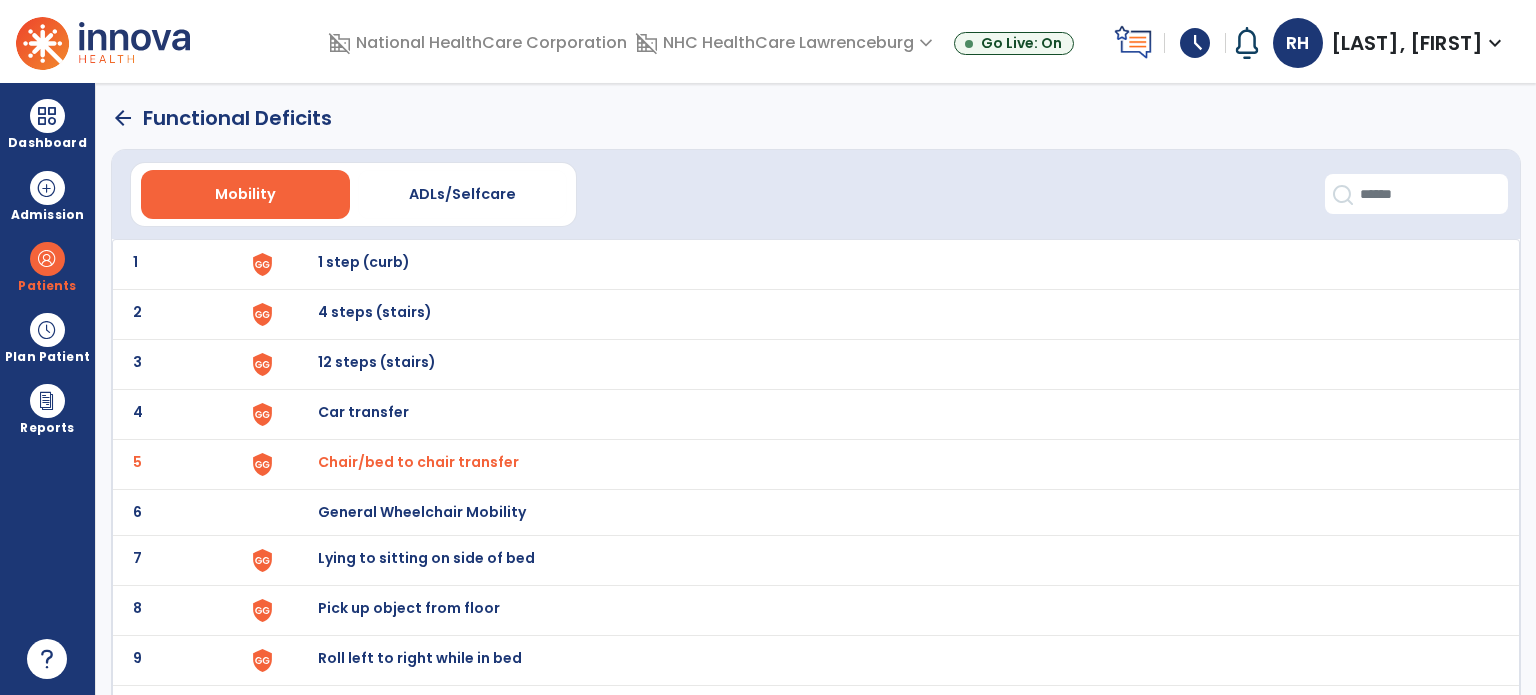 click on "Lying to sitting on side of bed" at bounding box center [364, 262] 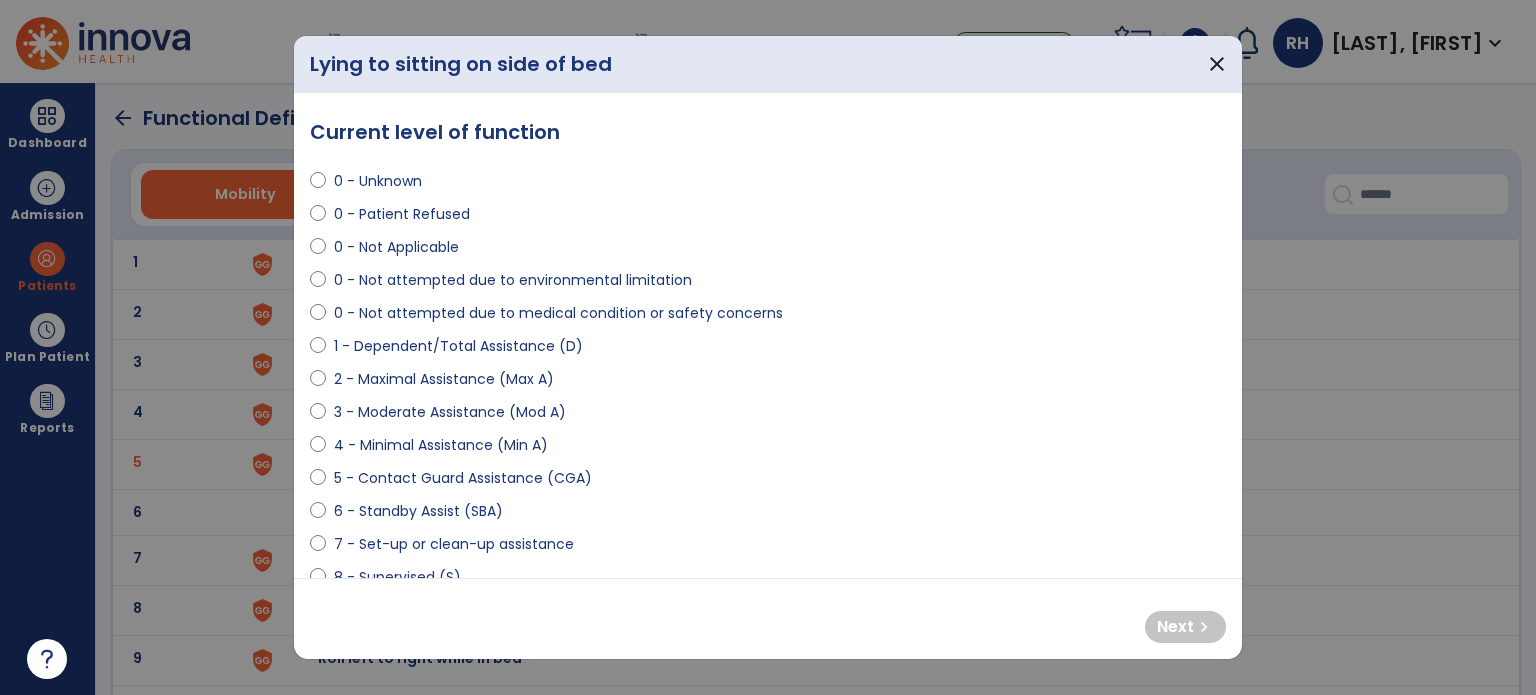 select on "**********" 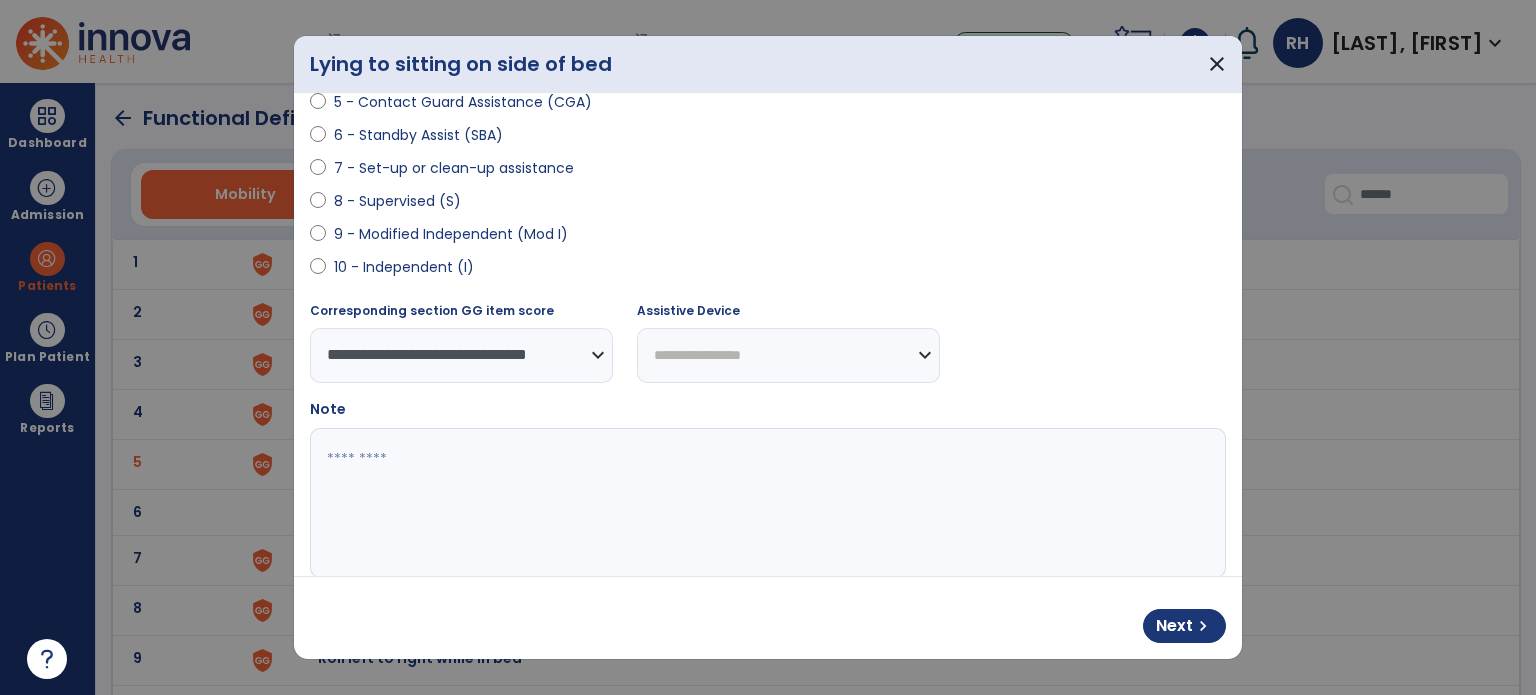 scroll, scrollTop: 408, scrollLeft: 0, axis: vertical 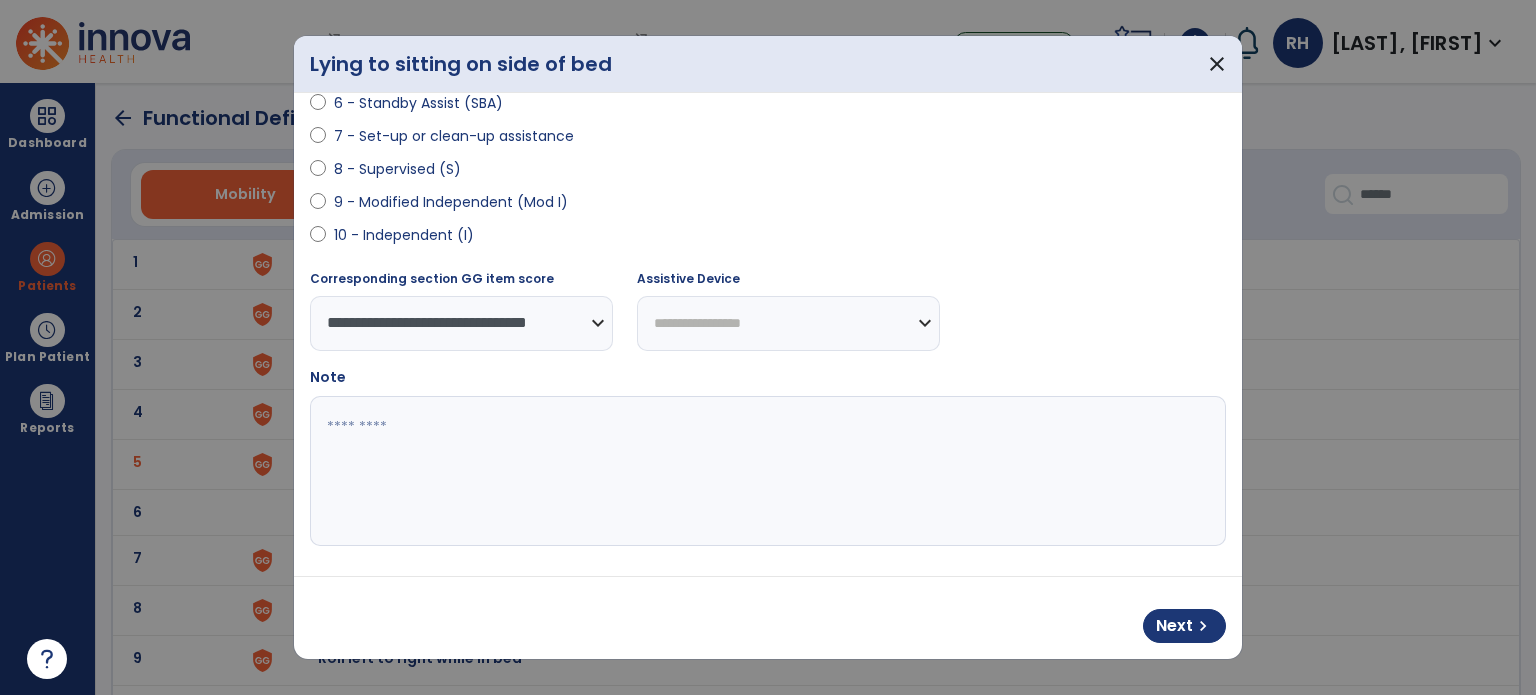 click at bounding box center (766, 471) 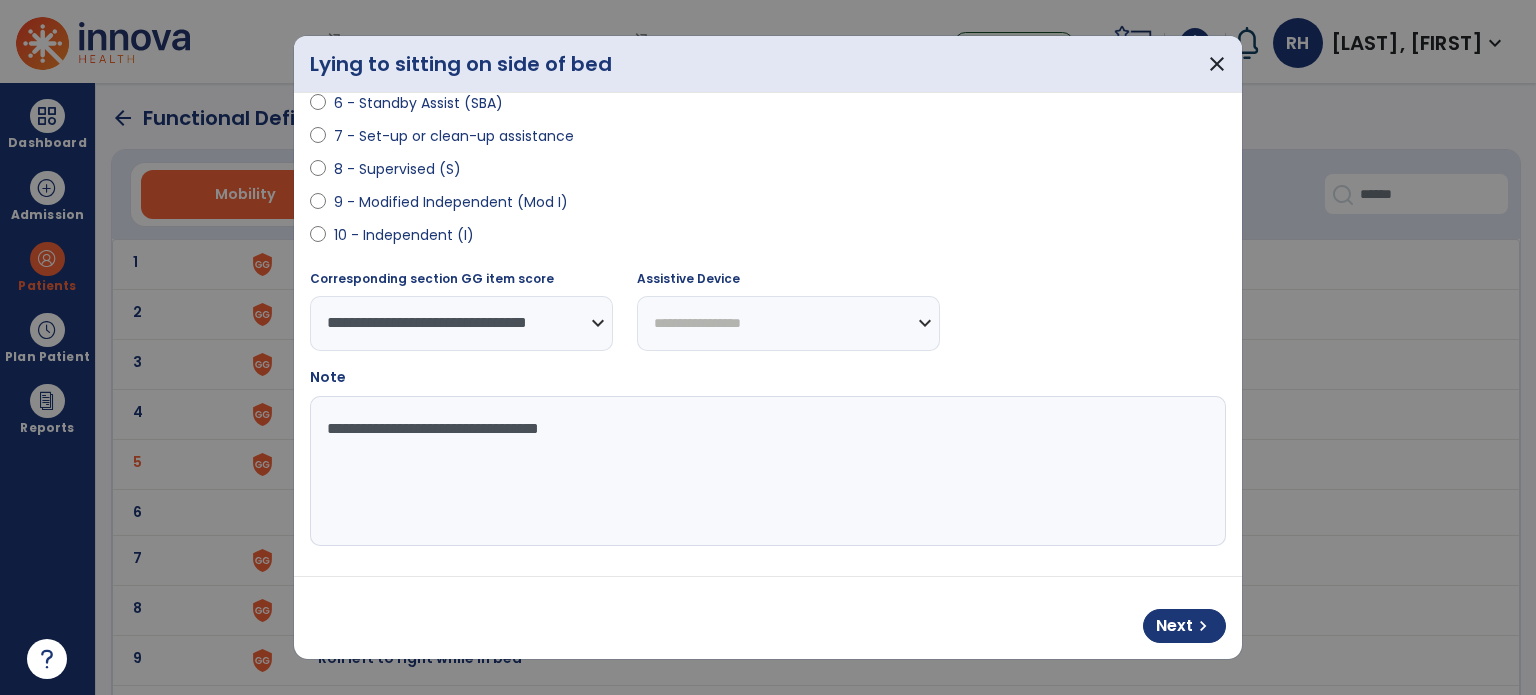 click on "**********" at bounding box center [766, 471] 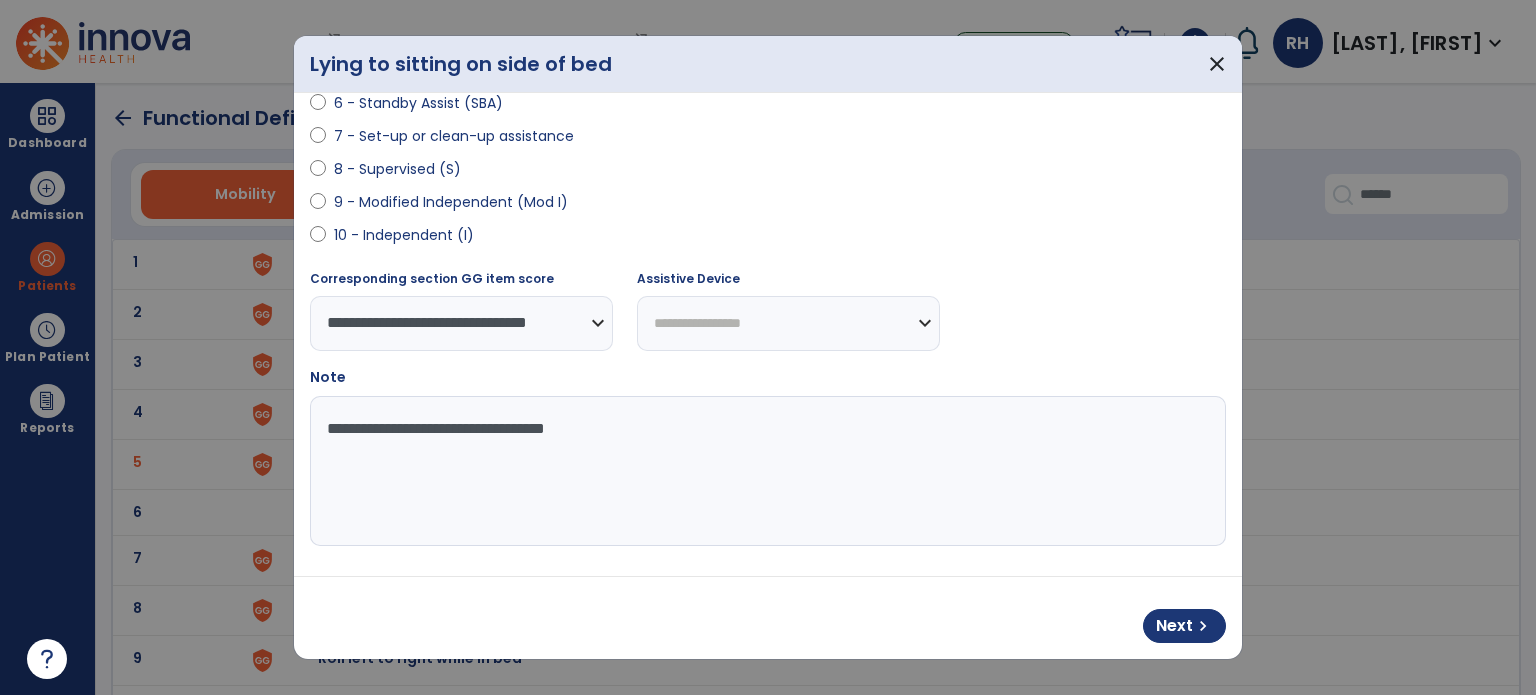 click on "**********" at bounding box center [766, 471] 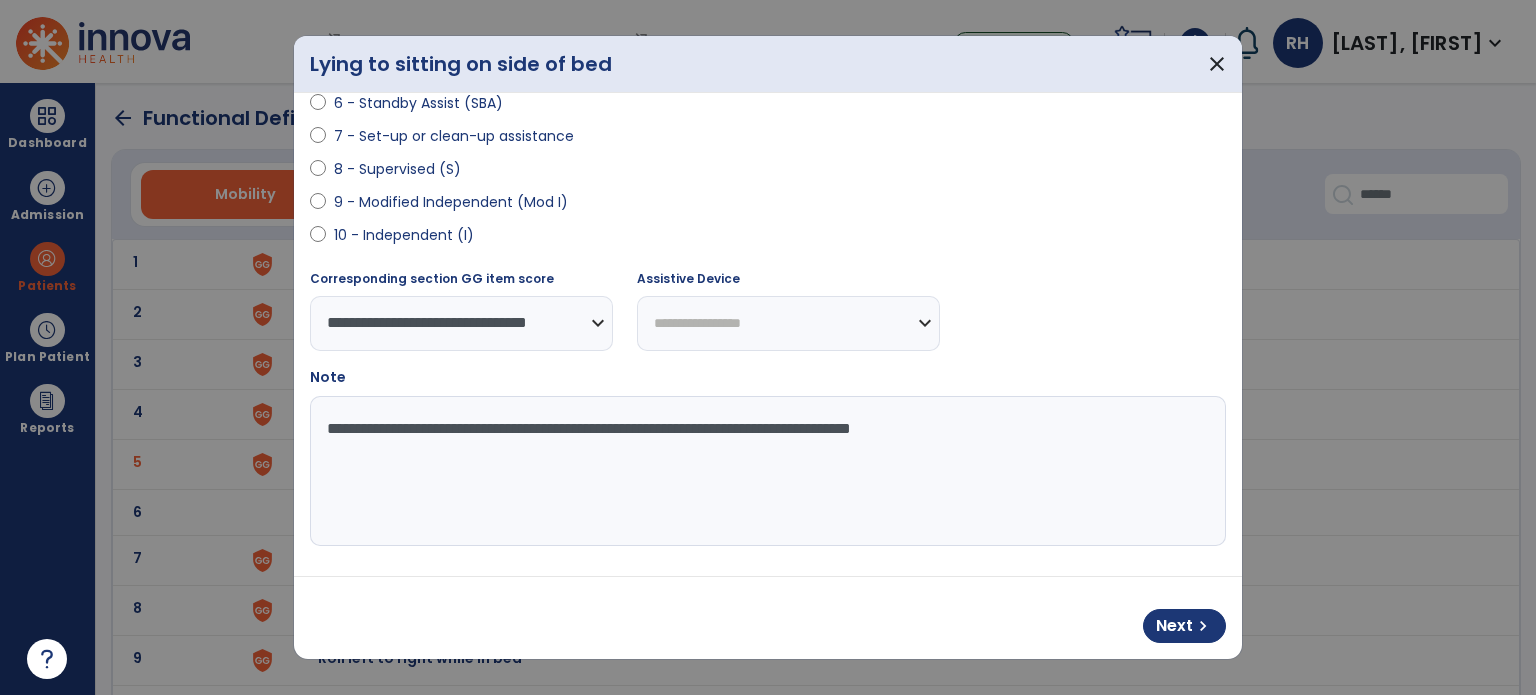 click on "**********" at bounding box center (766, 471) 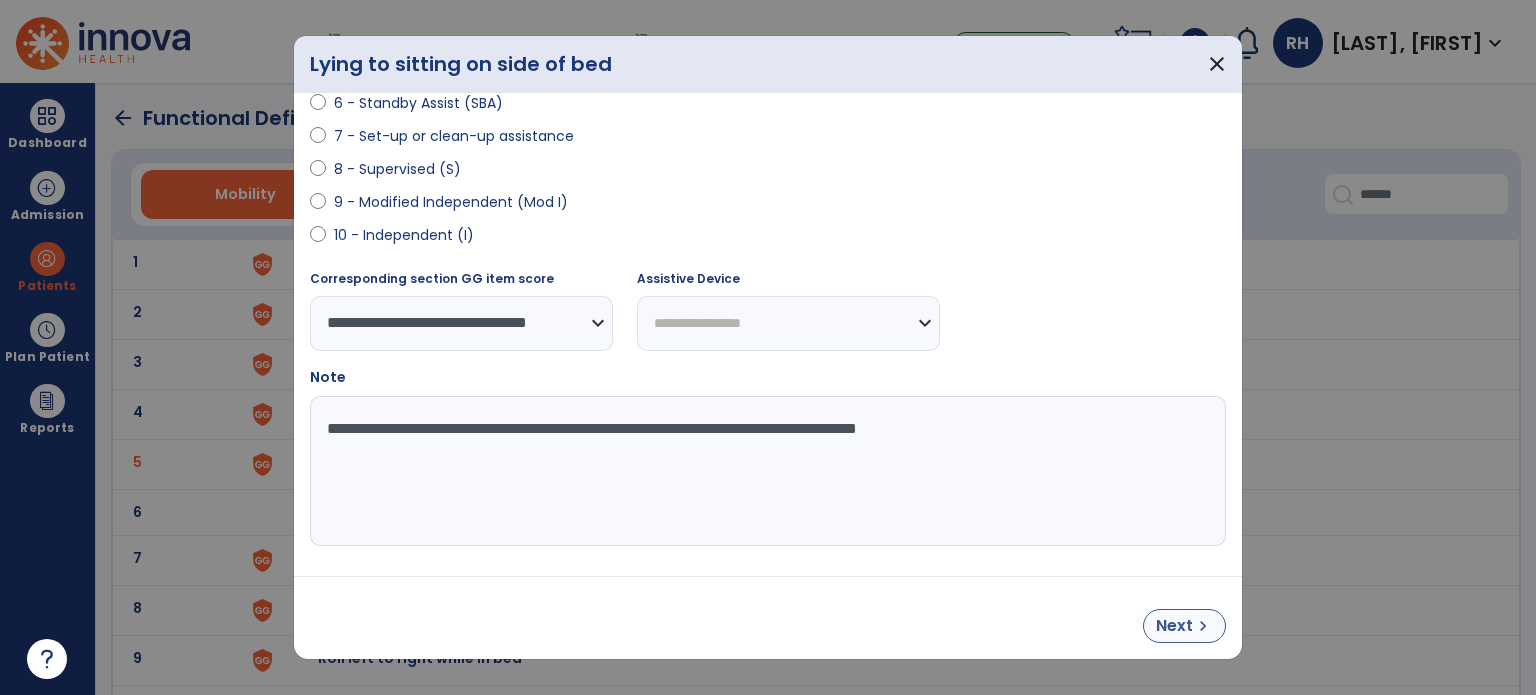 type on "**********" 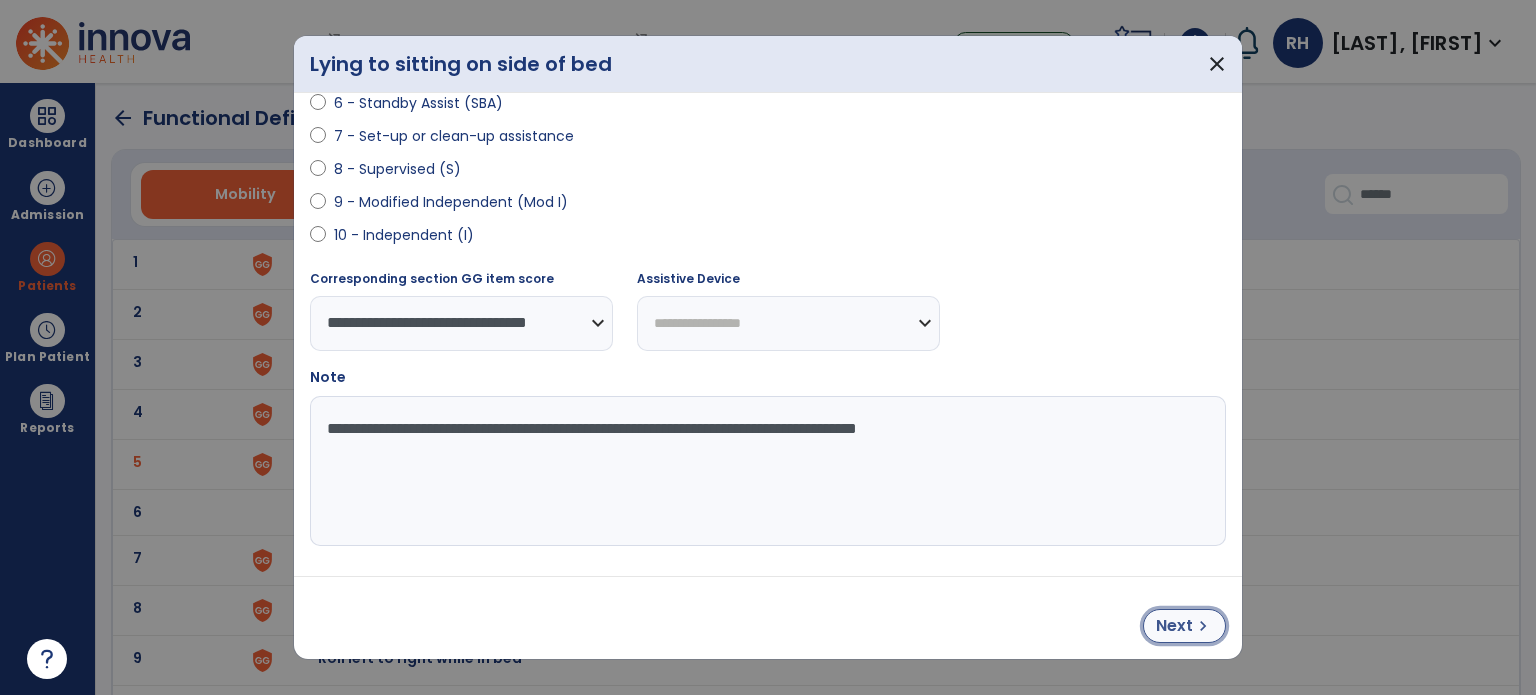click on "Next" at bounding box center [1174, 626] 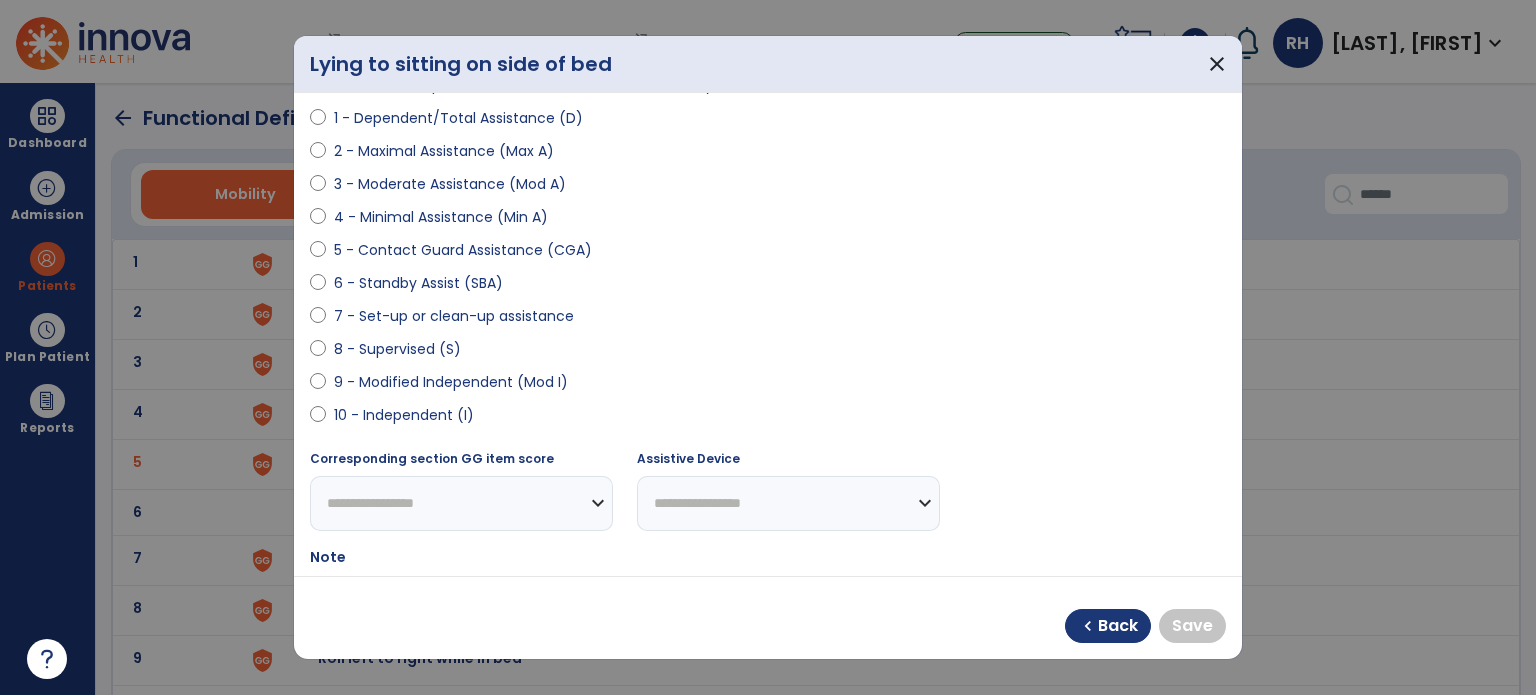 scroll, scrollTop: 227, scrollLeft: 0, axis: vertical 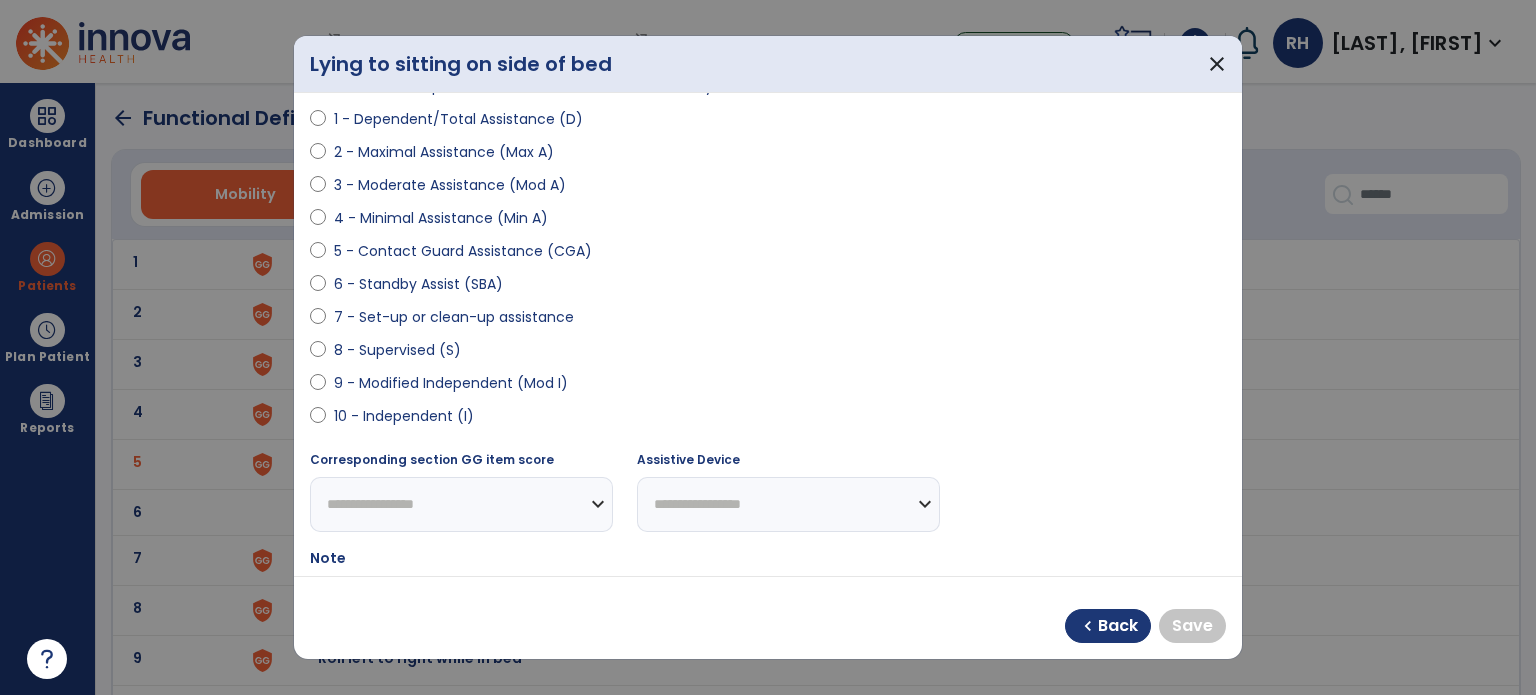 select on "**********" 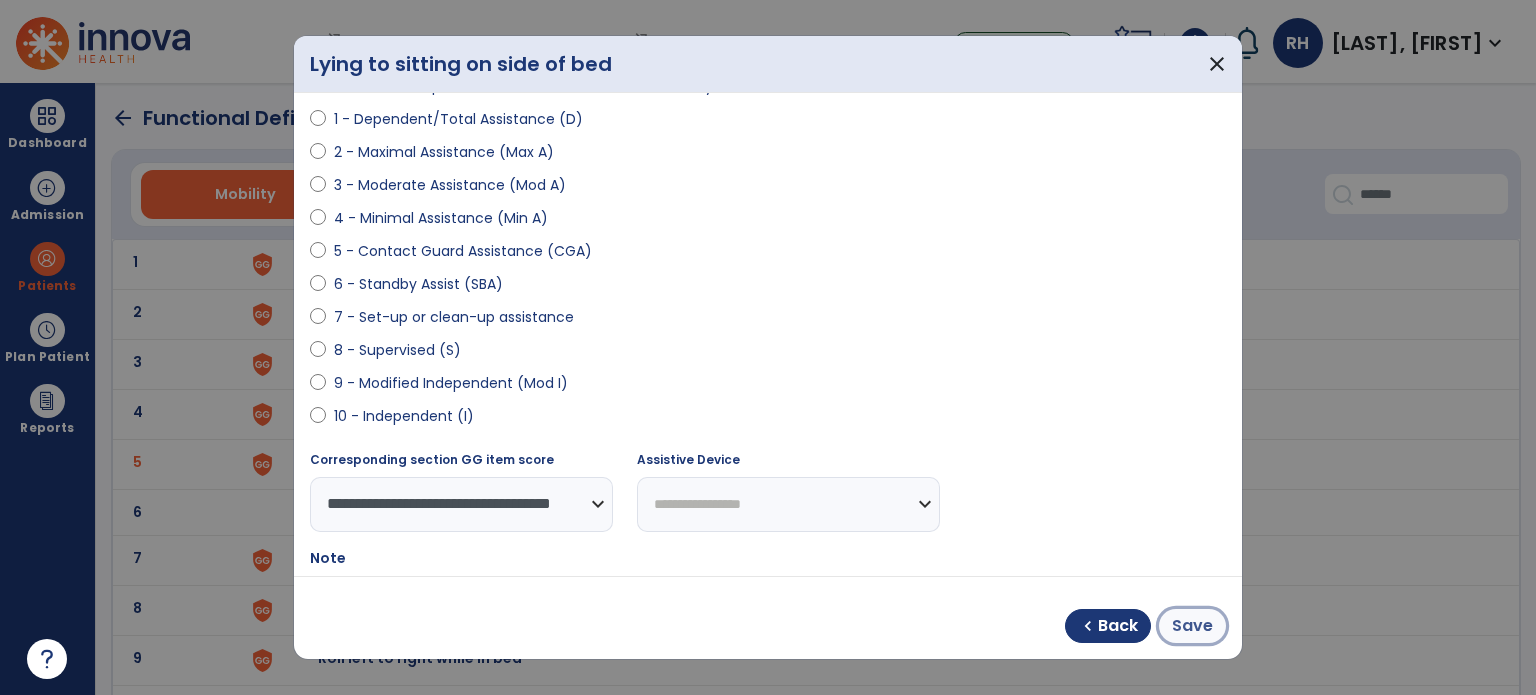 click on "Save" at bounding box center [1192, 626] 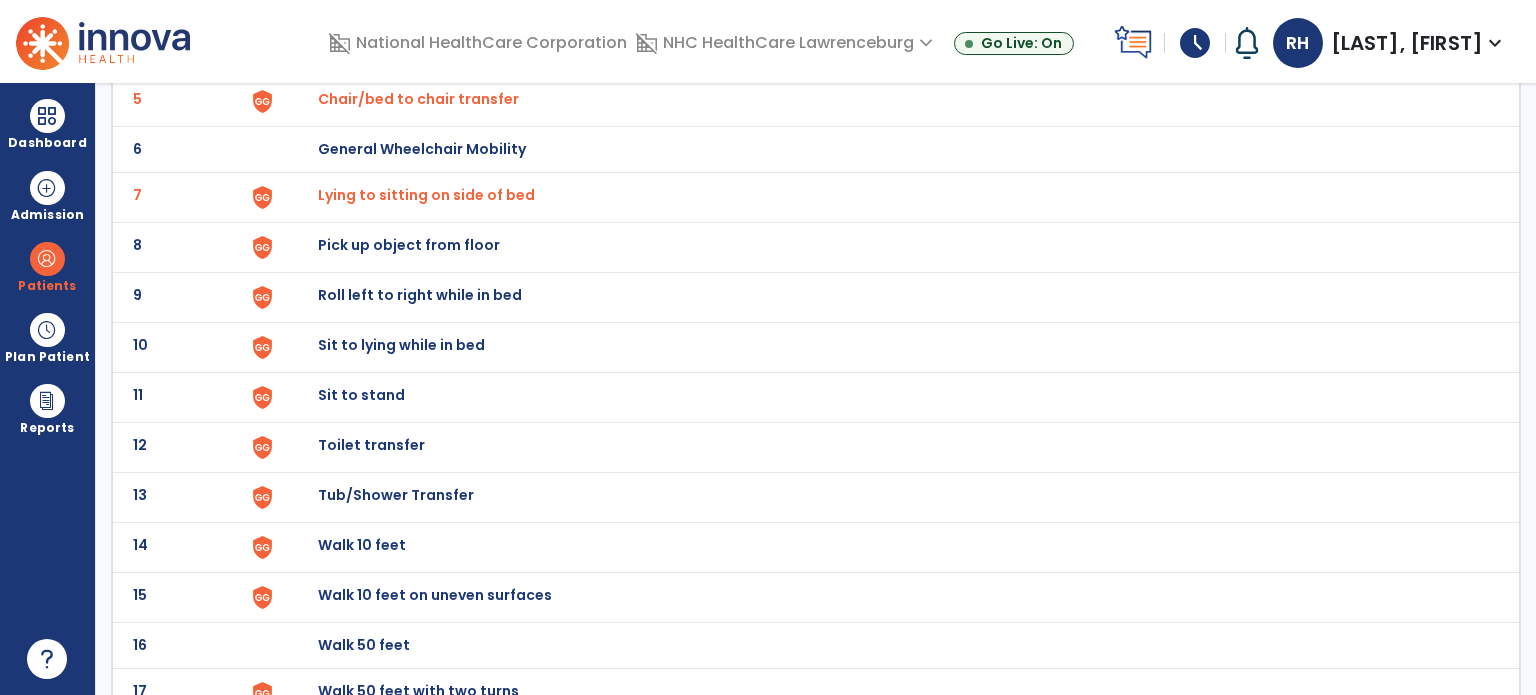 scroll, scrollTop: 364, scrollLeft: 0, axis: vertical 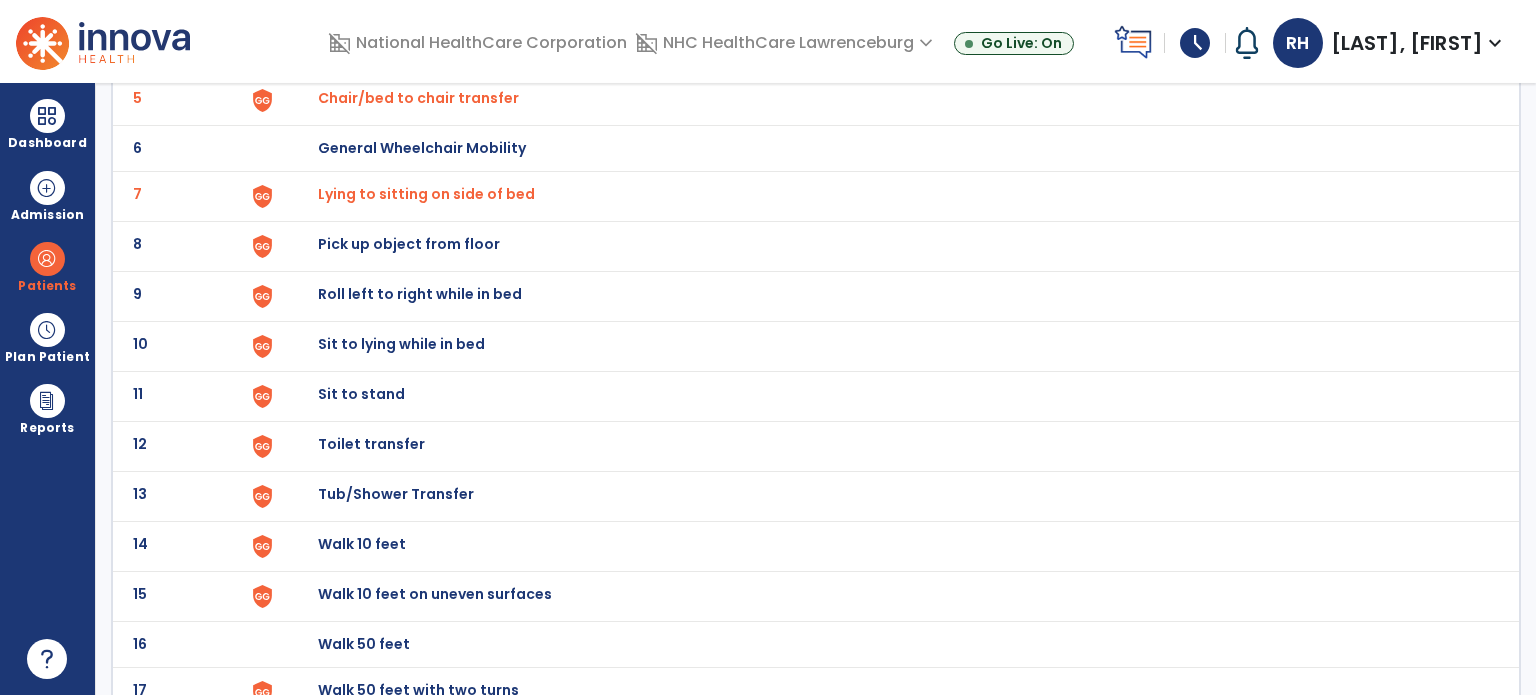click on "Sit to lying while in bed" at bounding box center (364, -102) 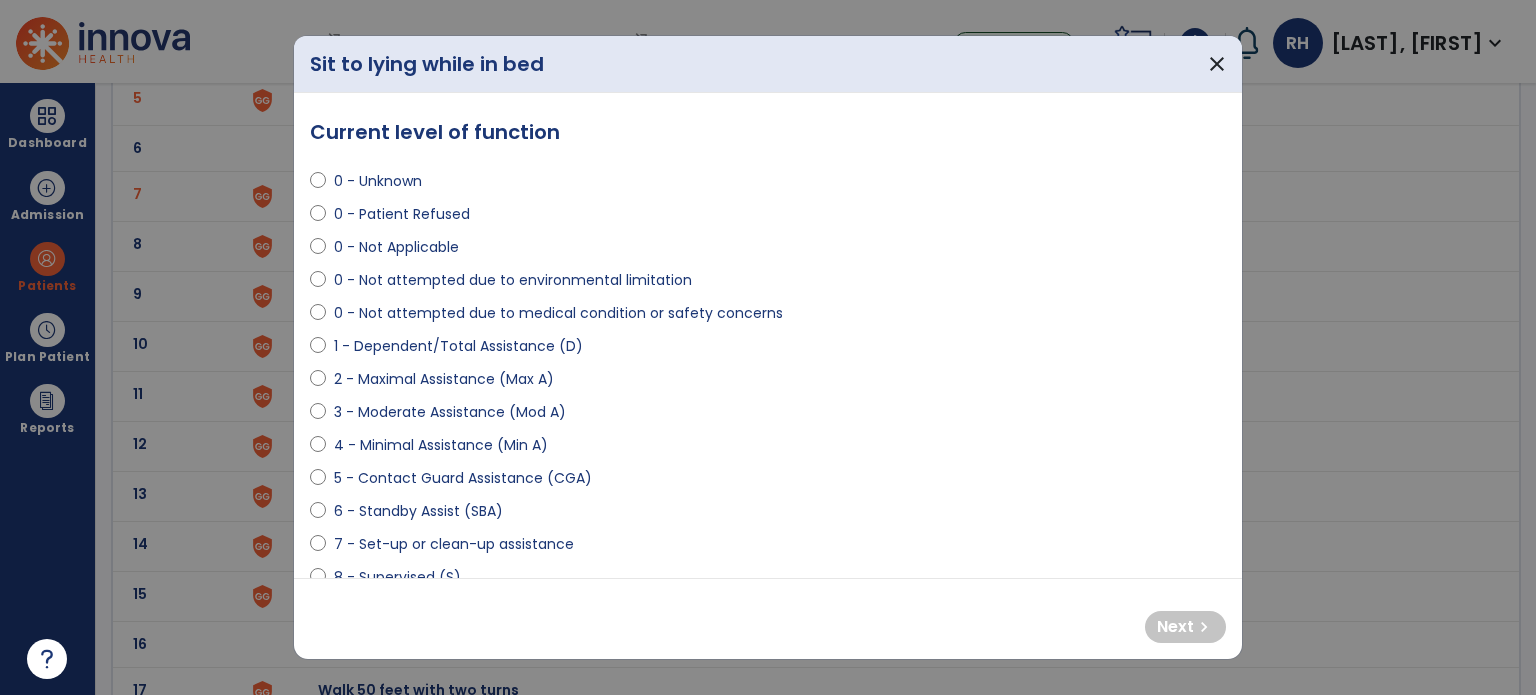 select on "**********" 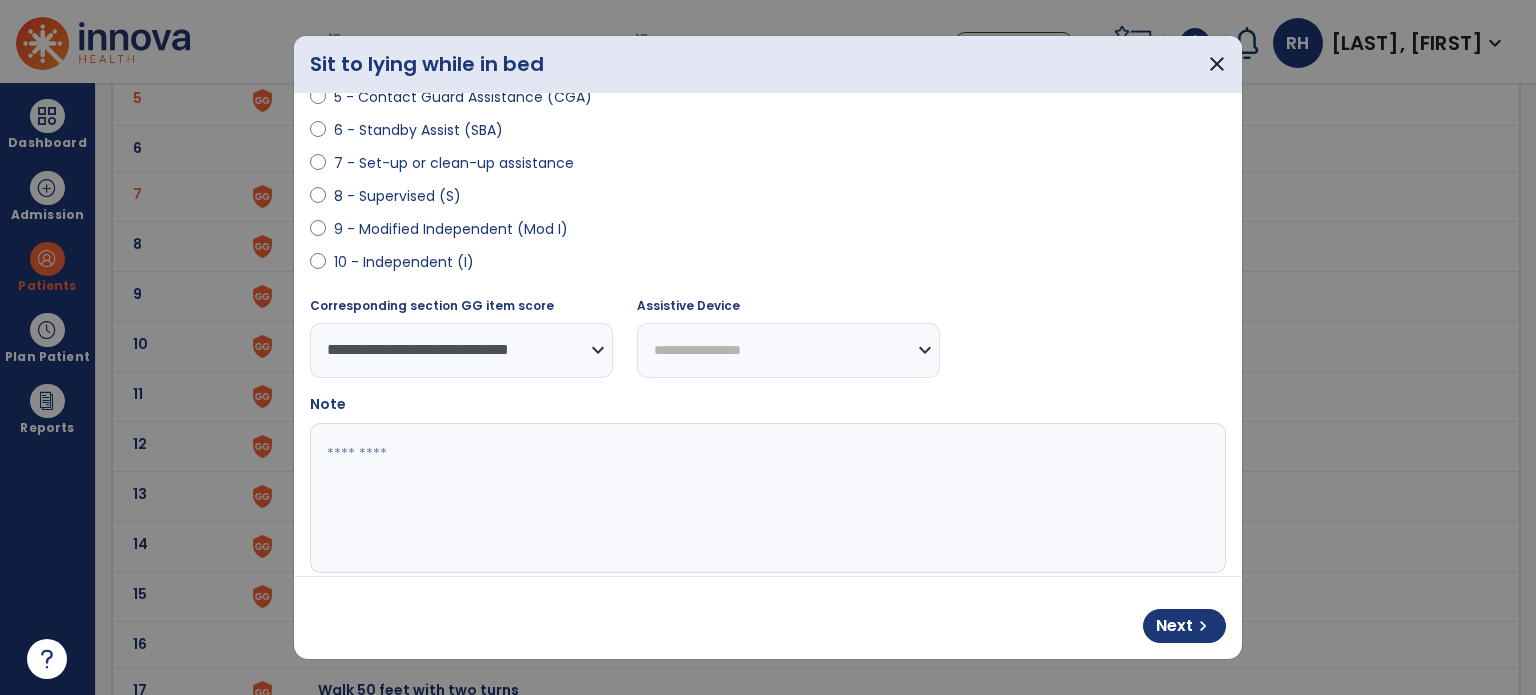 scroll, scrollTop: 408, scrollLeft: 0, axis: vertical 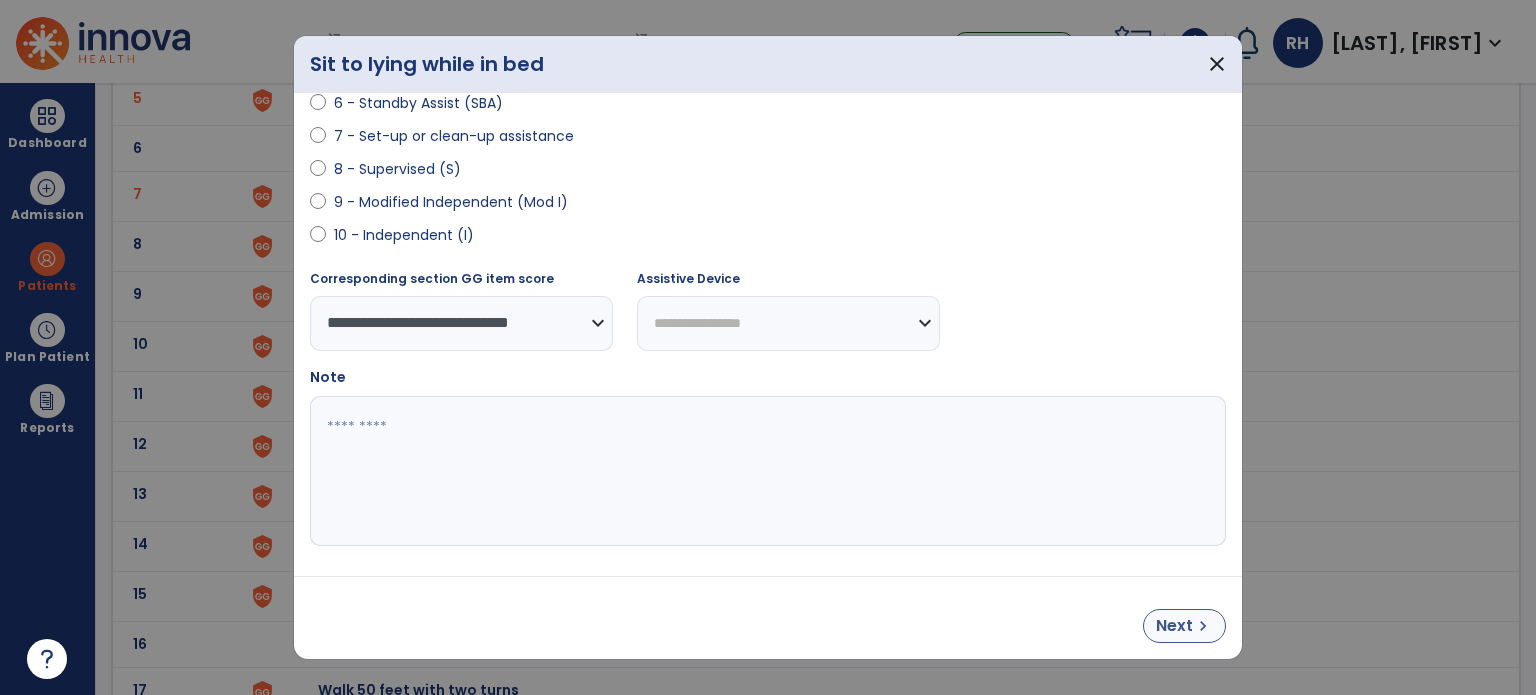 click on "chevron_right" at bounding box center [1203, 626] 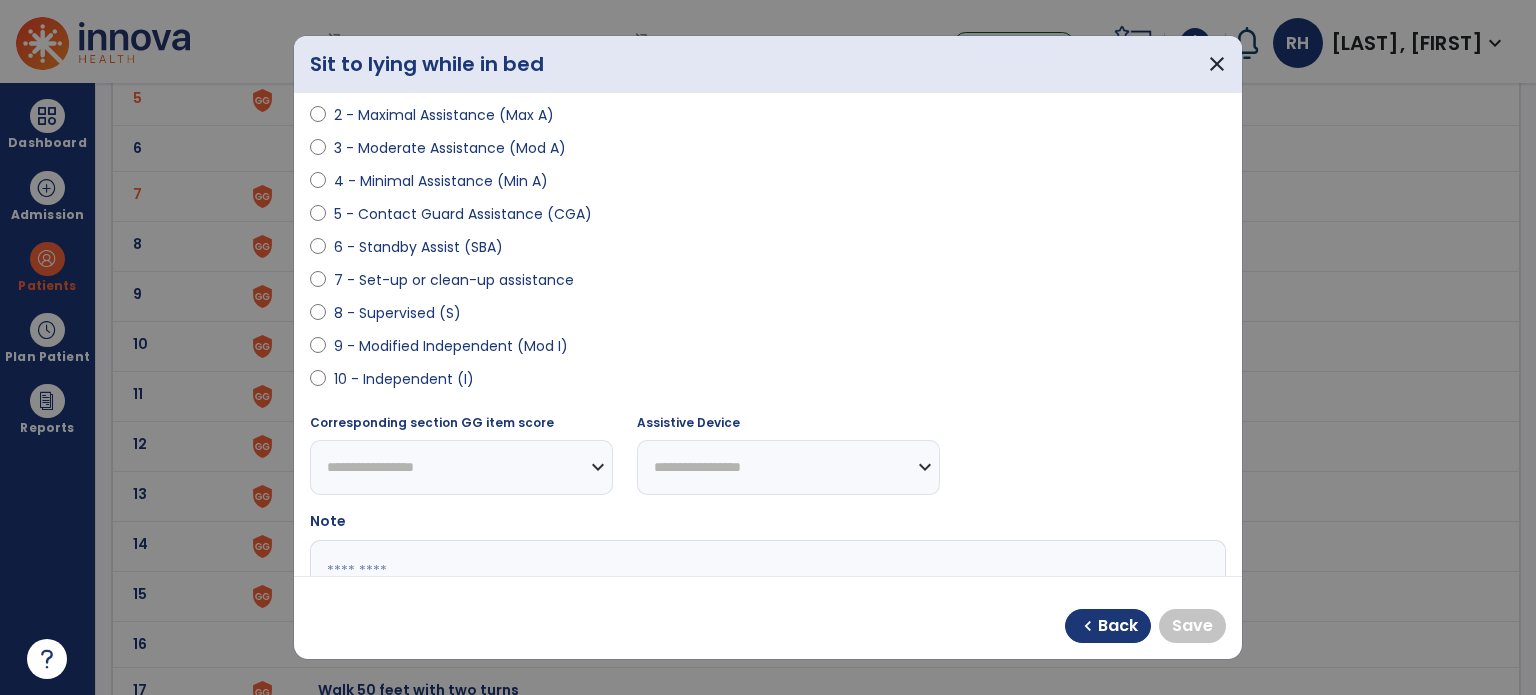 scroll, scrollTop: 264, scrollLeft: 0, axis: vertical 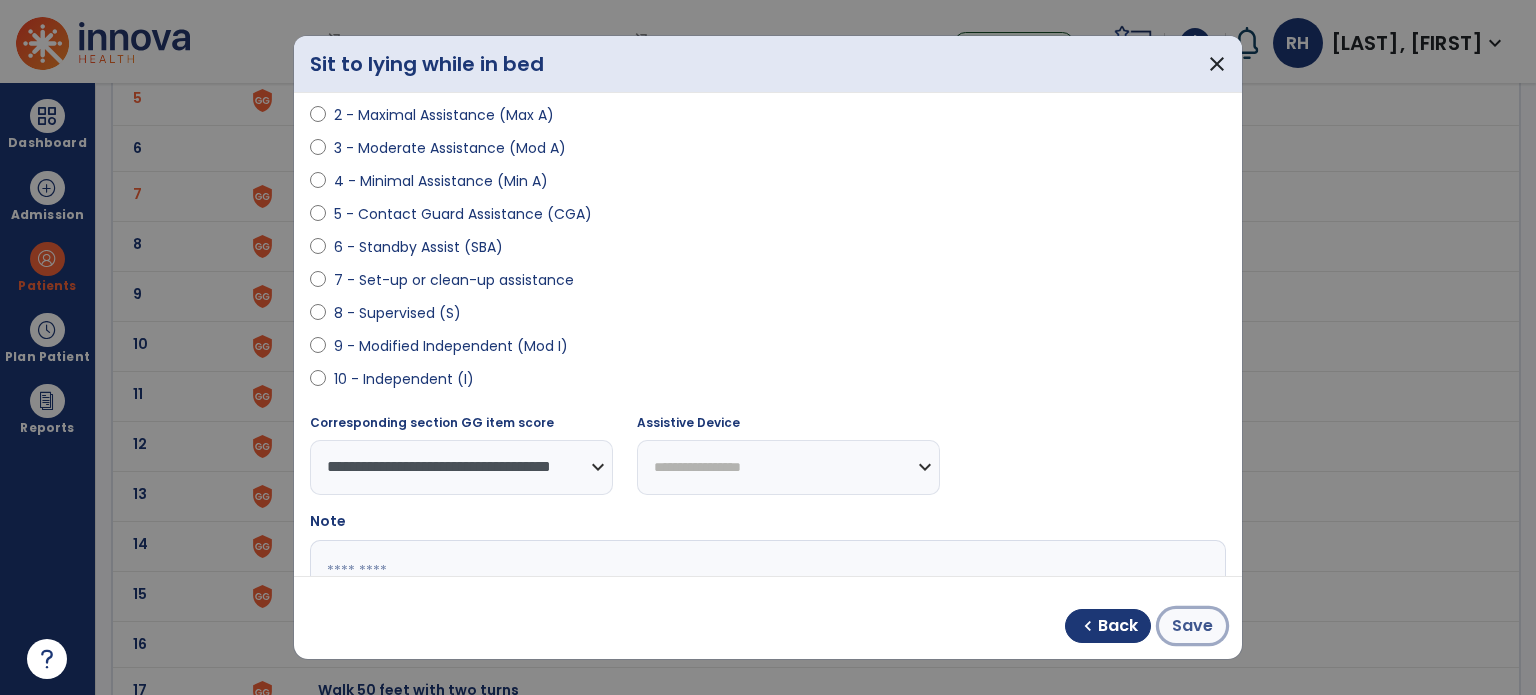 click on "Save" at bounding box center [1192, 626] 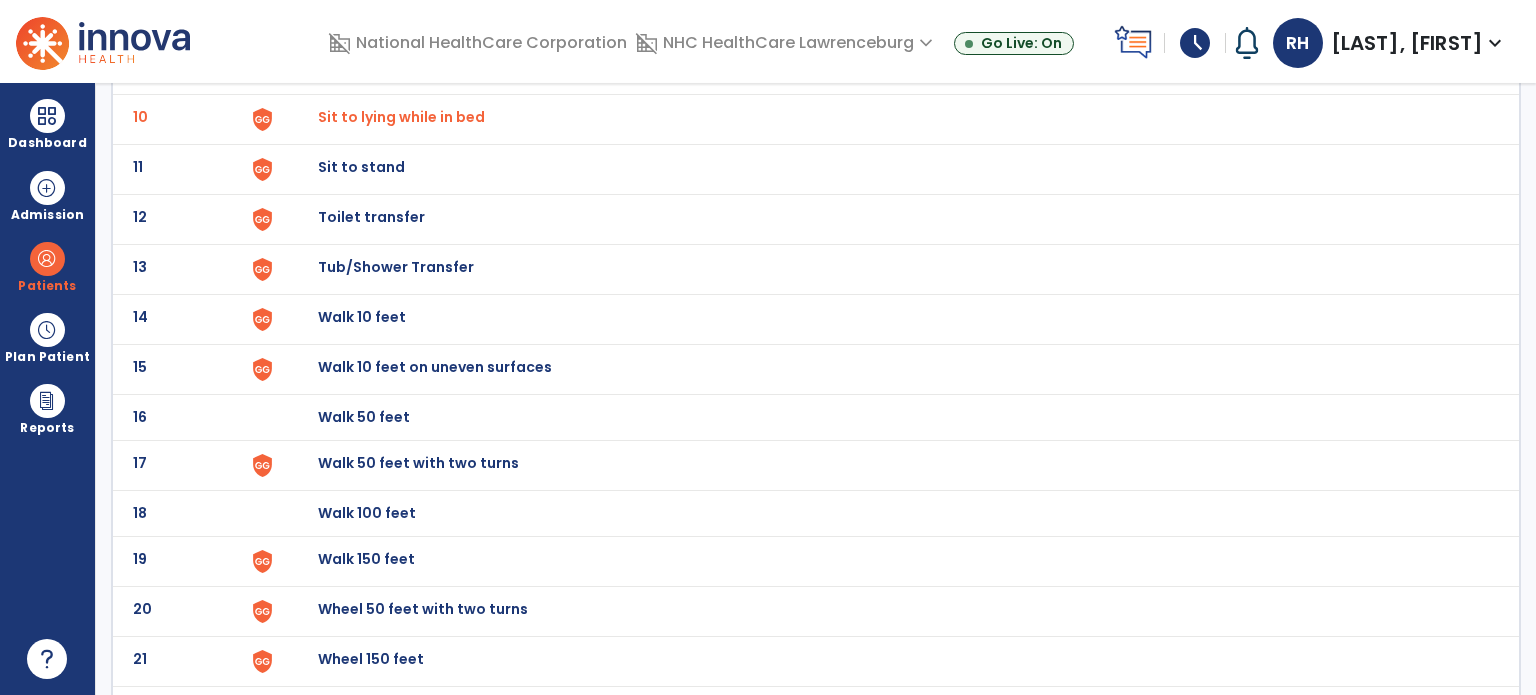 scroll, scrollTop: 592, scrollLeft: 0, axis: vertical 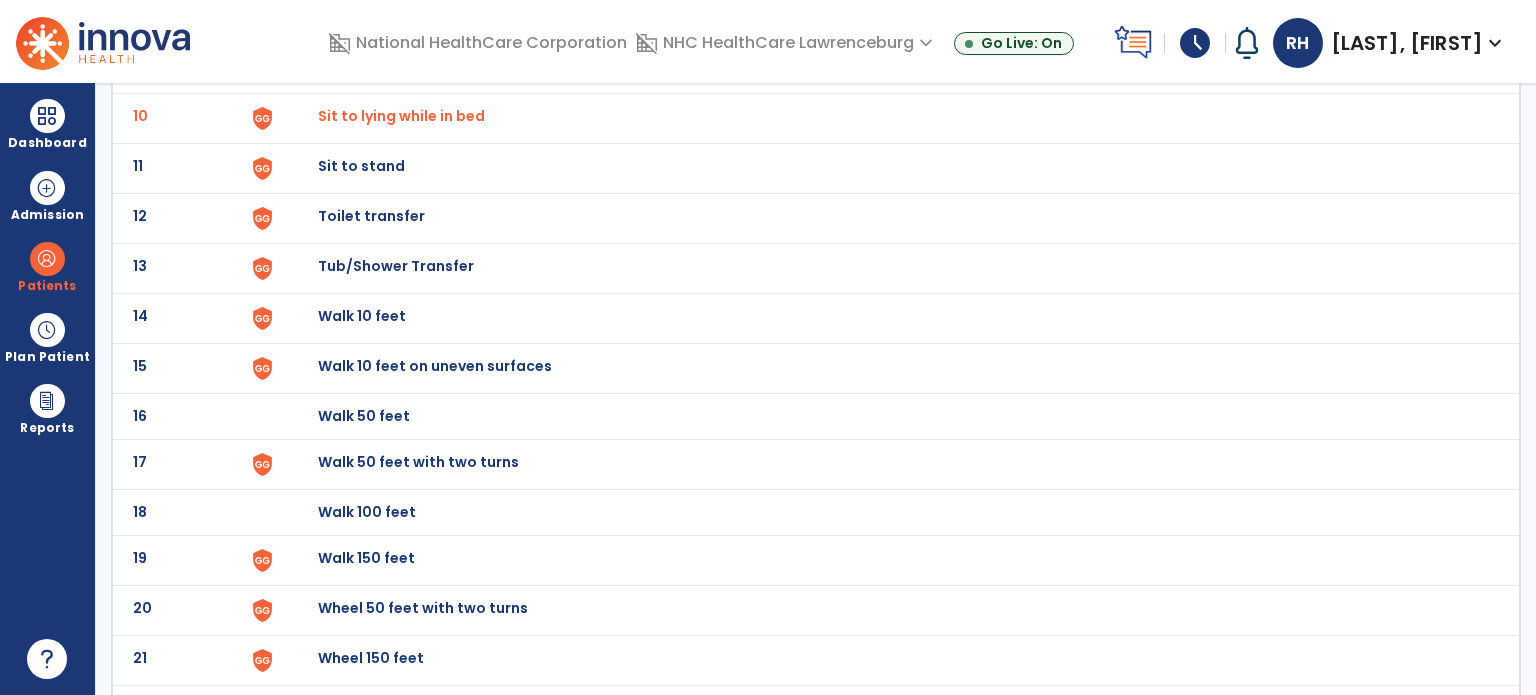 click on "Walk 10 feet" at bounding box center [364, -330] 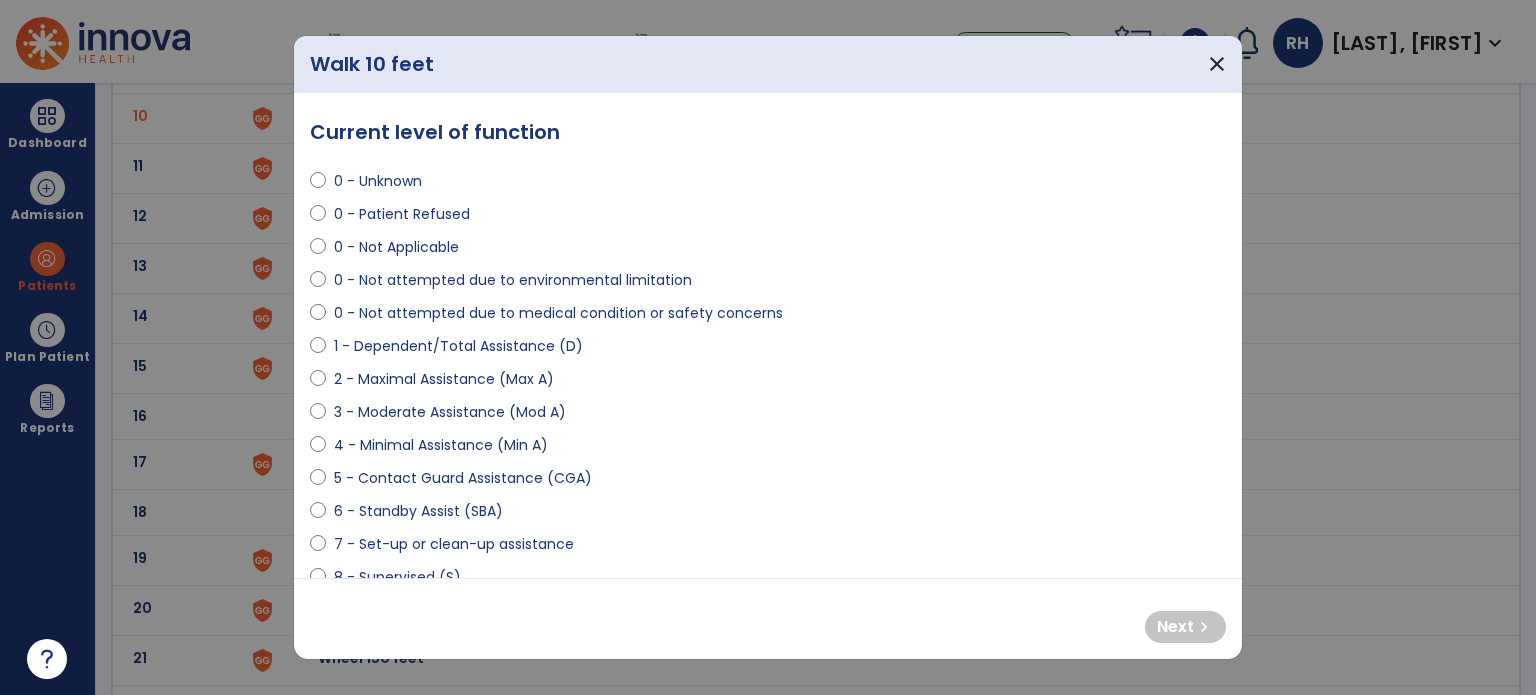 select on "**********" 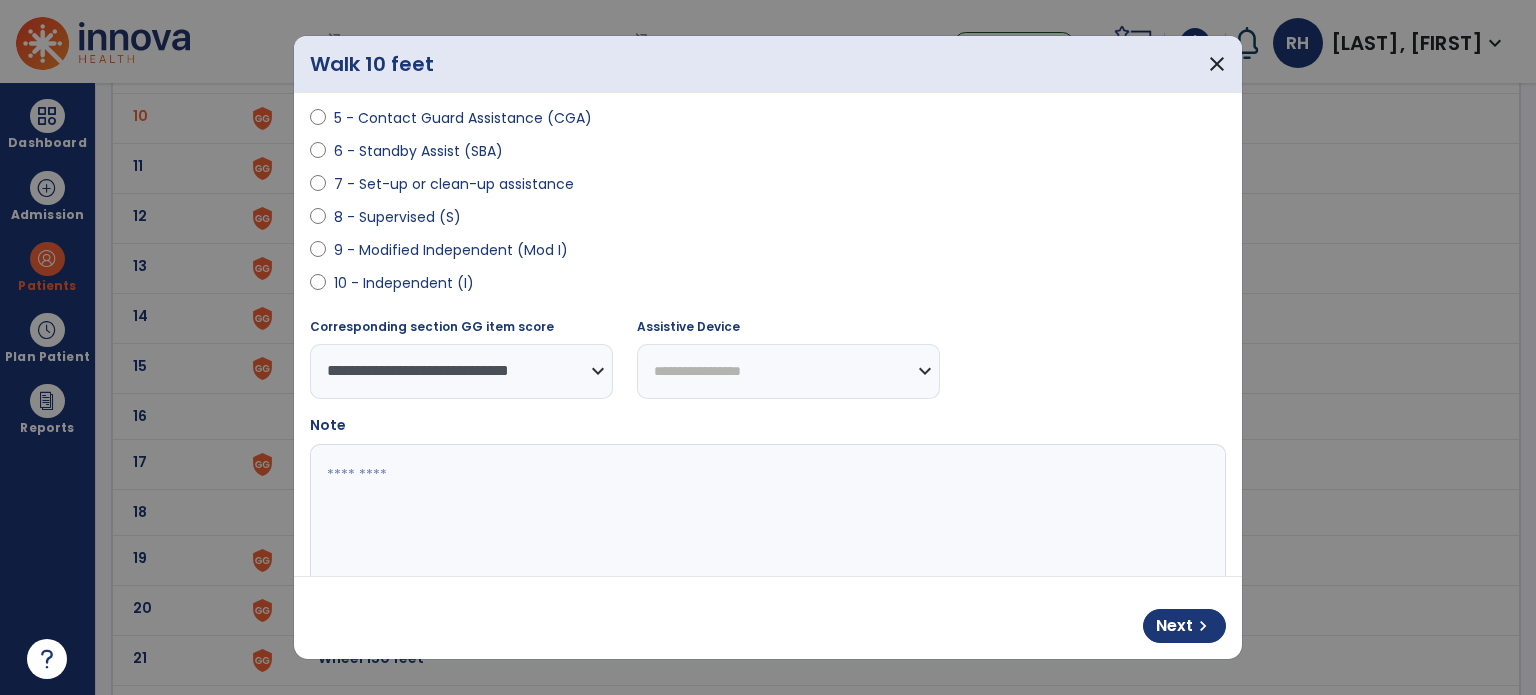 scroll, scrollTop: 388, scrollLeft: 0, axis: vertical 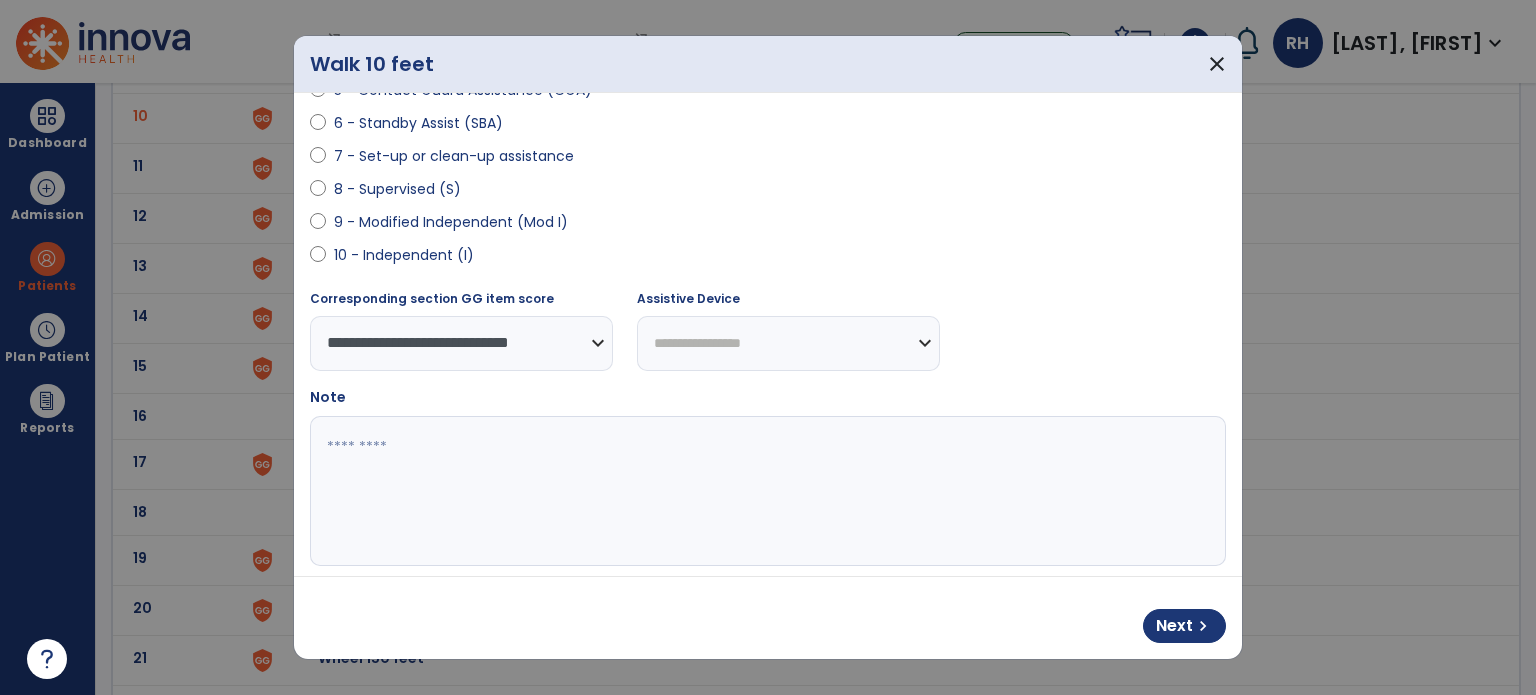 click at bounding box center (766, 491) 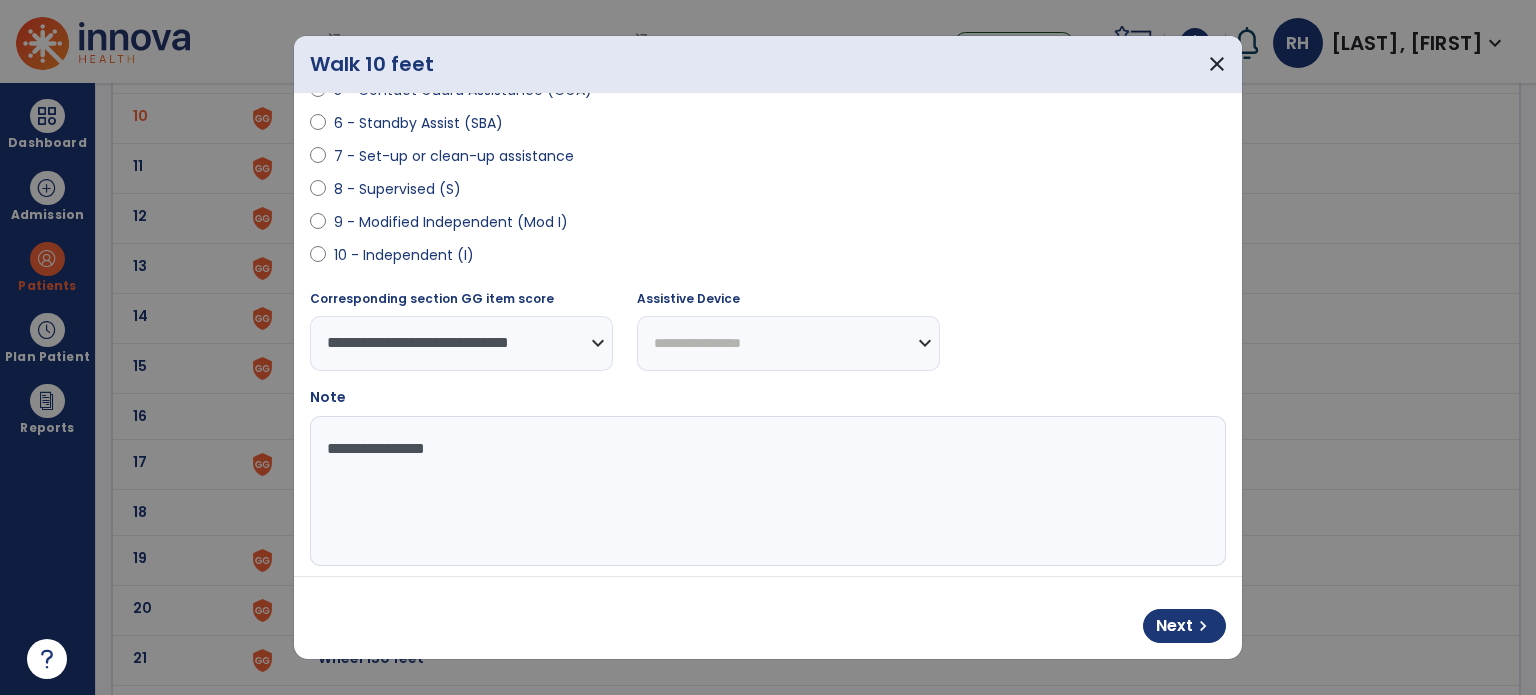 type on "**********" 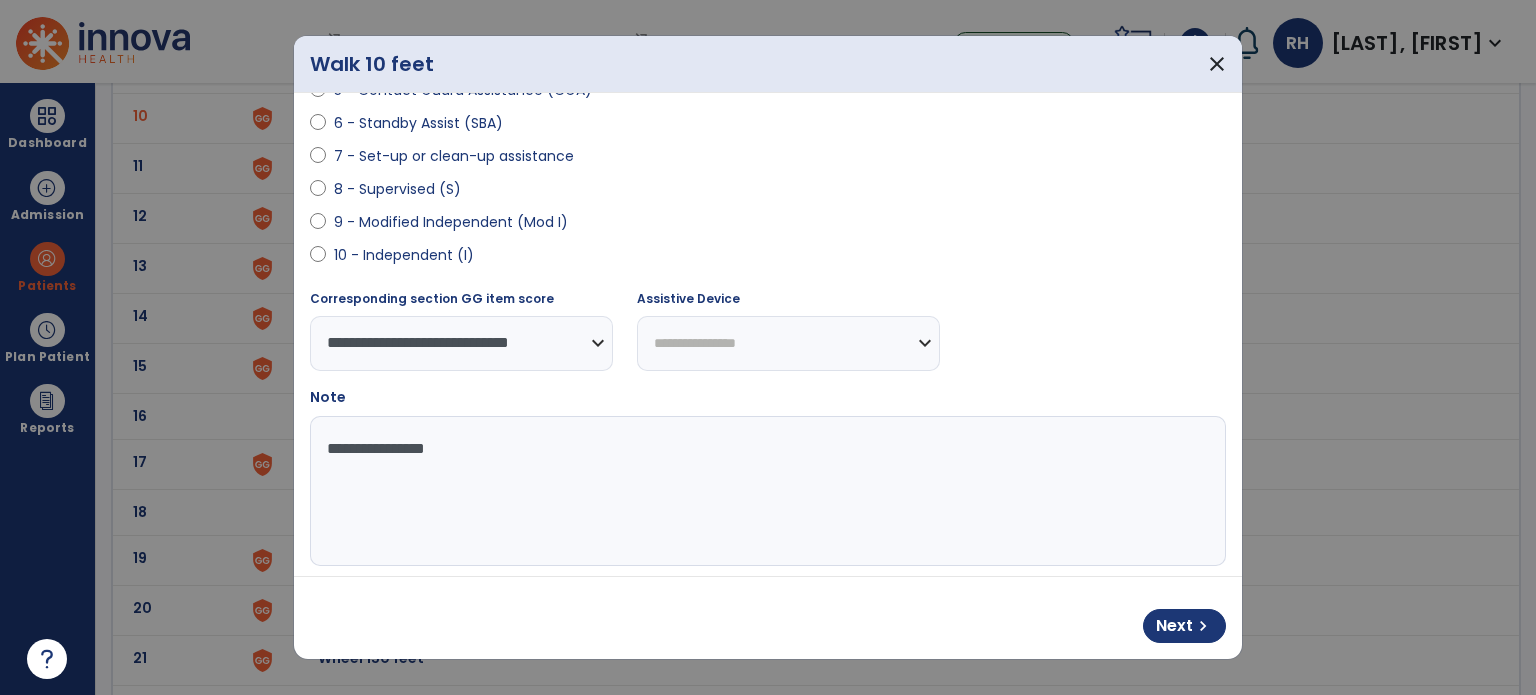 click on "**********" at bounding box center (788, 343) 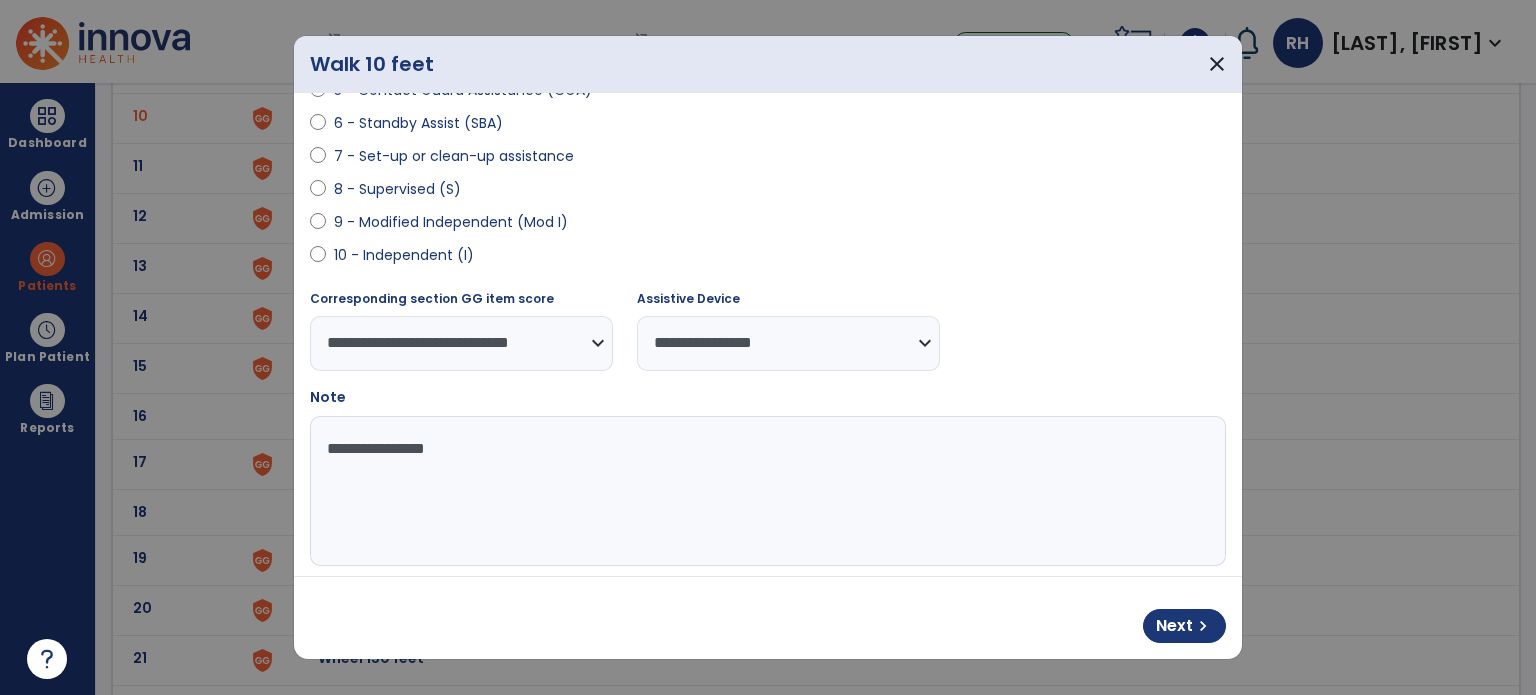 click on "**********" at bounding box center [766, 491] 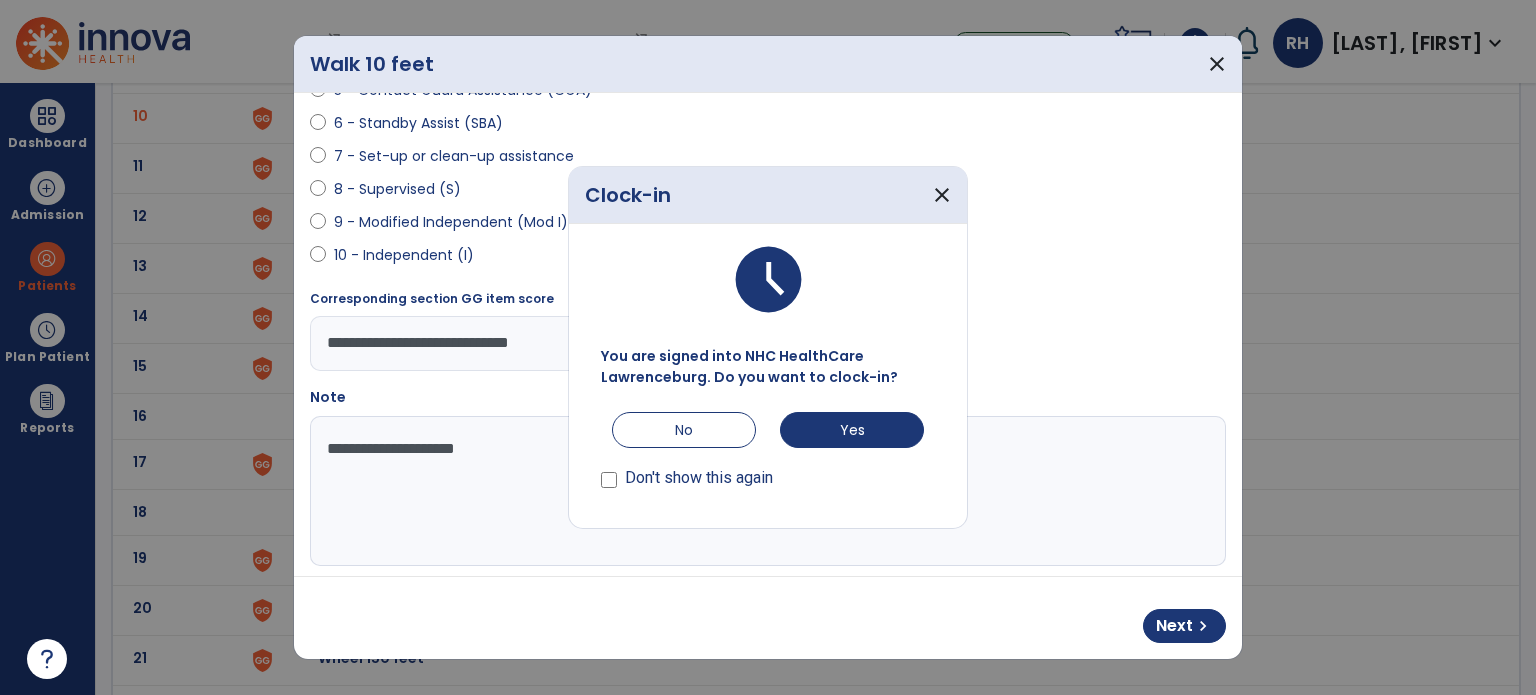 type on "**********" 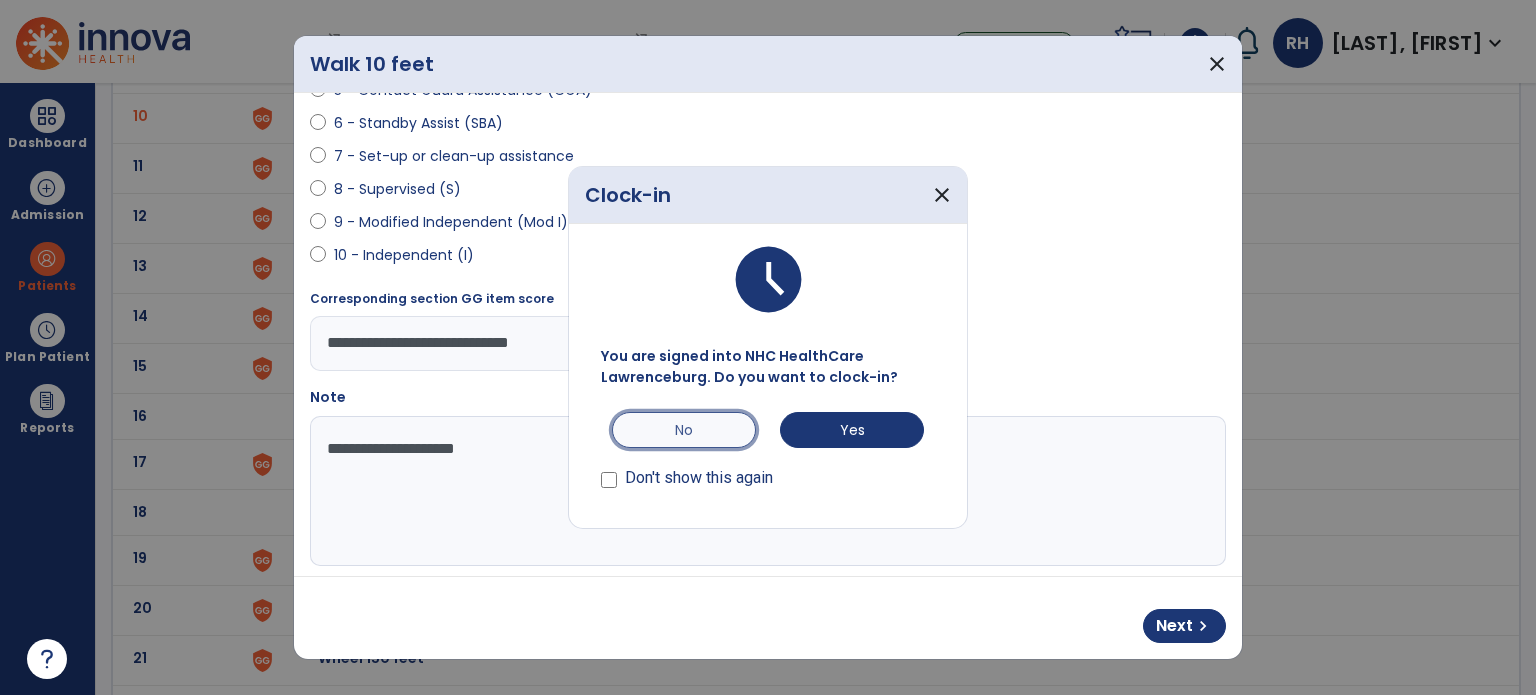click on "No" at bounding box center [684, 430] 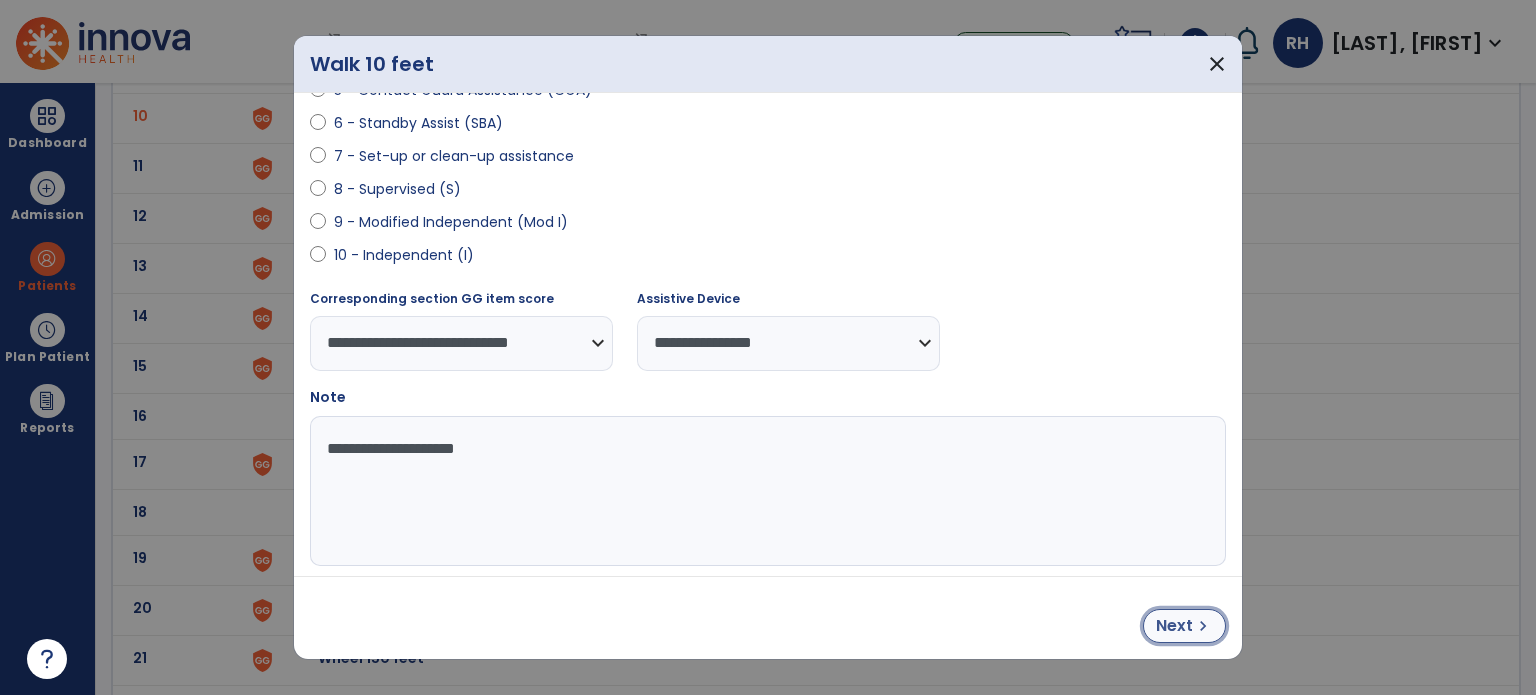 click on "Next" at bounding box center (1174, 626) 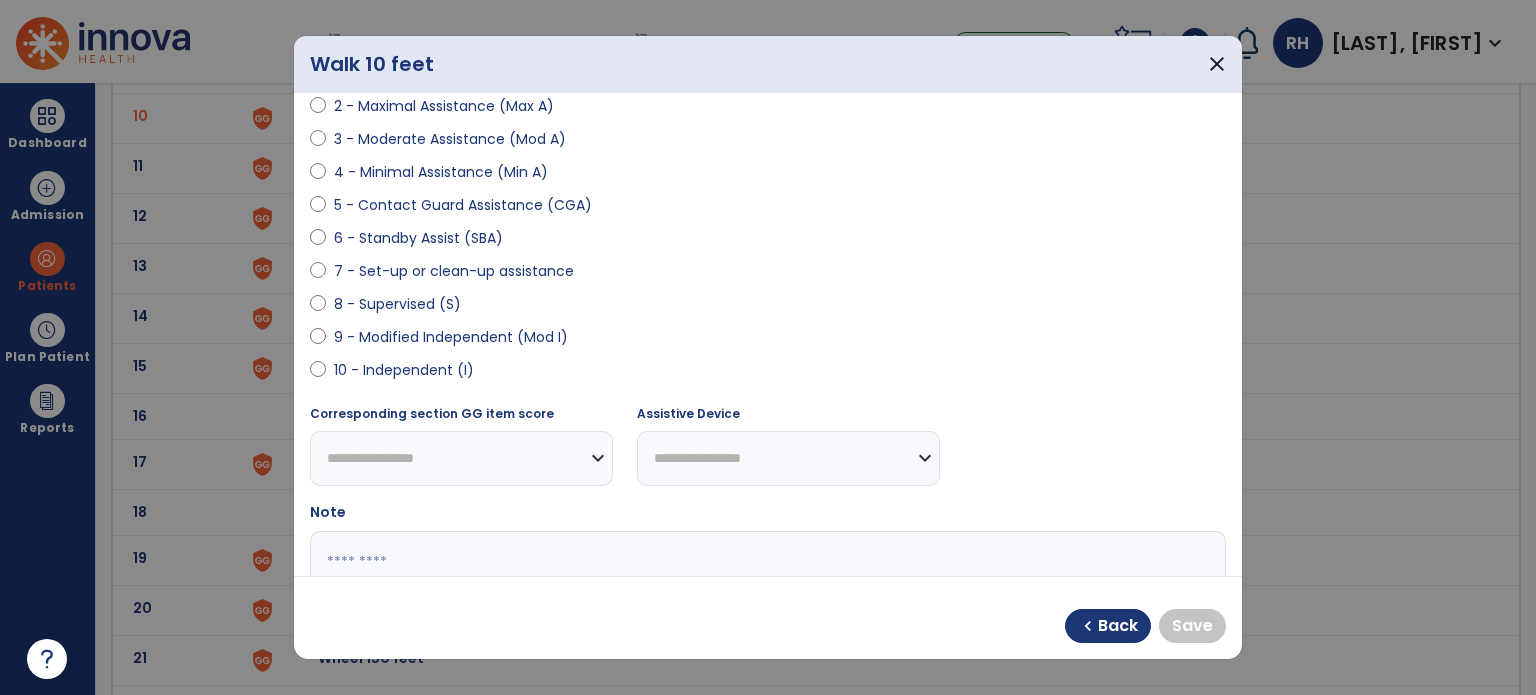scroll, scrollTop: 271, scrollLeft: 0, axis: vertical 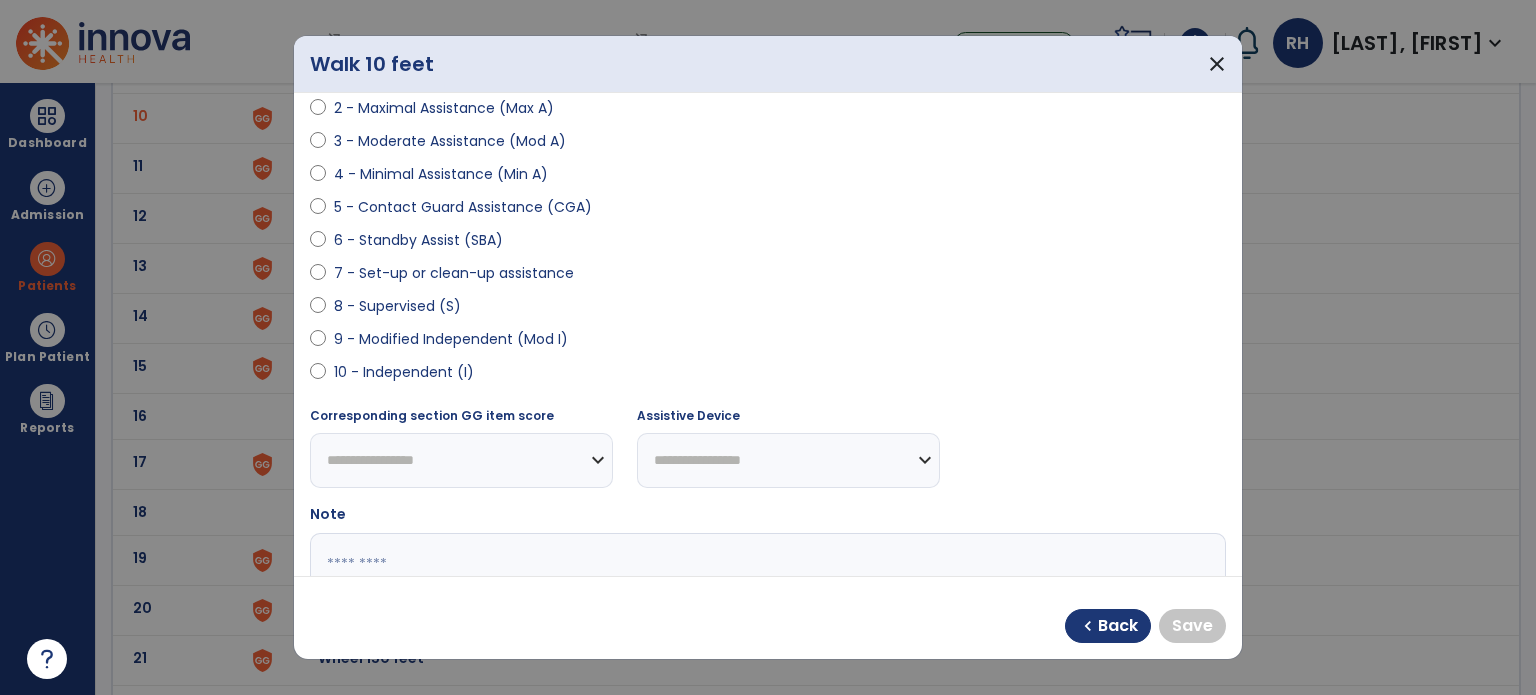 select on "**********" 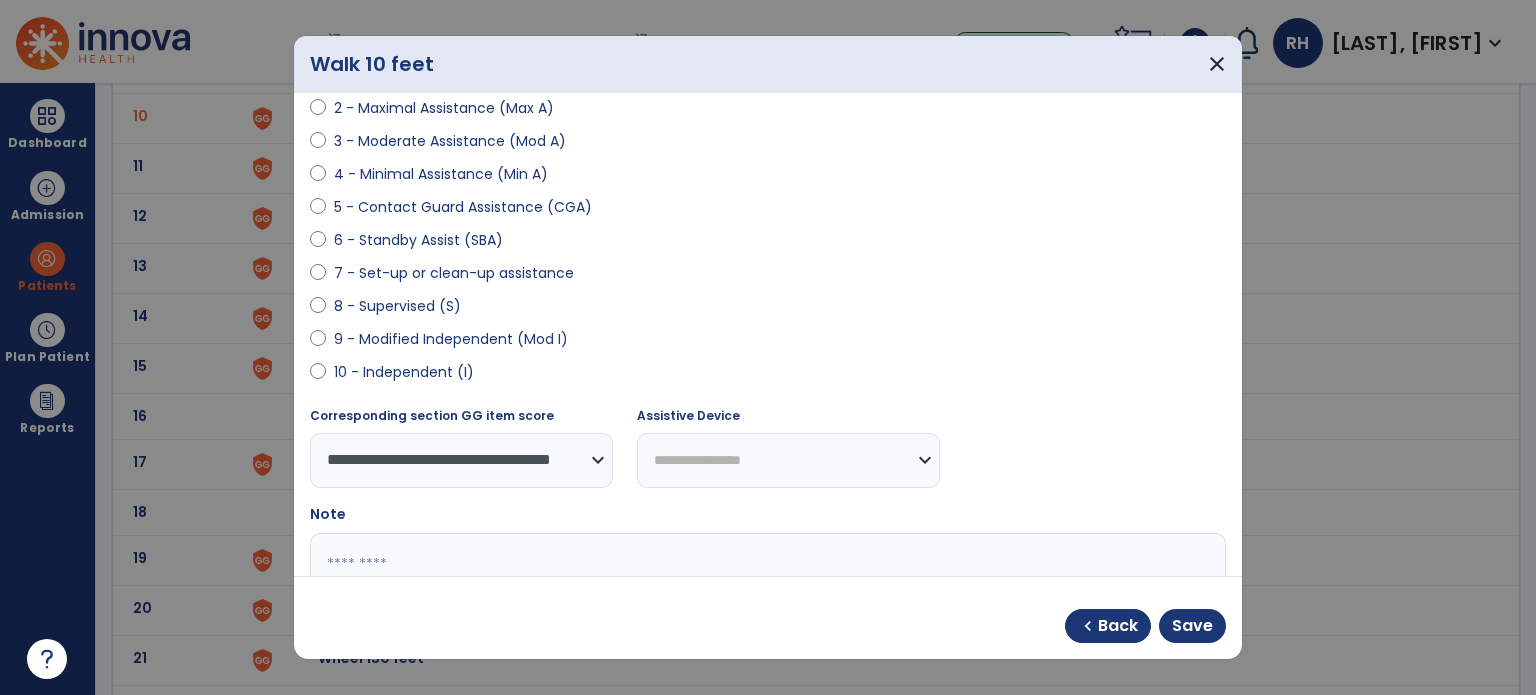 click on "**********" at bounding box center [788, 460] 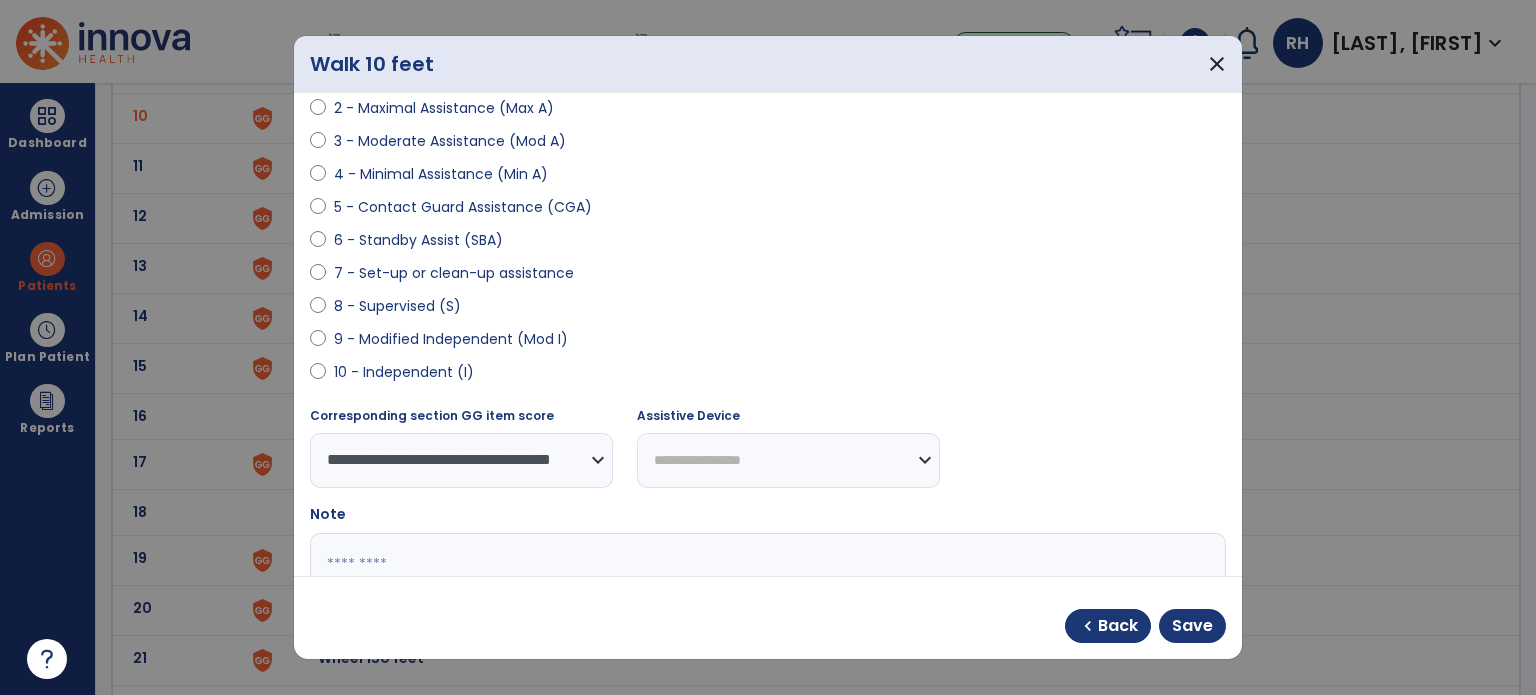 select on "**********" 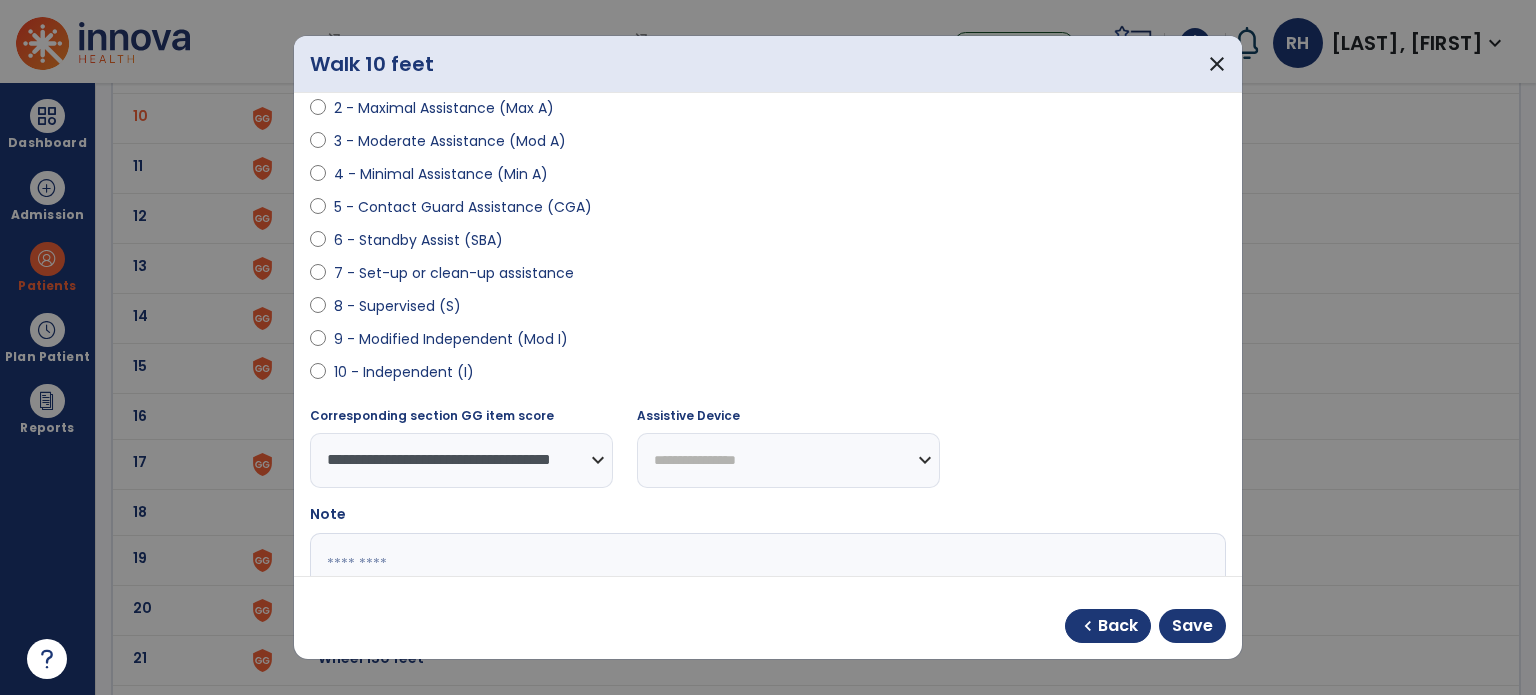 click on "**********" at bounding box center [788, 460] 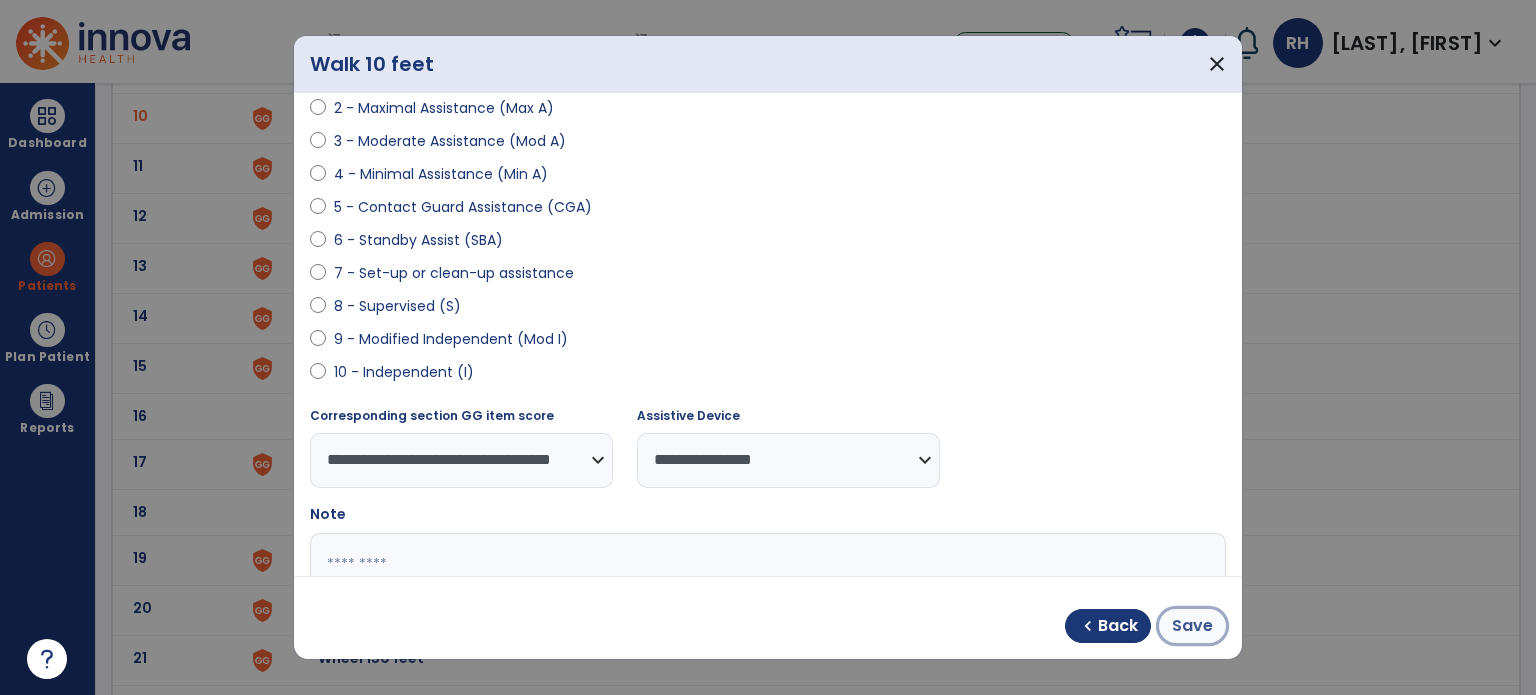 click on "Save" at bounding box center (1192, 626) 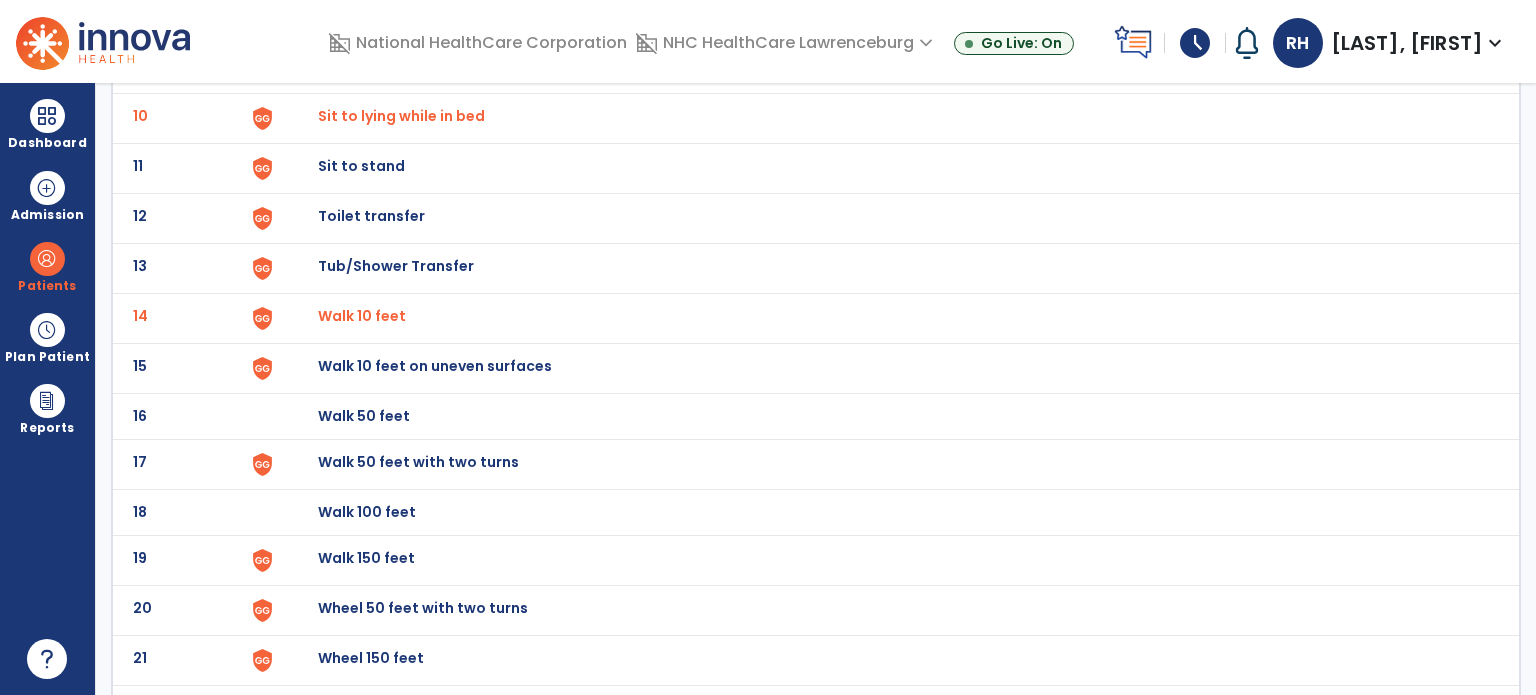 click on "Walk 50 feet" at bounding box center [364, -330] 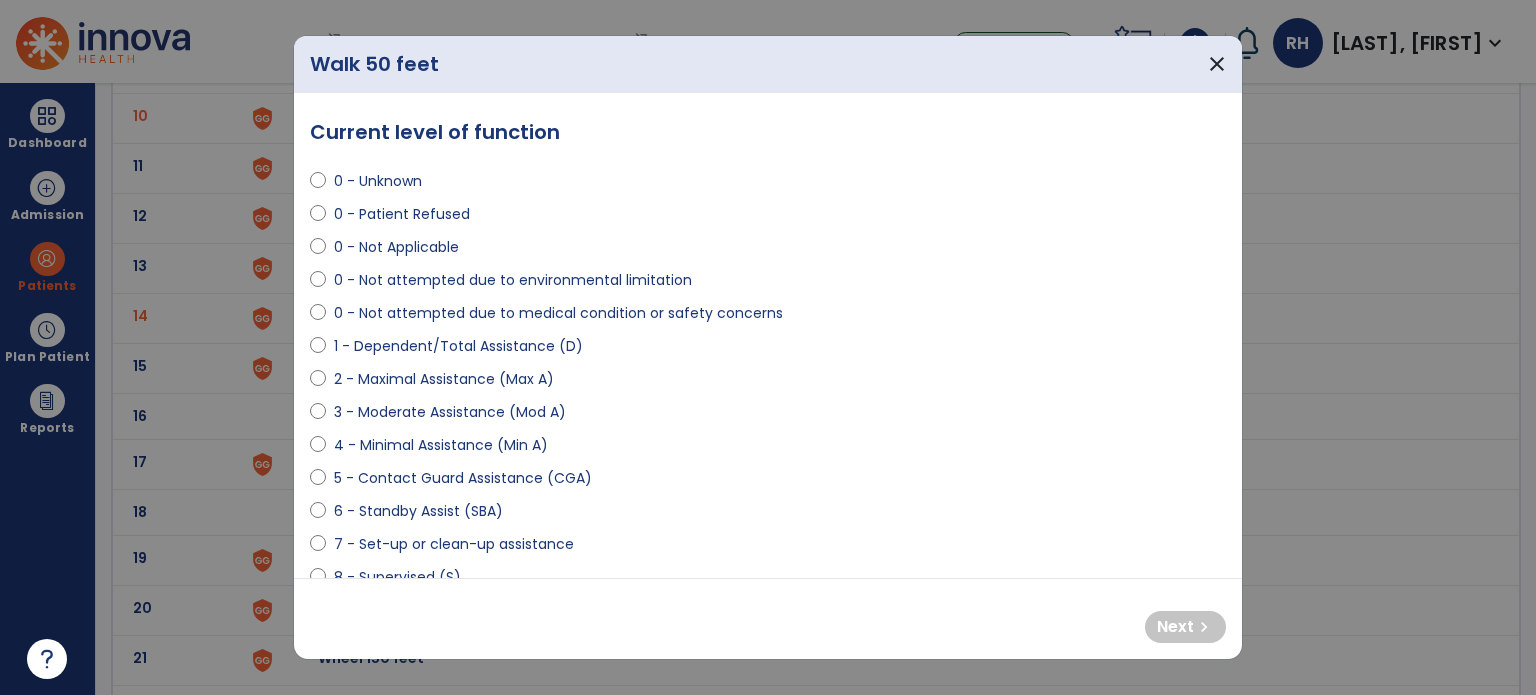 click on "0 - Not attempted due to medical condition or safety concerns" at bounding box center [558, 313] 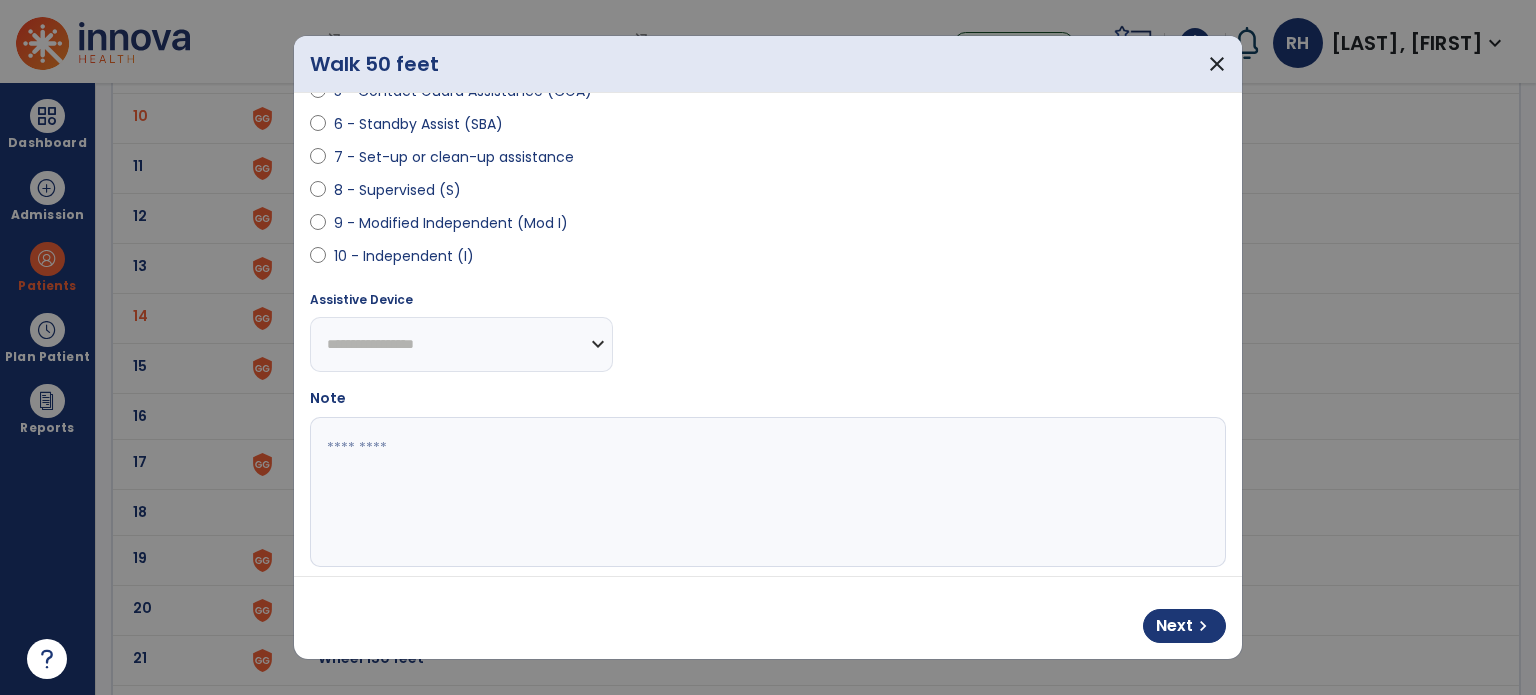 scroll, scrollTop: 408, scrollLeft: 0, axis: vertical 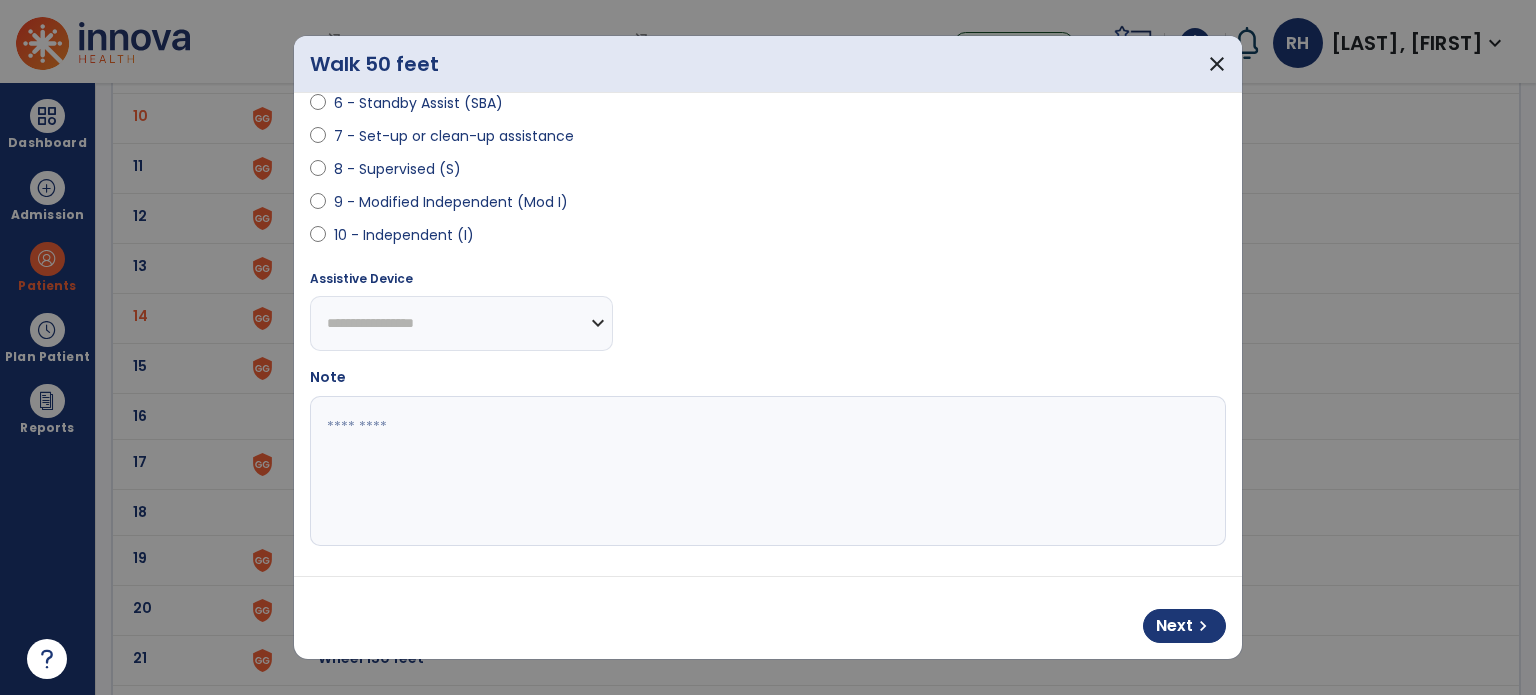 click on "**********" at bounding box center [461, 323] 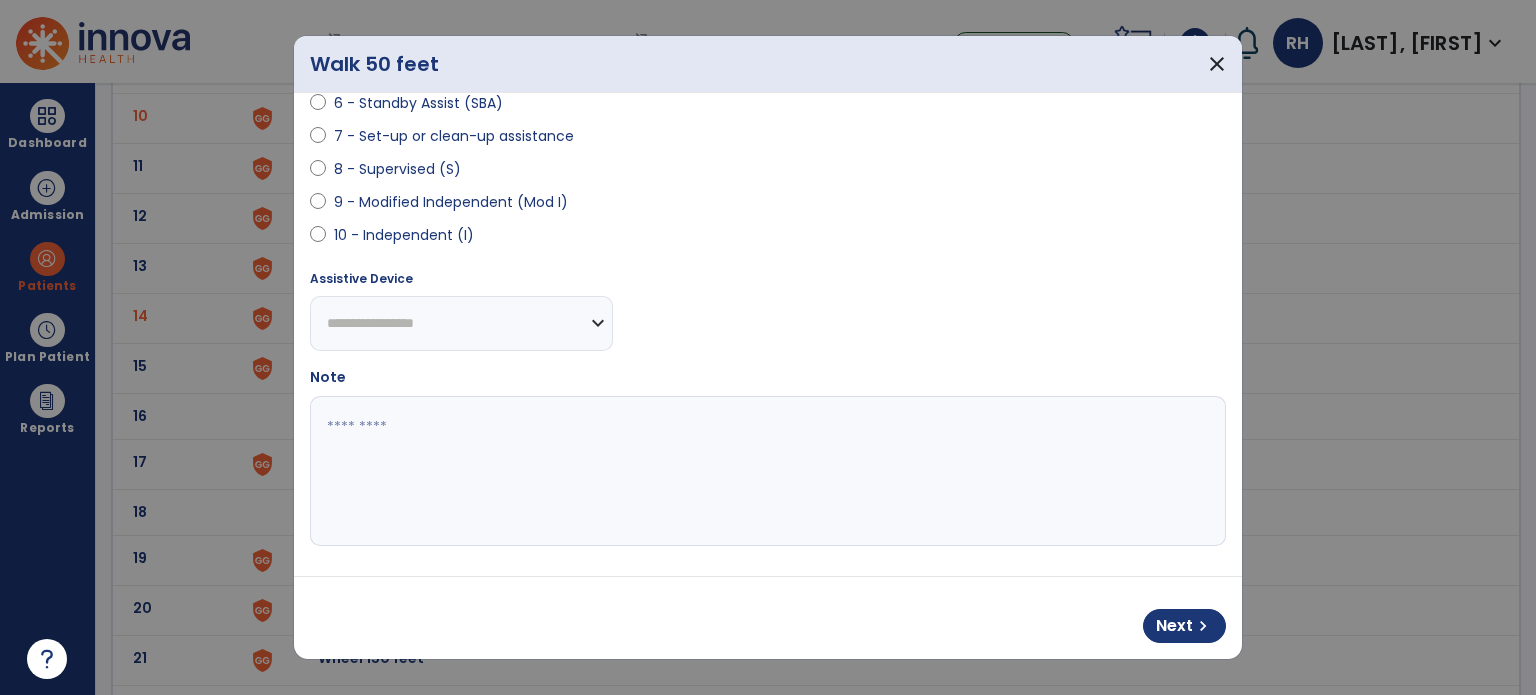 select on "**********" 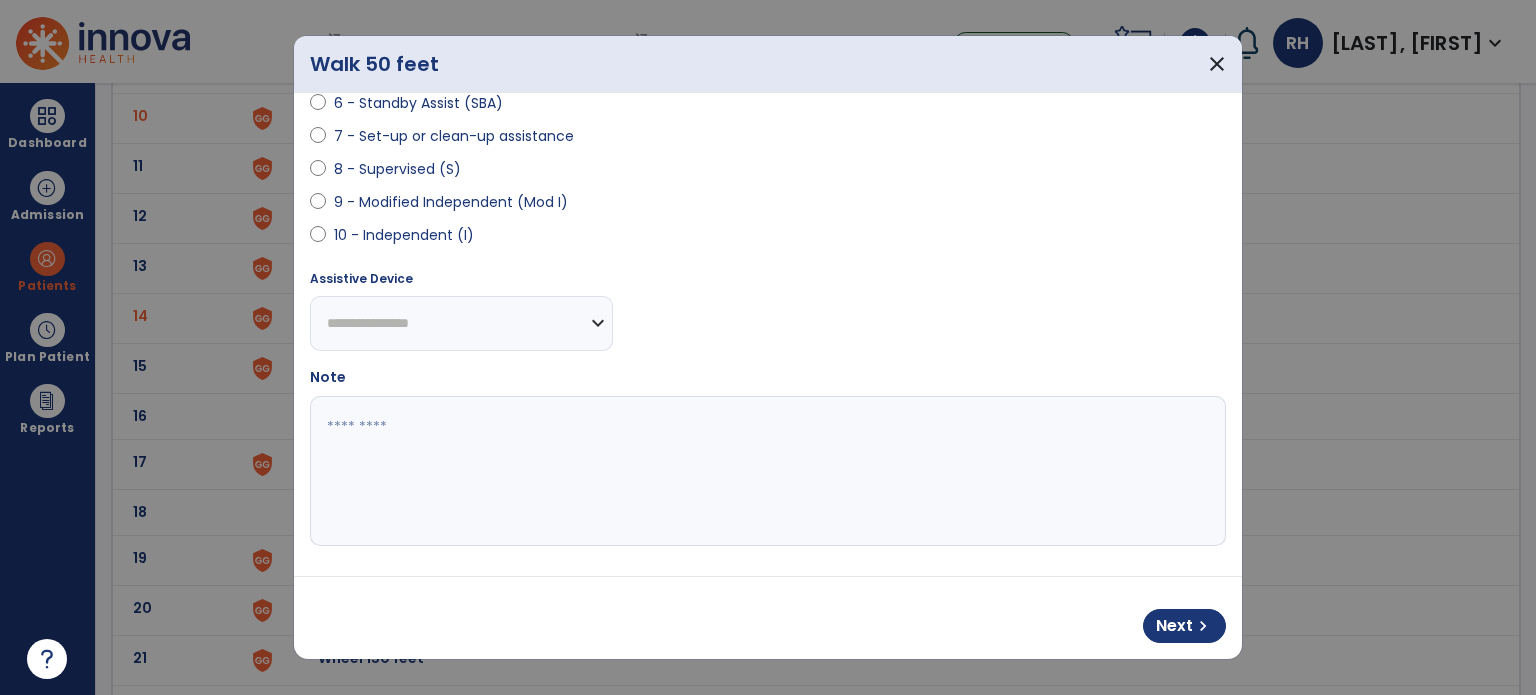 click on "**********" at bounding box center (461, 323) 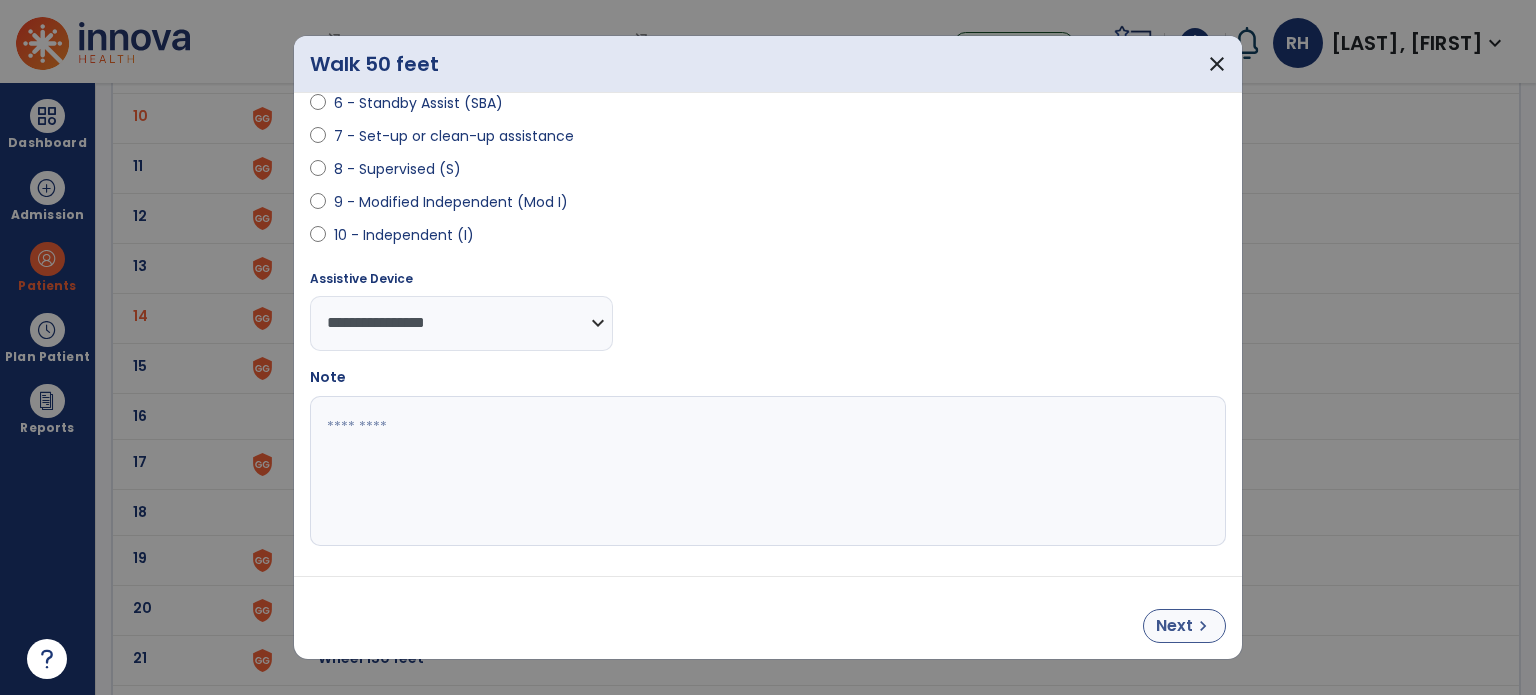 click on "Next  chevron_right" at bounding box center (1184, 626) 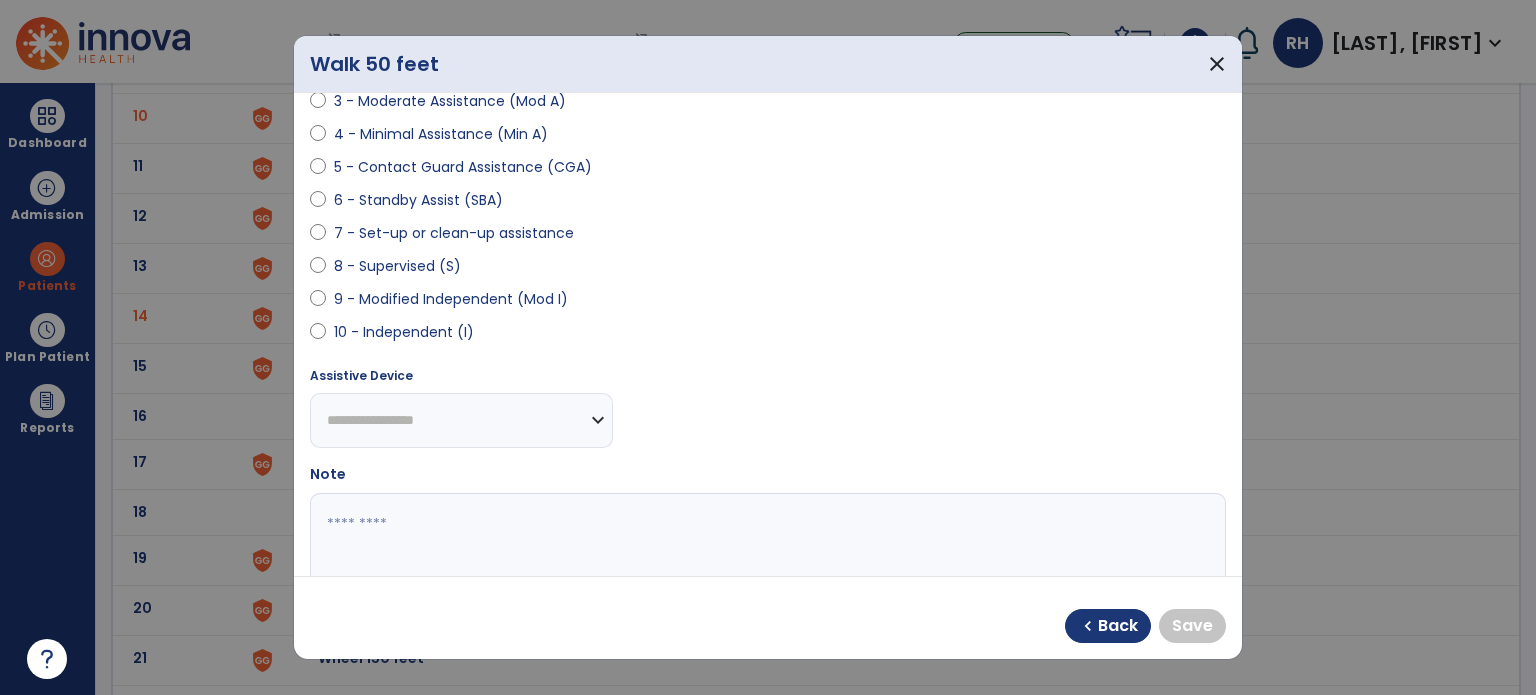scroll, scrollTop: 308, scrollLeft: 0, axis: vertical 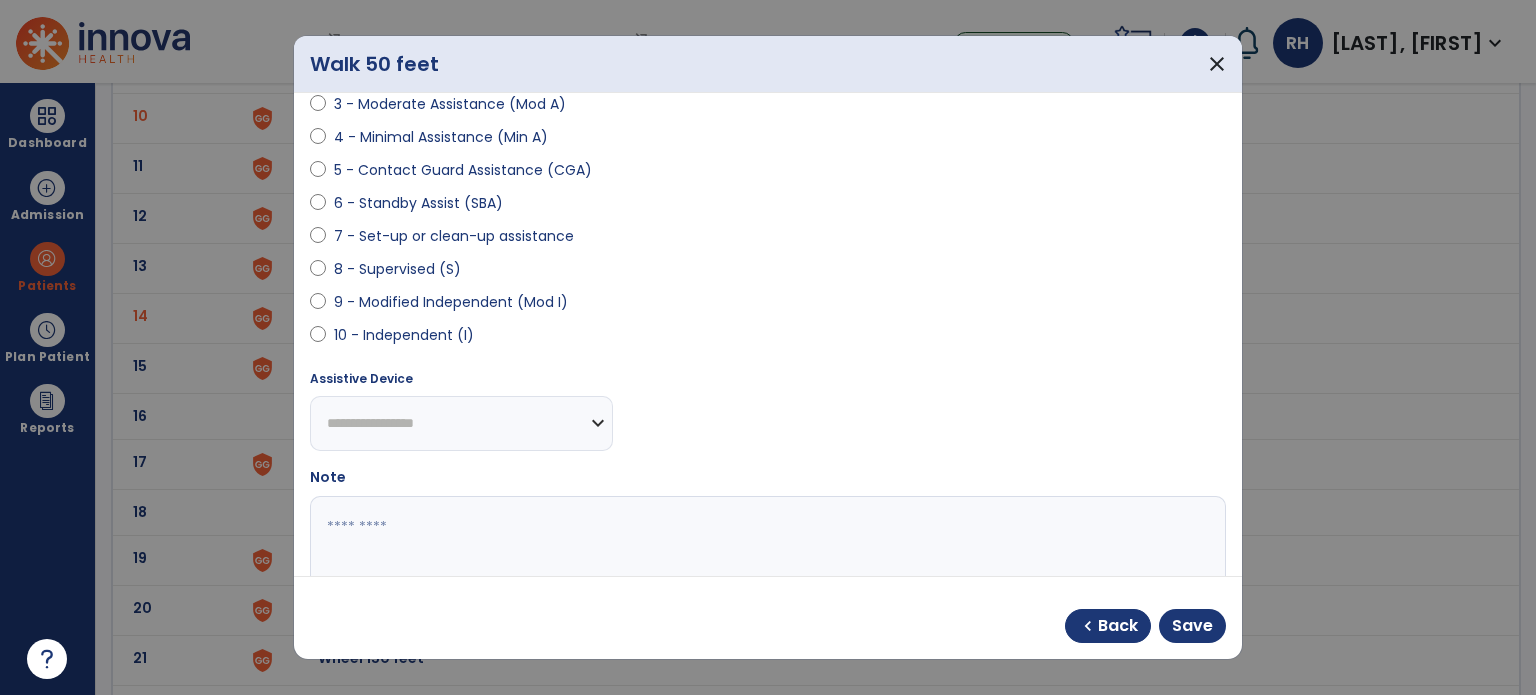 click on "**********" at bounding box center [461, 423] 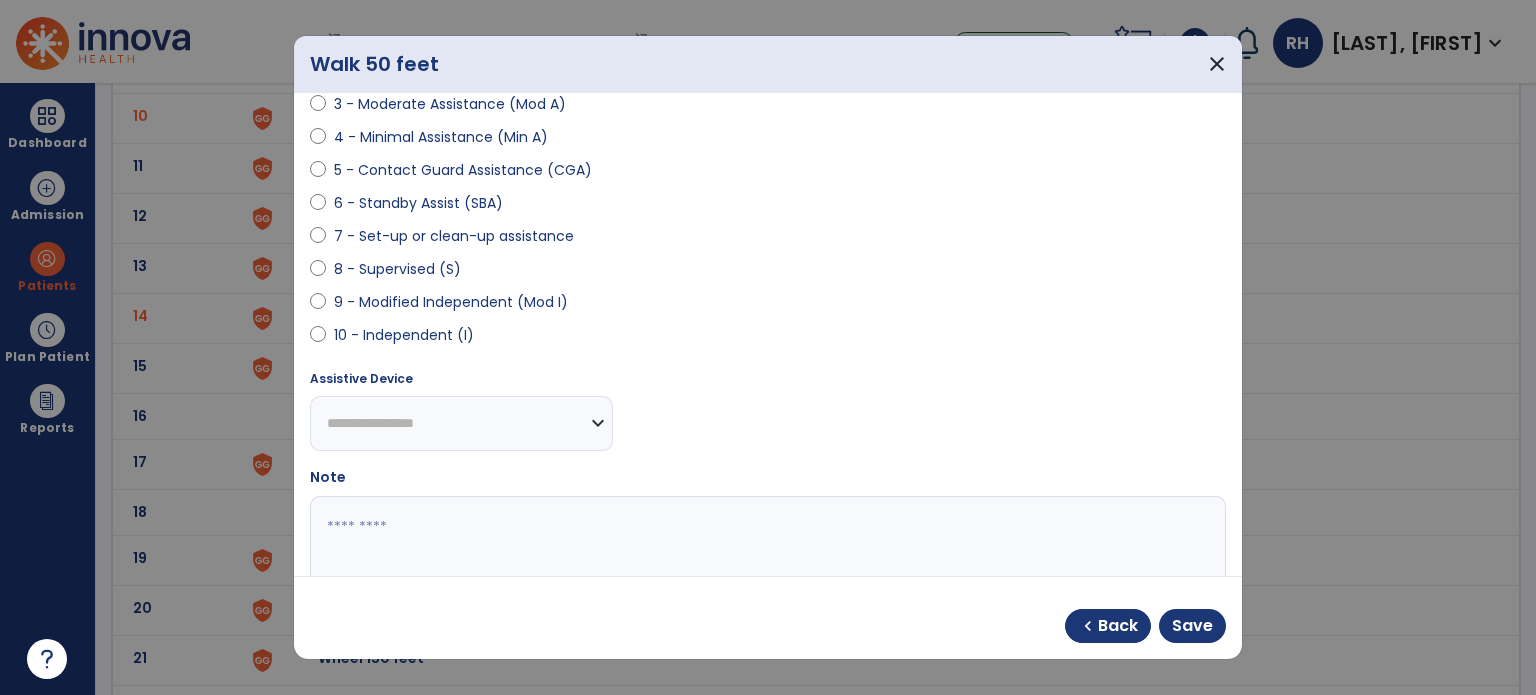 select on "**********" 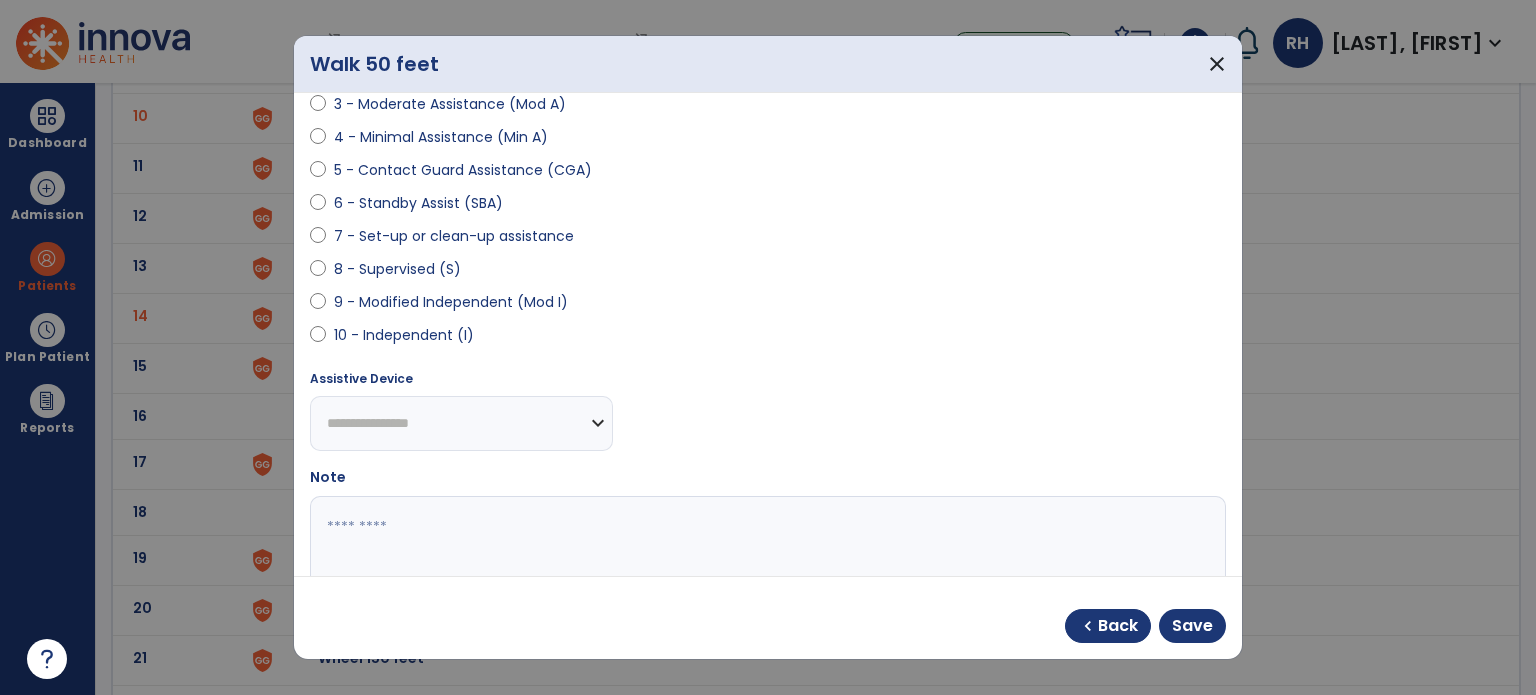 click on "**********" at bounding box center (461, 423) 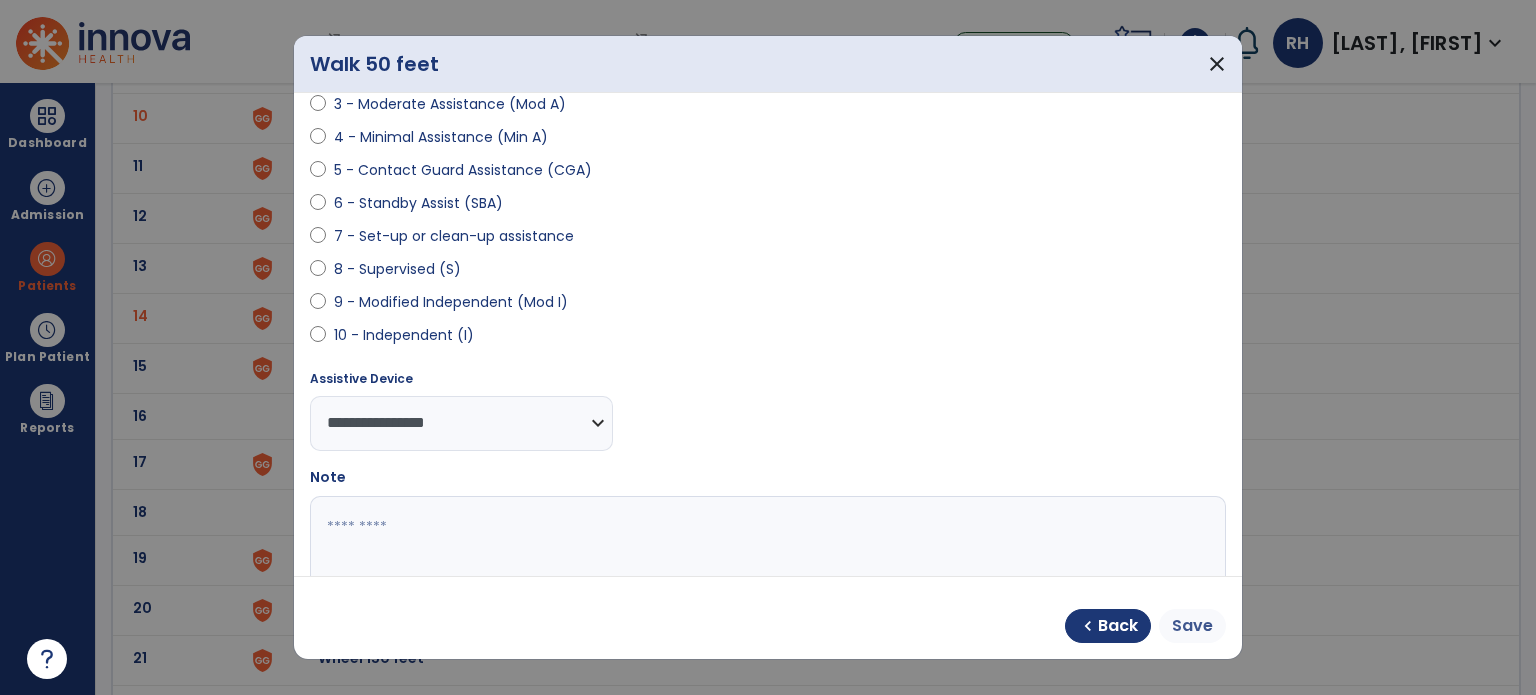 click on "Save" at bounding box center [1192, 626] 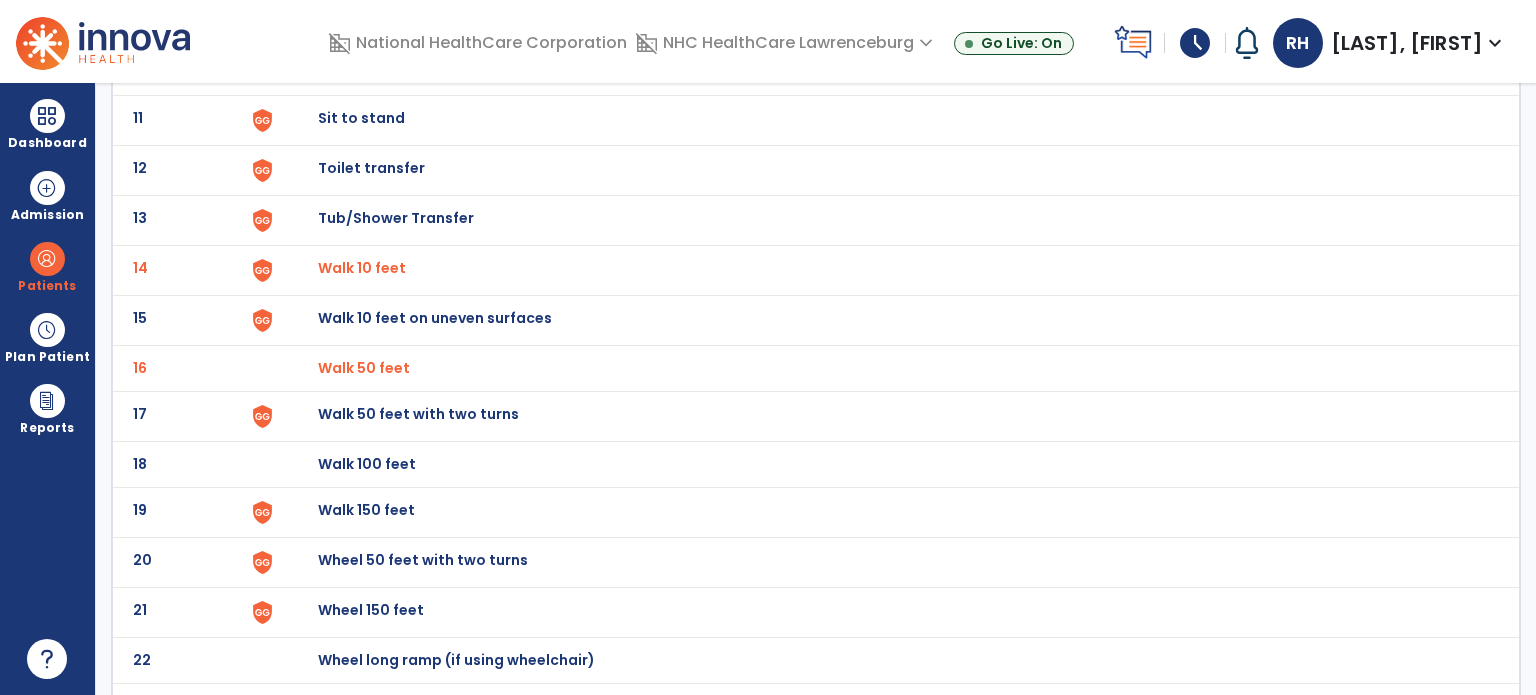 scroll, scrollTop: 670, scrollLeft: 0, axis: vertical 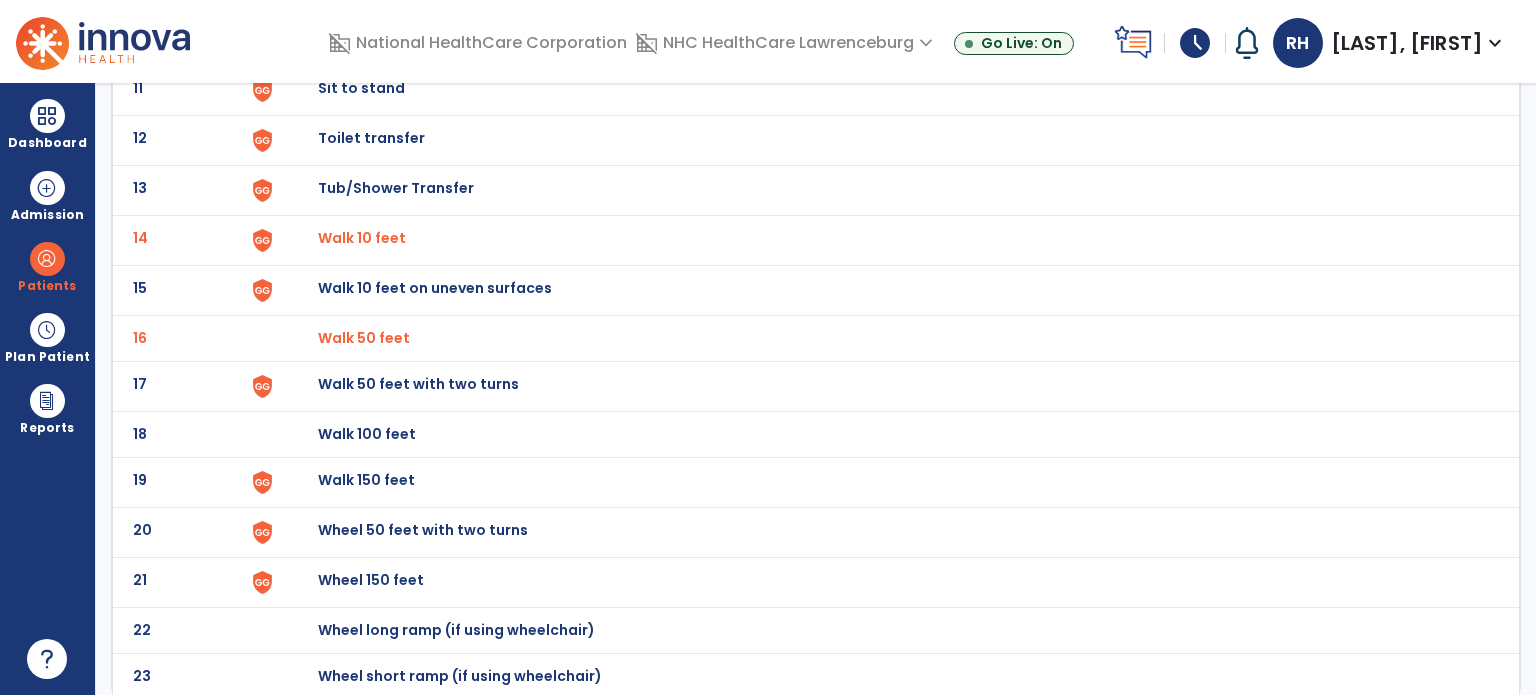 click on "Walk 150 feet" at bounding box center (888, -406) 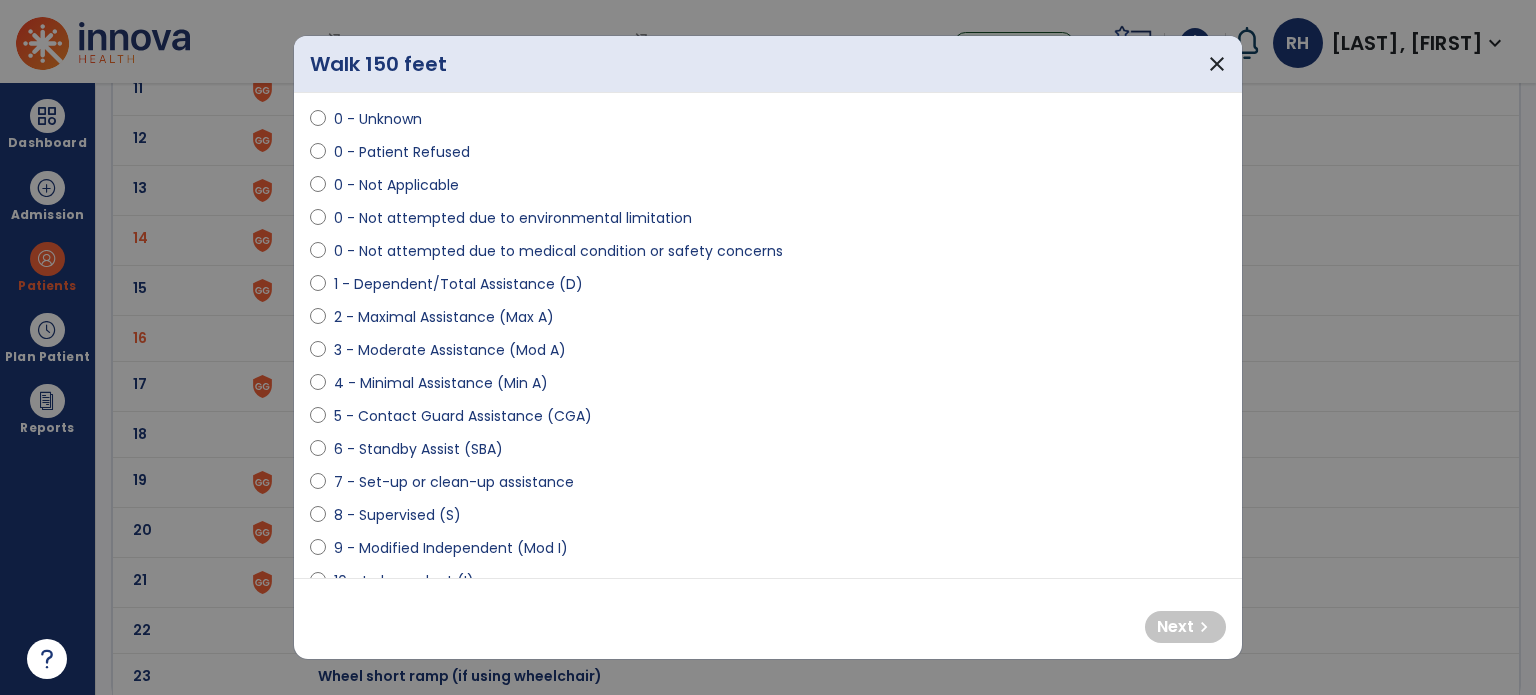 scroll, scrollTop: 62, scrollLeft: 0, axis: vertical 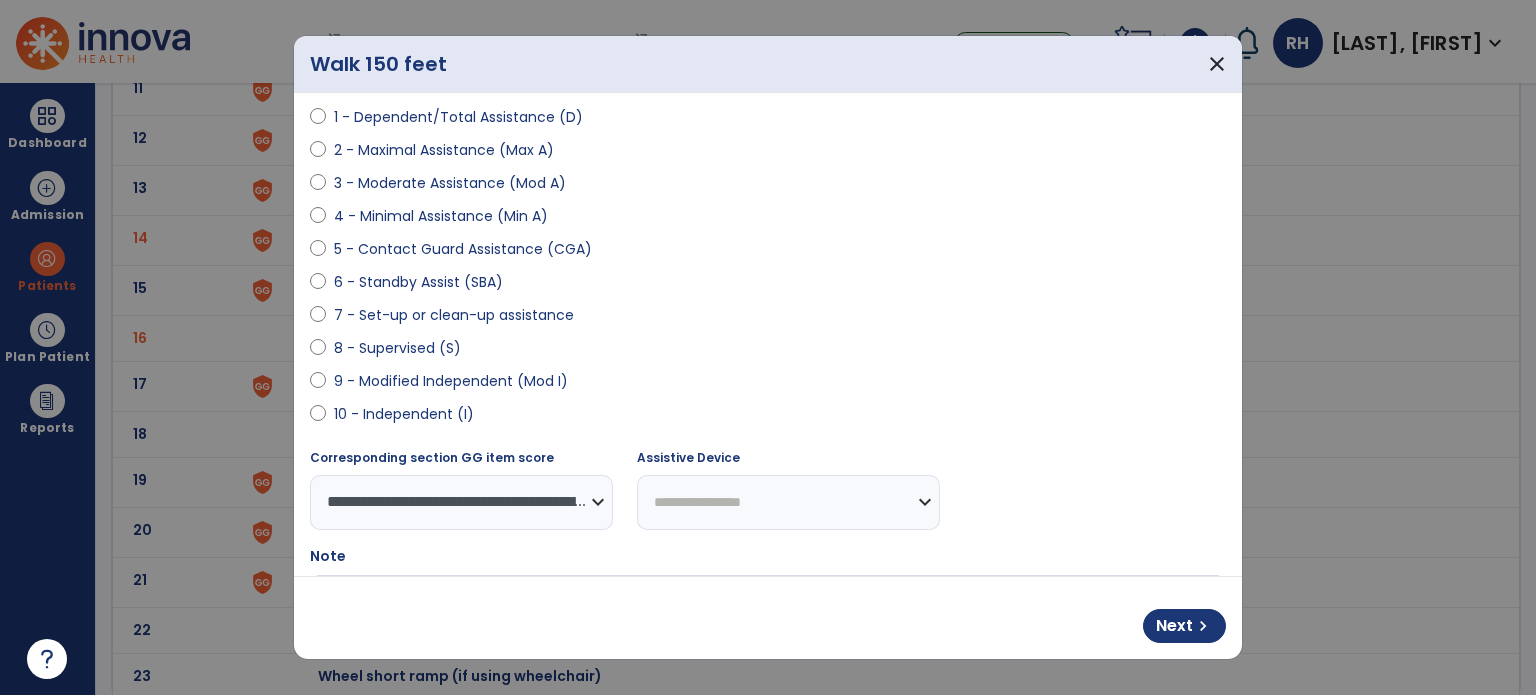 click on "**********" at bounding box center [788, 502] 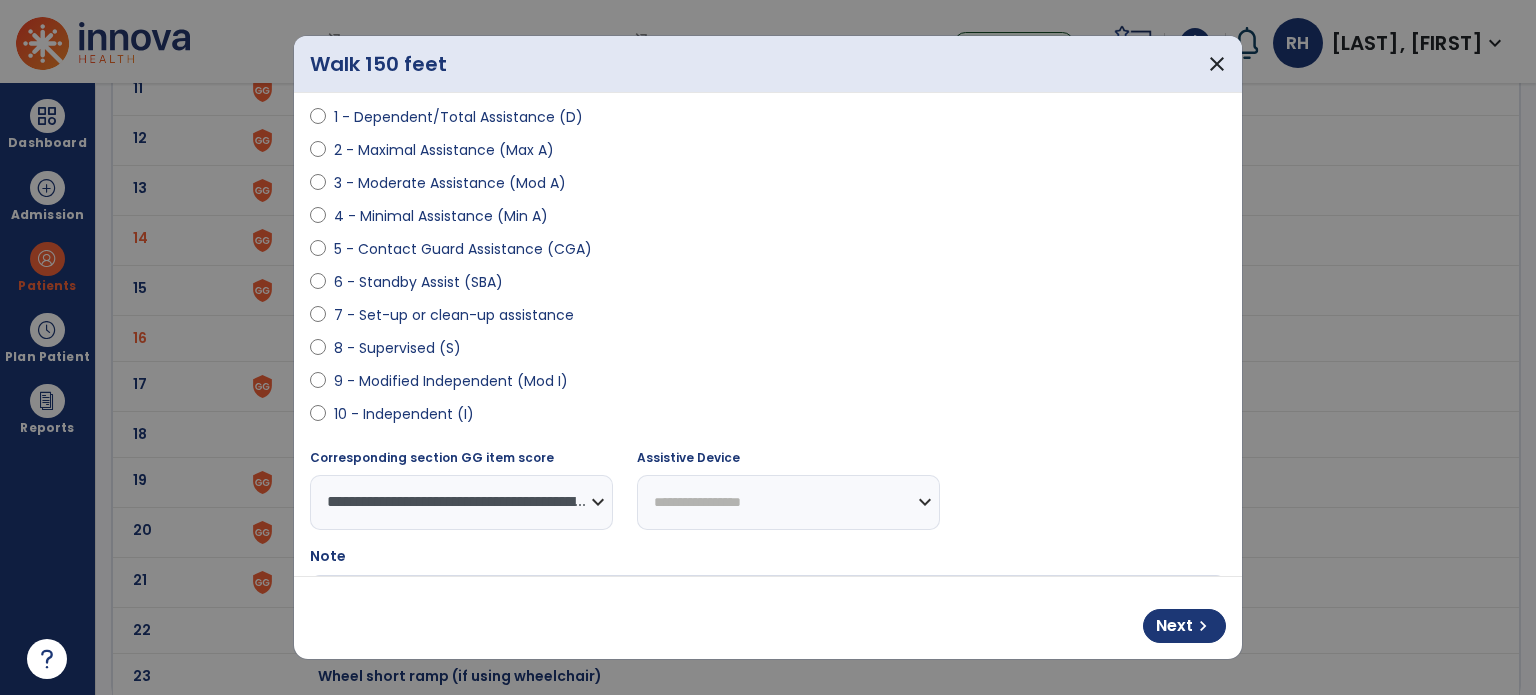 select on "**********" 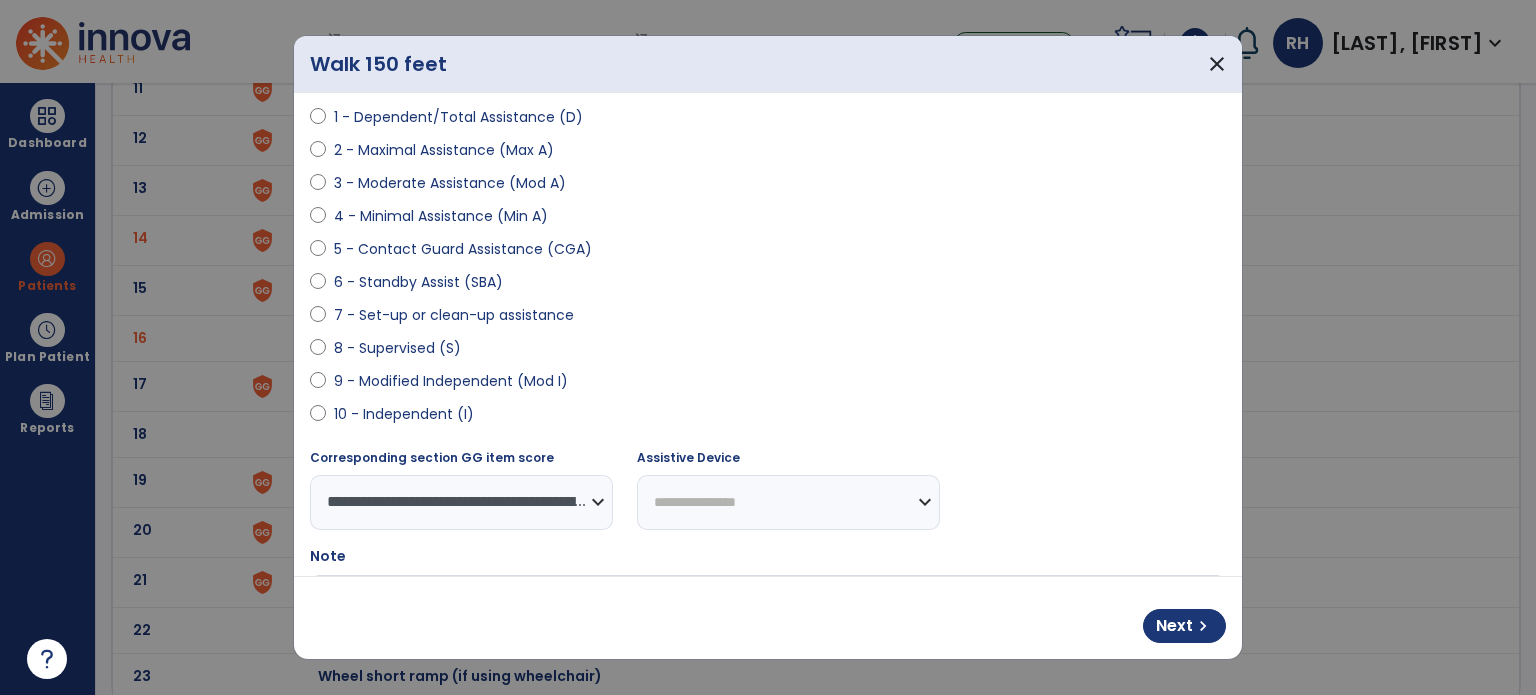 click on "**********" at bounding box center (788, 502) 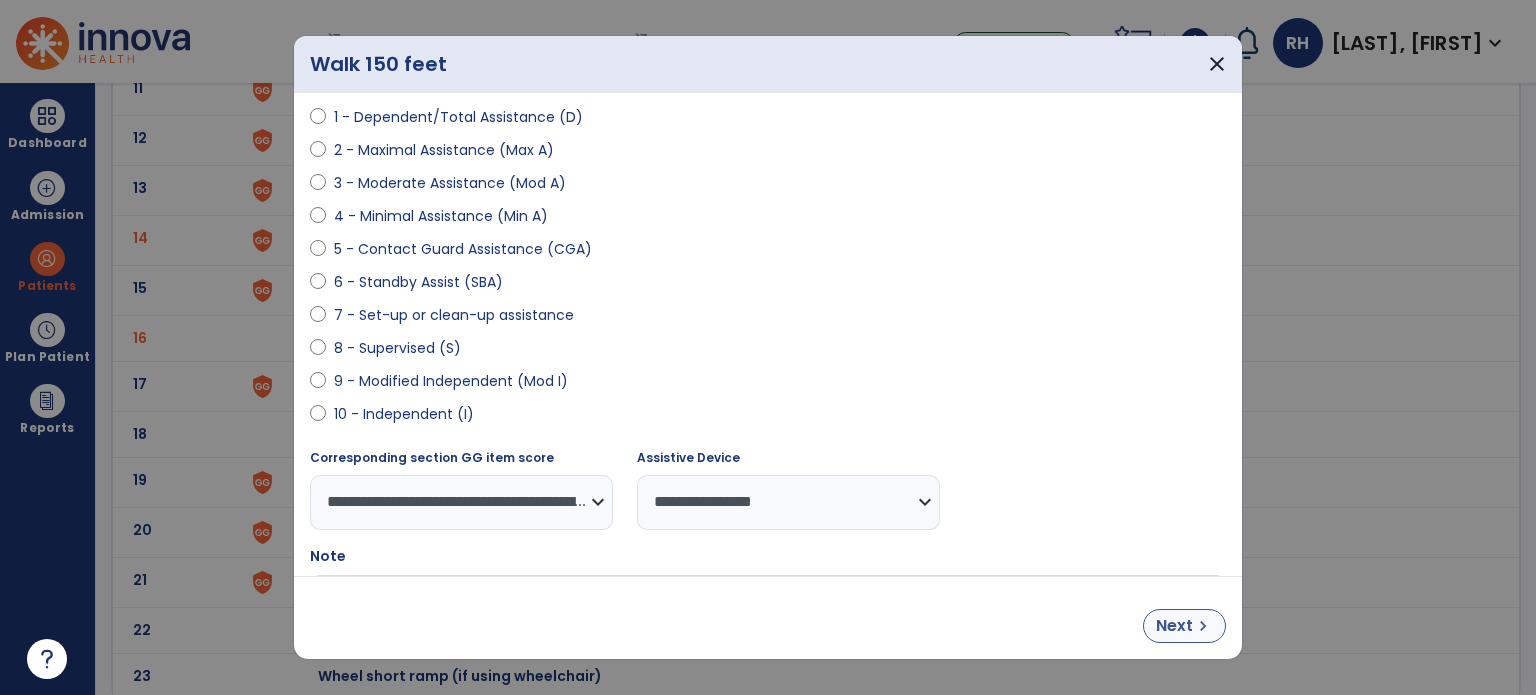 click on "chevron_right" at bounding box center (1203, 626) 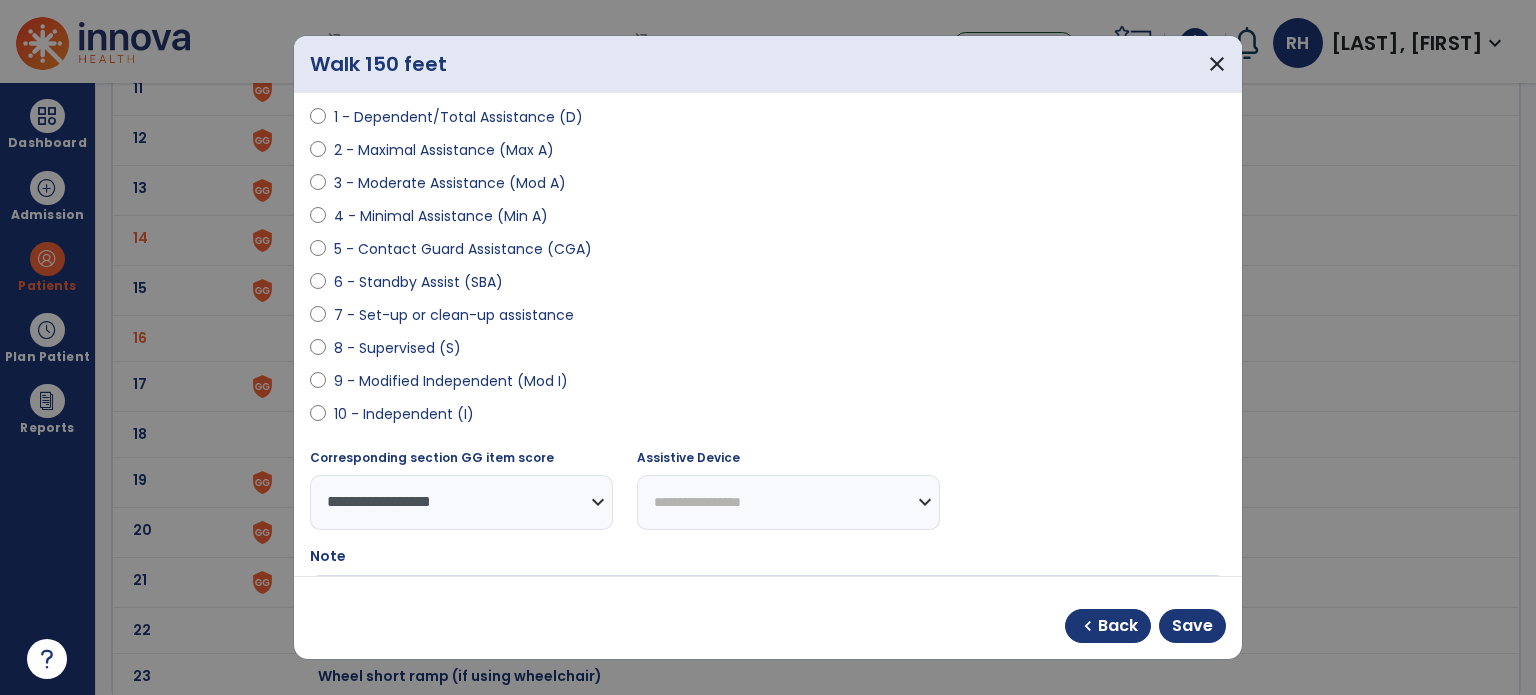 select on "**********" 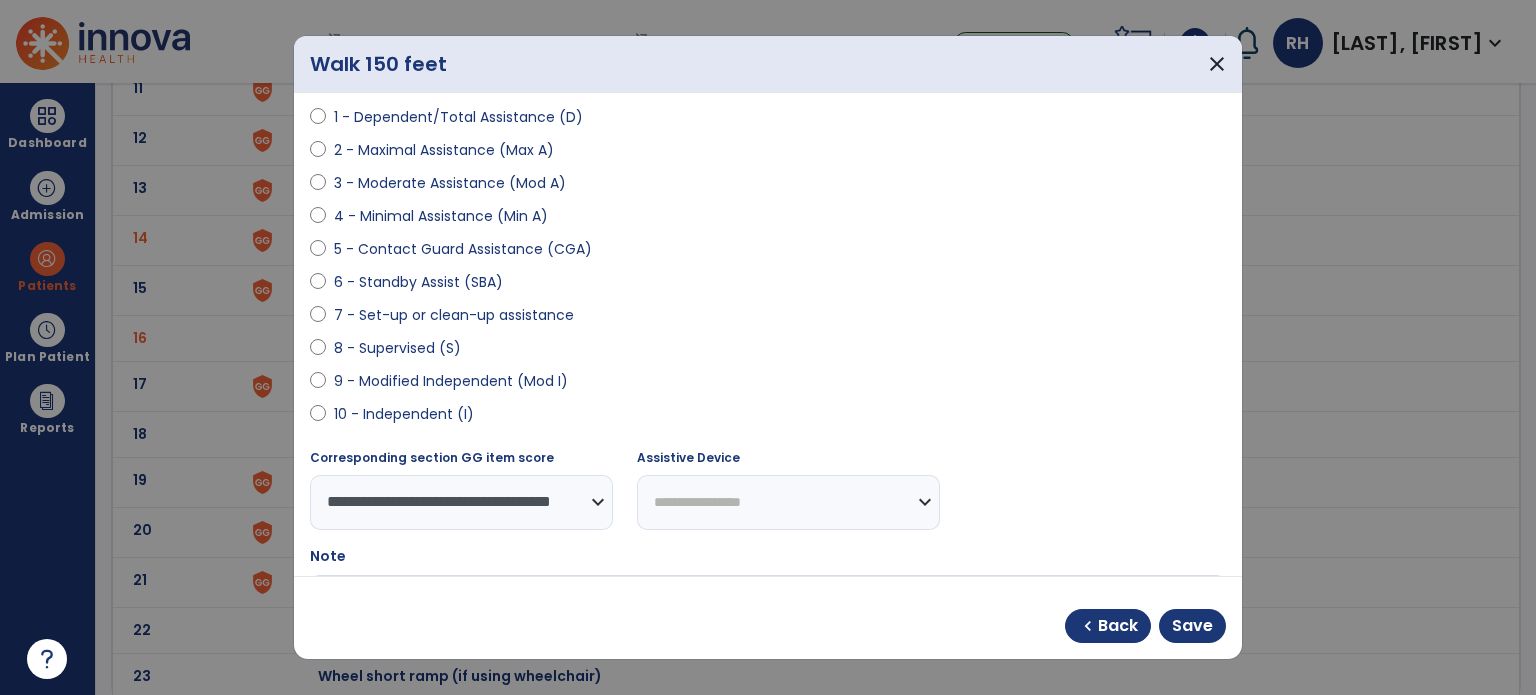 click on "**********" at bounding box center [788, 502] 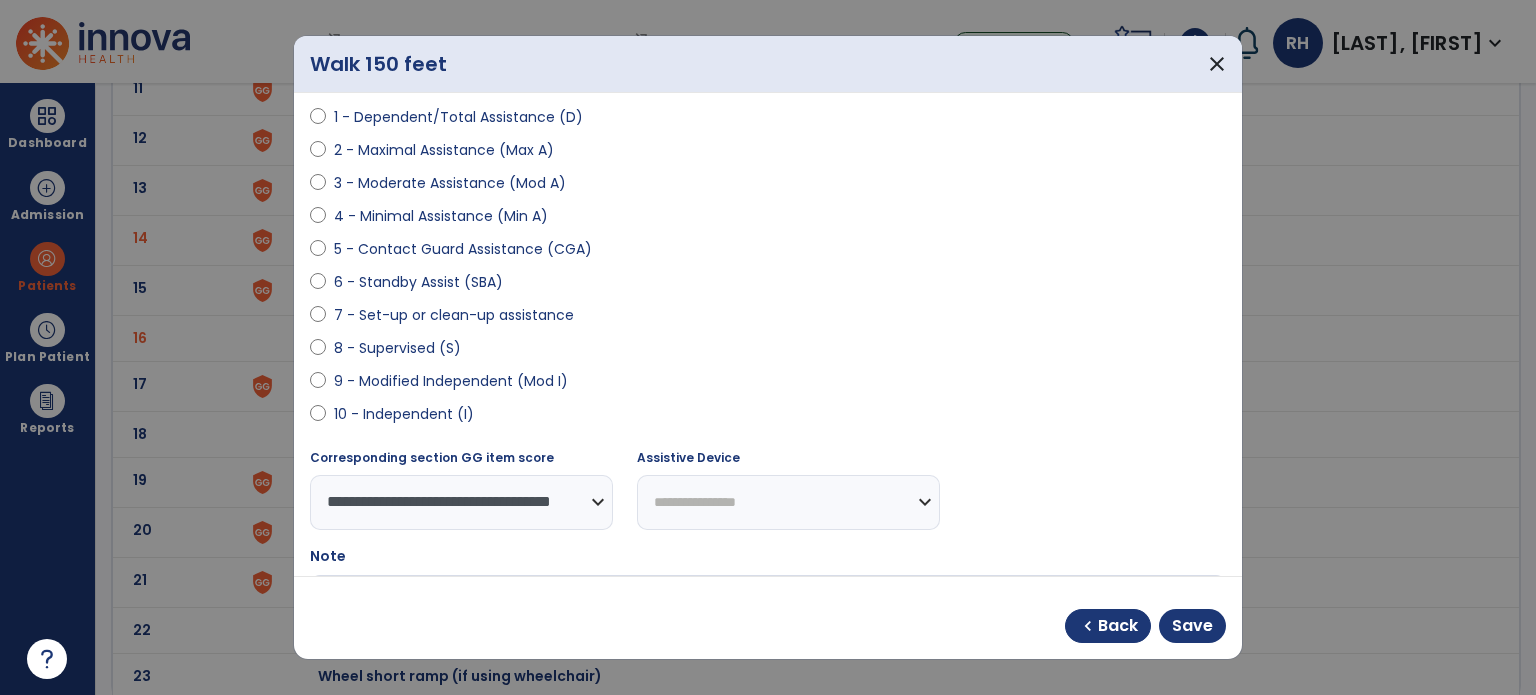 click on "**********" at bounding box center [788, 502] 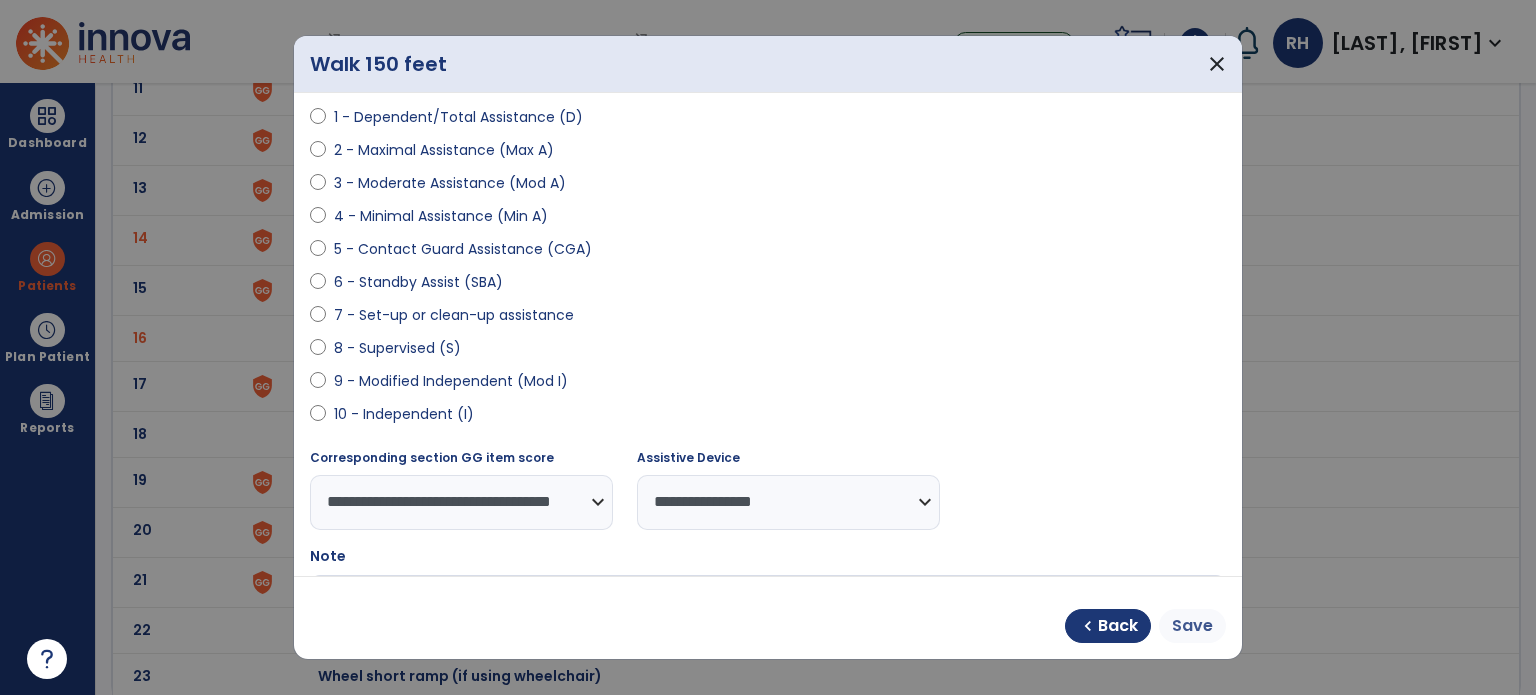 click on "Save" at bounding box center [1192, 626] 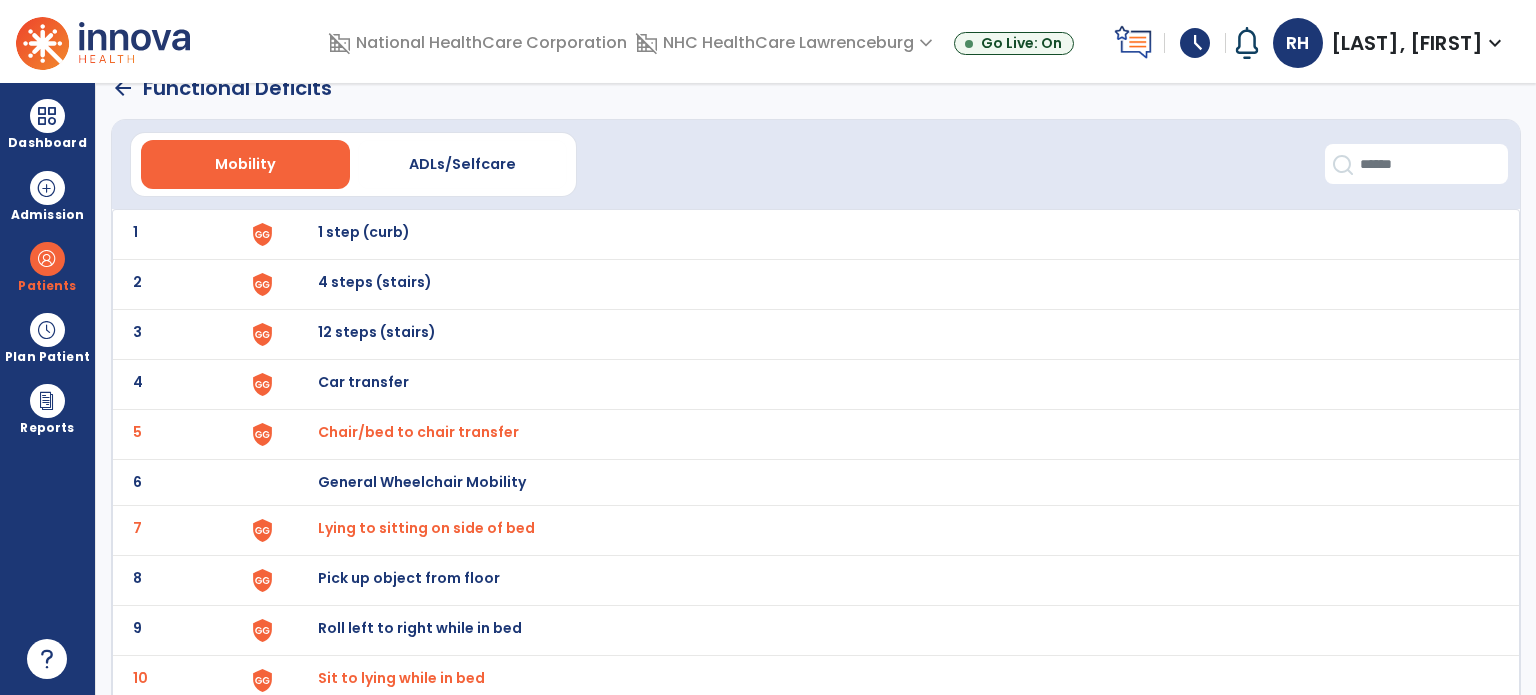 scroll, scrollTop: 0, scrollLeft: 0, axis: both 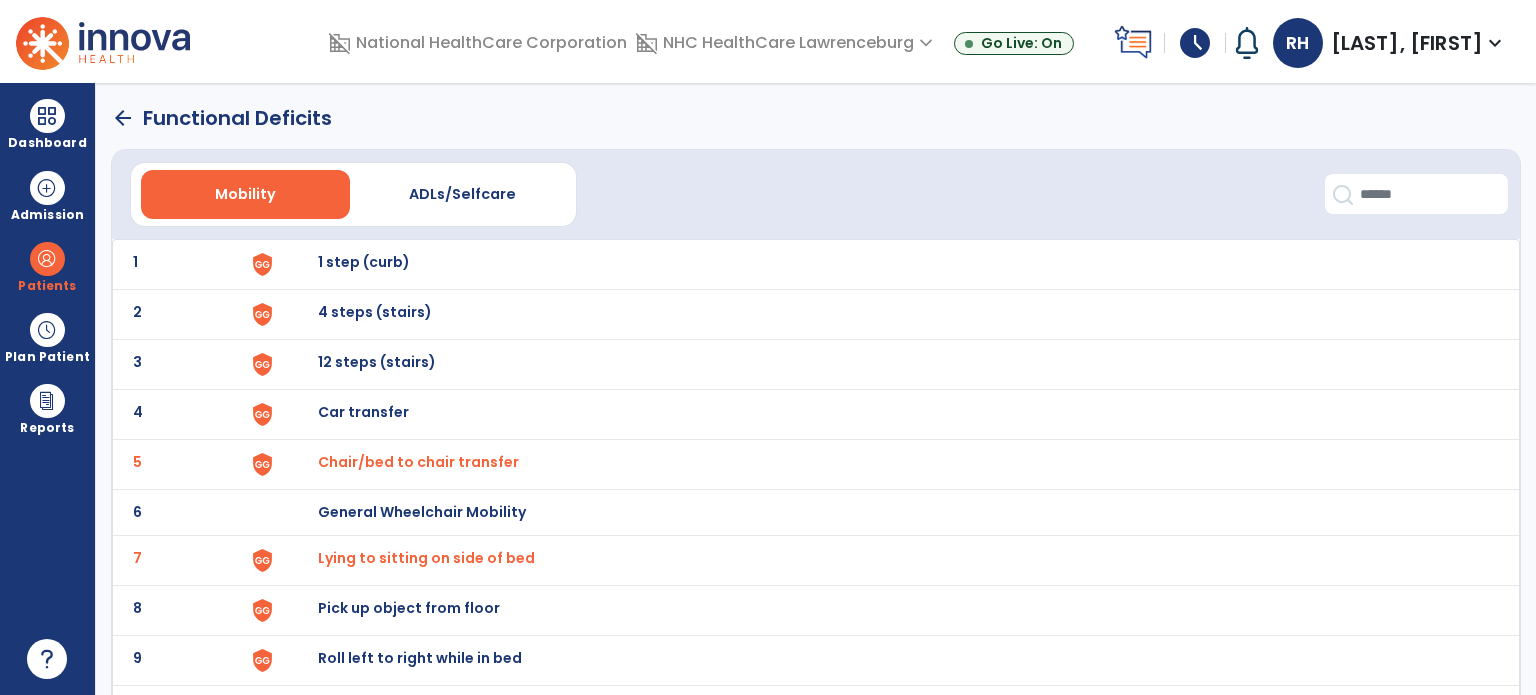 click on "arrow_back" 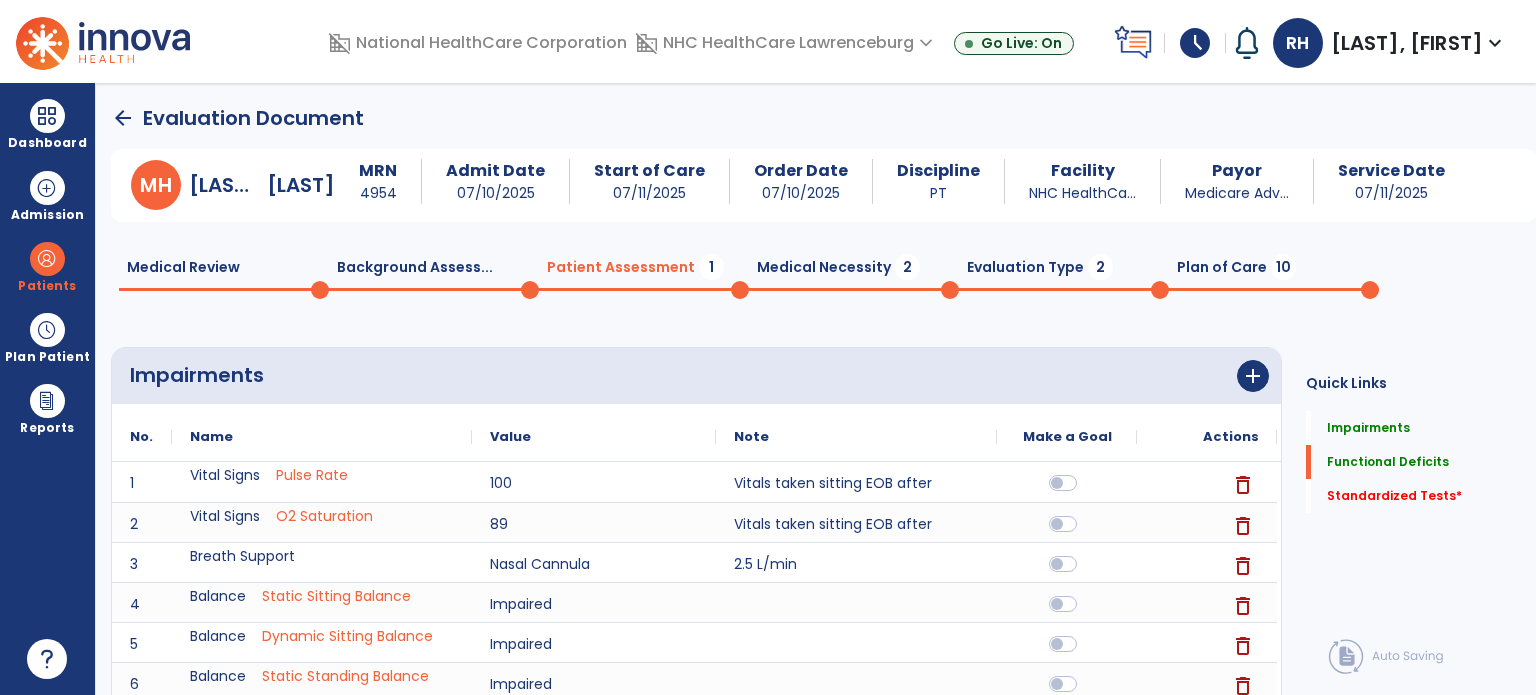 scroll, scrollTop: 20, scrollLeft: 0, axis: vertical 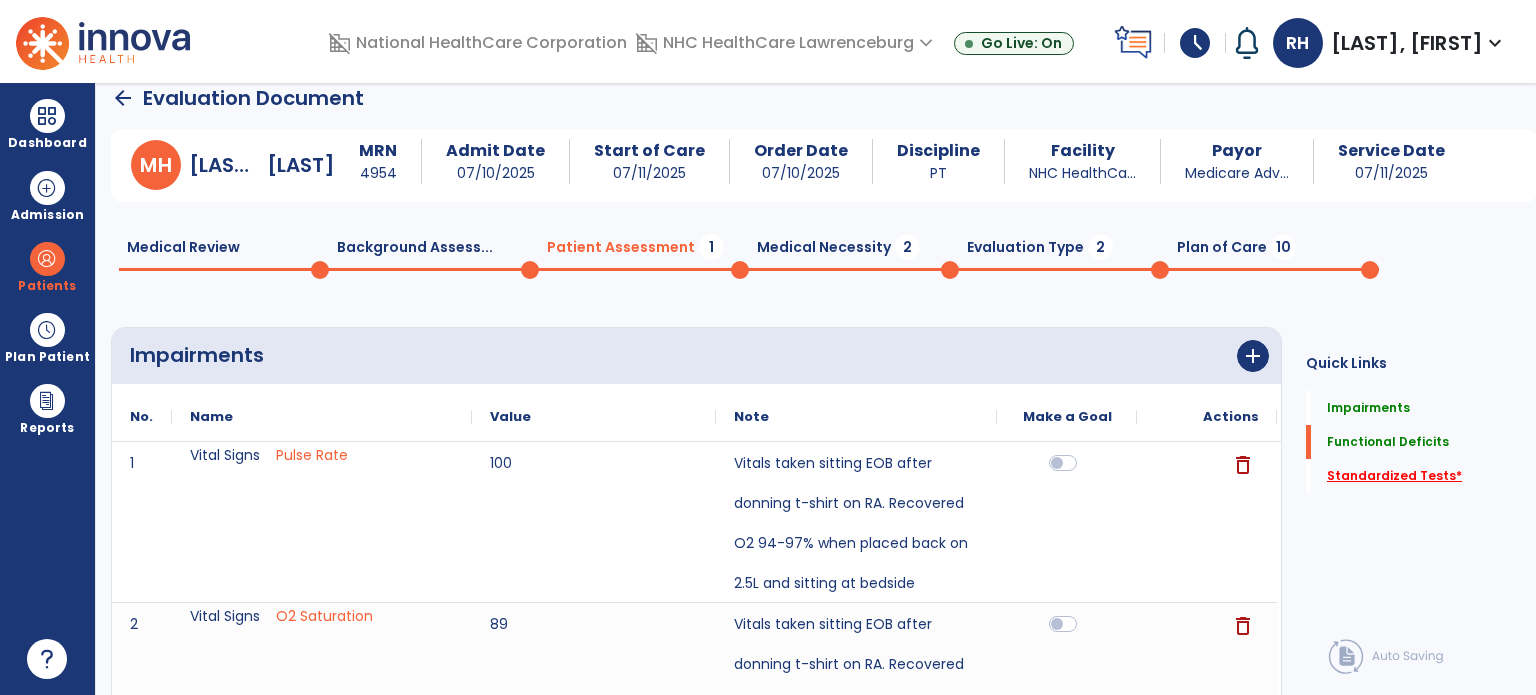 click on "Standardized Tests   *" 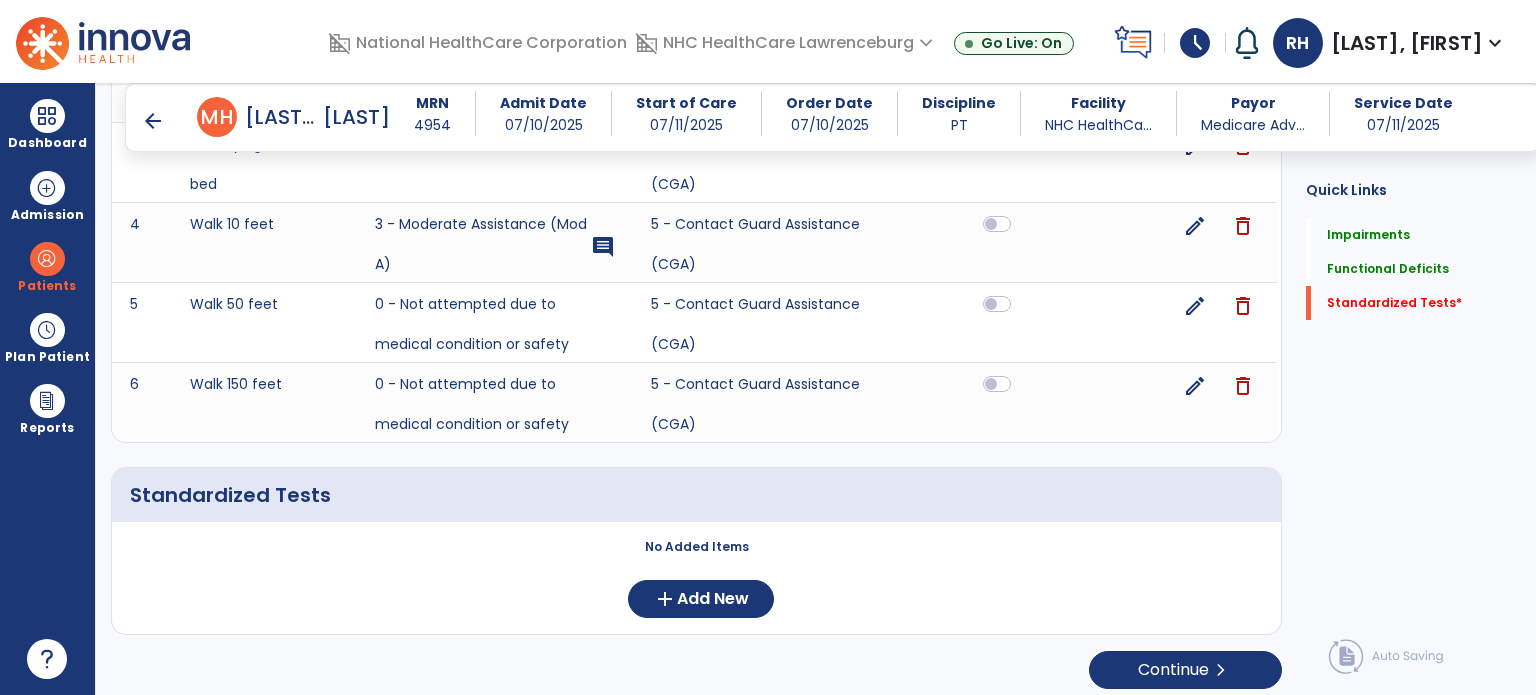 scroll, scrollTop: 1468, scrollLeft: 0, axis: vertical 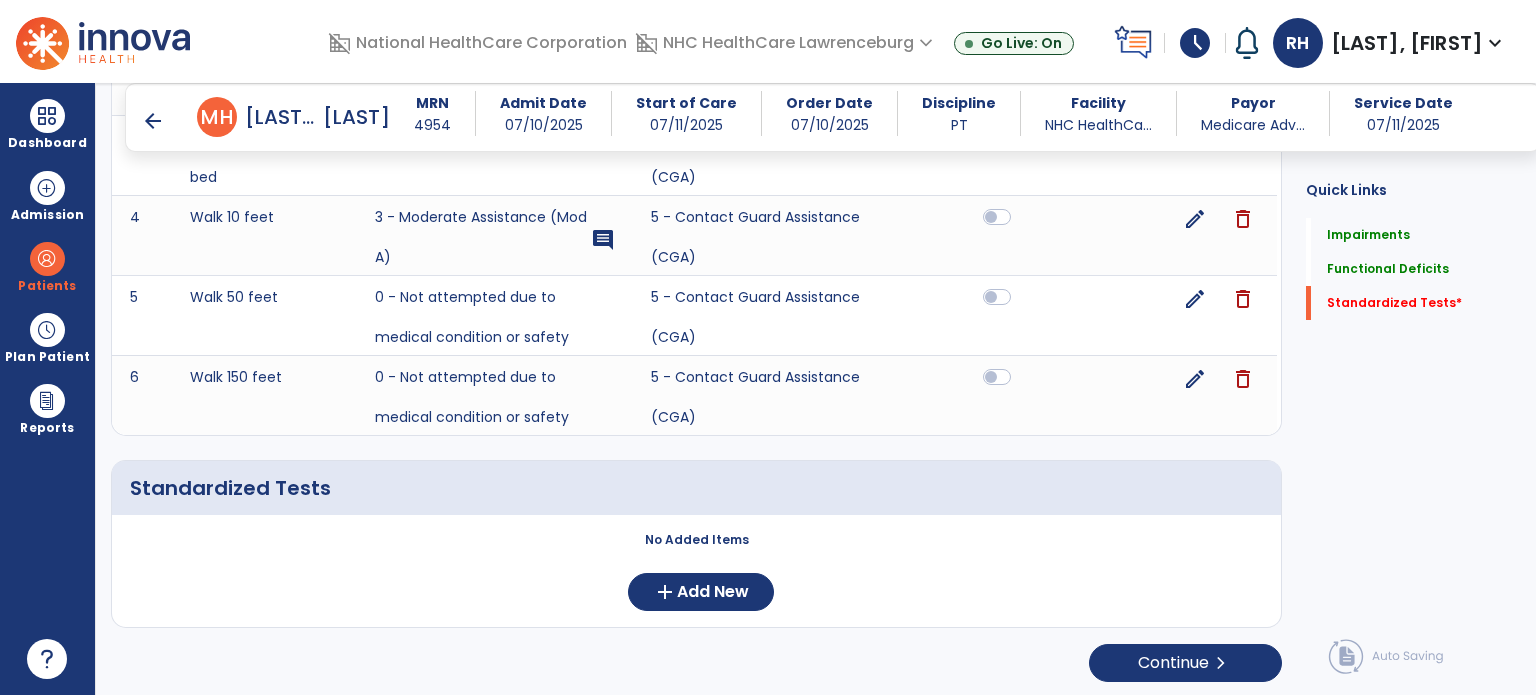 click on "No Added Items  add  Add New" 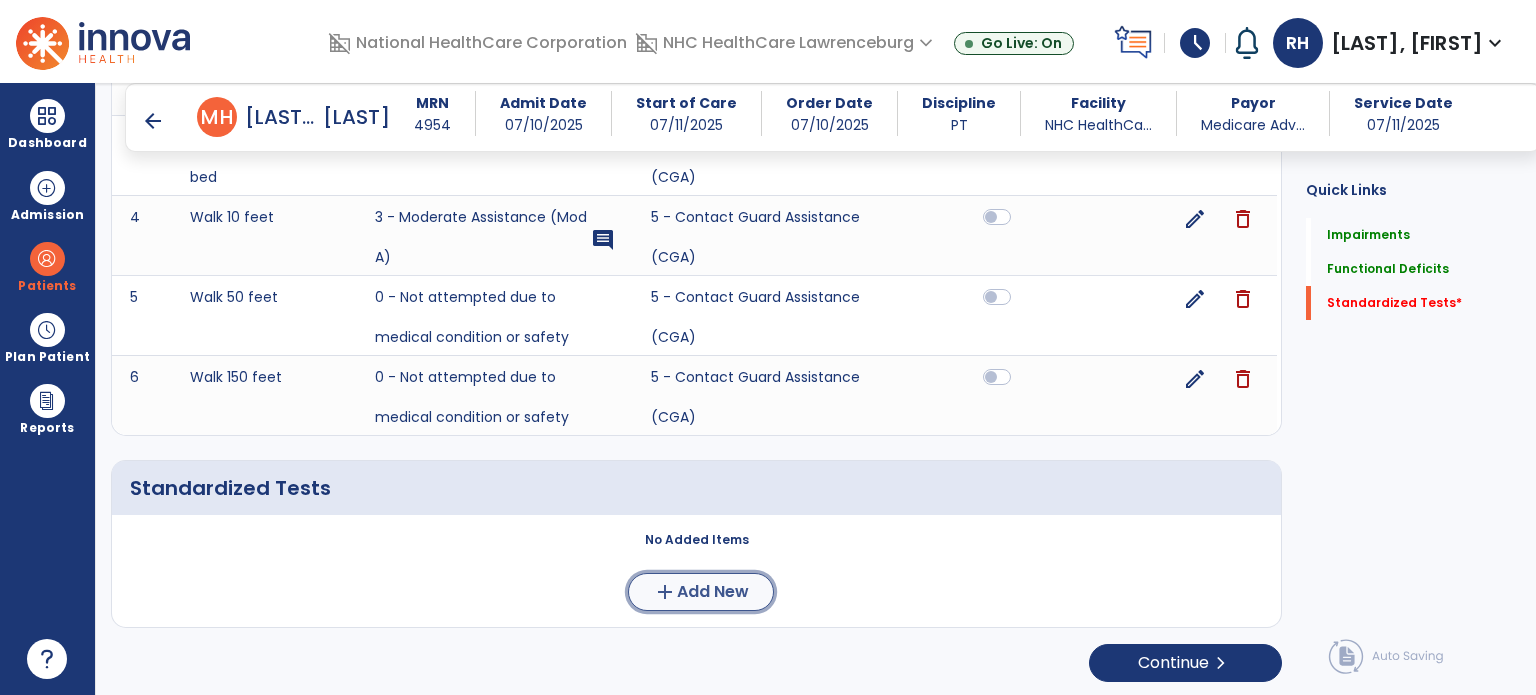 click on "Add New" 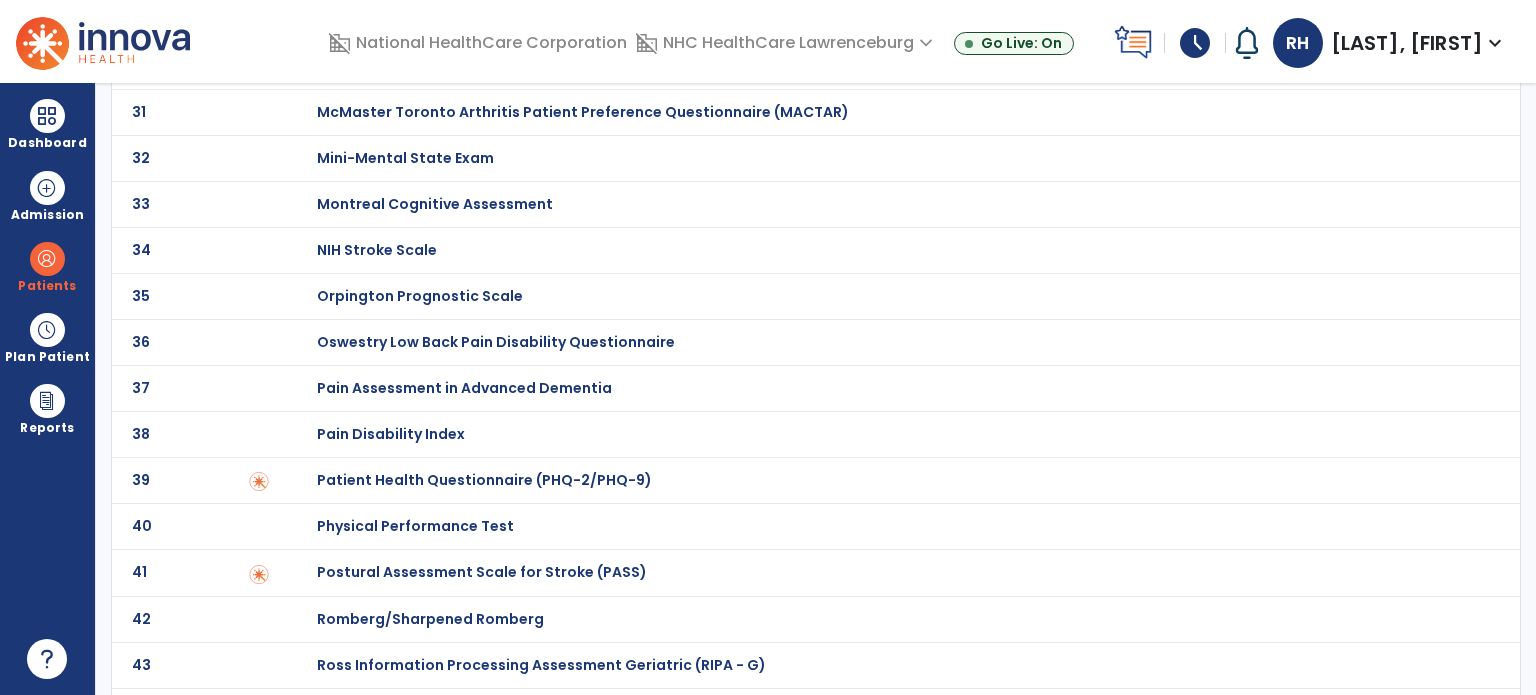 scroll, scrollTop: 0, scrollLeft: 0, axis: both 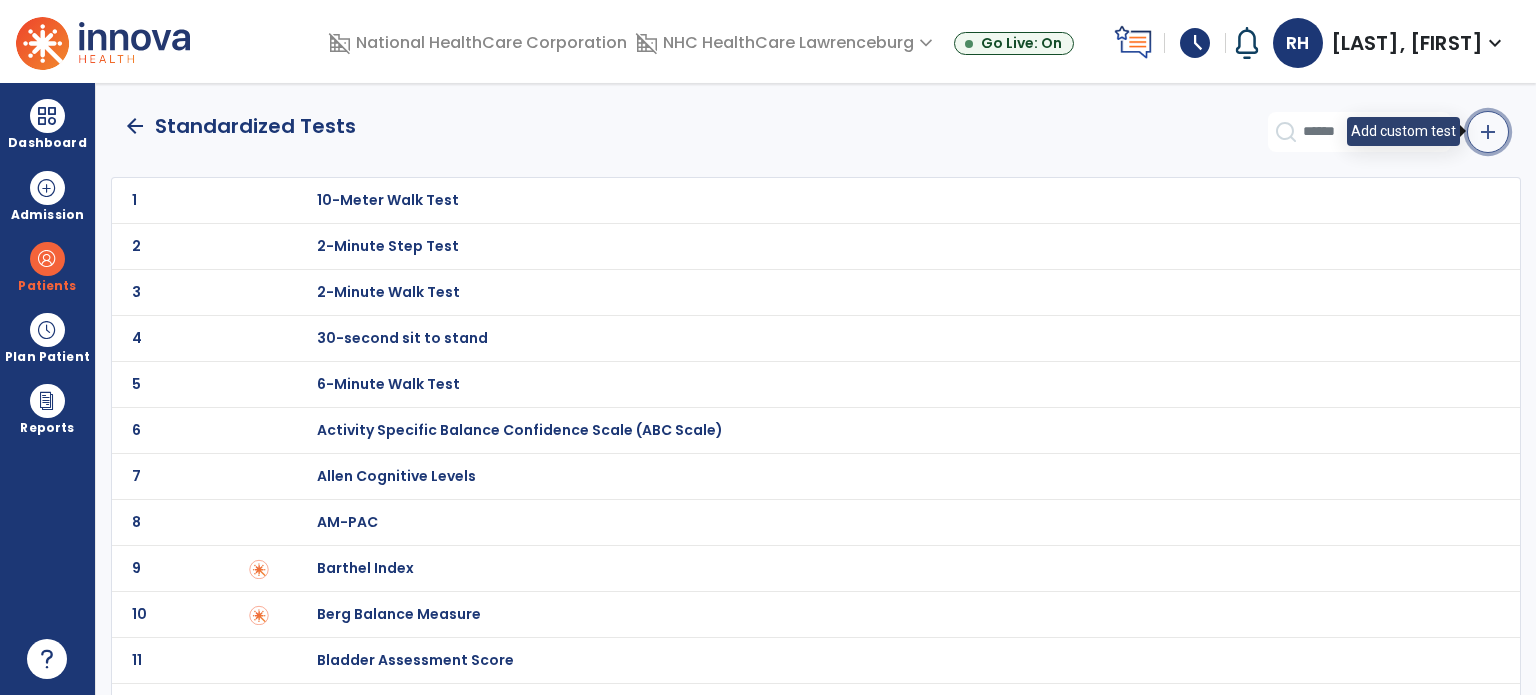click on "add" 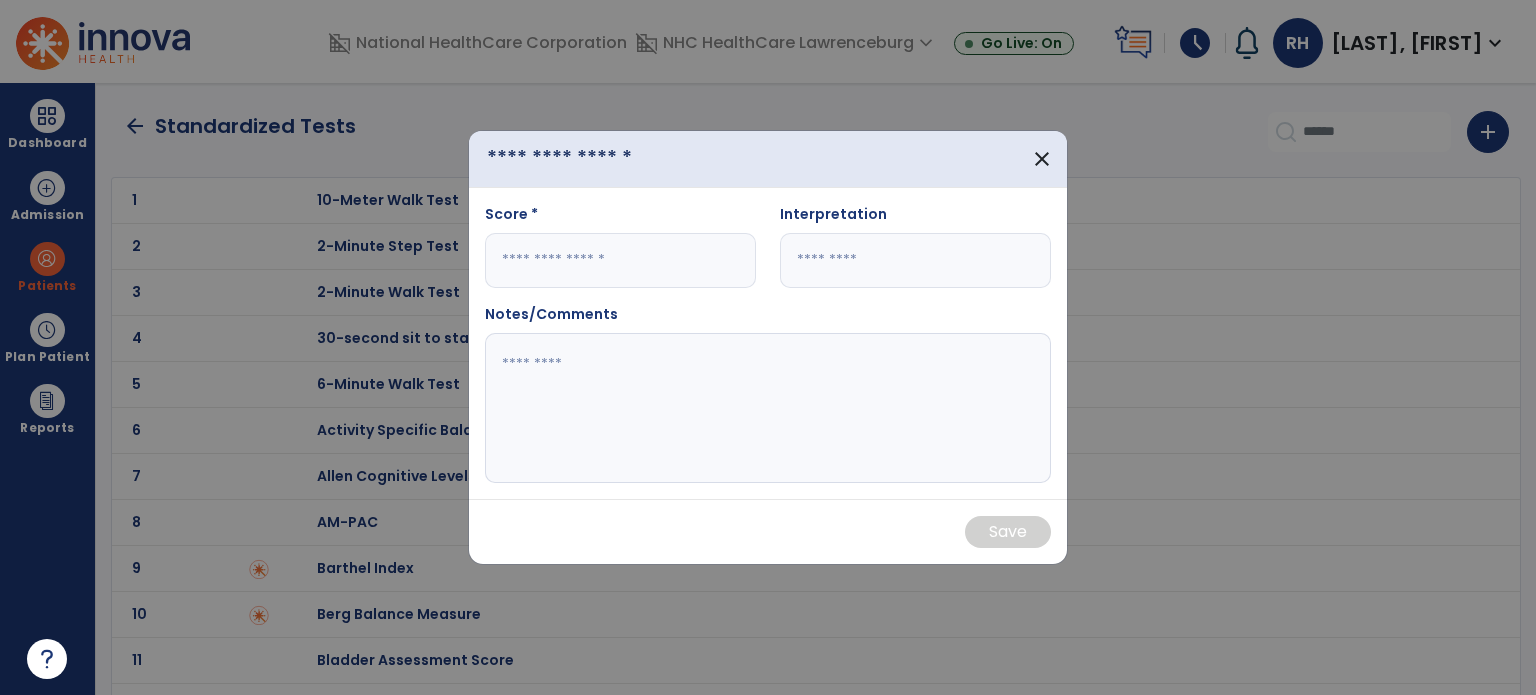 click at bounding box center (600, 159) 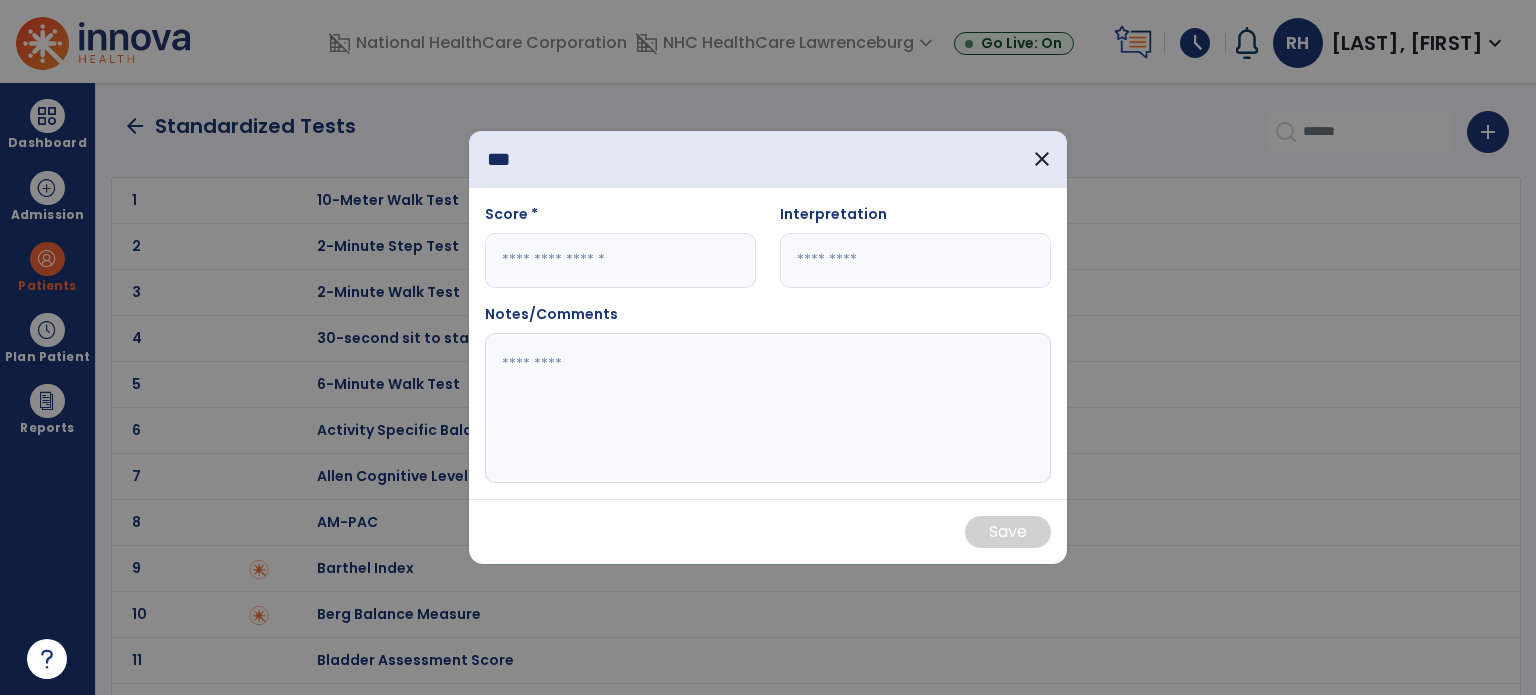 type on "***" 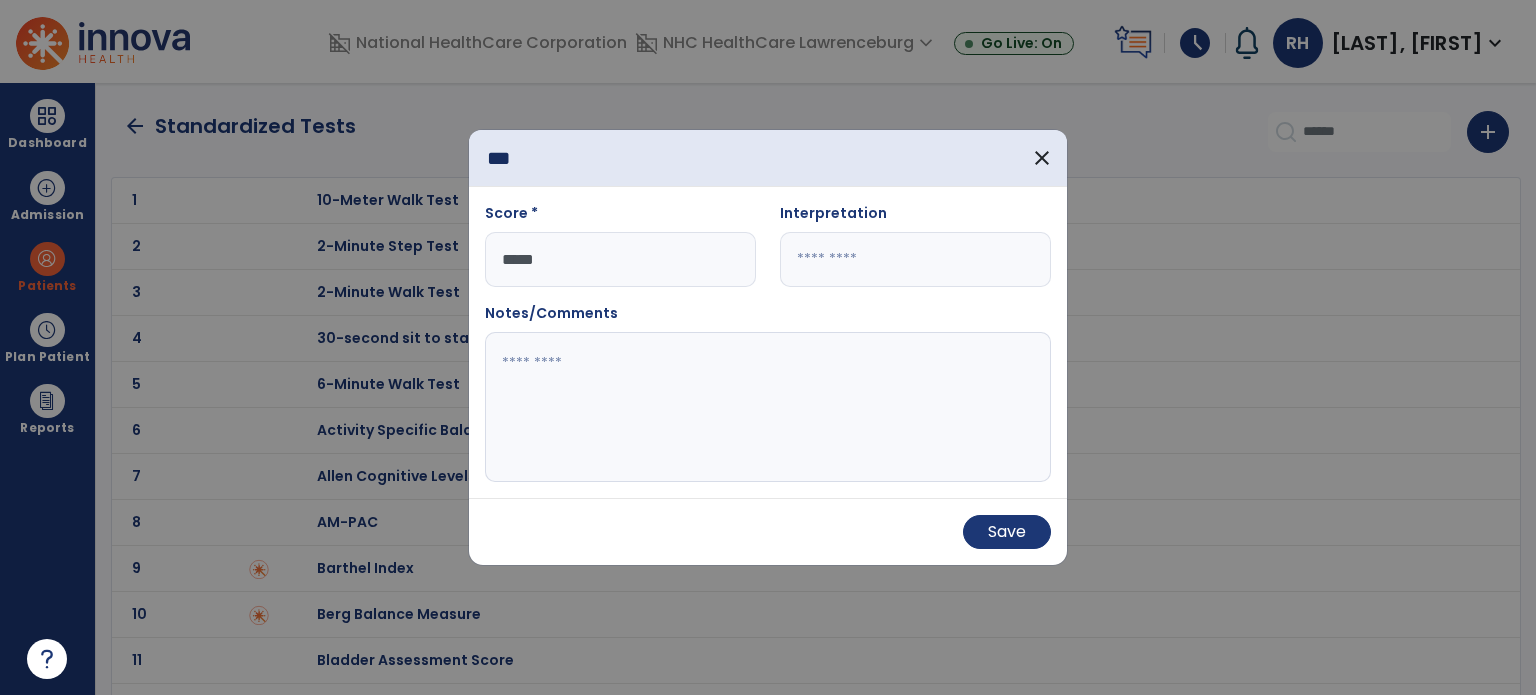 type on "*****" 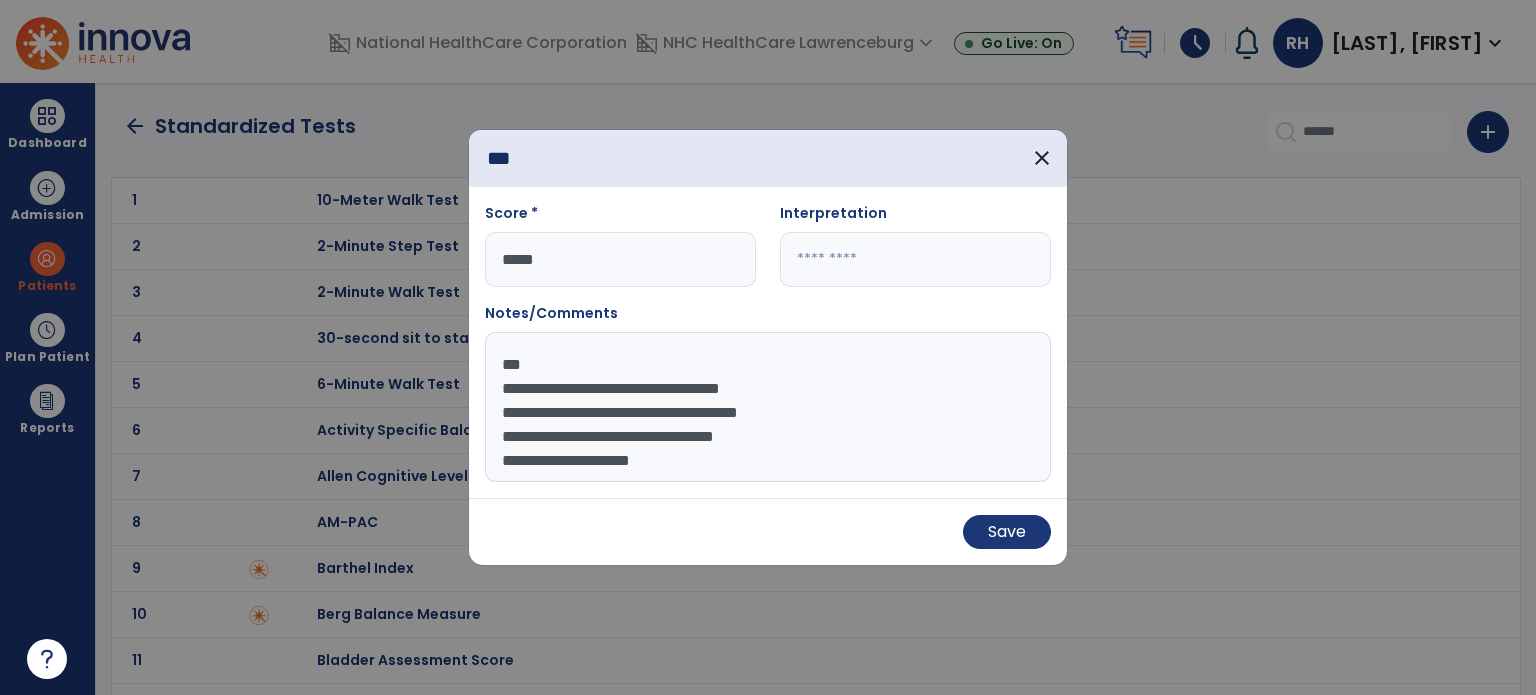 click on "**********" at bounding box center [768, 407] 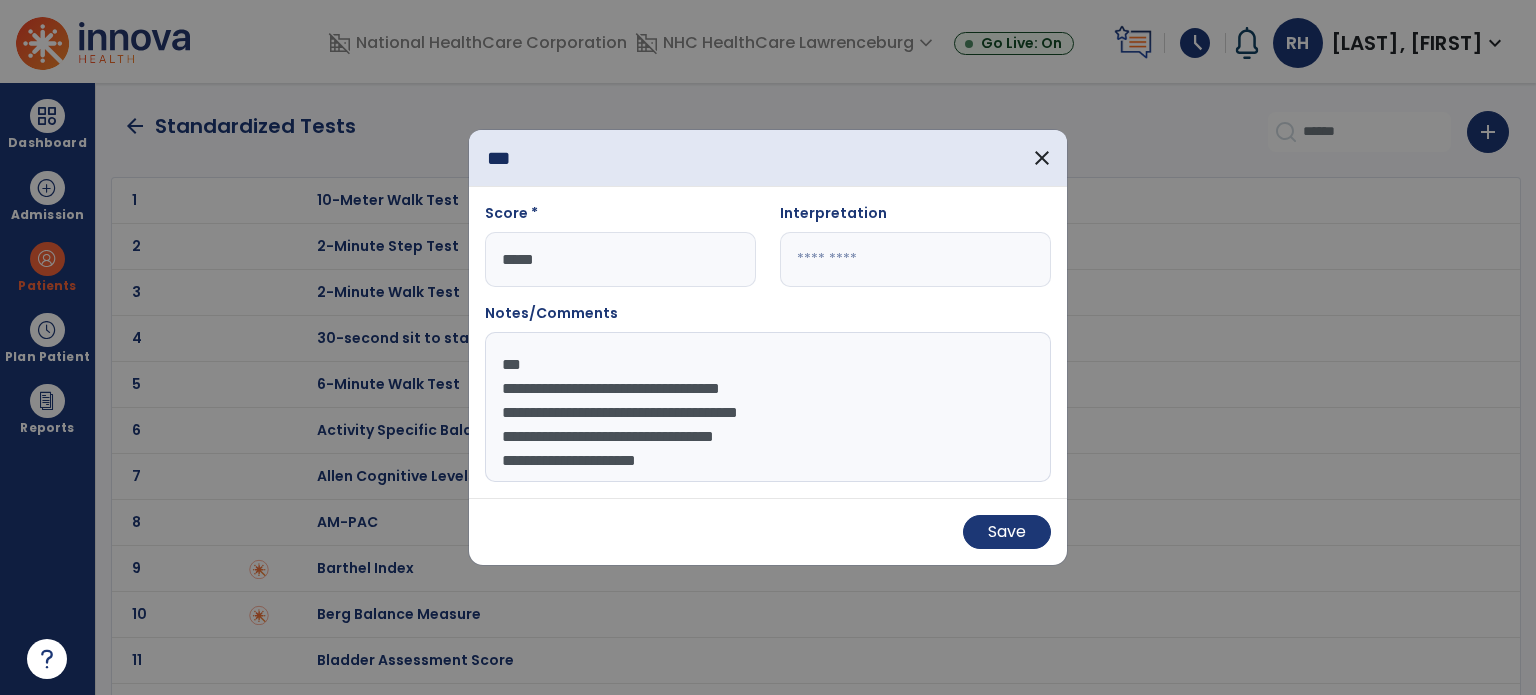 type on "**********" 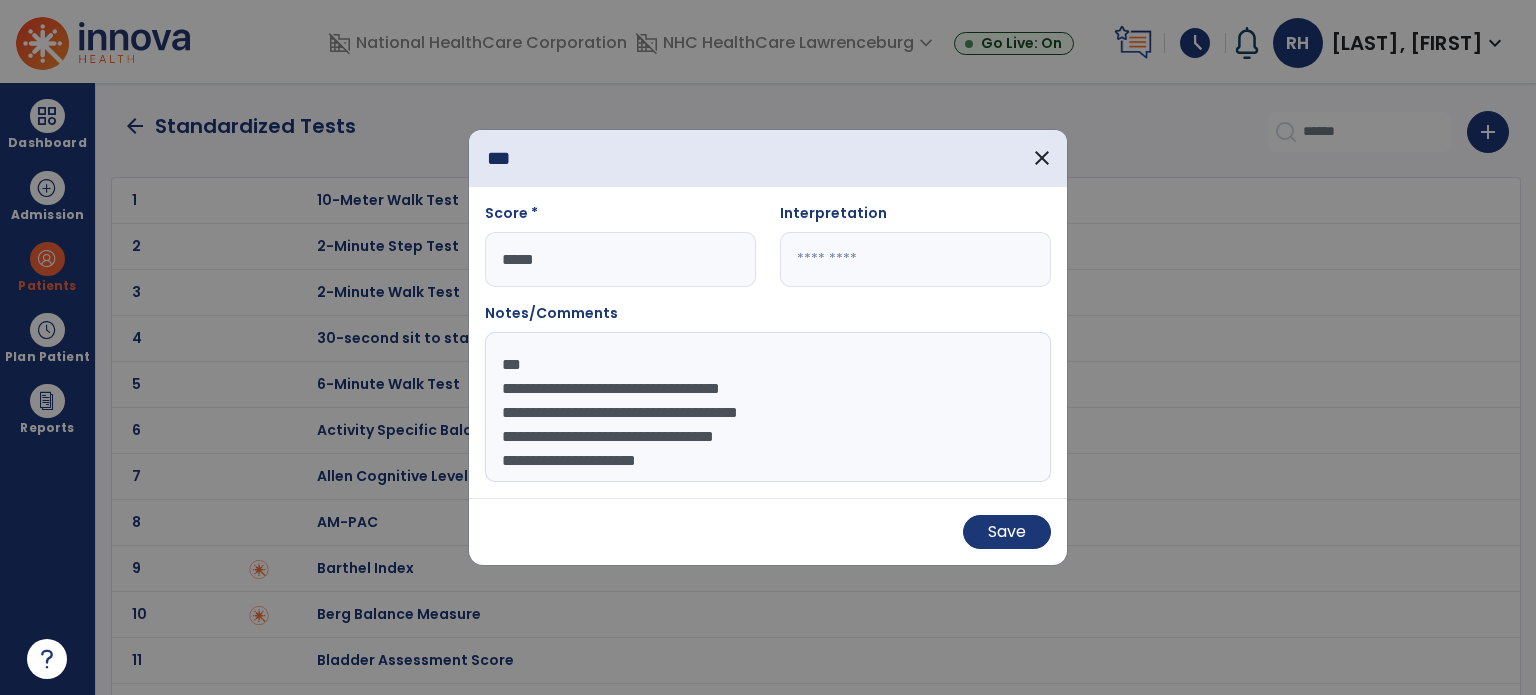 click at bounding box center (915, 259) 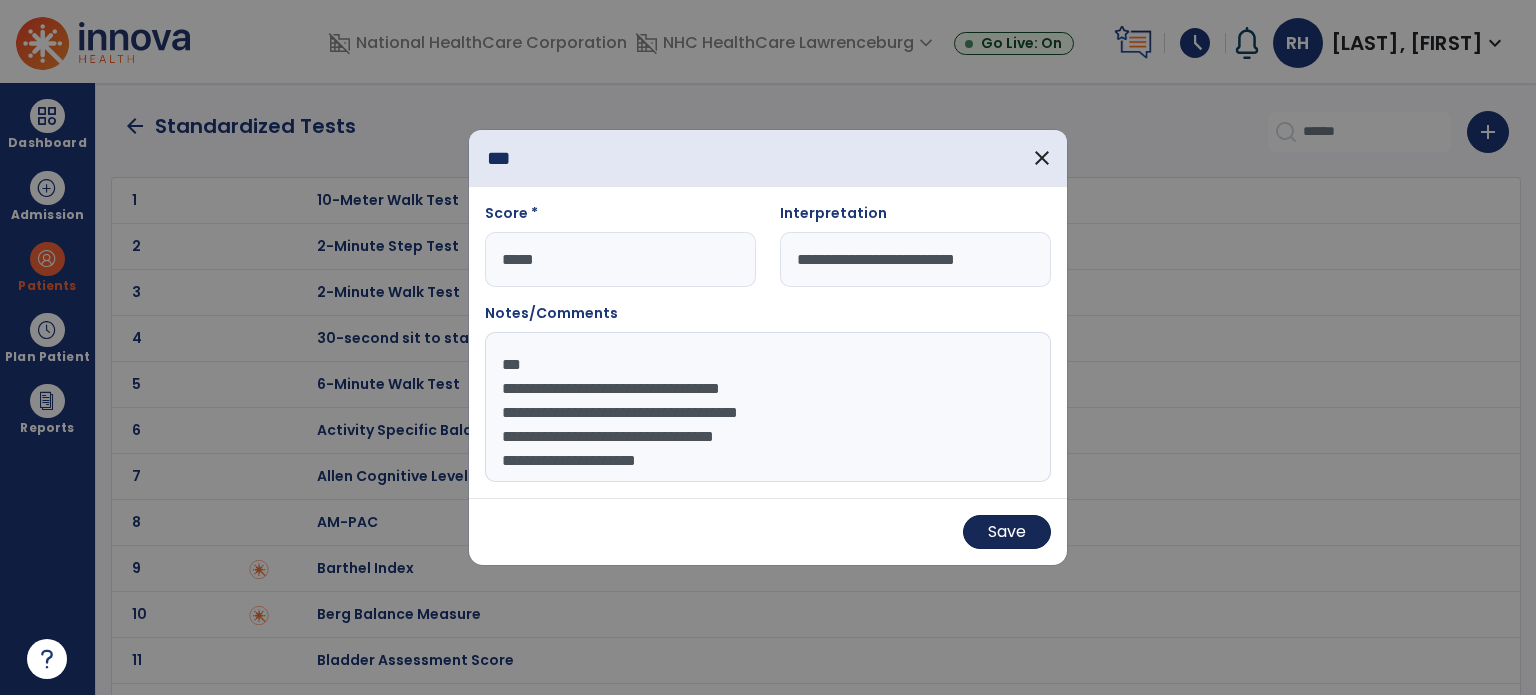 type on "**********" 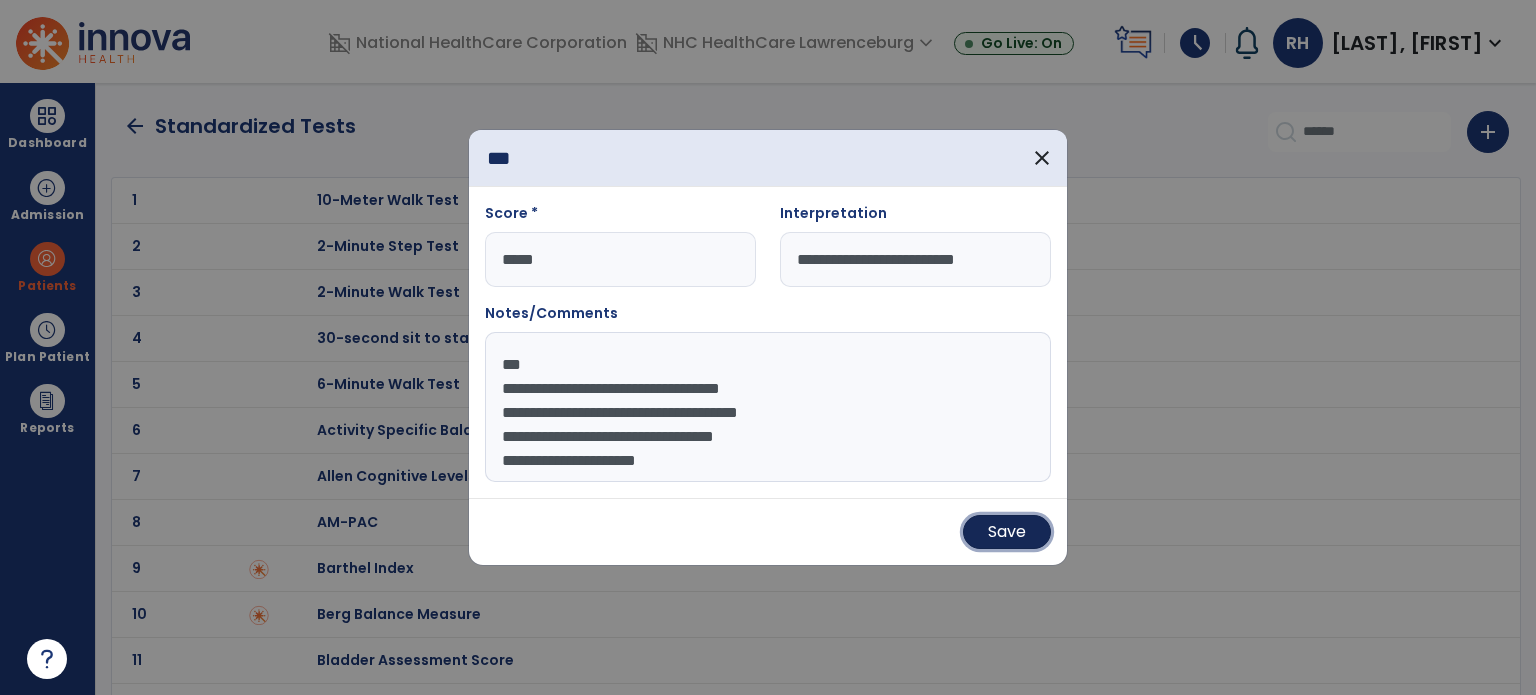 click on "Save" at bounding box center (1007, 532) 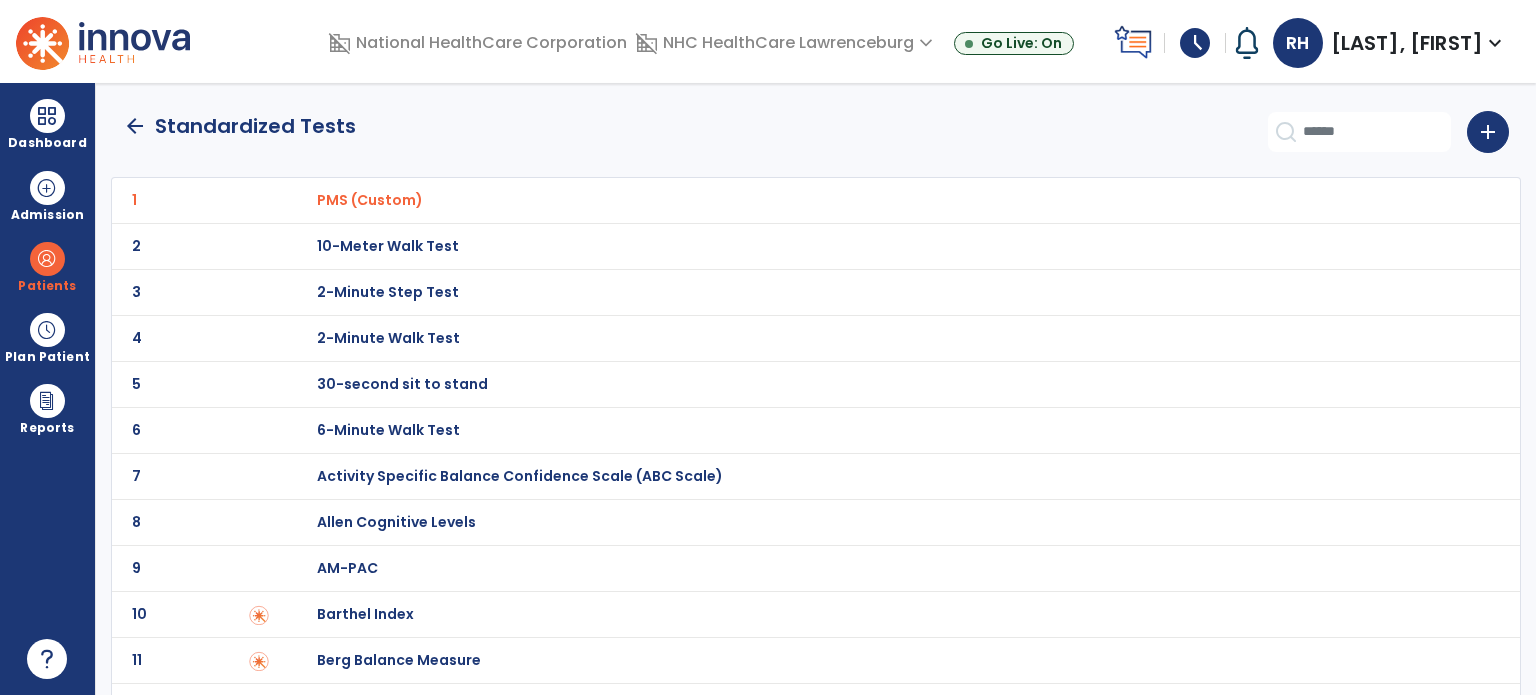 click on "arrow_back" 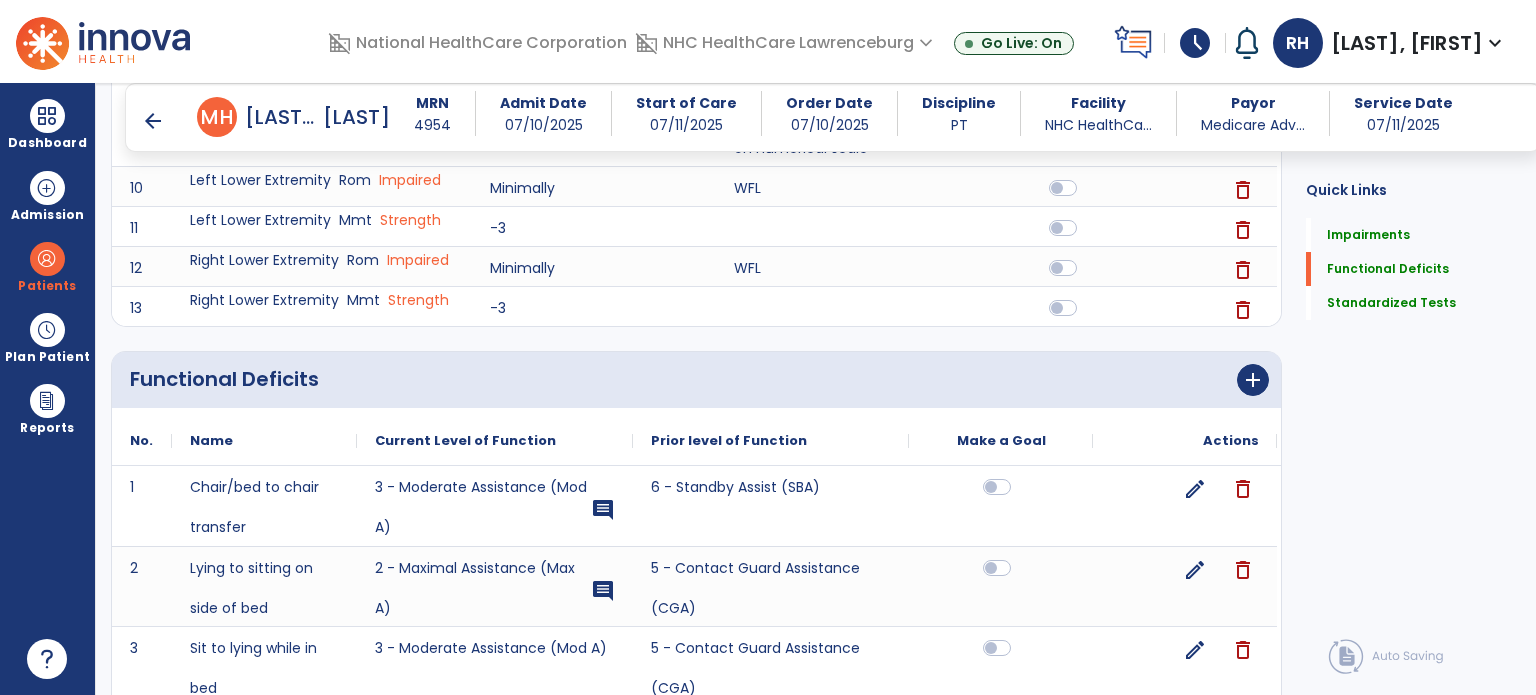 scroll, scrollTop: 964, scrollLeft: 0, axis: vertical 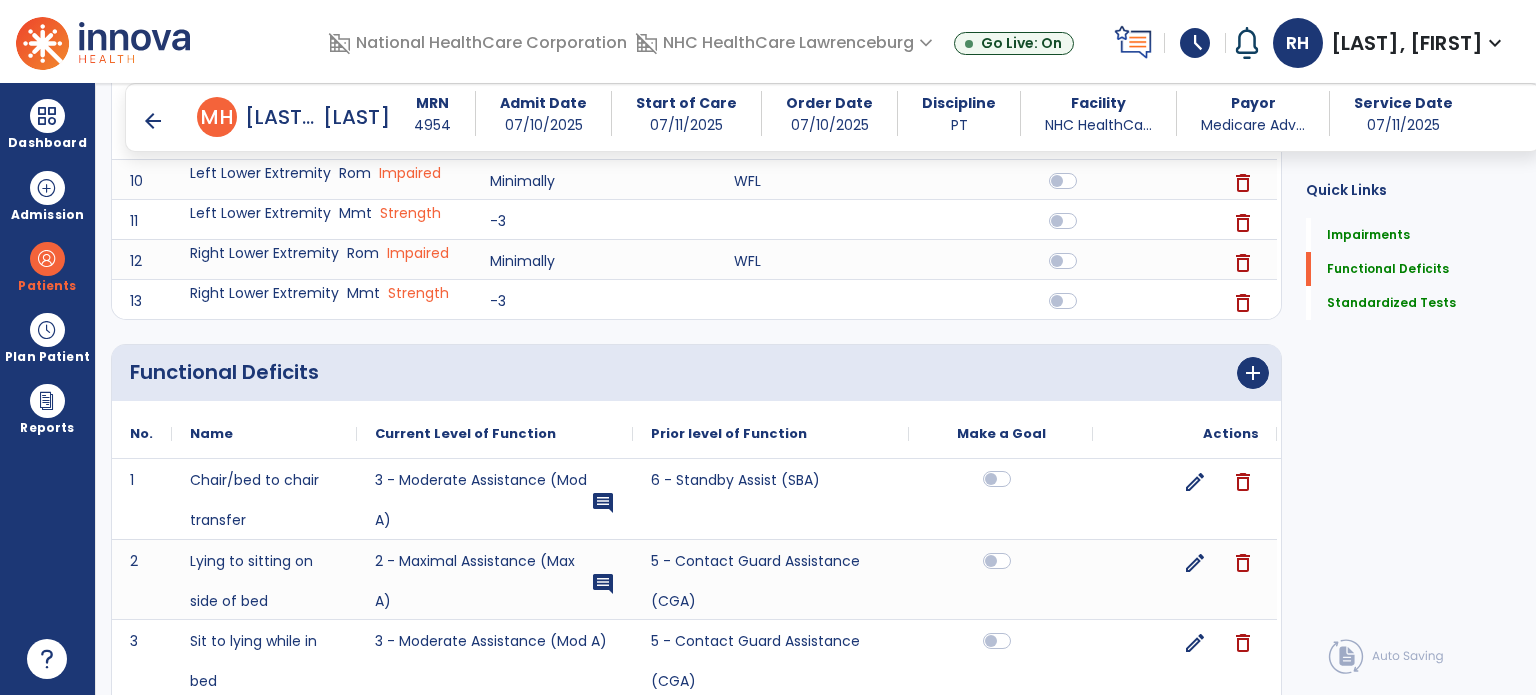 click 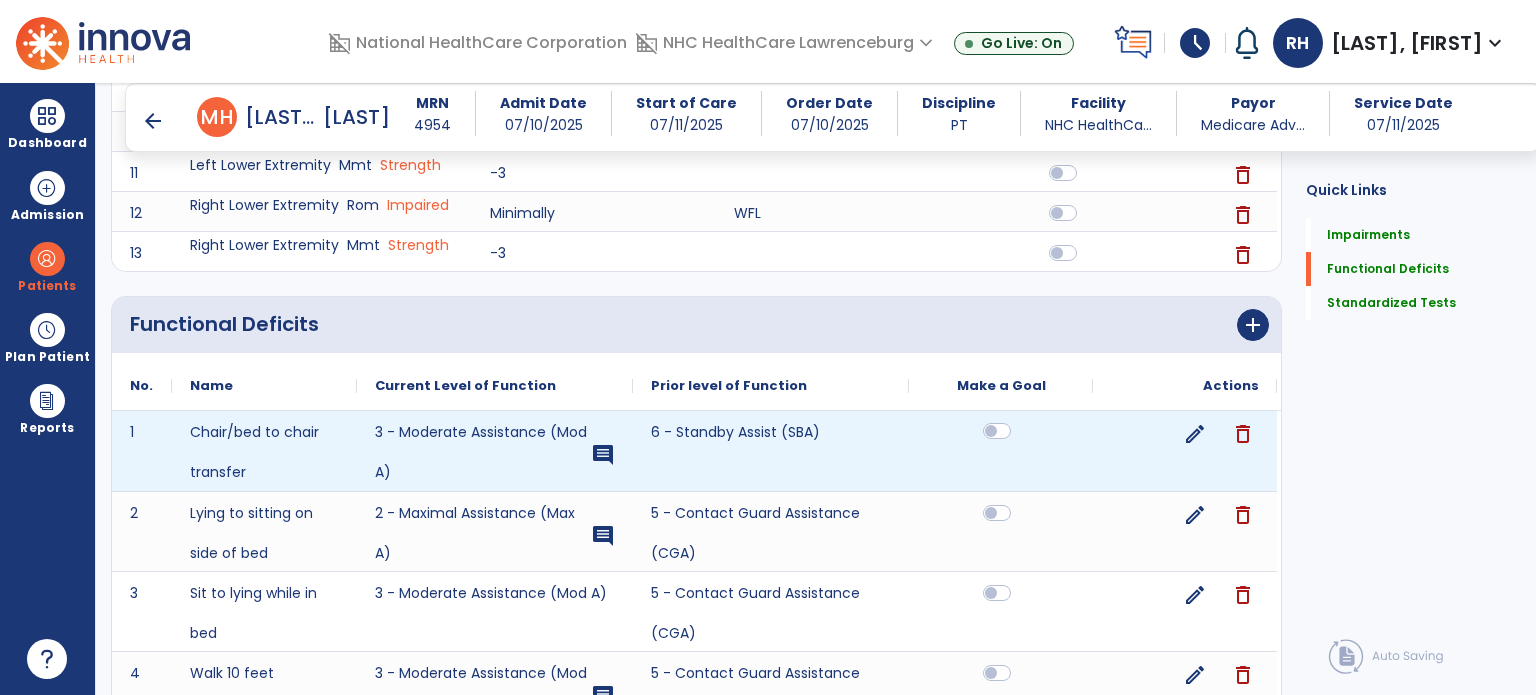 scroll, scrollTop: 1048, scrollLeft: 0, axis: vertical 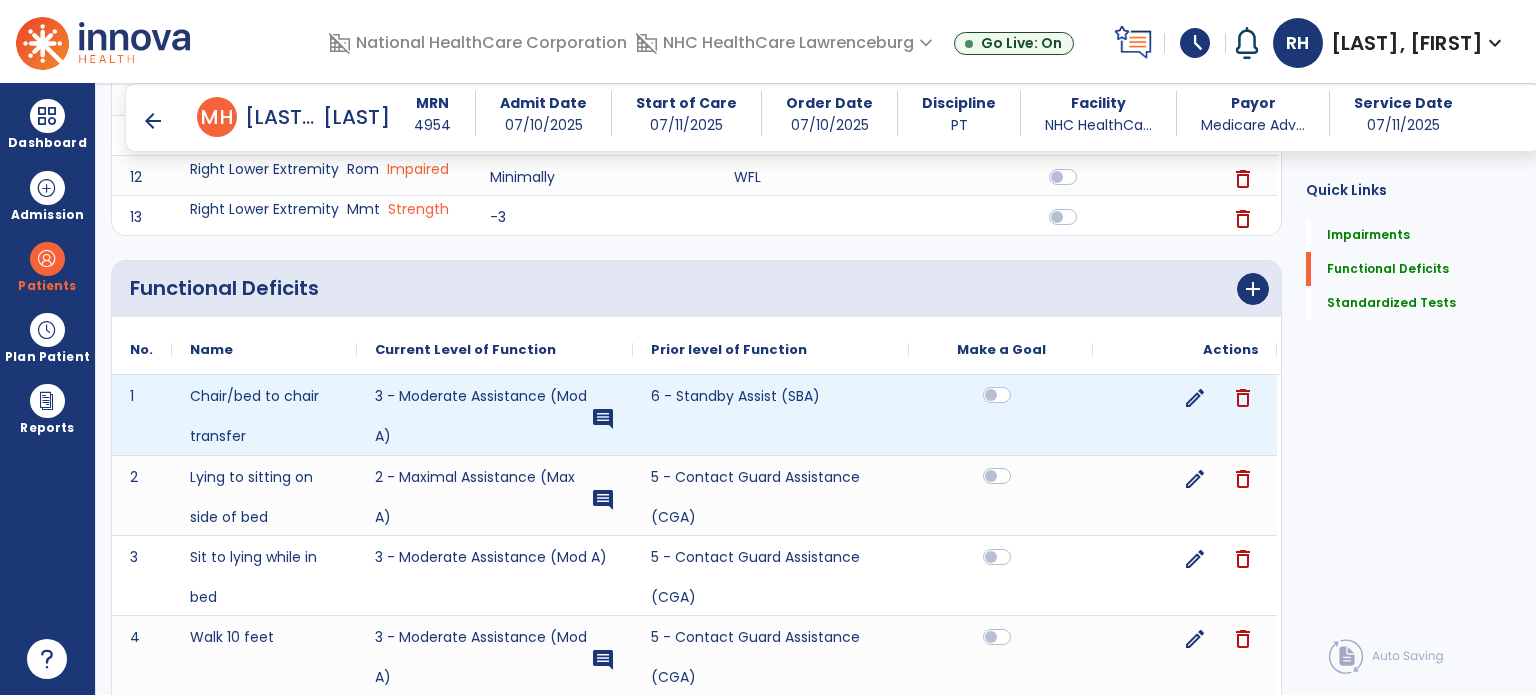 click 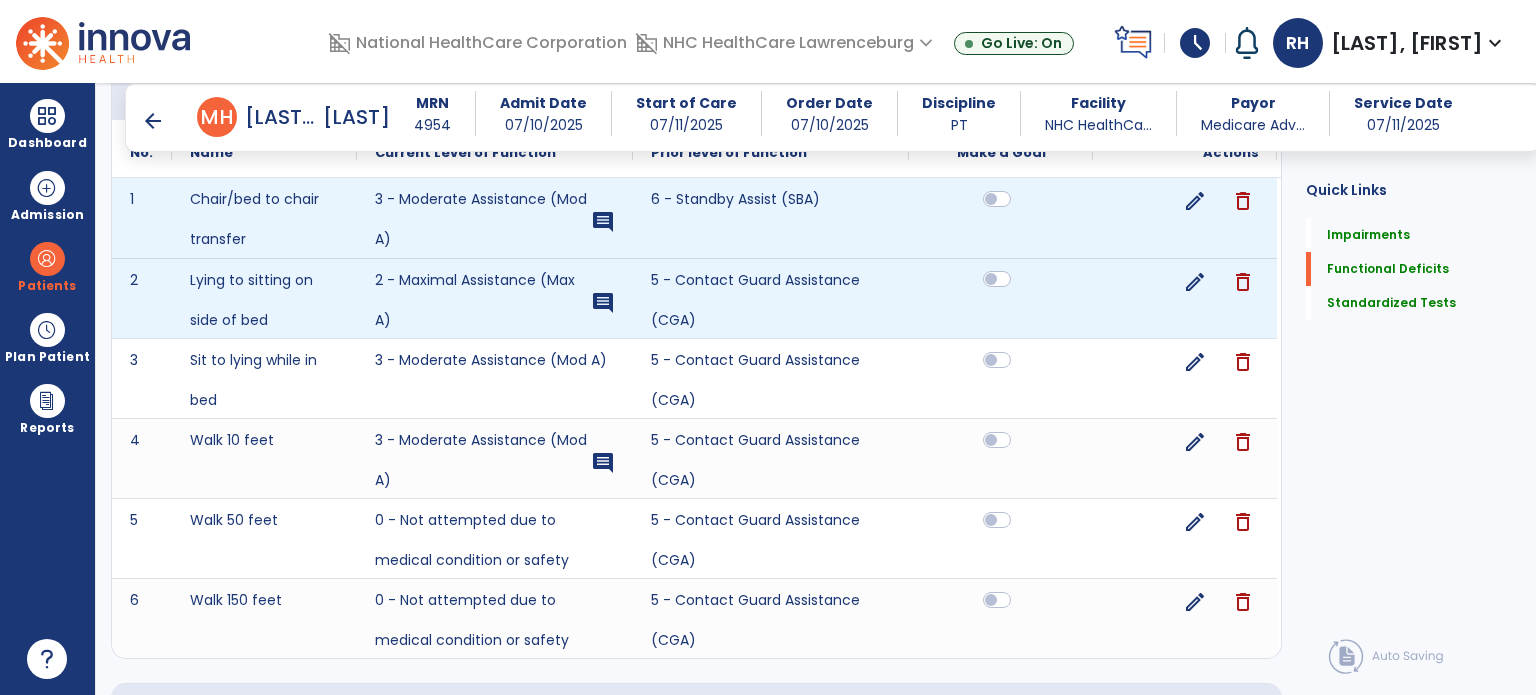 scroll, scrollTop: 1247, scrollLeft: 0, axis: vertical 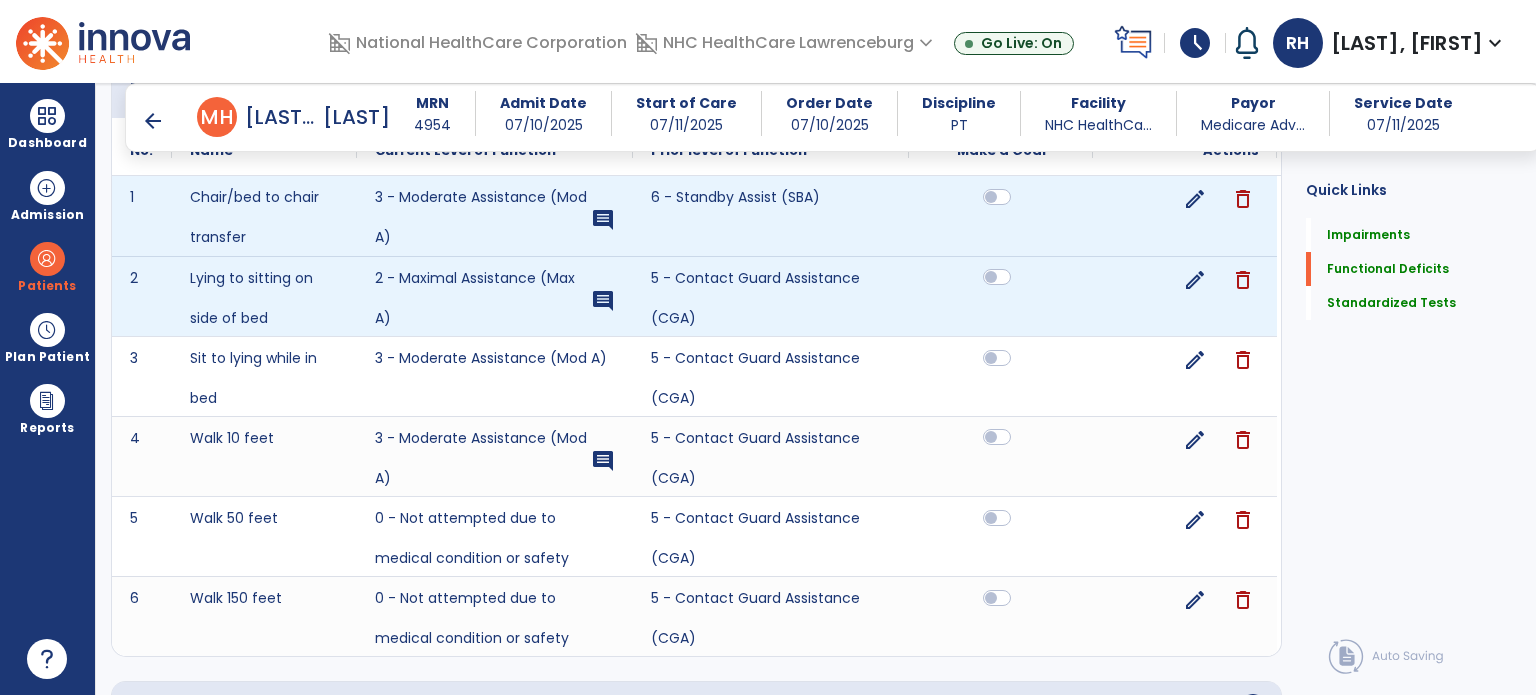click 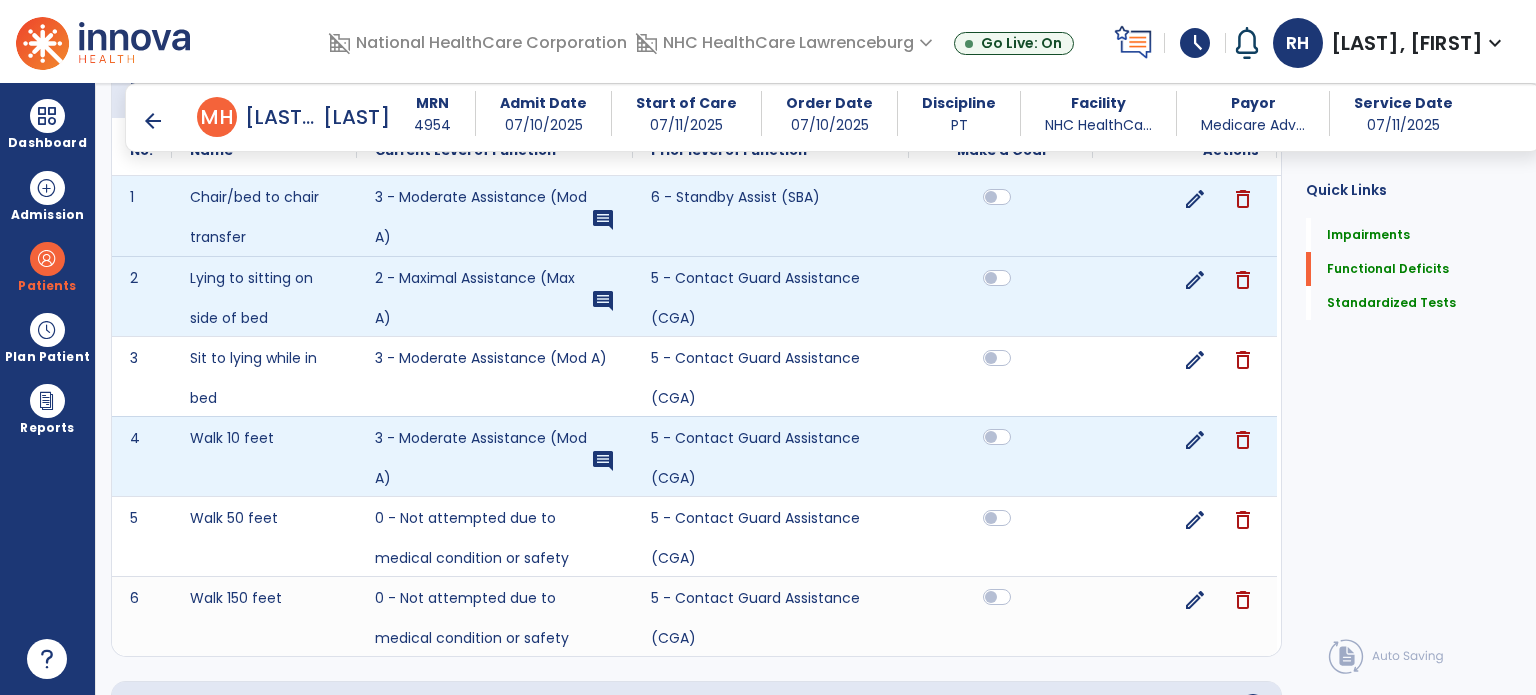 click 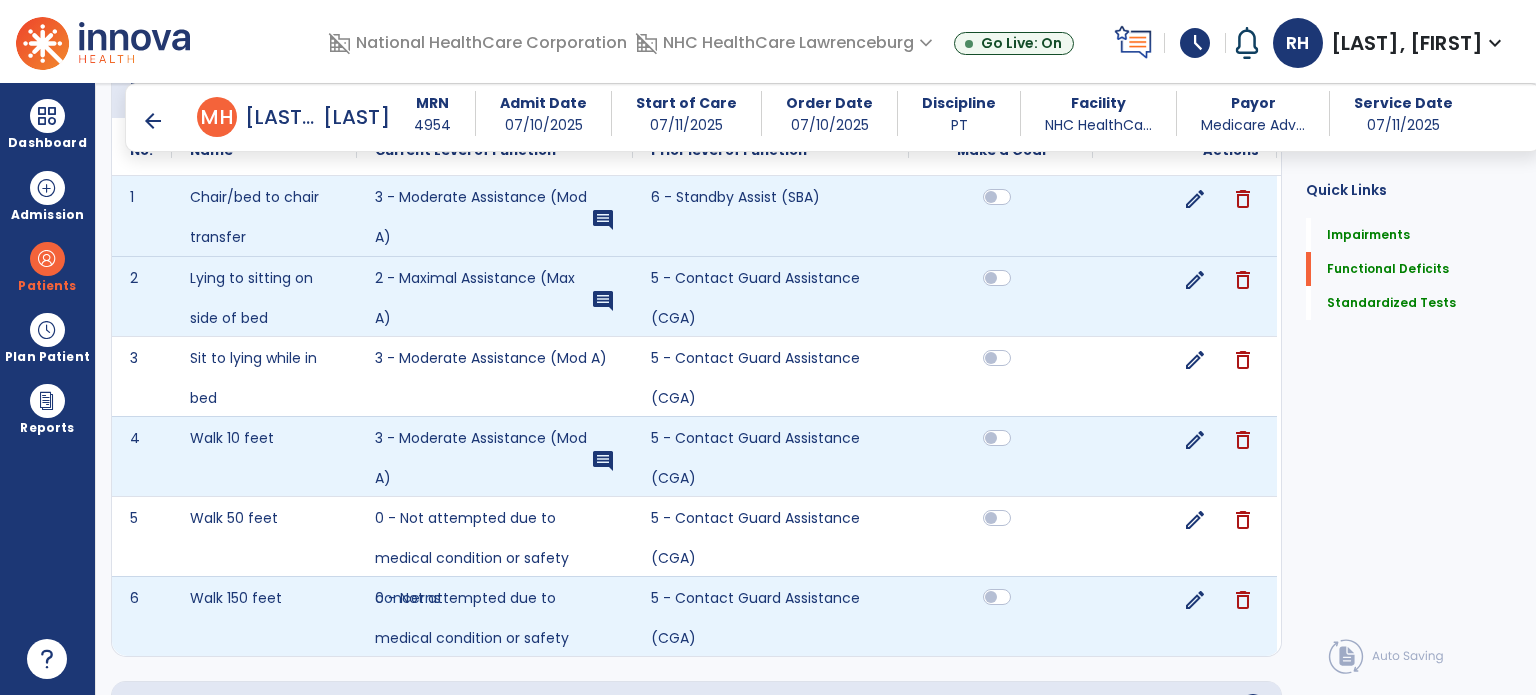 click 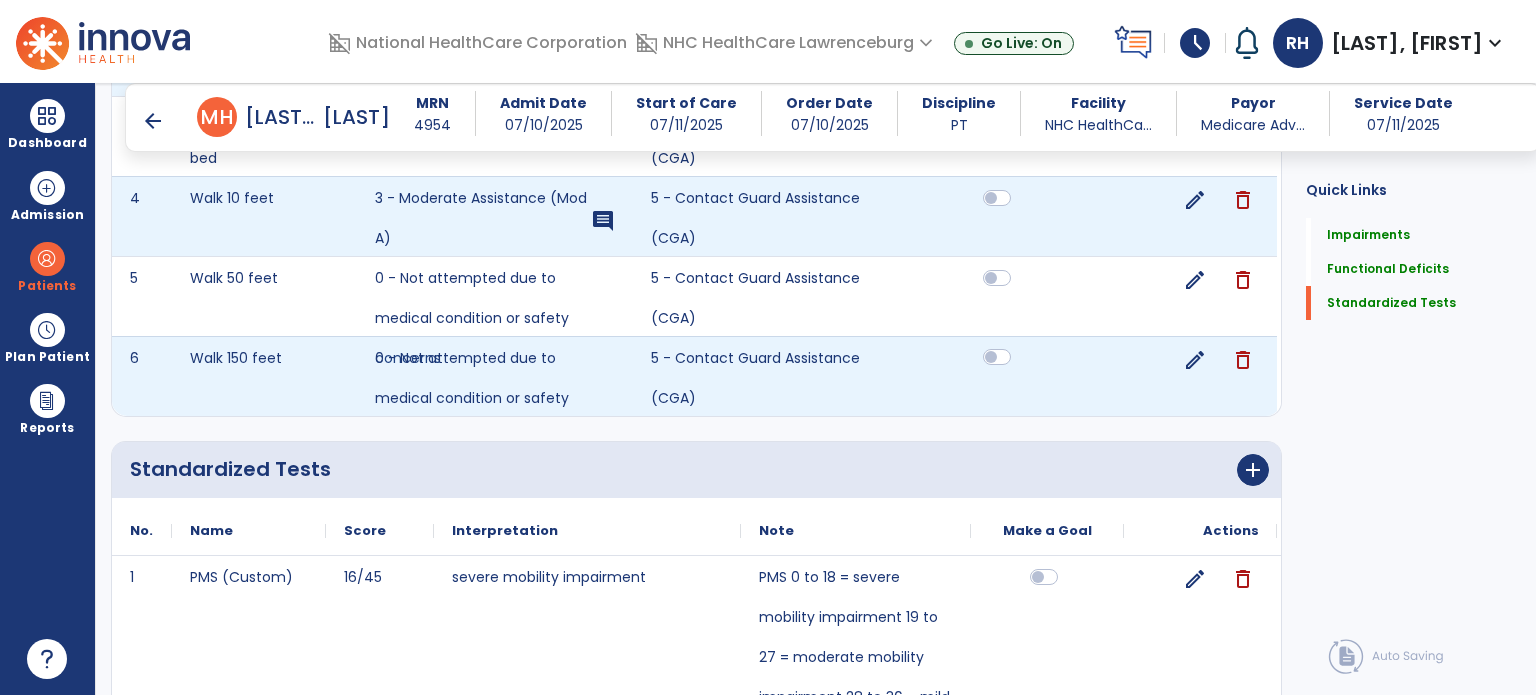 scroll, scrollTop: 1509, scrollLeft: 0, axis: vertical 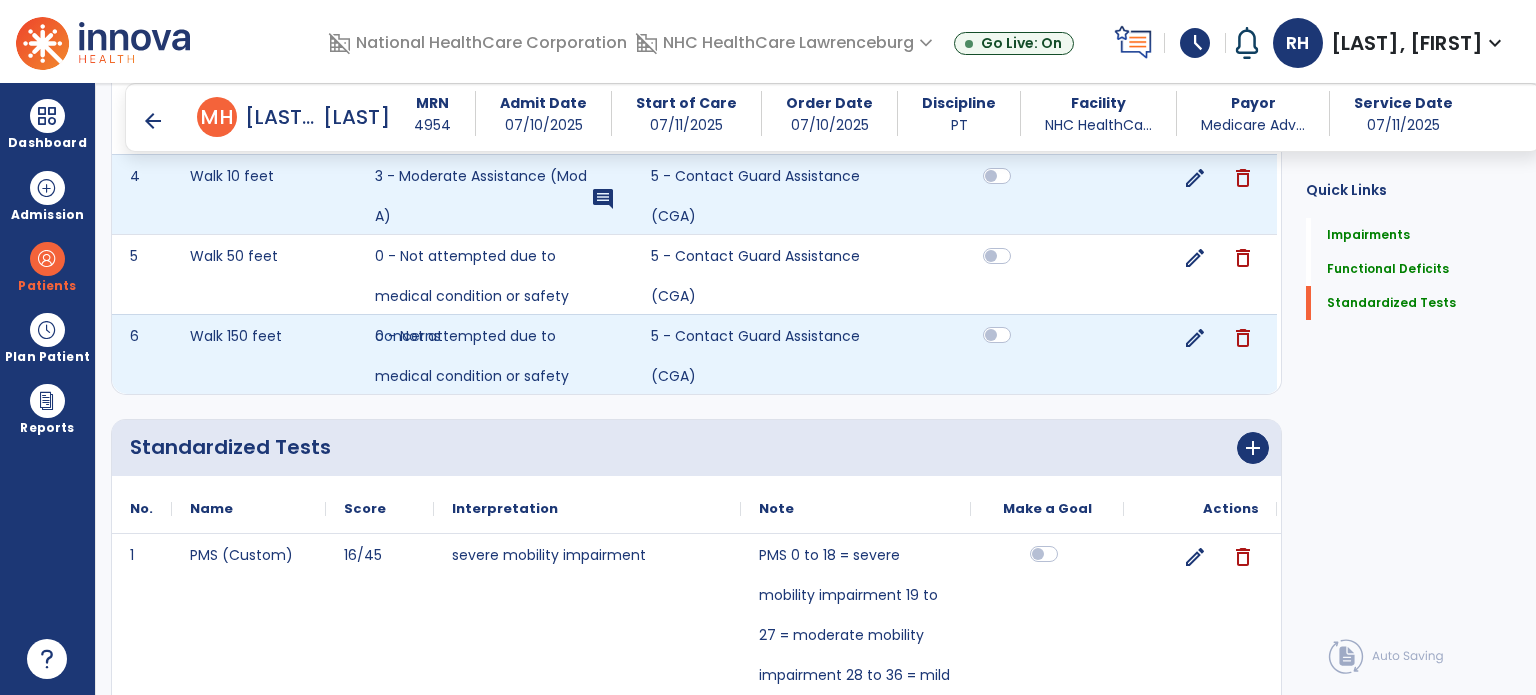 click 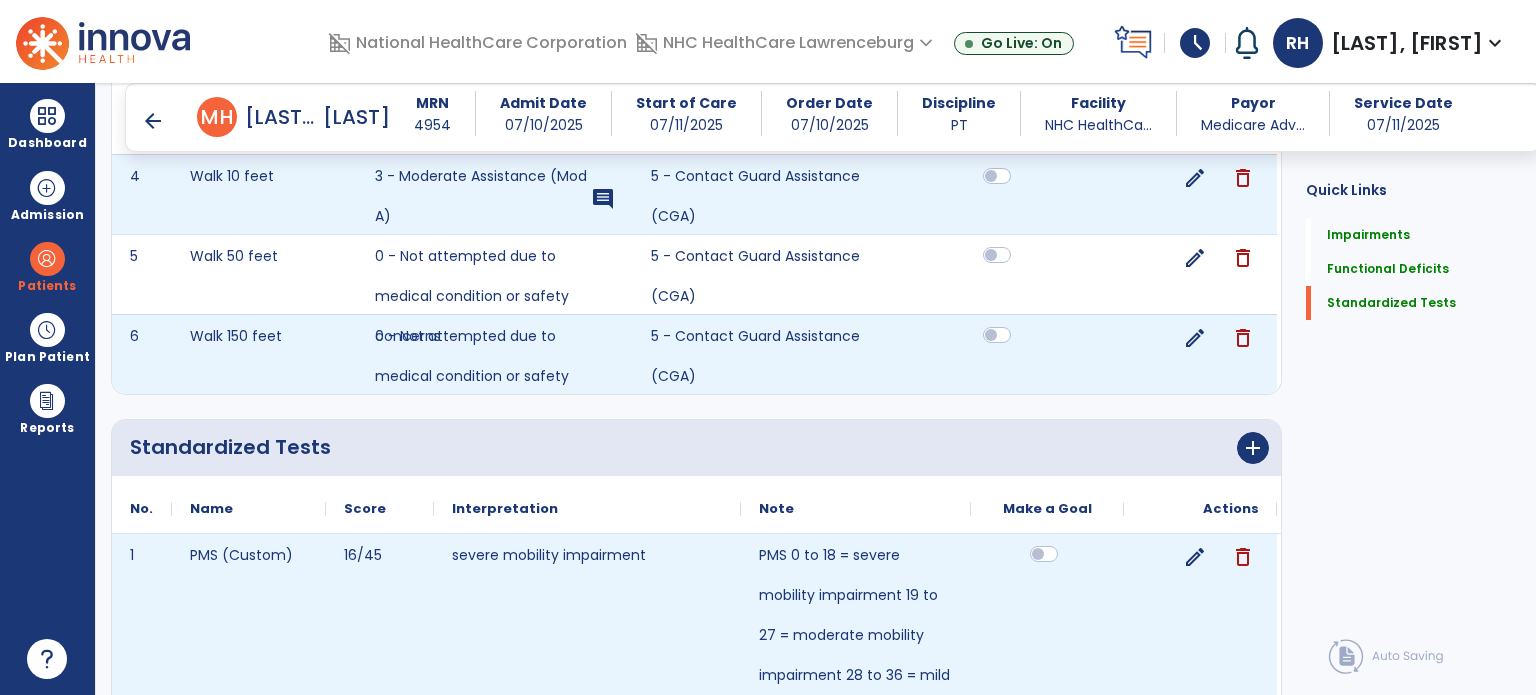 click 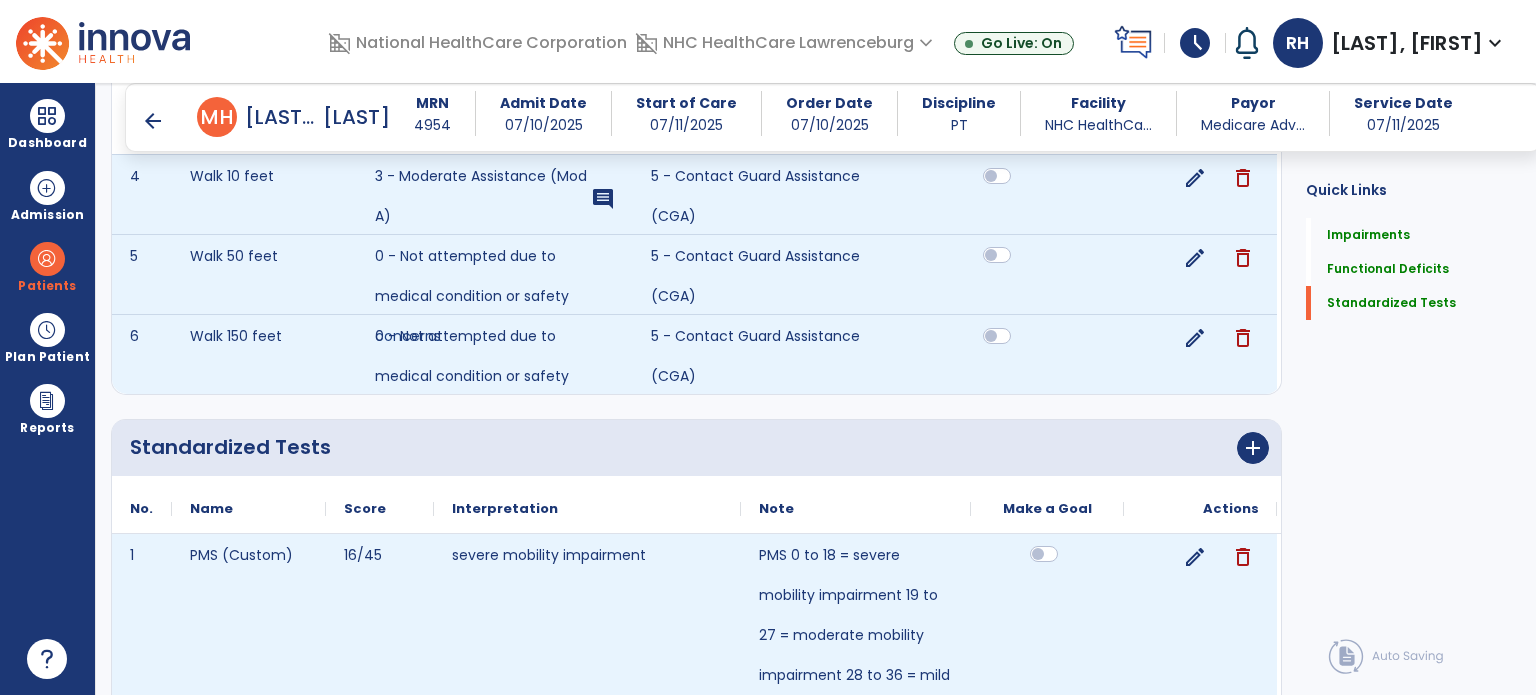 click on "arrow_back" at bounding box center (153, 121) 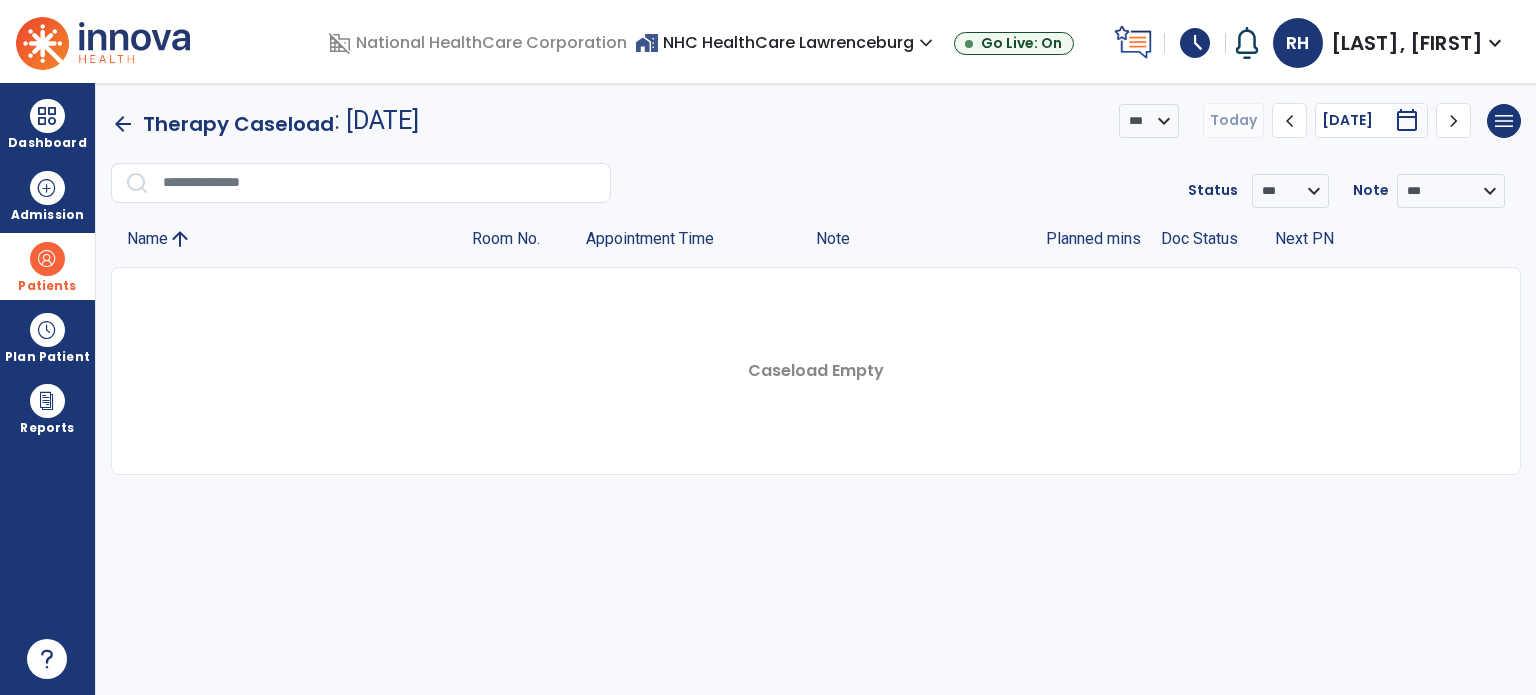 click at bounding box center (47, 259) 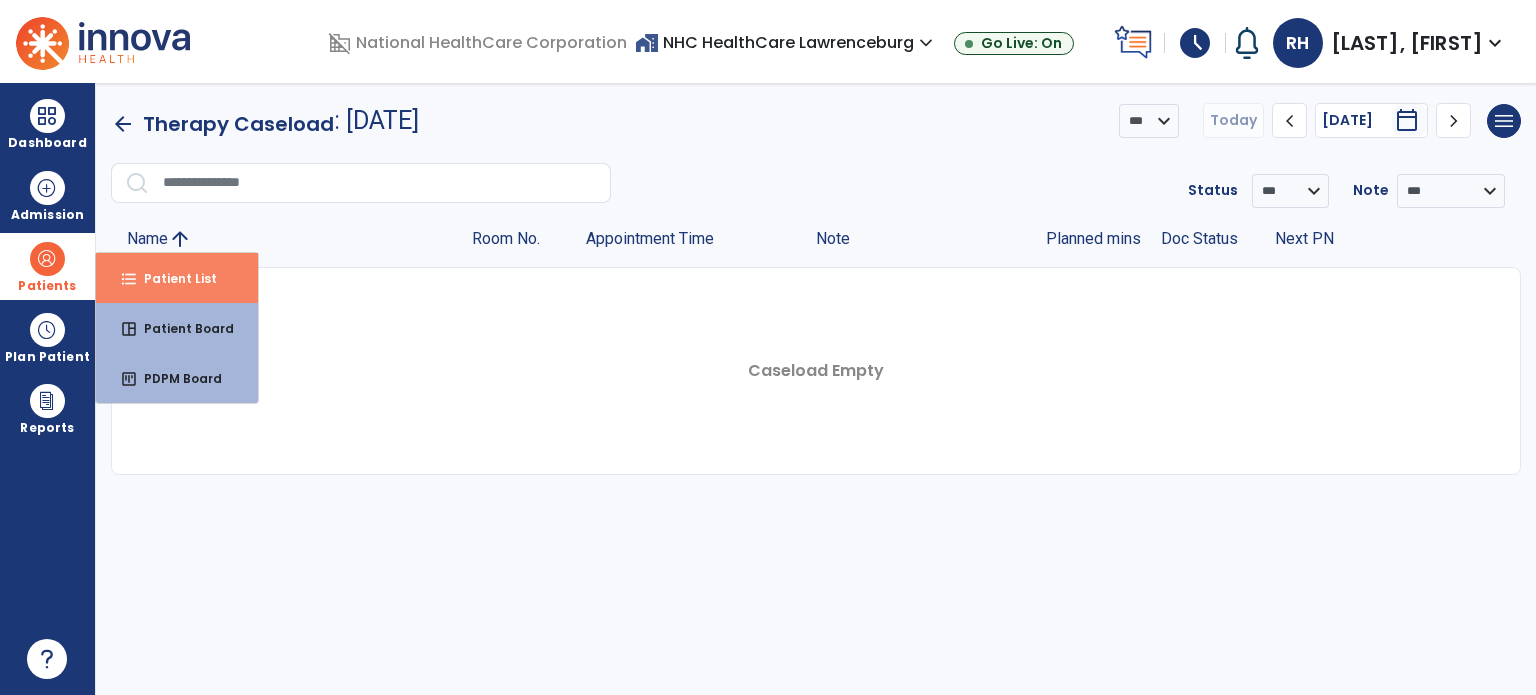 click on "format_list_bulleted  Patient List" at bounding box center [177, 278] 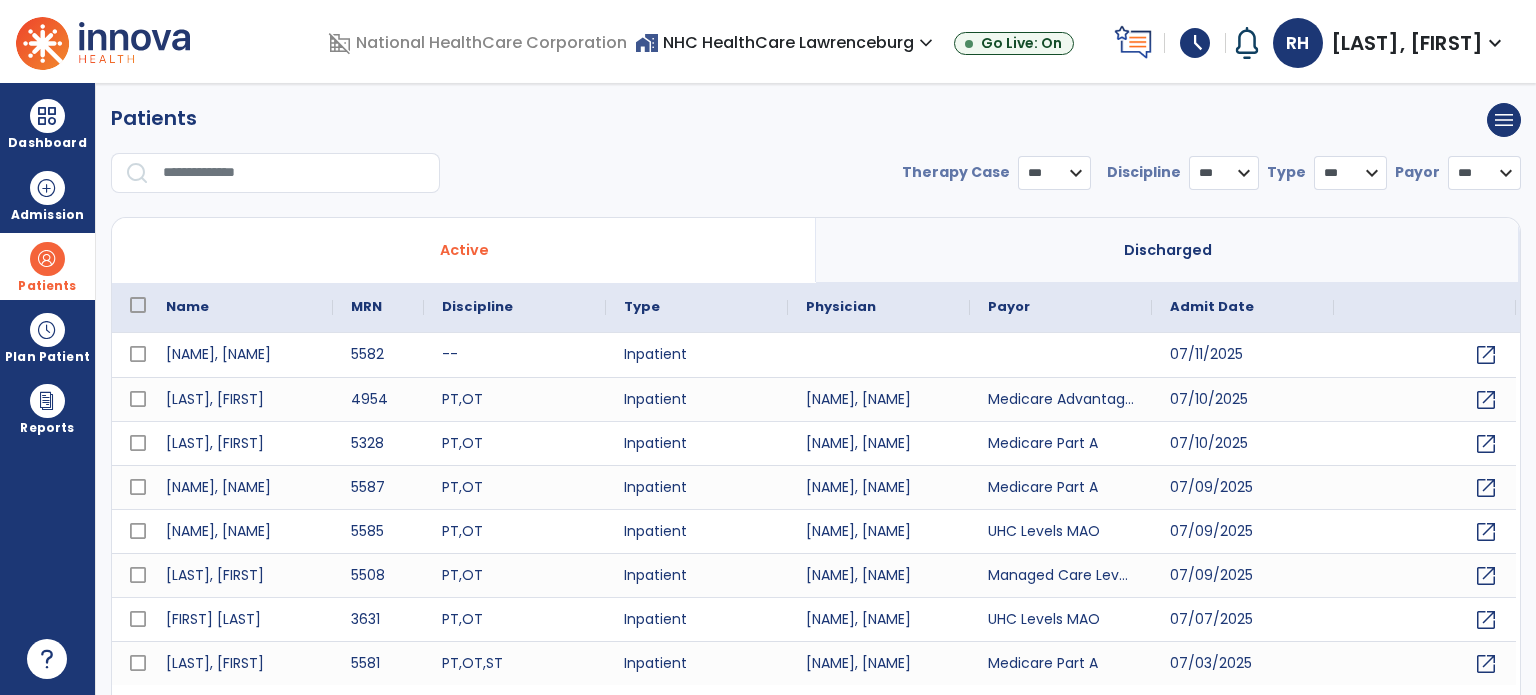 select on "***" 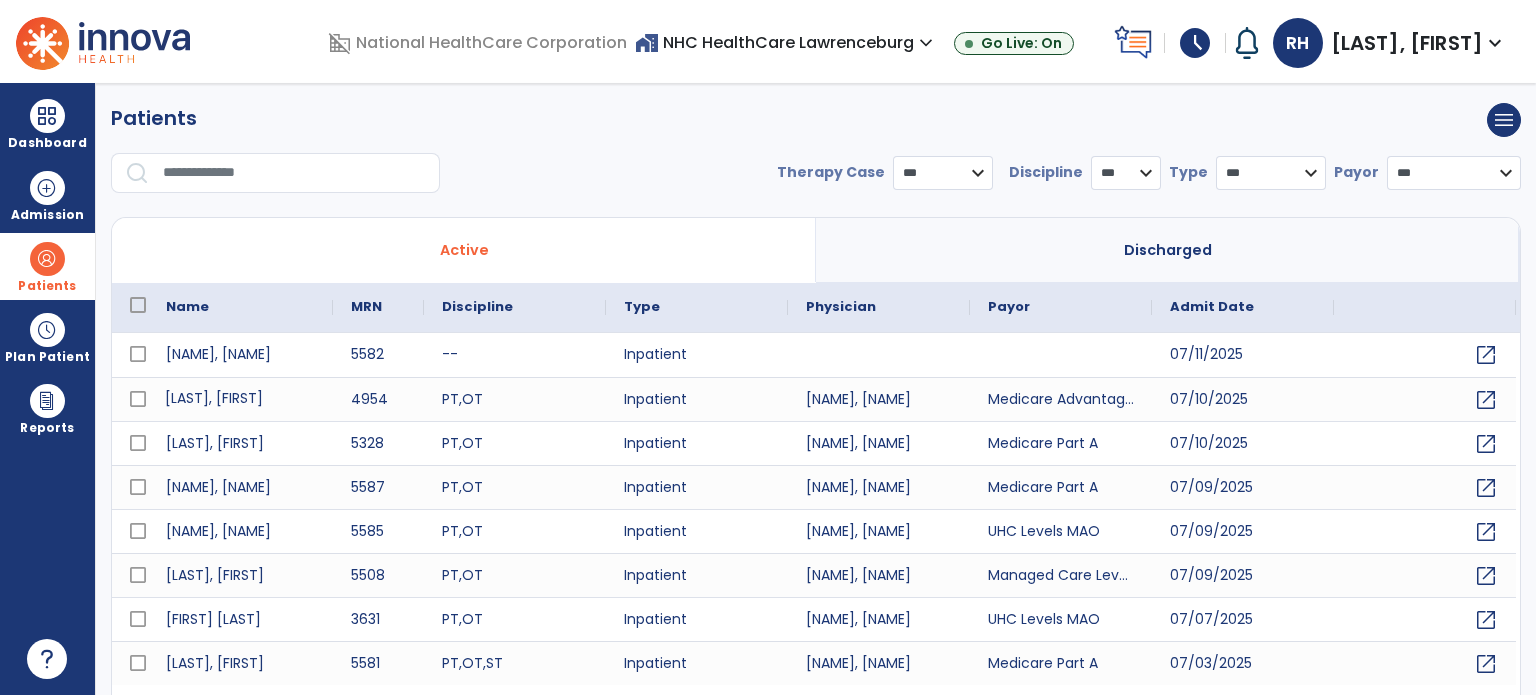 click on "[LAST], [FIRST]" at bounding box center (240, 399) 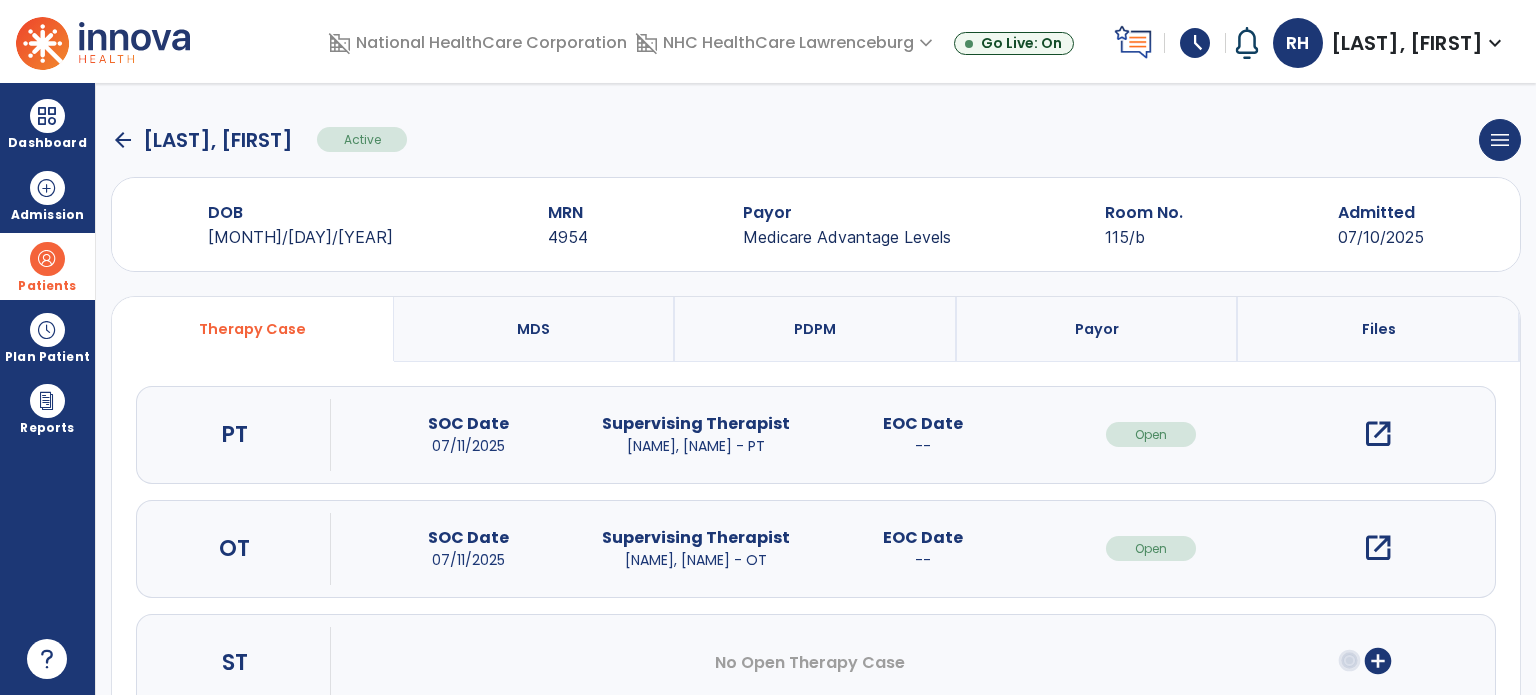 click on "open_in_new" at bounding box center (1378, 434) 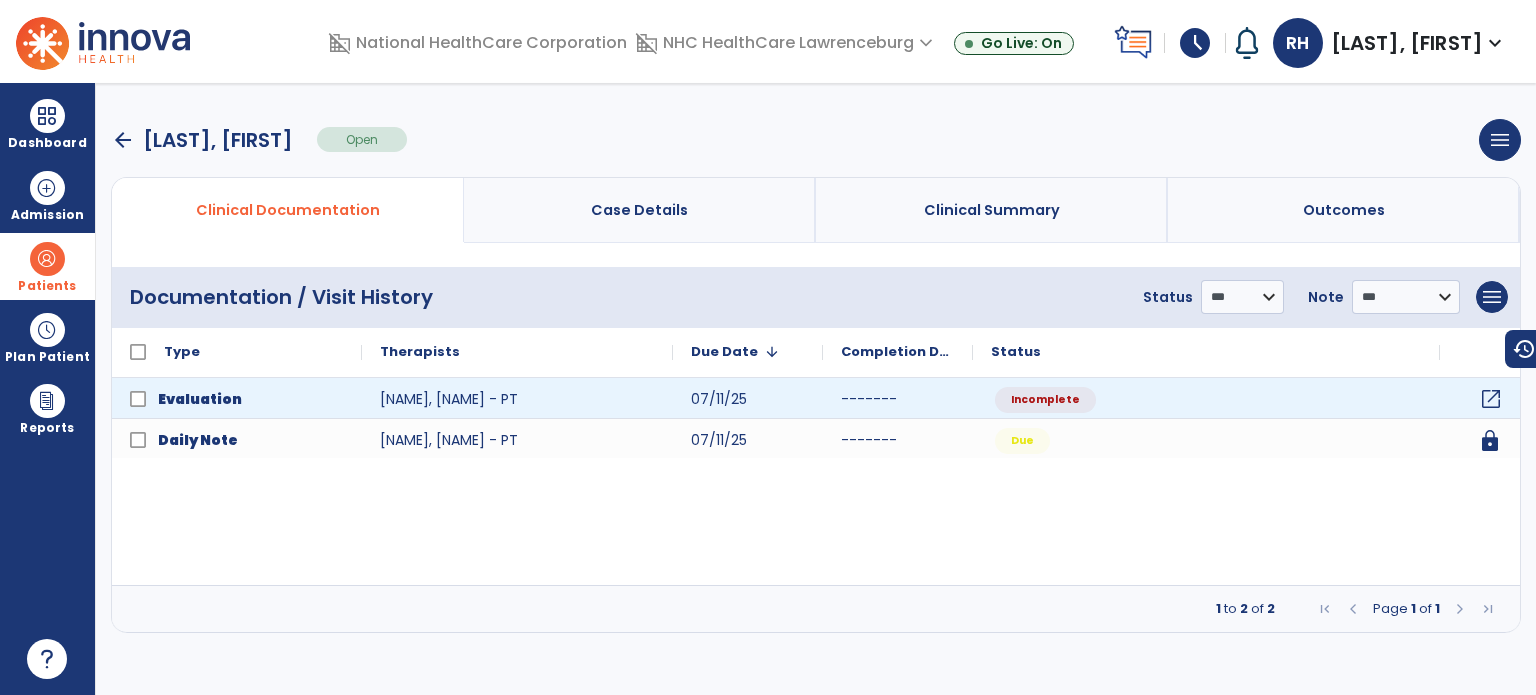 click on "open_in_new" 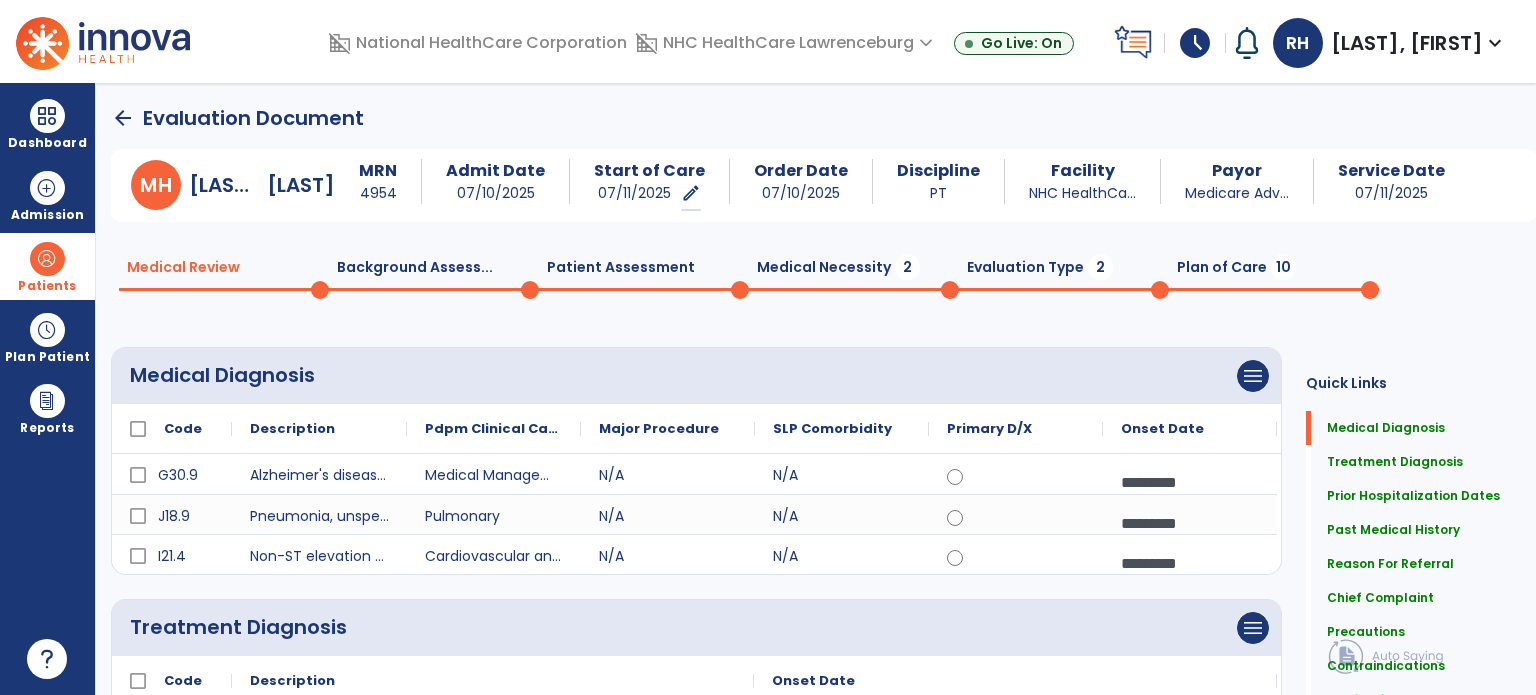 click on "Patient Assessment  0" 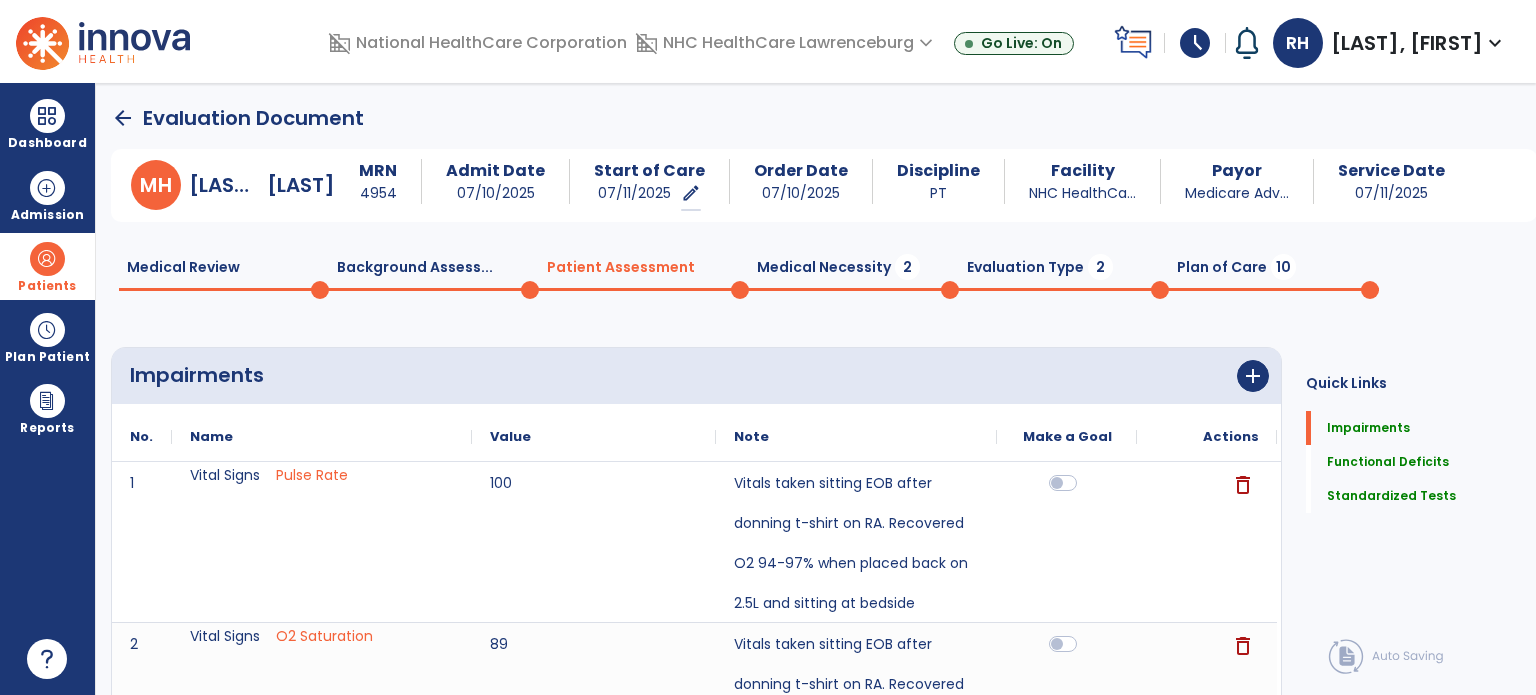 click on "Medical Necessity  2" 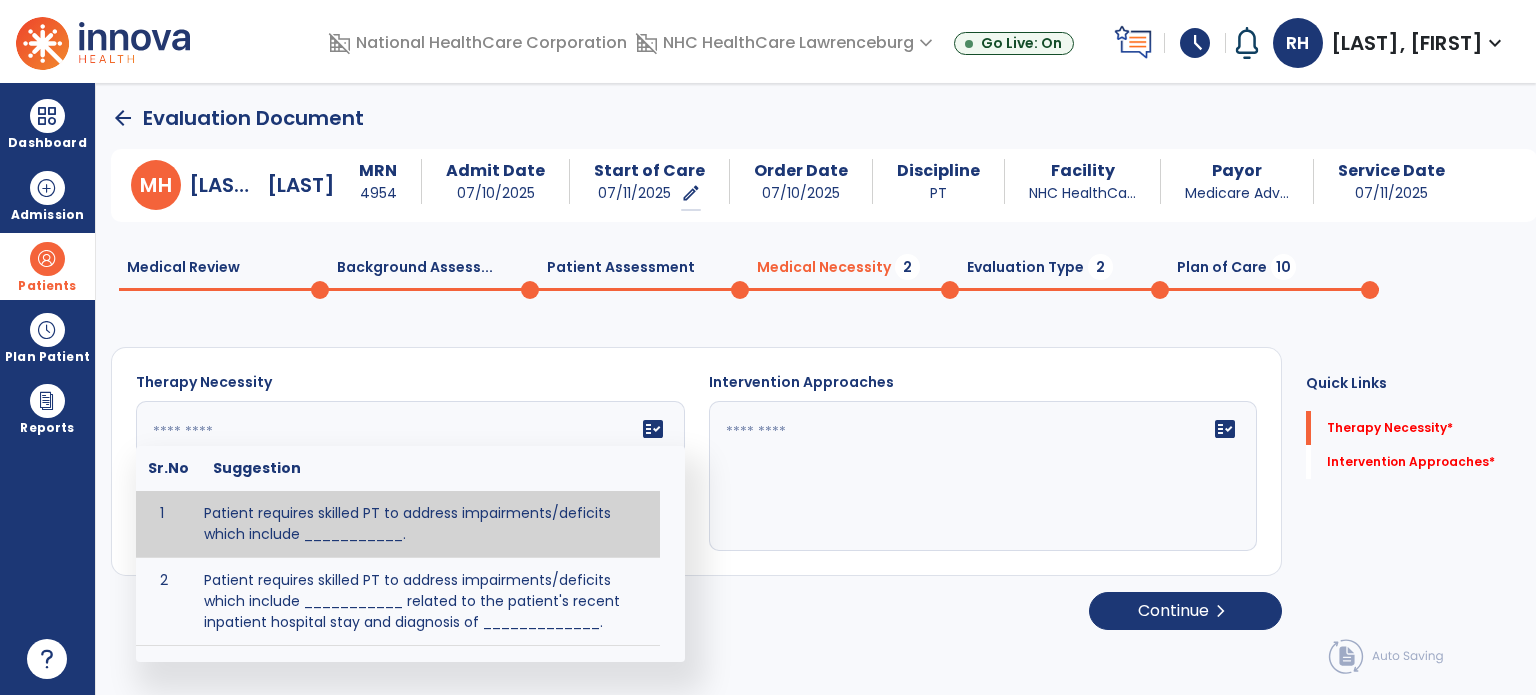 click on "fact_check  Sr.No Suggestion 1 Patient requires skilled PT to address impairments/deficits which include ___________. 2 Patient requires skilled PT to address impairments/deficits which include ___________ related to the patient's recent inpatient hospital stay and diagnosis of _____________." 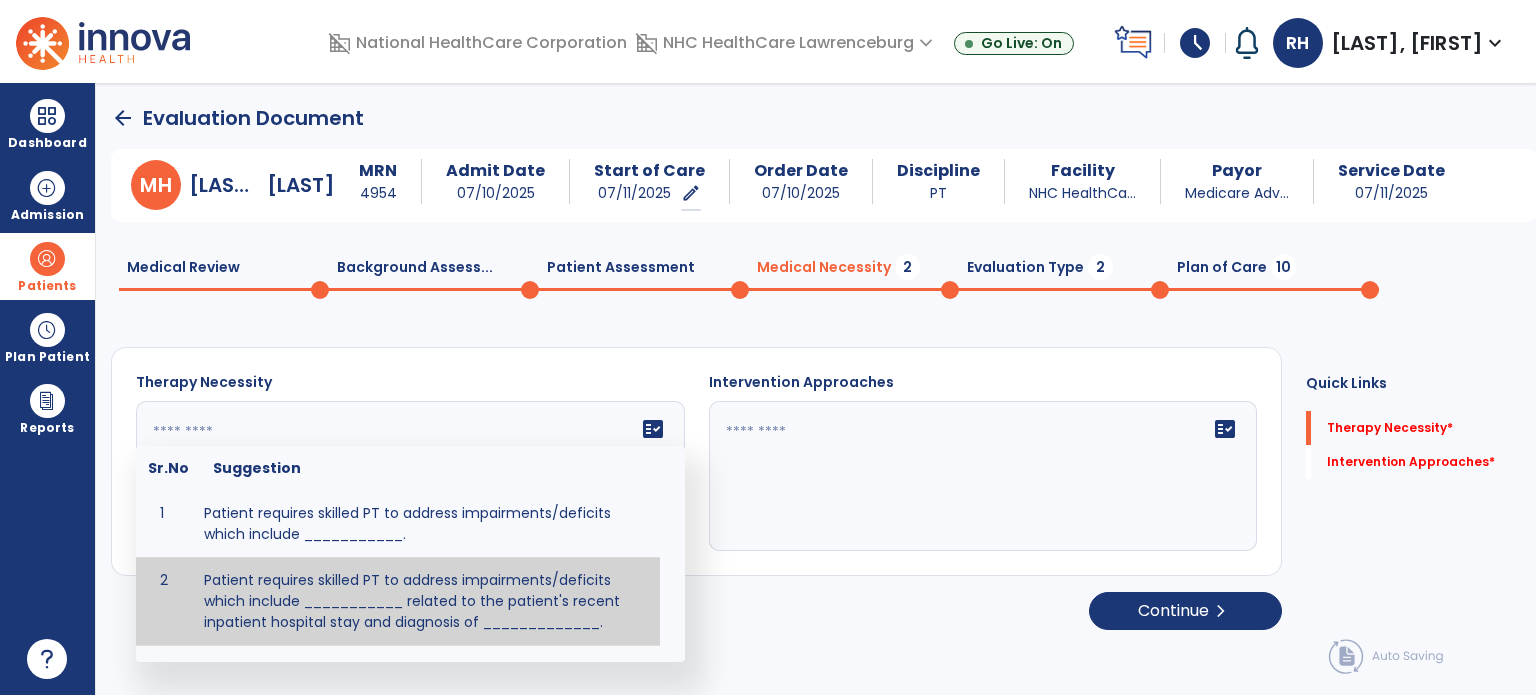 type on "**********" 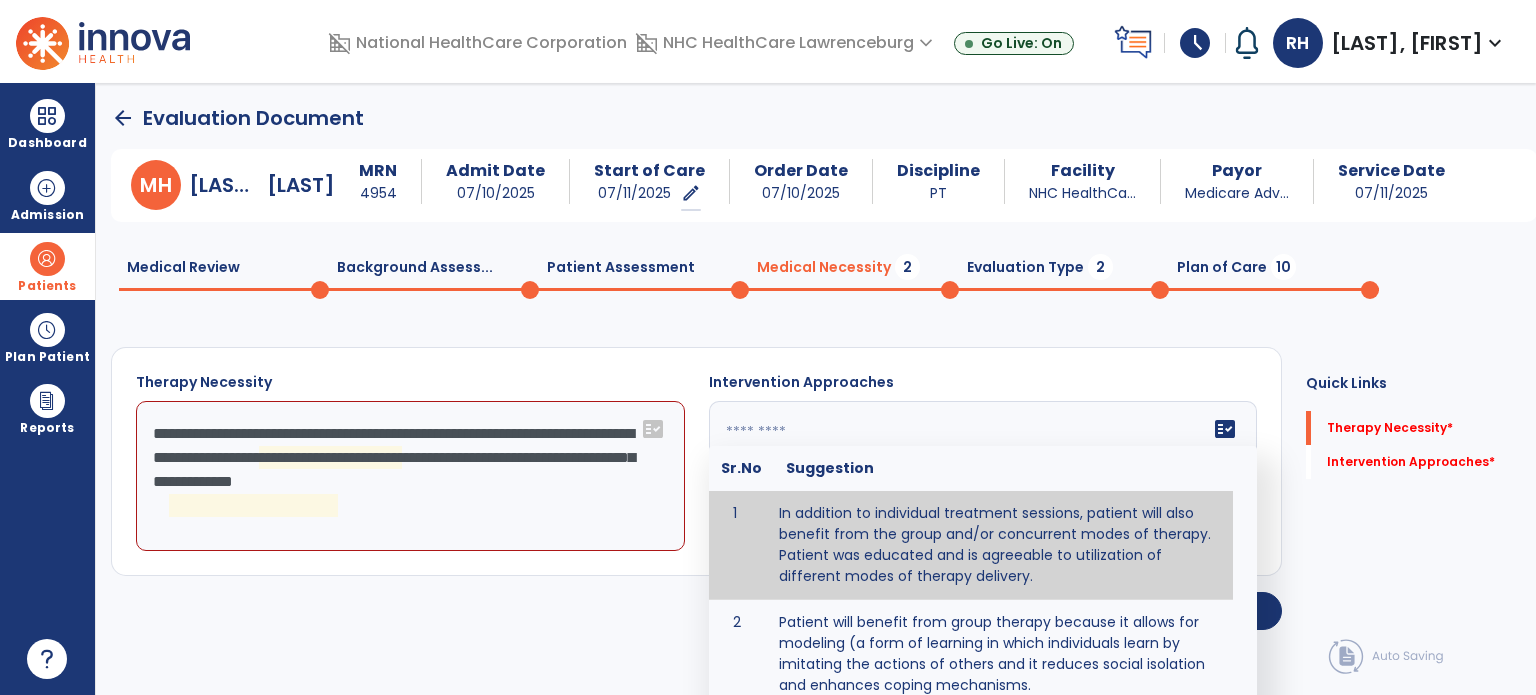 click on "fact_check  Sr.No Suggestion 1 In addition to individual treatment sessions, patient will also benefit from the group and/or concurrent modes of therapy. Patient was educated and is agreeable to utilization of different modes of therapy delivery. 2 Patient will benefit from group therapy because it allows for modeling (a form of learning in which individuals learn by imitating the actions of others and it reduces social isolation and enhances coping mechanisms. 3 Patient will benefit from group therapy to: Create a network that promotes growth and learning by enabling patients to receive and give support and to share experiences from different points of view. 4 Patient will benefit from group/concurrent therapy because it is supported by evidence to promote increased patient engagement and sustainable outcomes. 5 Patient will benefit from group/concurrent therapy to: Promote independence and minimize dependence." 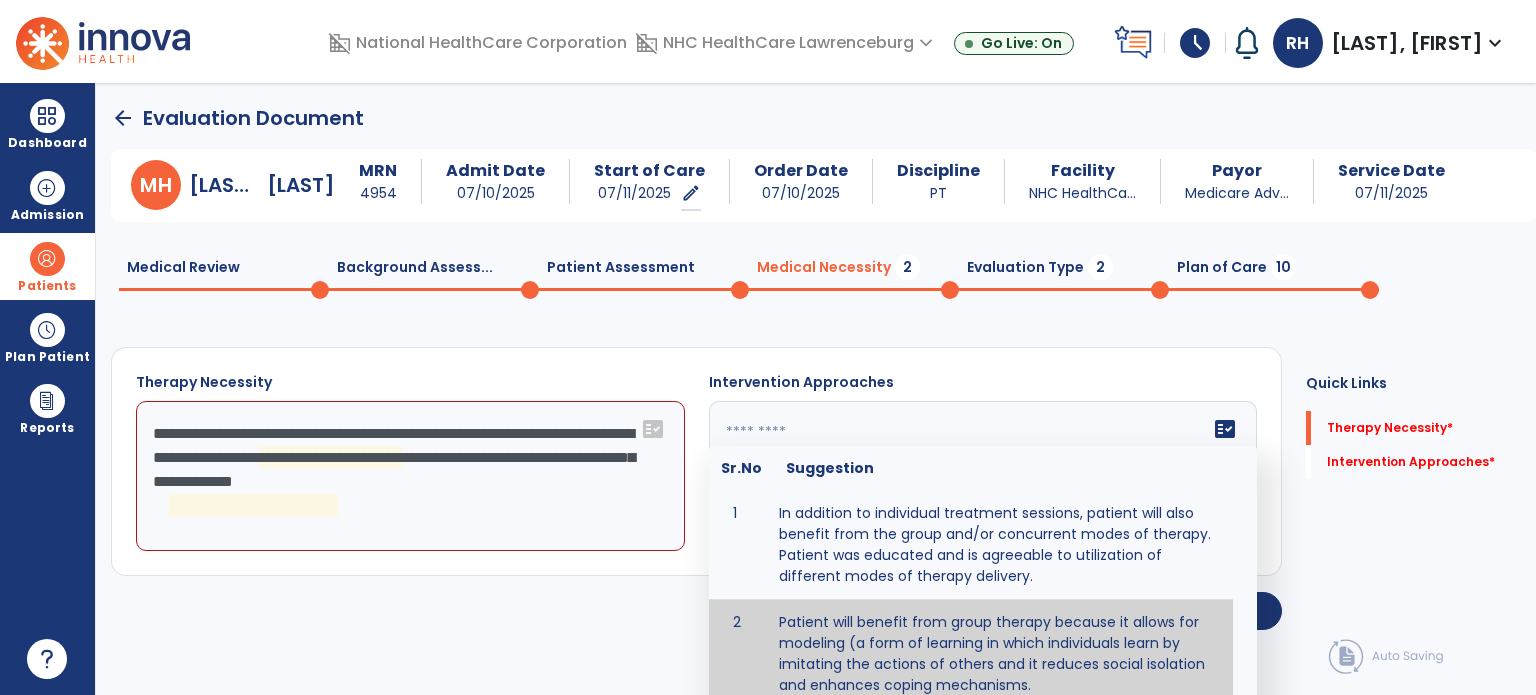 type on "**********" 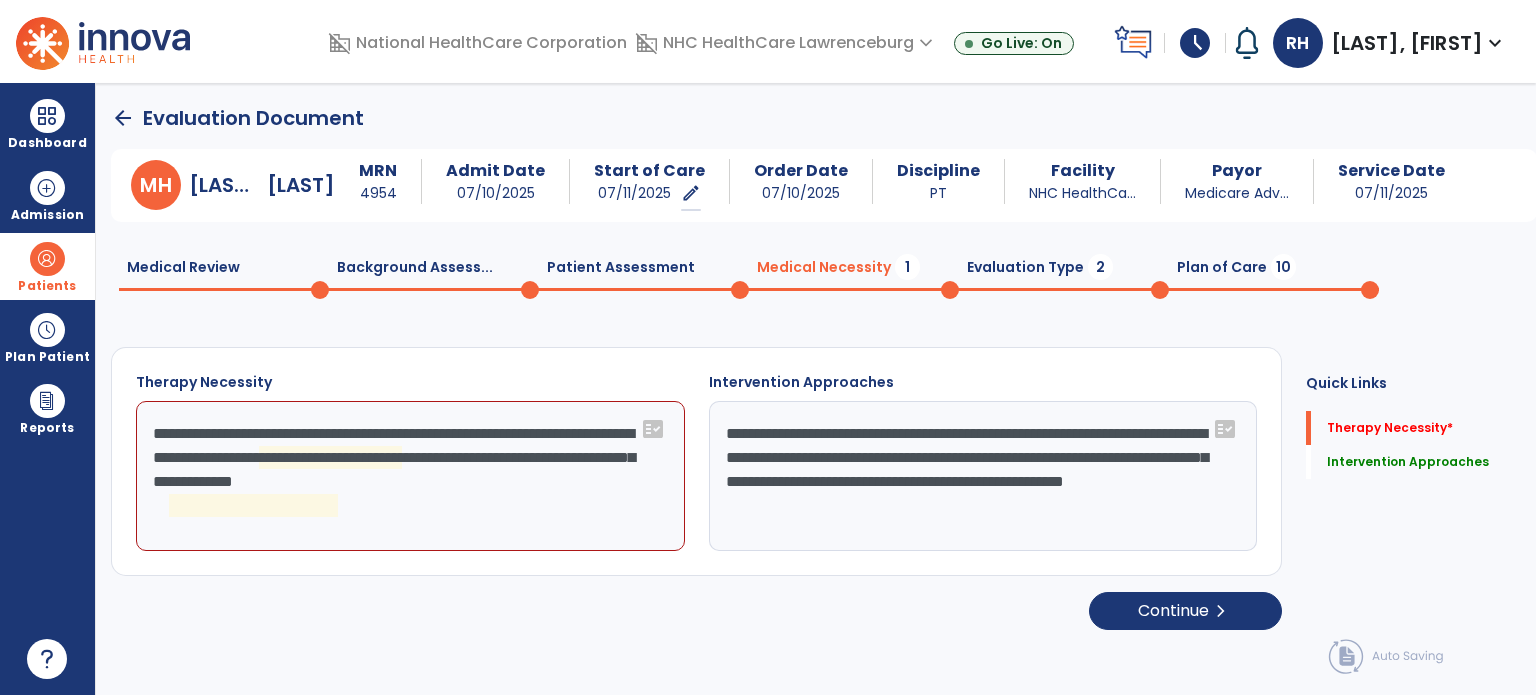 click on "**********" 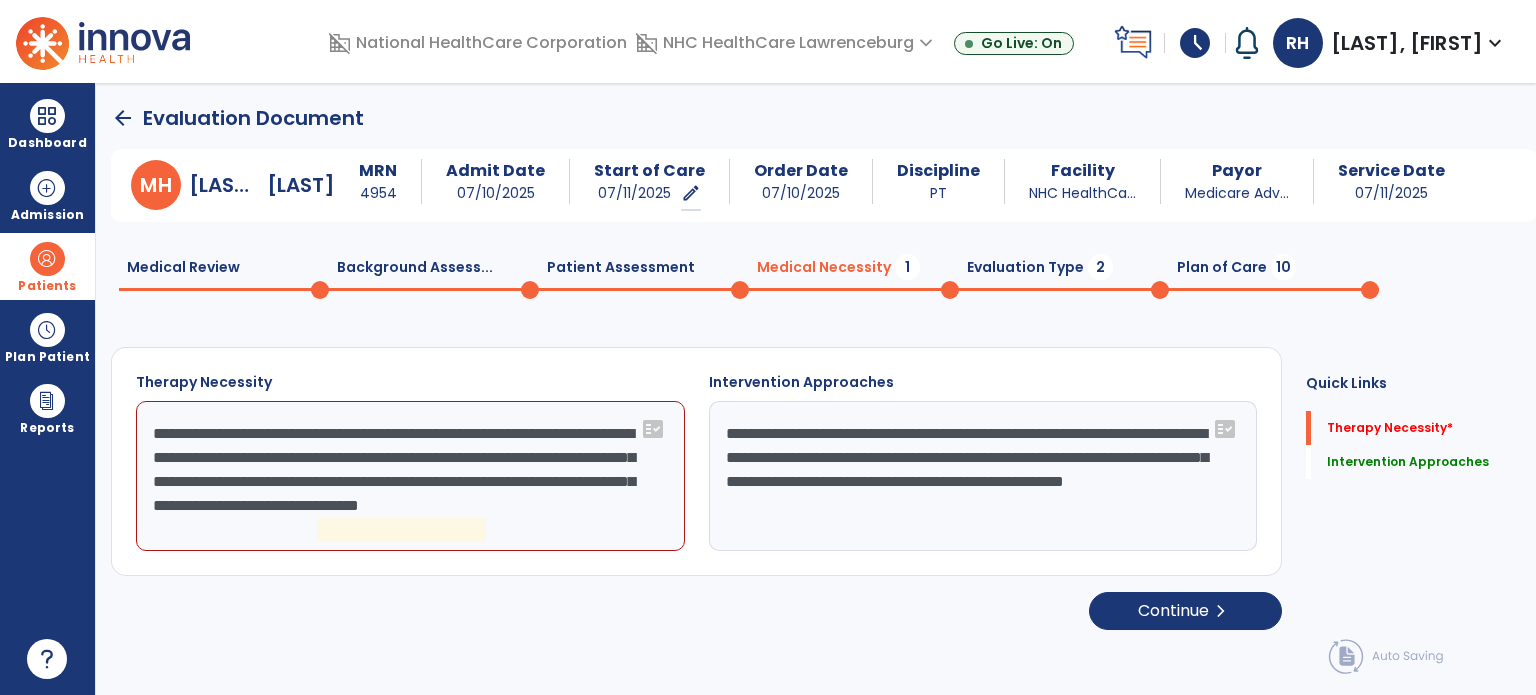 click on "**********" 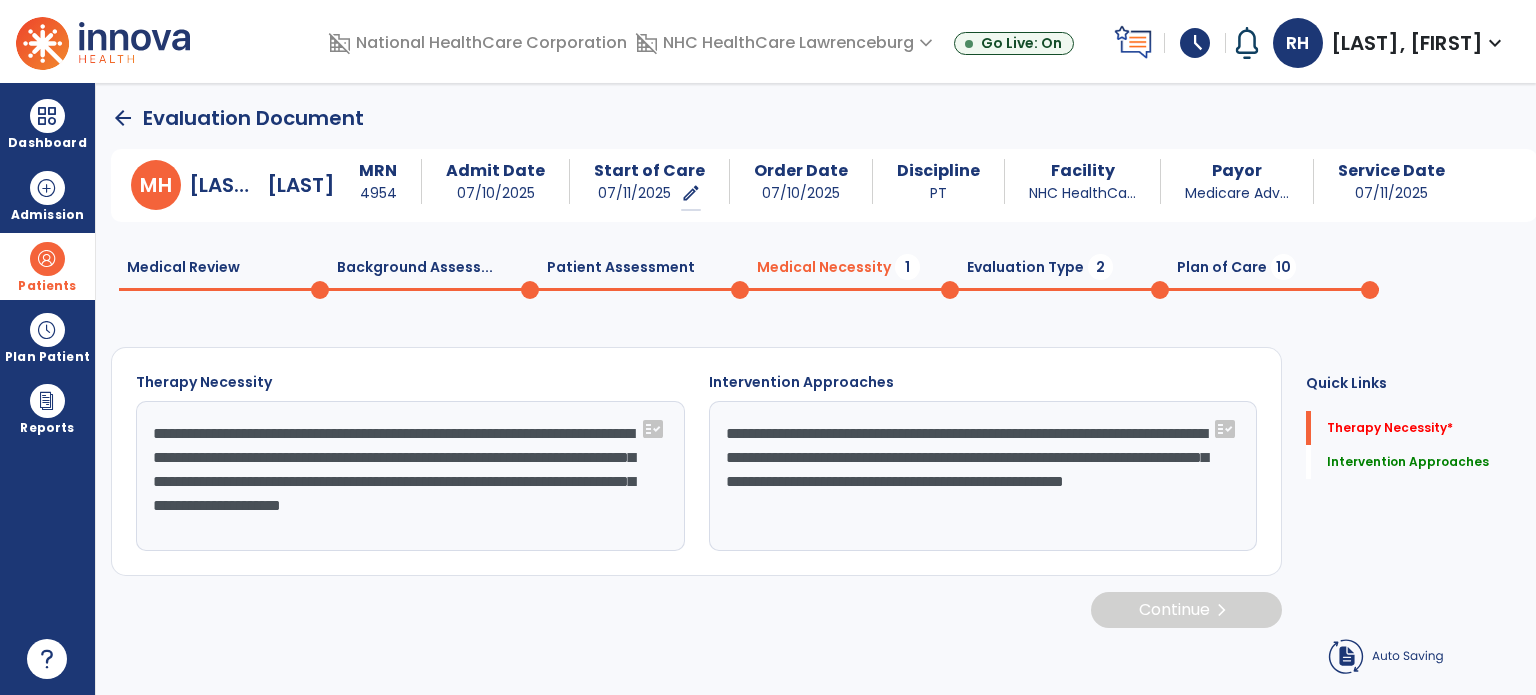 type on "**********" 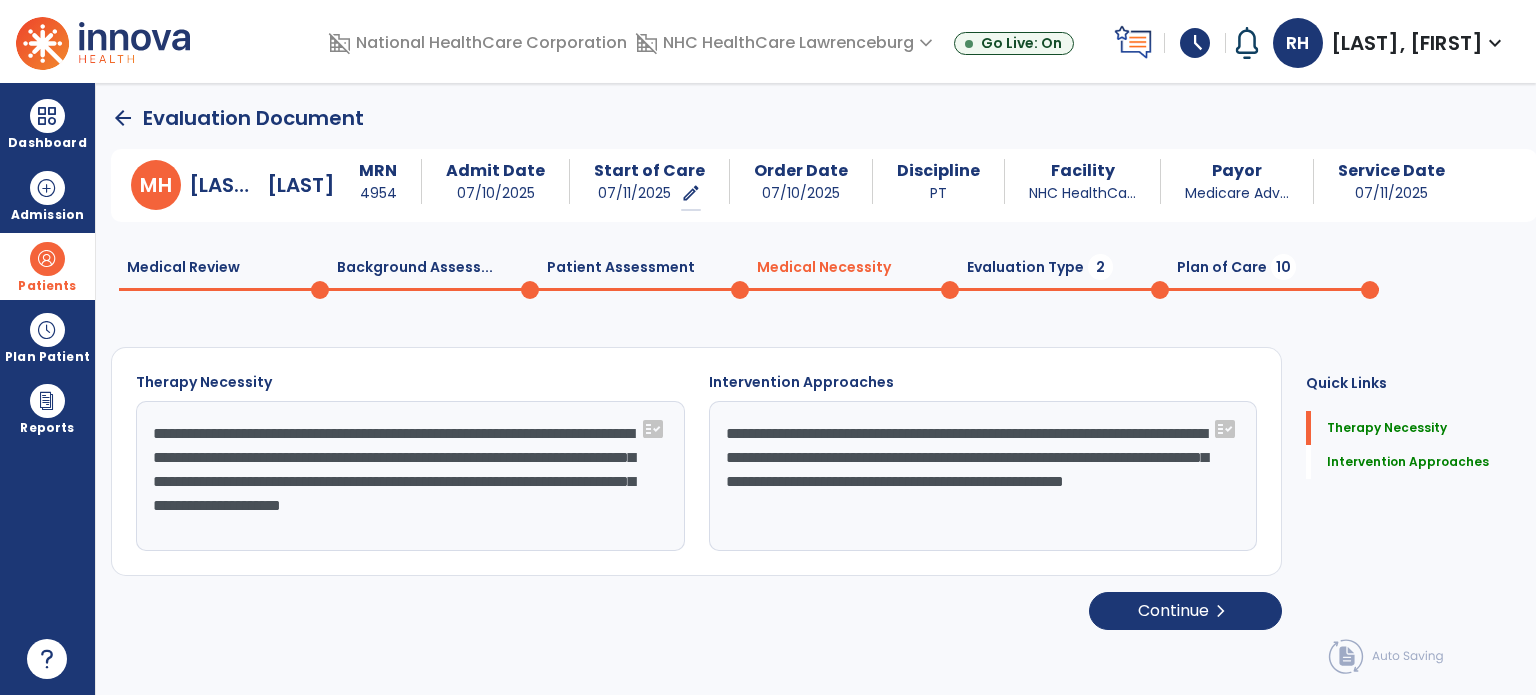 click on "Medical Review  0" 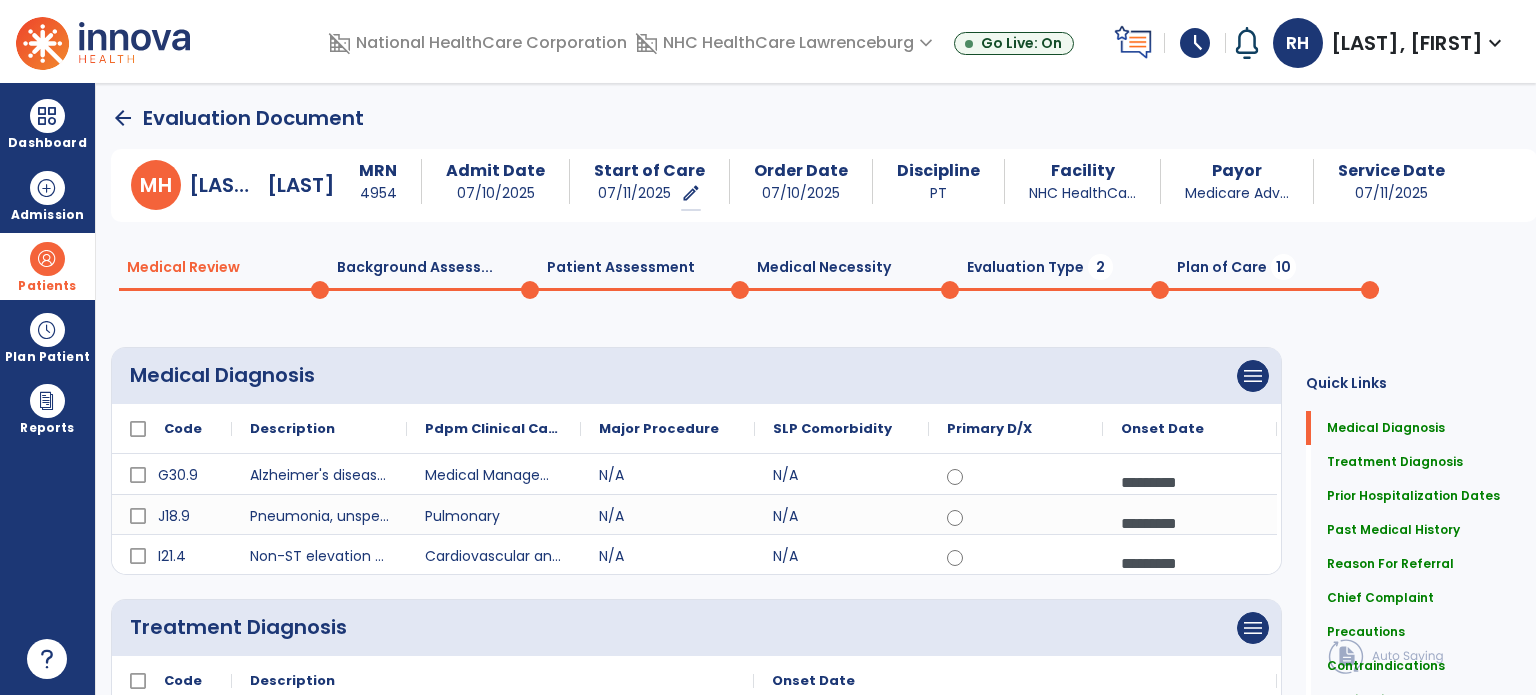 drag, startPoint x: 403, startPoint y: 430, endPoint x: 382, endPoint y: 423, distance: 22.135944 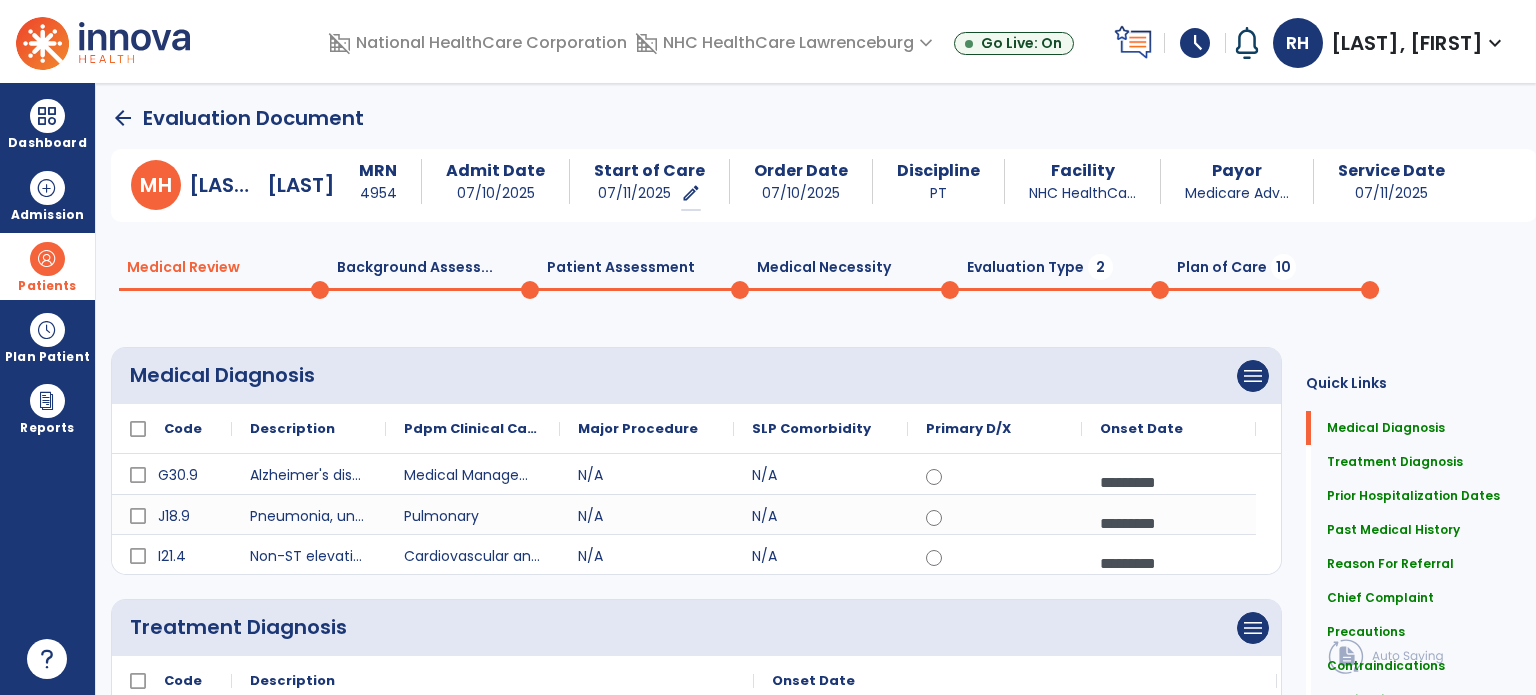 click on "Patient Assessment  0" 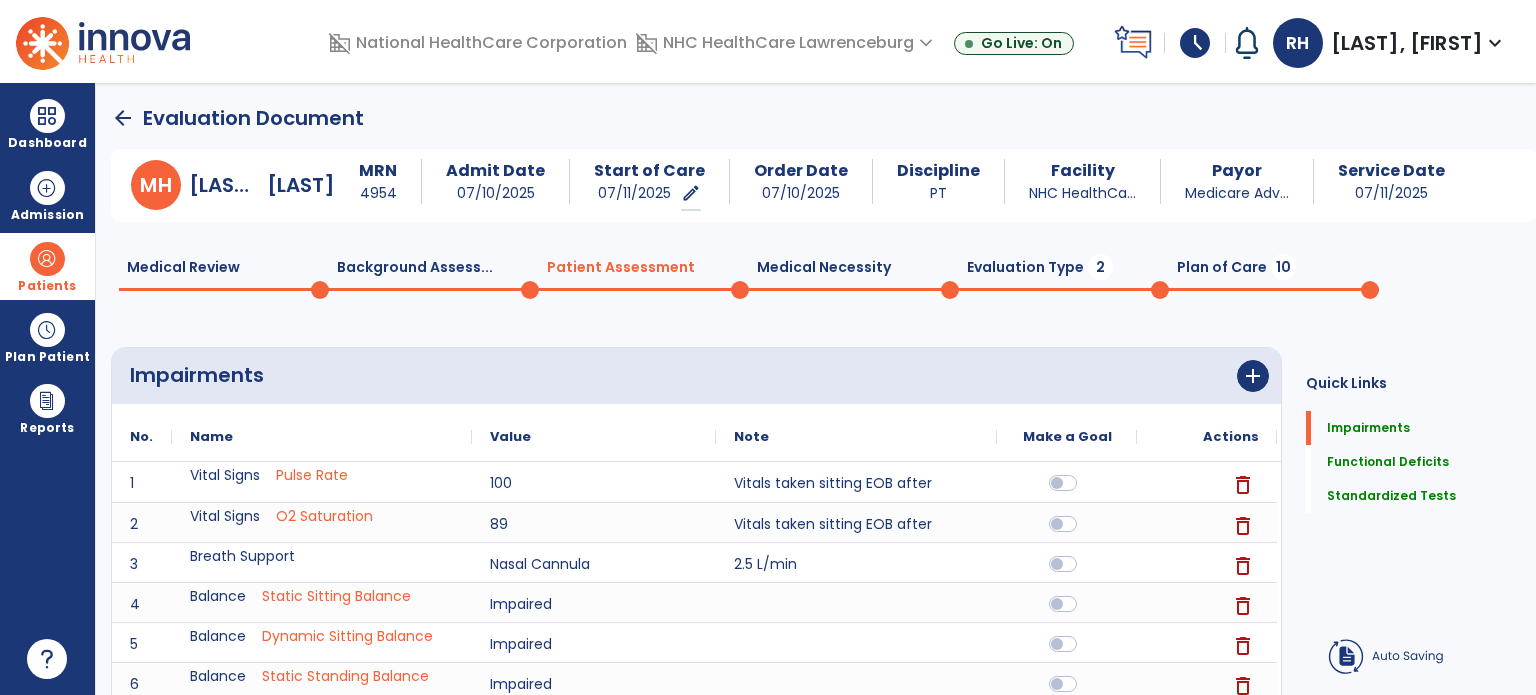 click on "Medical Necessity  0" 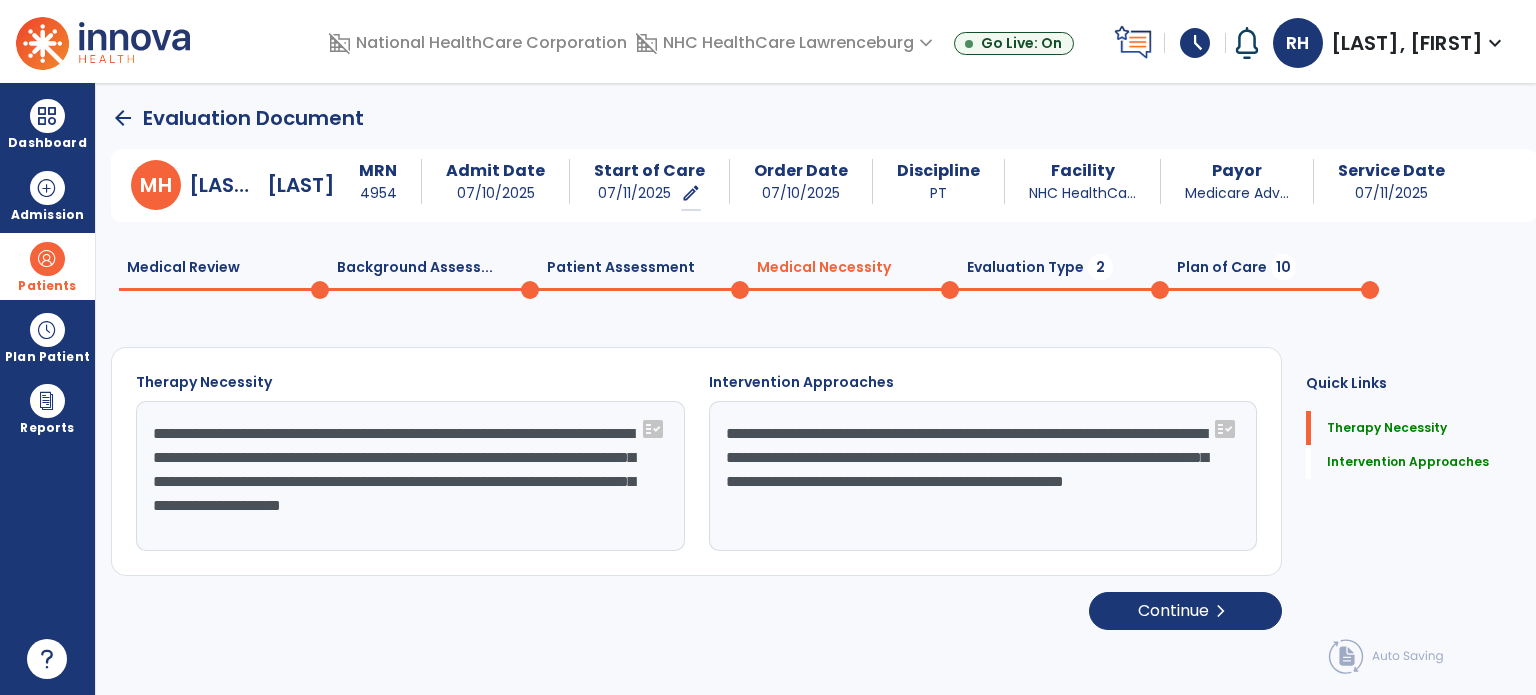 click on "**********" 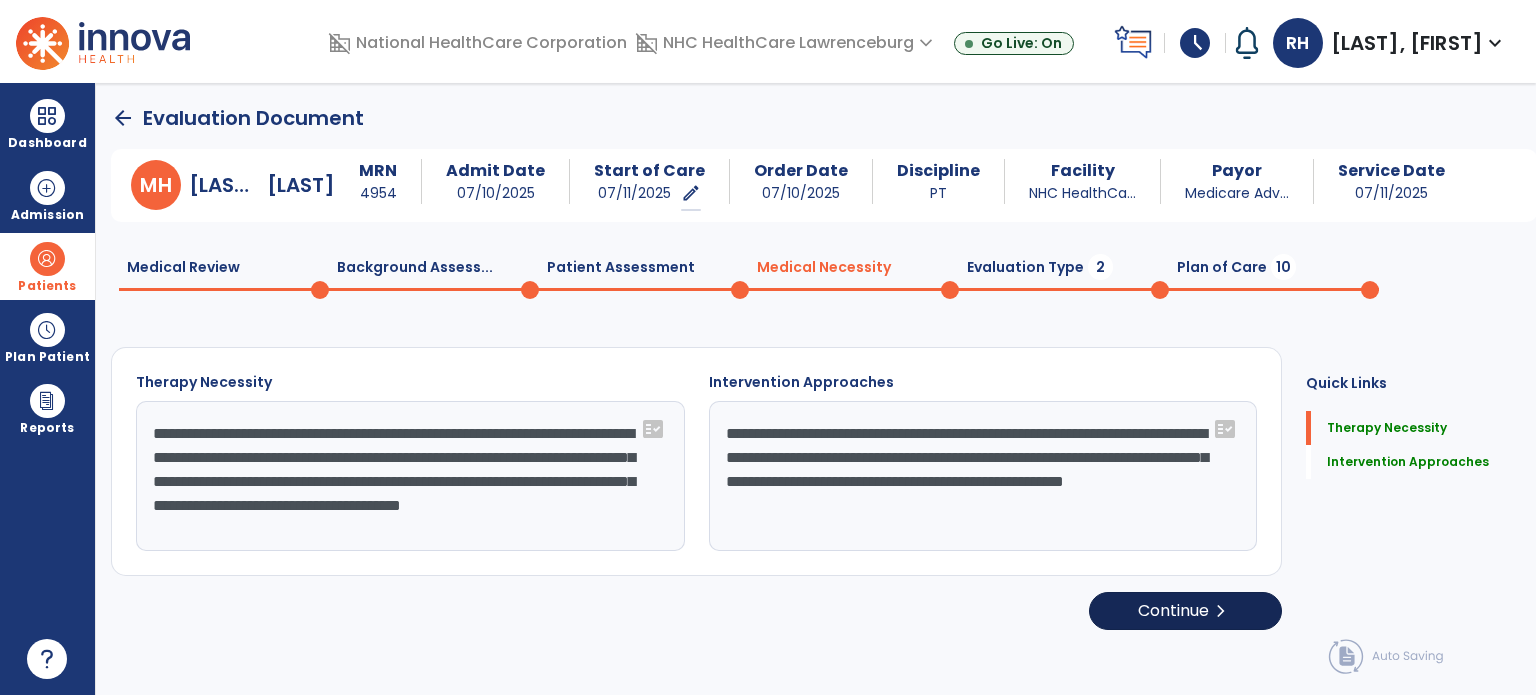 type on "**********" 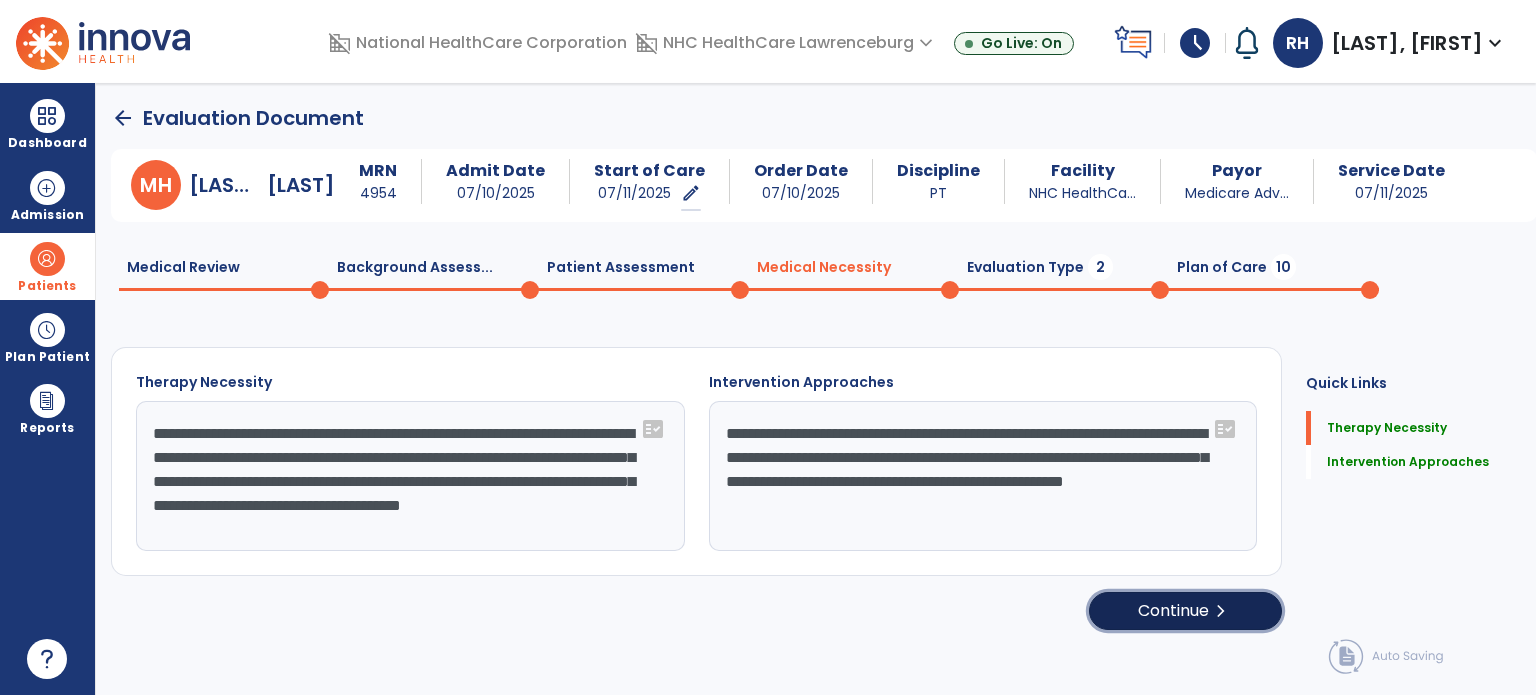 click on "Continue  chevron_right" 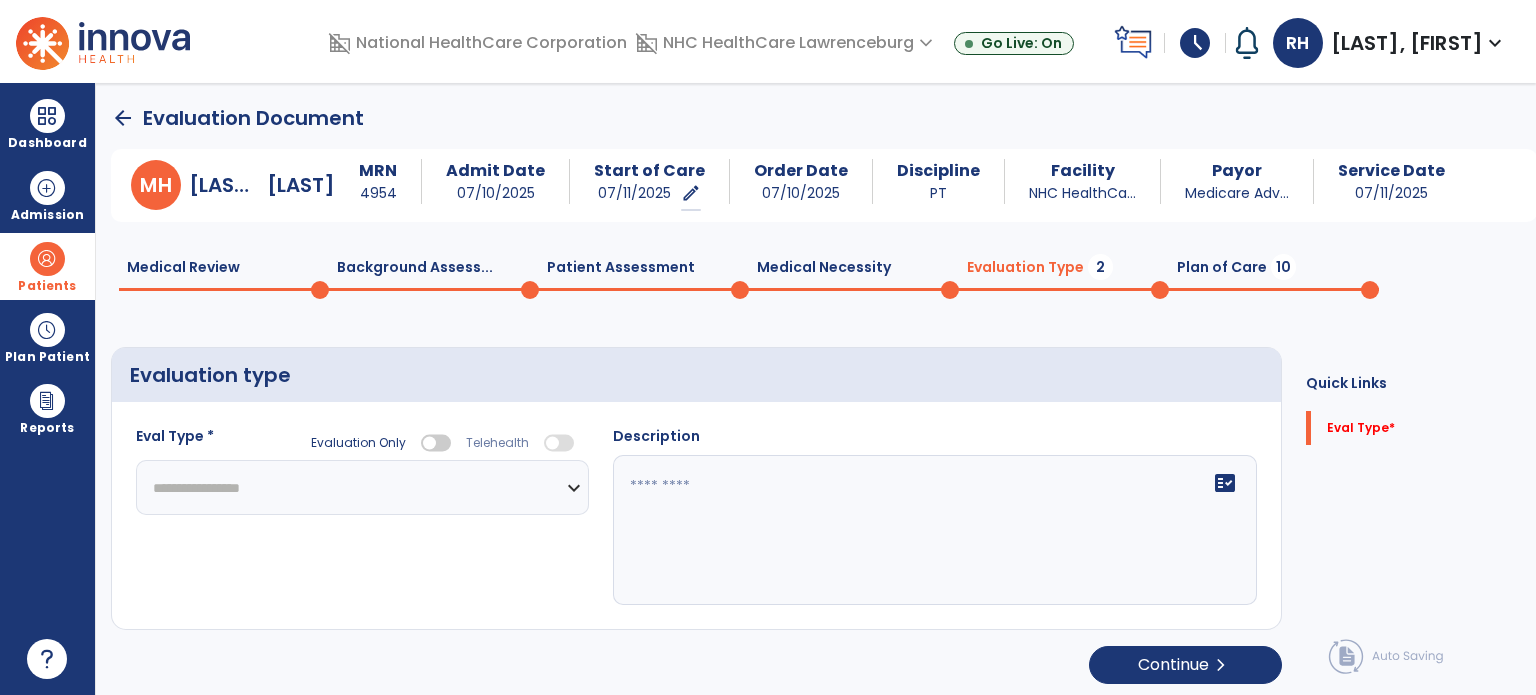 select 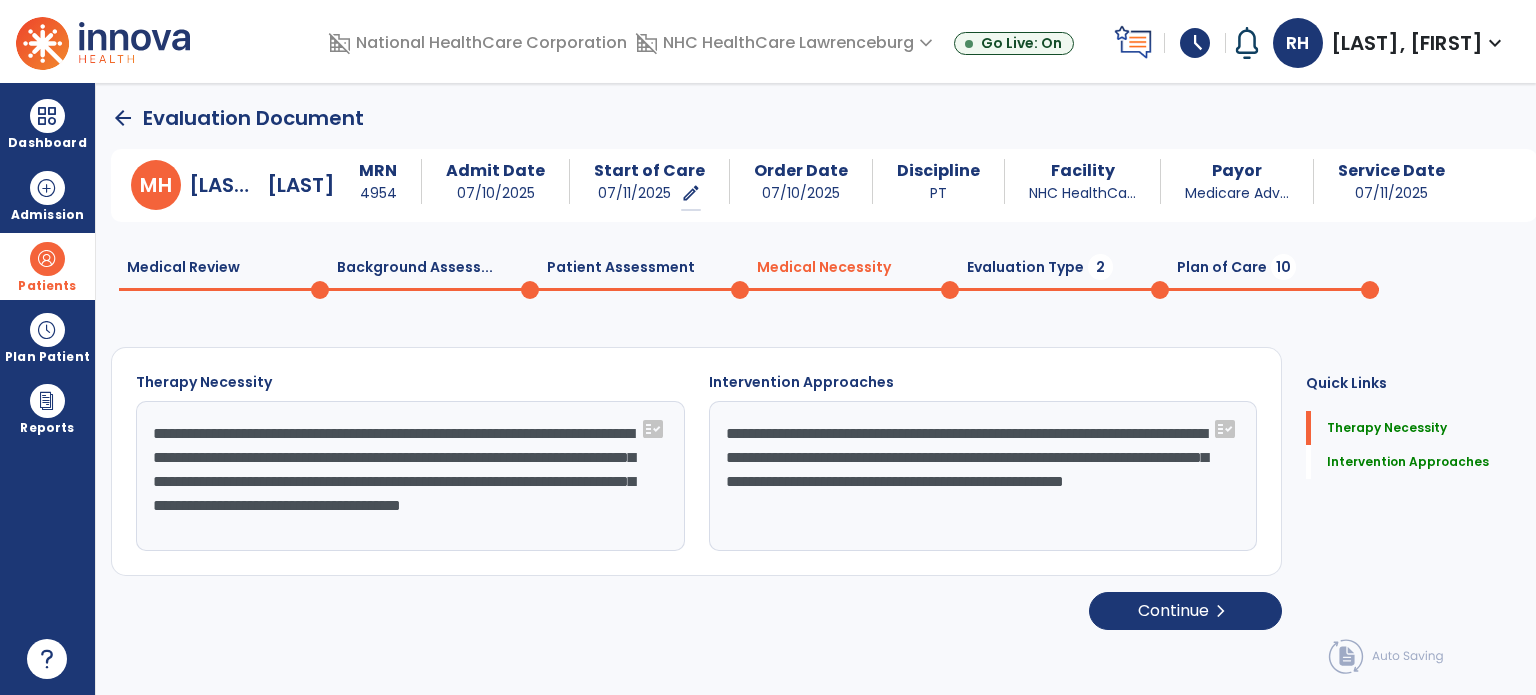 drag, startPoint x: 244, startPoint y: 503, endPoint x: 268, endPoint y: 448, distance: 60.00833 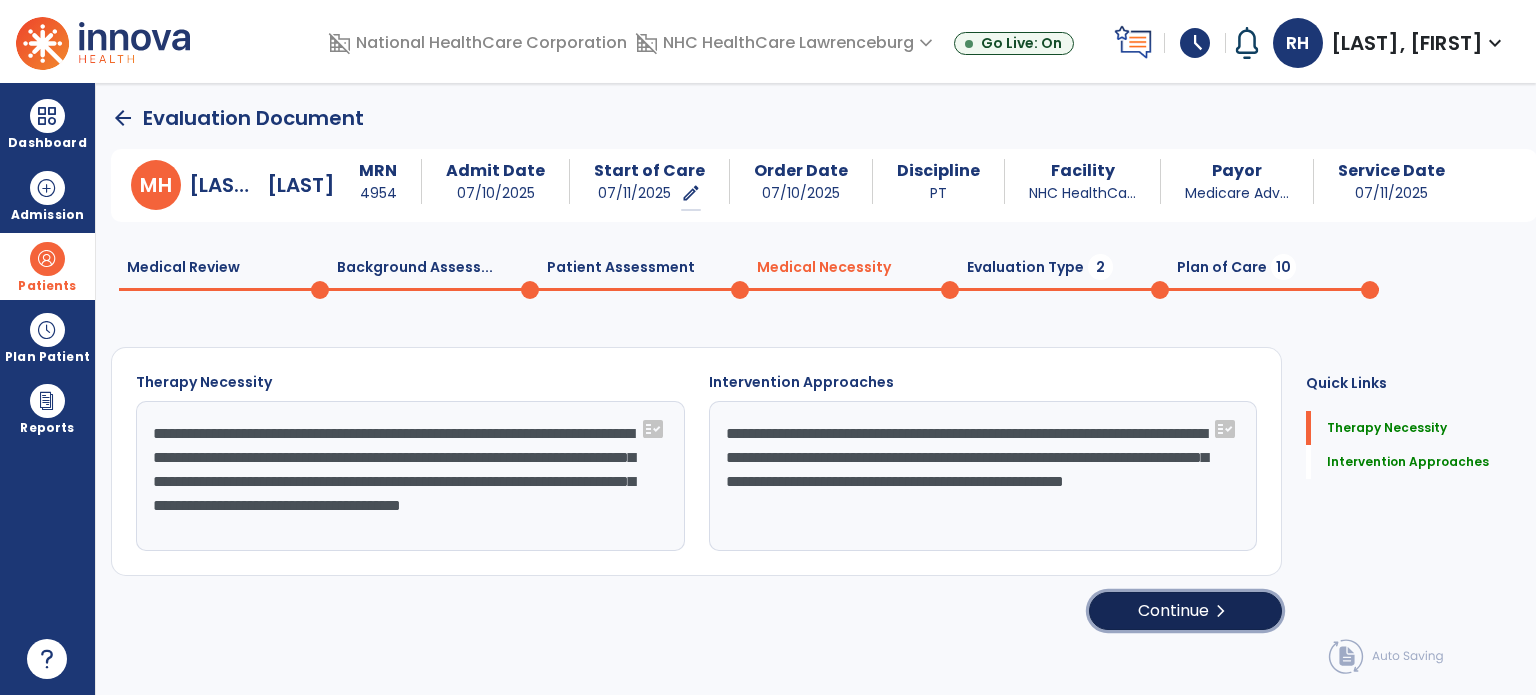 click on "Continue  chevron_right" 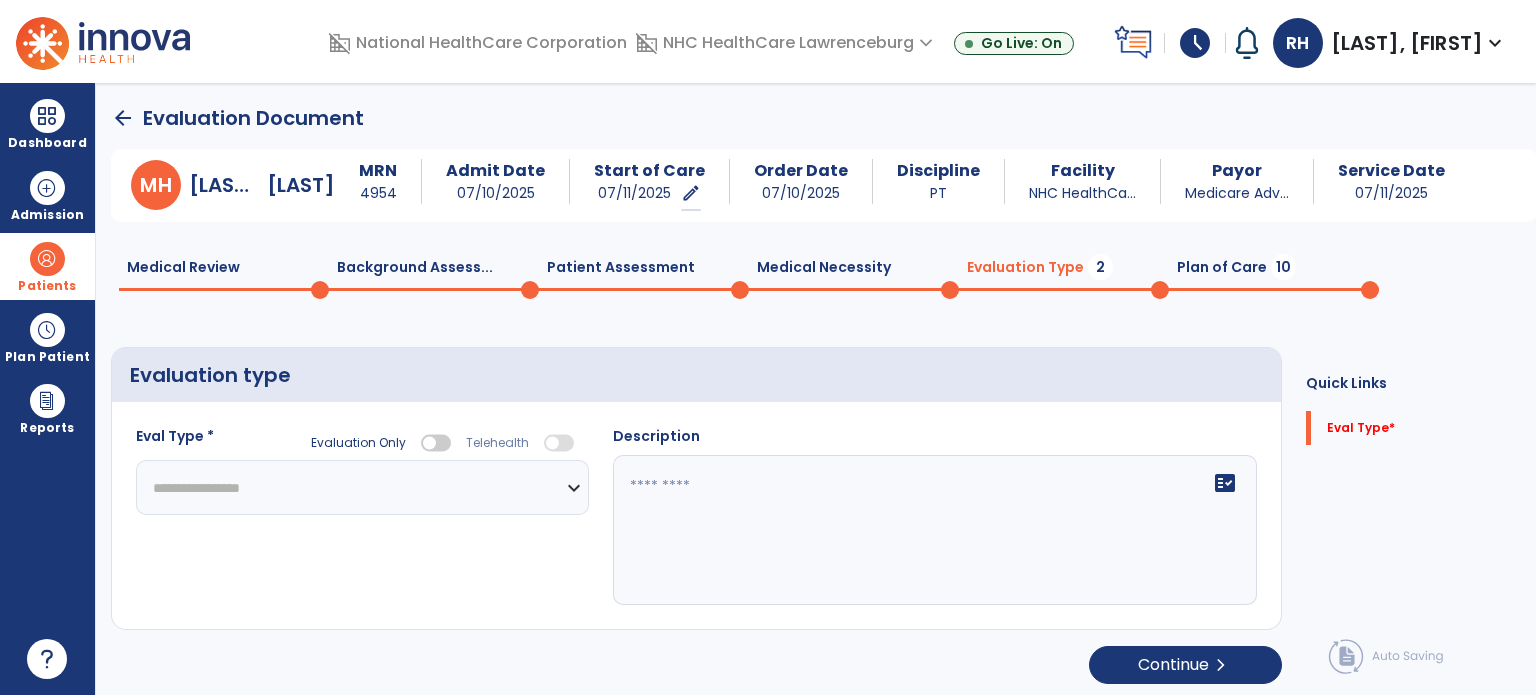click on "**********" 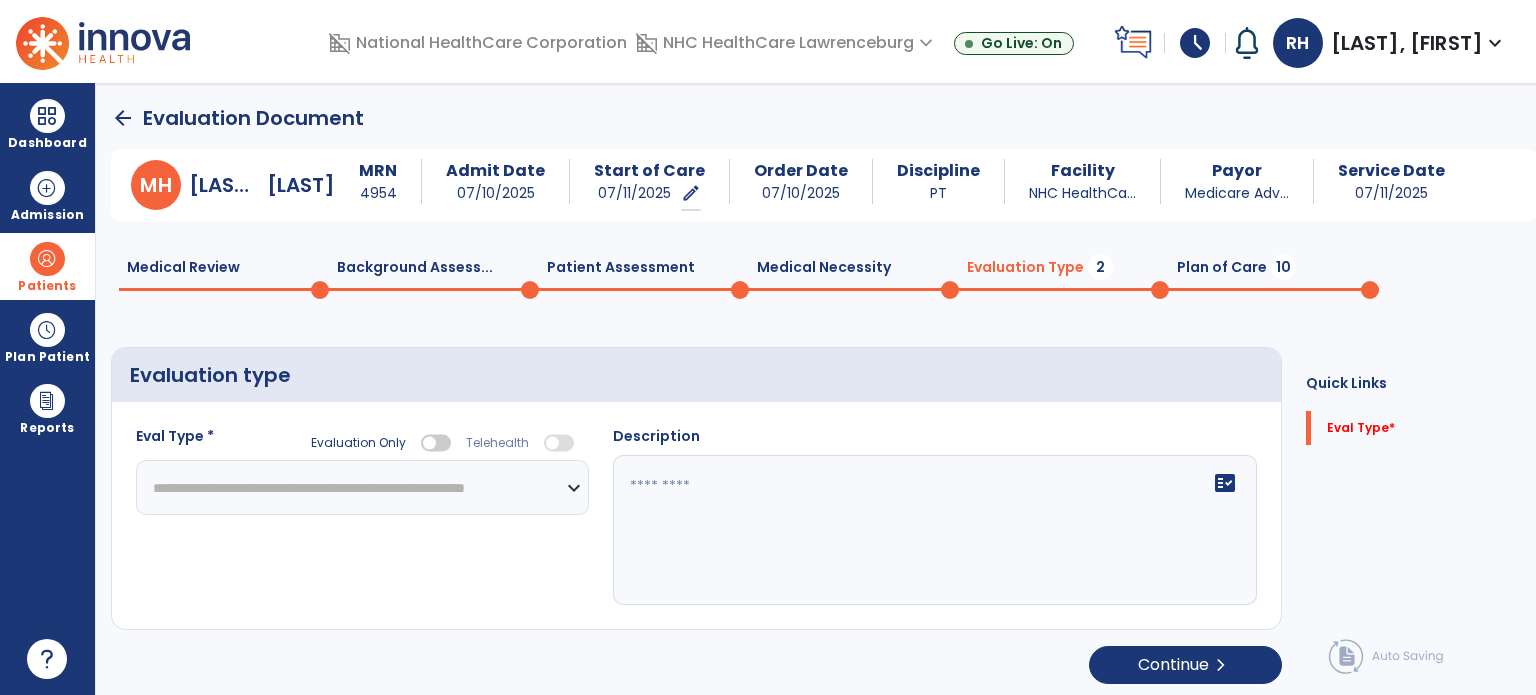 click on "**********" 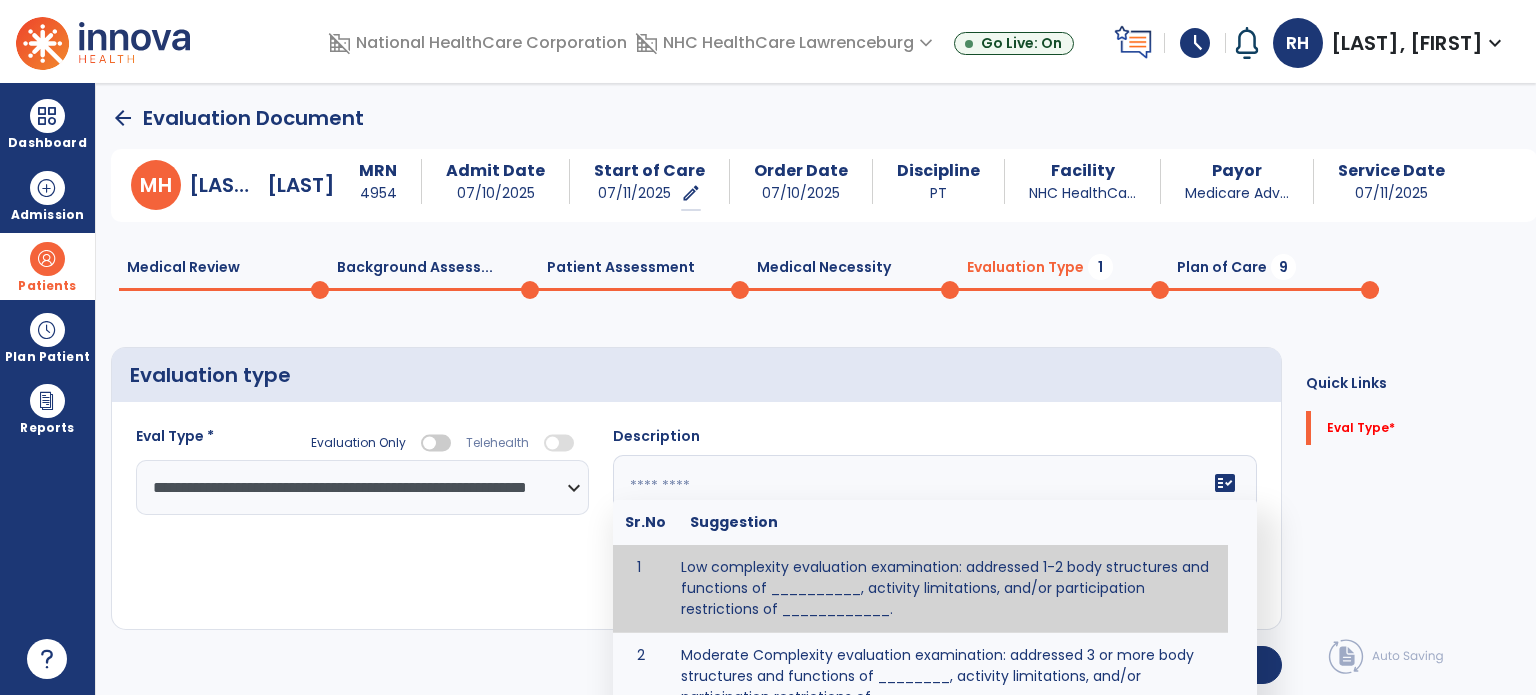 click on "fact_check  Sr.No Suggestion 1 Low complexity evaluation examination: addressed 1-2 body structures and functions of __________, activity limitations, and/or participation restrictions of ____________. 2 Moderate Complexity evaluation examination: addressed 3 or more body structures and functions of ________, activity limitations, and/or participation restrictions of _______. 3 High Complexity evaluation examination: addressed 4 or more body structures and functions of _______, activity limitations, and/or participation restrictions of _________" 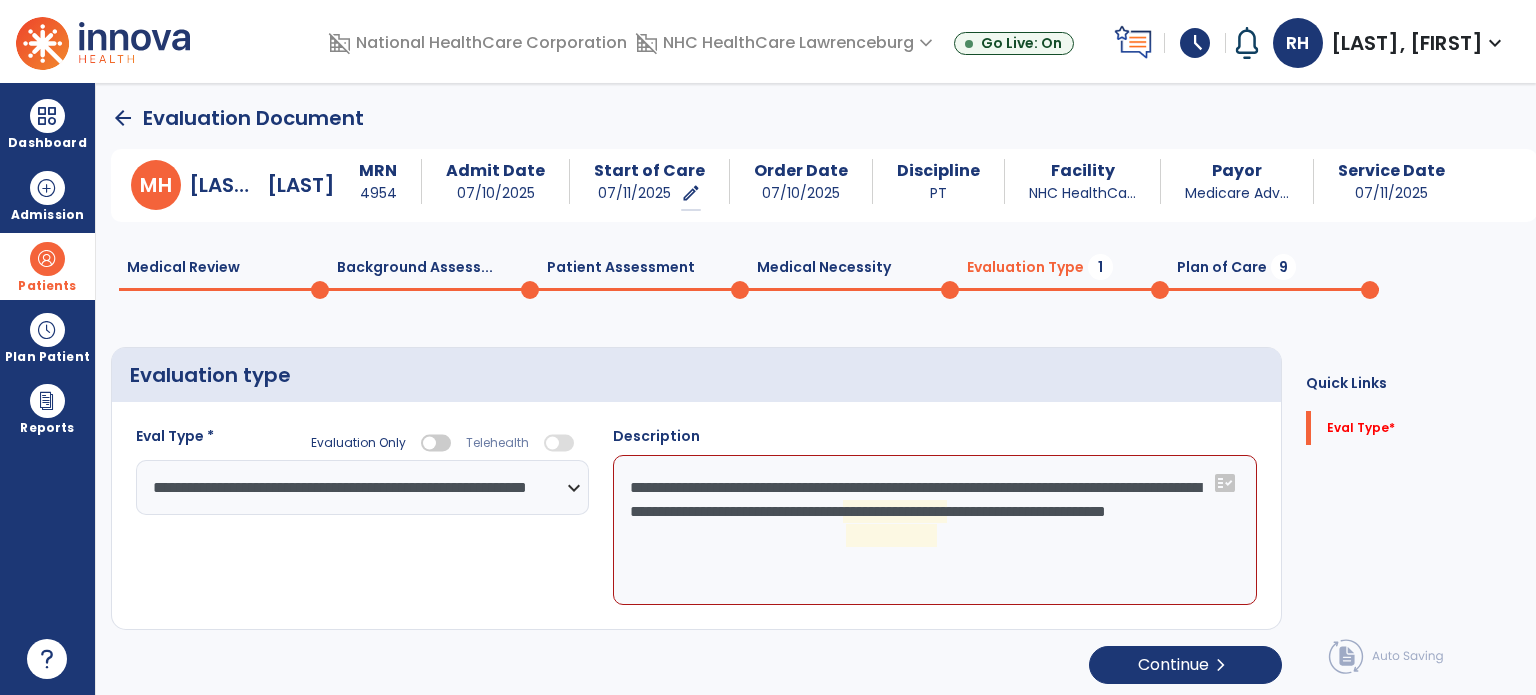 click on "**********" 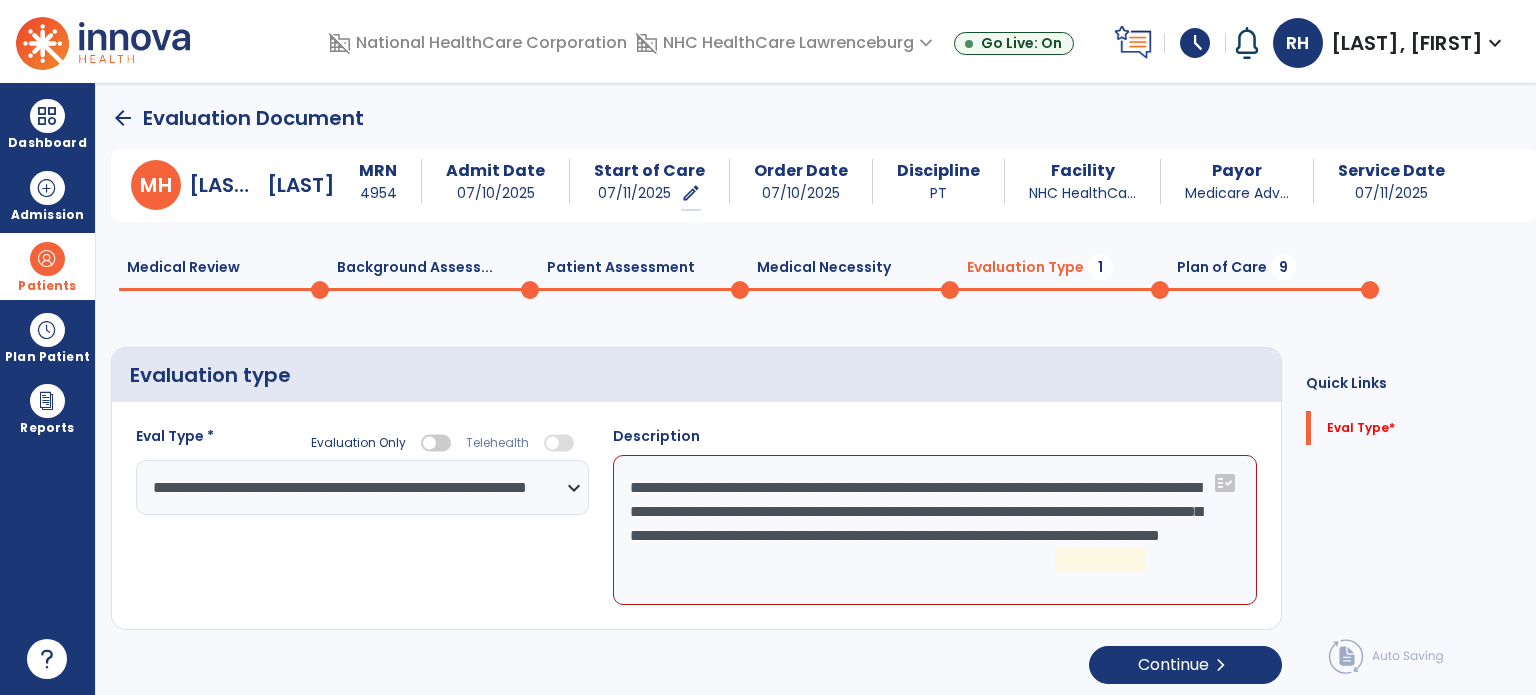 click on "**********" 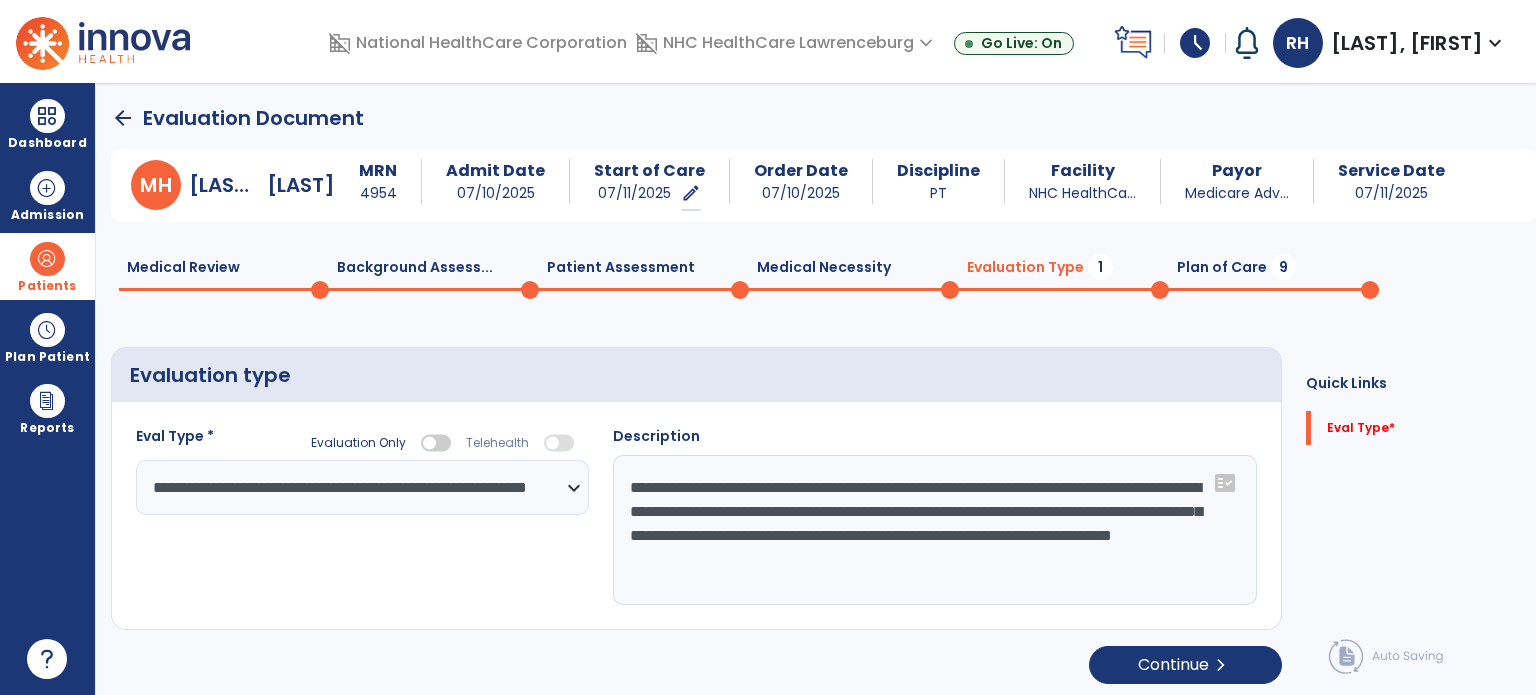 click on "**********" 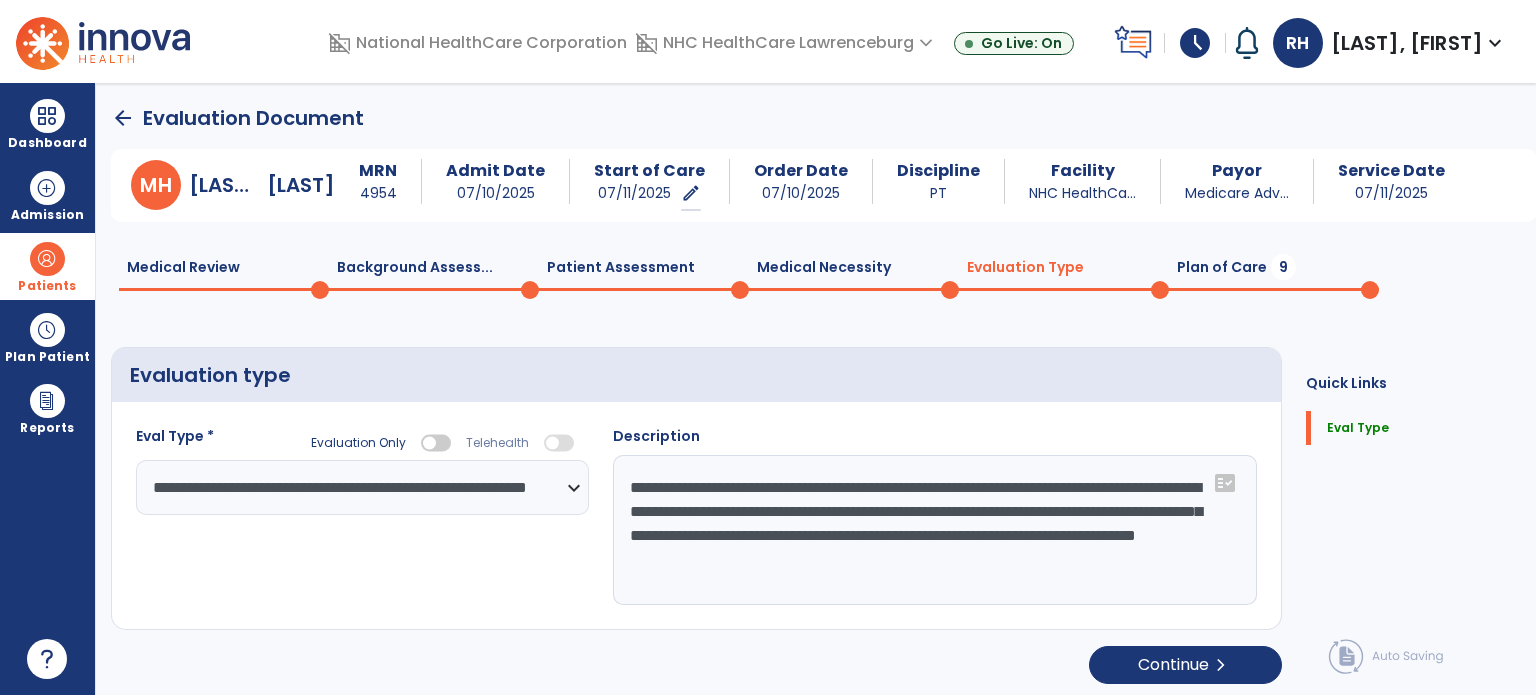 drag, startPoint x: 1196, startPoint y: 555, endPoint x: 916, endPoint y: 571, distance: 280.45676 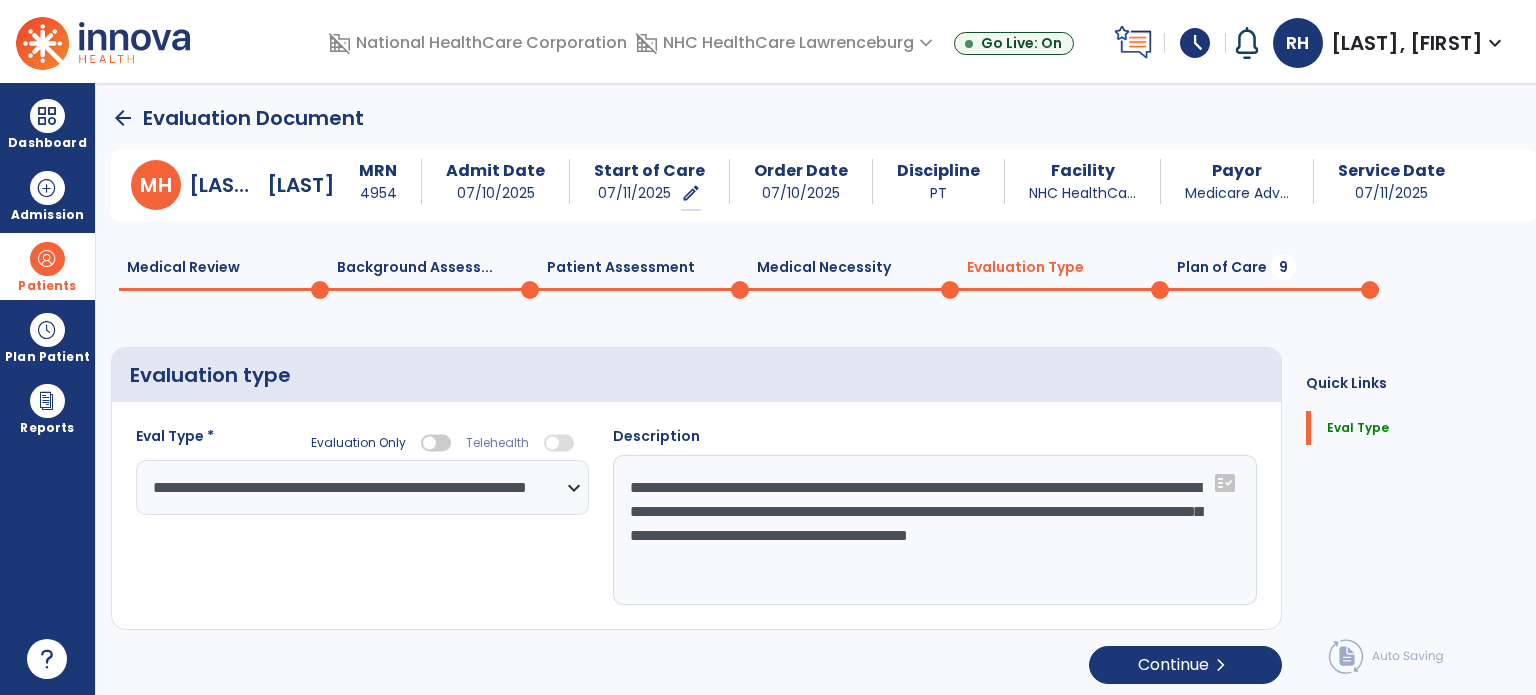 drag, startPoint x: 914, startPoint y: 571, endPoint x: 726, endPoint y: 576, distance: 188.06648 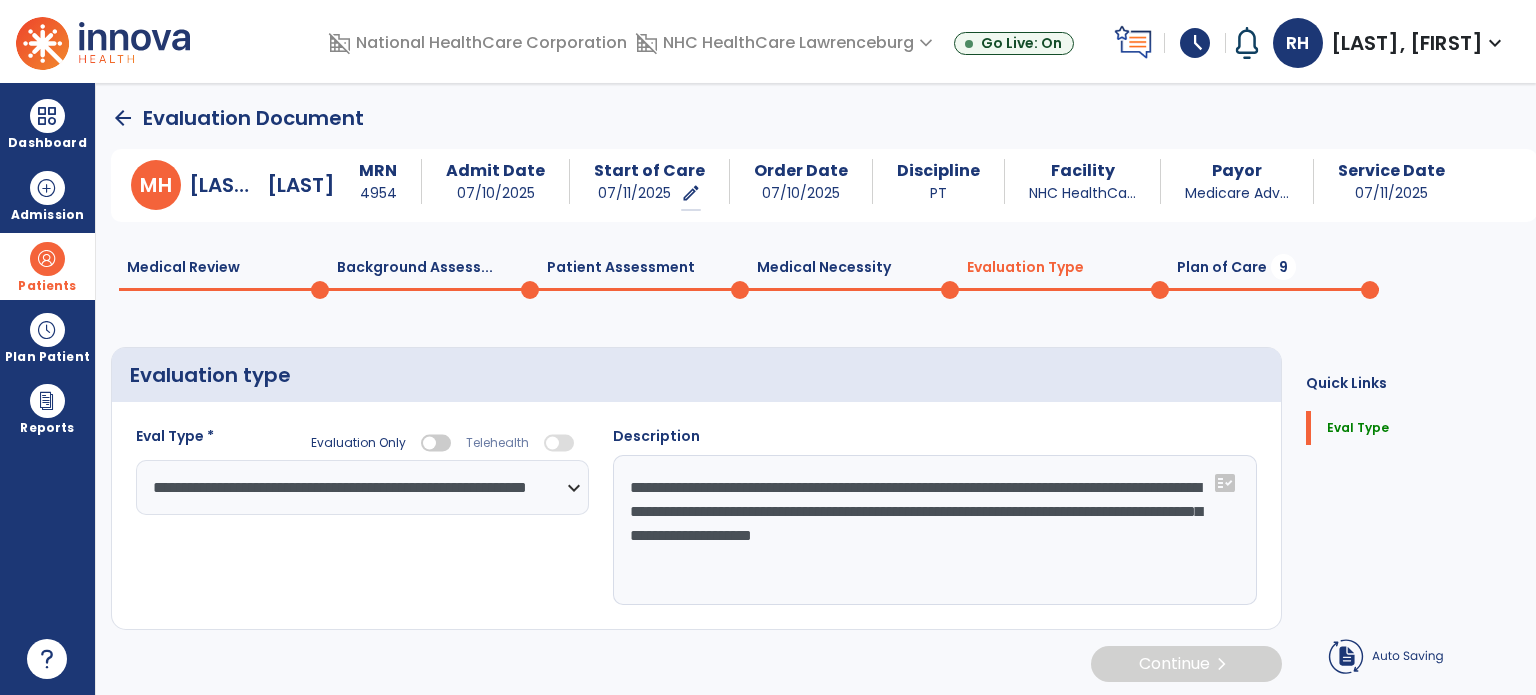 type on "**********" 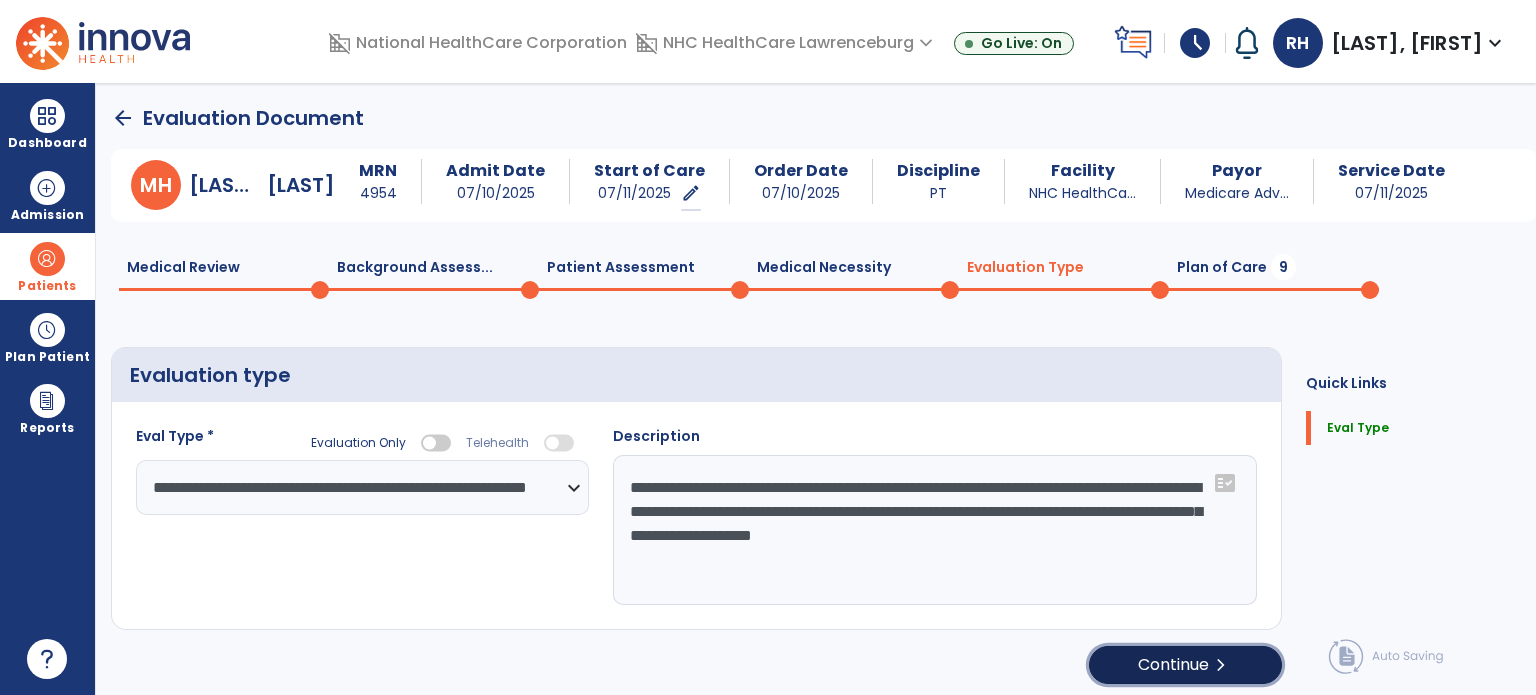click on "Continue  chevron_right" 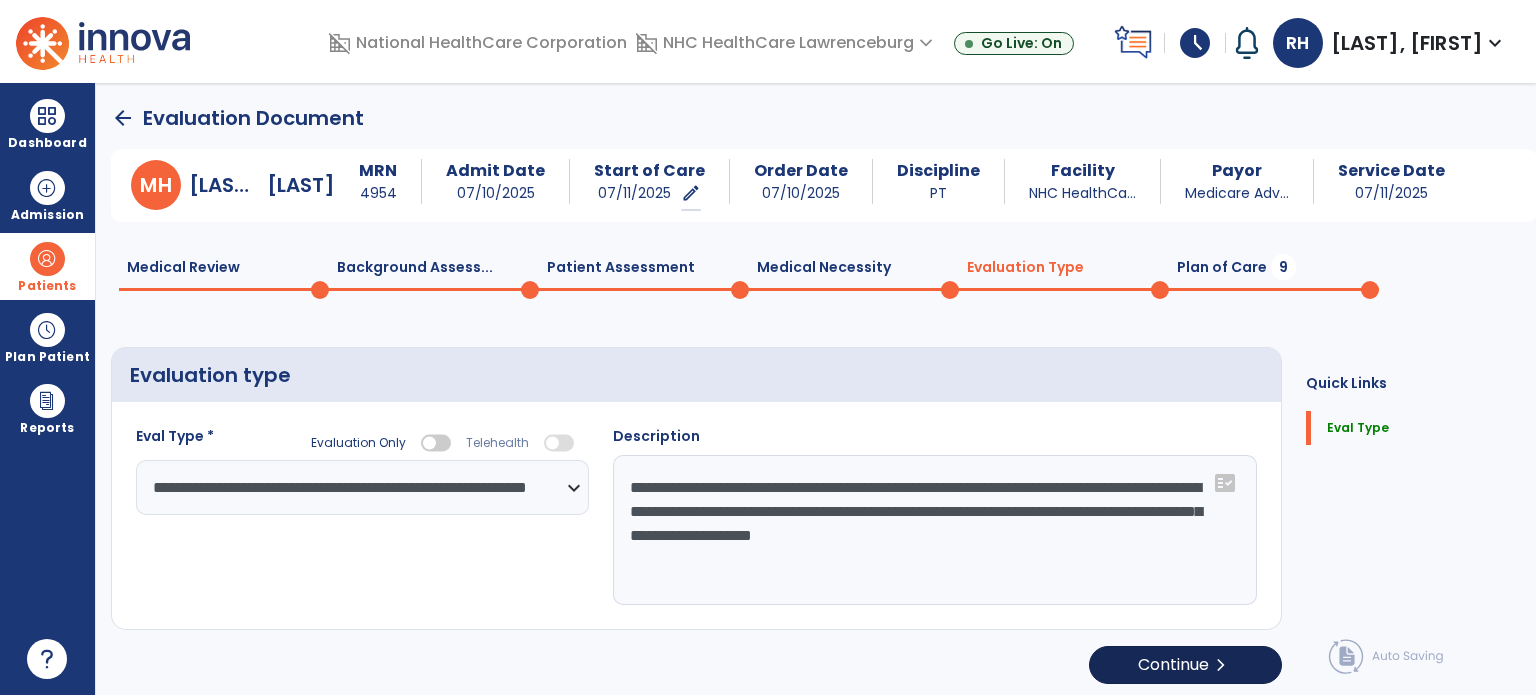 select on "*****" 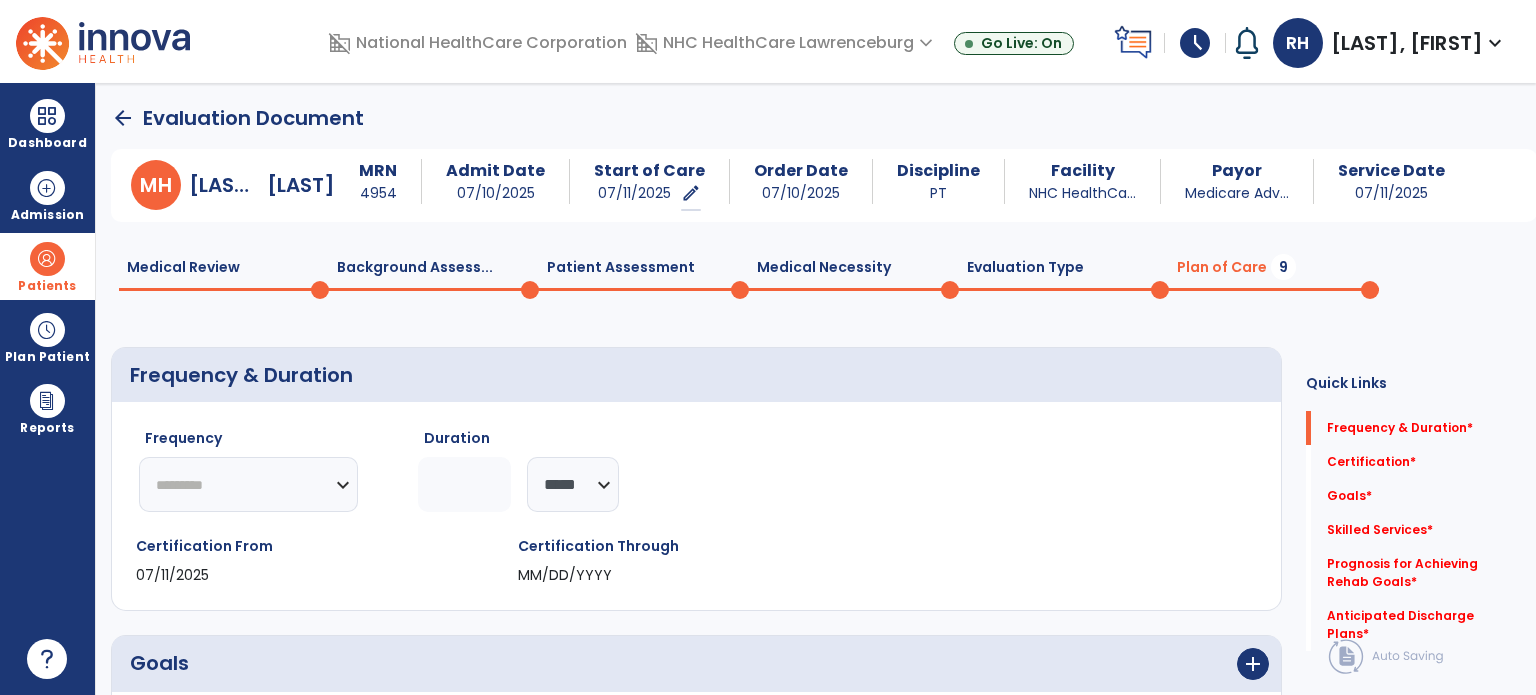 click on "********* ** ** ** ** ** ** **" 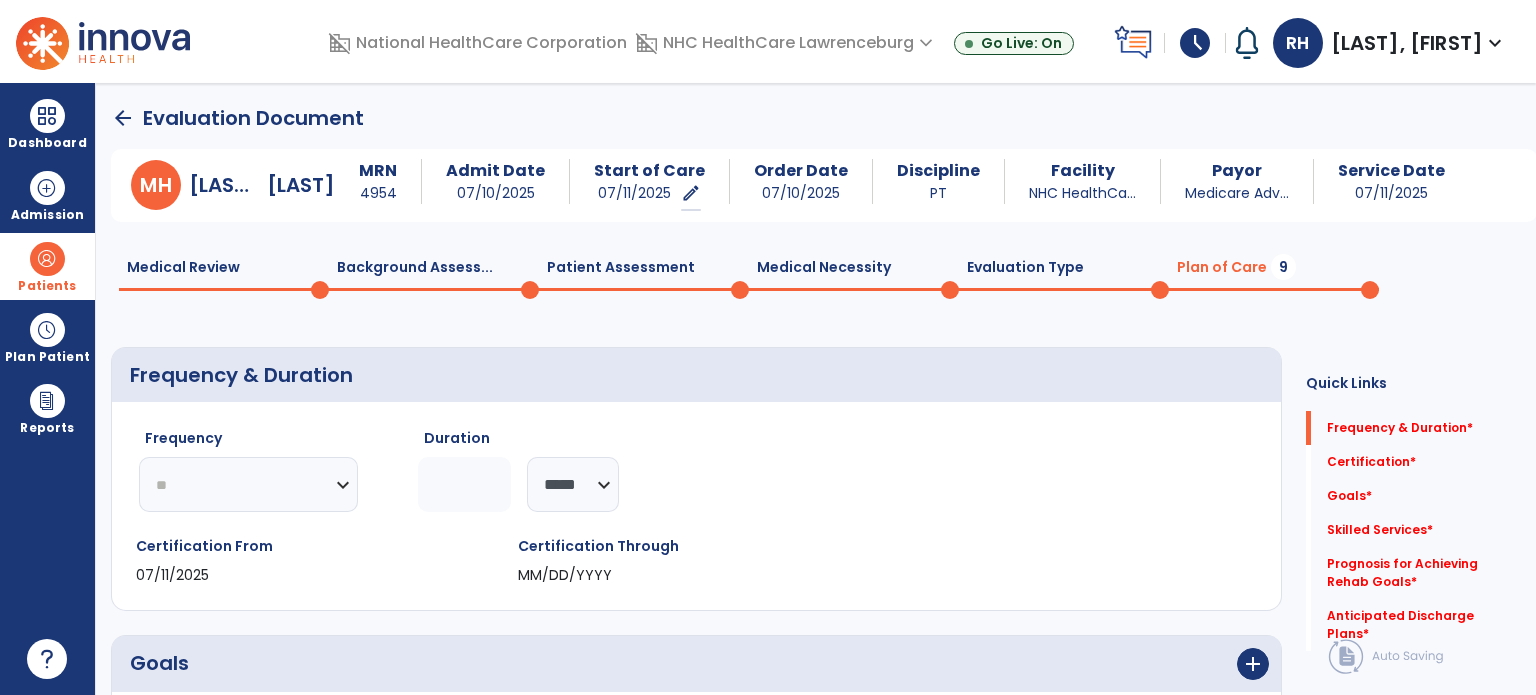 click on "********* ** ** ** ** ** ** **" 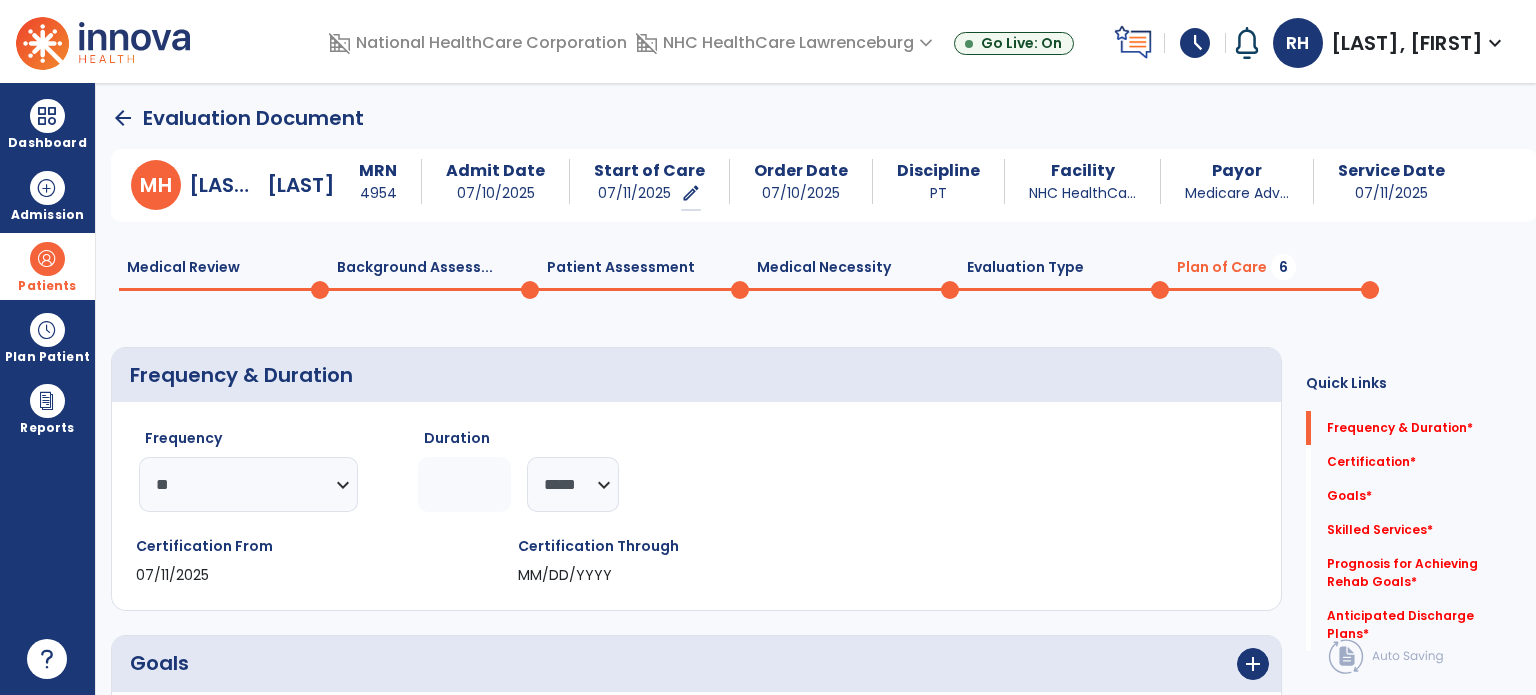 click 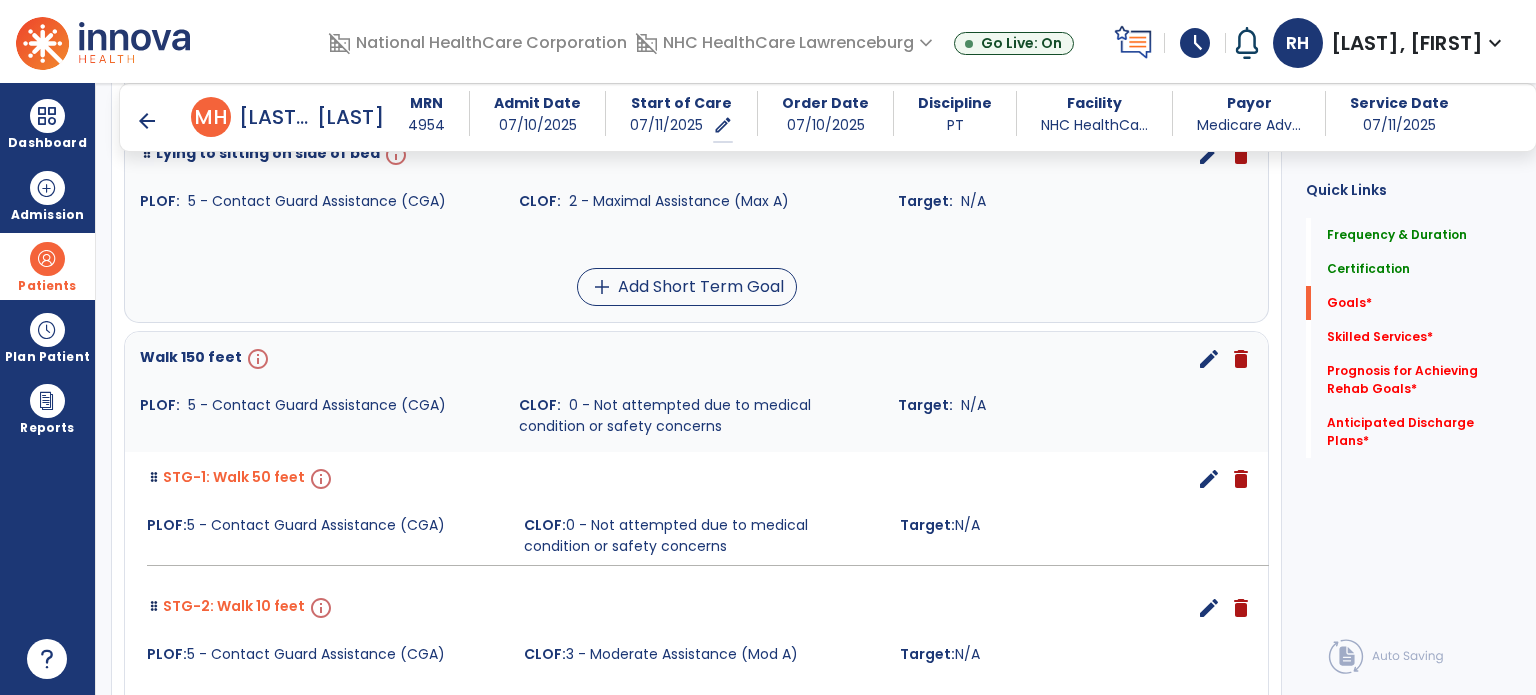 scroll, scrollTop: 776, scrollLeft: 0, axis: vertical 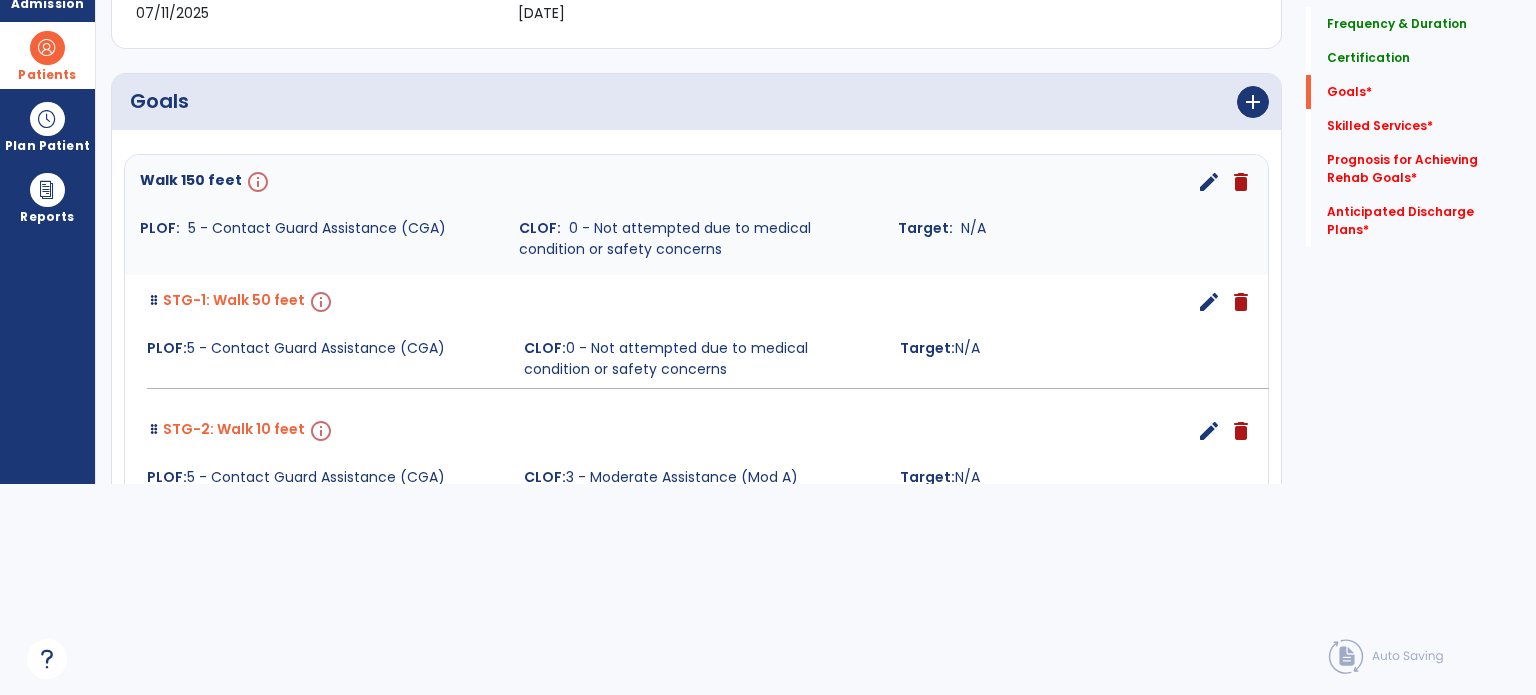type on "*" 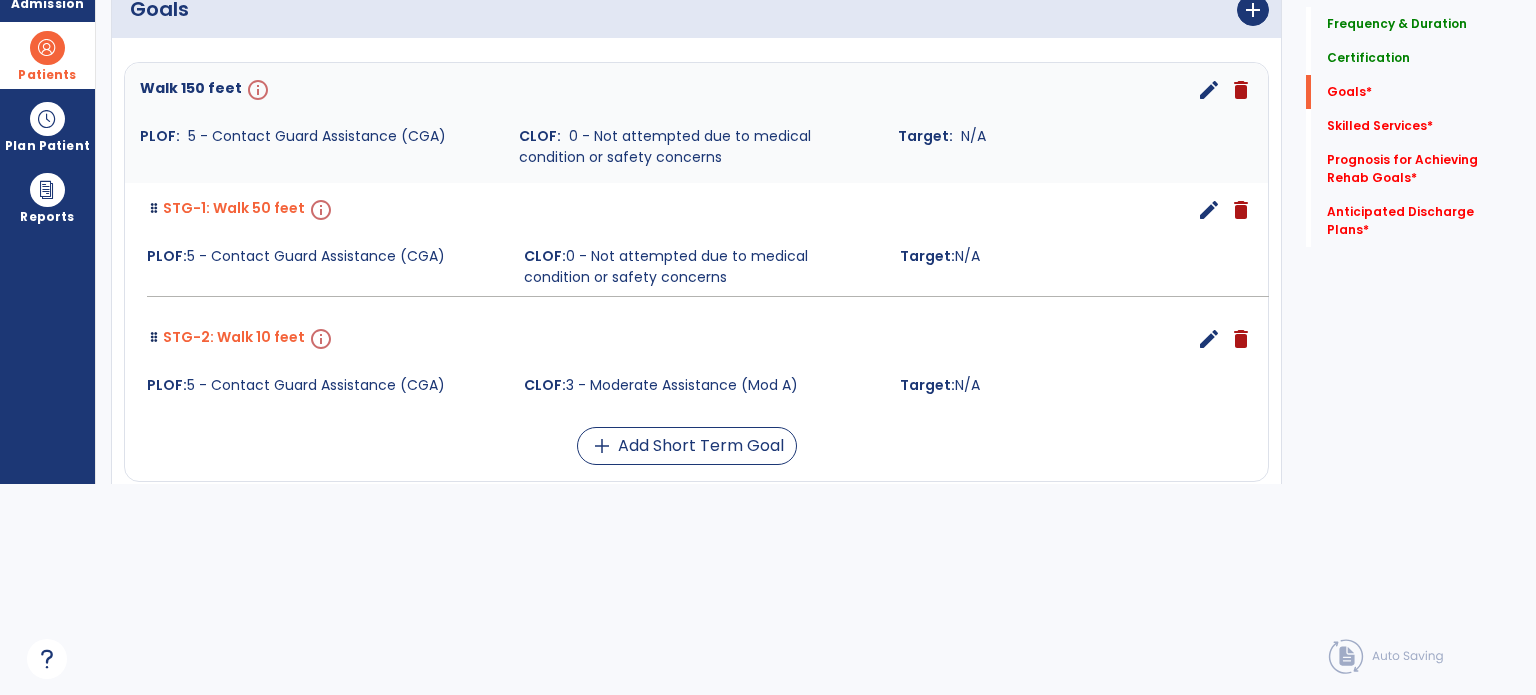 scroll, scrollTop: 426, scrollLeft: 0, axis: vertical 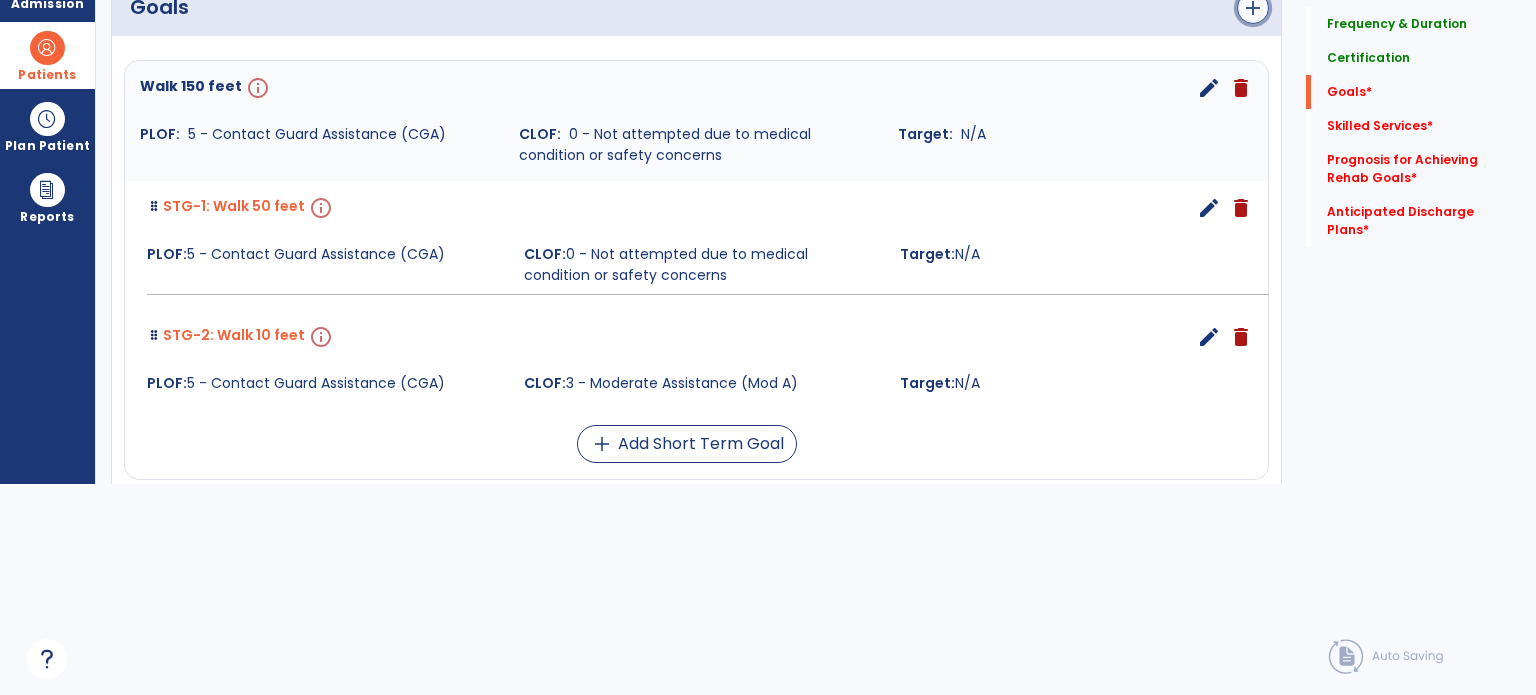 click on "add" at bounding box center (1253, 8) 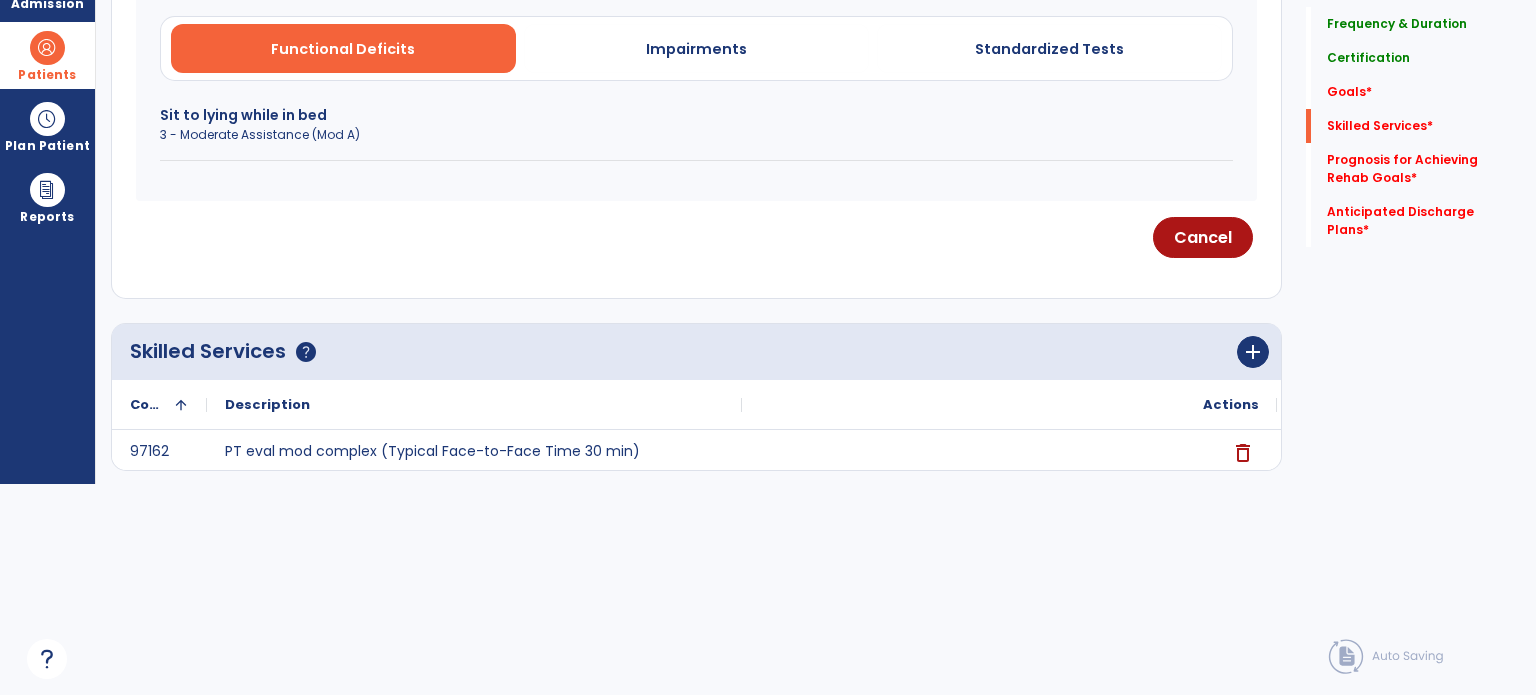 scroll, scrollTop: 536, scrollLeft: 0, axis: vertical 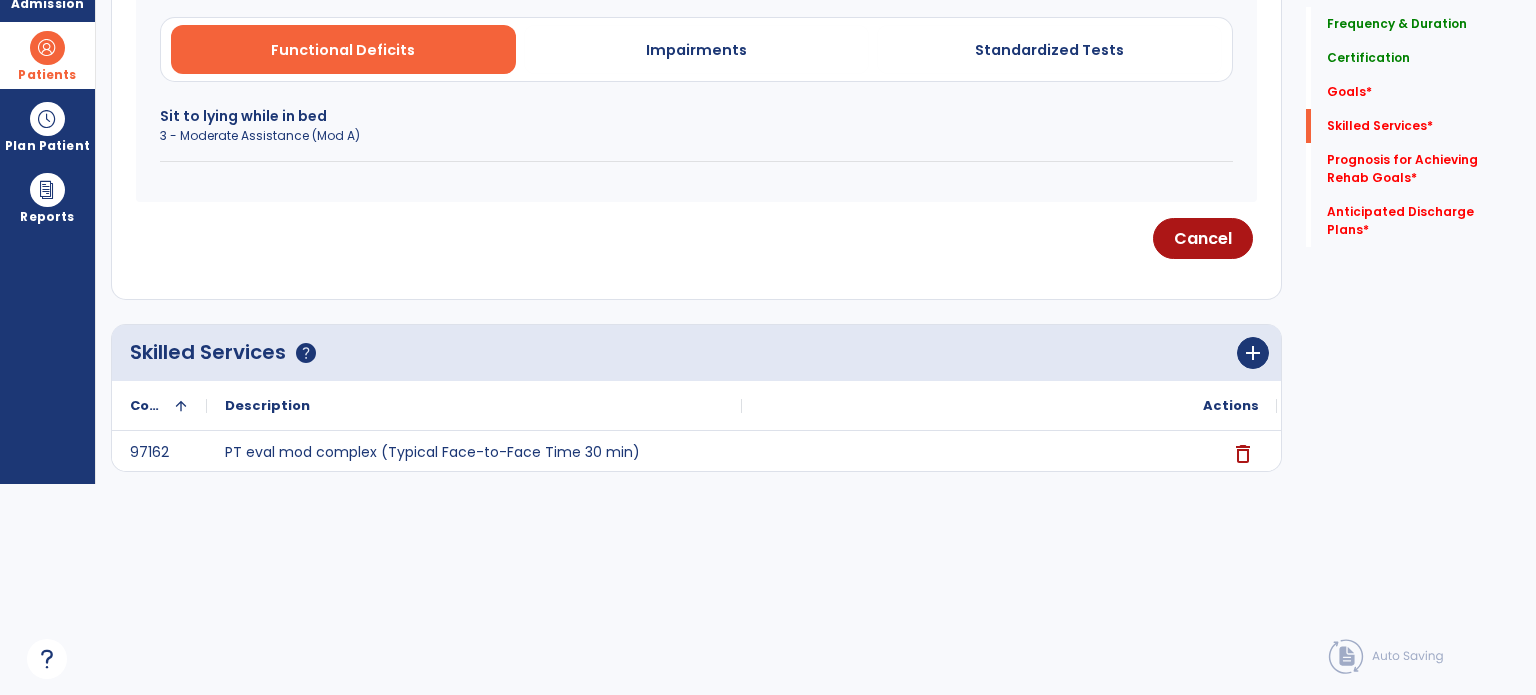 click on "Quick Links  Frequency & Duration   Frequency & Duration   Certification   Certification   Goals   *  Goals   *  Skilled Services   *  Skilled Services   *  Prognosis for Achieving Rehab Goals   *  Prognosis for Achieving Rehab Goals   *  Anticipated Discharge Plans   *  Anticipated Discharge Plans   *" 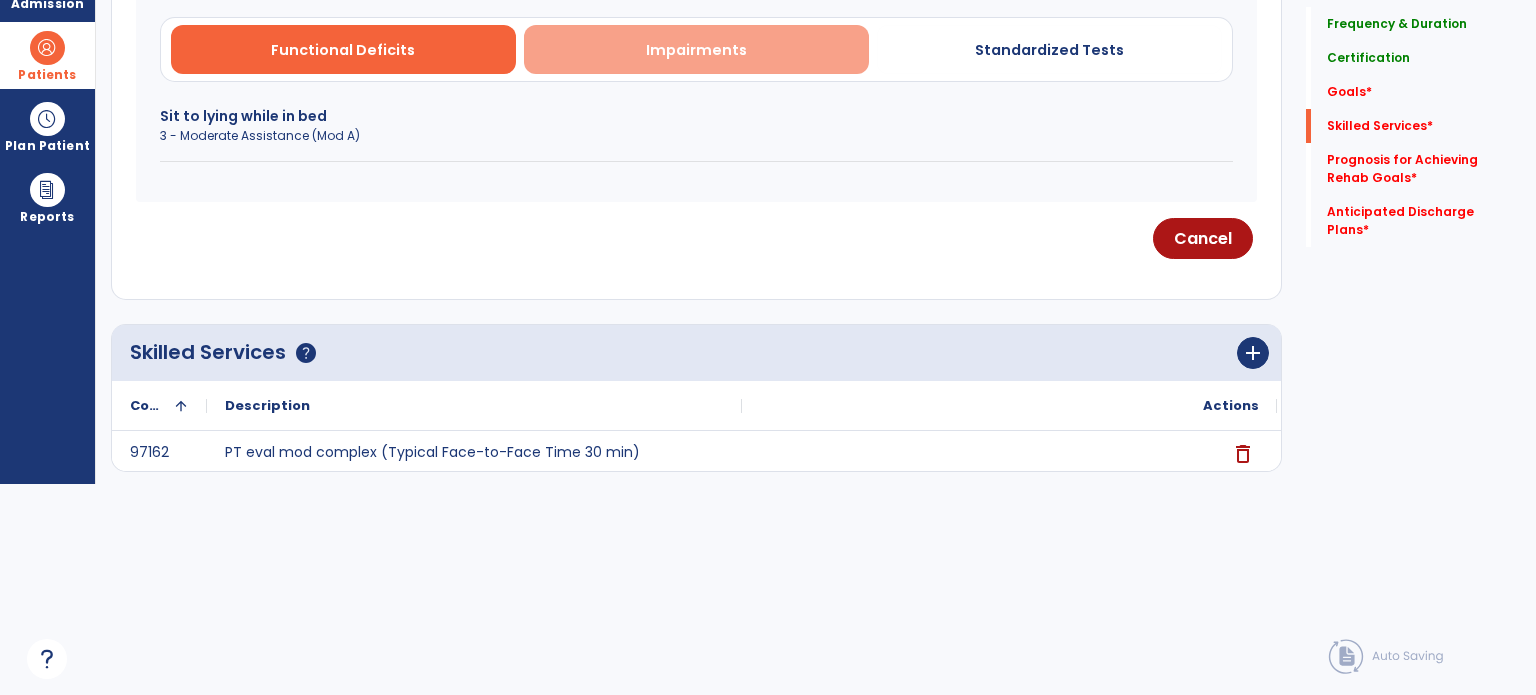 click on "Impairments" at bounding box center (696, 50) 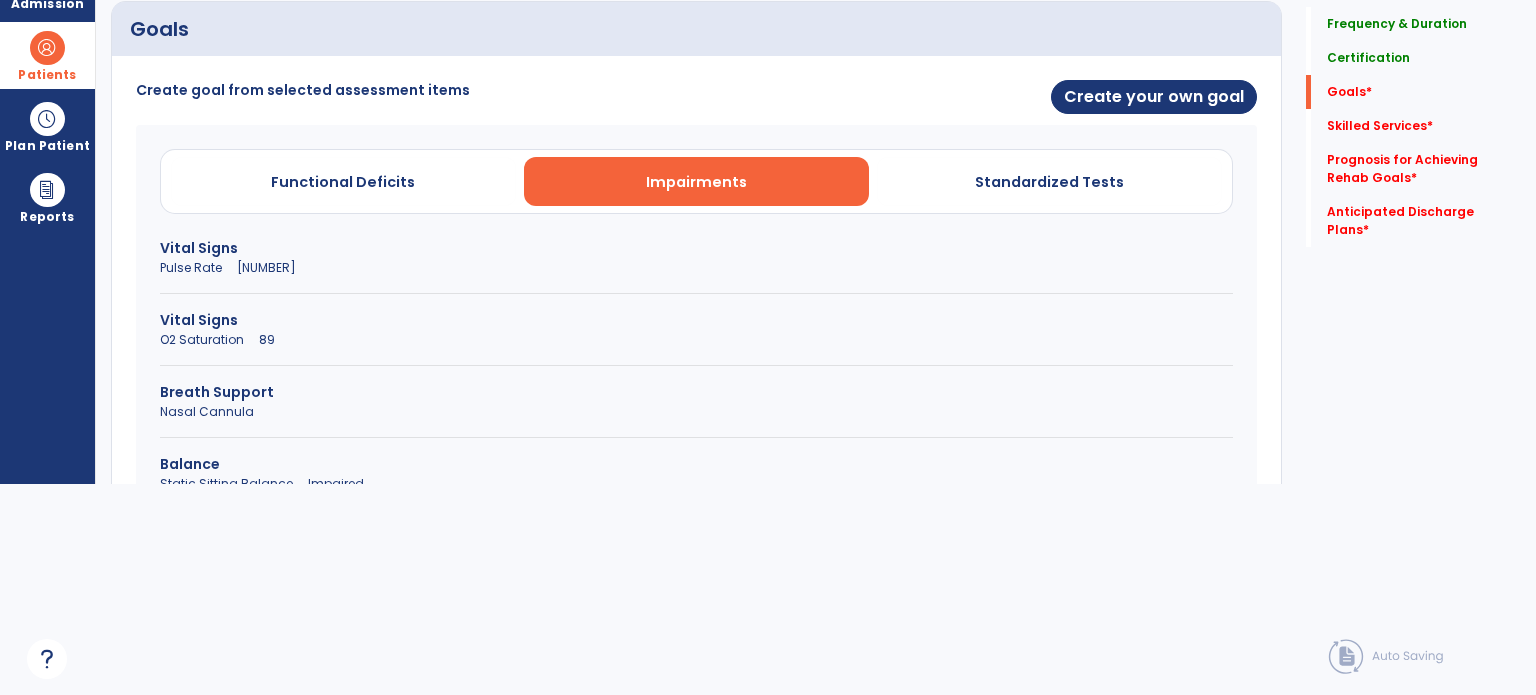 scroll, scrollTop: 400, scrollLeft: 0, axis: vertical 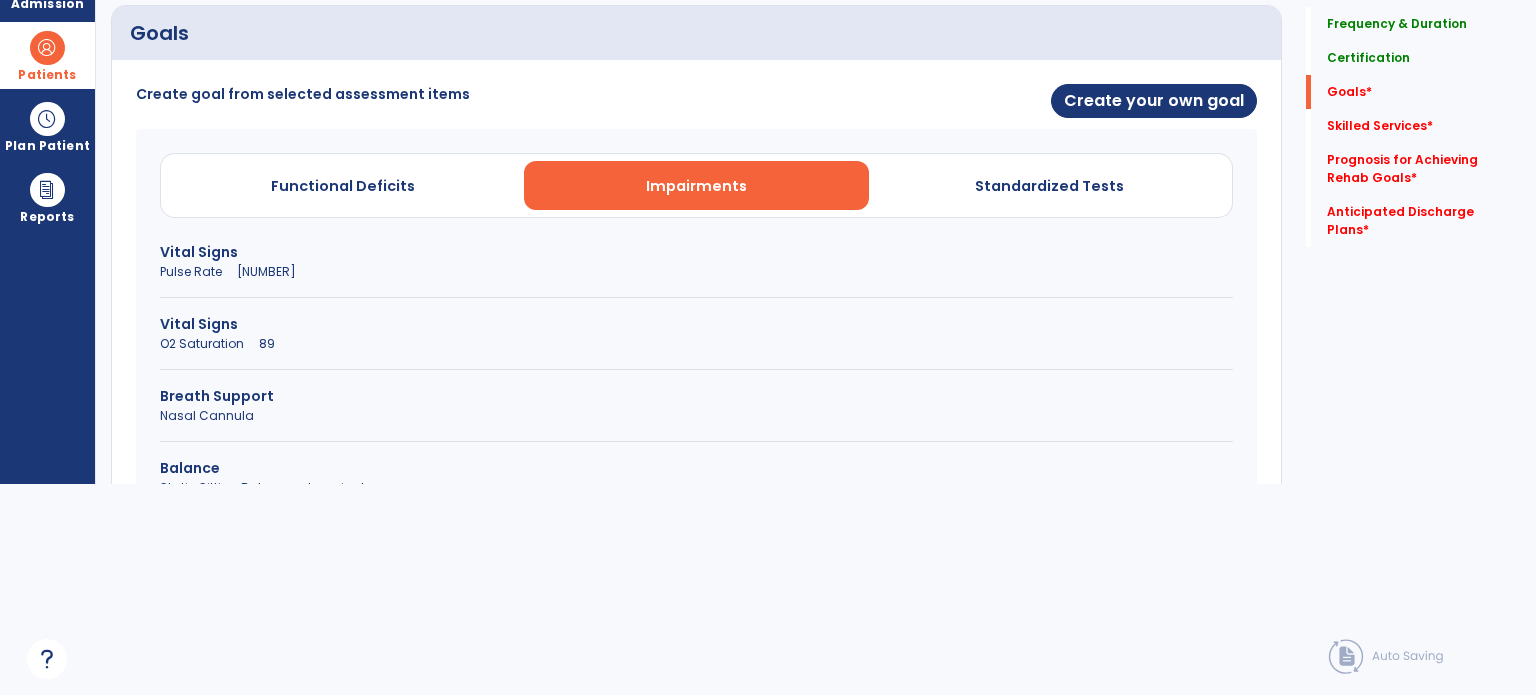 click on "Vital Signs  Pulse Rate      100" at bounding box center [696, 270] 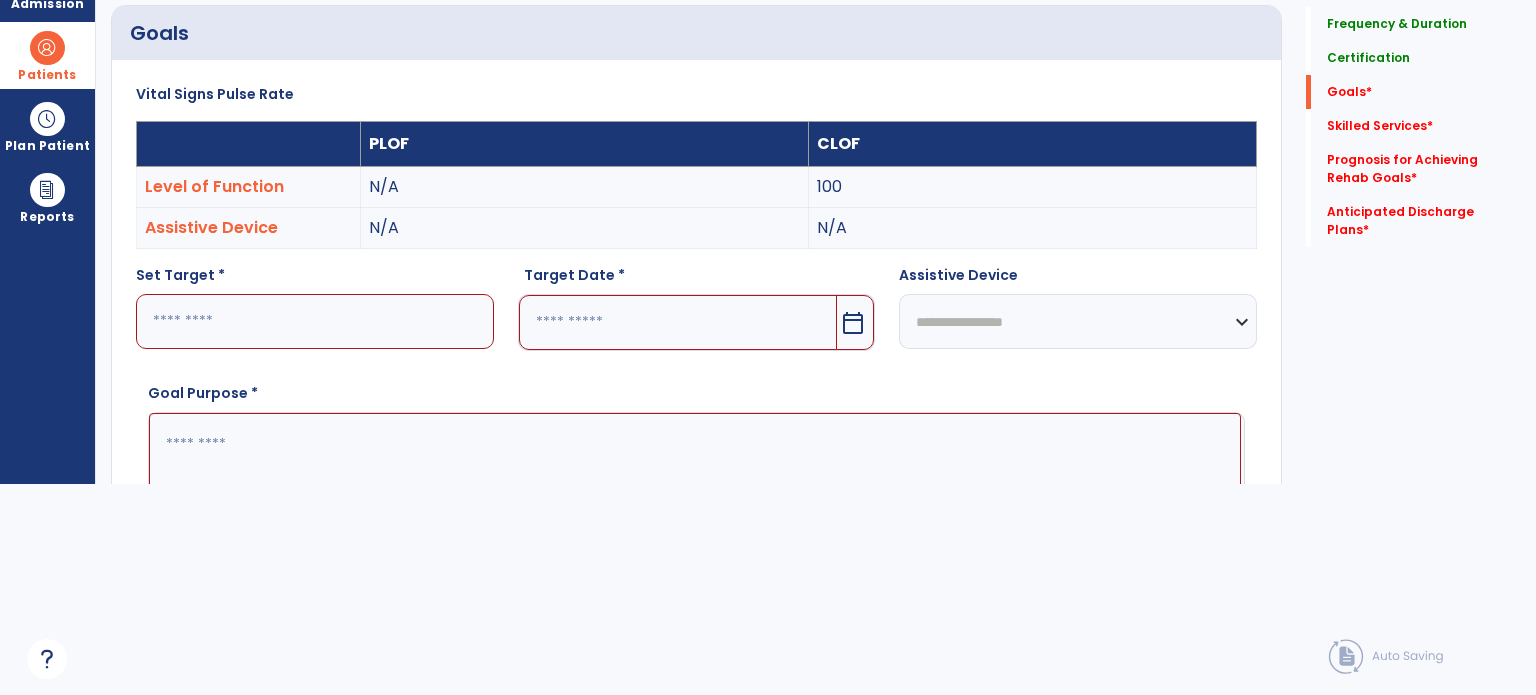 click on "100" at bounding box center (1033, 187) 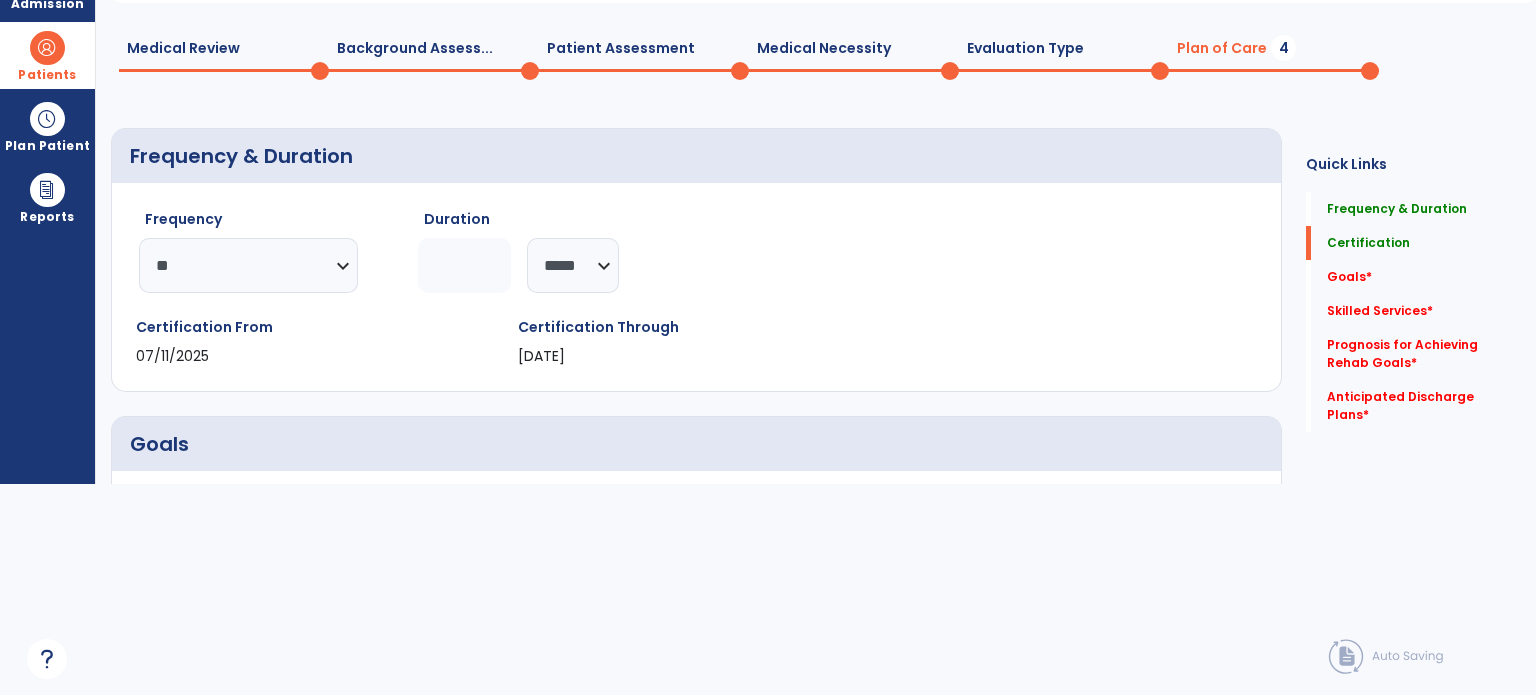 scroll, scrollTop: 0, scrollLeft: 0, axis: both 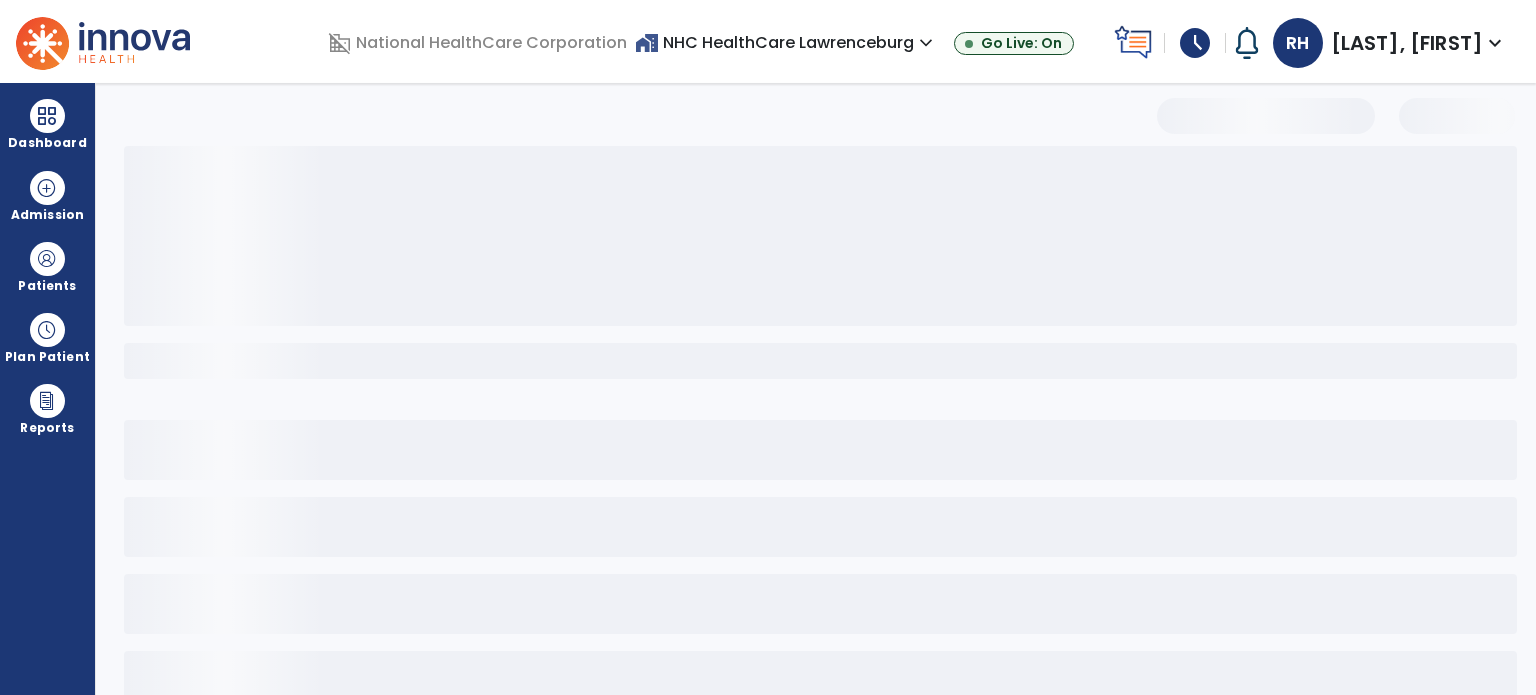 select on "**" 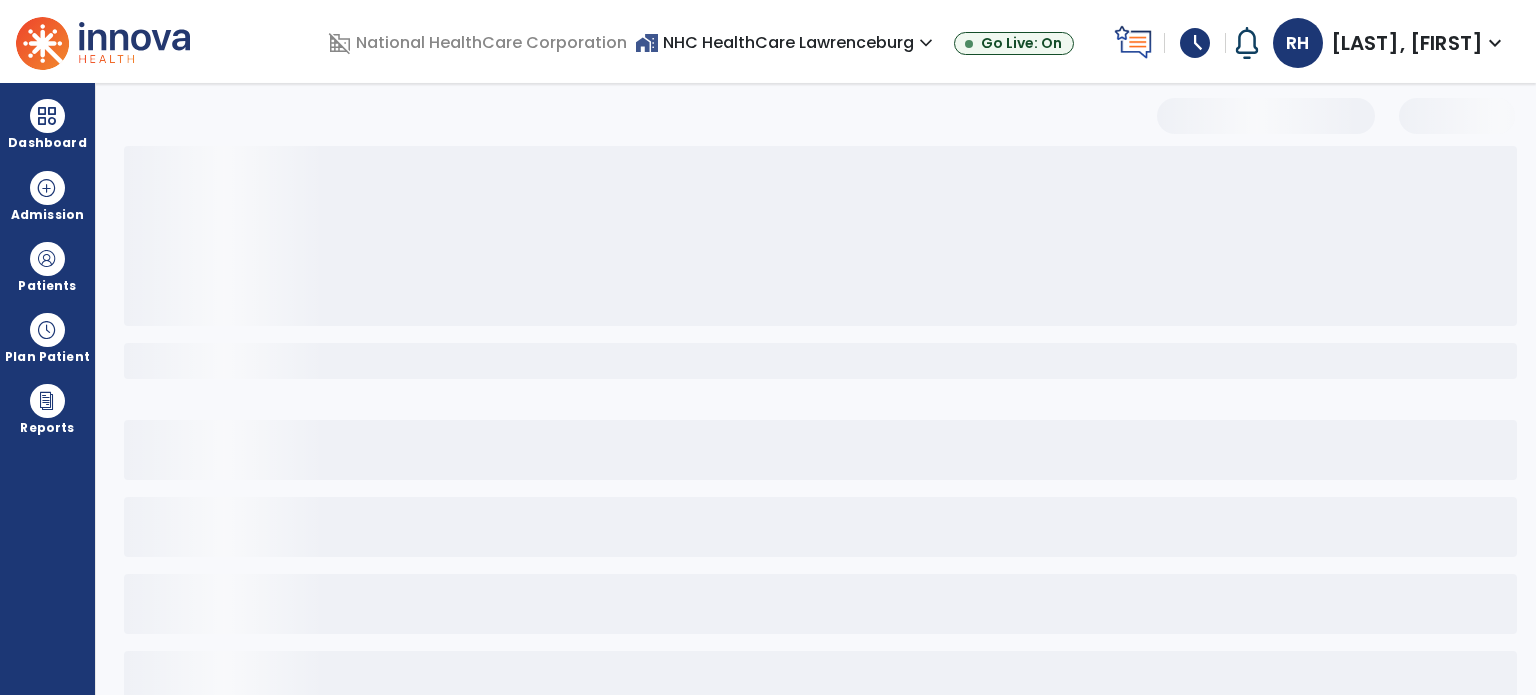 select on "*****" 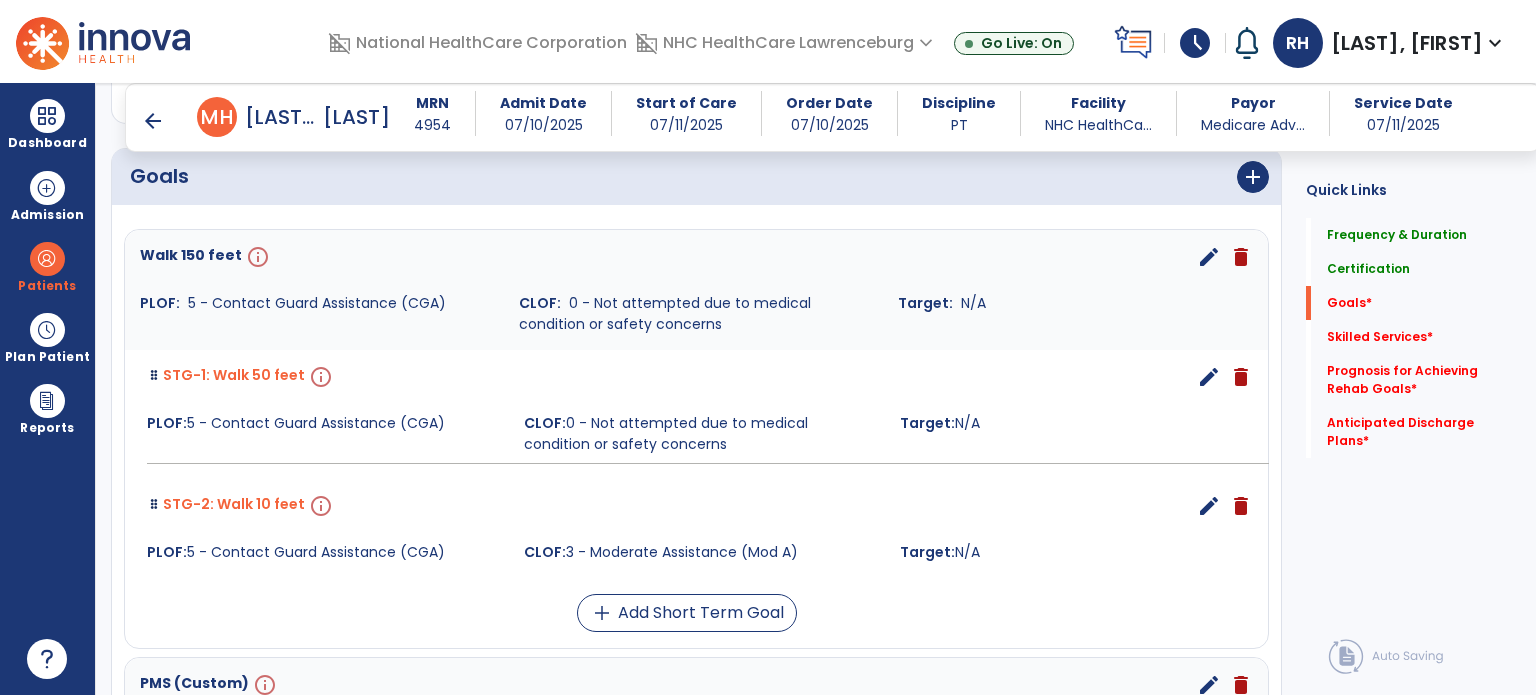 scroll, scrollTop: 464, scrollLeft: 0, axis: vertical 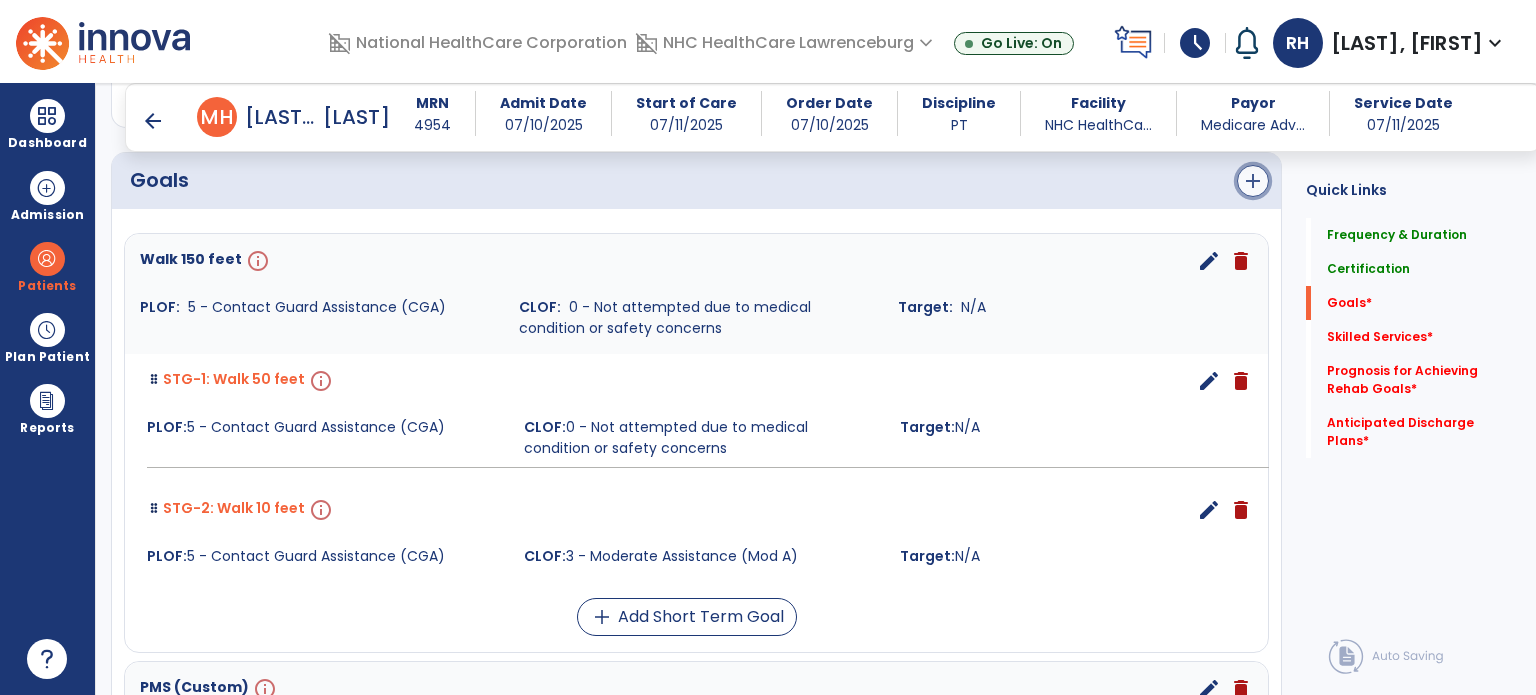 click on "add" at bounding box center [1253, 181] 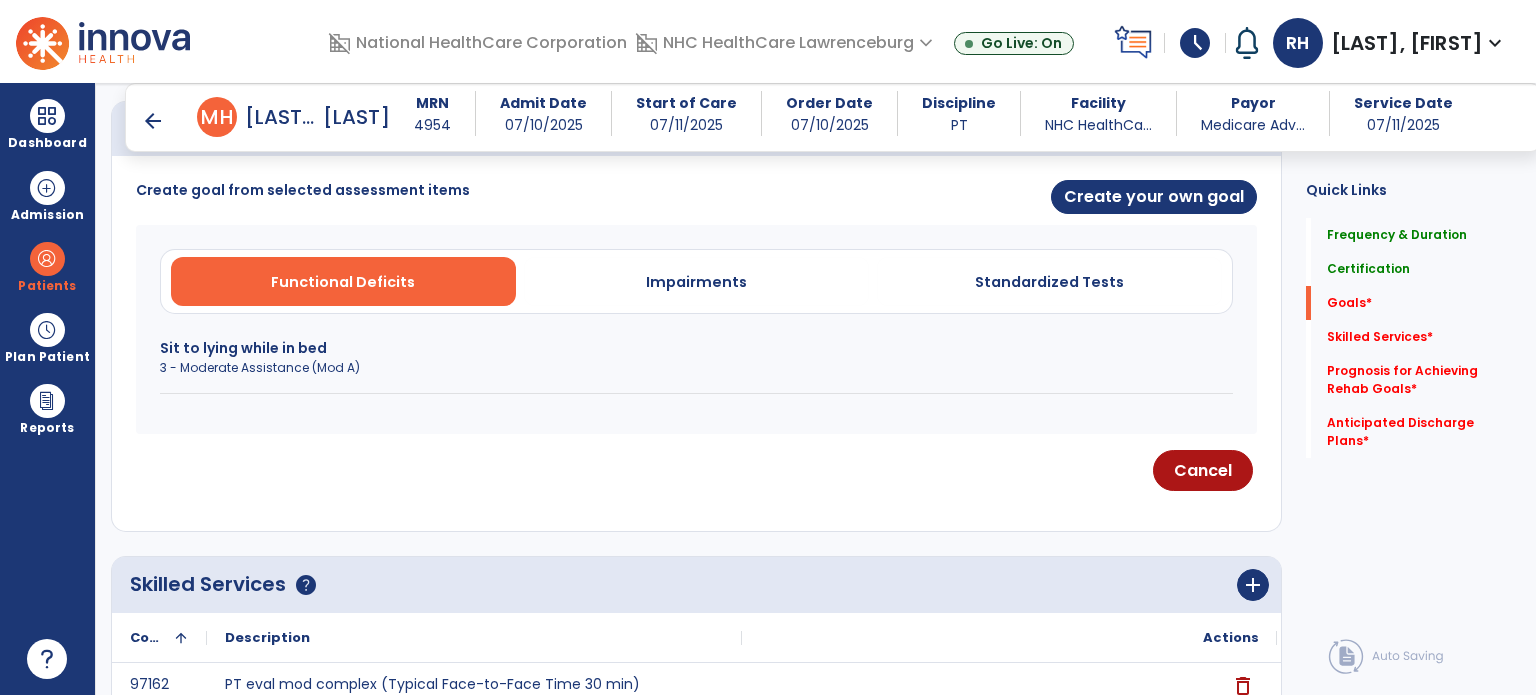 scroll, scrollTop: 515, scrollLeft: 0, axis: vertical 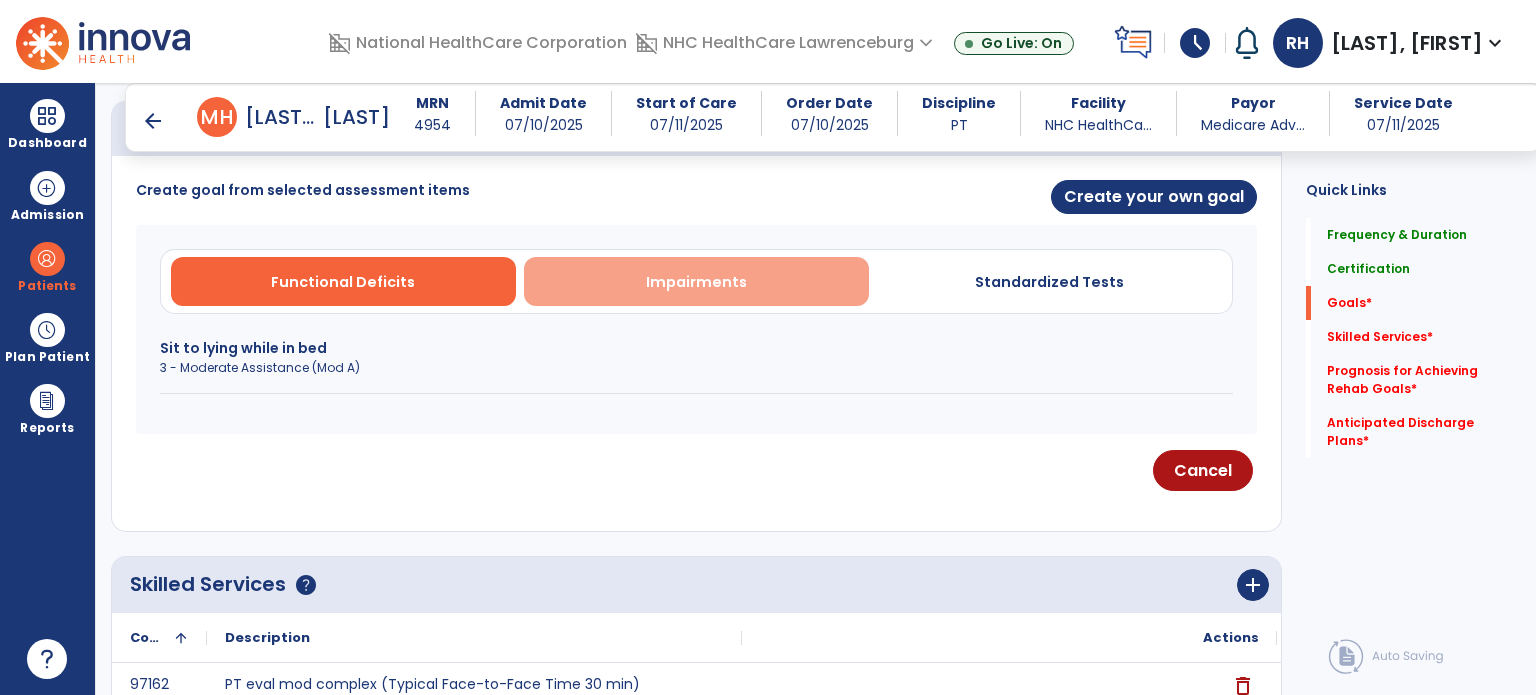click on "Impairments" at bounding box center (696, 282) 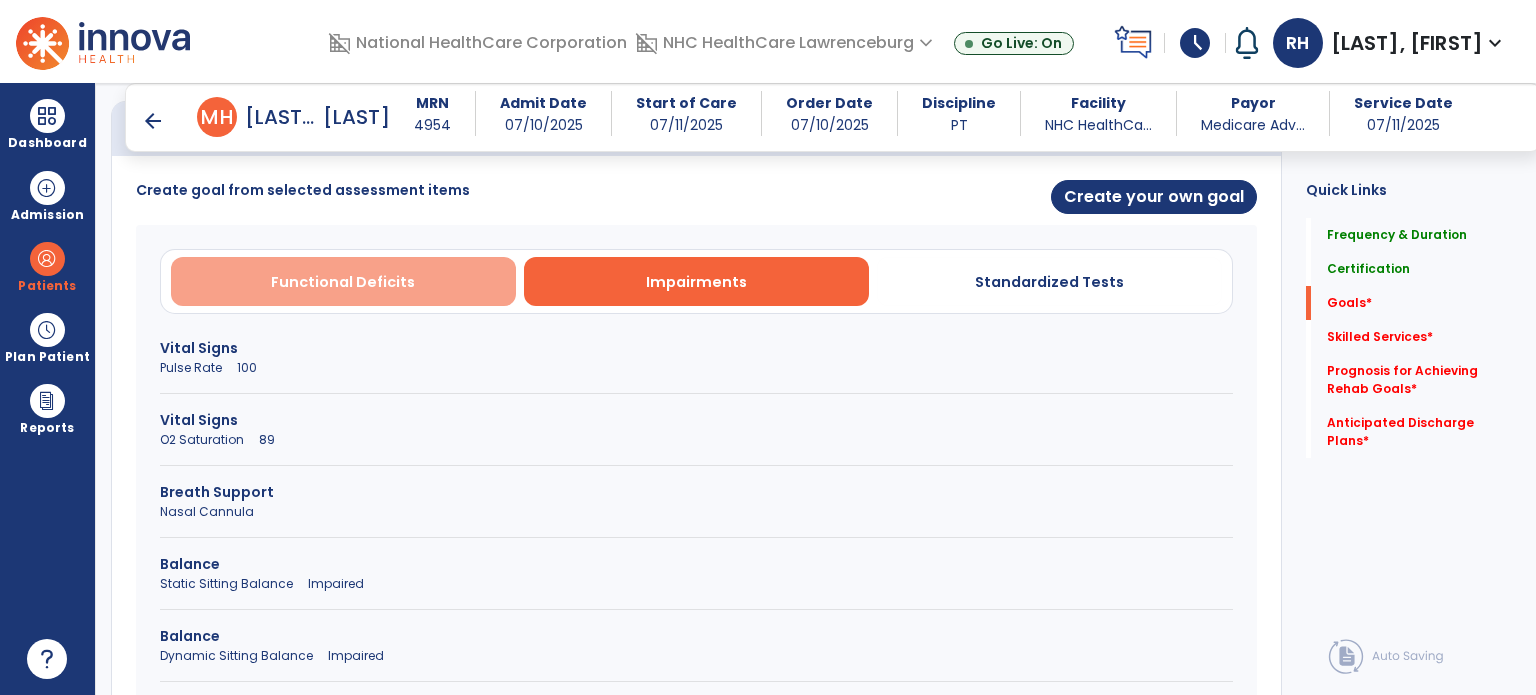 click on "Functional Deficits" at bounding box center [343, 281] 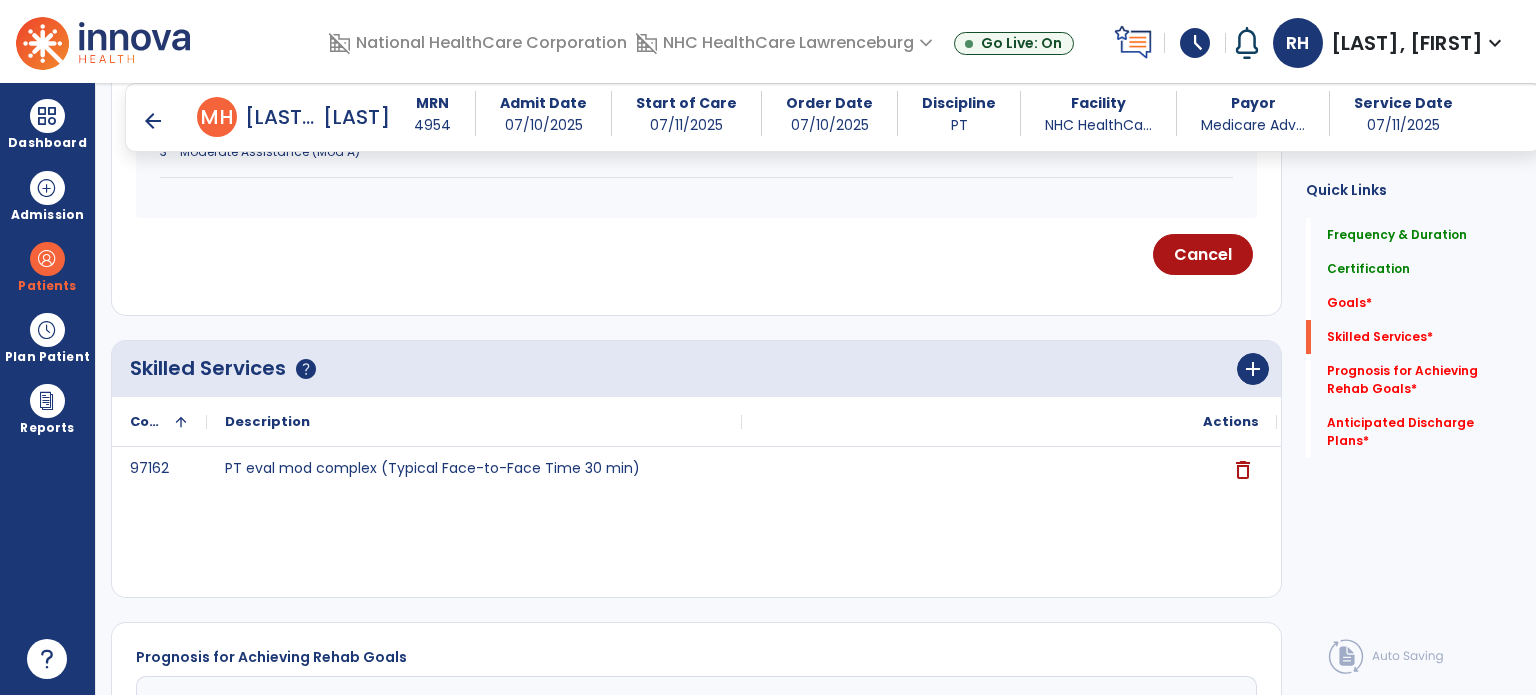 scroll, scrollTop: 756, scrollLeft: 0, axis: vertical 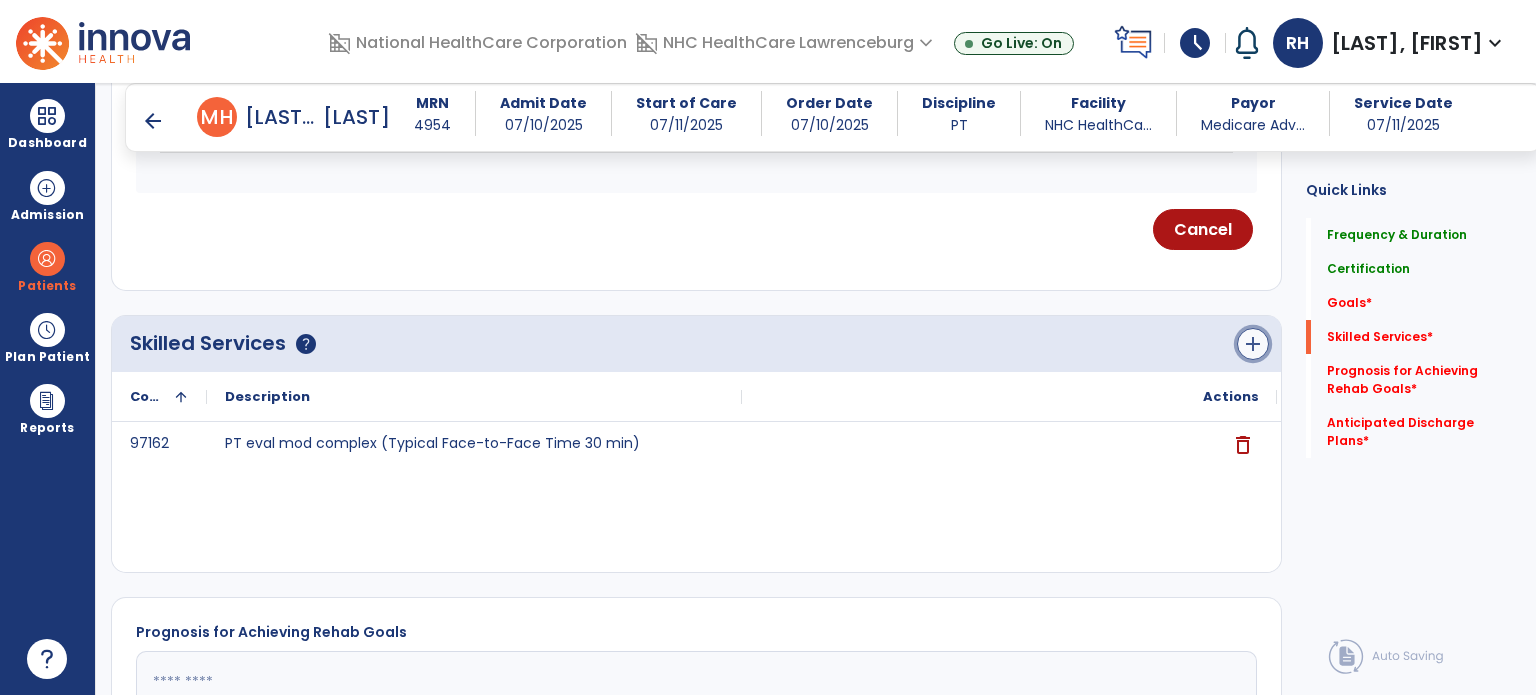 click on "add" 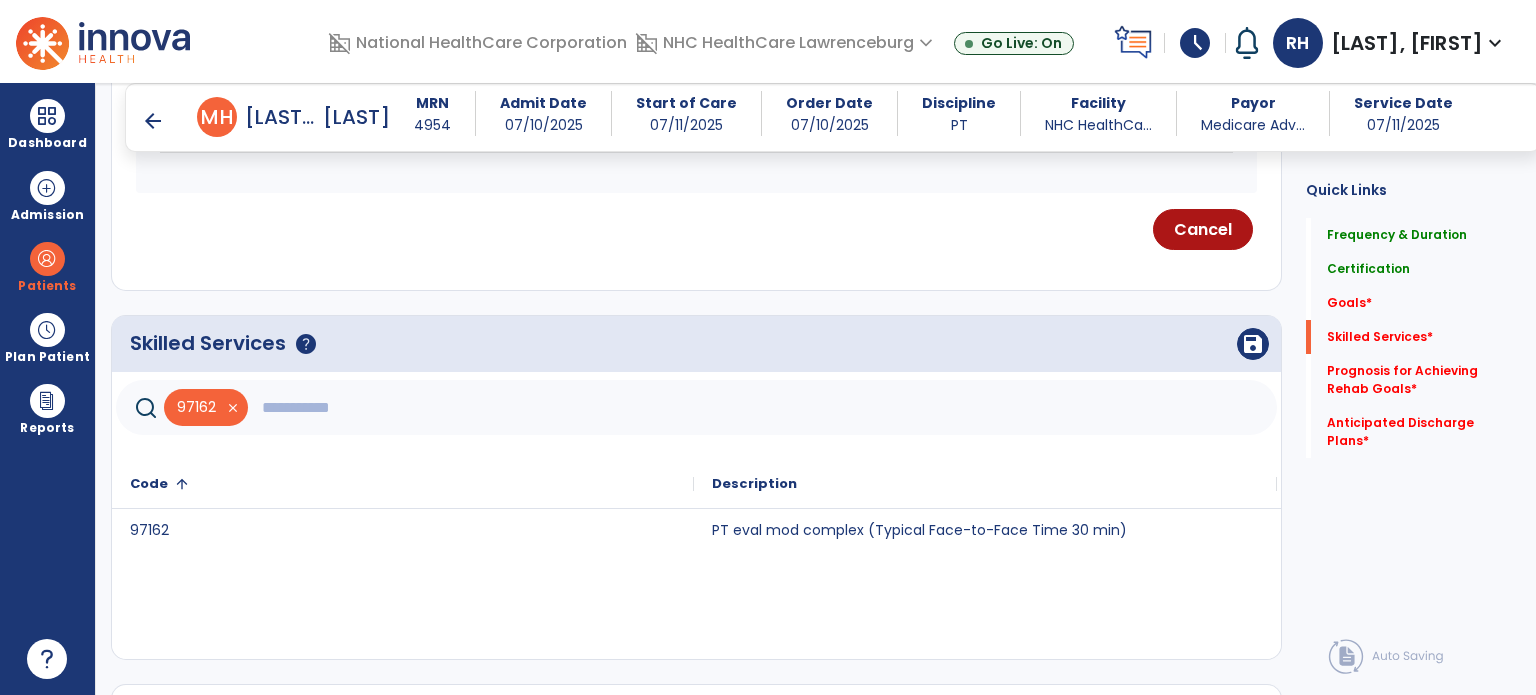 click 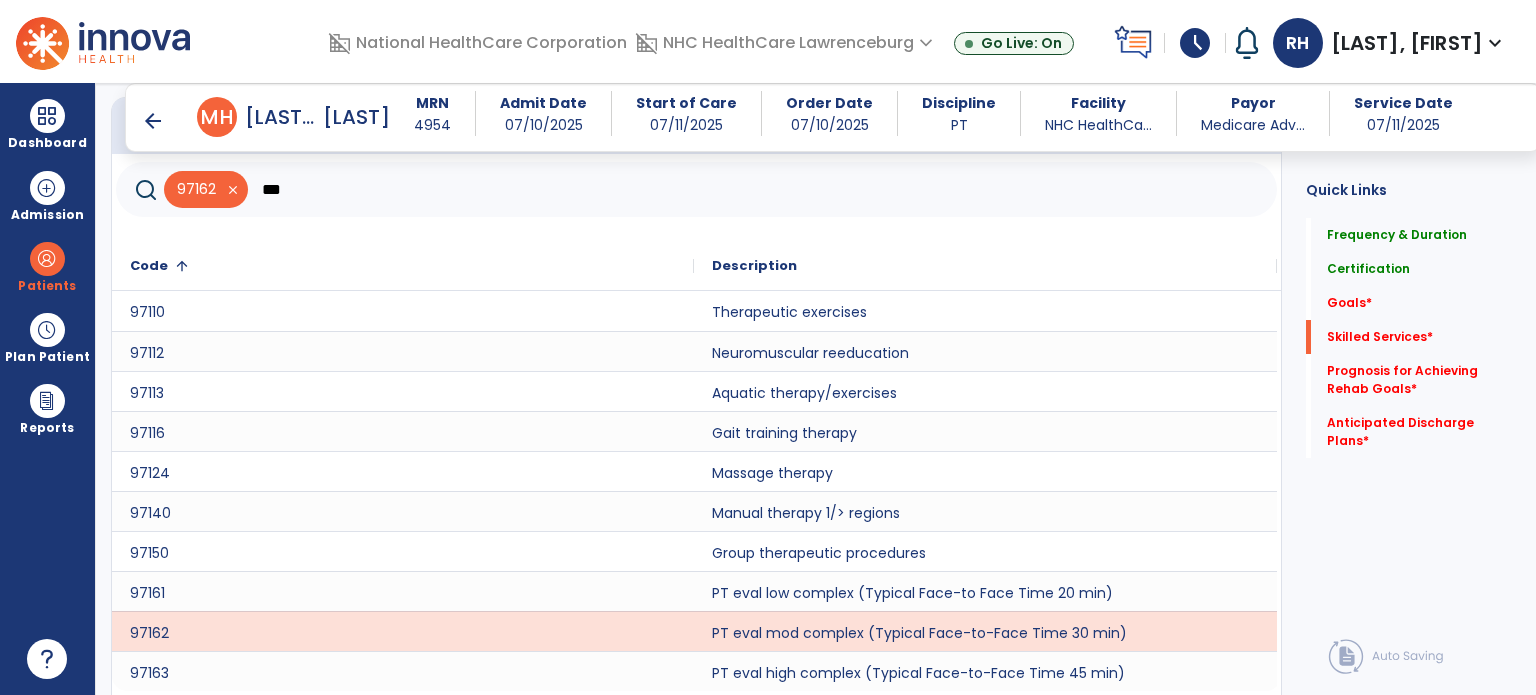 scroll, scrollTop: 1016, scrollLeft: 0, axis: vertical 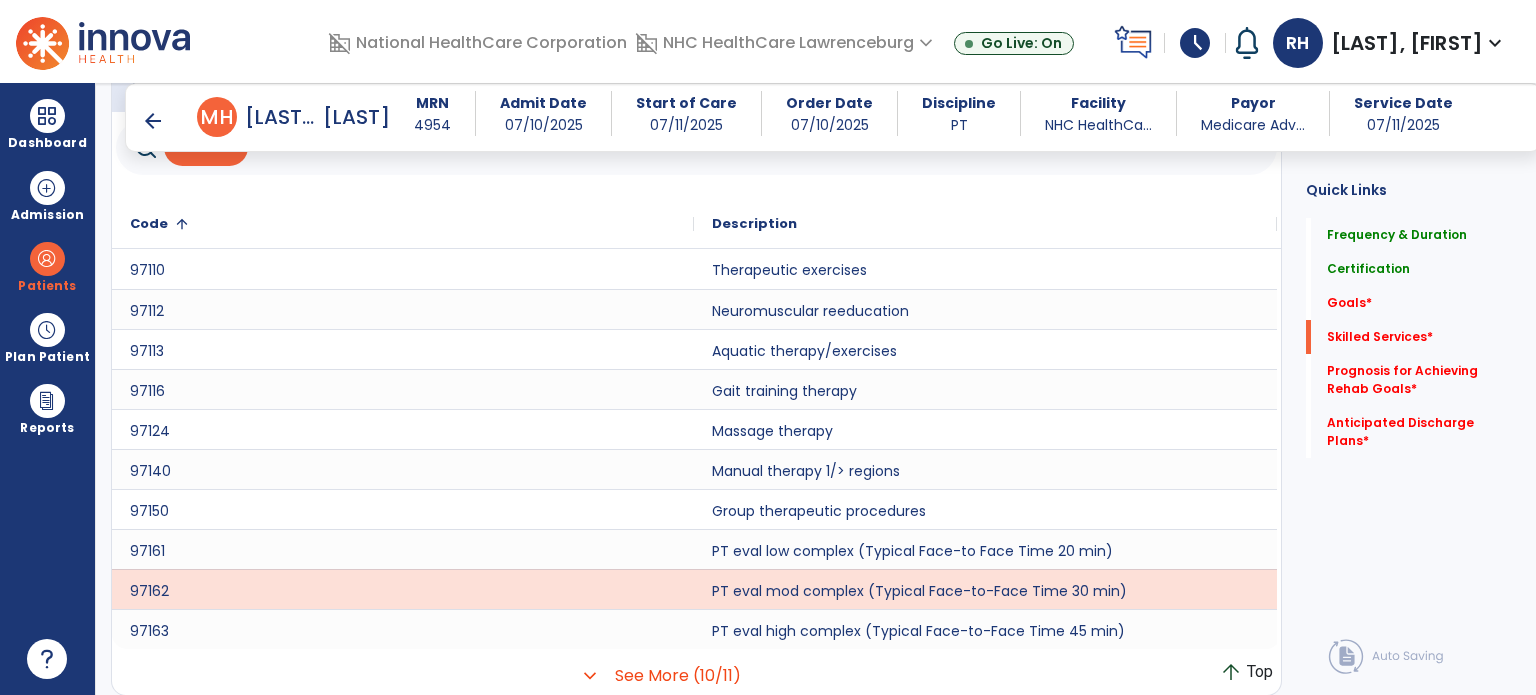 type on "***" 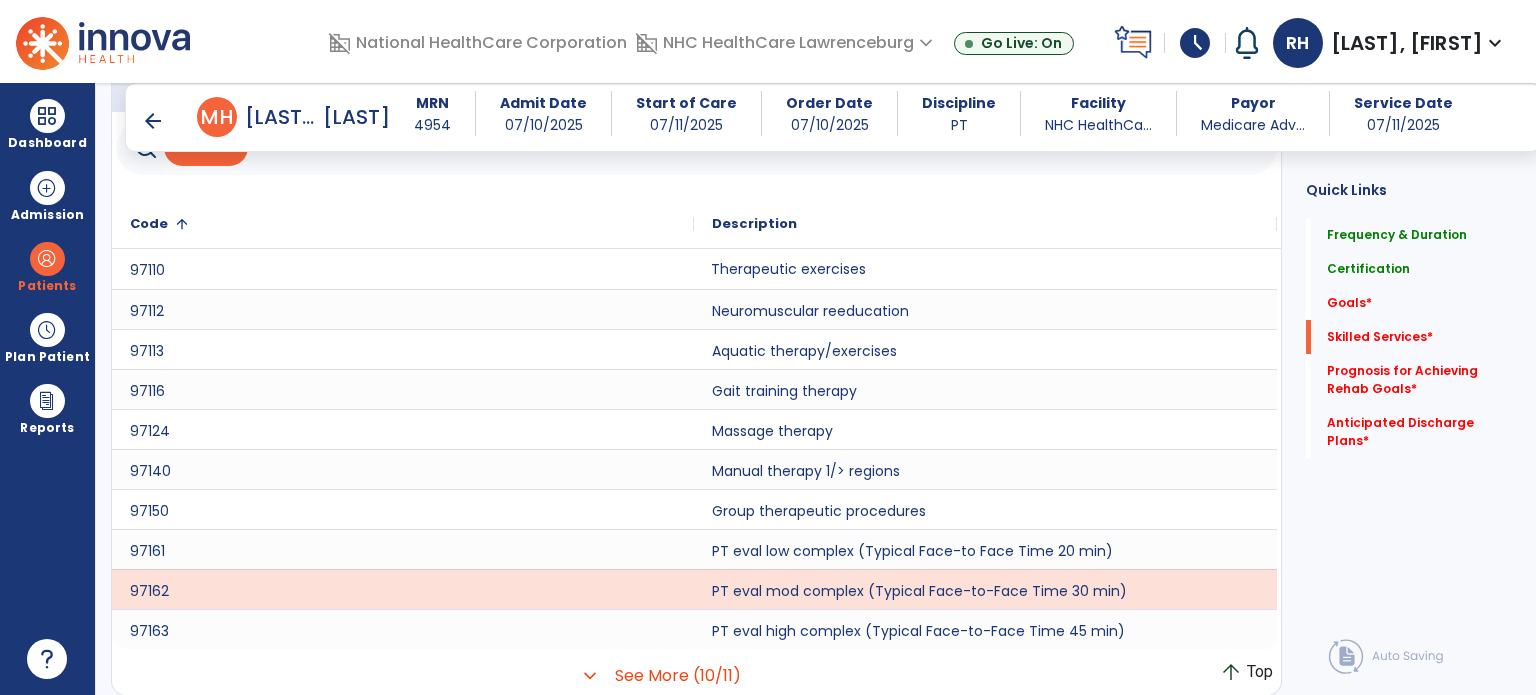 click on "Therapeutic exercises" 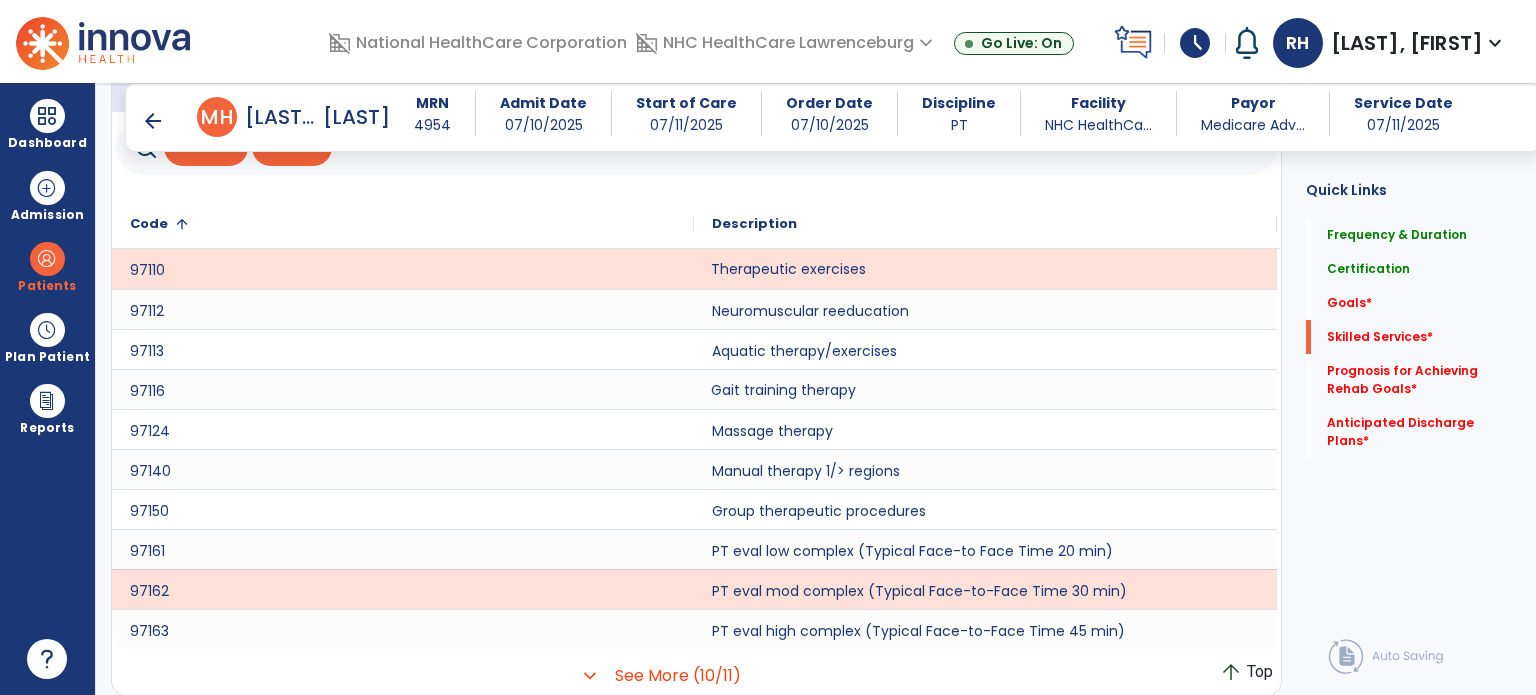 click on "Gait training therapy" 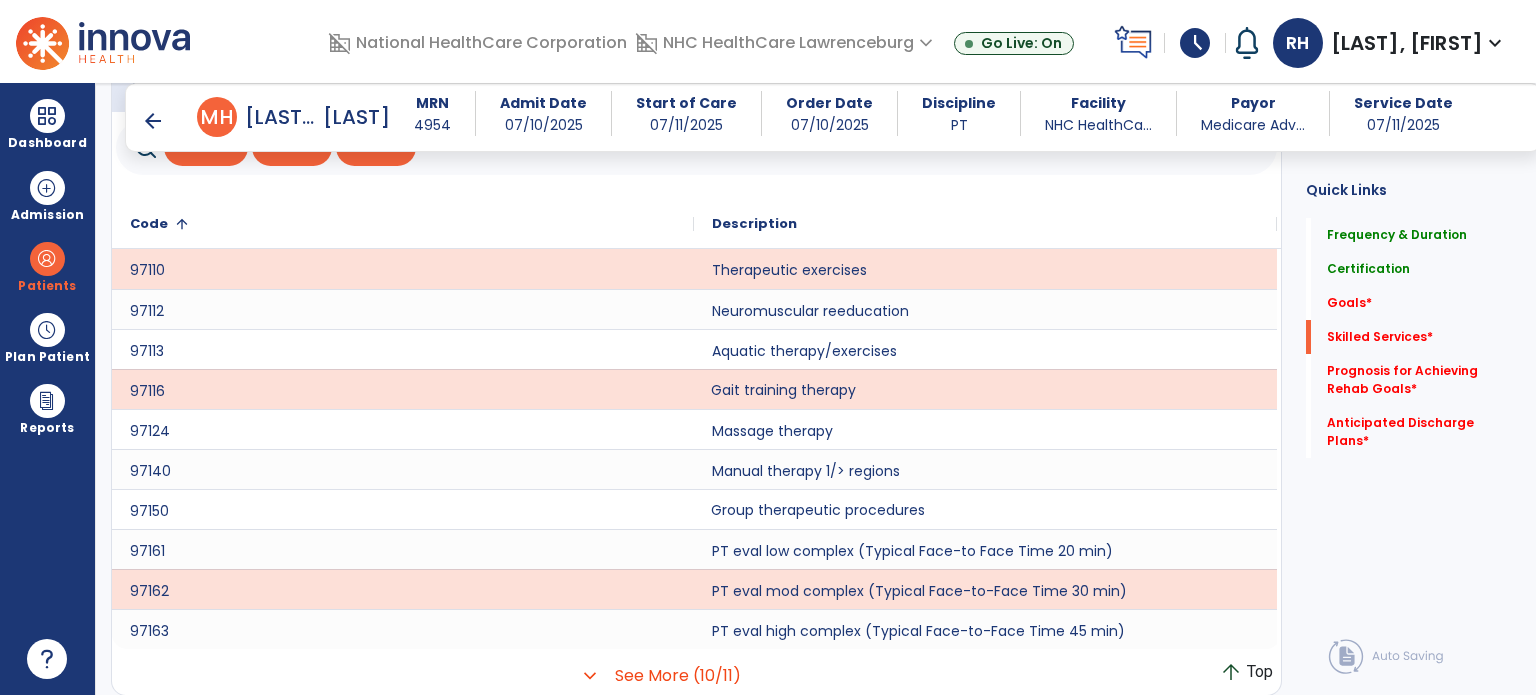click on "Group therapeutic procedures" 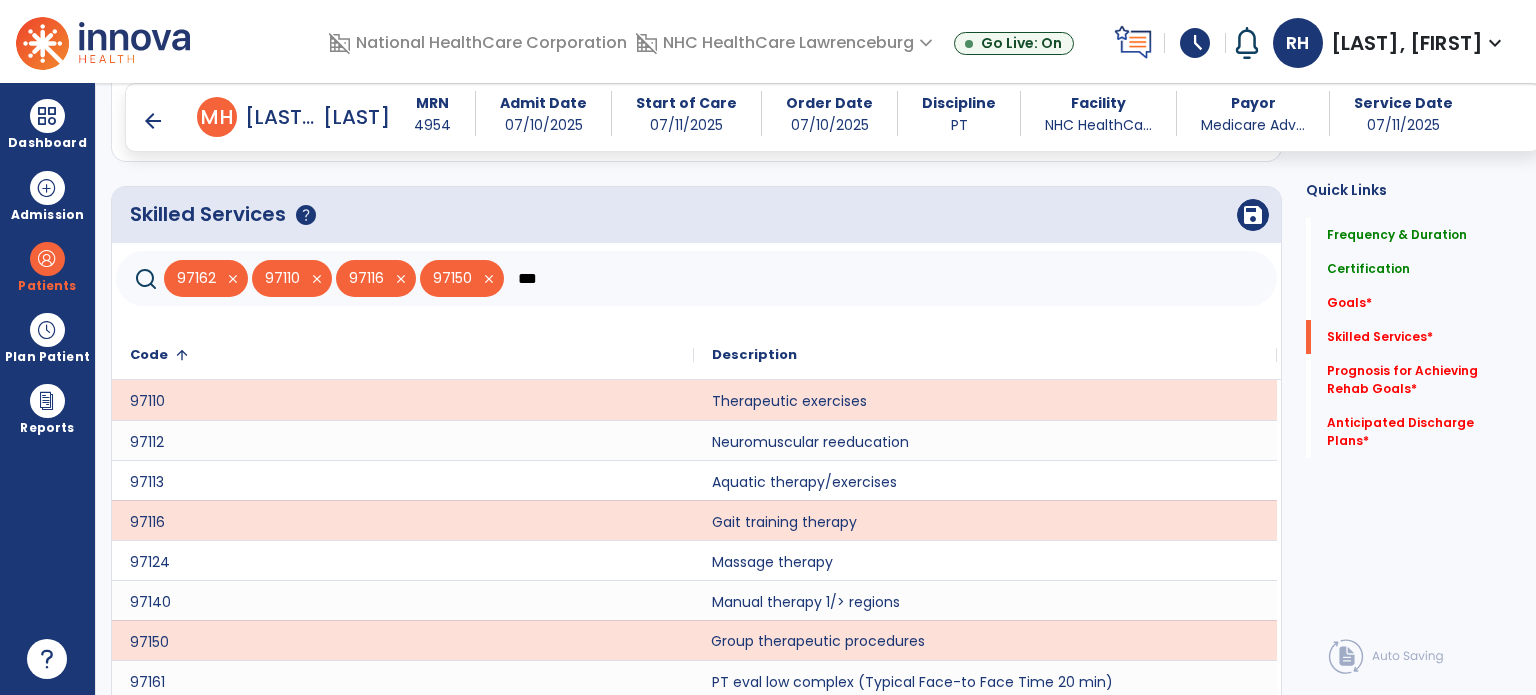 scroll, scrollTop: 884, scrollLeft: 0, axis: vertical 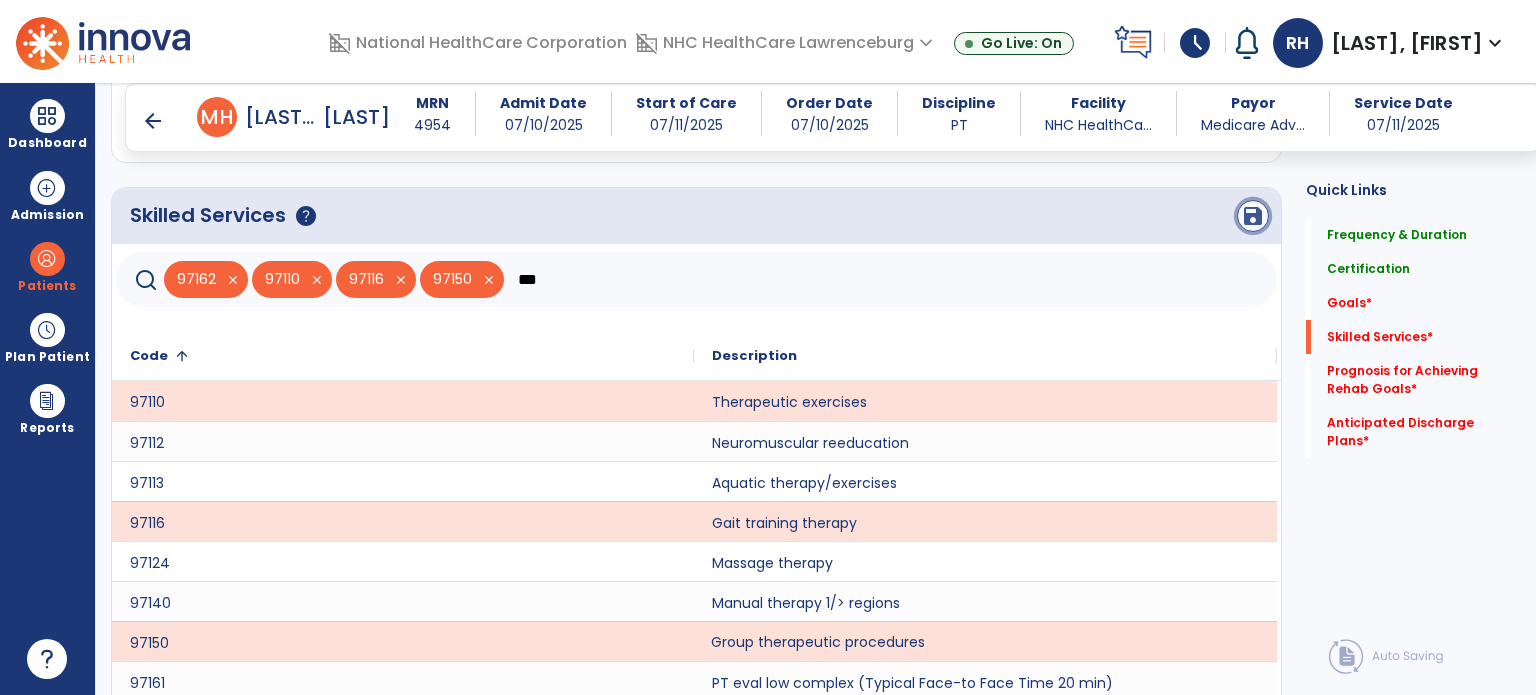 click on "save" 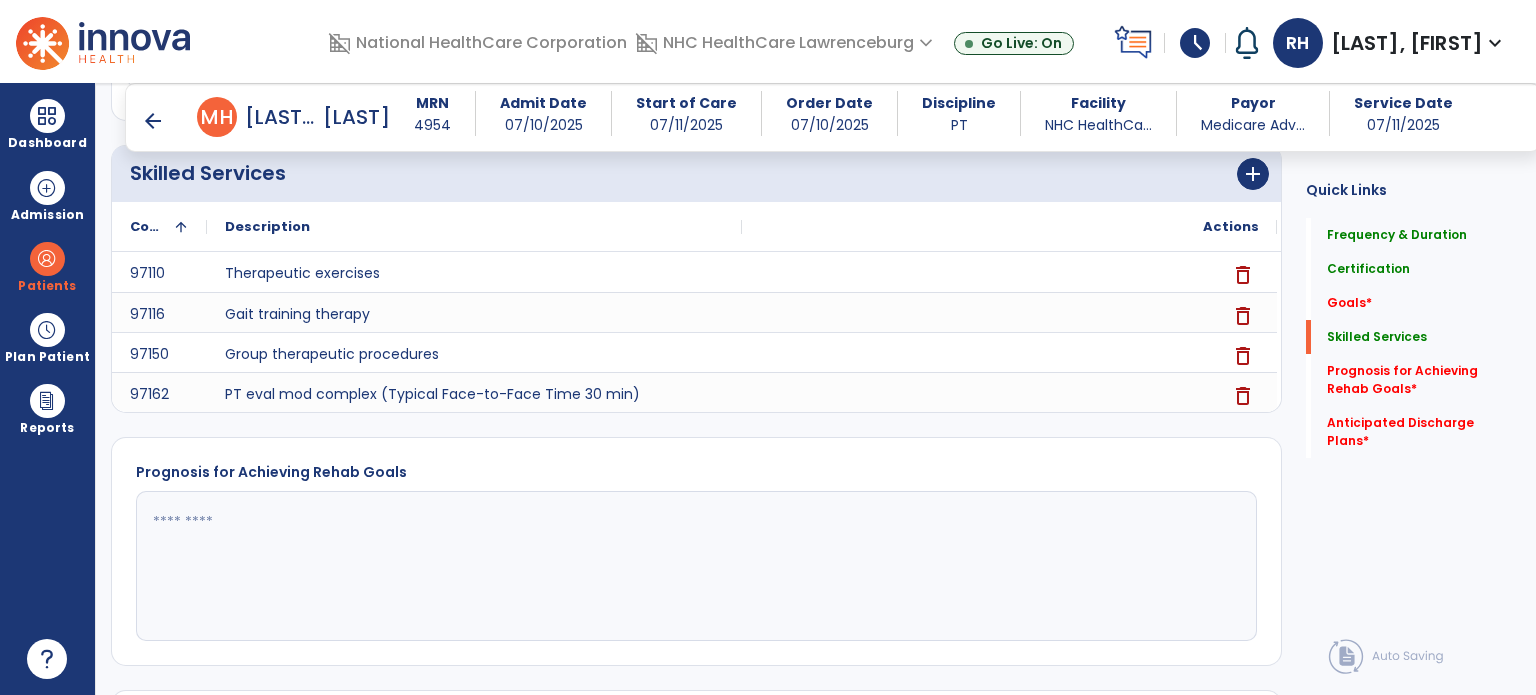 scroll, scrollTop: 1407, scrollLeft: 0, axis: vertical 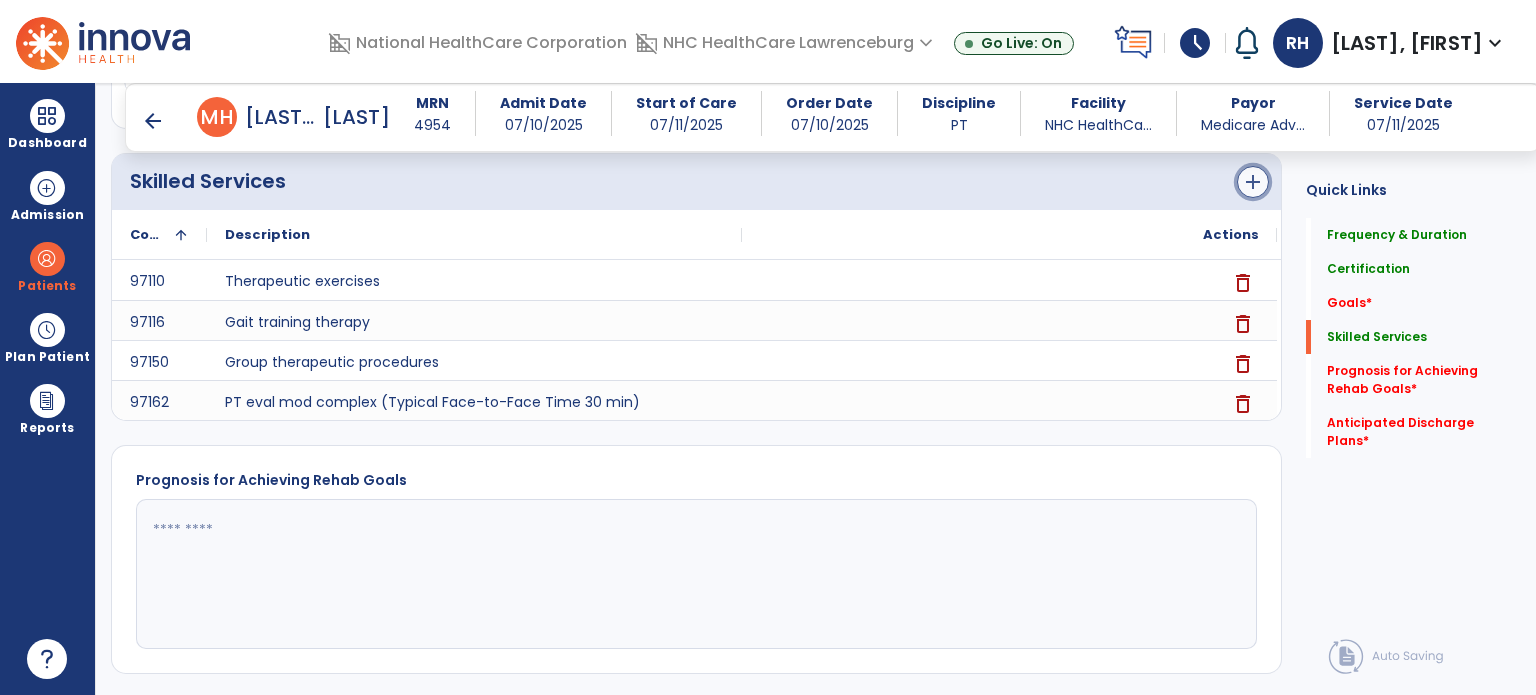 click on "add" 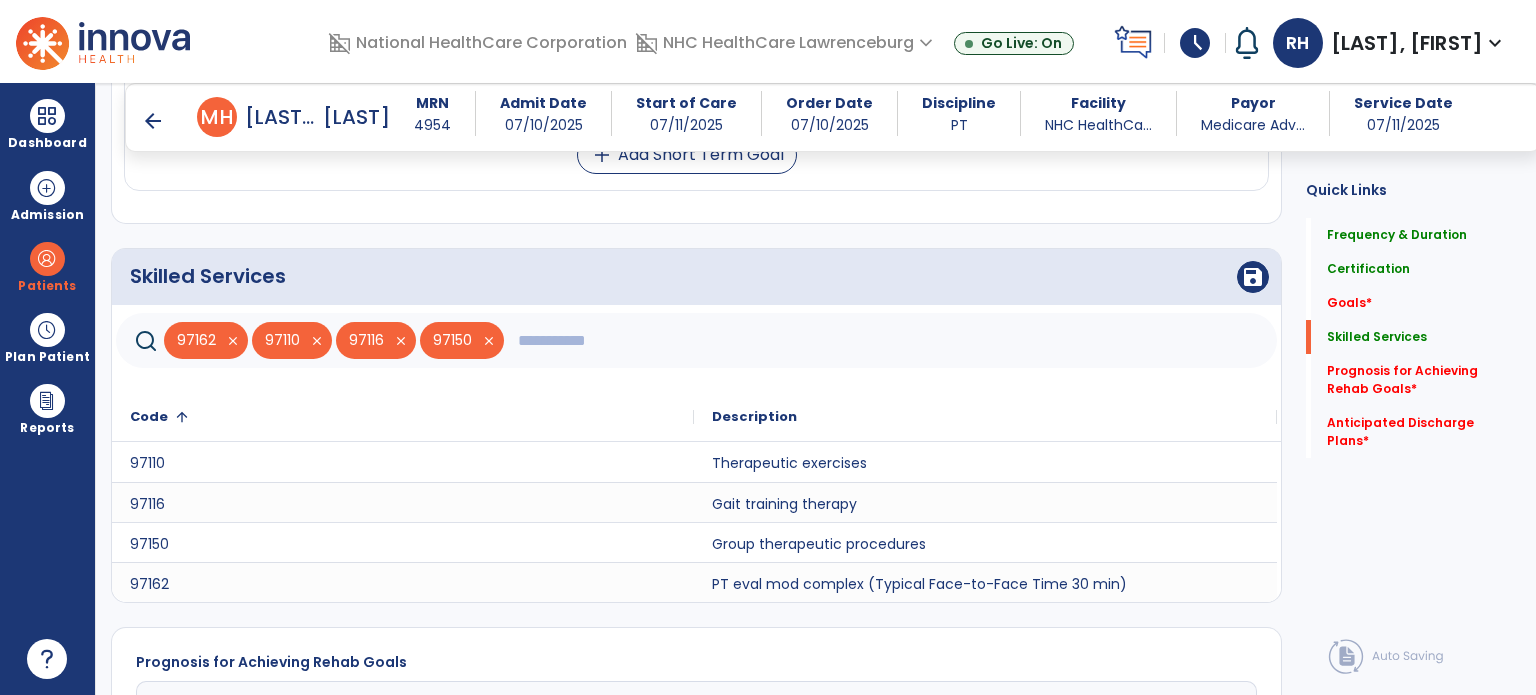 scroll, scrollTop: 1311, scrollLeft: 0, axis: vertical 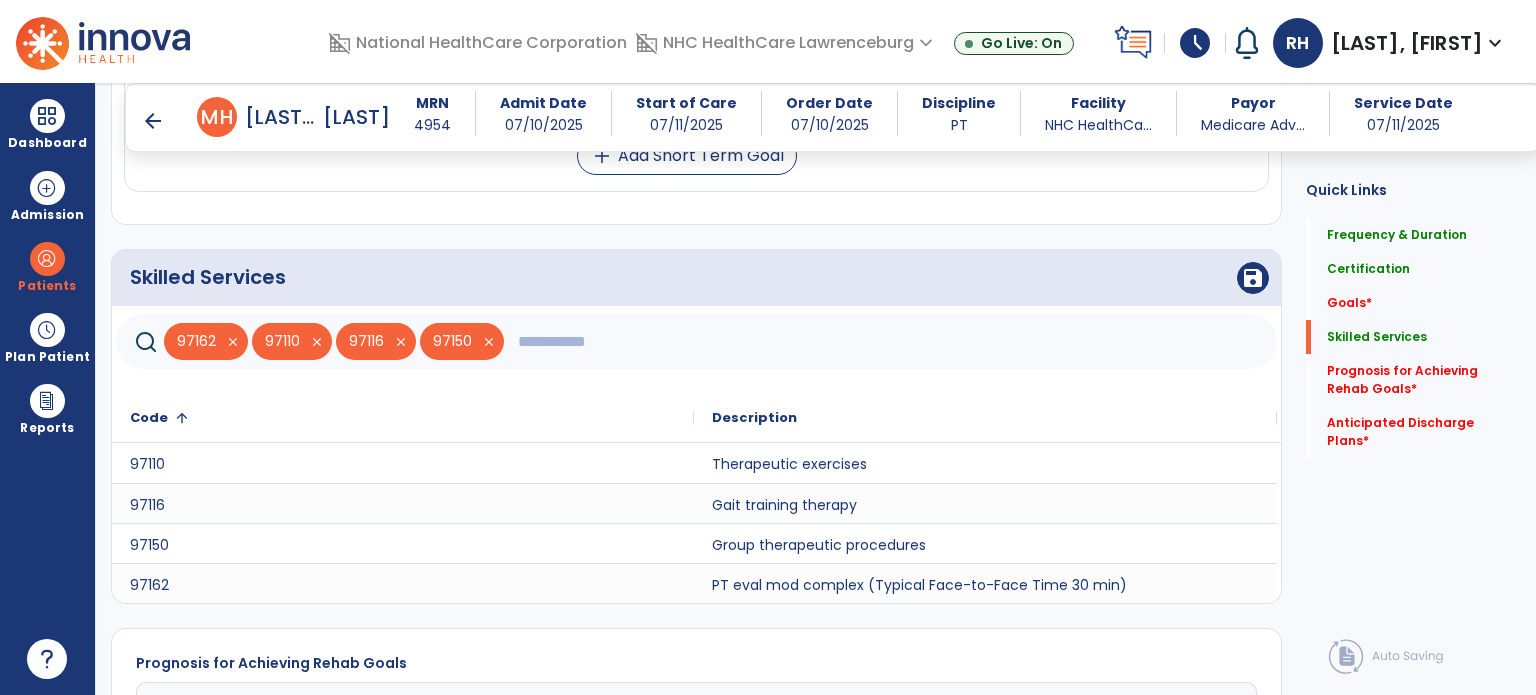 click 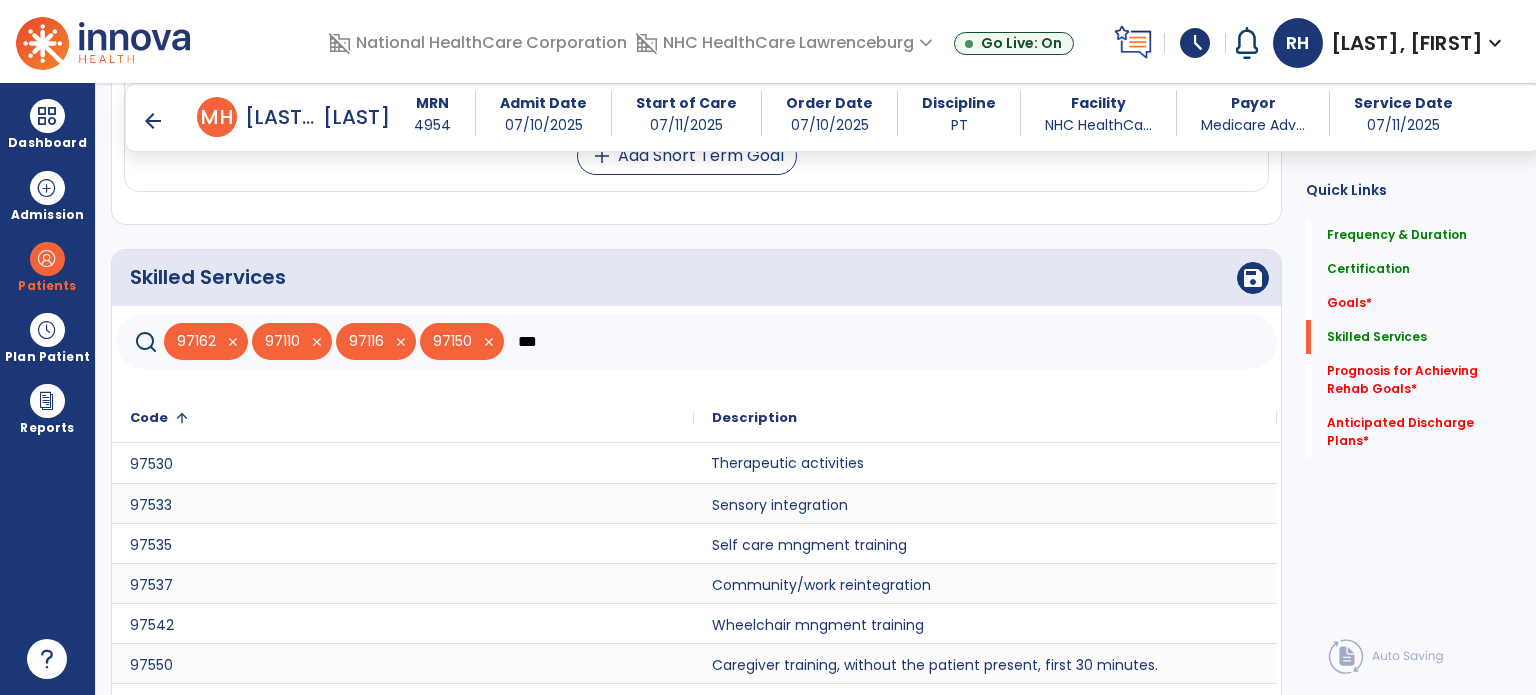 click on "Therapeutic activities" 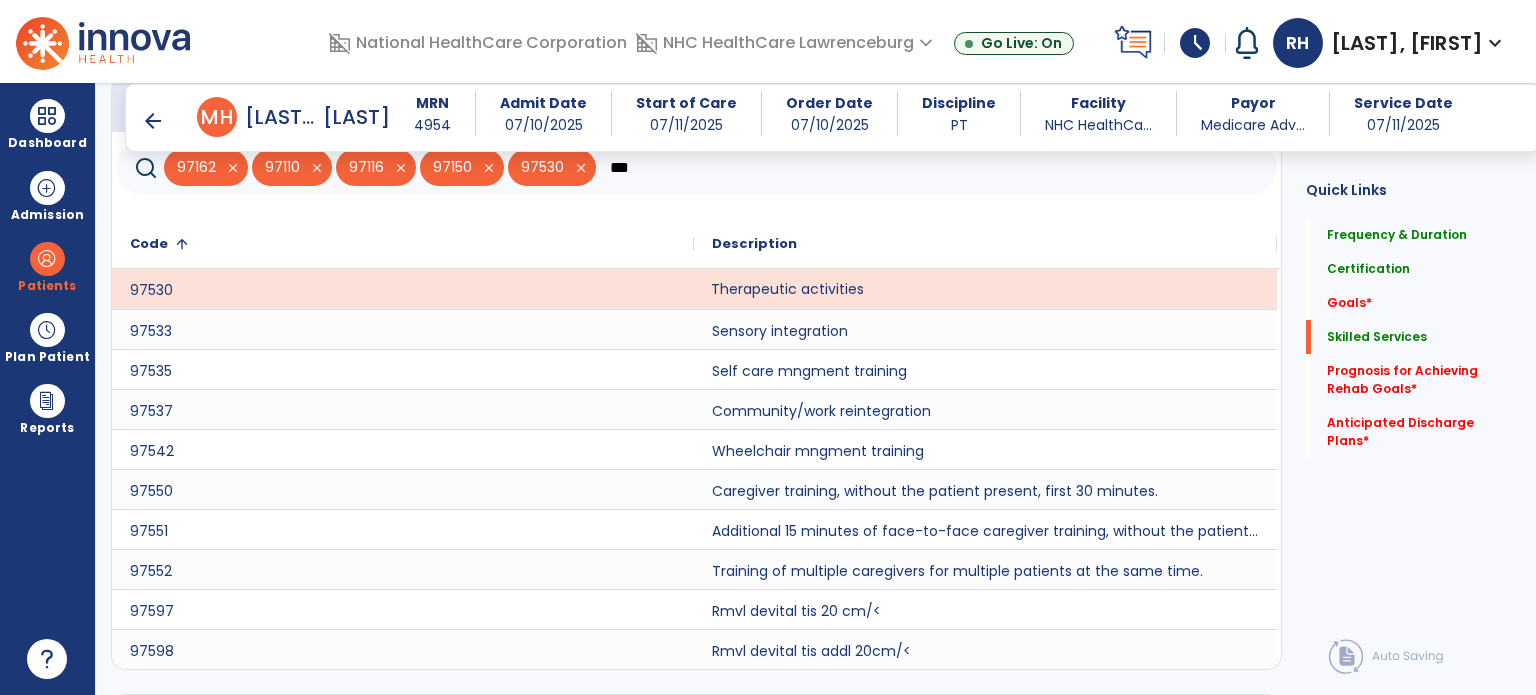 scroll, scrollTop: 1488, scrollLeft: 0, axis: vertical 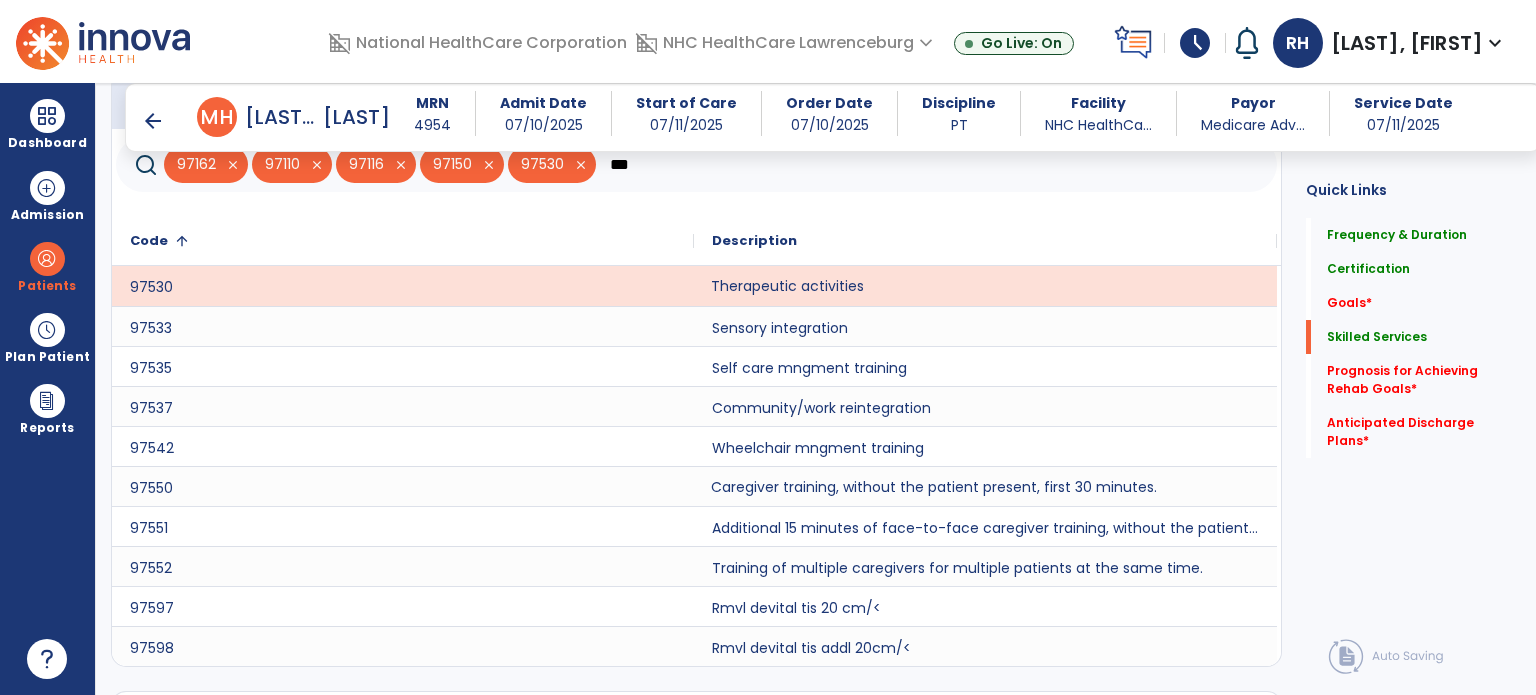 click on "Caregiver training, without the patient present, first 30 minutes." 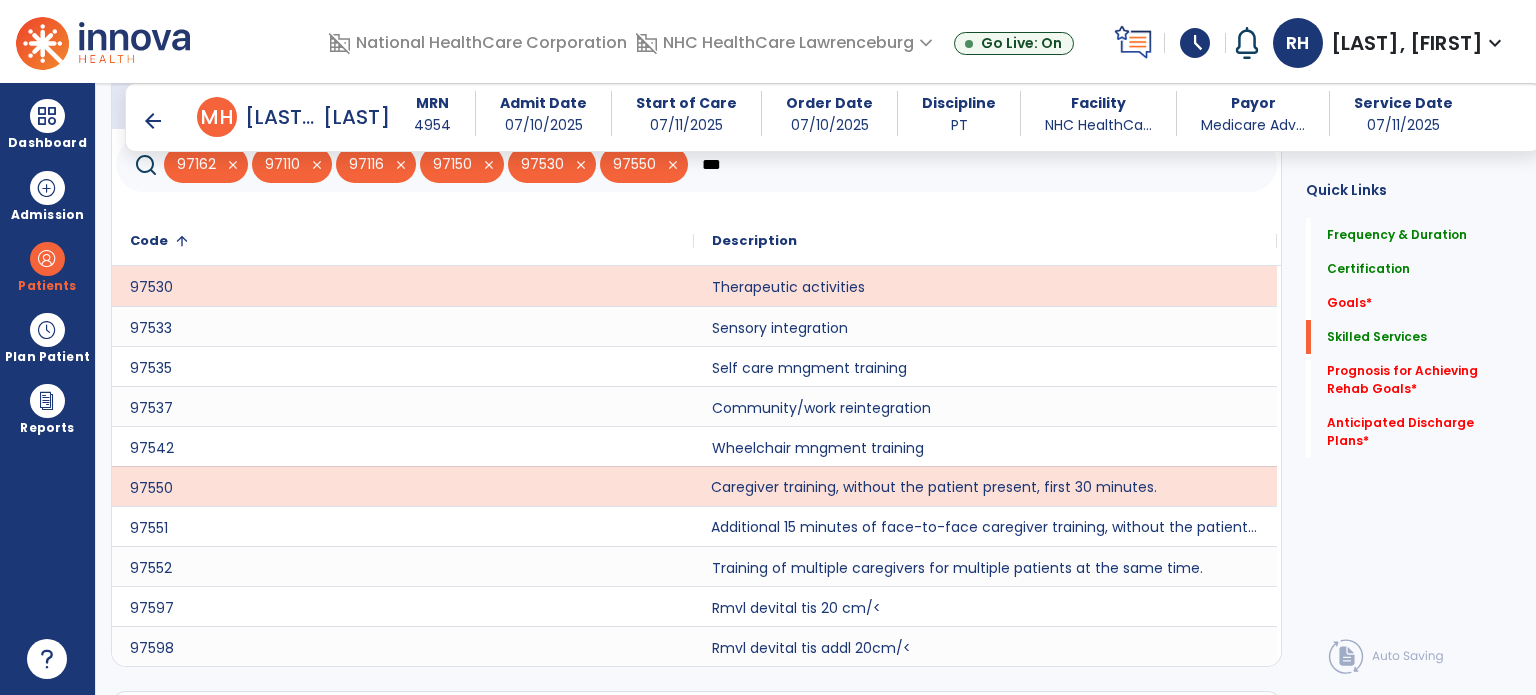 click on "Additional 15 minutes of face-to-face caregiver training, without the patient present, after 97550 is billed." 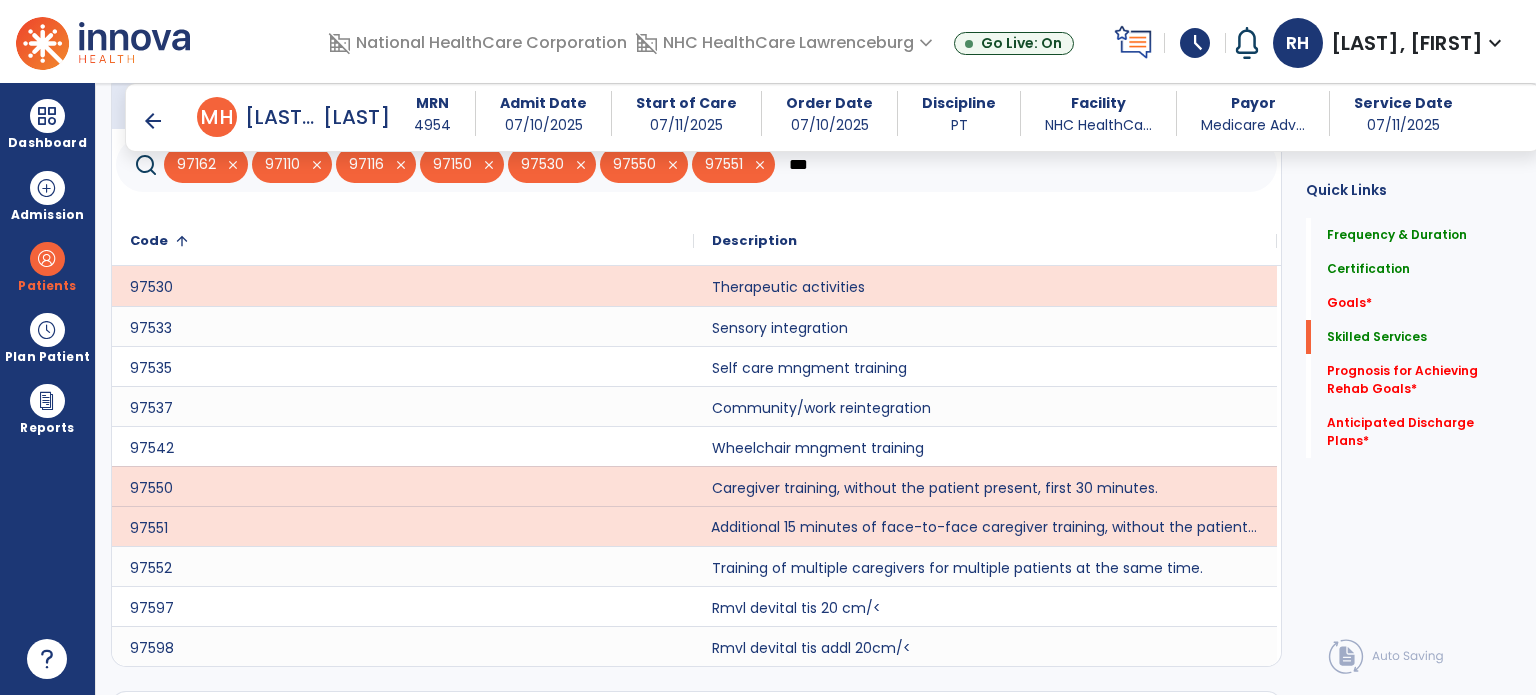 click on "***" 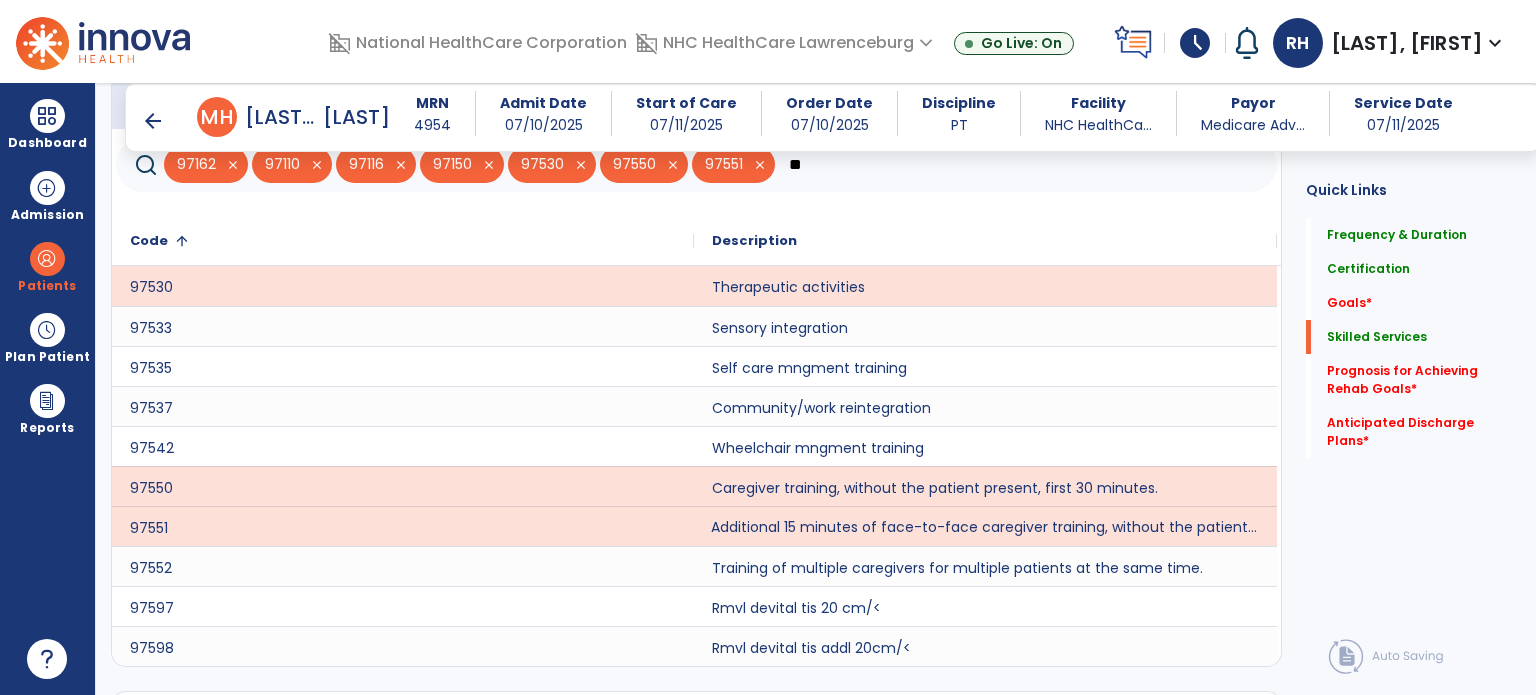 type on "*" 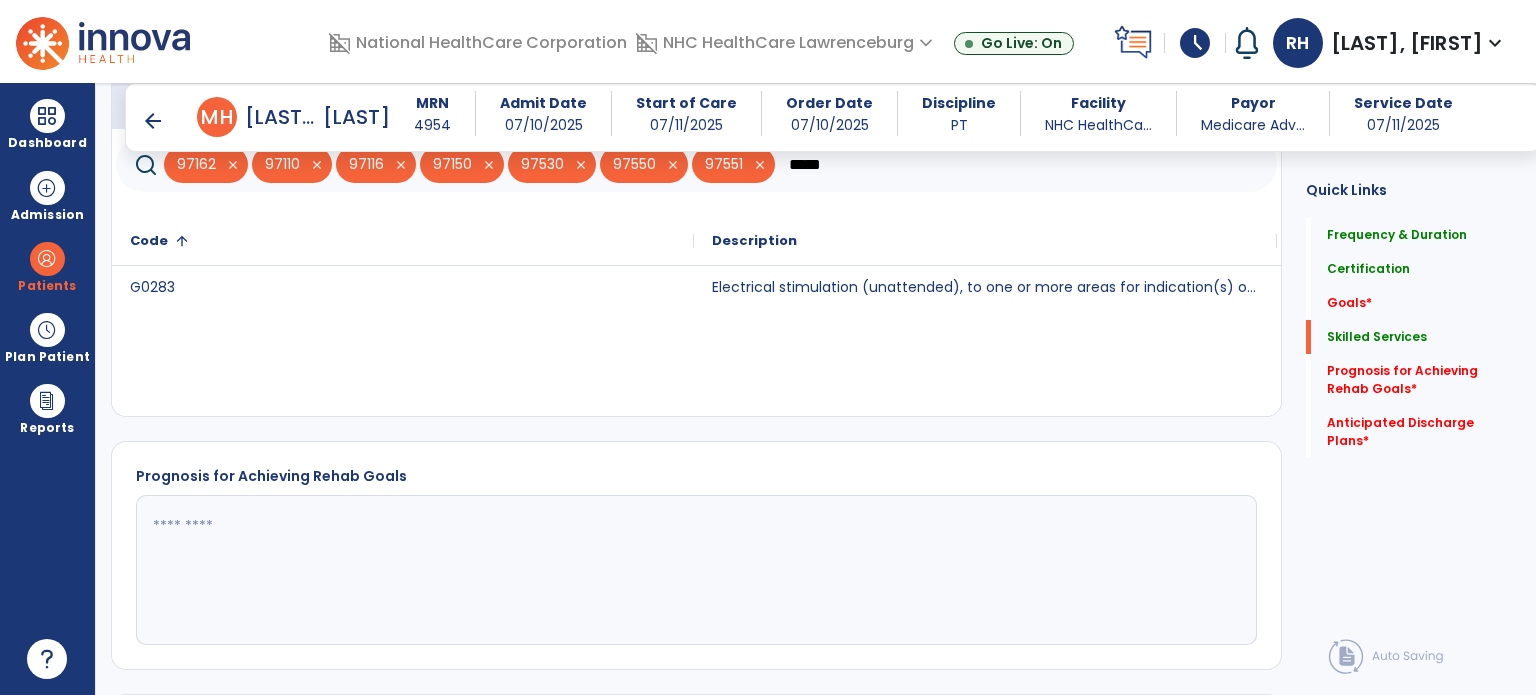 type on "*****" 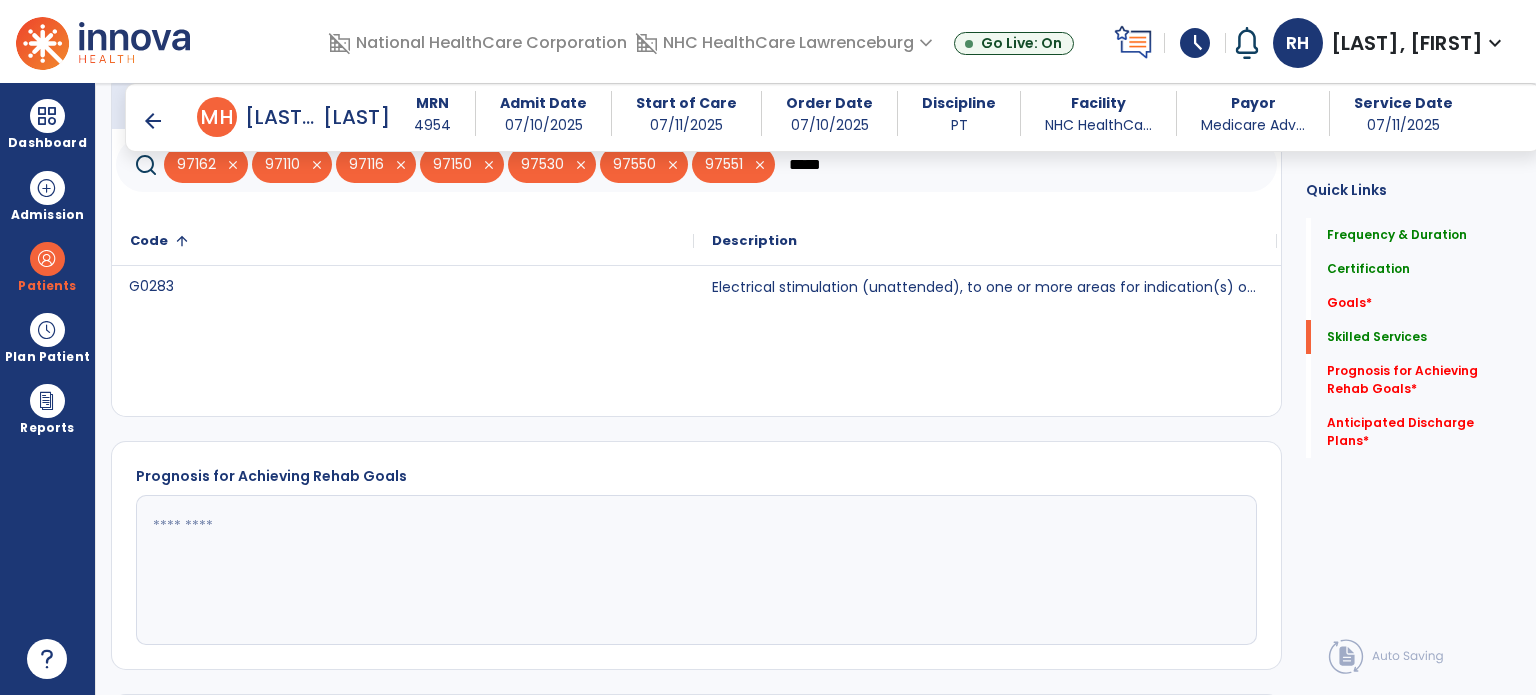 click on "G0283" 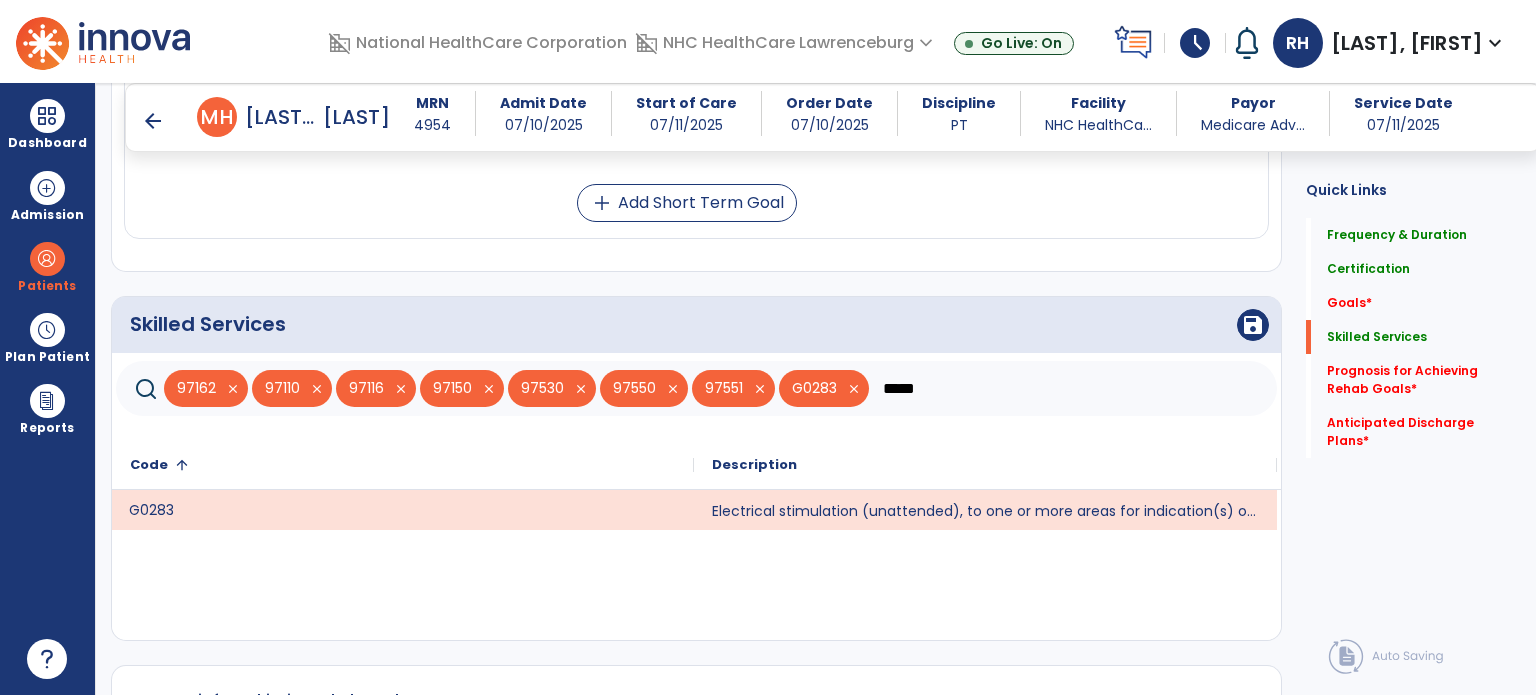 scroll, scrollTop: 1263, scrollLeft: 0, axis: vertical 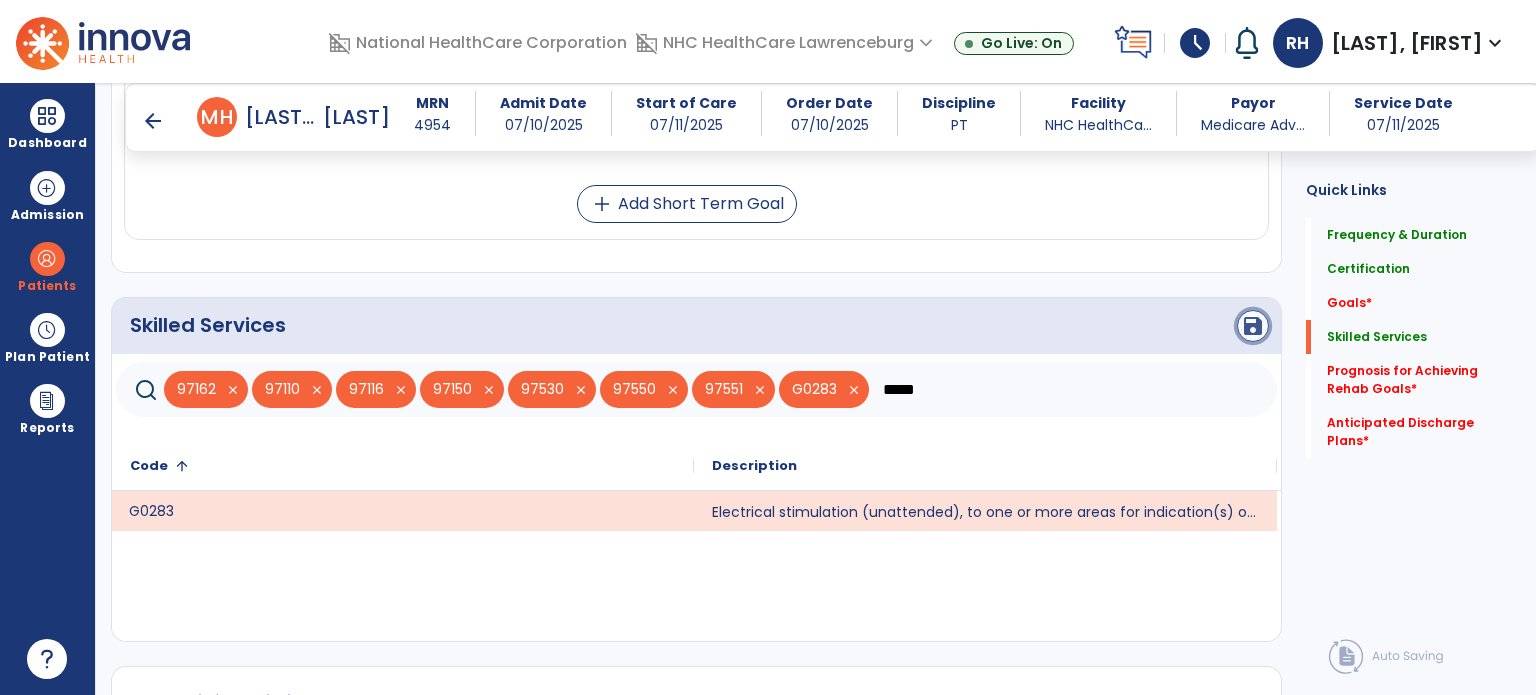 click on "save" 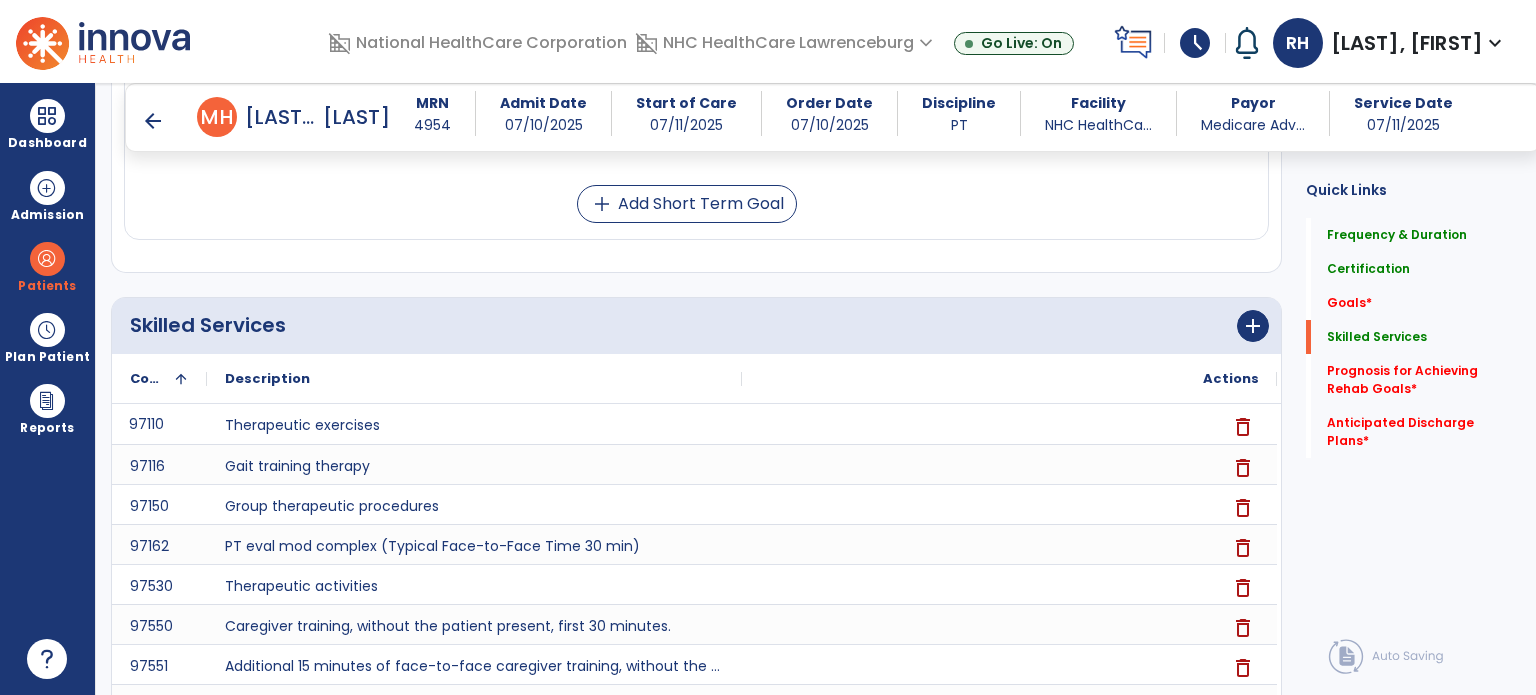 scroll, scrollTop: 451, scrollLeft: 0, axis: vertical 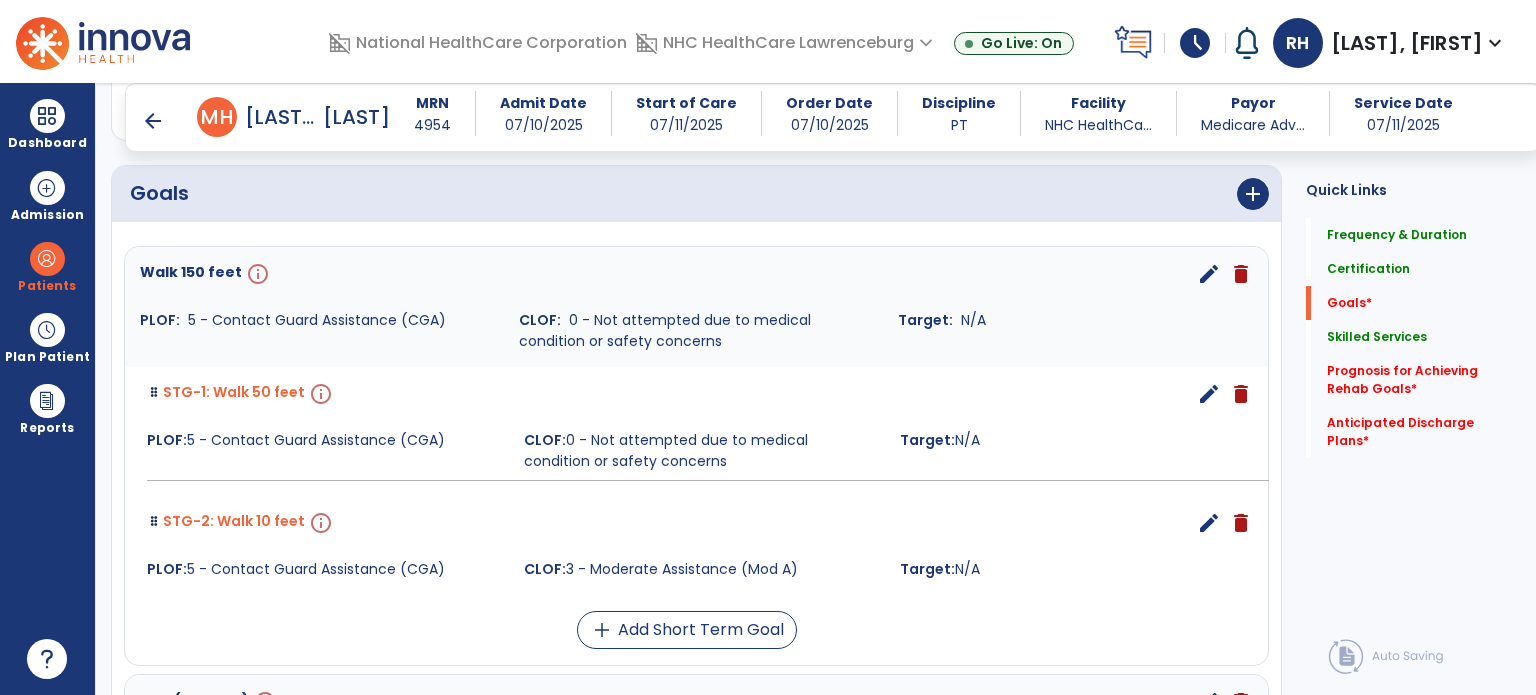 click on "edit" at bounding box center [1209, 274] 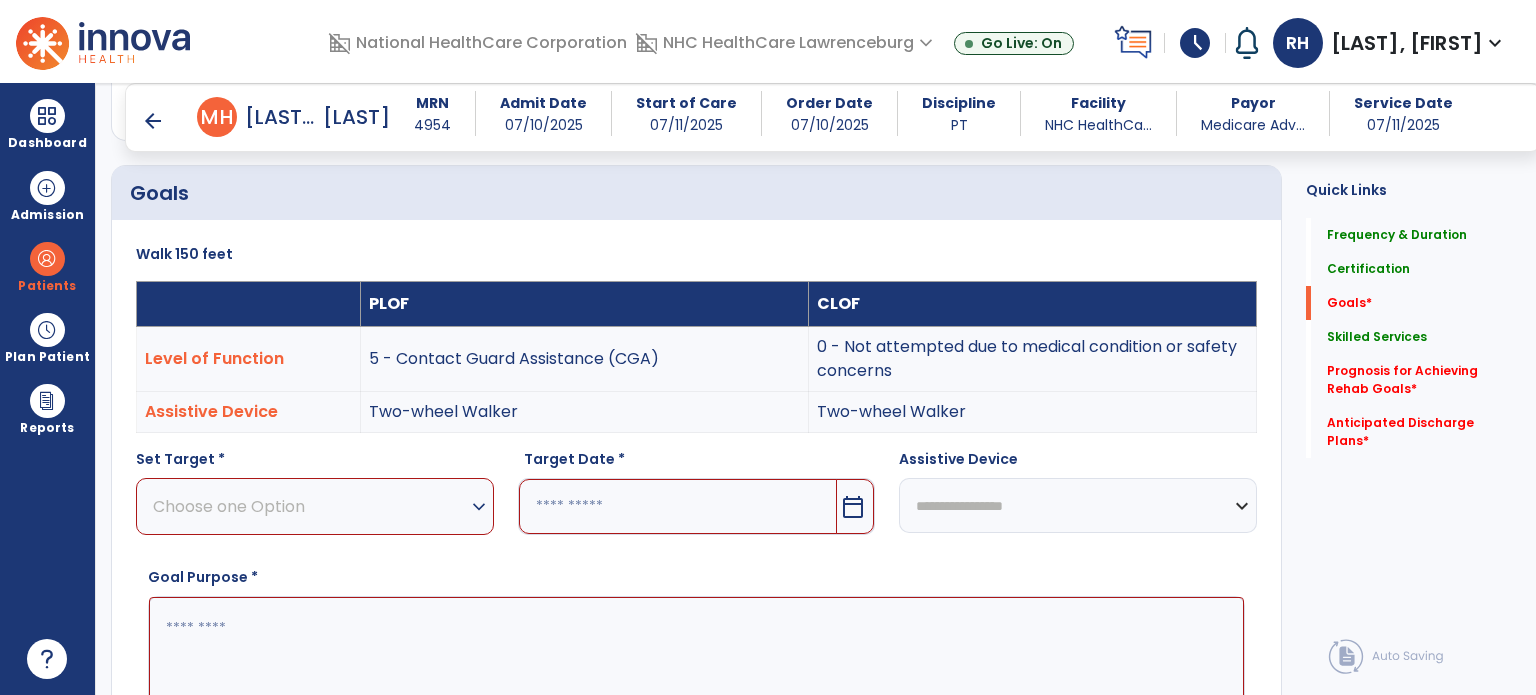 scroll, scrollTop: 83, scrollLeft: 0, axis: vertical 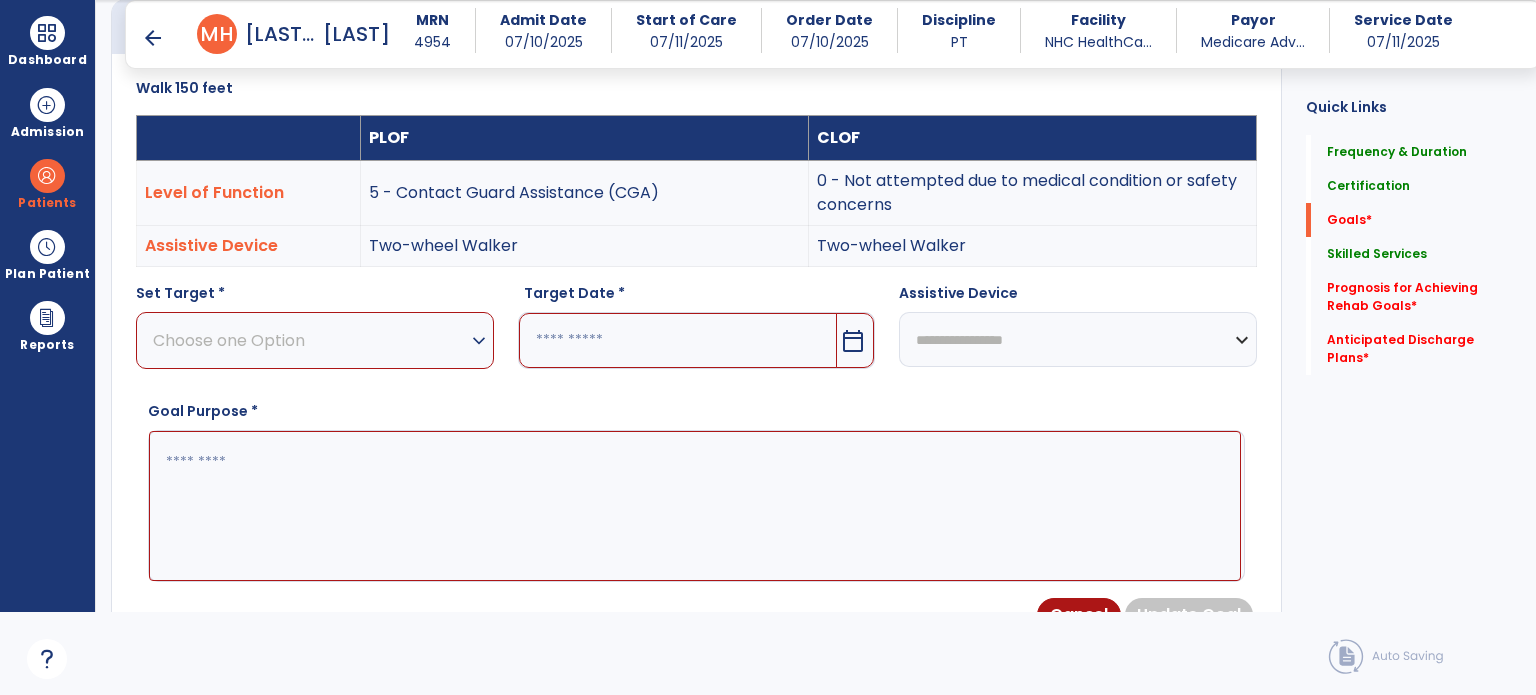click on "expand_more" at bounding box center [479, 341] 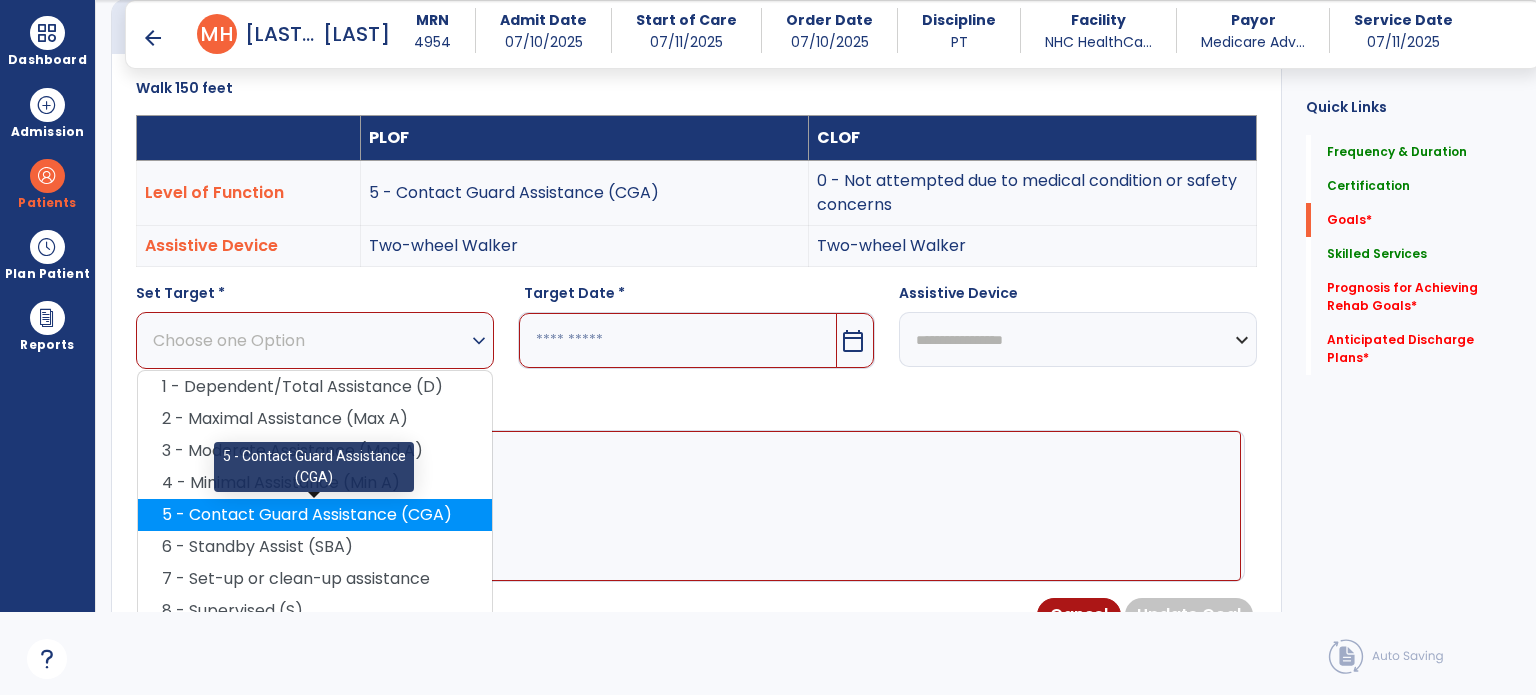 click on "5 - Contact Guard Assistance (CGA)" at bounding box center (315, 515) 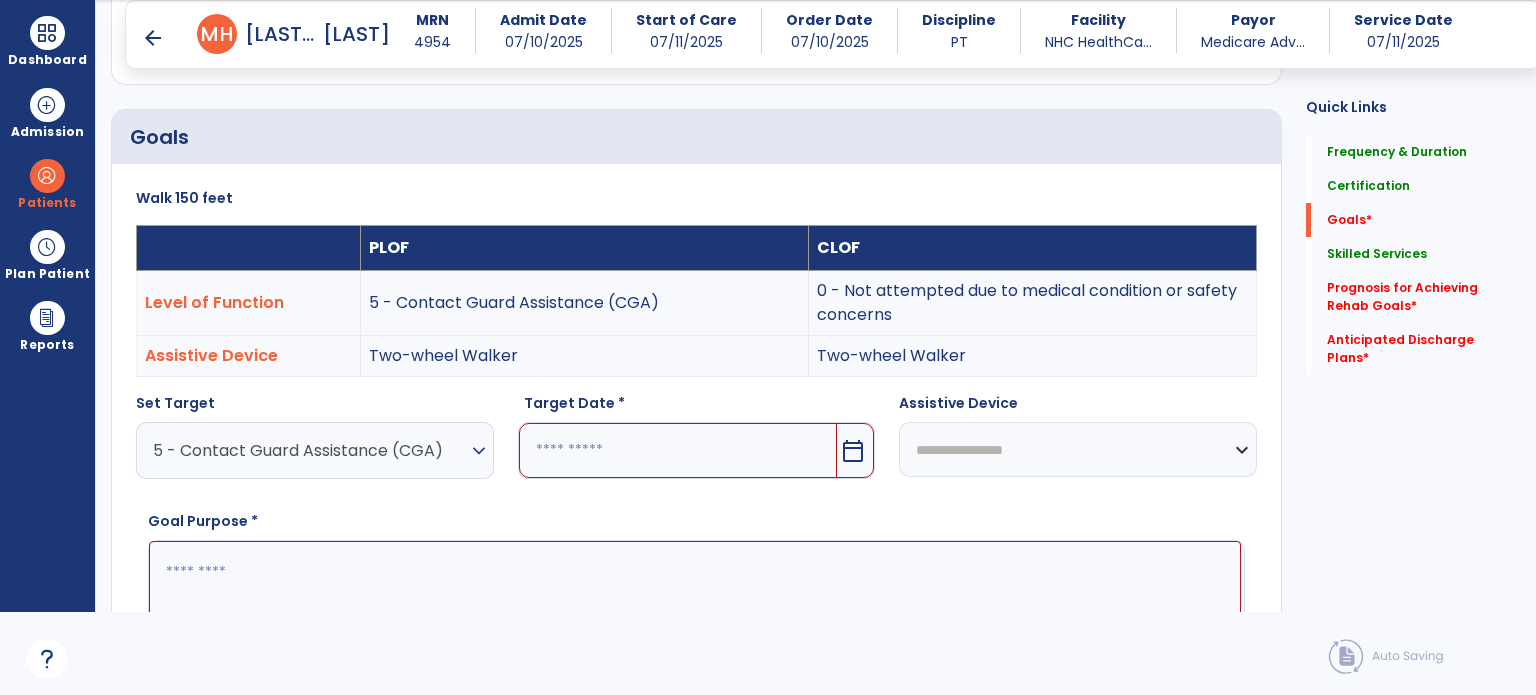 click on "calendar_today" at bounding box center [853, 451] 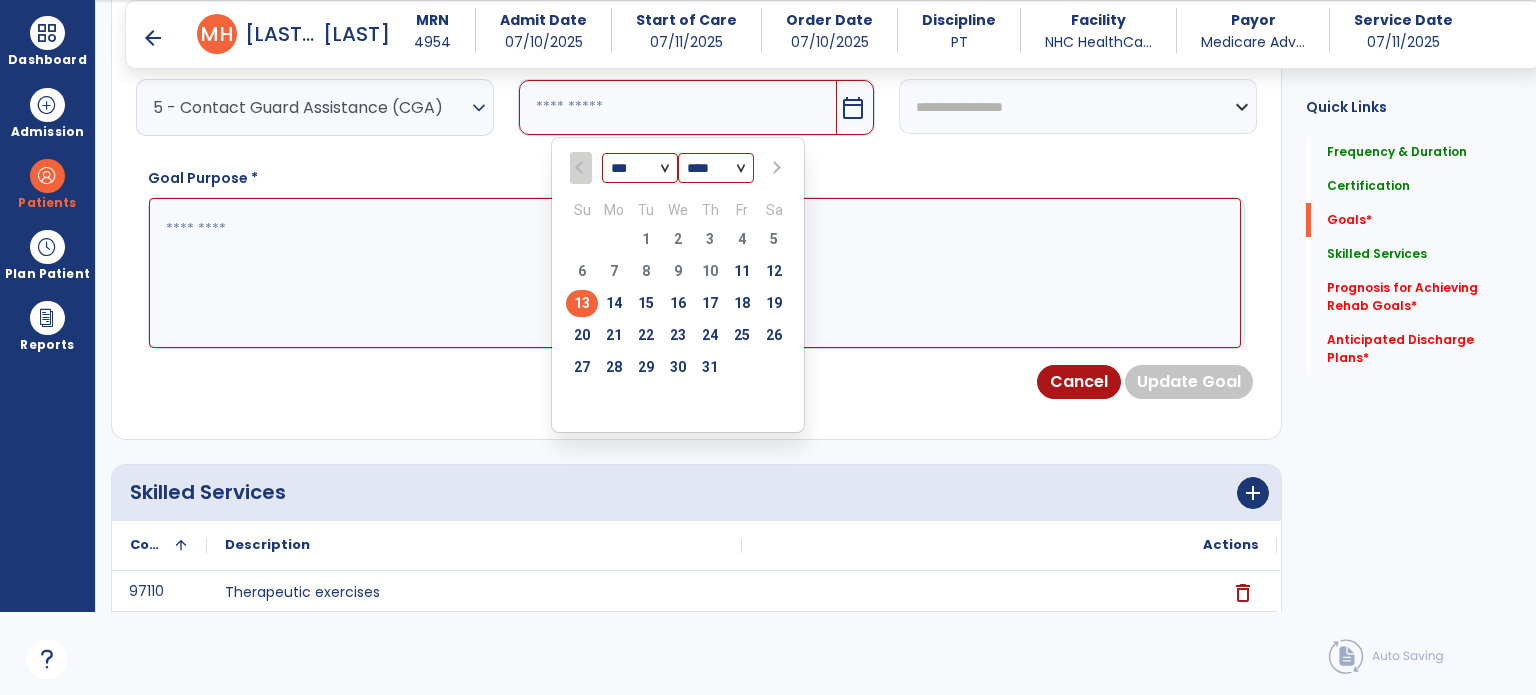 click at bounding box center (774, 168) 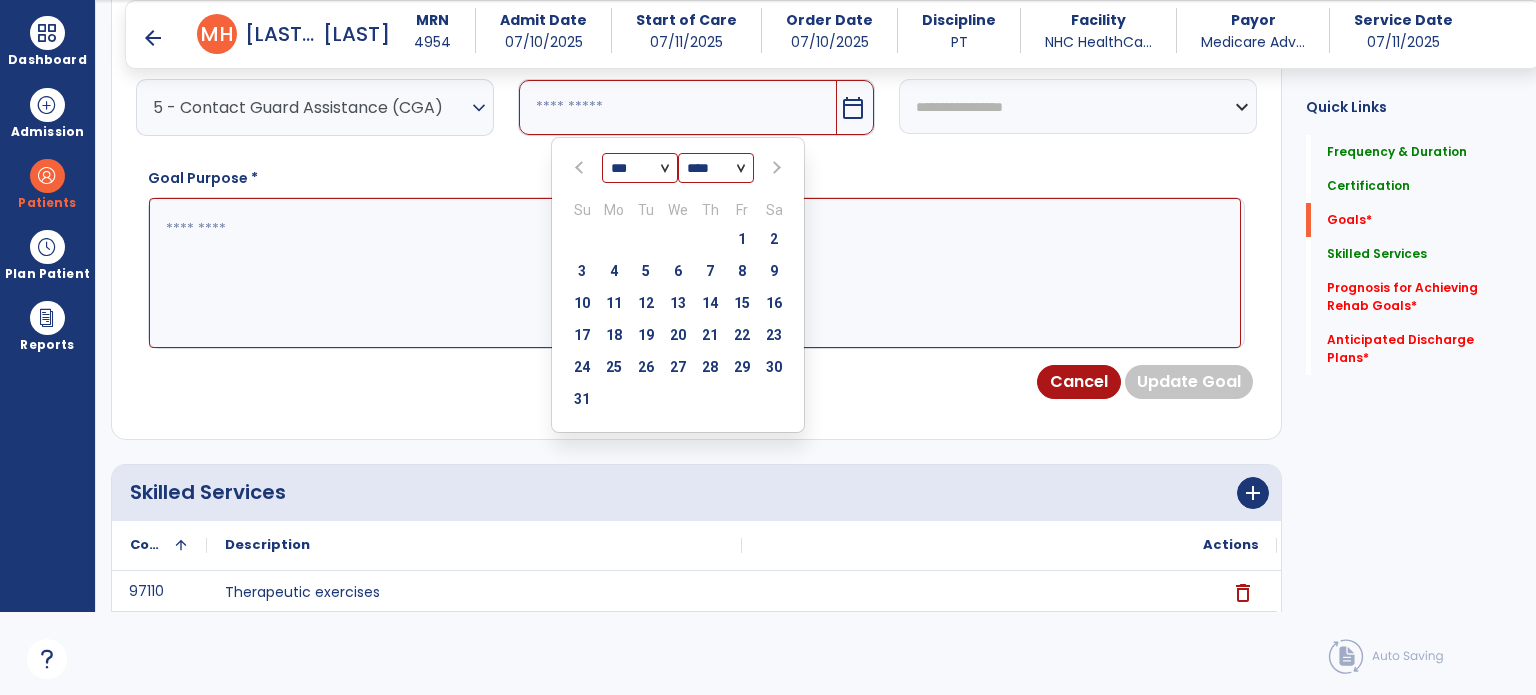 click at bounding box center [774, 168] 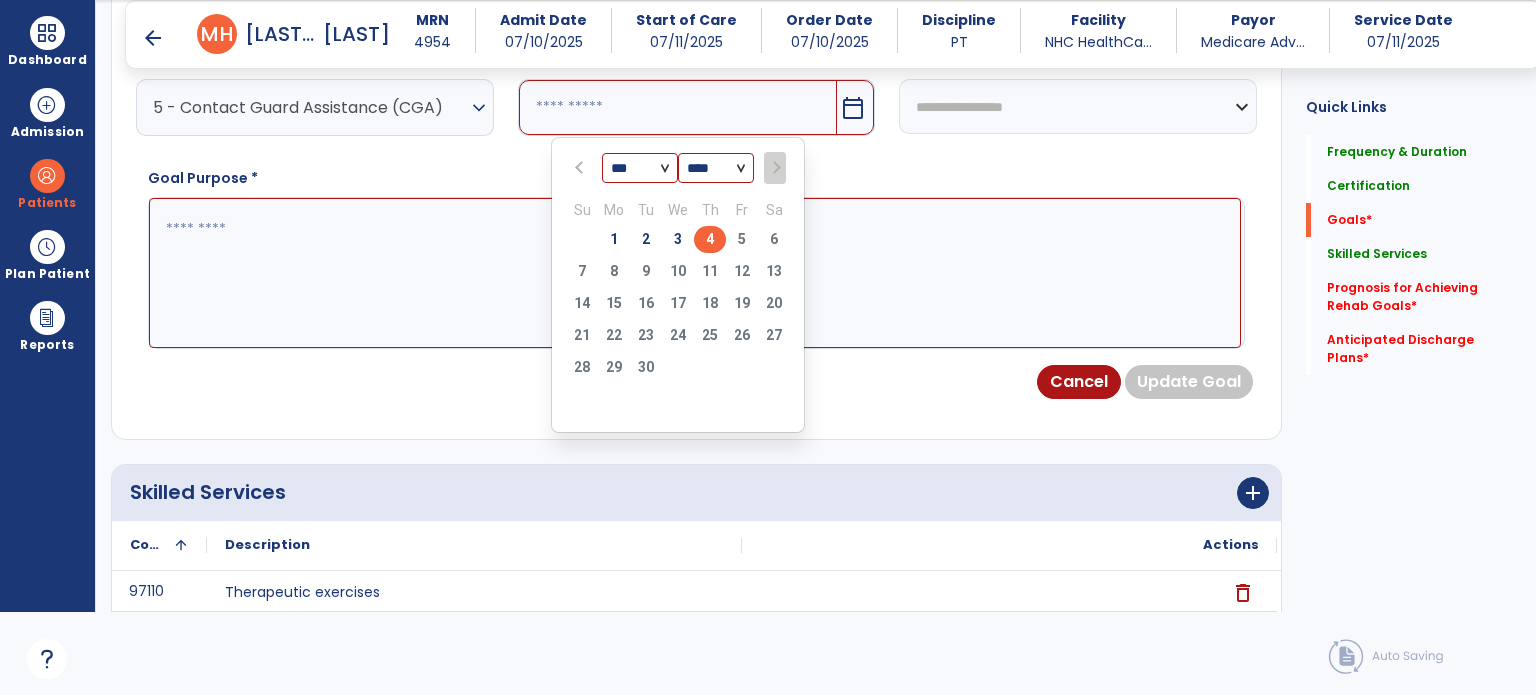 click on "4" at bounding box center (710, 239) 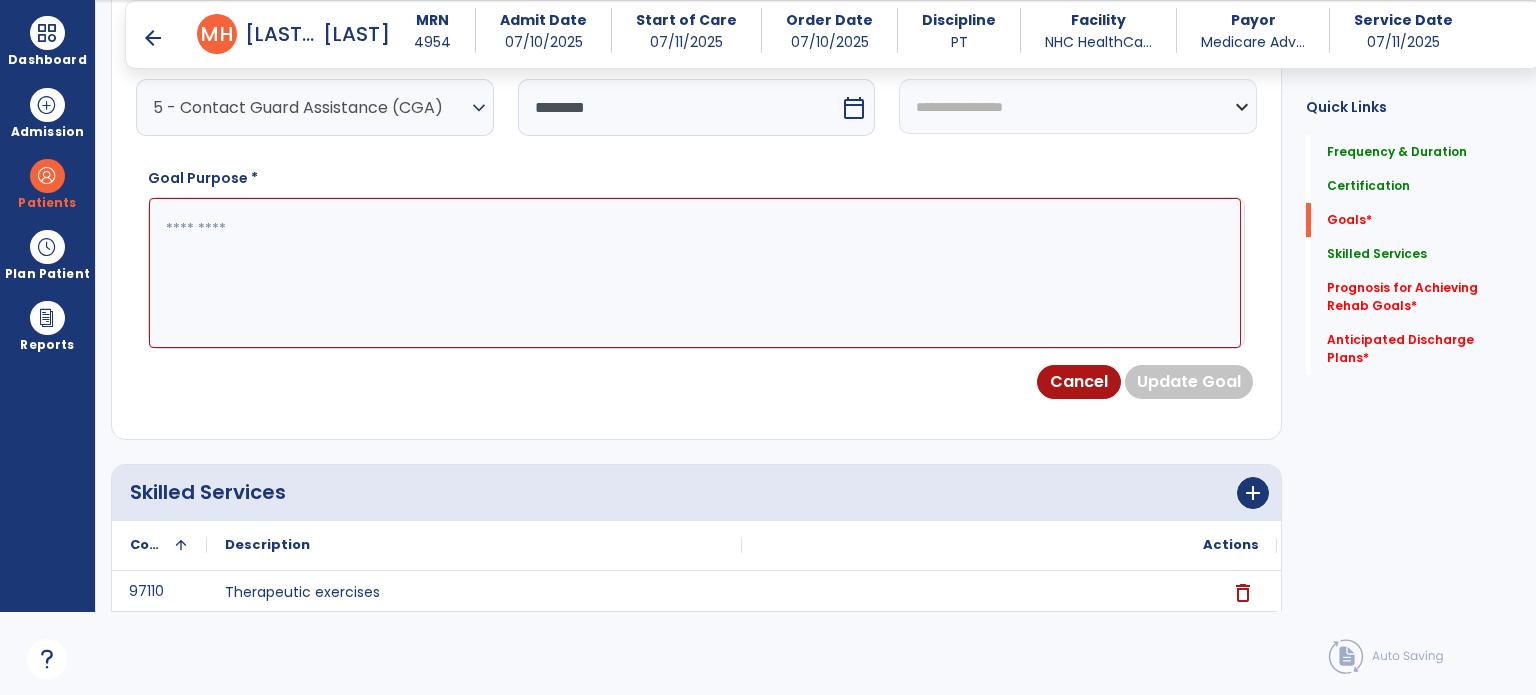 click on "calendar_today" at bounding box center [854, 108] 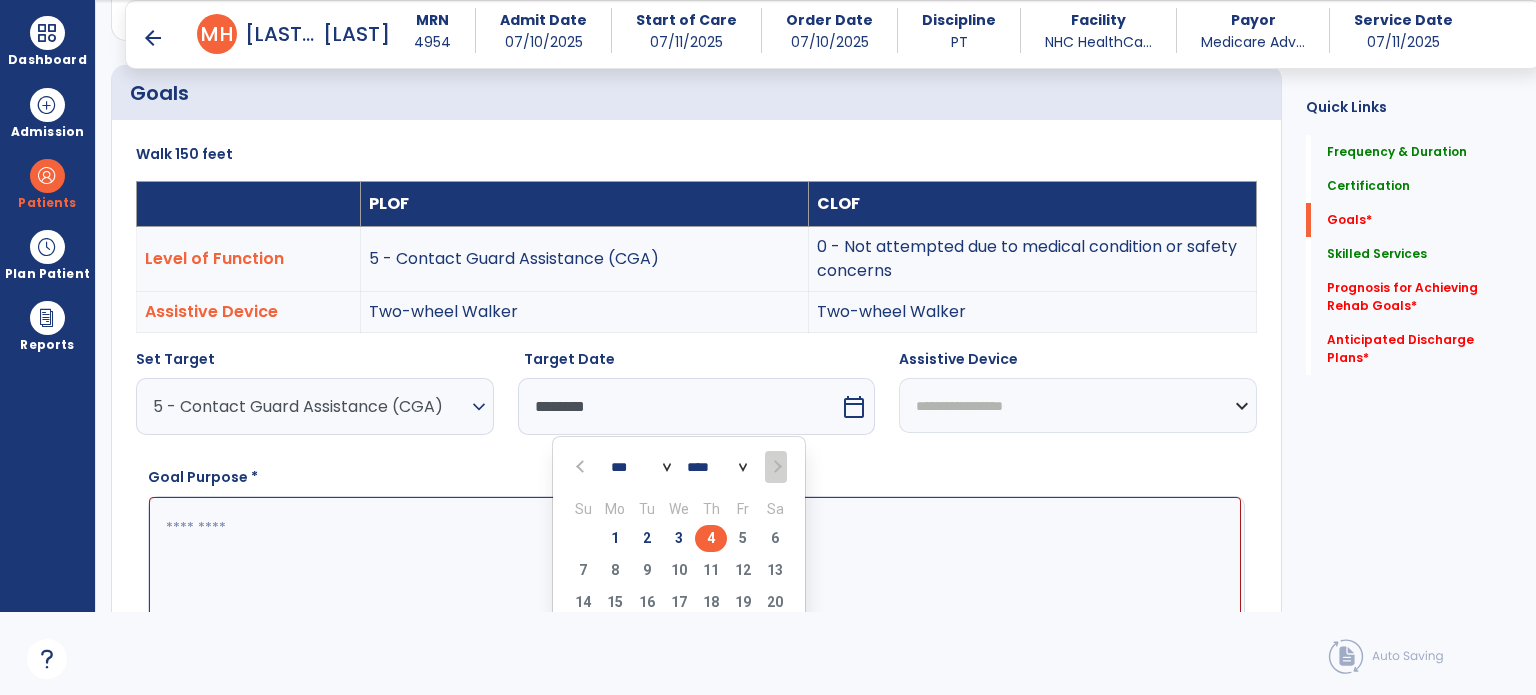 scroll, scrollTop: 486, scrollLeft: 0, axis: vertical 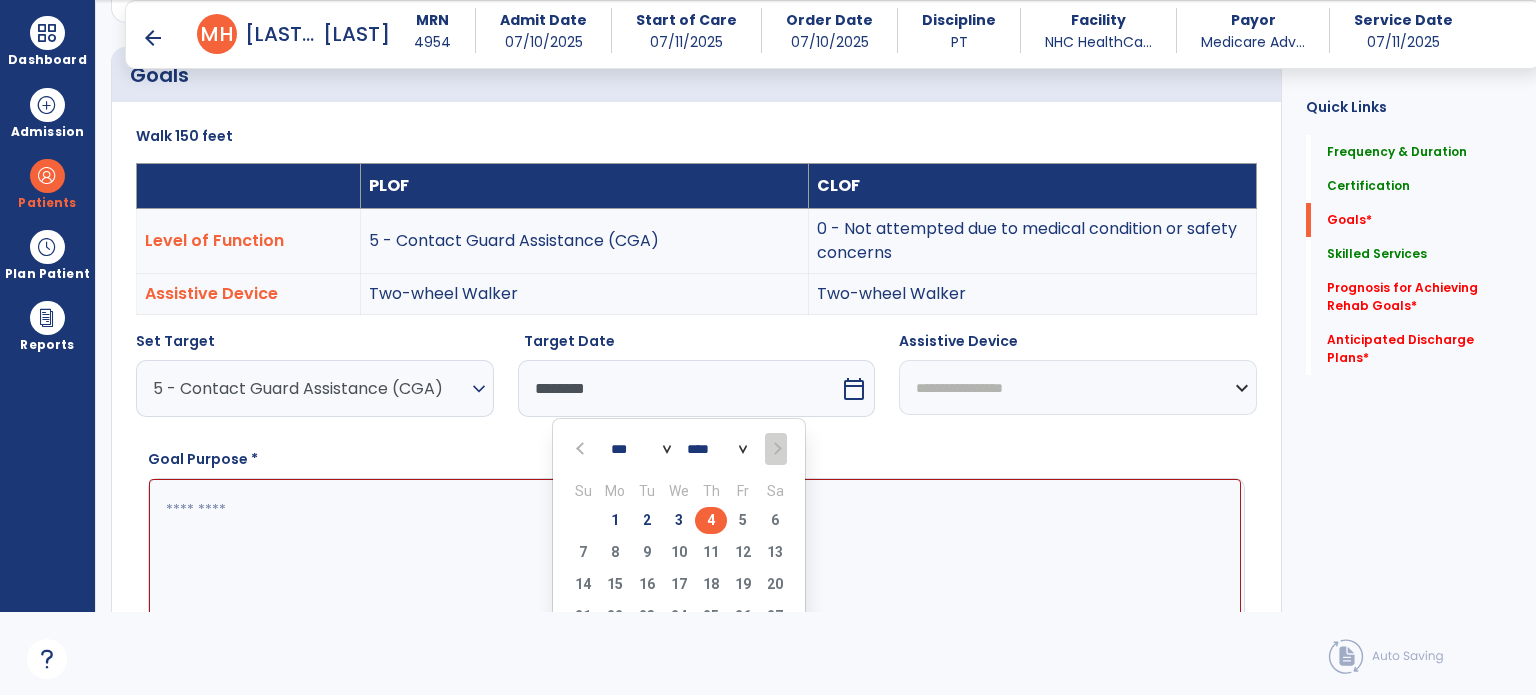 click on "**********" at bounding box center (1078, 387) 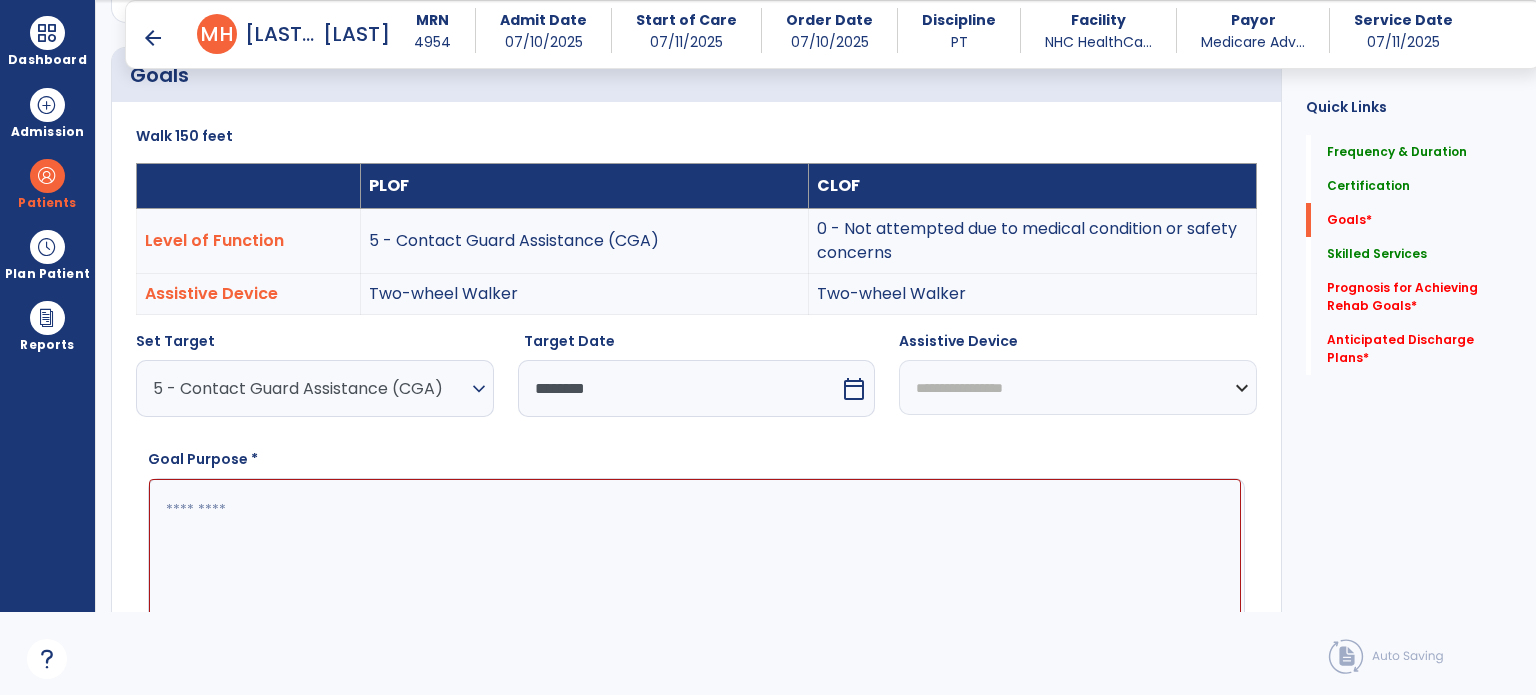 select on "**********" 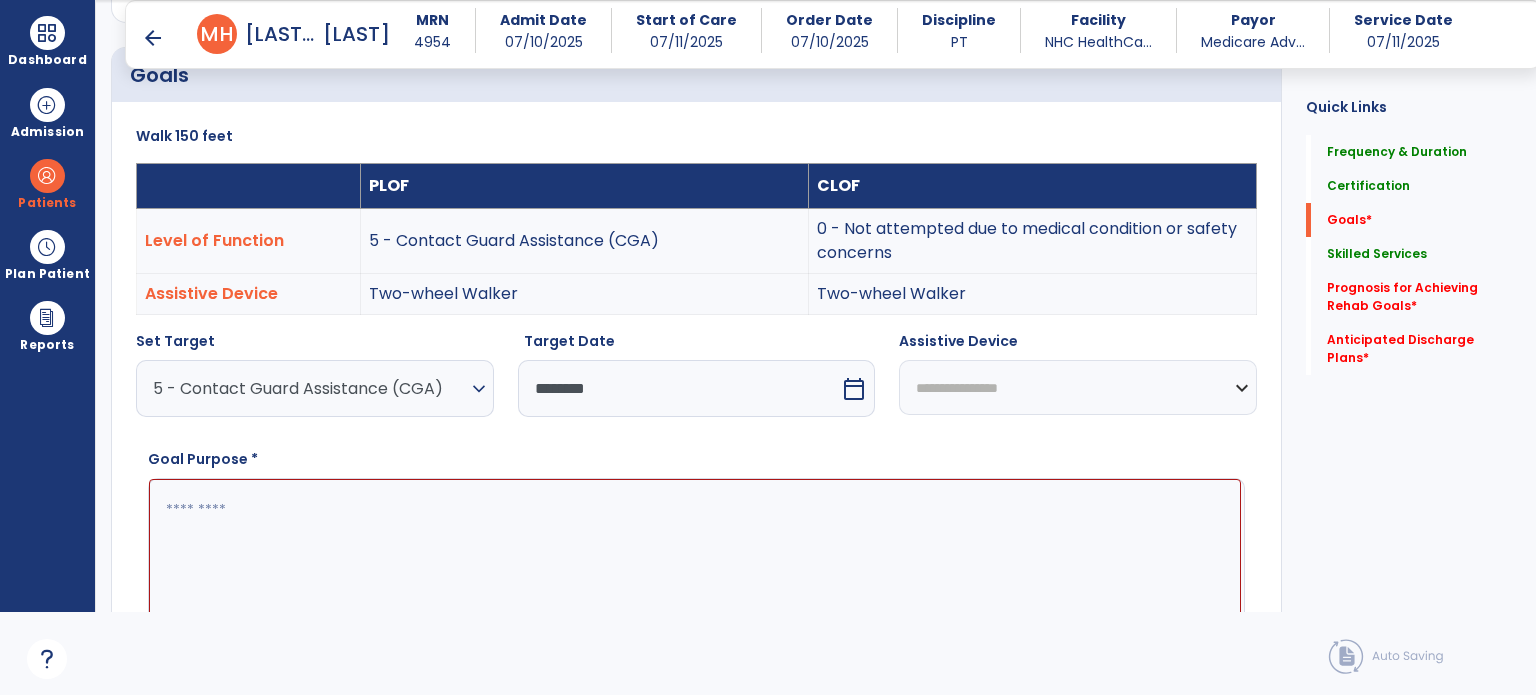 click on "**********" at bounding box center (1078, 387) 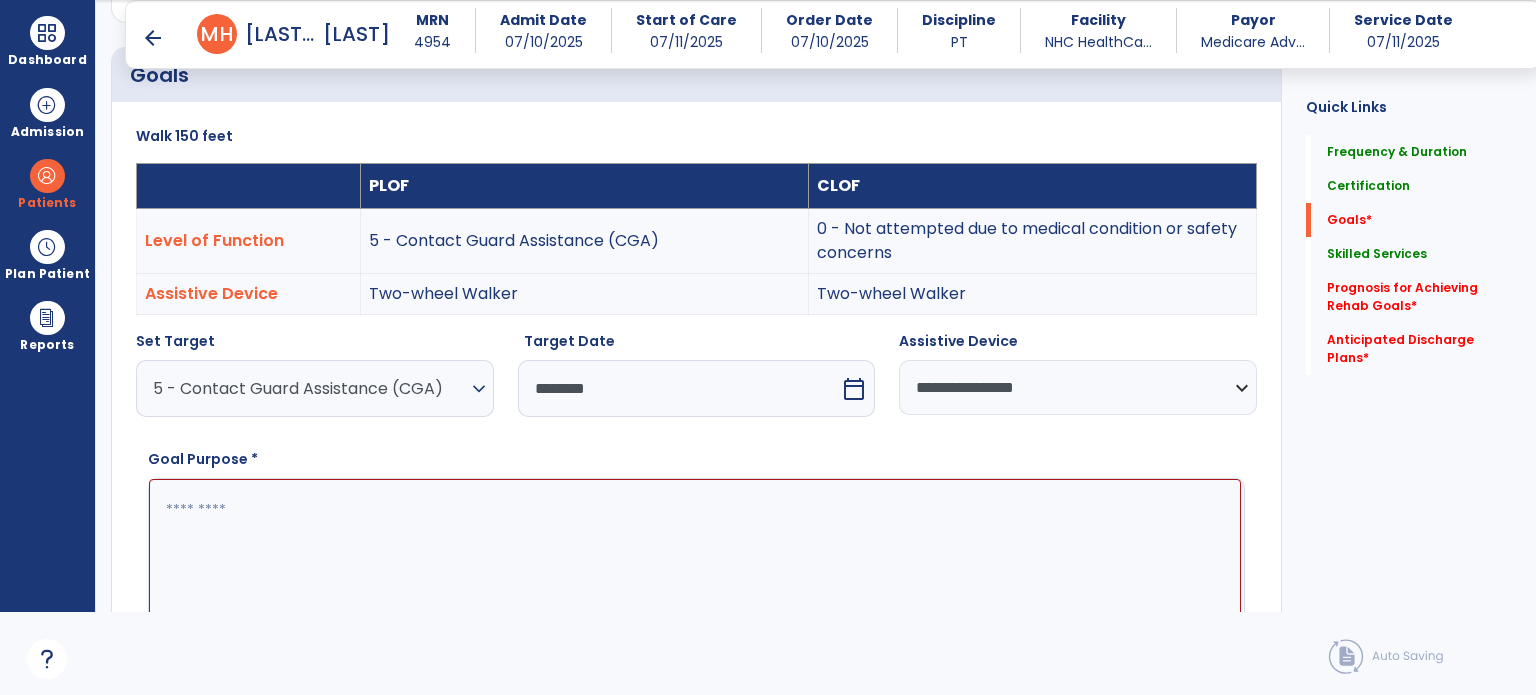 click at bounding box center (695, 554) 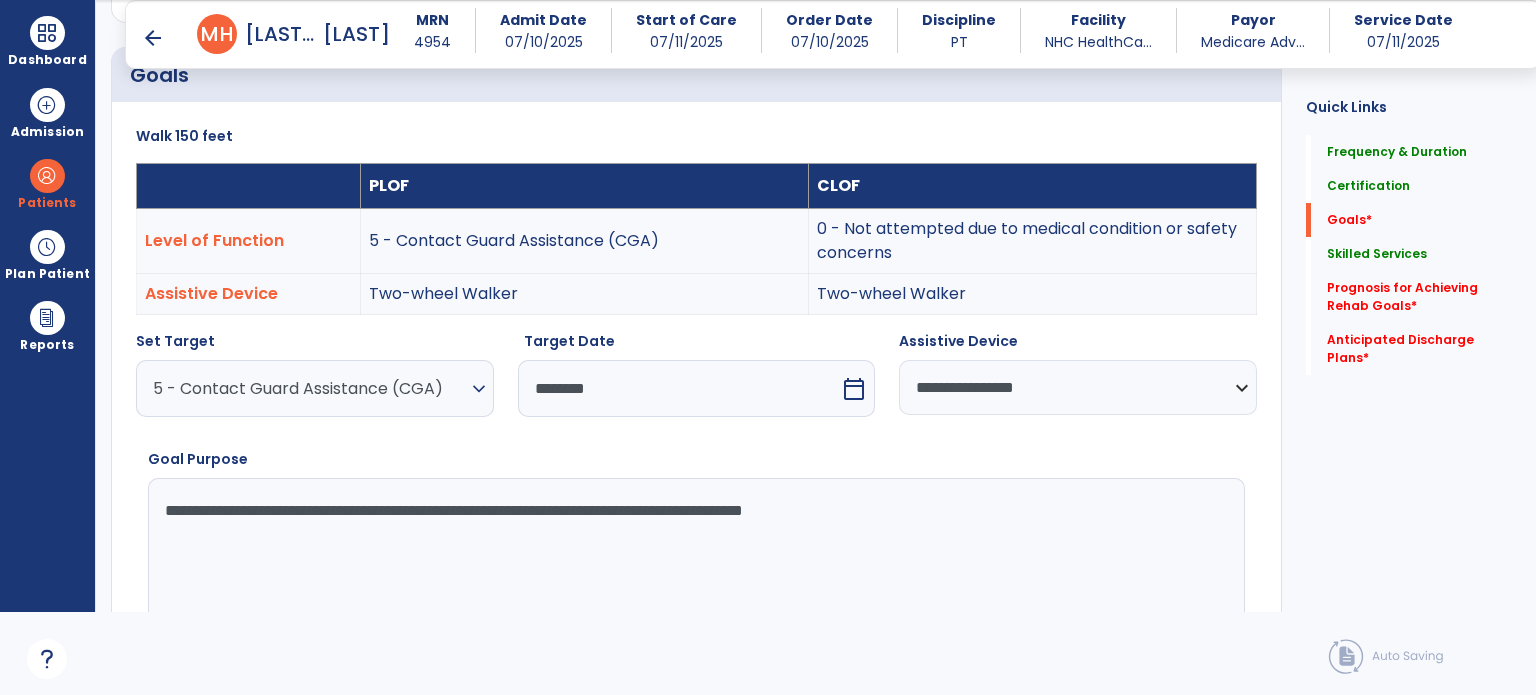 type on "**********" 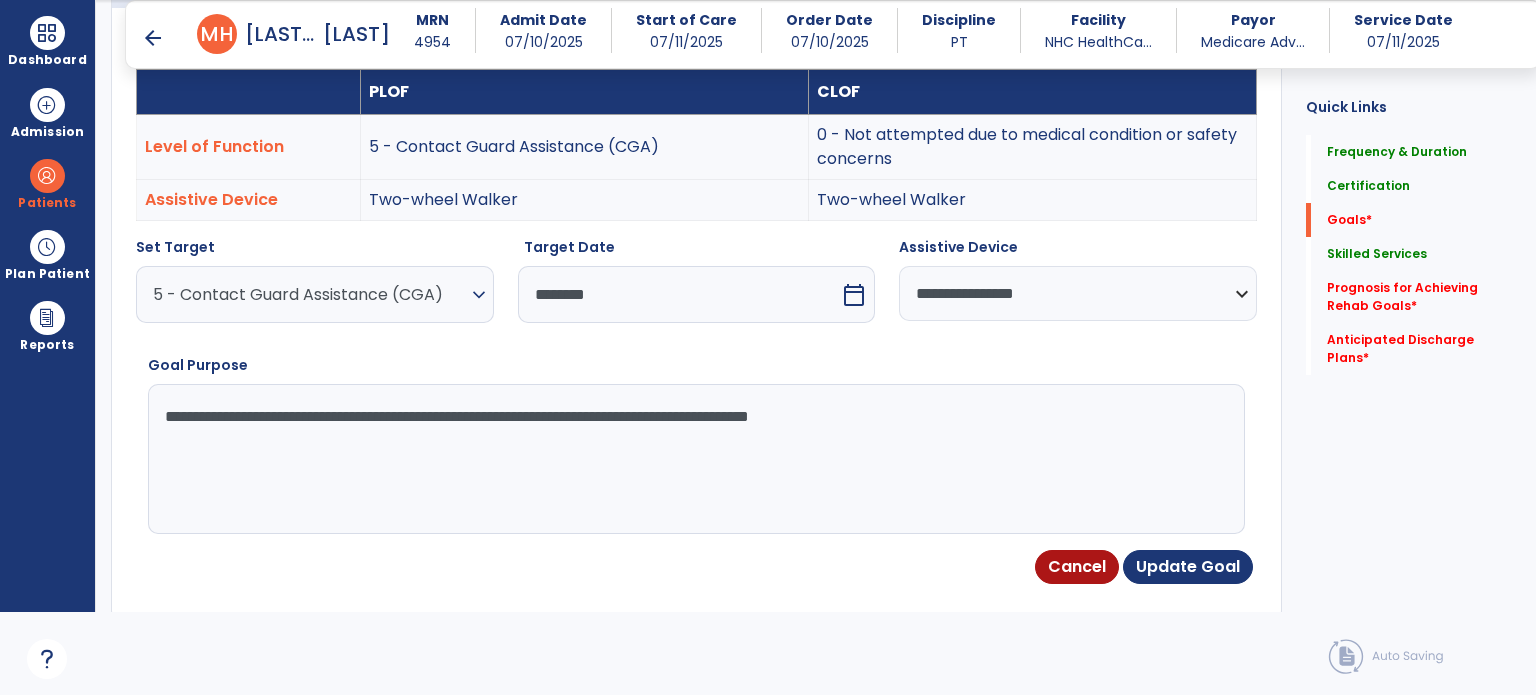 scroll, scrollTop: 653, scrollLeft: 0, axis: vertical 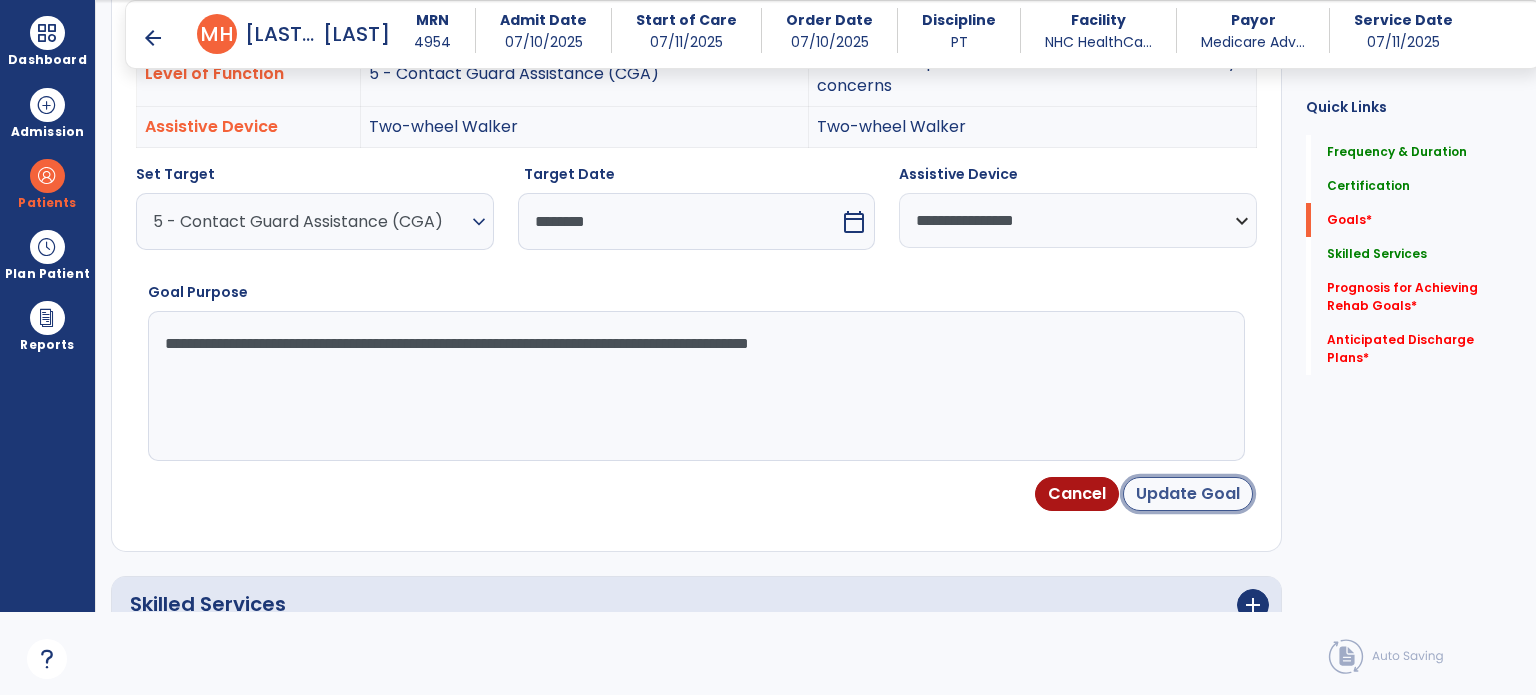 click on "Update Goal" at bounding box center [1188, 494] 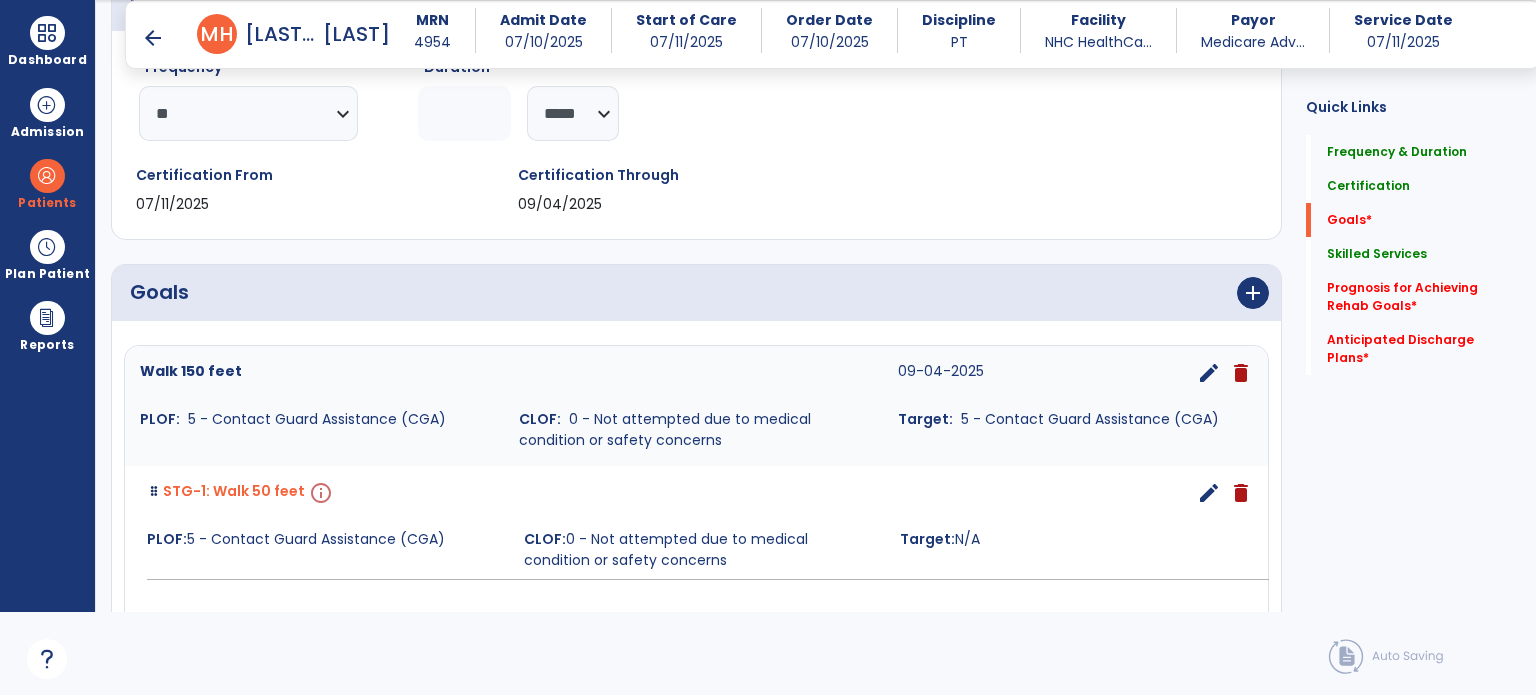 scroll, scrollTop: 286, scrollLeft: 0, axis: vertical 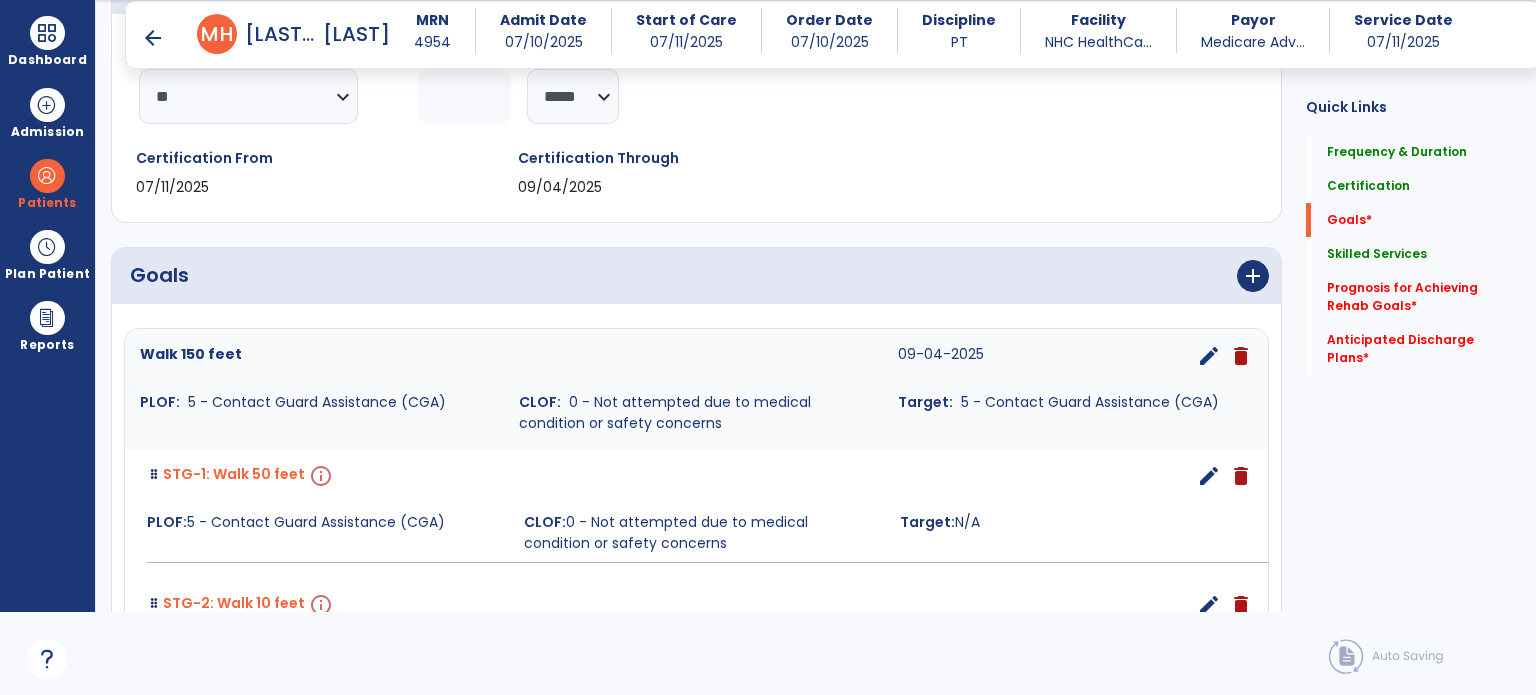 click on "edit" at bounding box center [1209, 476] 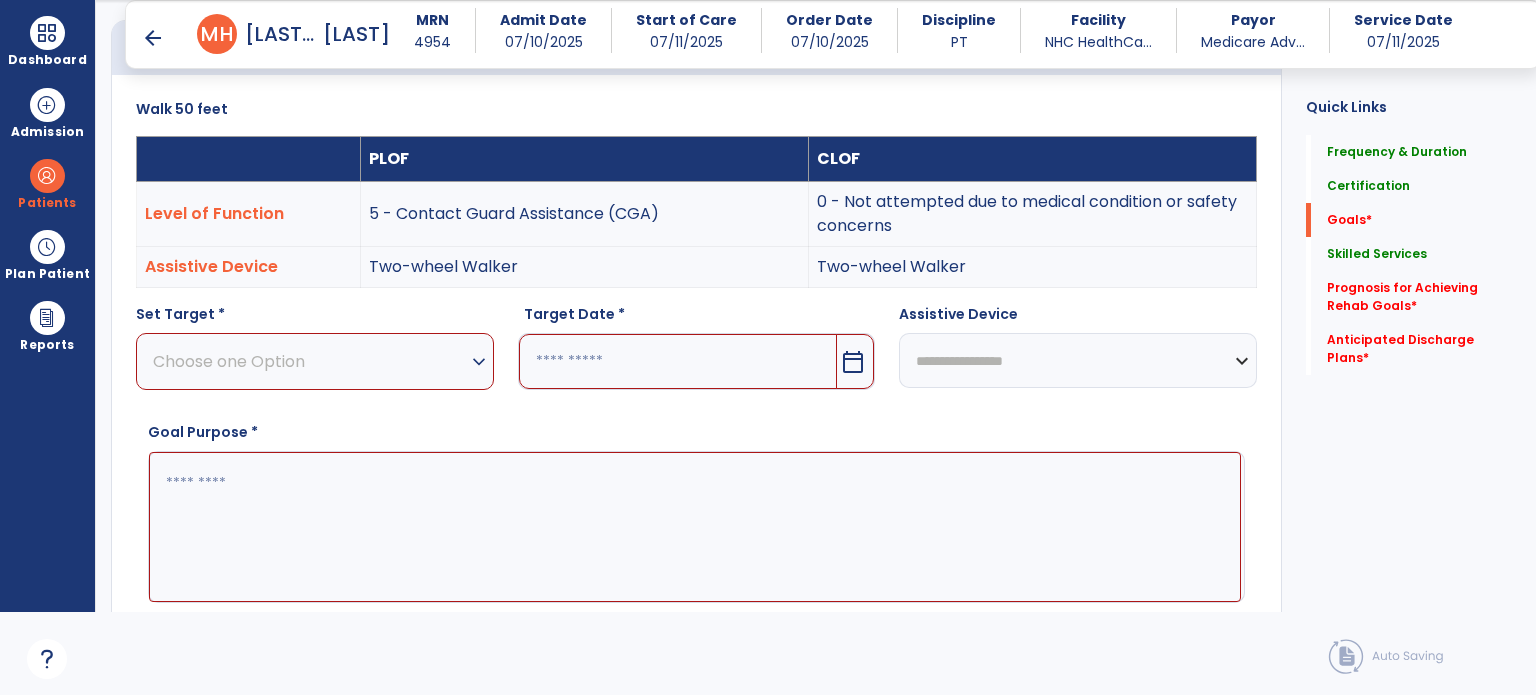 scroll, scrollTop: 534, scrollLeft: 0, axis: vertical 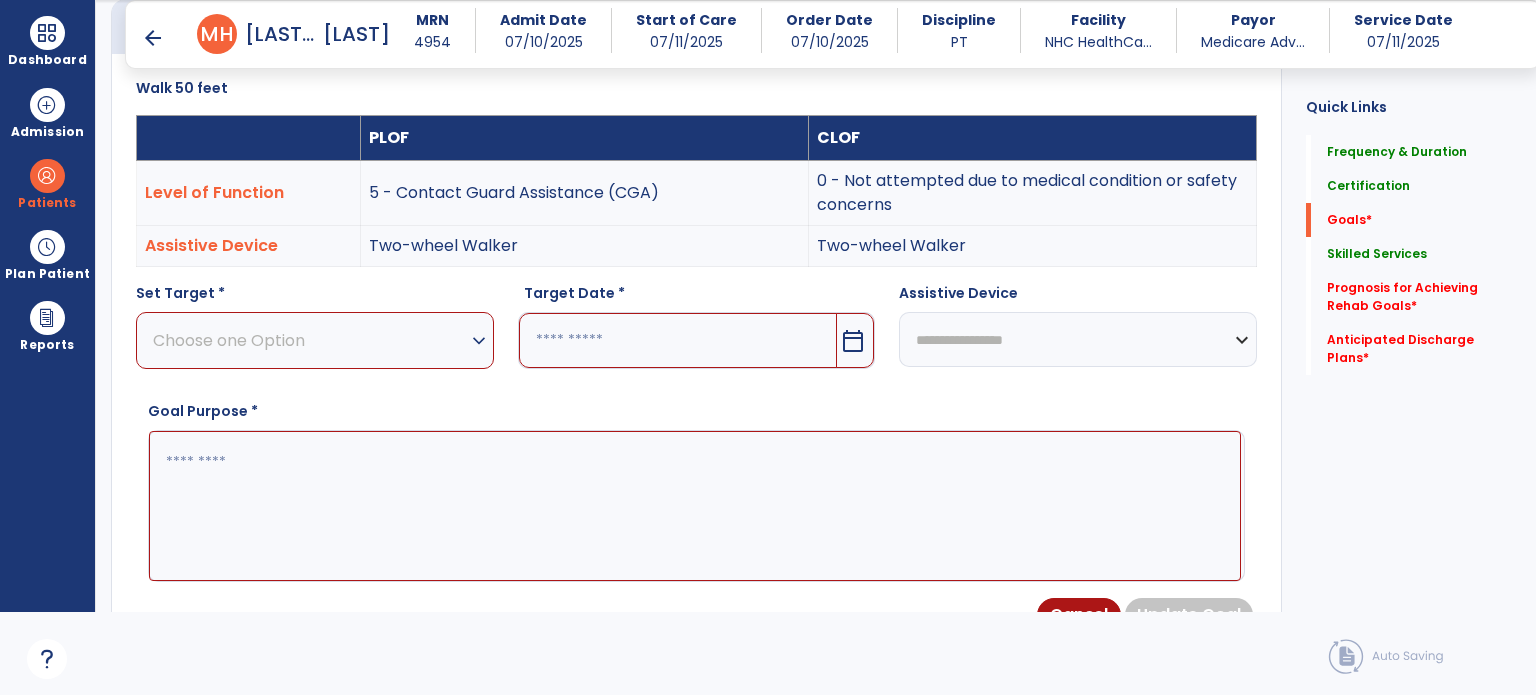 click on "expand_more" at bounding box center (479, 341) 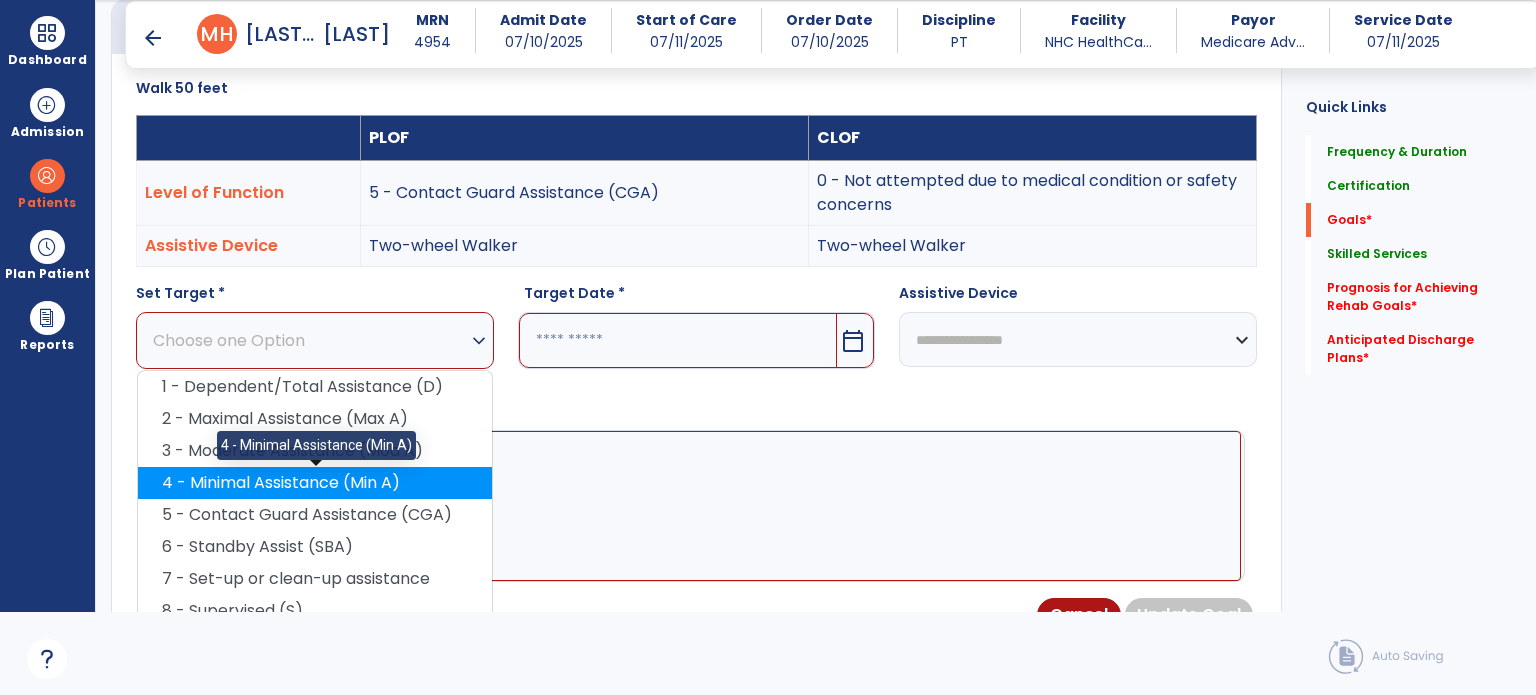 click on "4 - Minimal Assistance (Min A)" at bounding box center [315, 483] 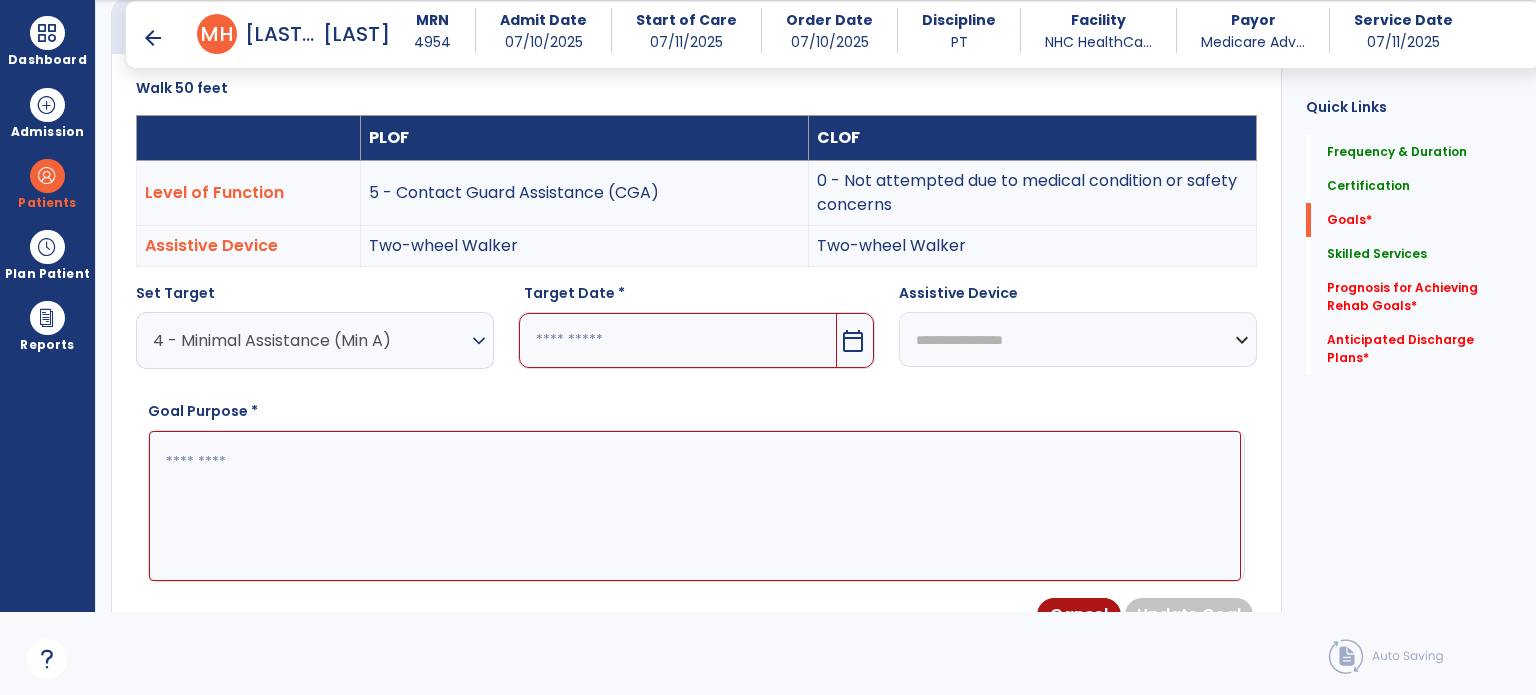 click at bounding box center [678, 340] 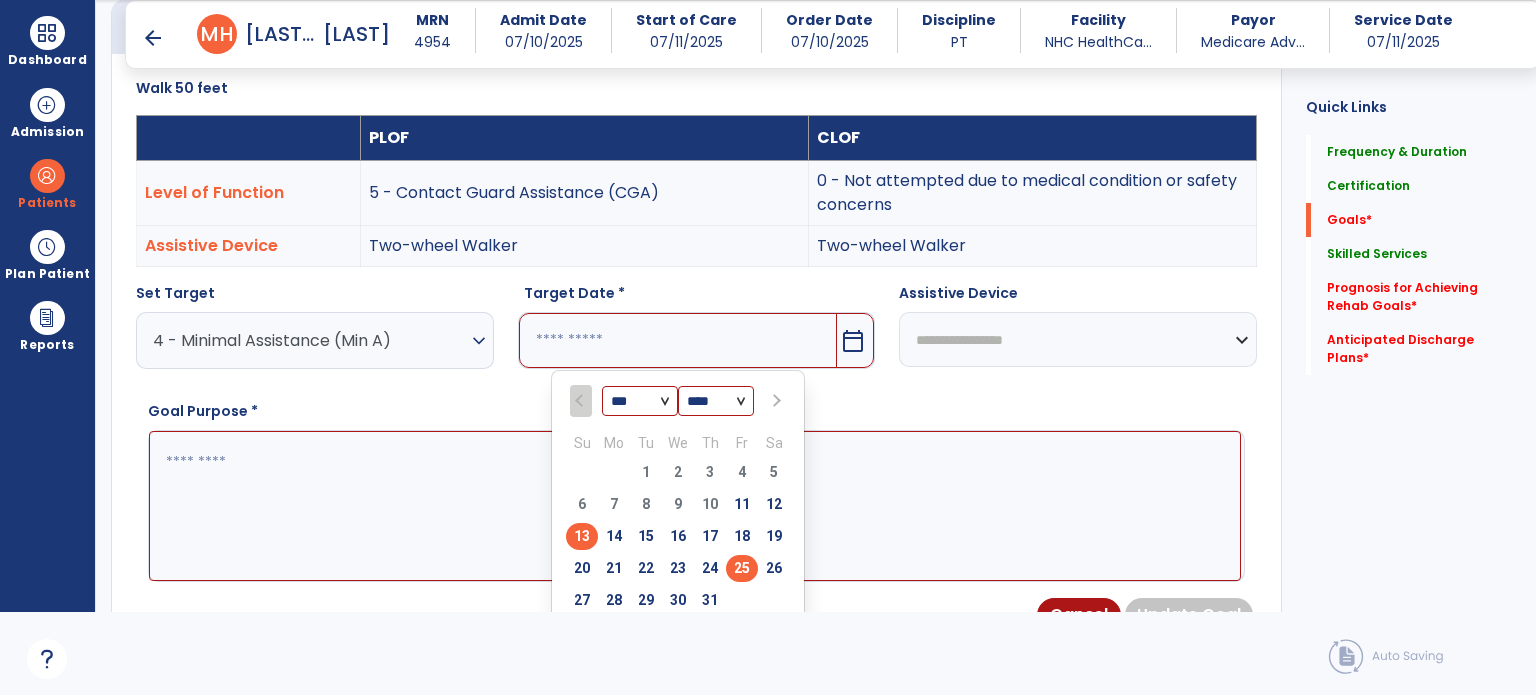 click on "25" at bounding box center [742, 568] 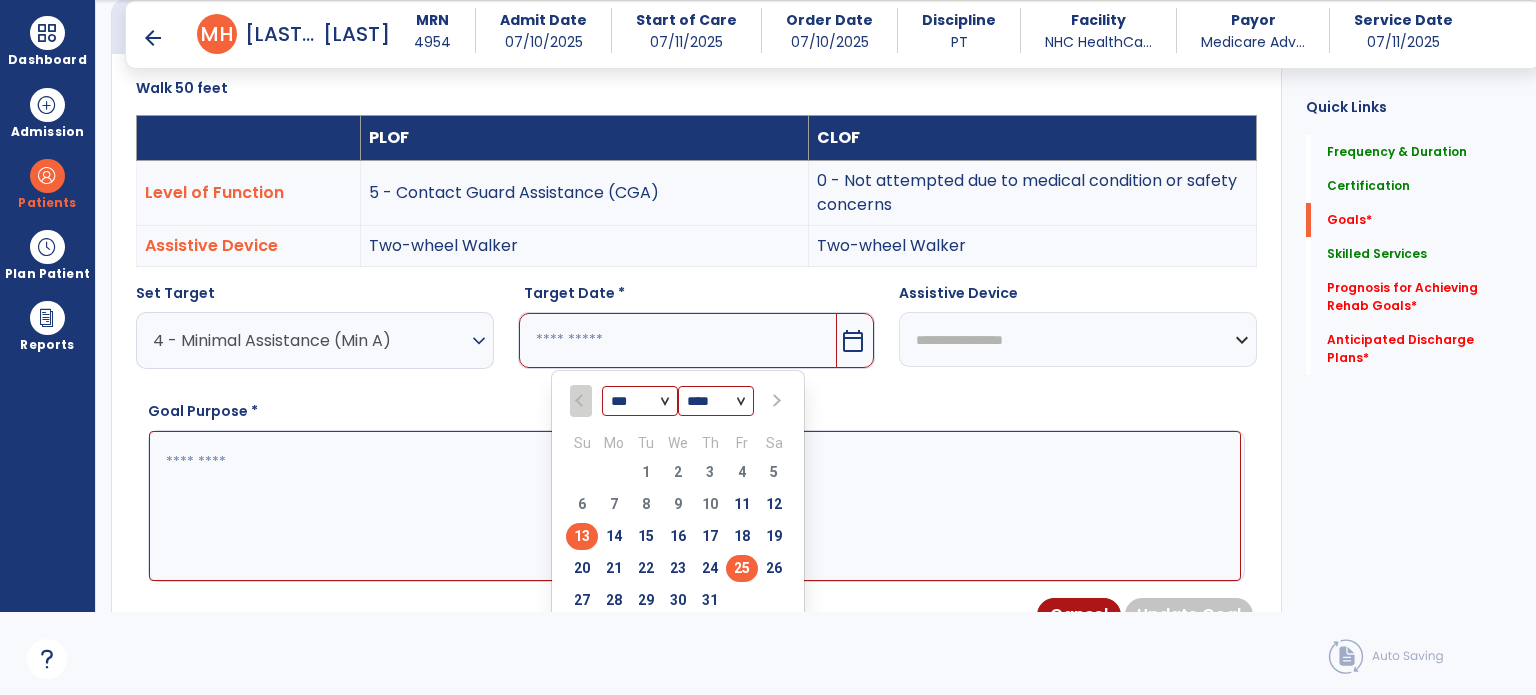 type on "*********" 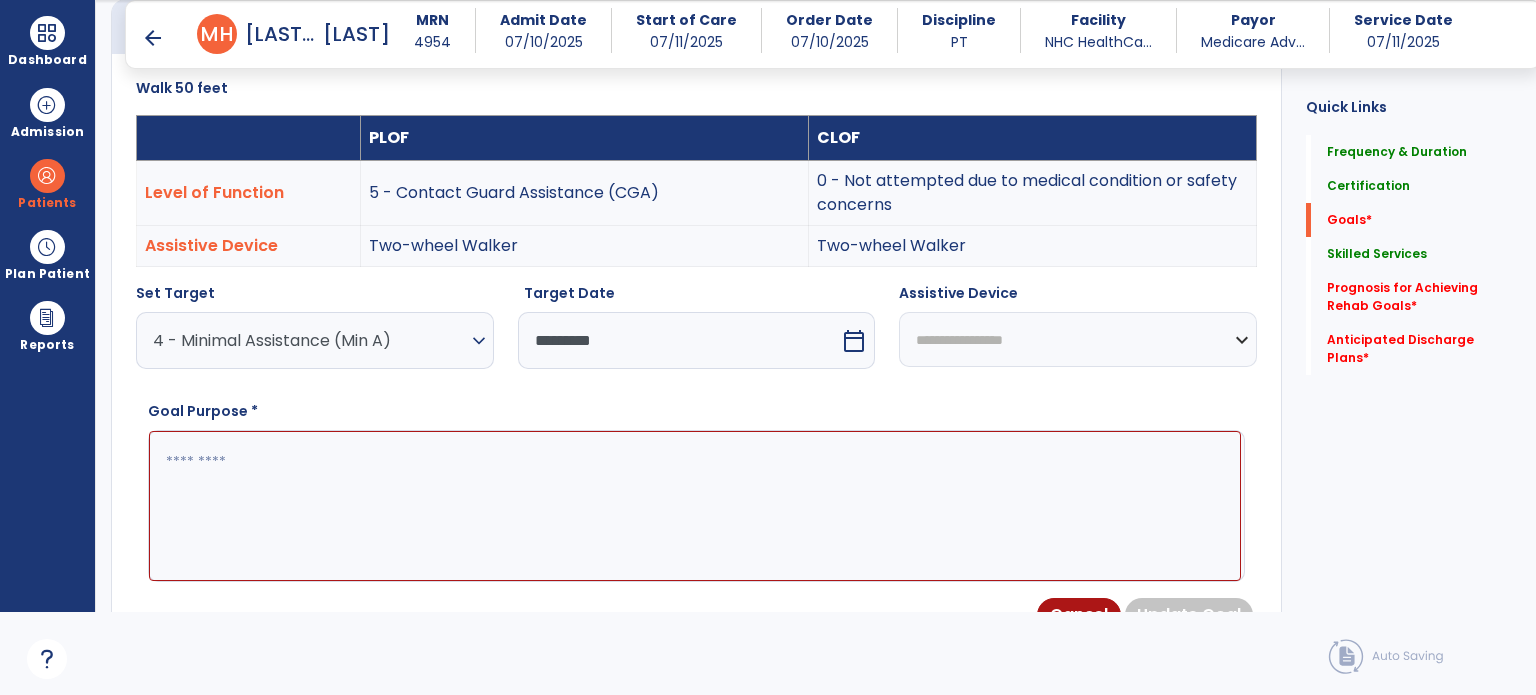 click on "**********" at bounding box center (1078, 339) 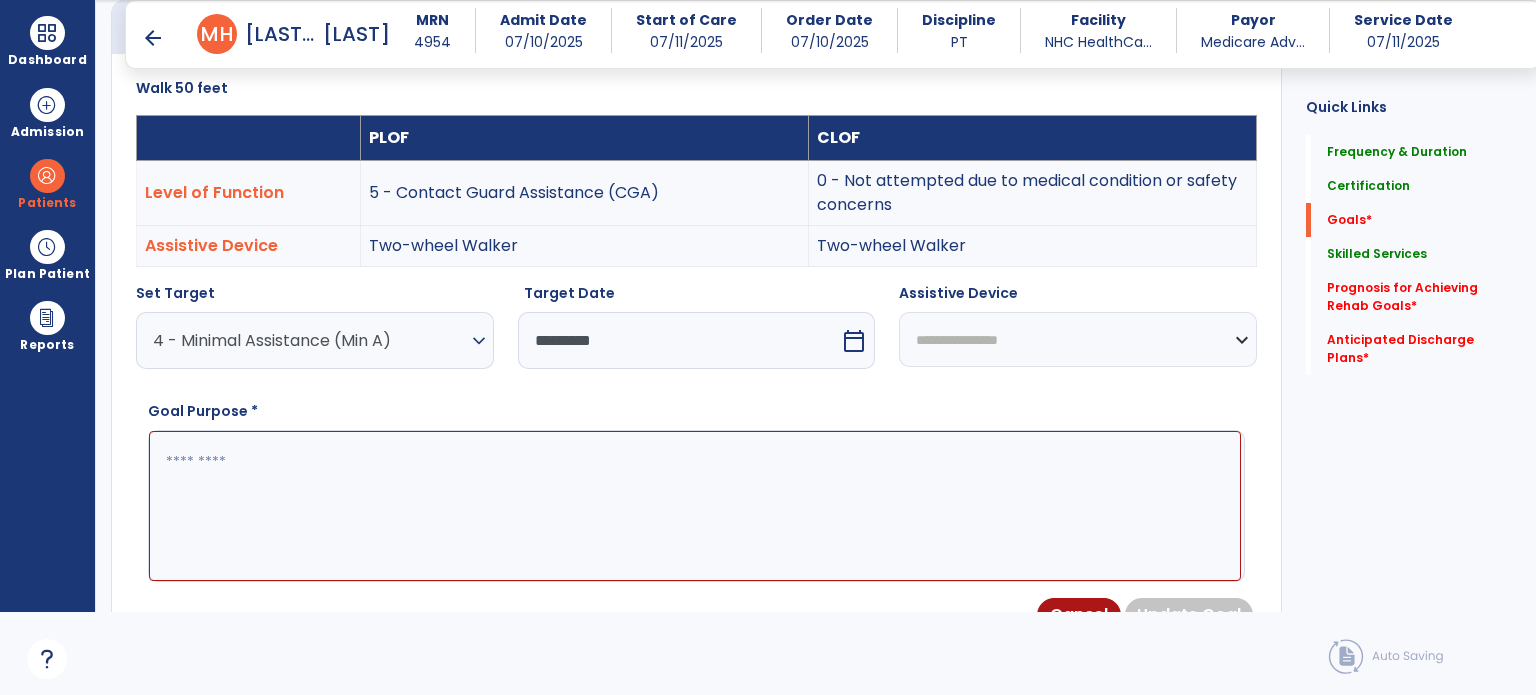 click on "**********" at bounding box center [1078, 339] 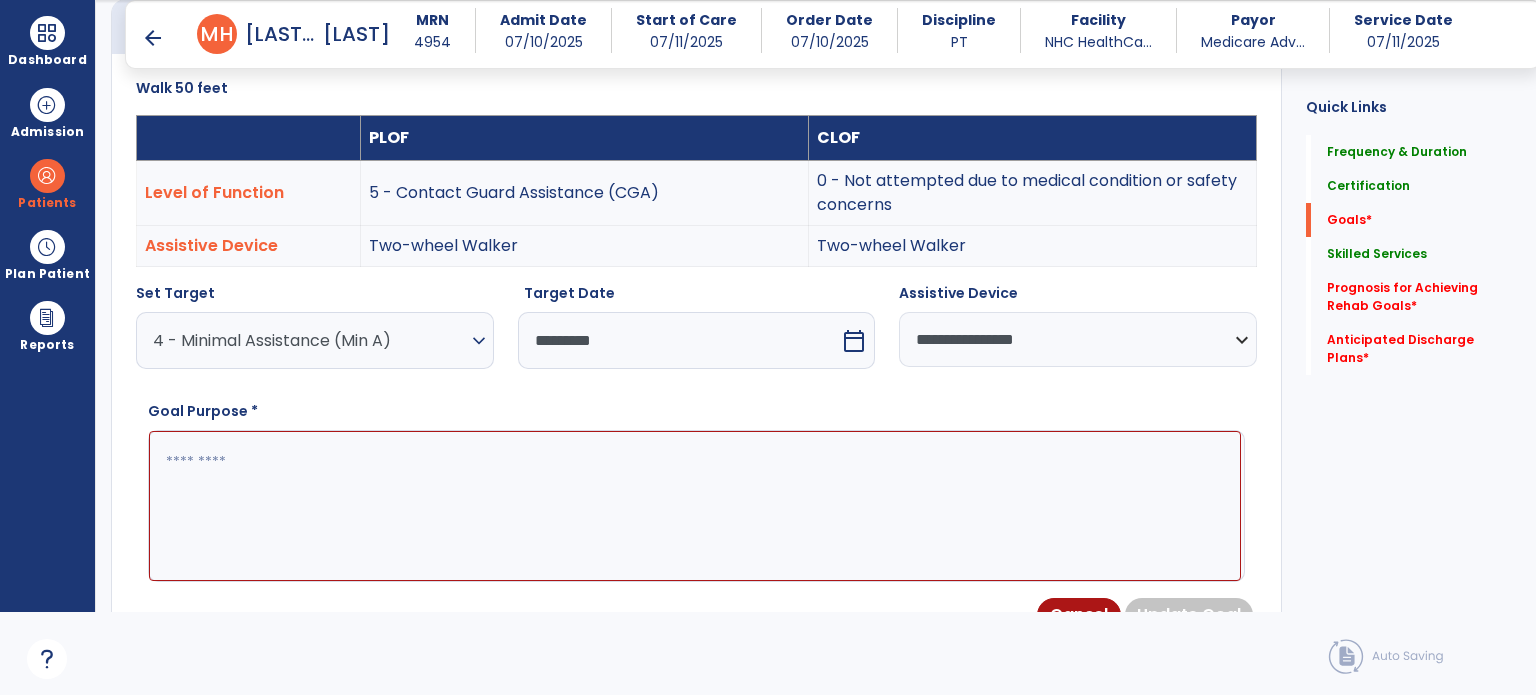 click at bounding box center (695, 506) 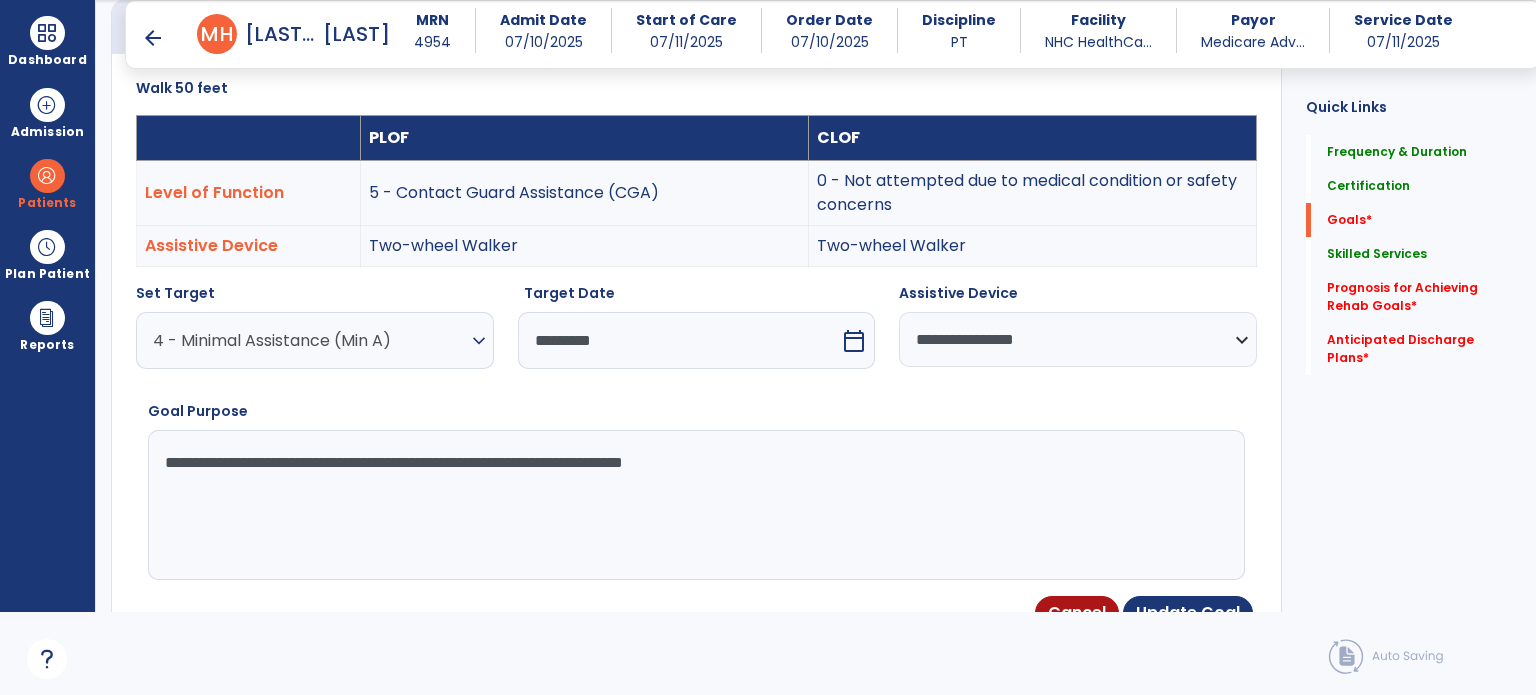 type on "**********" 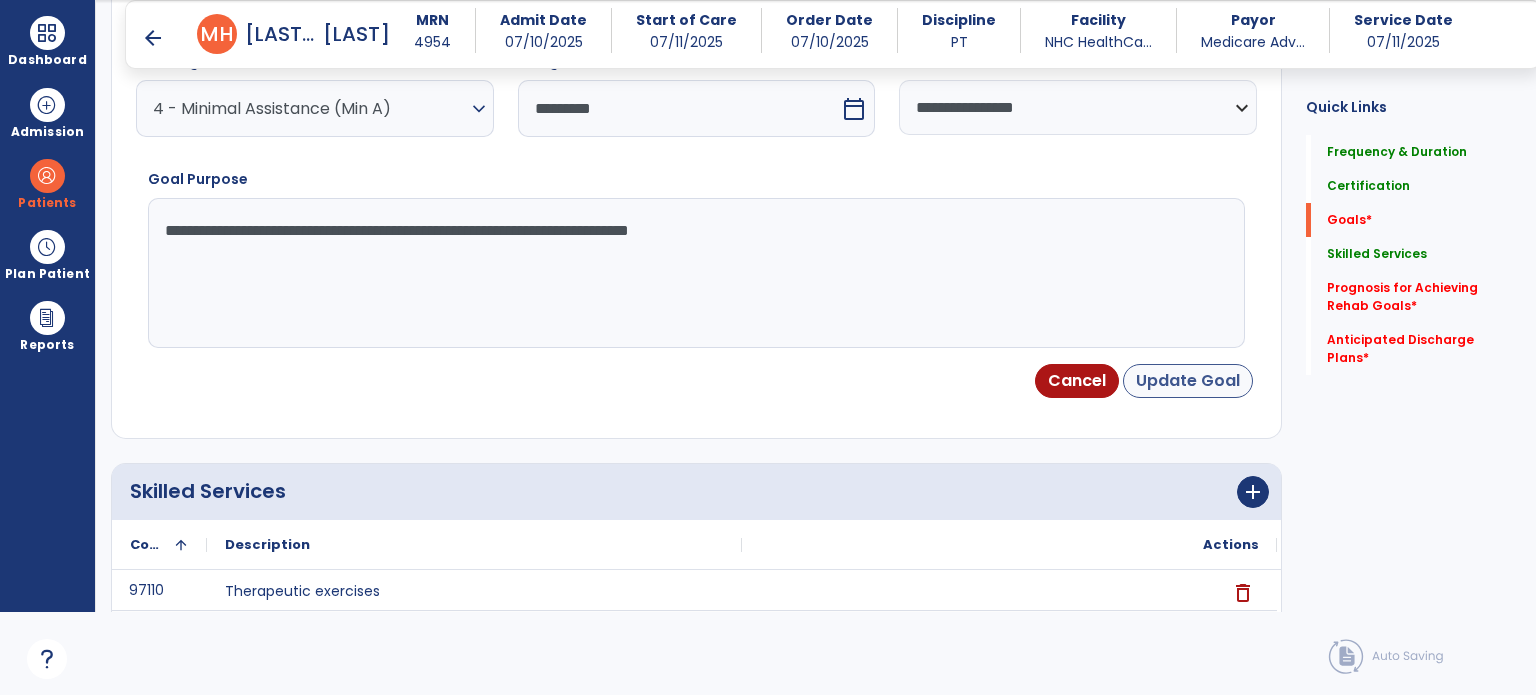 click on "Update Goal" at bounding box center (1188, 381) 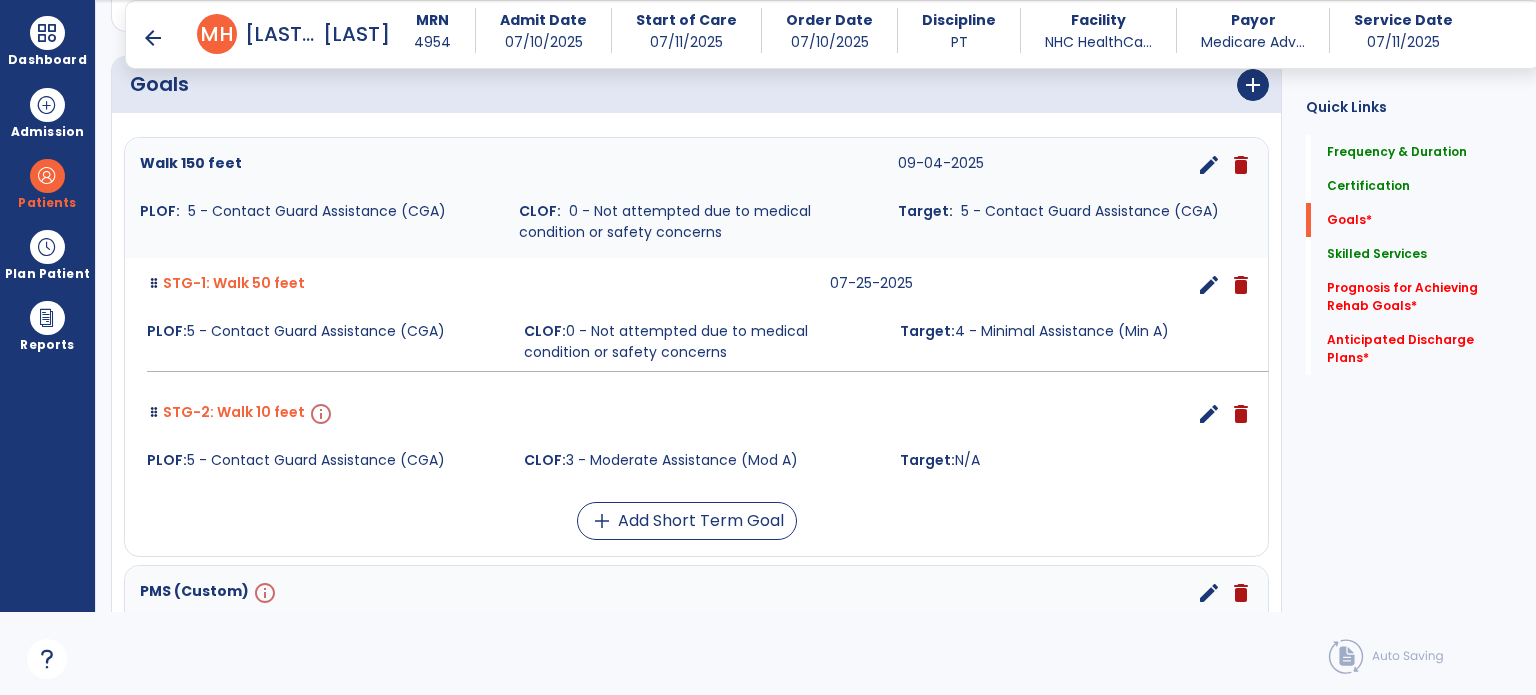 scroll, scrollTop: 482, scrollLeft: 0, axis: vertical 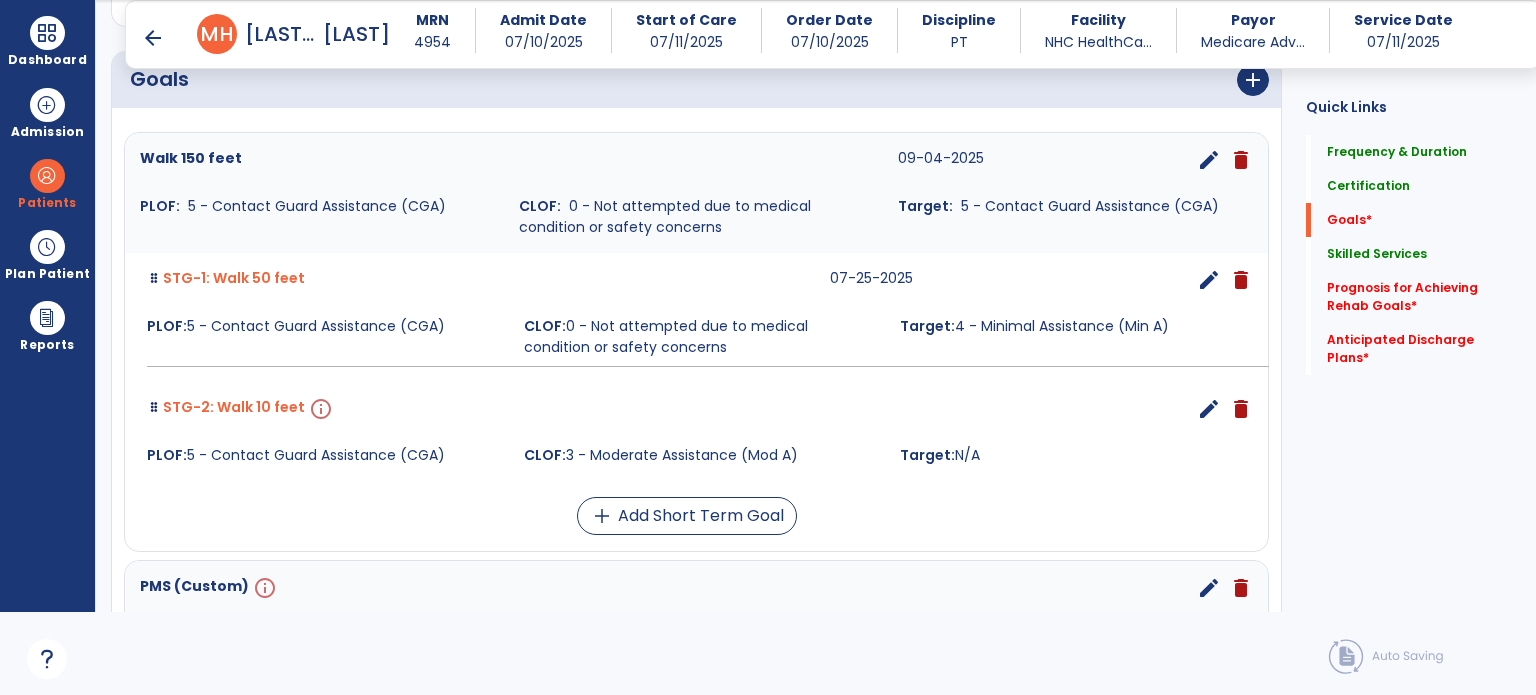 click on "edit" at bounding box center [1209, 409] 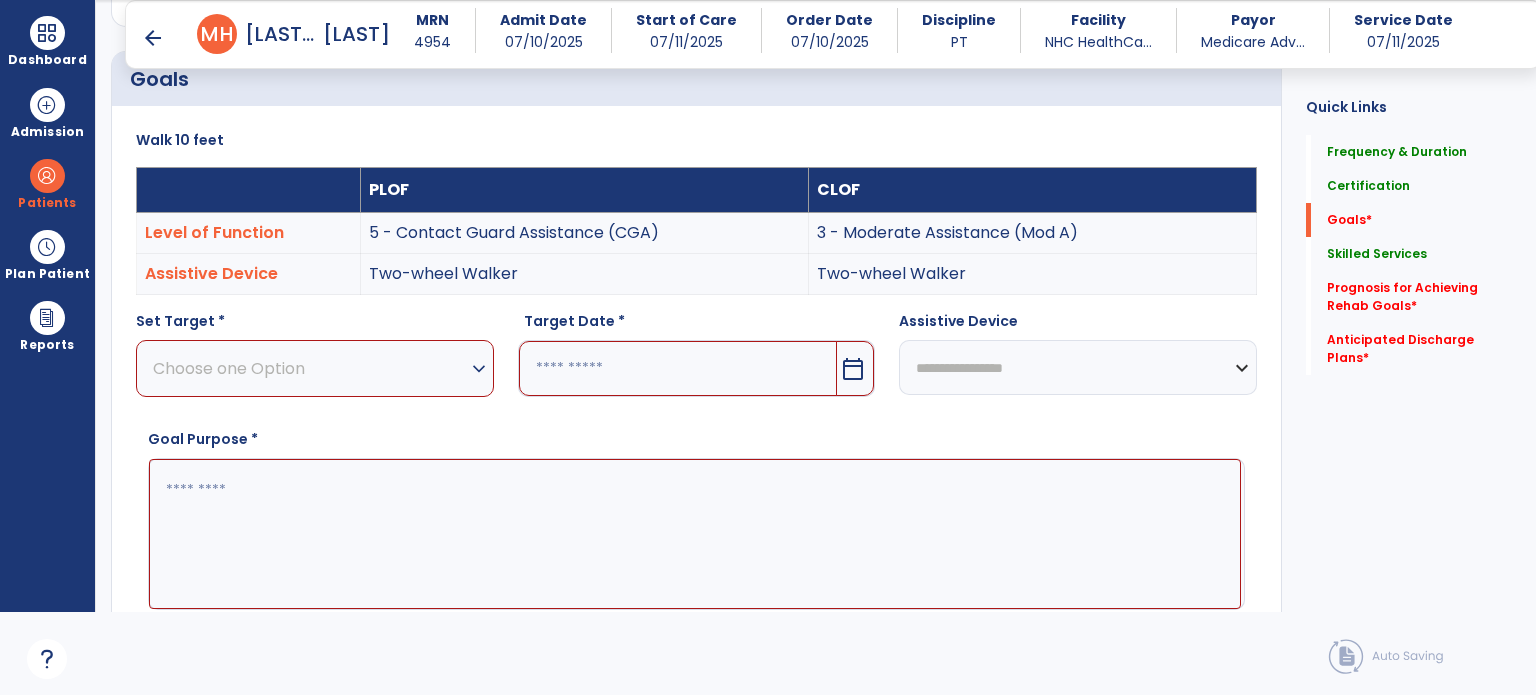 scroll, scrollTop: 534, scrollLeft: 0, axis: vertical 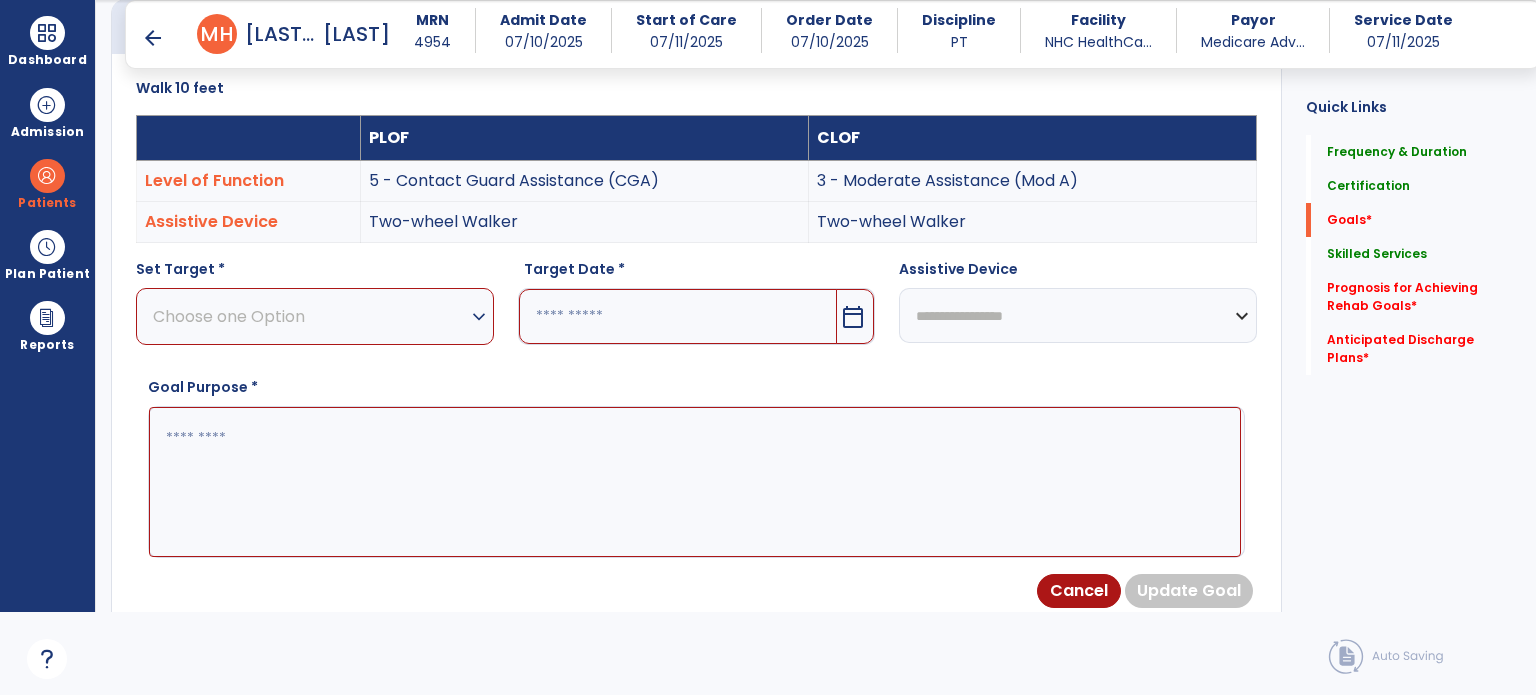 click on "expand_more" at bounding box center (479, 317) 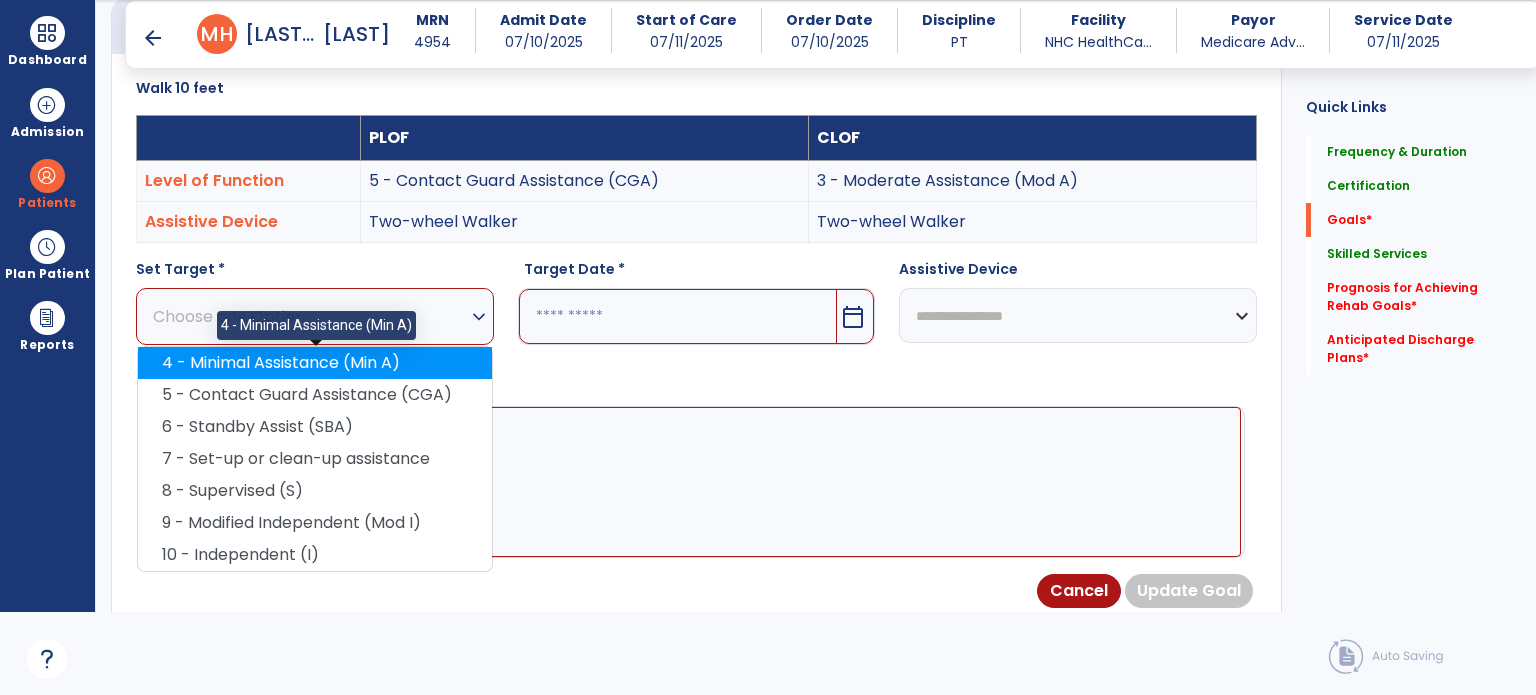 click on "4 - Minimal Assistance (Min A)" at bounding box center (315, 363) 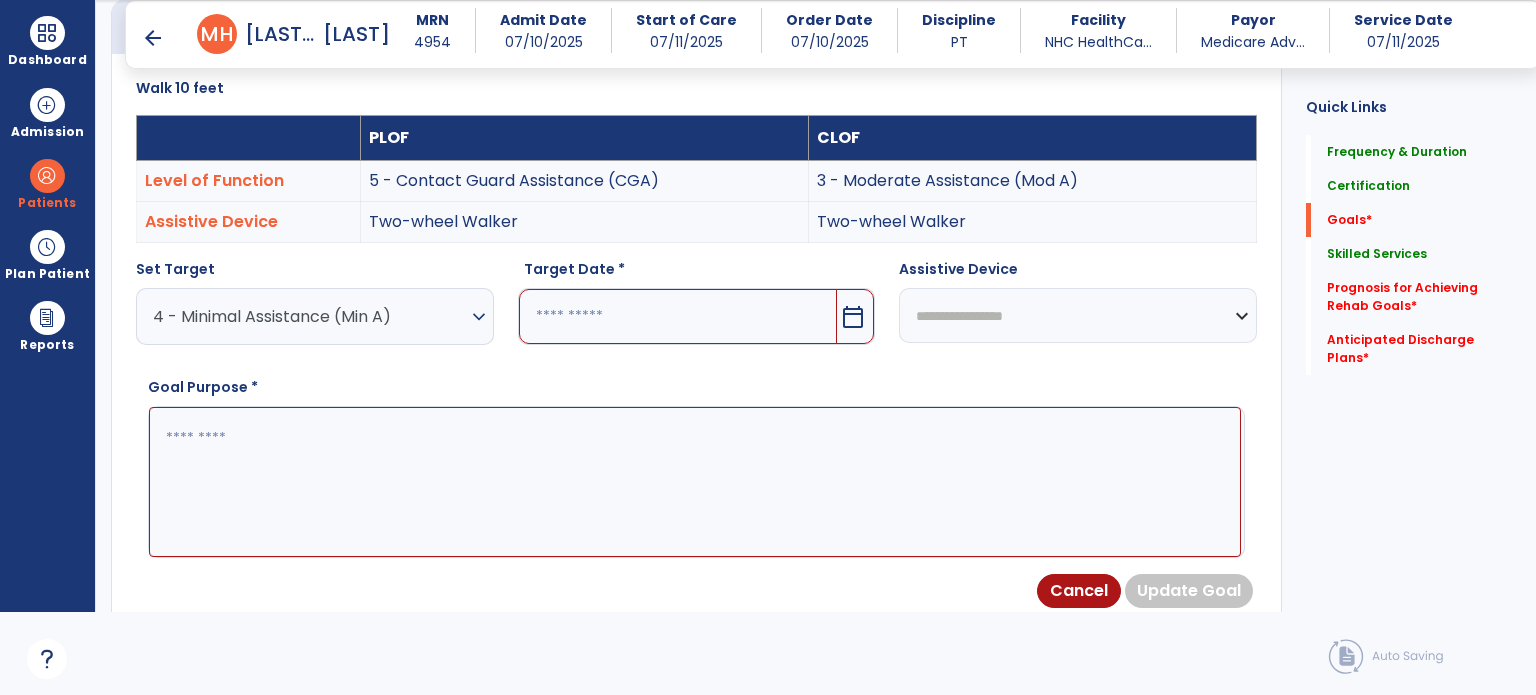 click at bounding box center (678, 316) 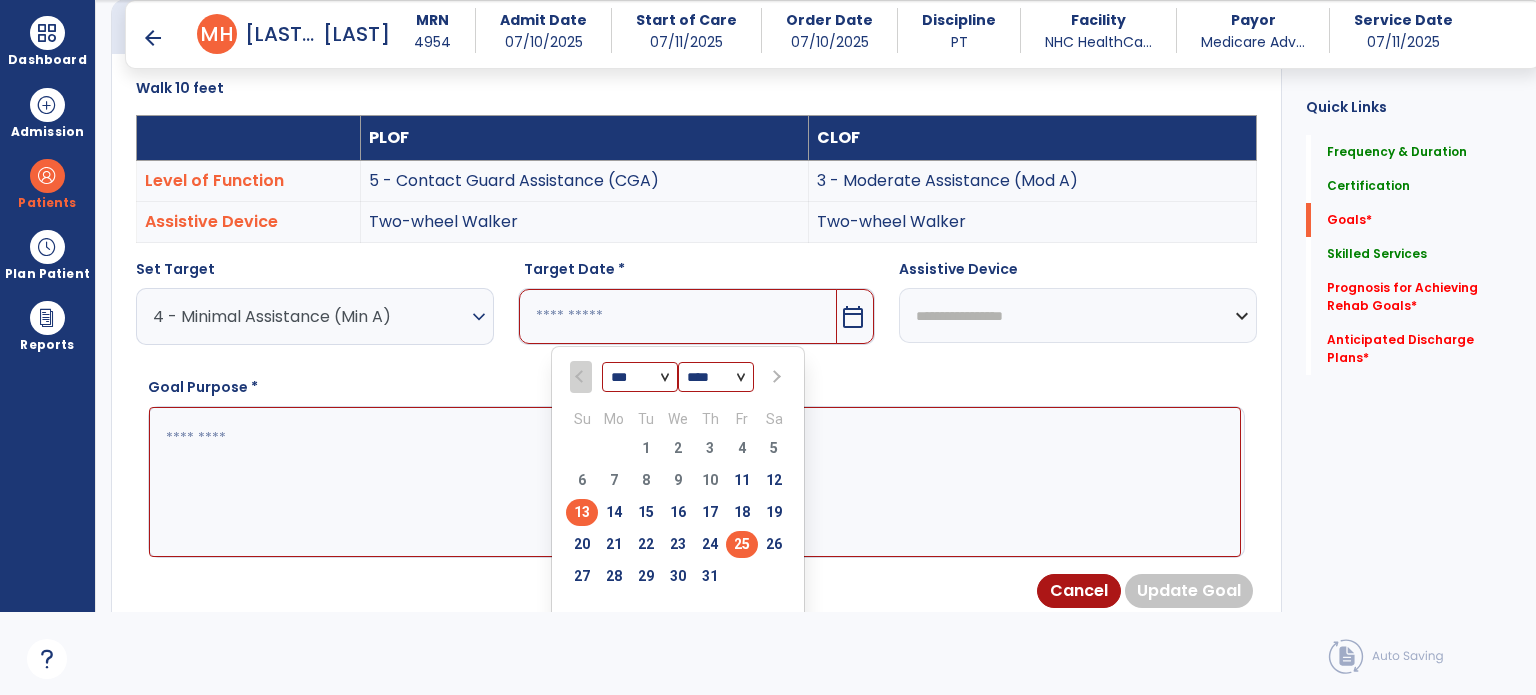 click on "25" at bounding box center [742, 544] 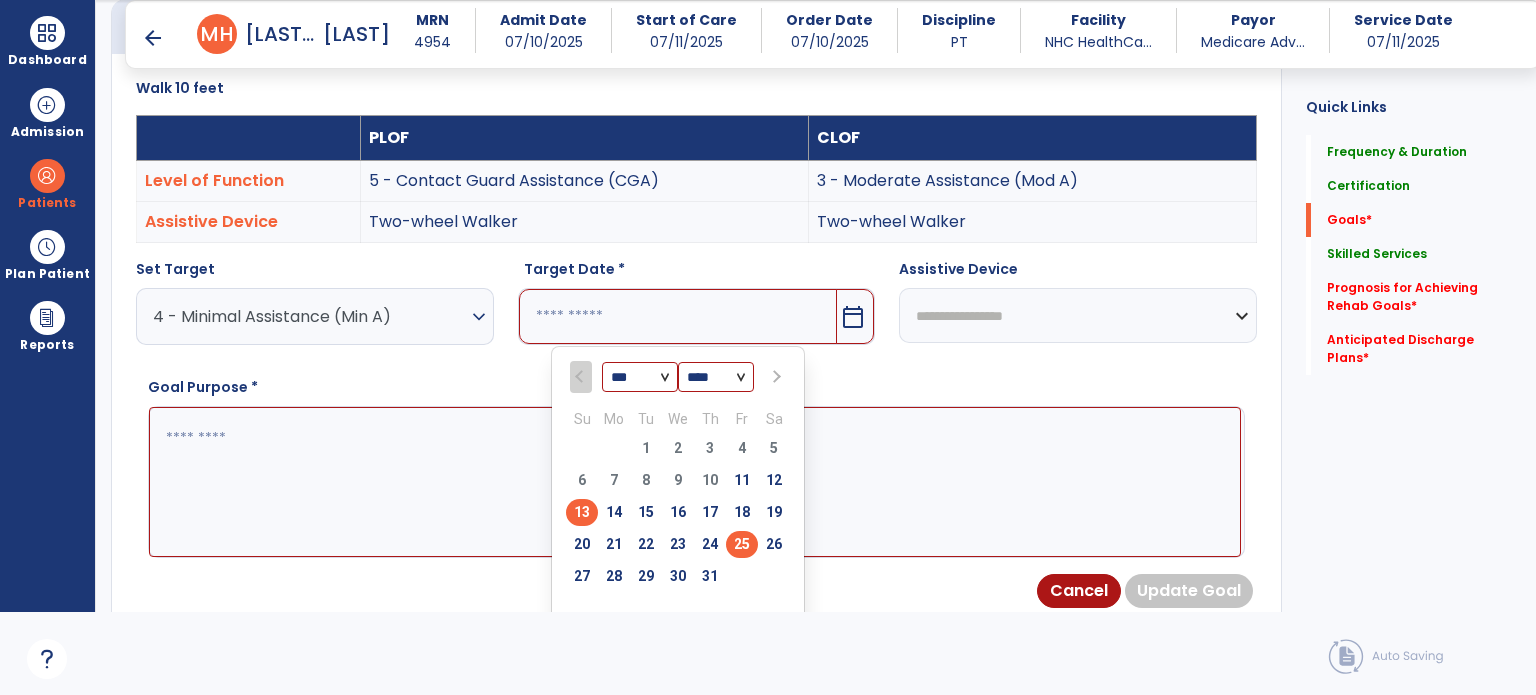 type on "*********" 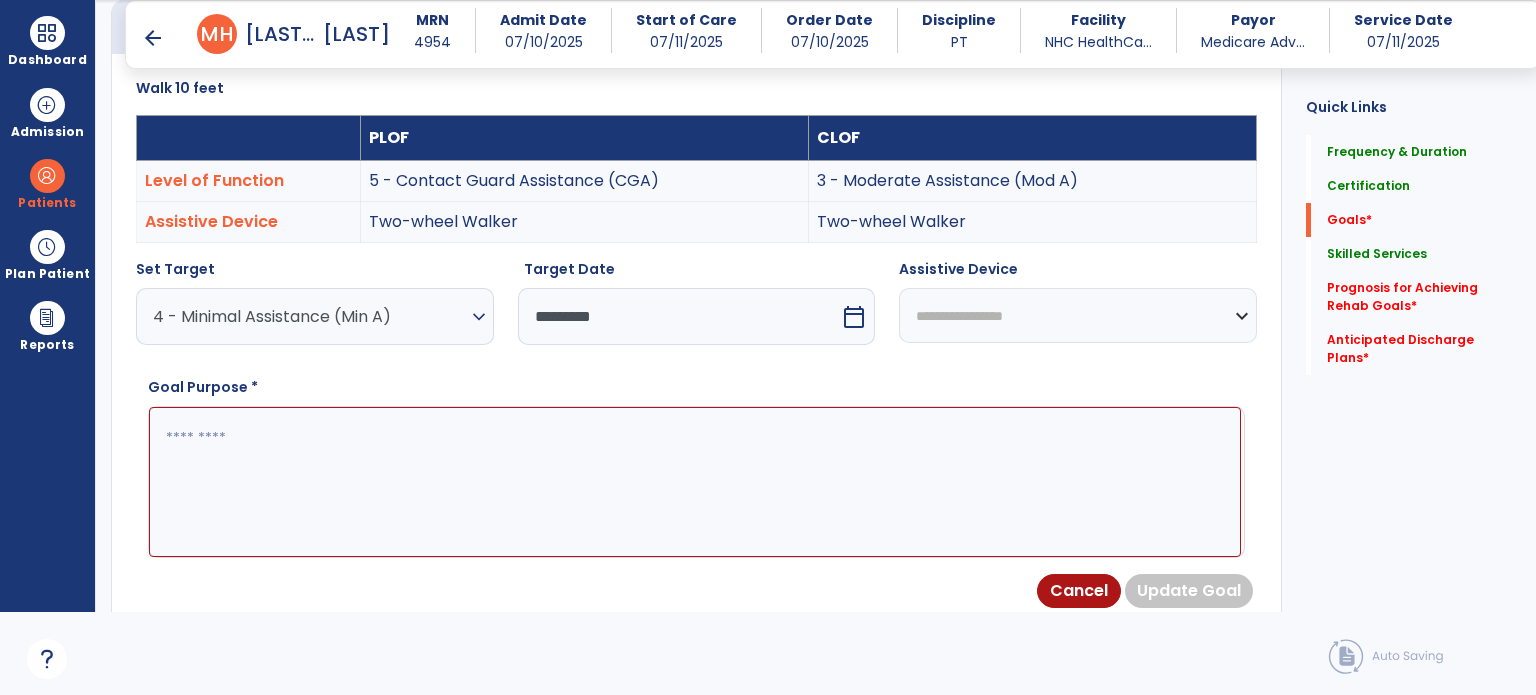click at bounding box center (695, 482) 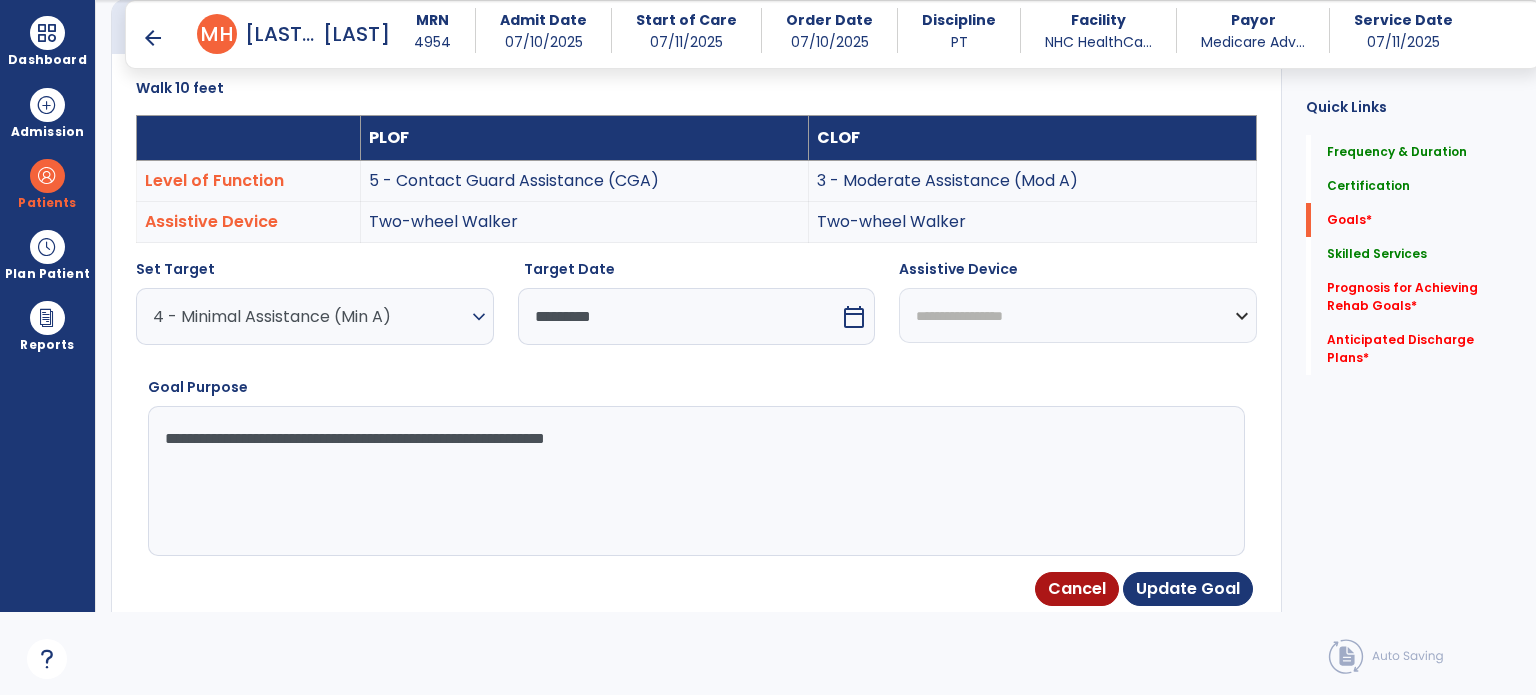 type on "**********" 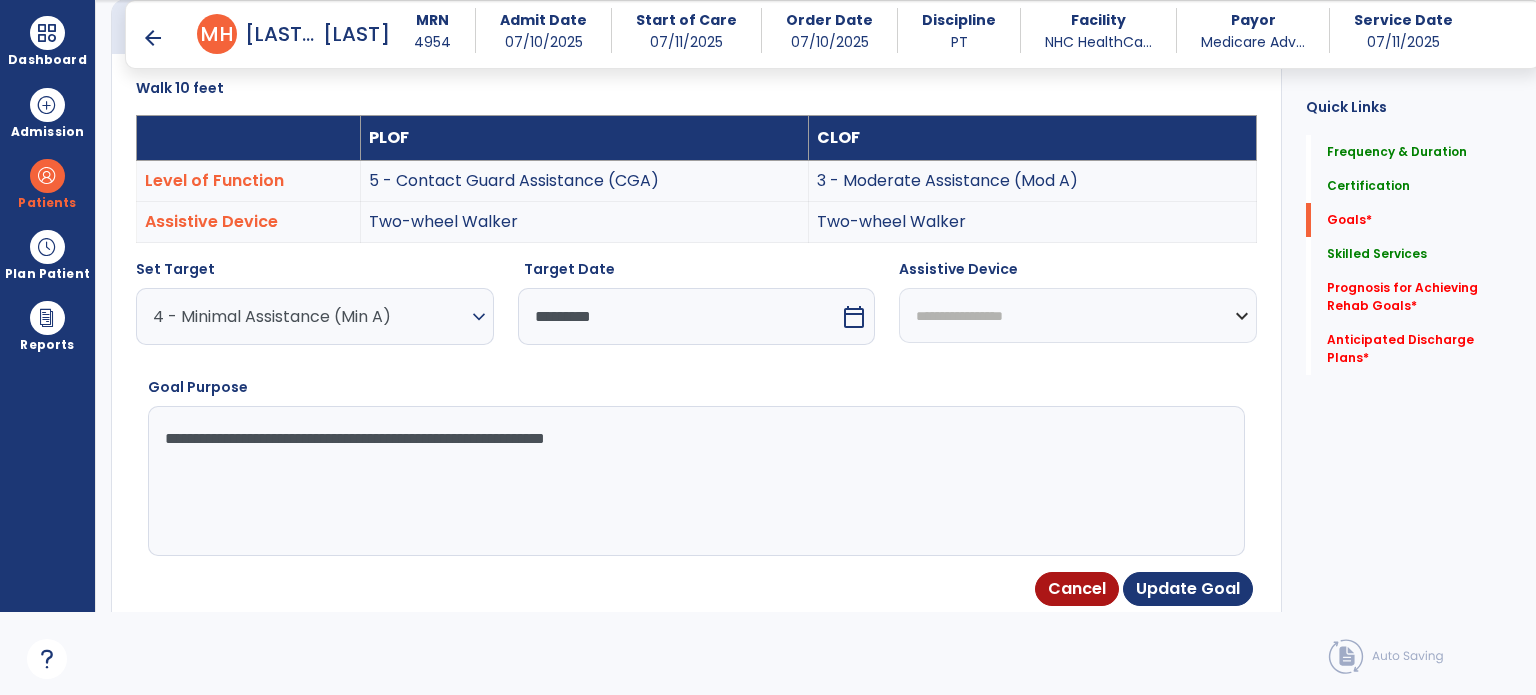 select on "**********" 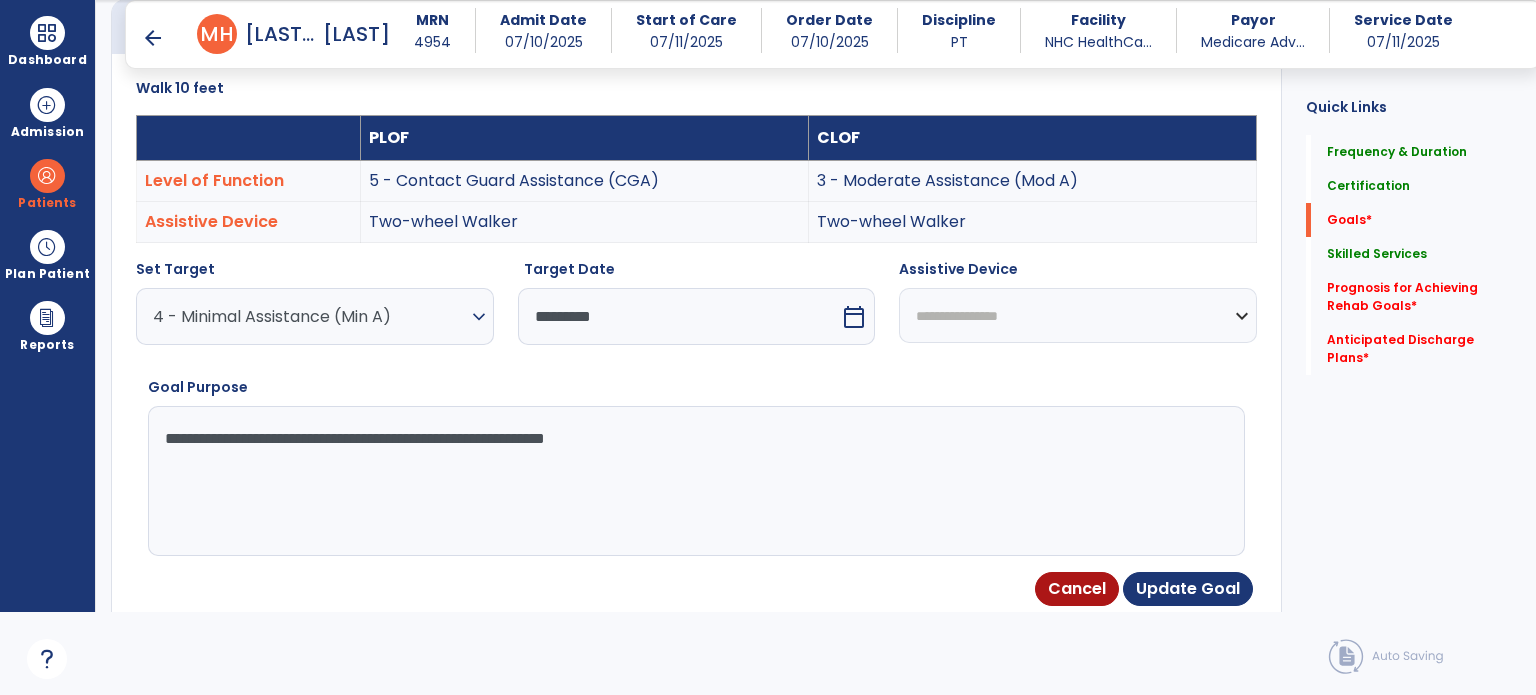 click on "**********" at bounding box center (1078, 315) 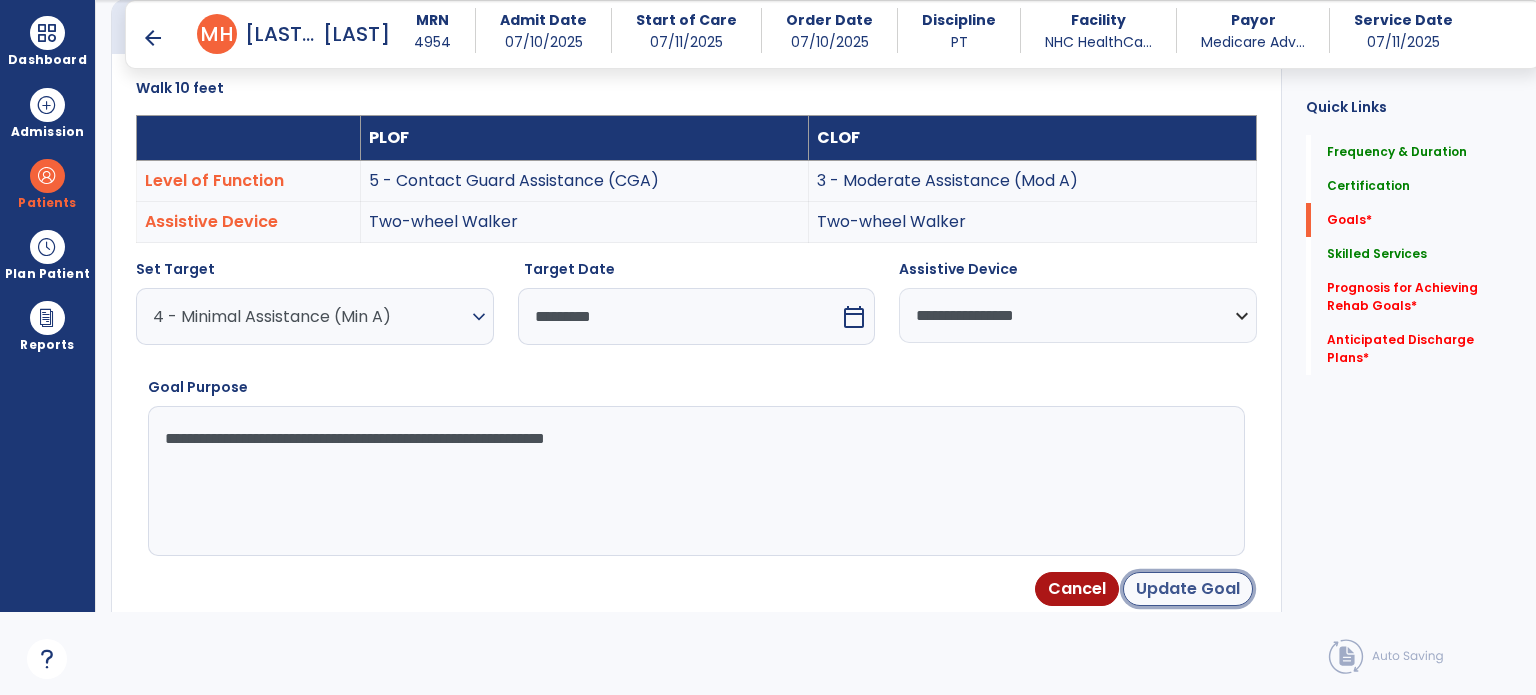 click on "Update Goal" at bounding box center [1188, 589] 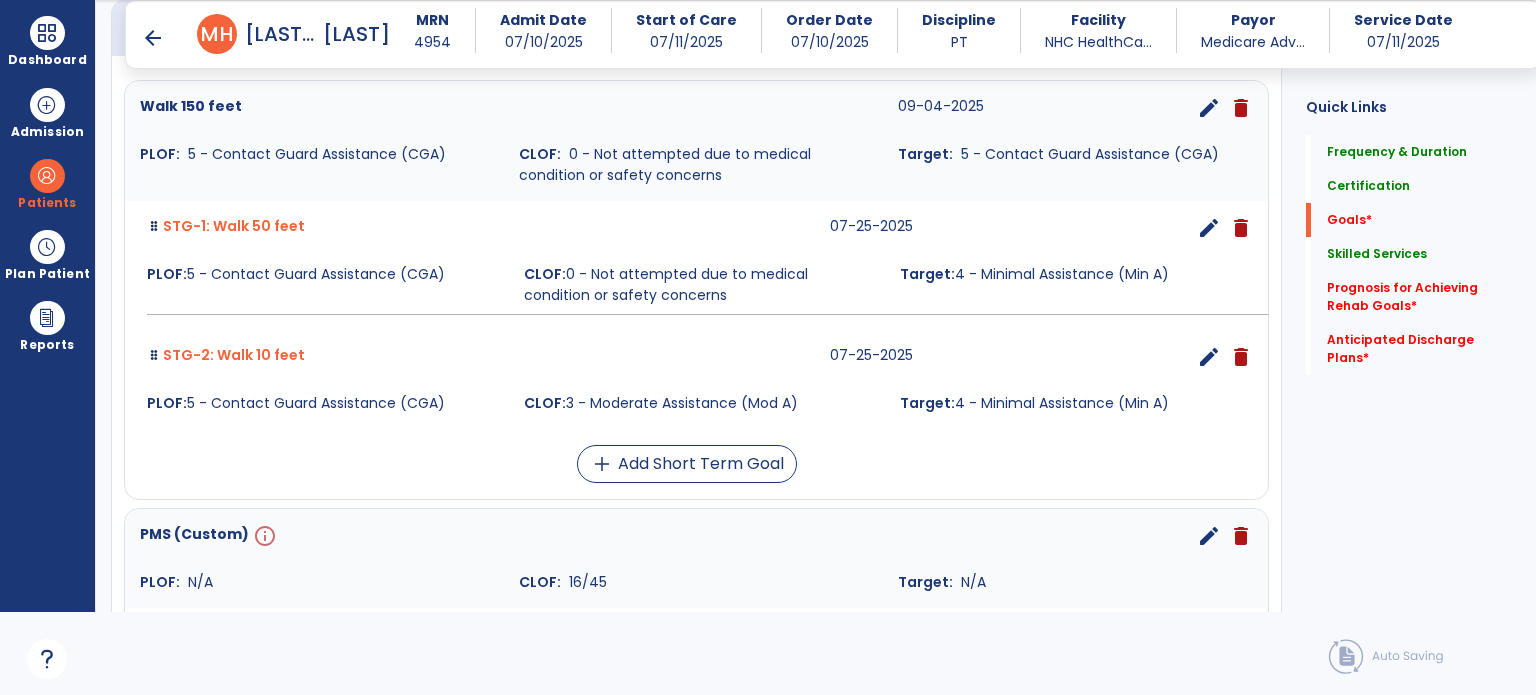 click on "edit" at bounding box center [1209, 536] 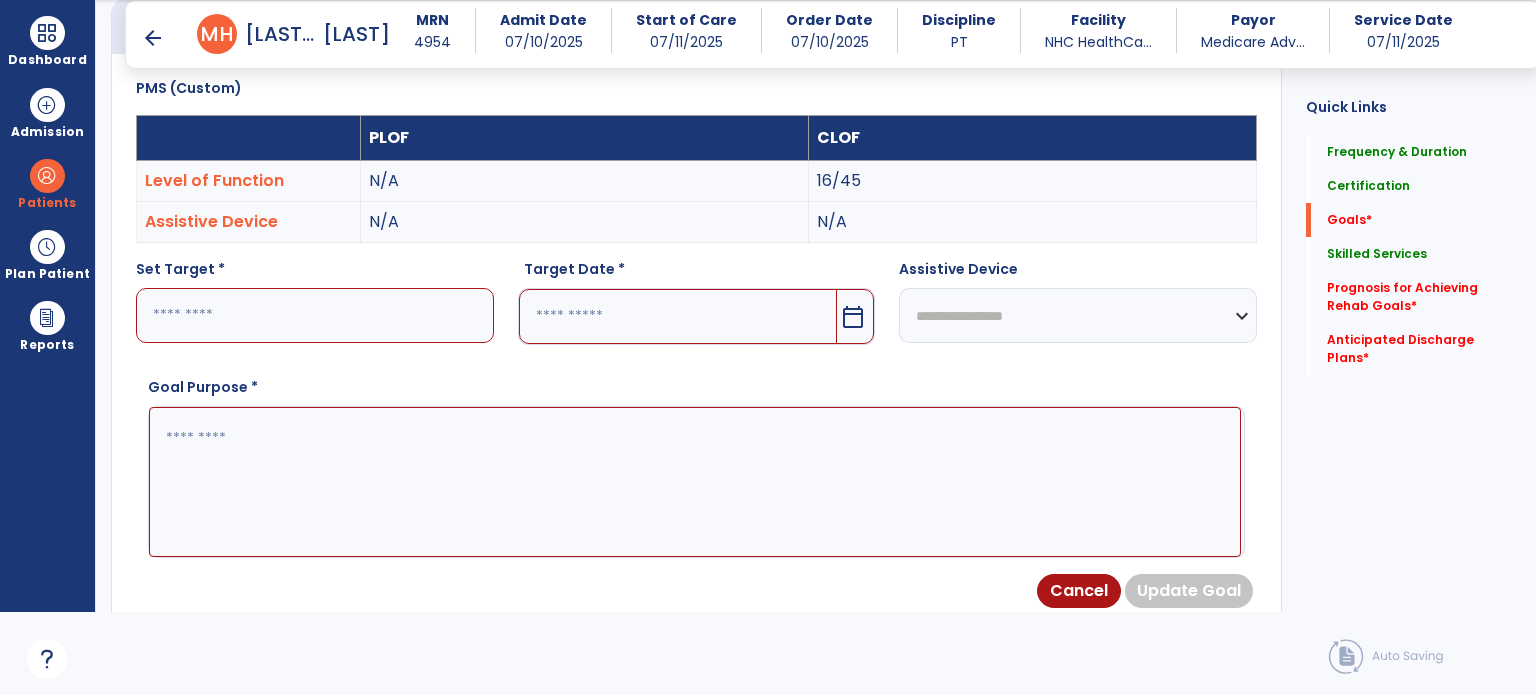 click at bounding box center [695, 482] 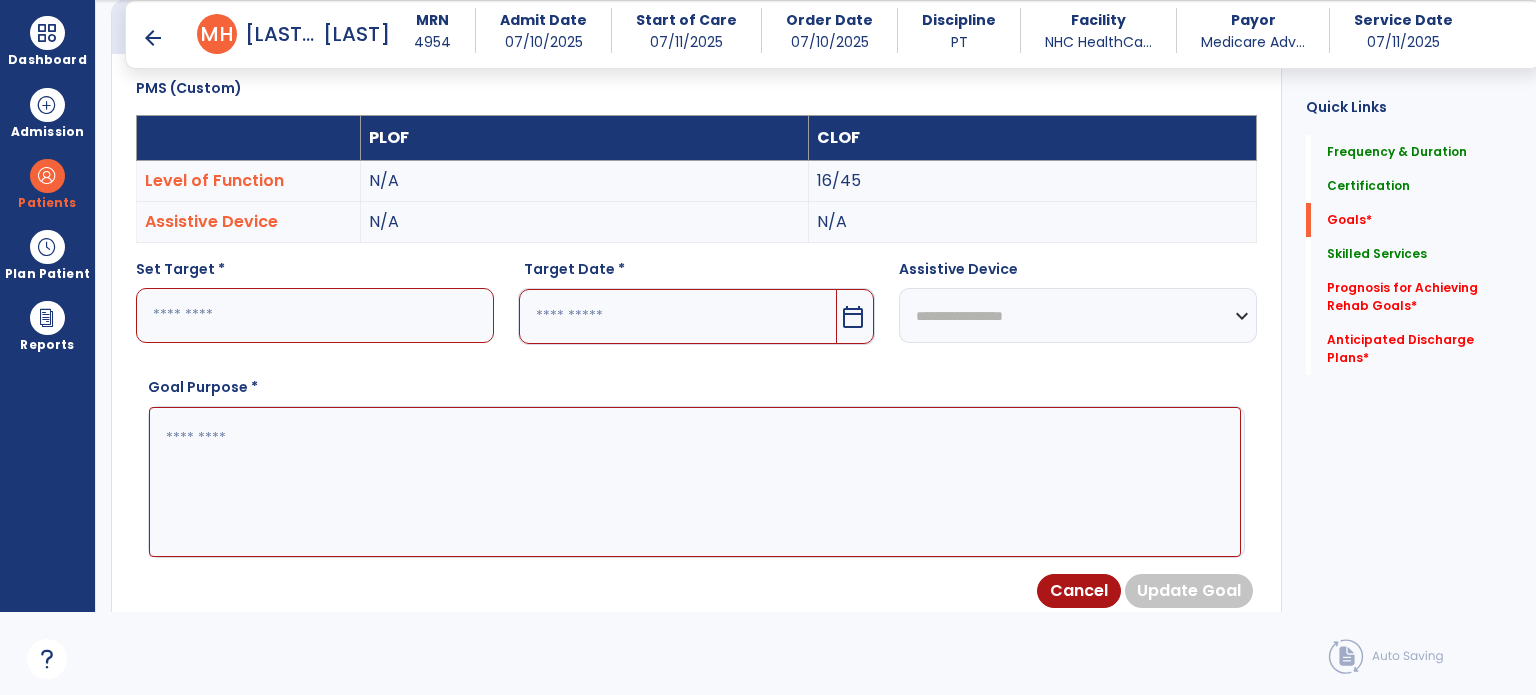 click at bounding box center [695, 482] 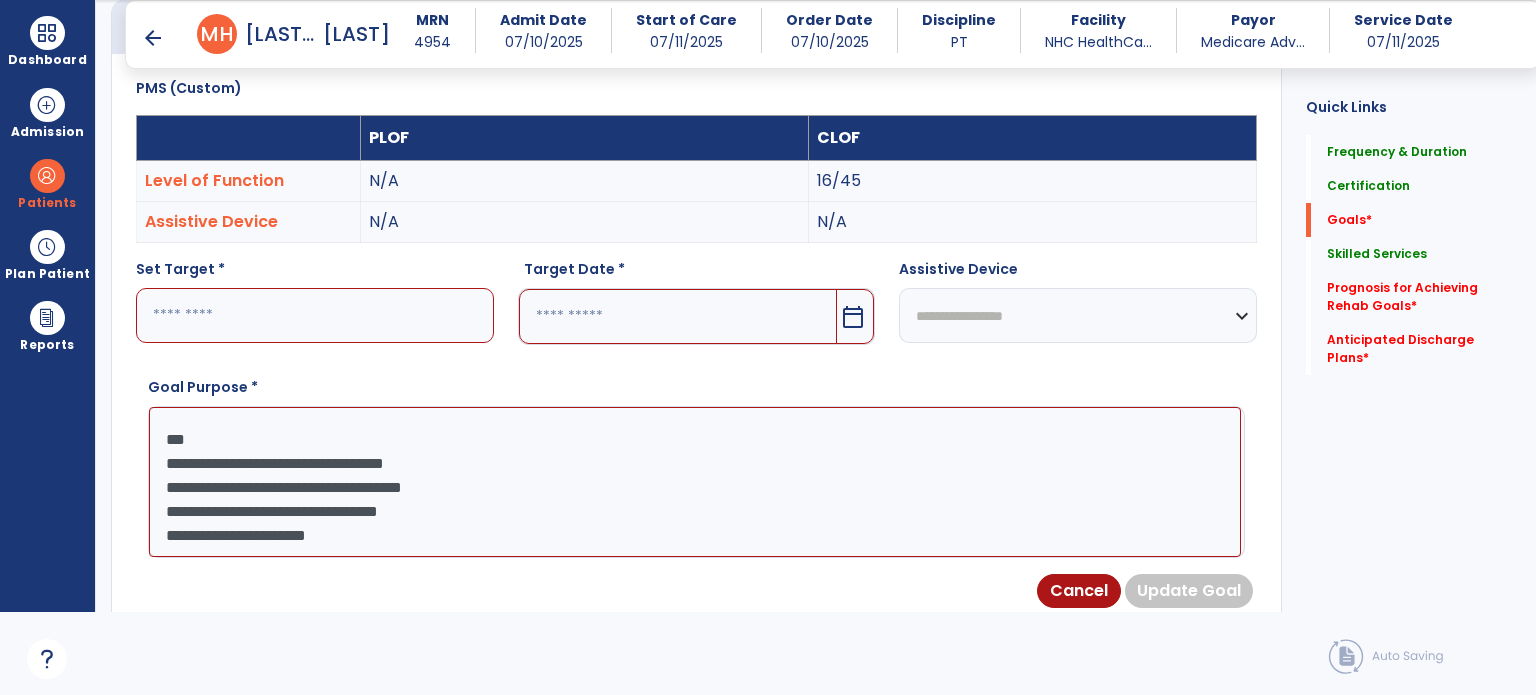 scroll, scrollTop: 16, scrollLeft: 0, axis: vertical 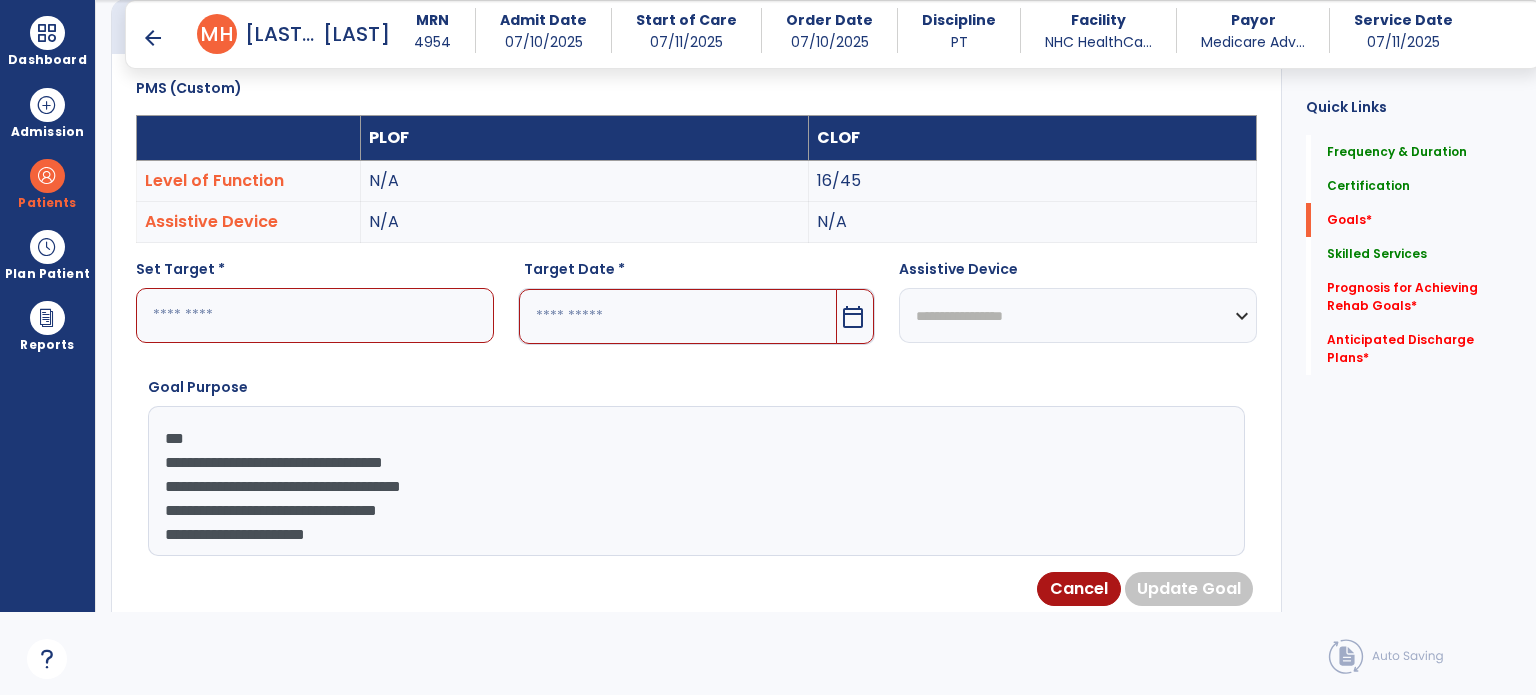 click on "**********" at bounding box center [695, 481] 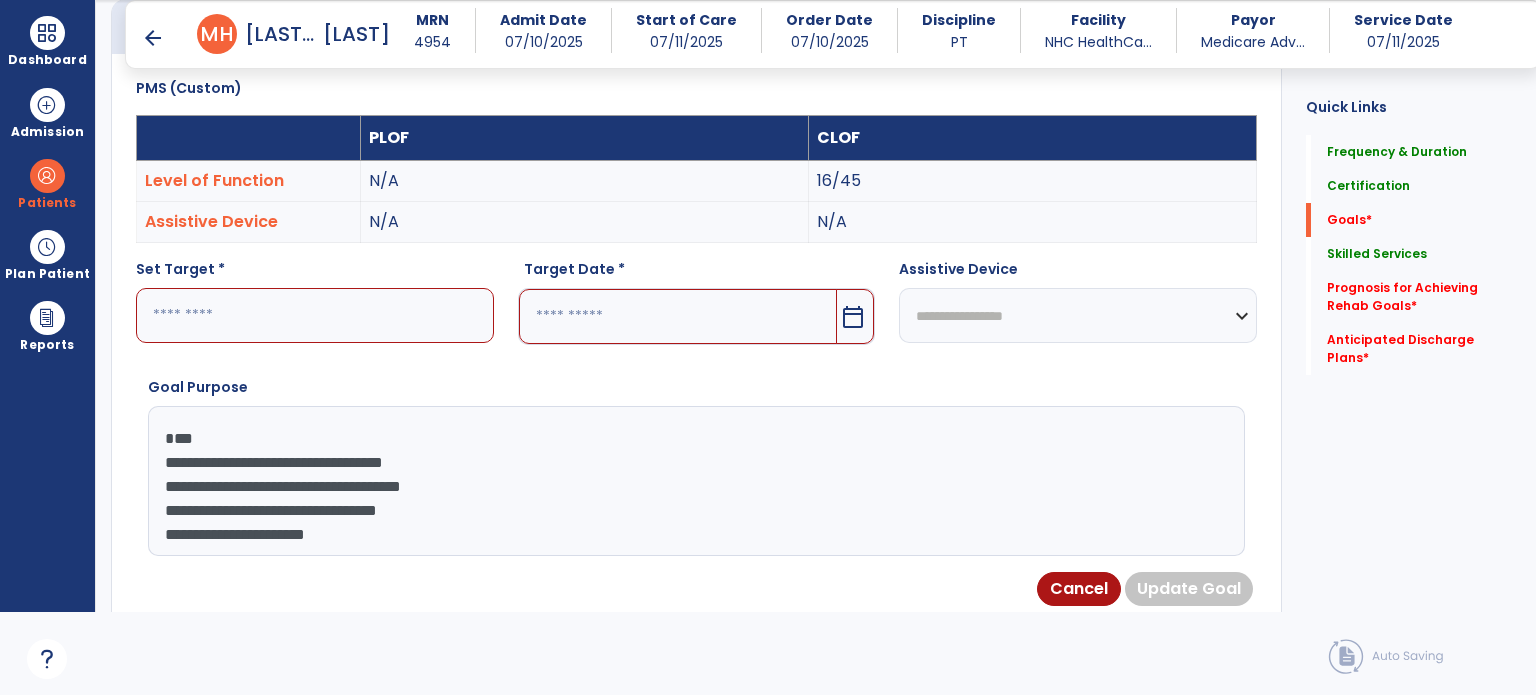 click at bounding box center (315, 315) 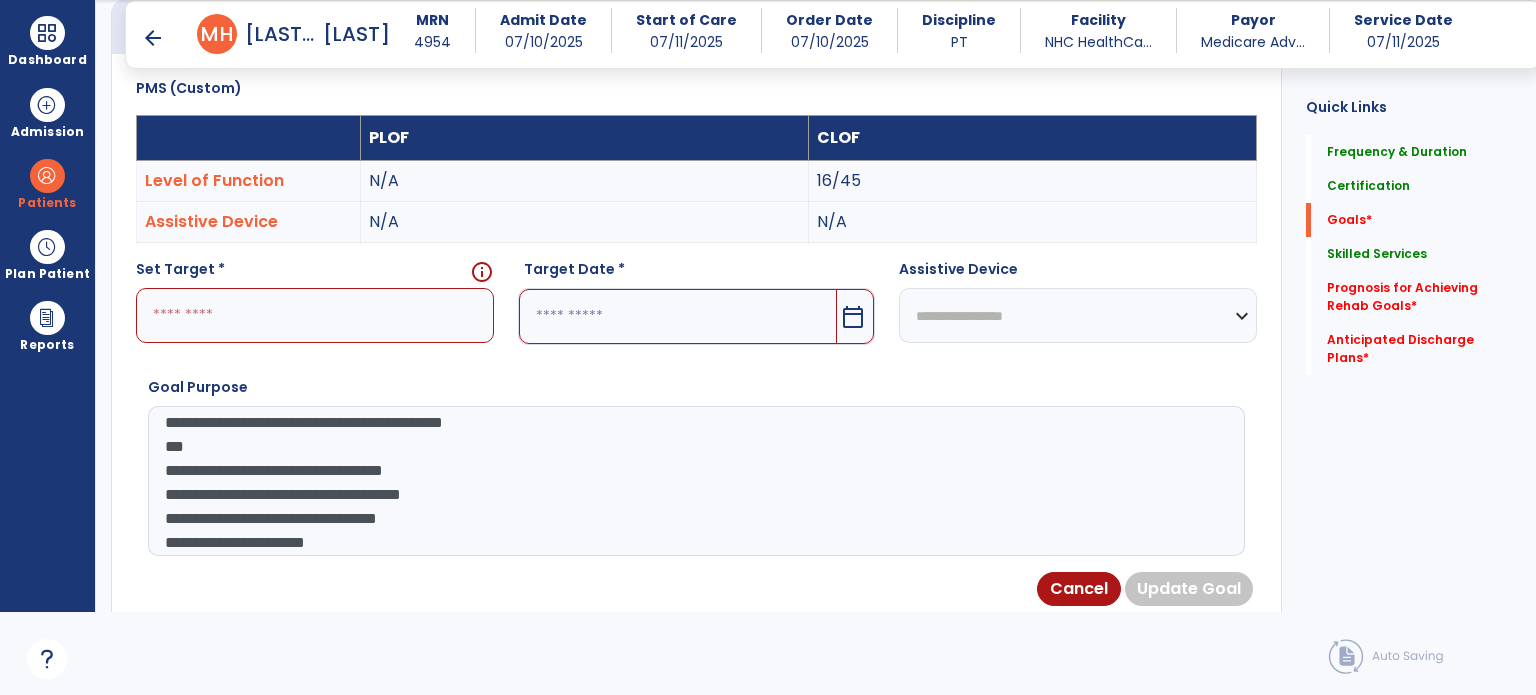 type on "**********" 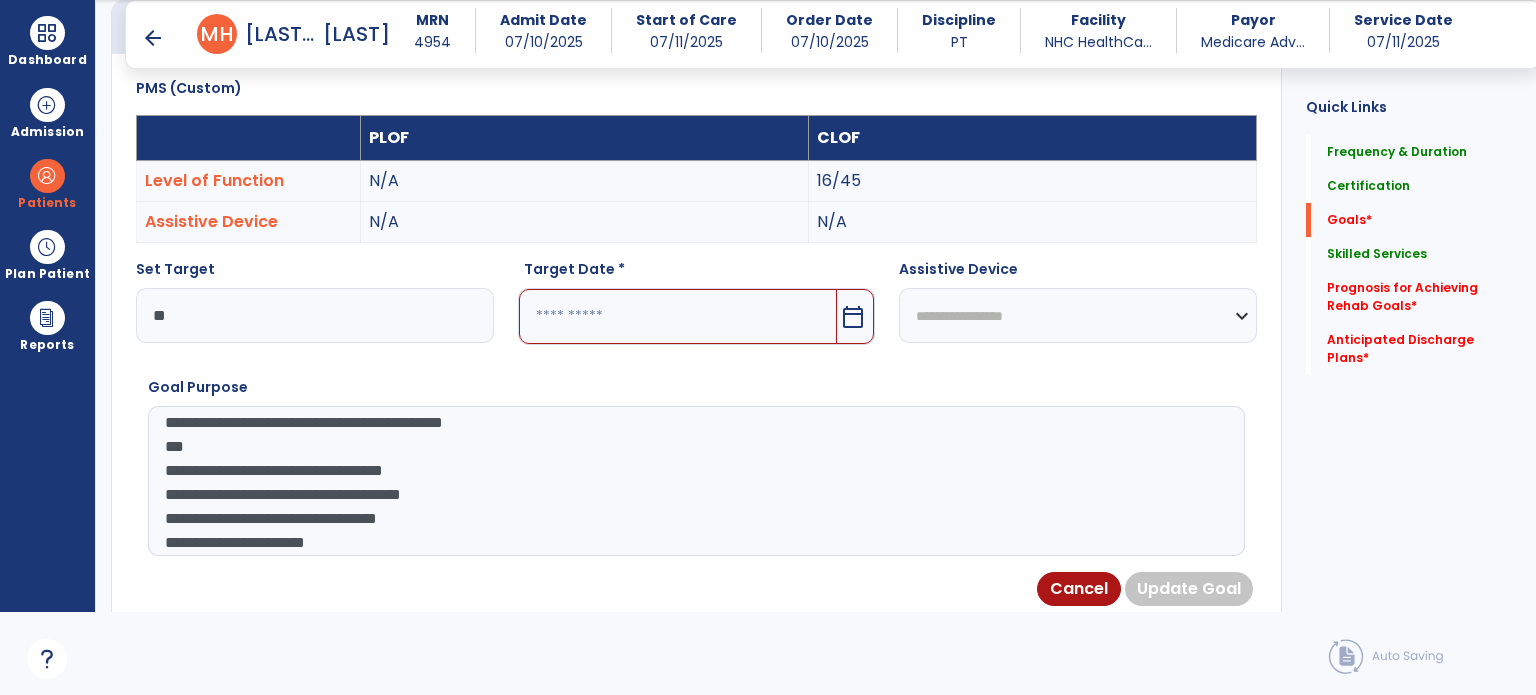 type on "**" 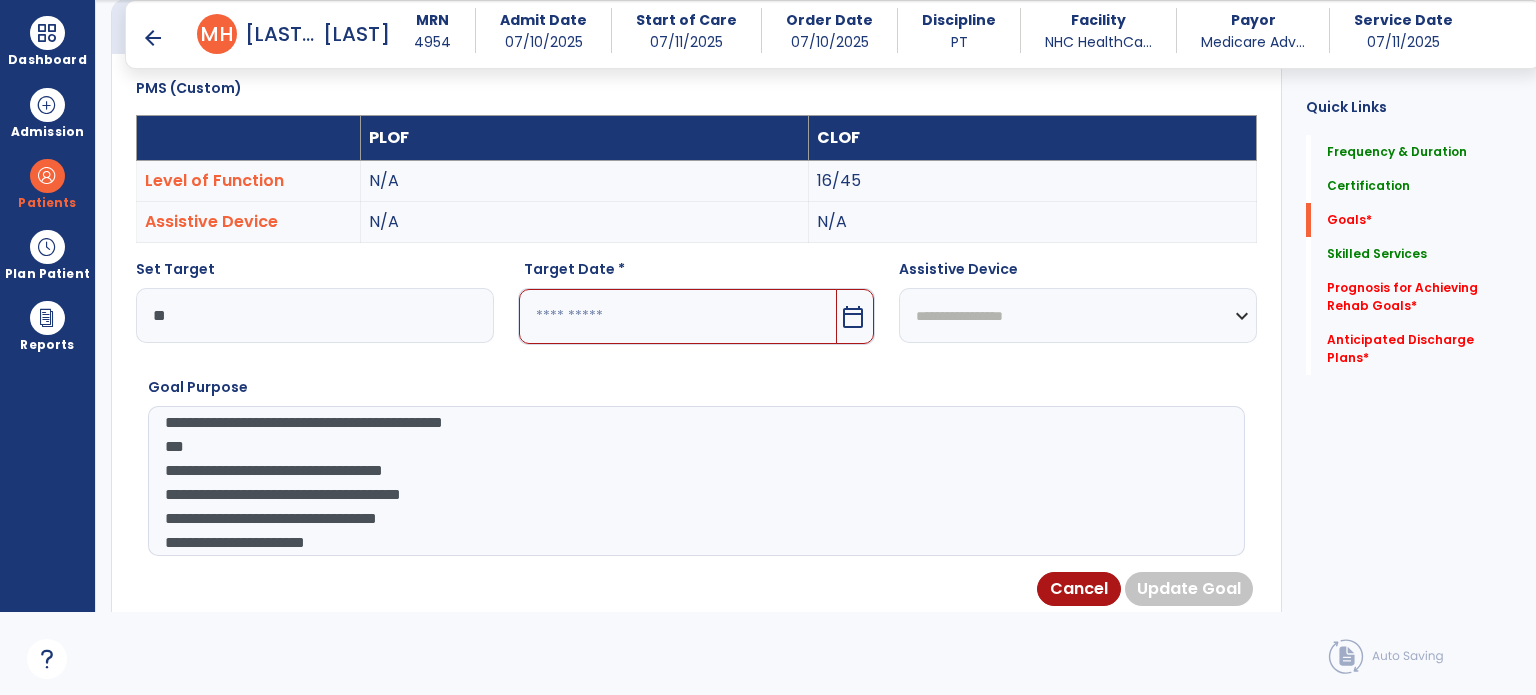click at bounding box center [678, 316] 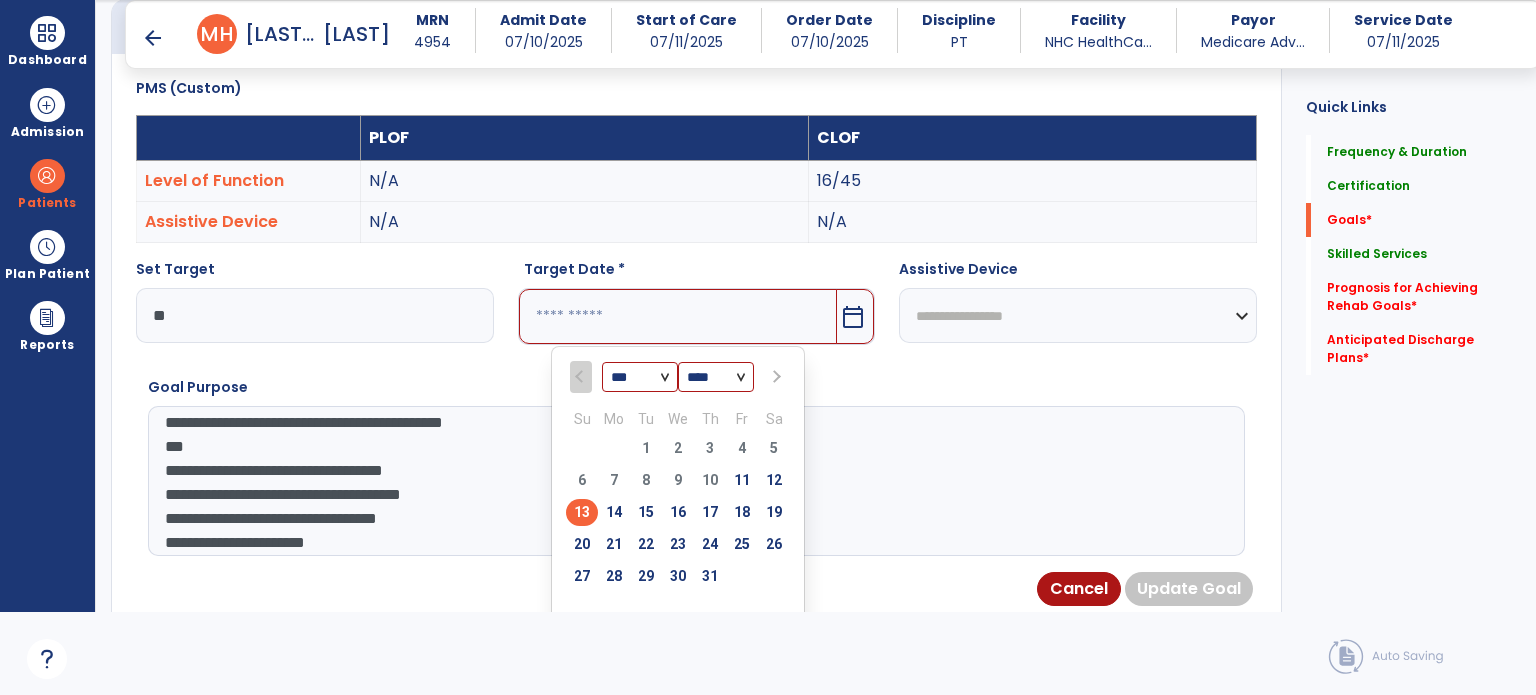 click at bounding box center (775, 377) 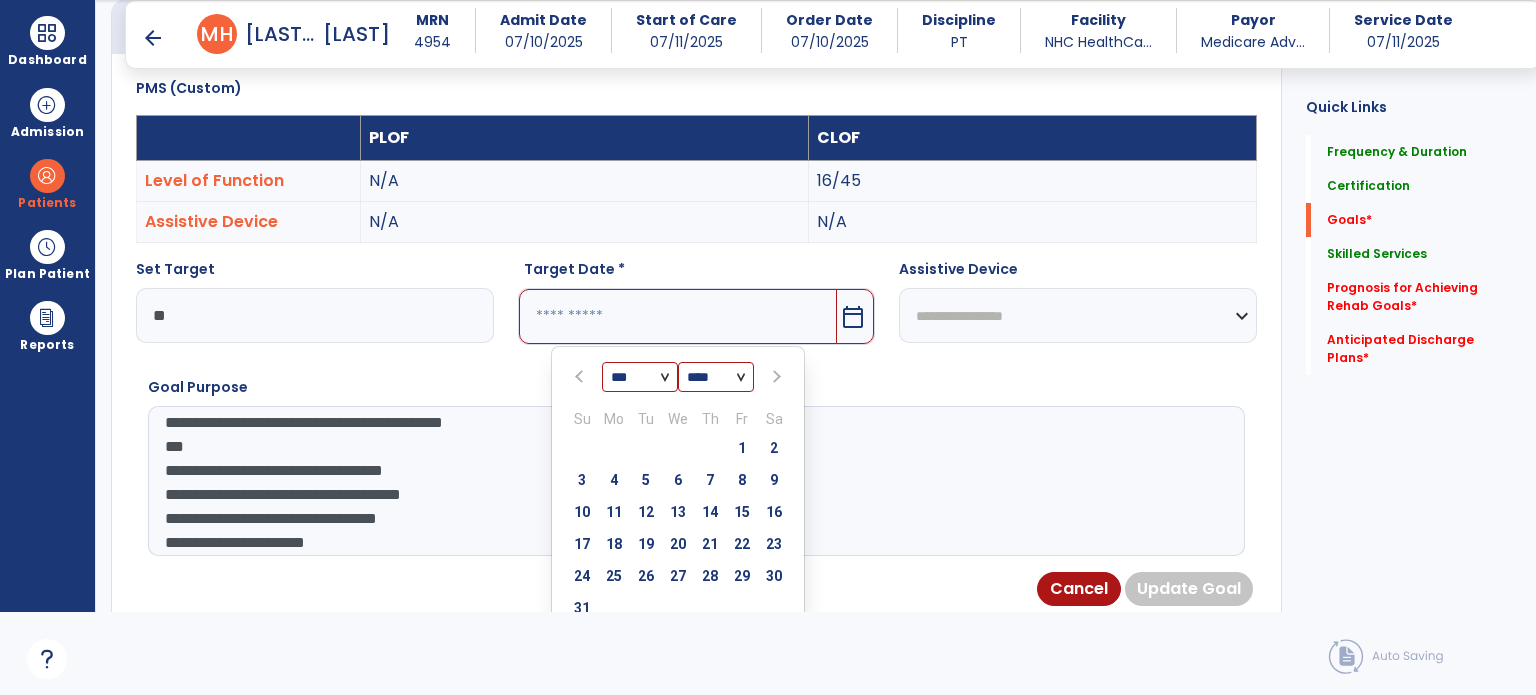 click at bounding box center [775, 377] 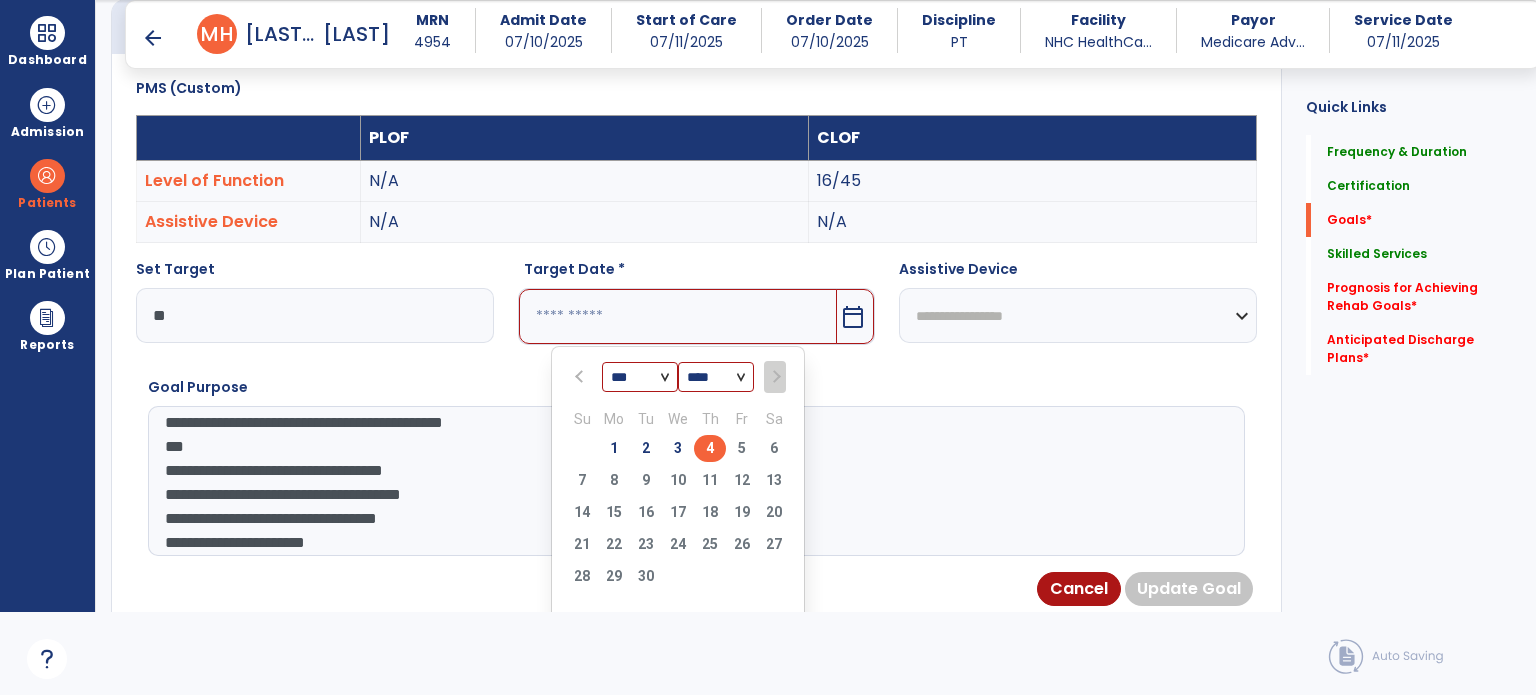 click on "4" at bounding box center (710, 448) 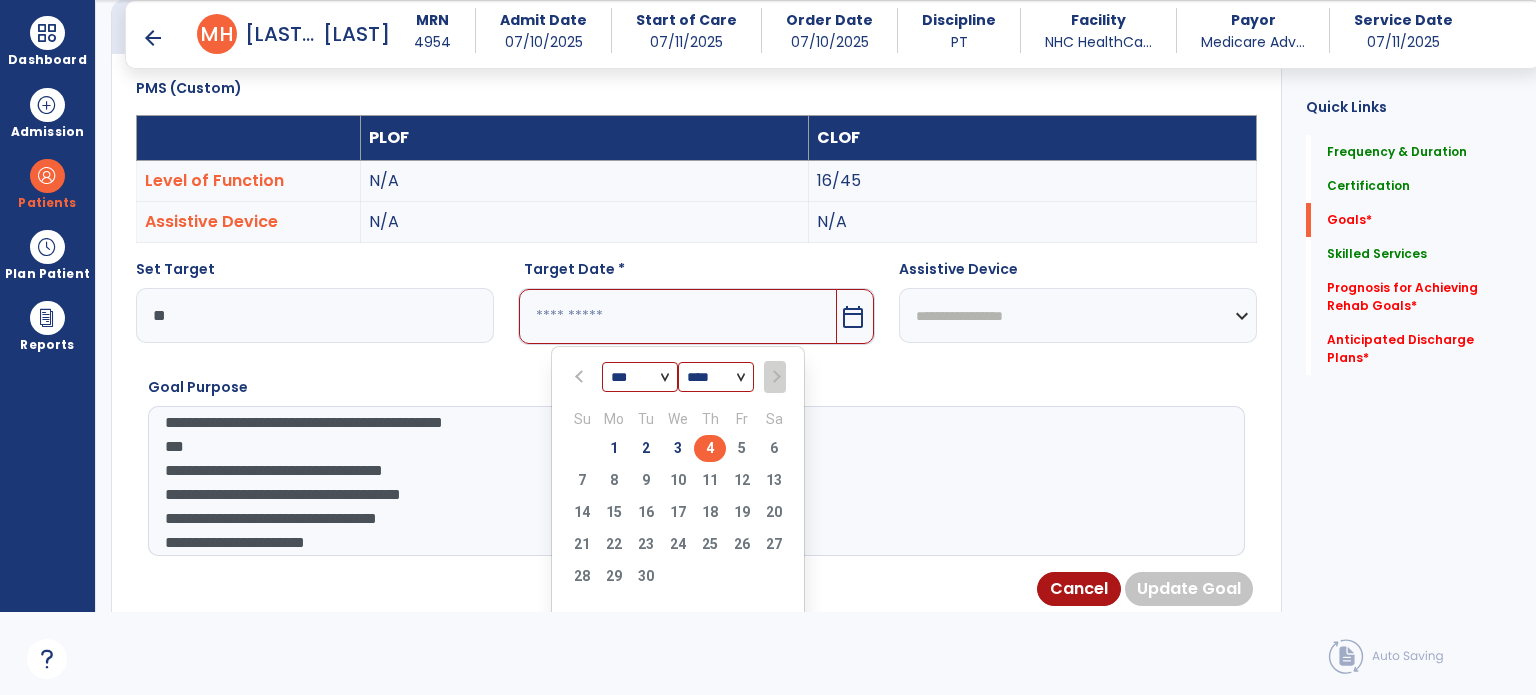 type on "********" 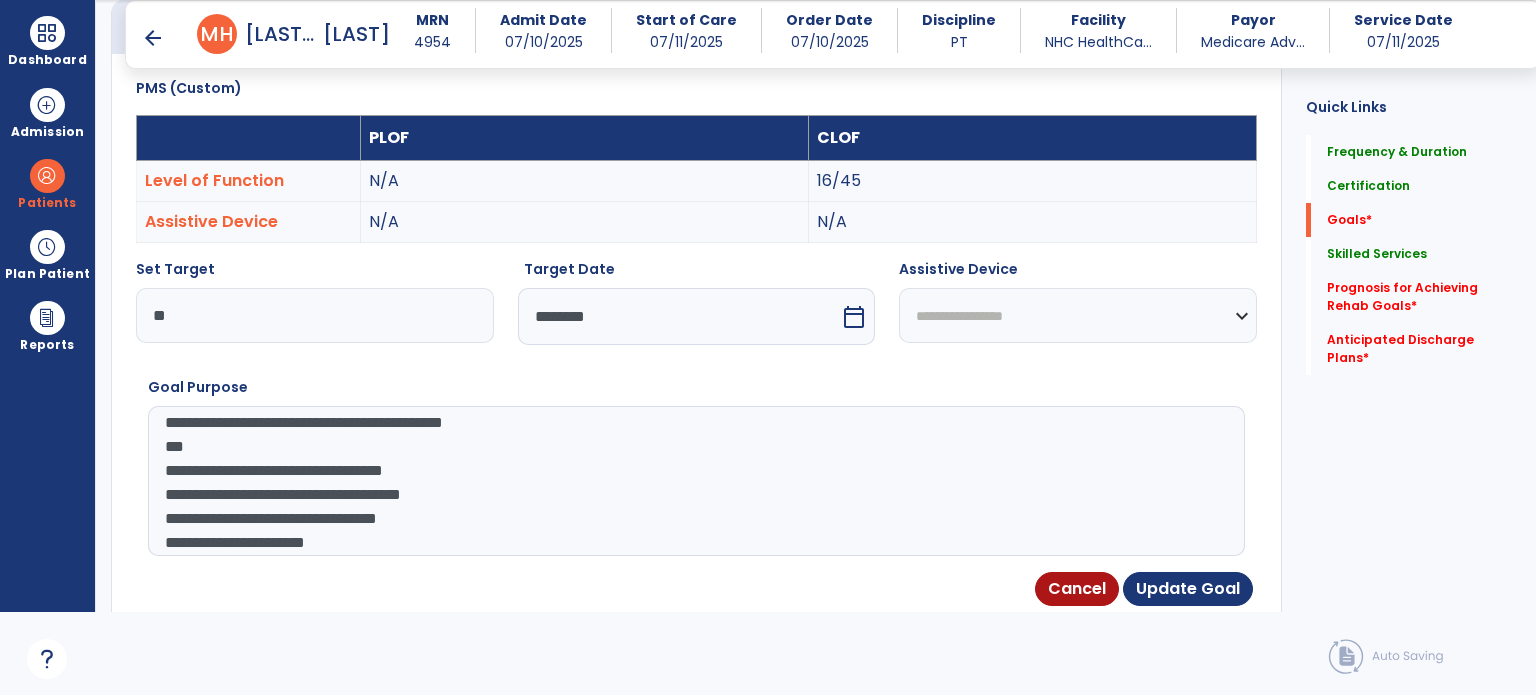 click on "**********" at bounding box center [1078, 315] 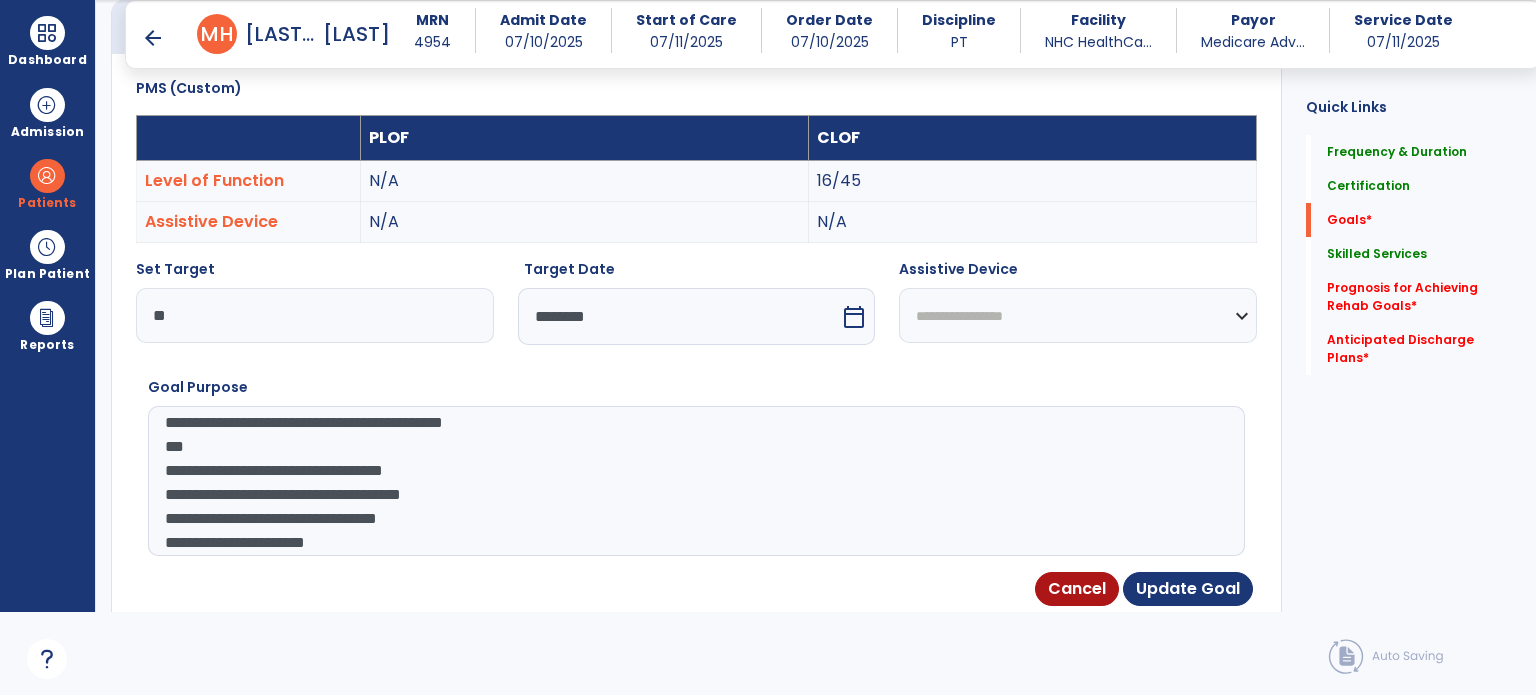 select on "**********" 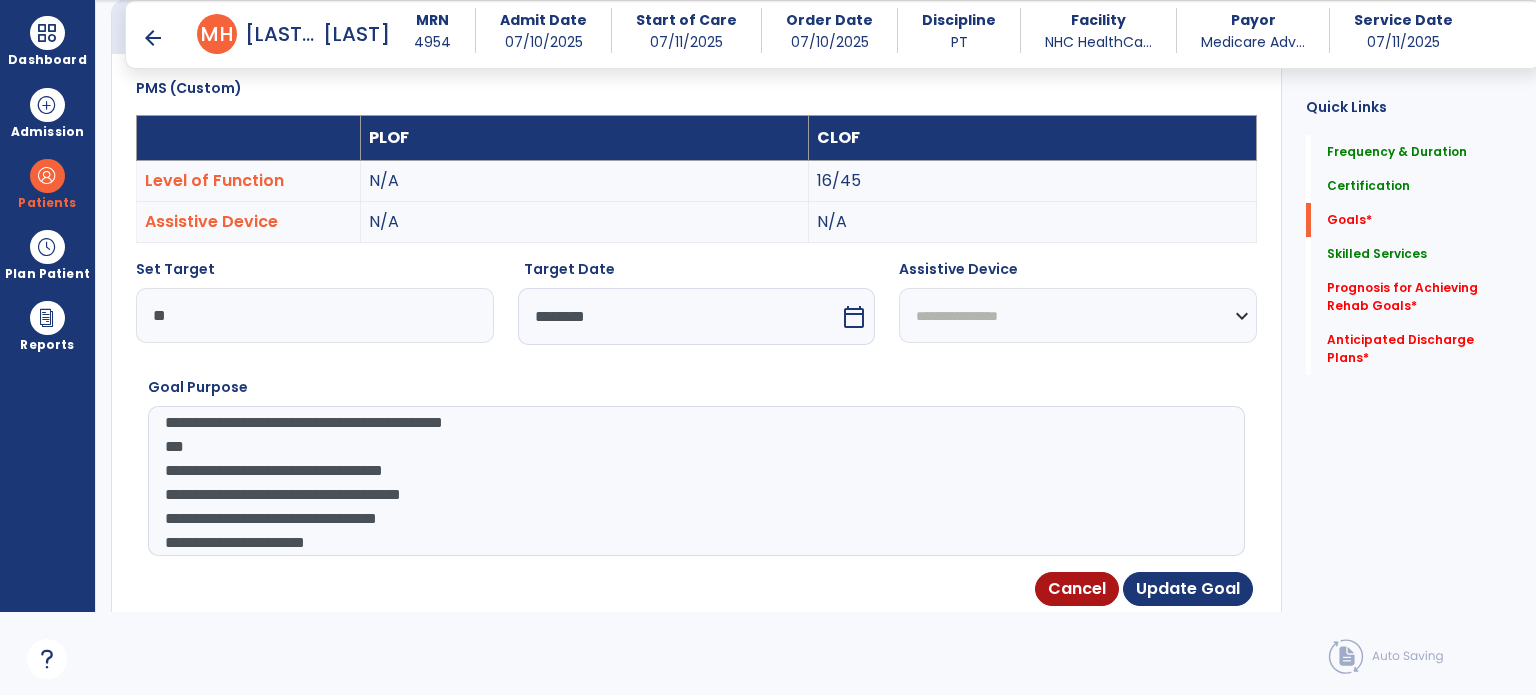 click on "**********" at bounding box center [1078, 315] 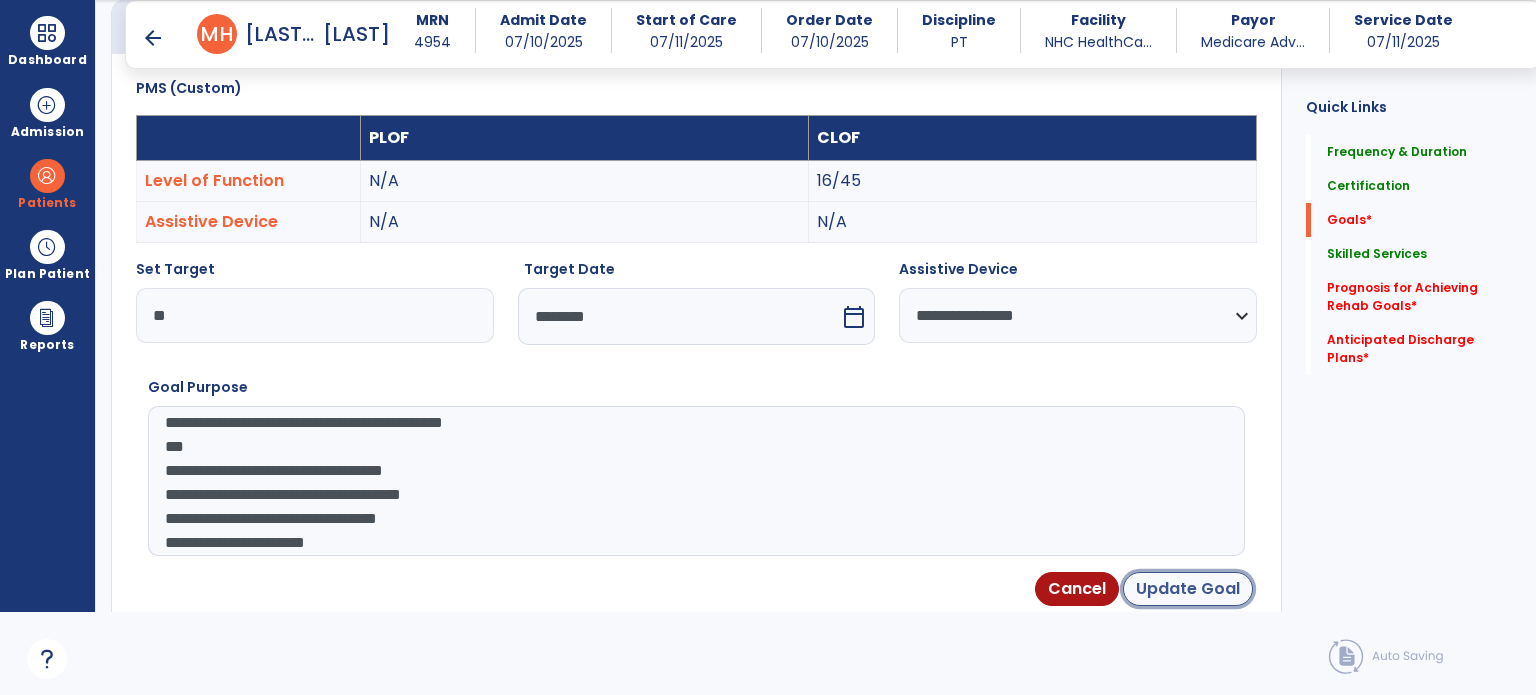 click on "Update Goal" at bounding box center [1188, 589] 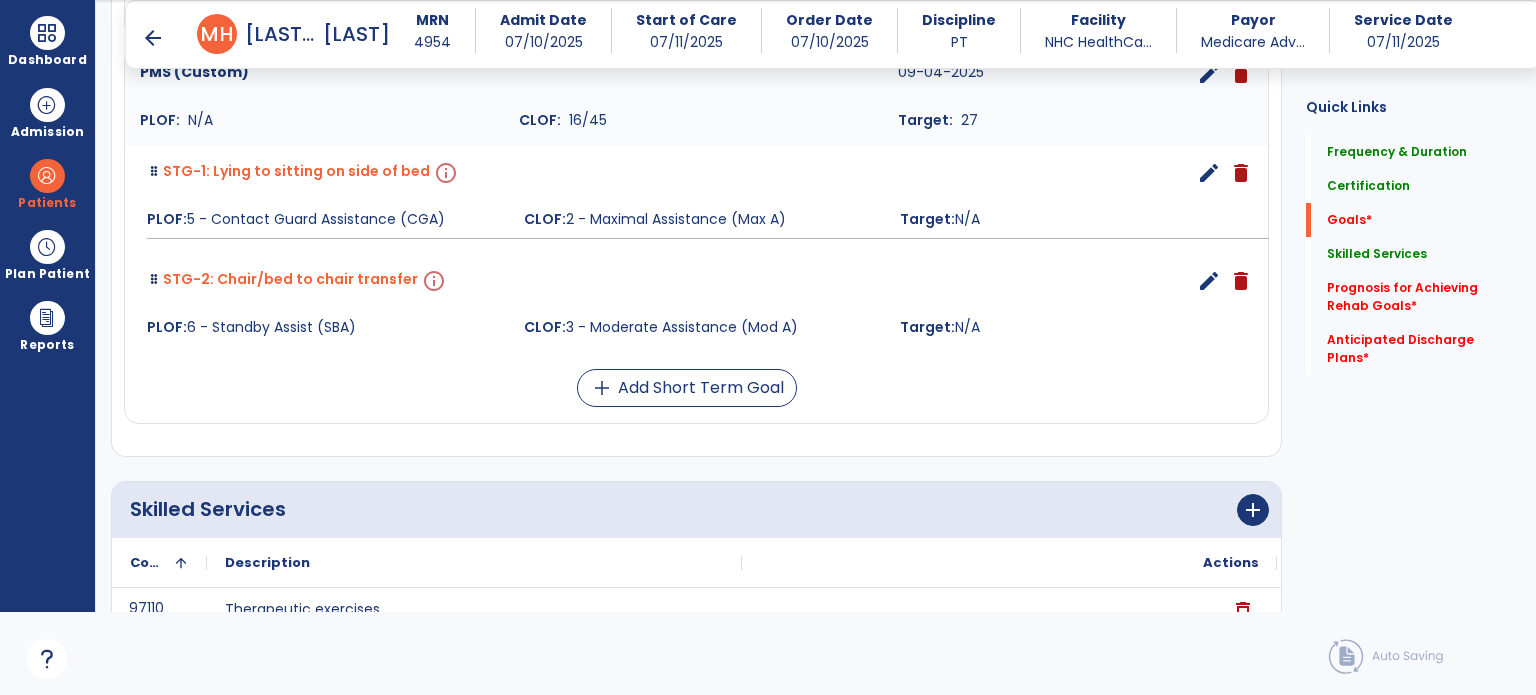 scroll, scrollTop: 996, scrollLeft: 0, axis: vertical 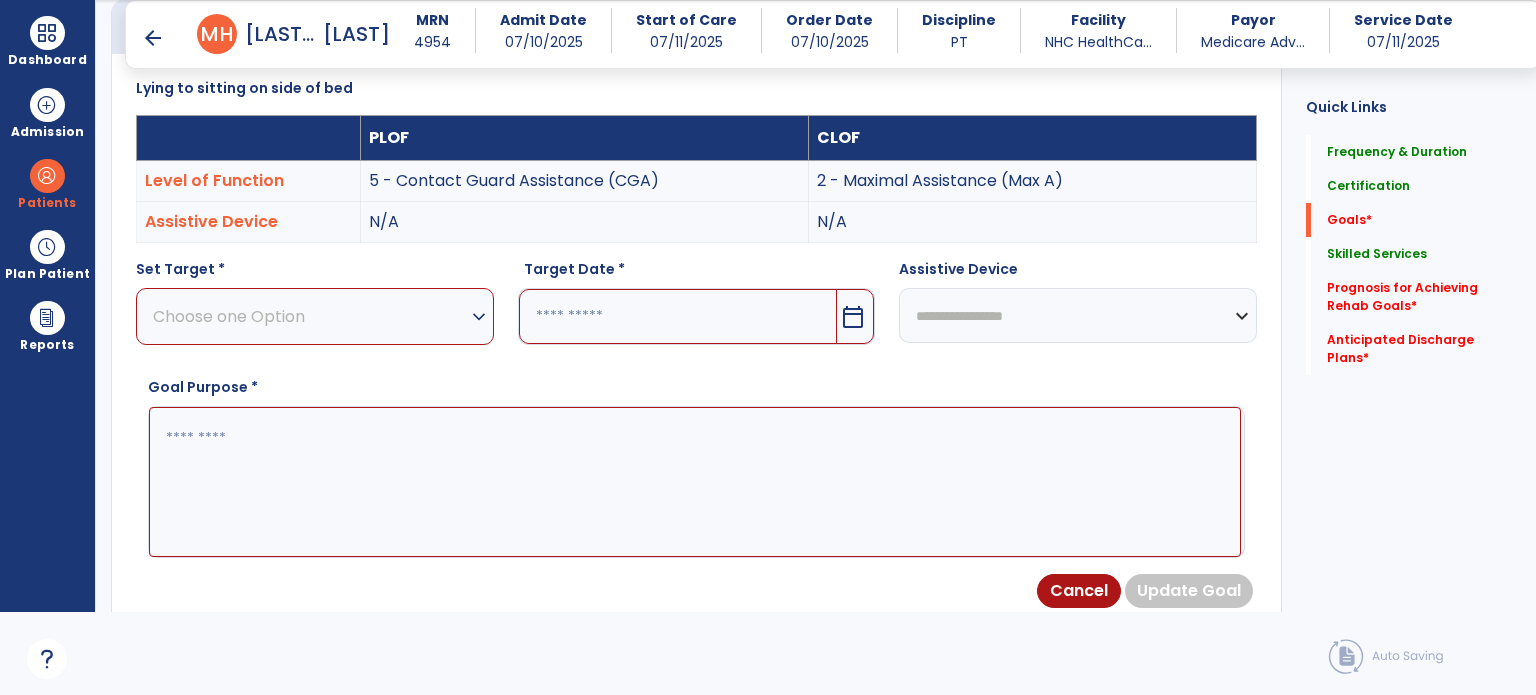 click on "expand_more" at bounding box center [479, 317] 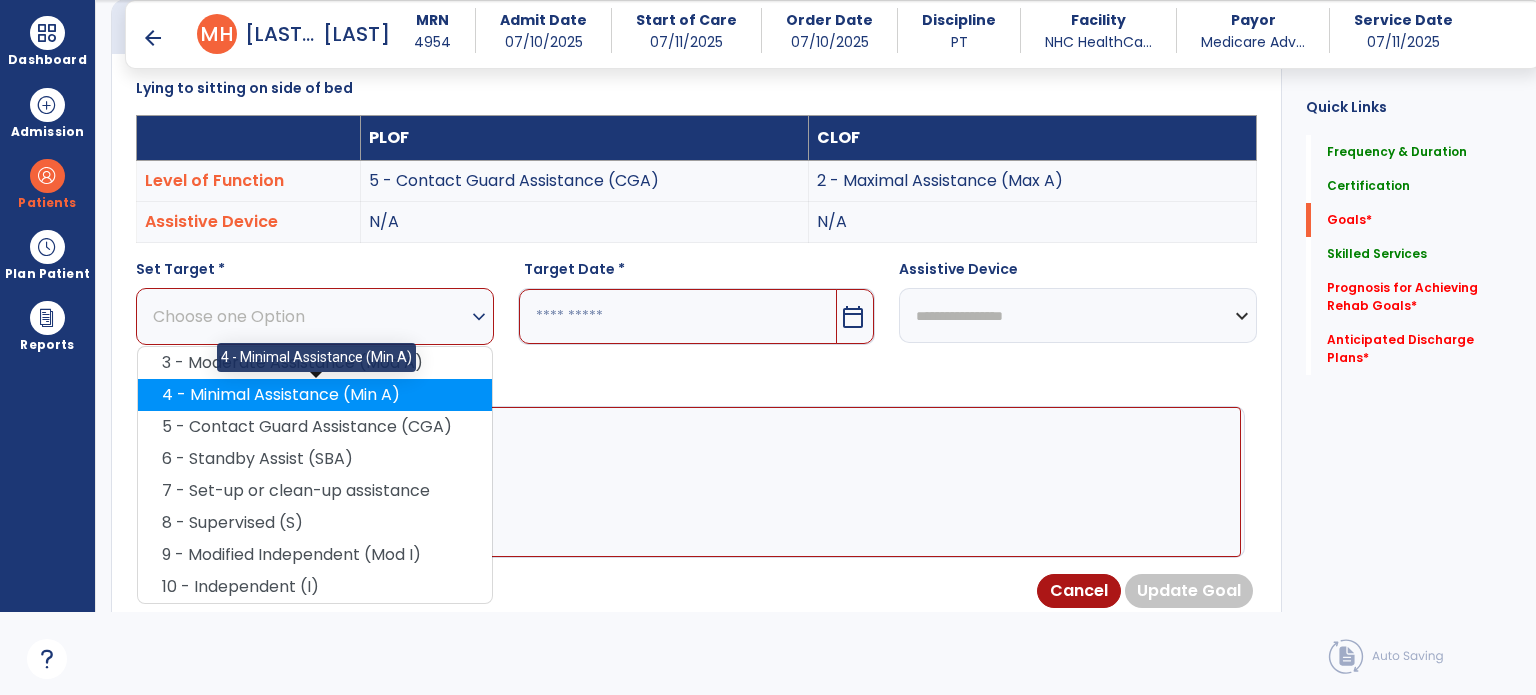 click on "4 - Minimal Assistance (Min A)" at bounding box center [315, 395] 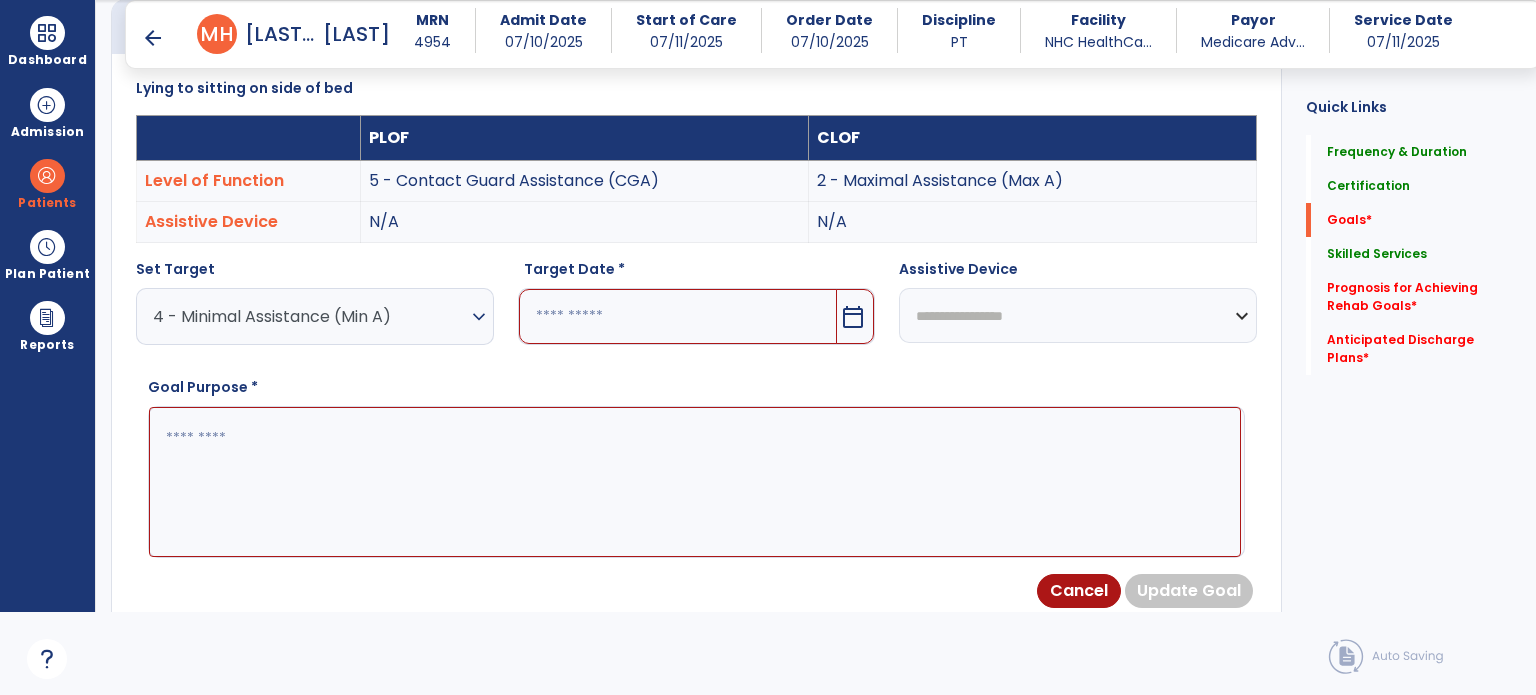 click at bounding box center [678, 316] 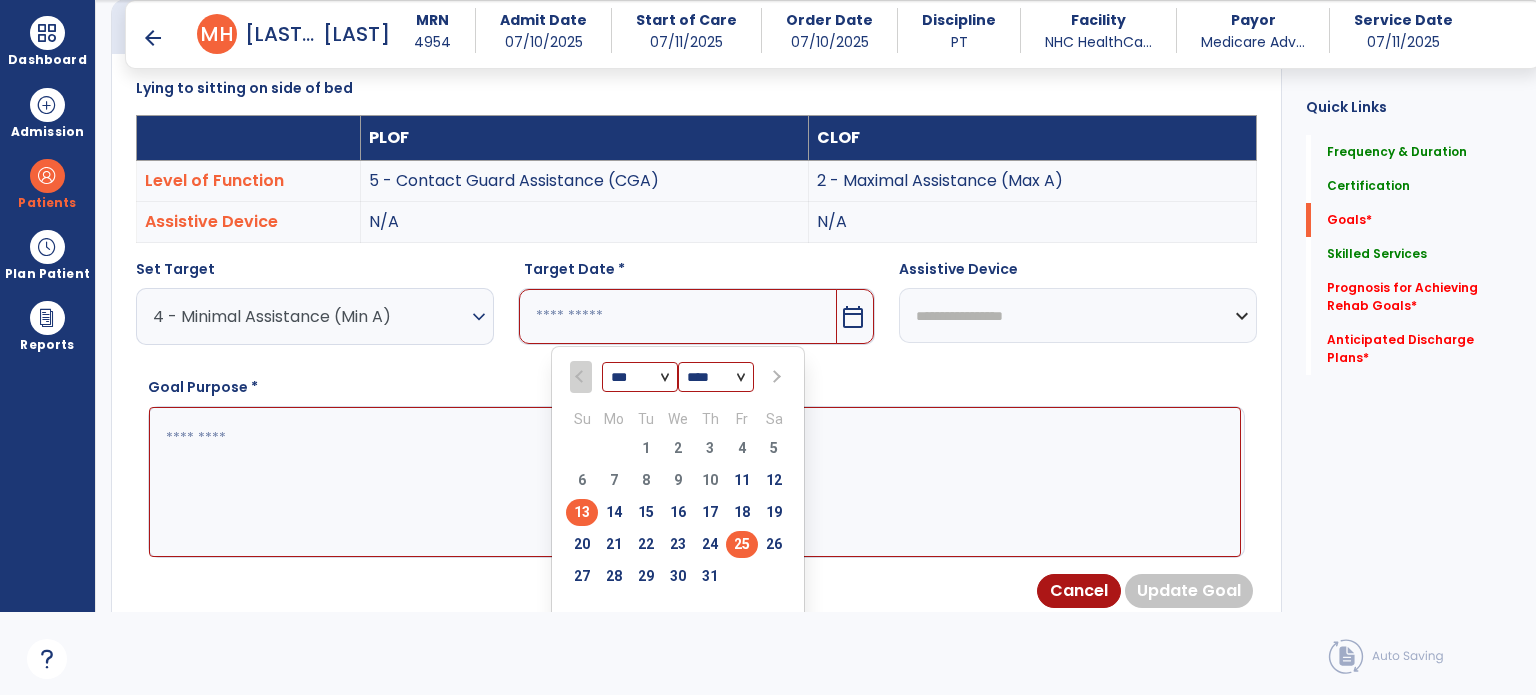 click on "25" at bounding box center [742, 544] 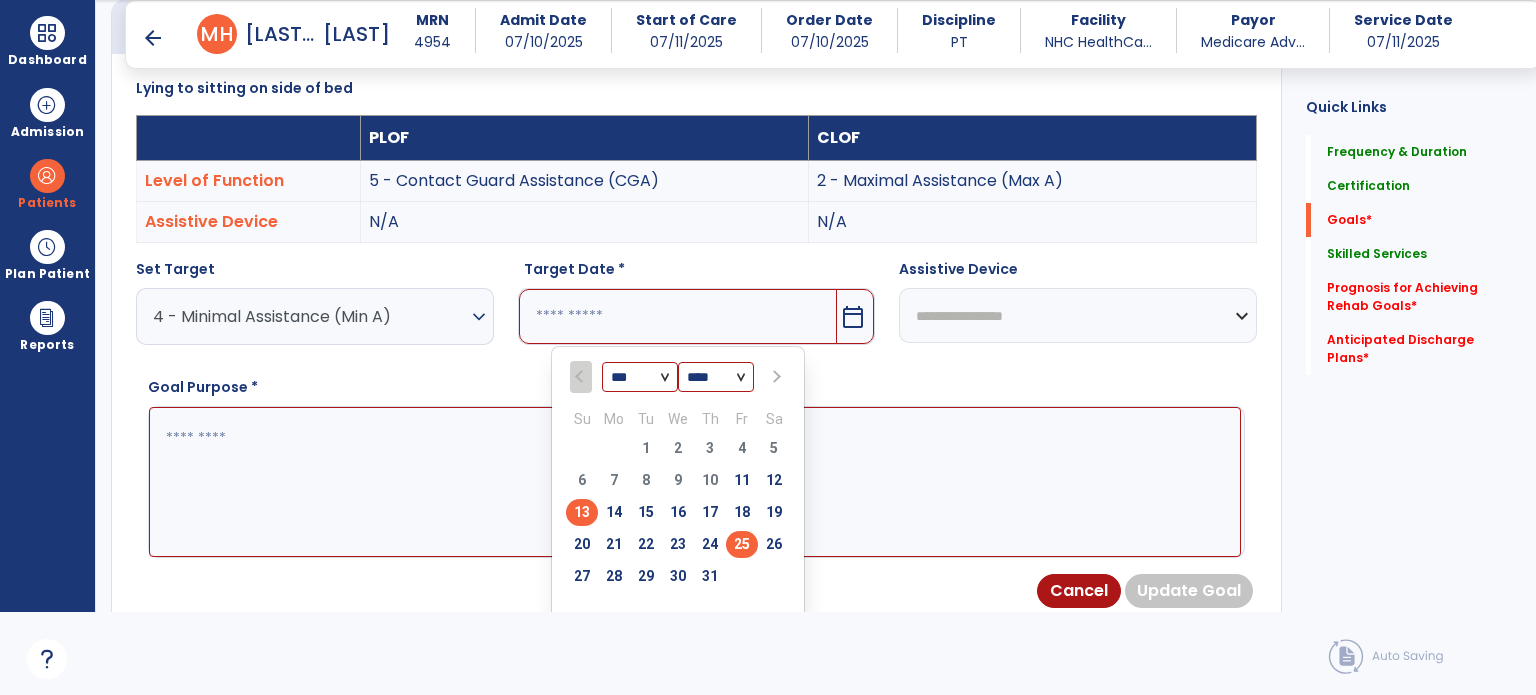 type on "*********" 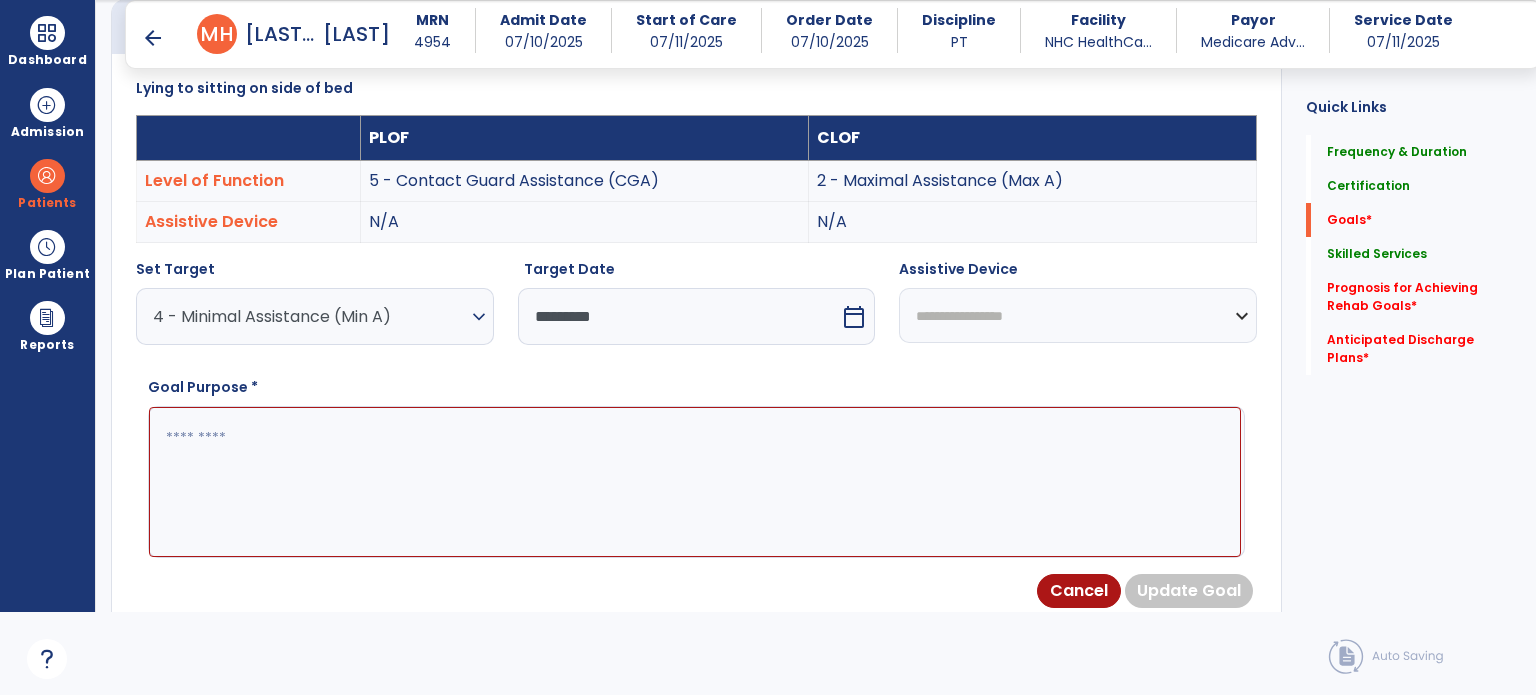 click on "expand_more" at bounding box center (479, 317) 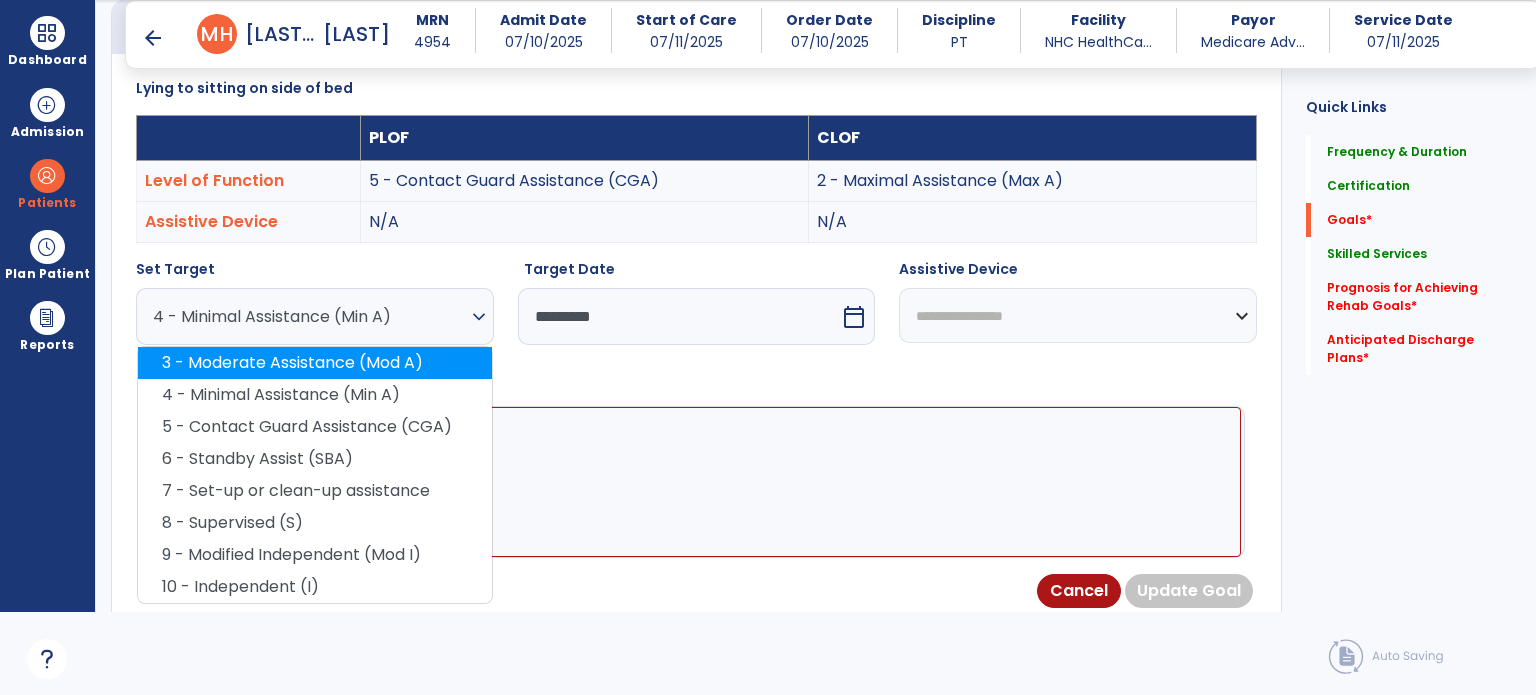 click on "3 - Moderate Assistance (Mod A)" at bounding box center (315, 363) 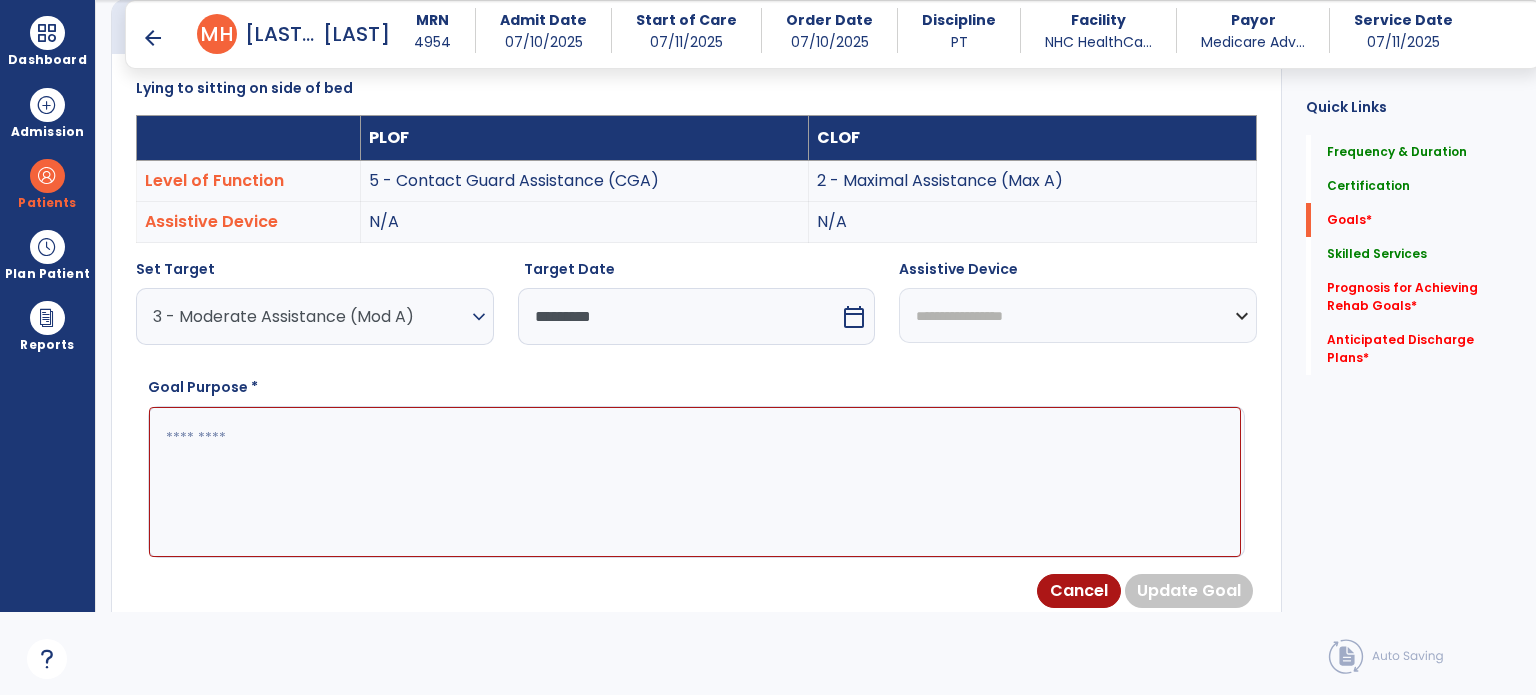 click on "**********" at bounding box center (1078, 315) 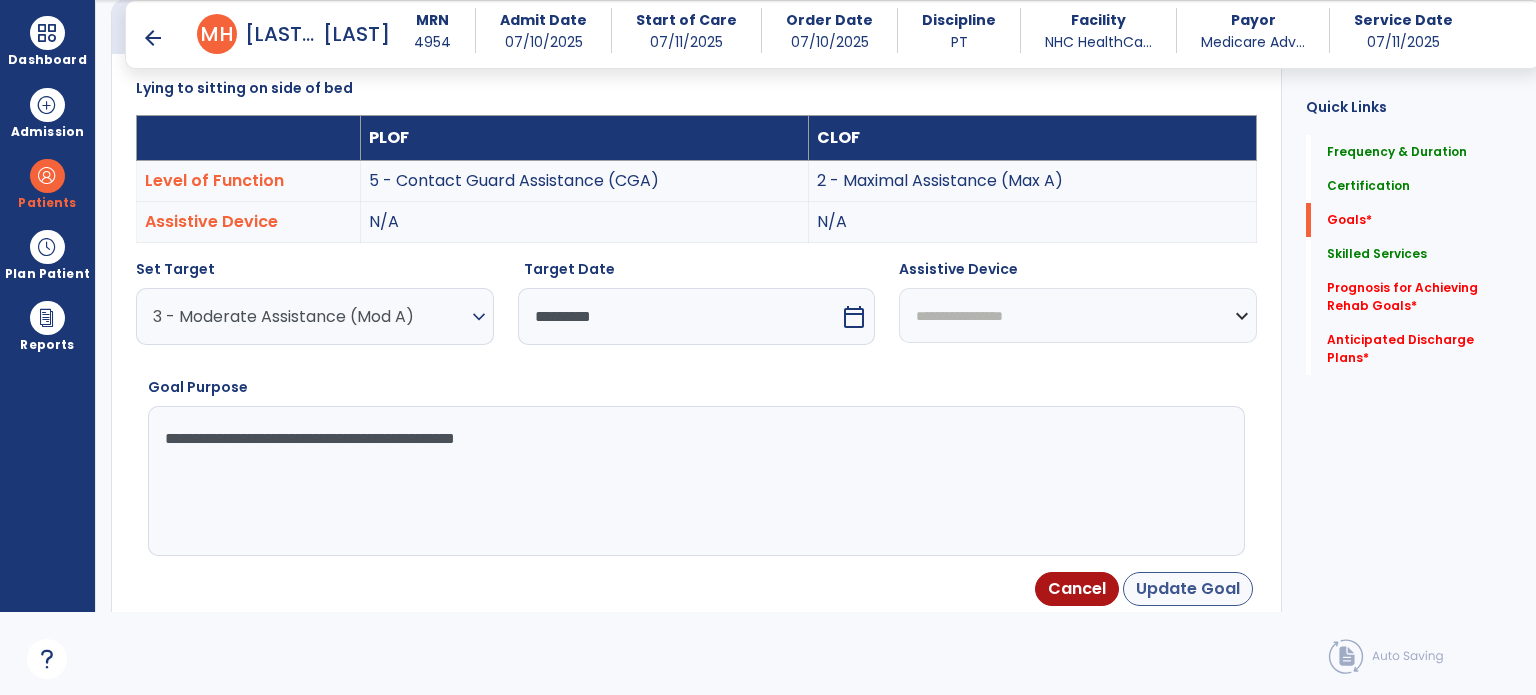 type on "**********" 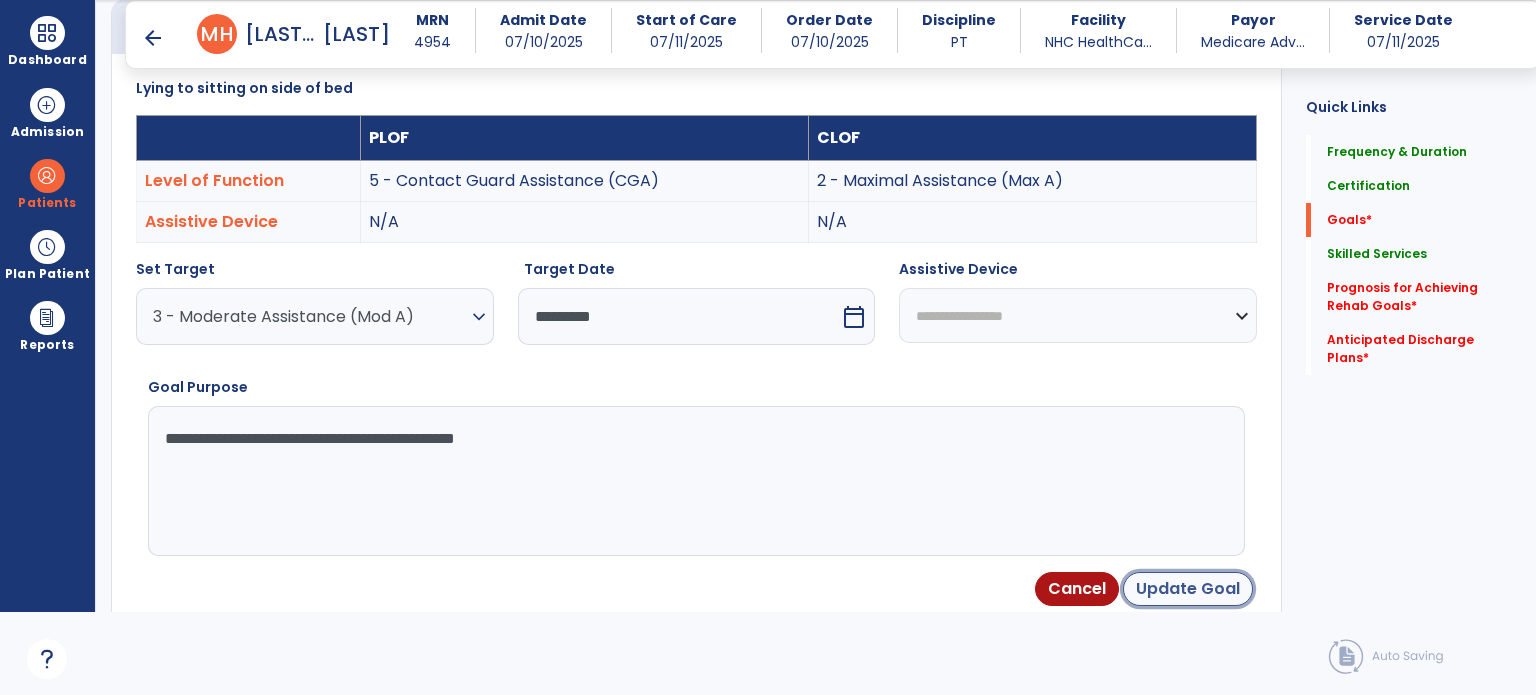 click on "Update Goal" at bounding box center (1188, 589) 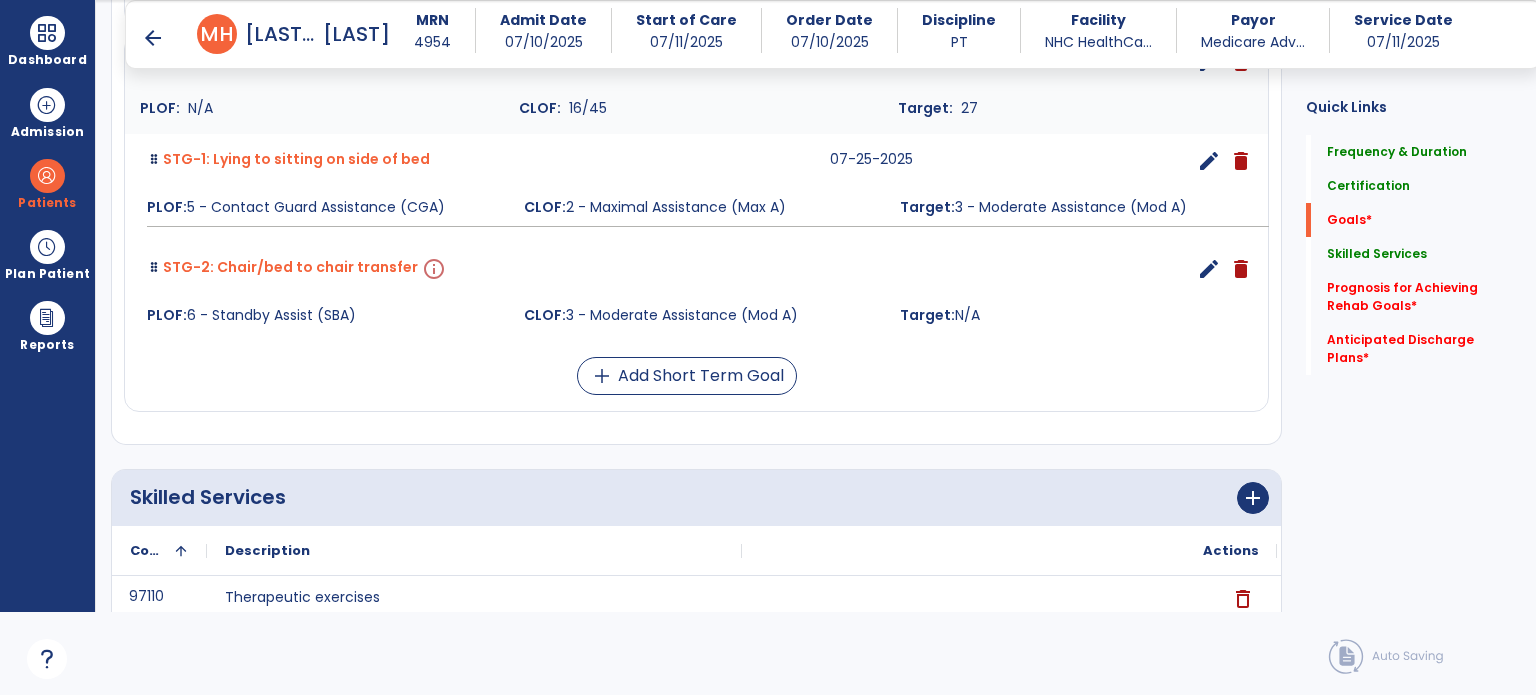 scroll, scrollTop: 1015, scrollLeft: 0, axis: vertical 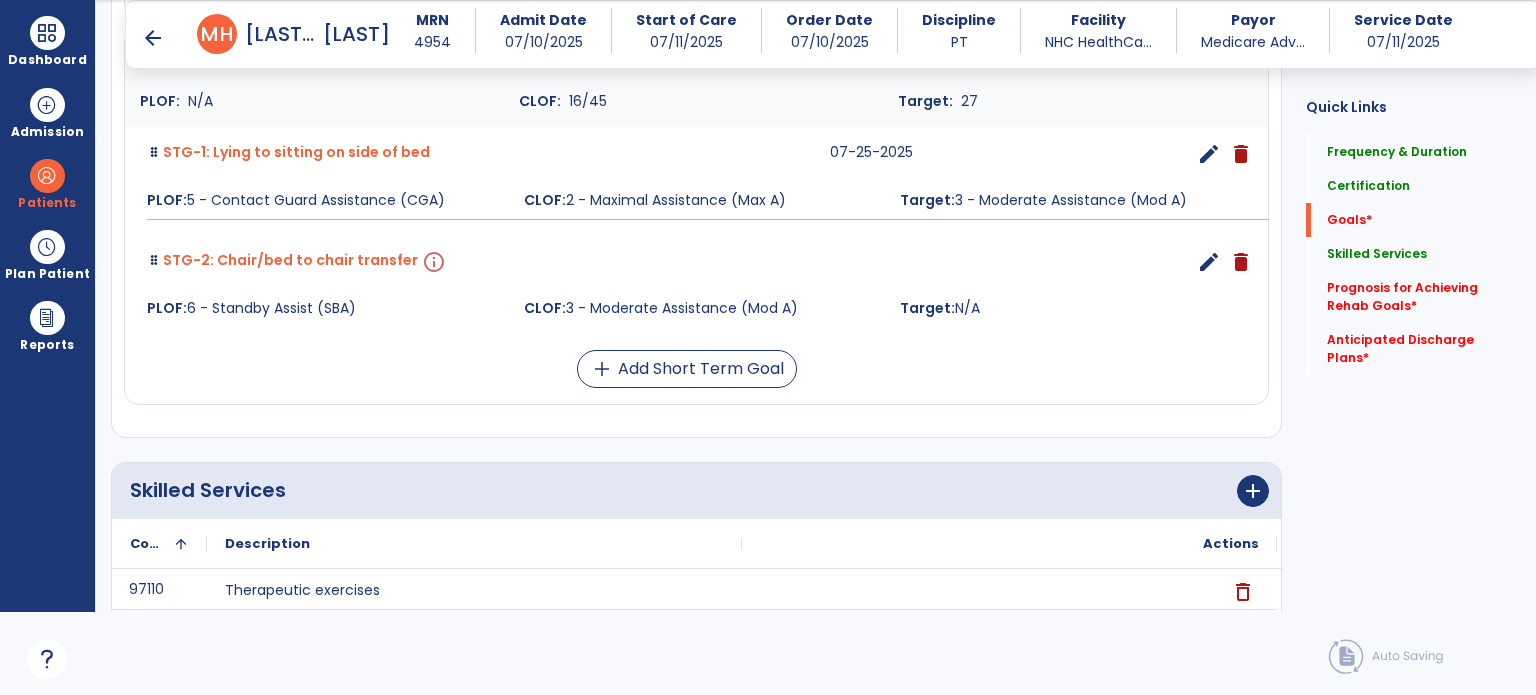 click on "edit" at bounding box center (1209, 262) 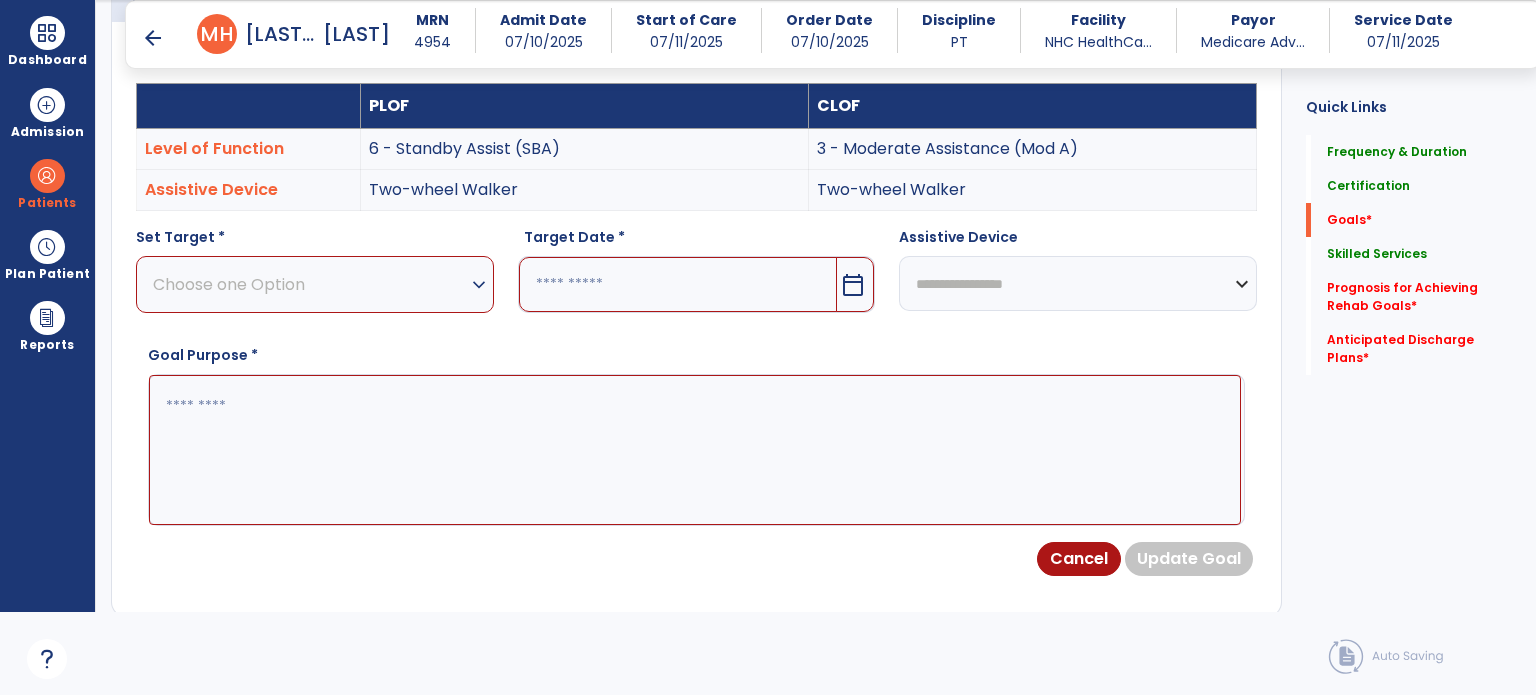 scroll, scrollTop: 534, scrollLeft: 0, axis: vertical 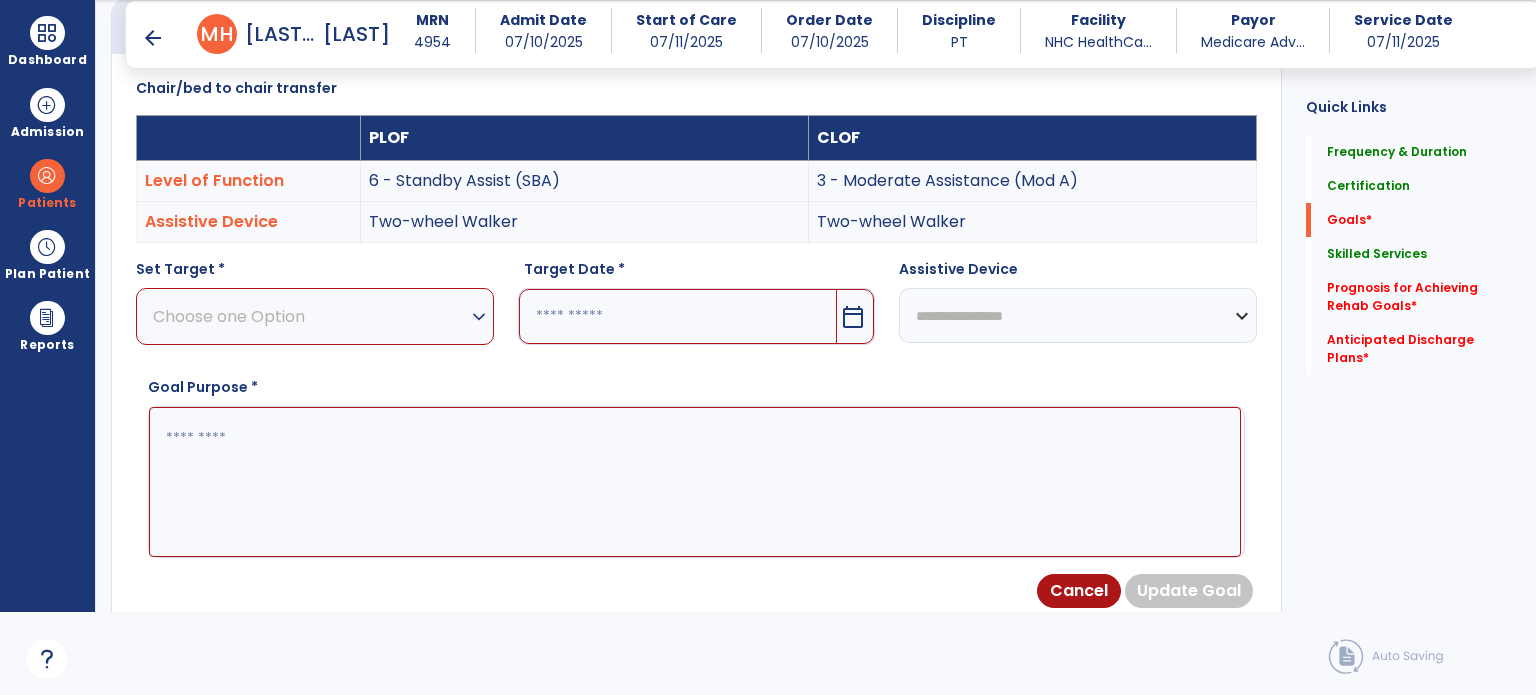 click at bounding box center (695, 482) 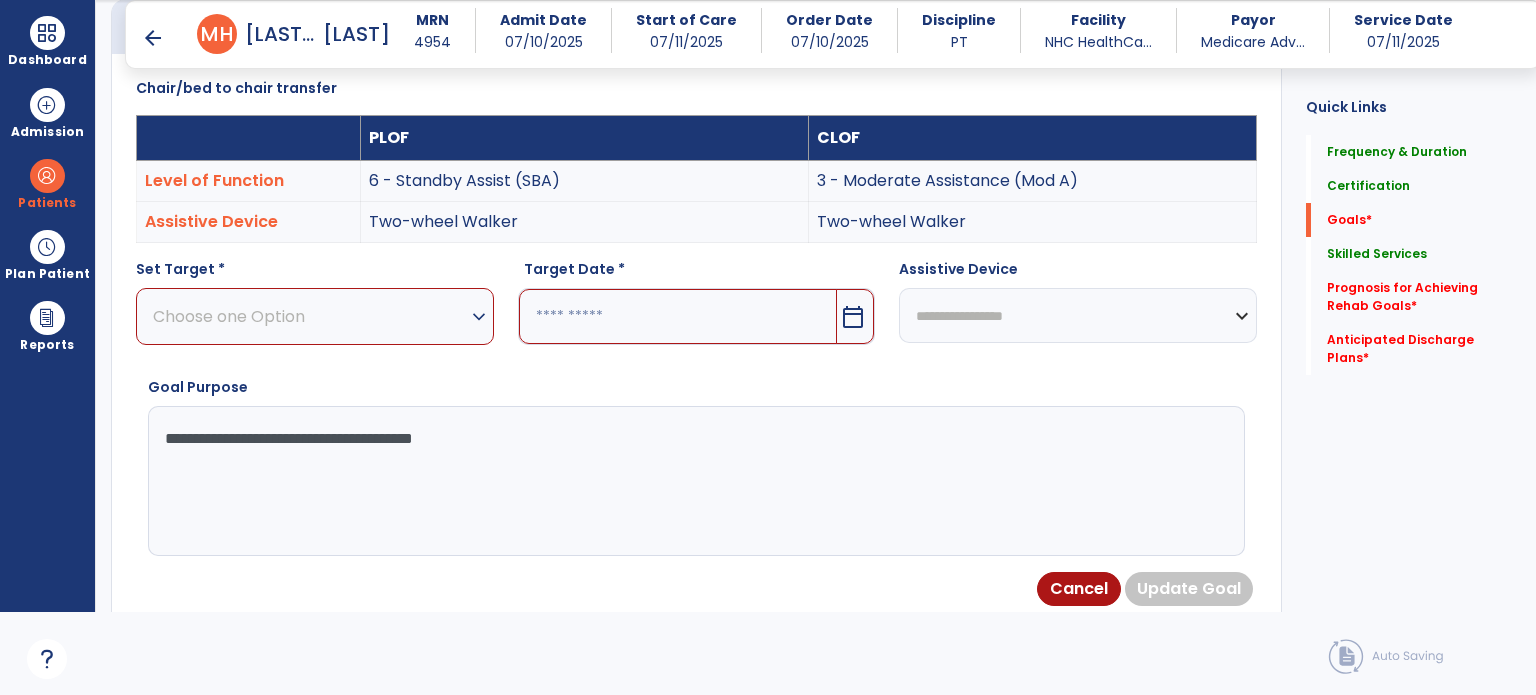 type on "**********" 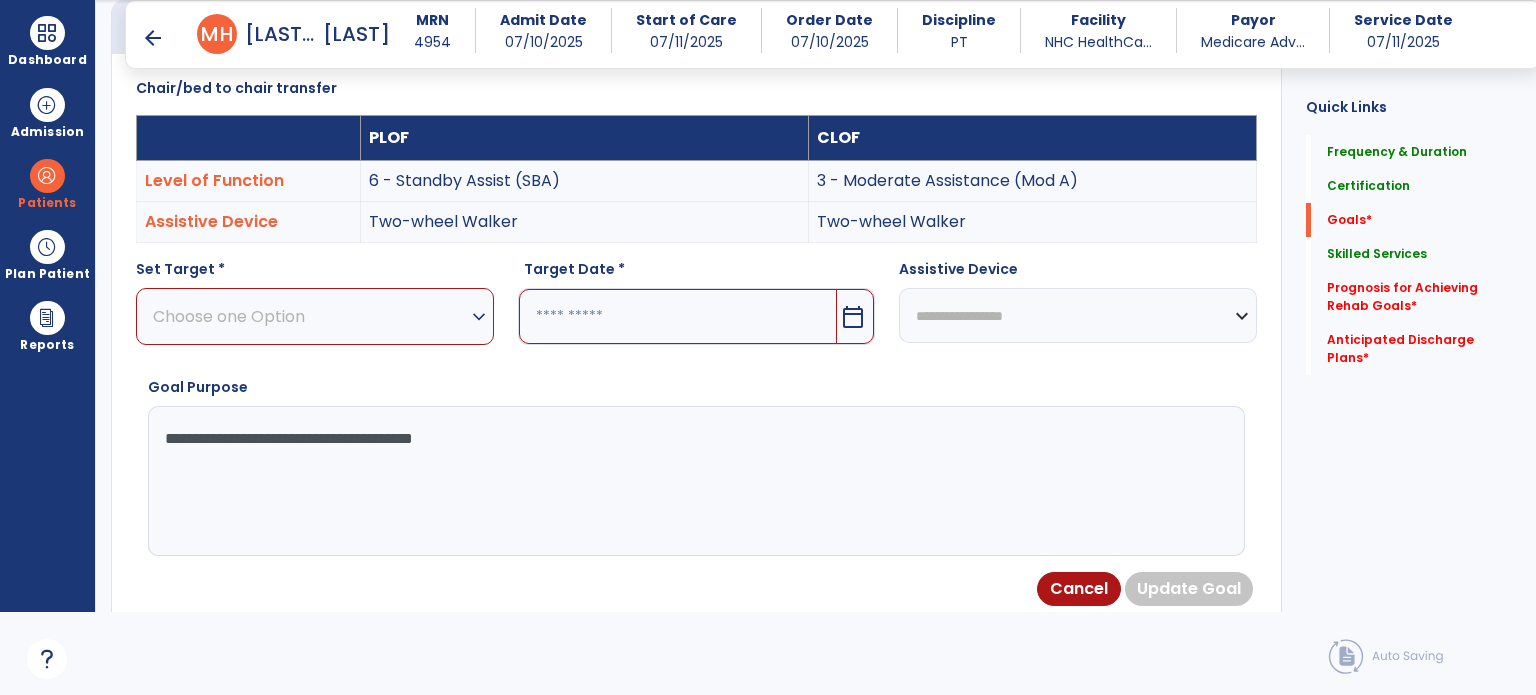 select on "**********" 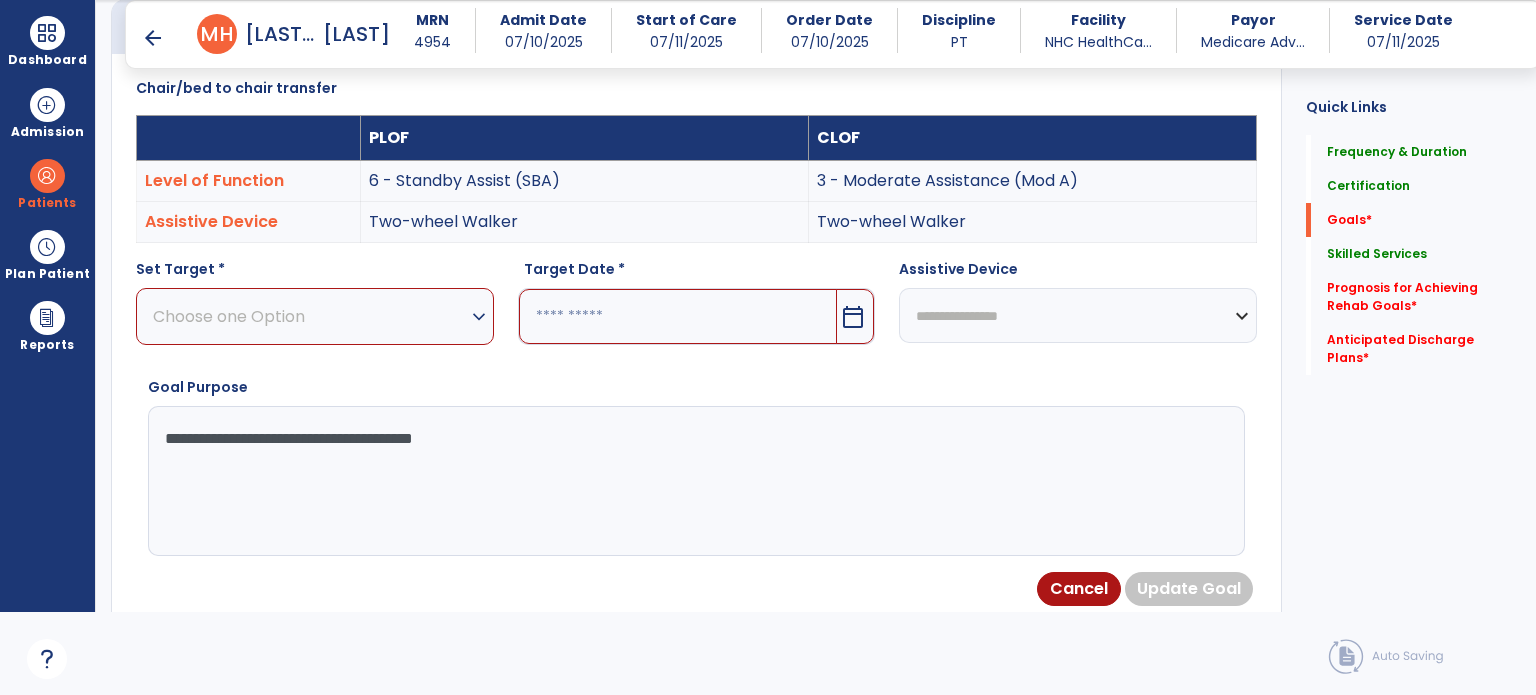 click on "**********" at bounding box center (1078, 315) 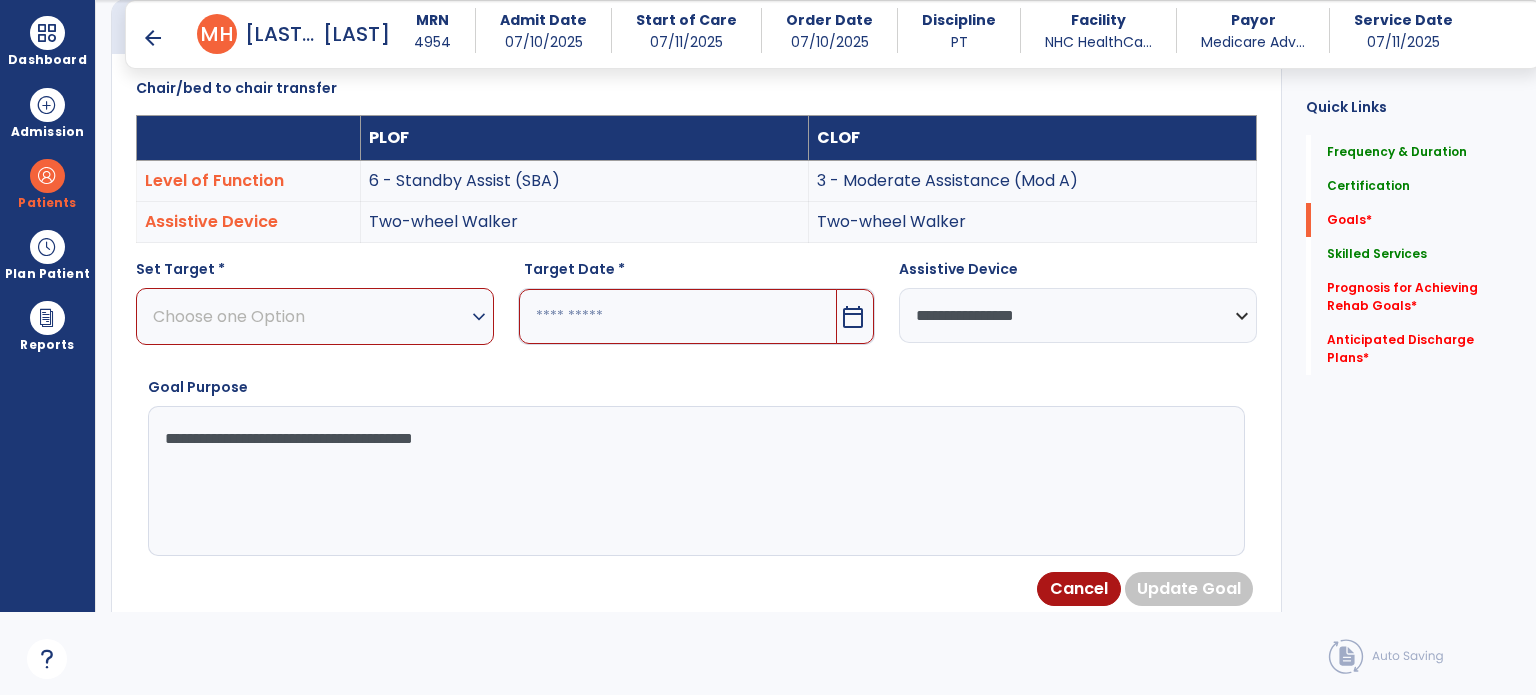 click on "calendar_today" at bounding box center (853, 317) 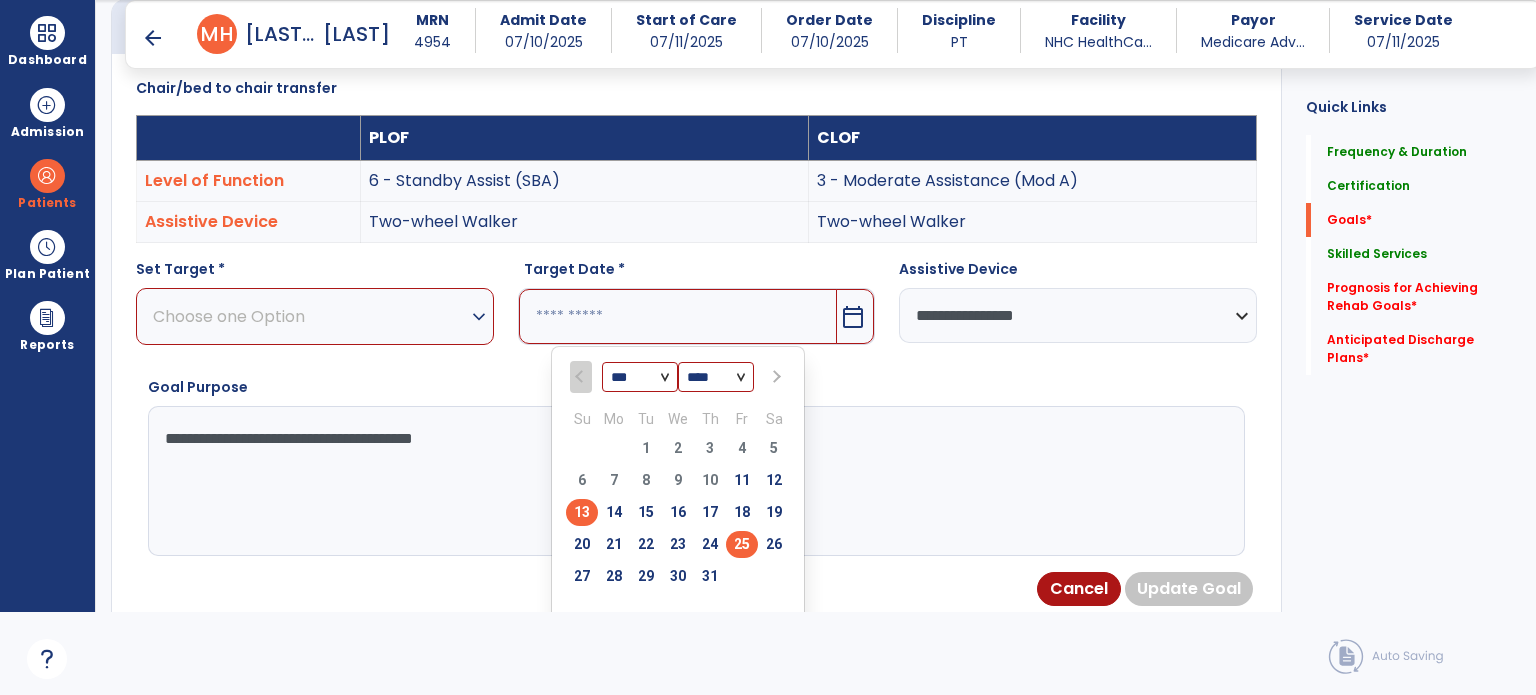 click on "25" at bounding box center (742, 544) 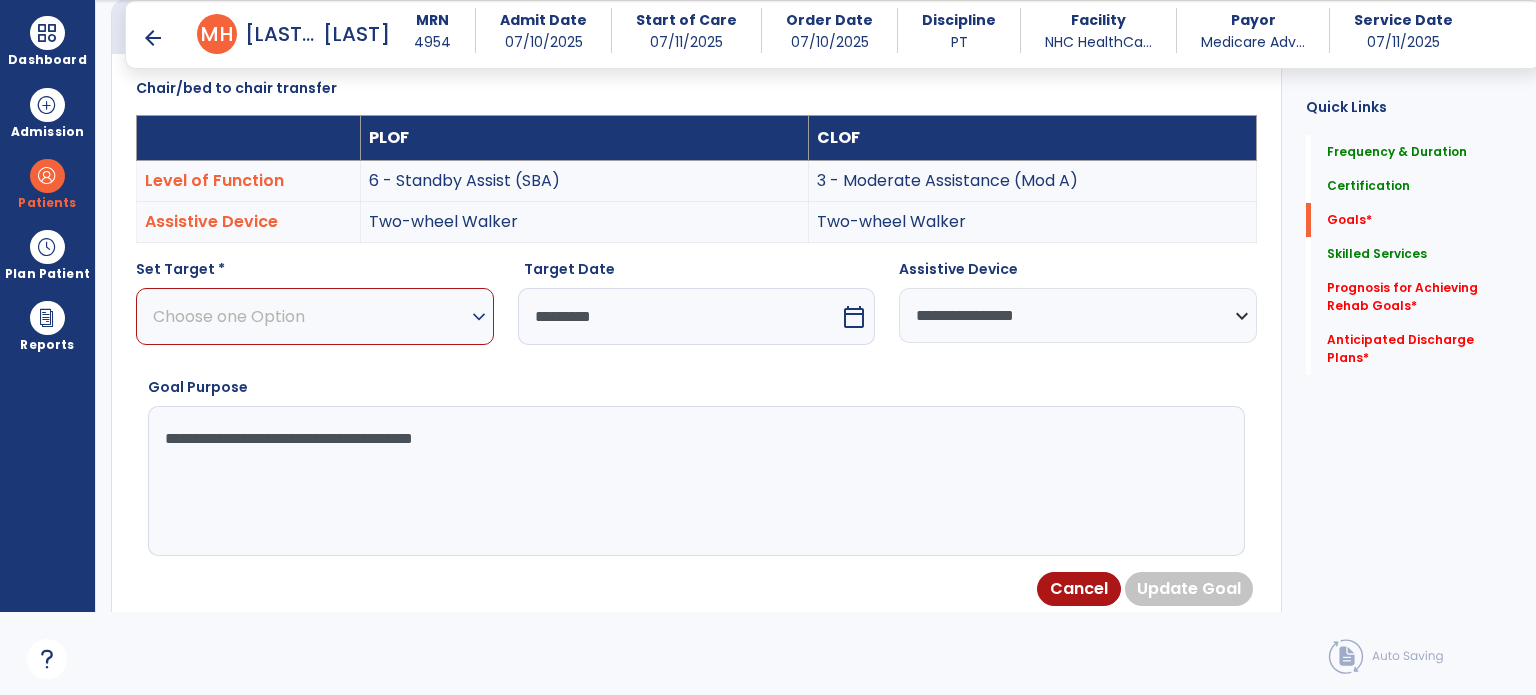 click on "Choose one Option" at bounding box center (310, 316) 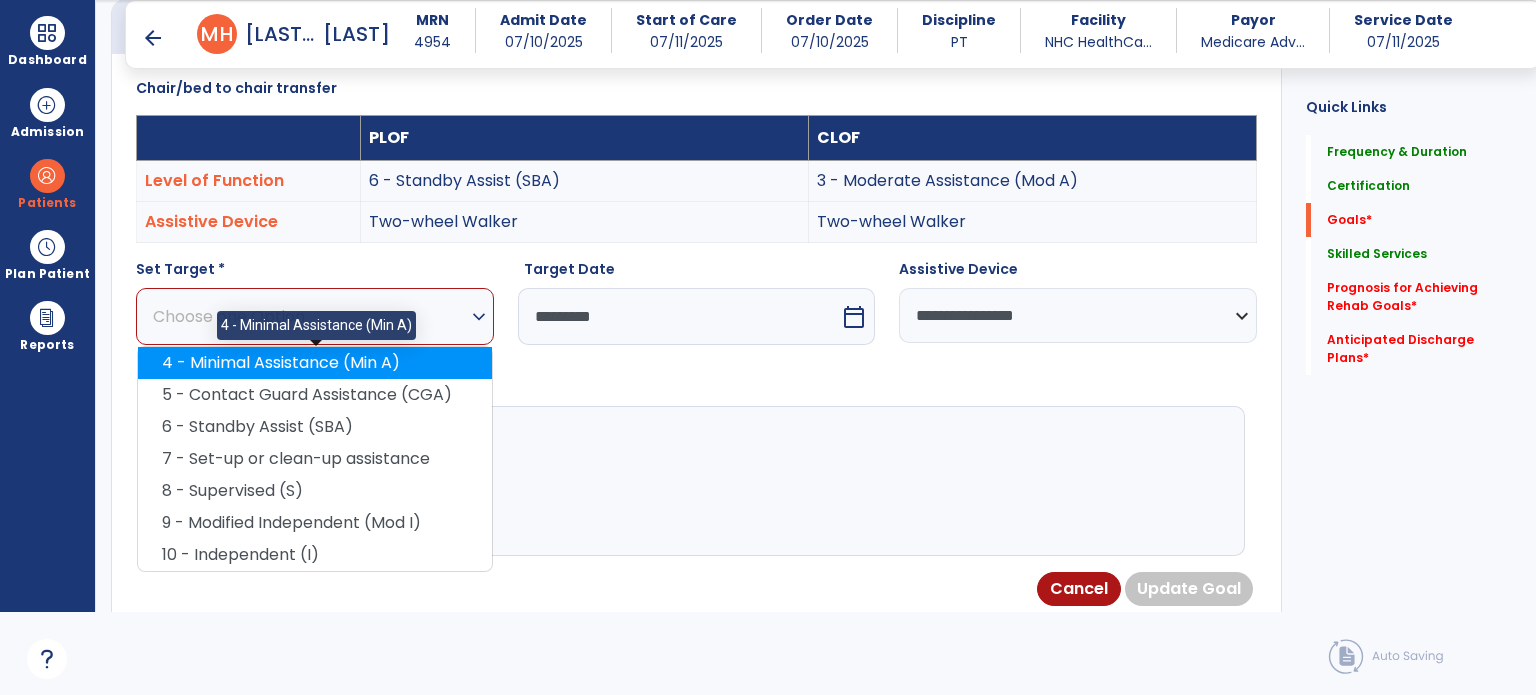 click on "4 - Minimal Assistance (Min A)" at bounding box center (315, 363) 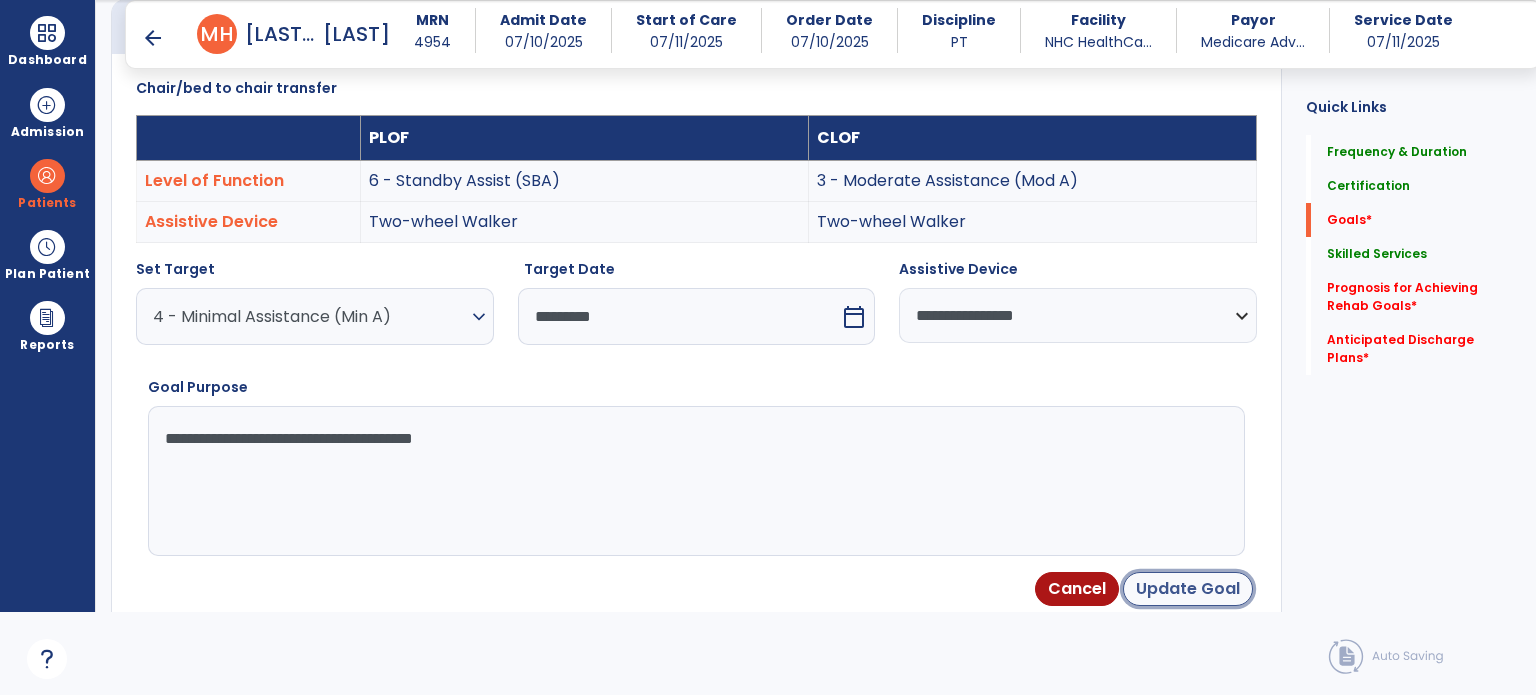 click on "Update Goal" at bounding box center [1188, 589] 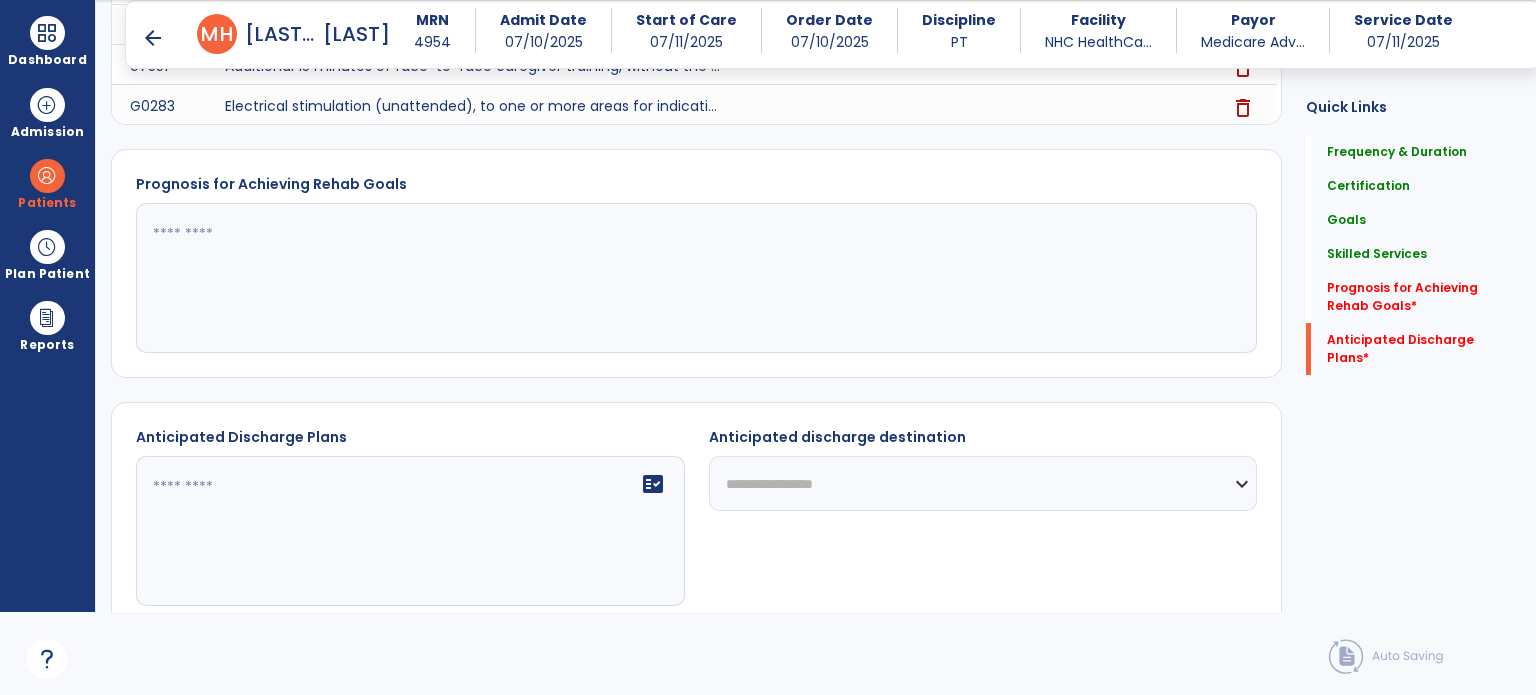 scroll, scrollTop: 1784, scrollLeft: 0, axis: vertical 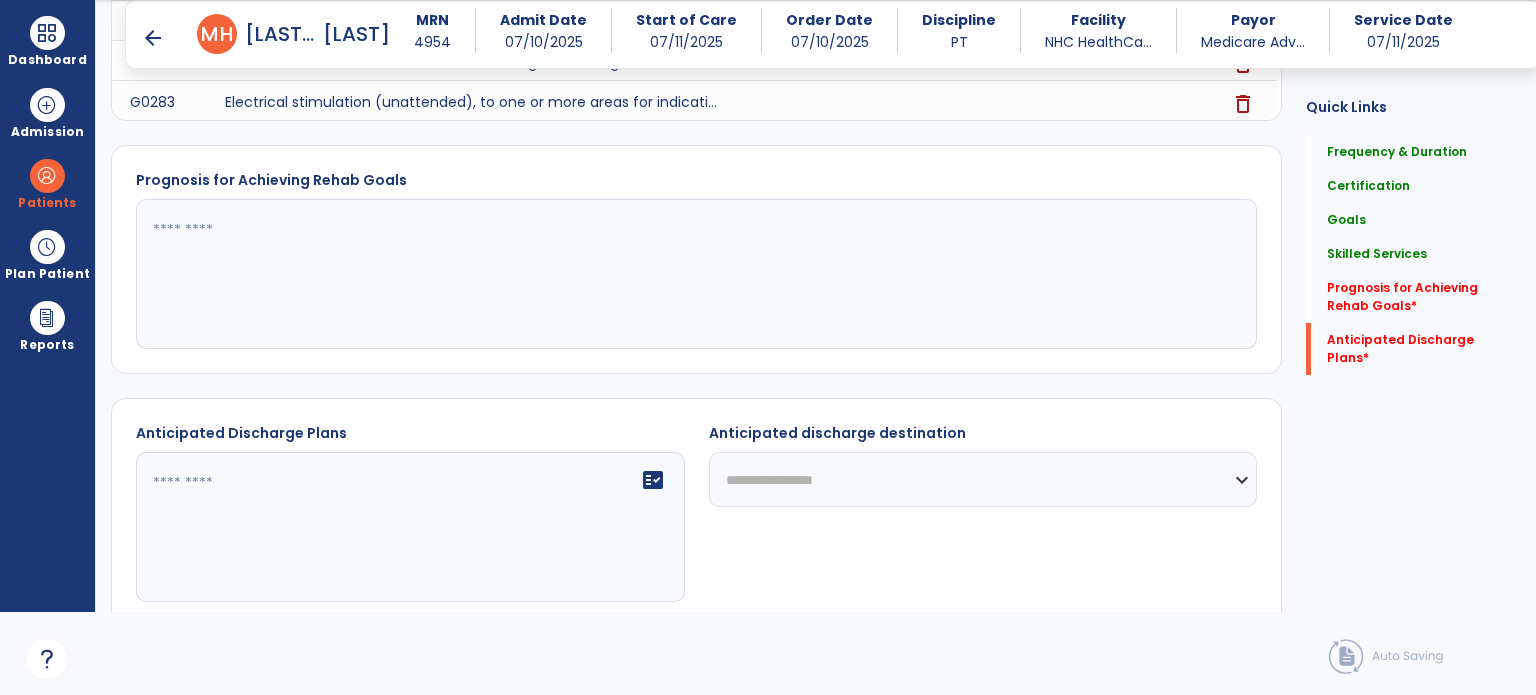 click 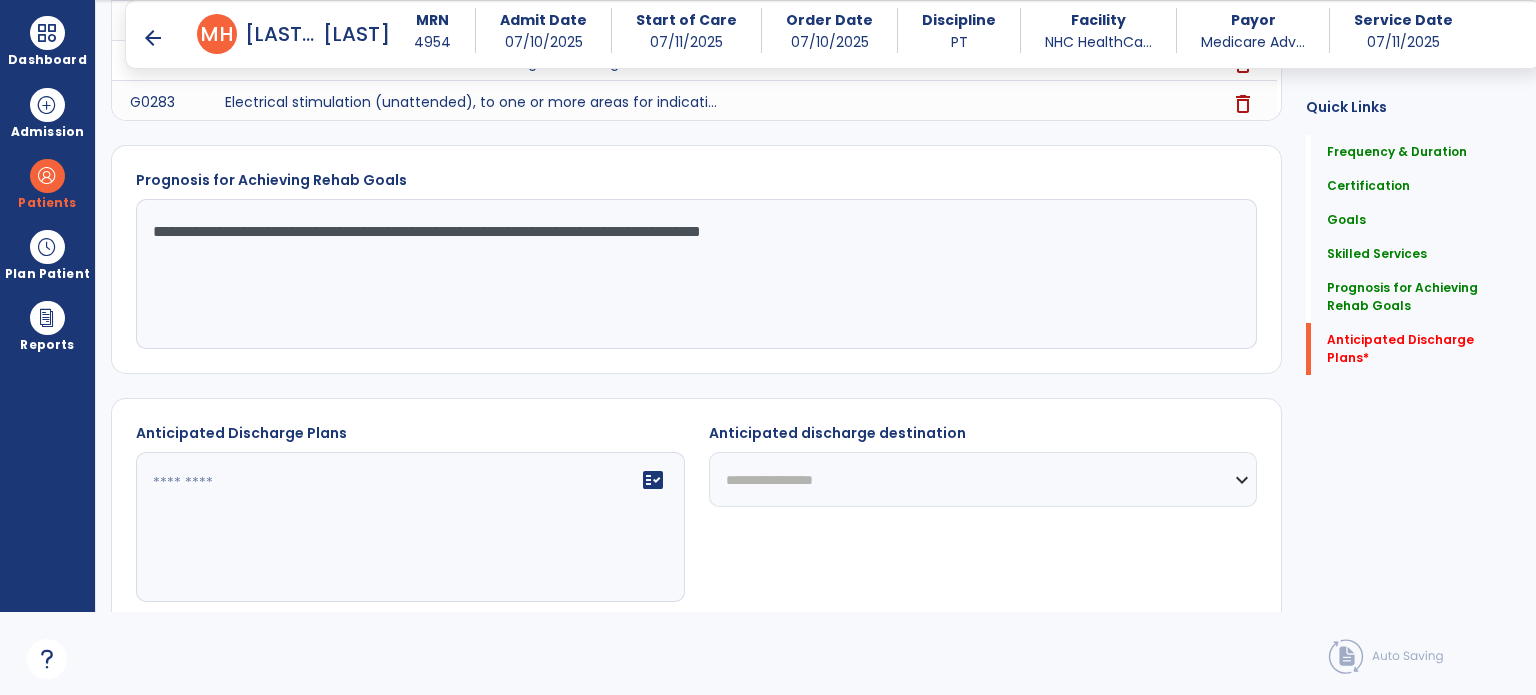 type on "**********" 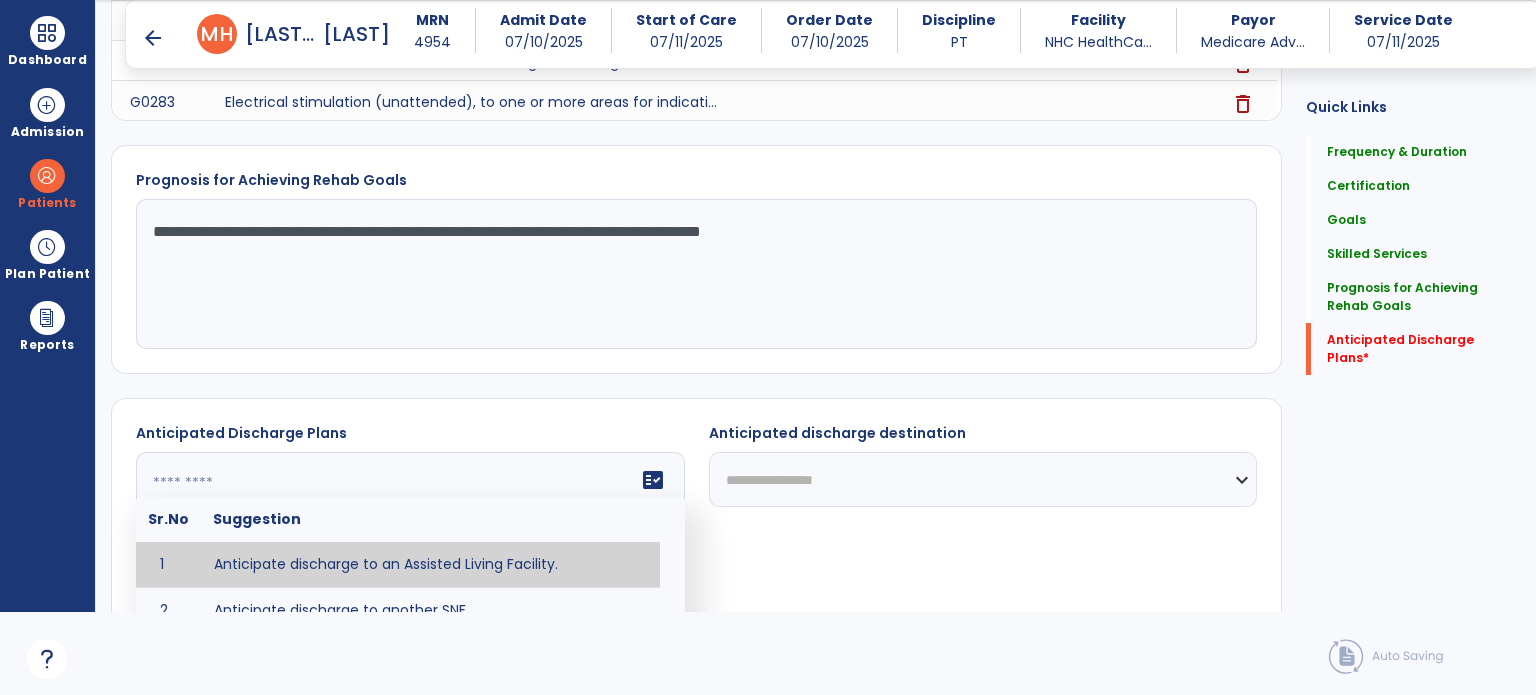 click 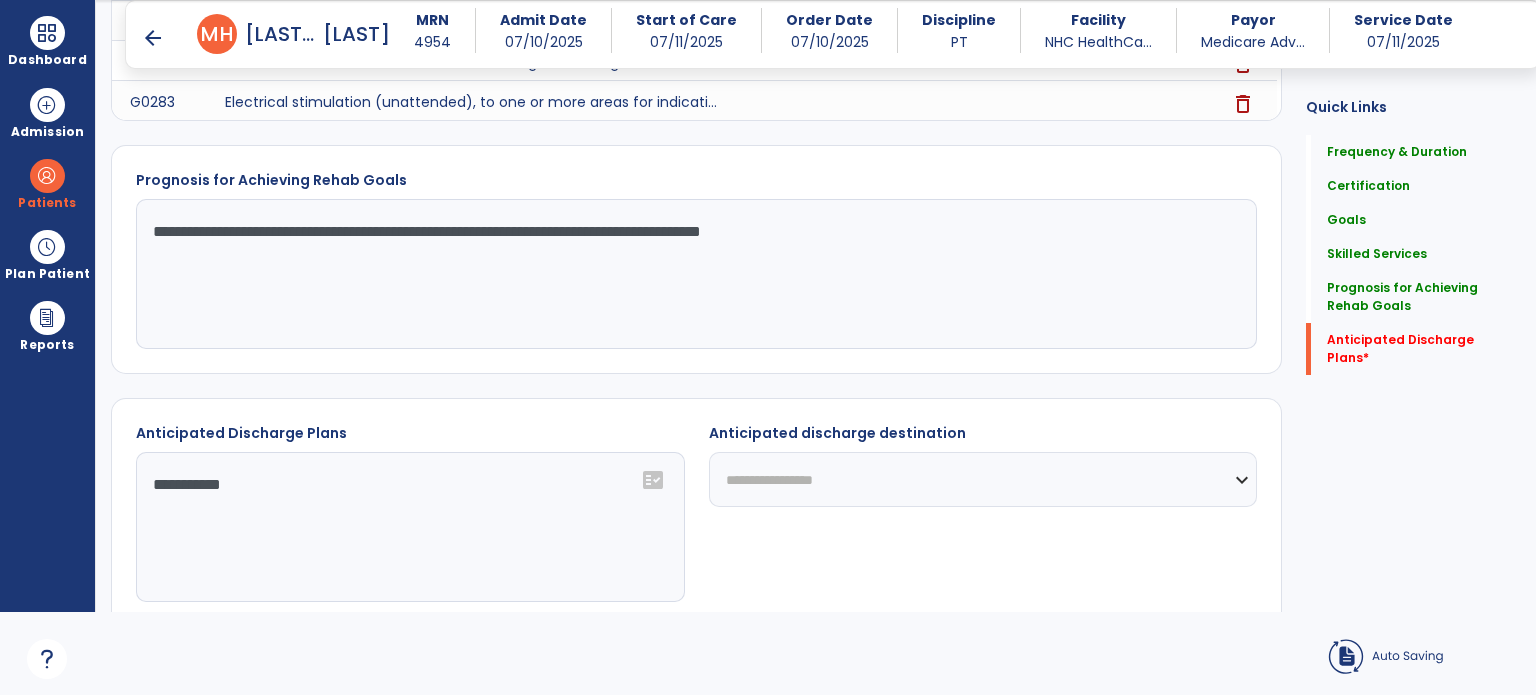 type on "**********" 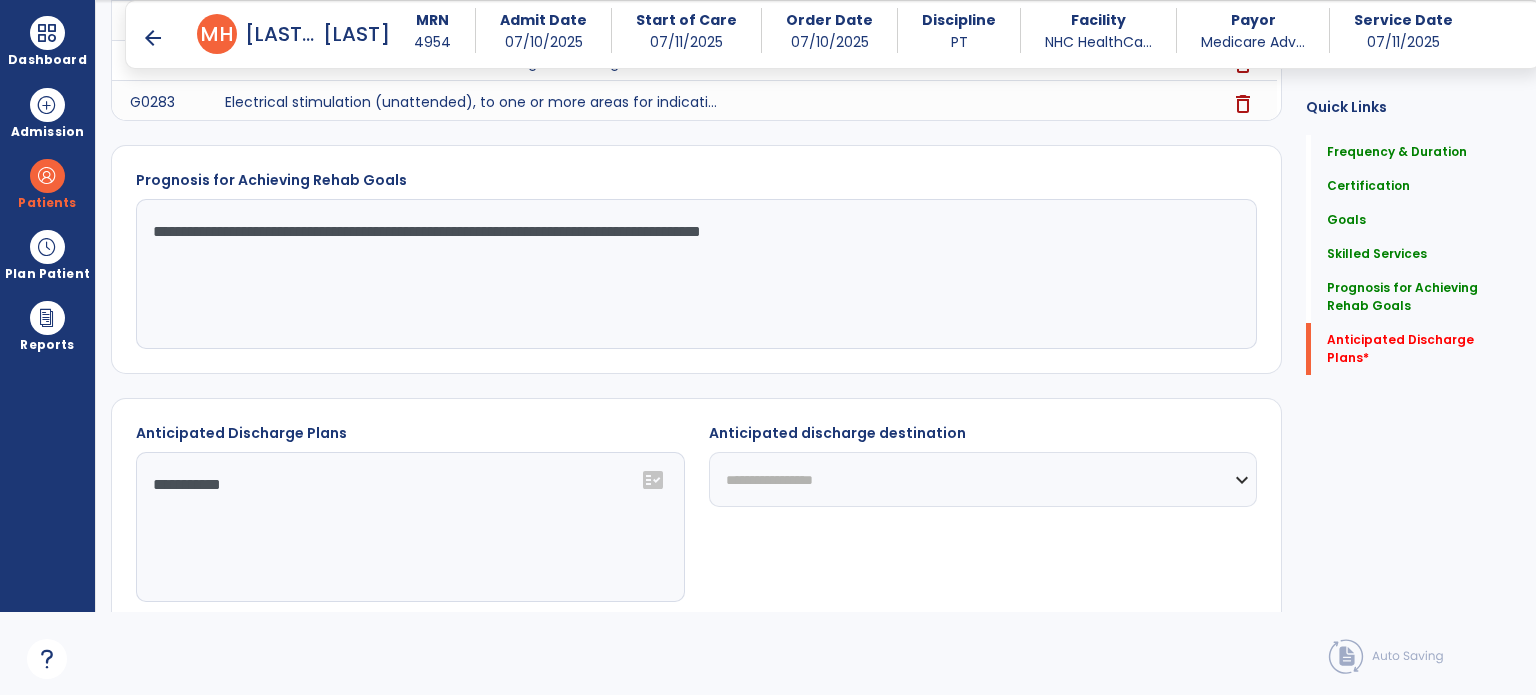 select on "**********" 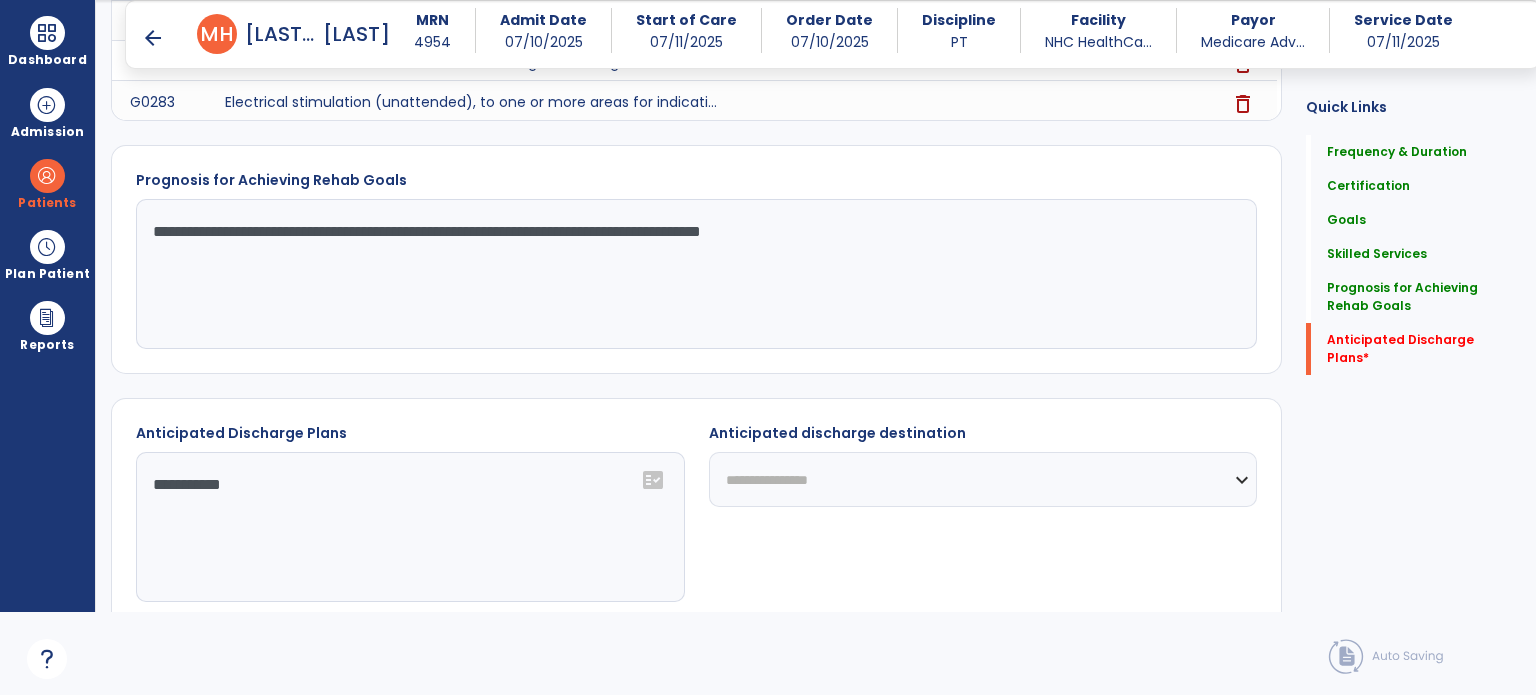 click on "**********" 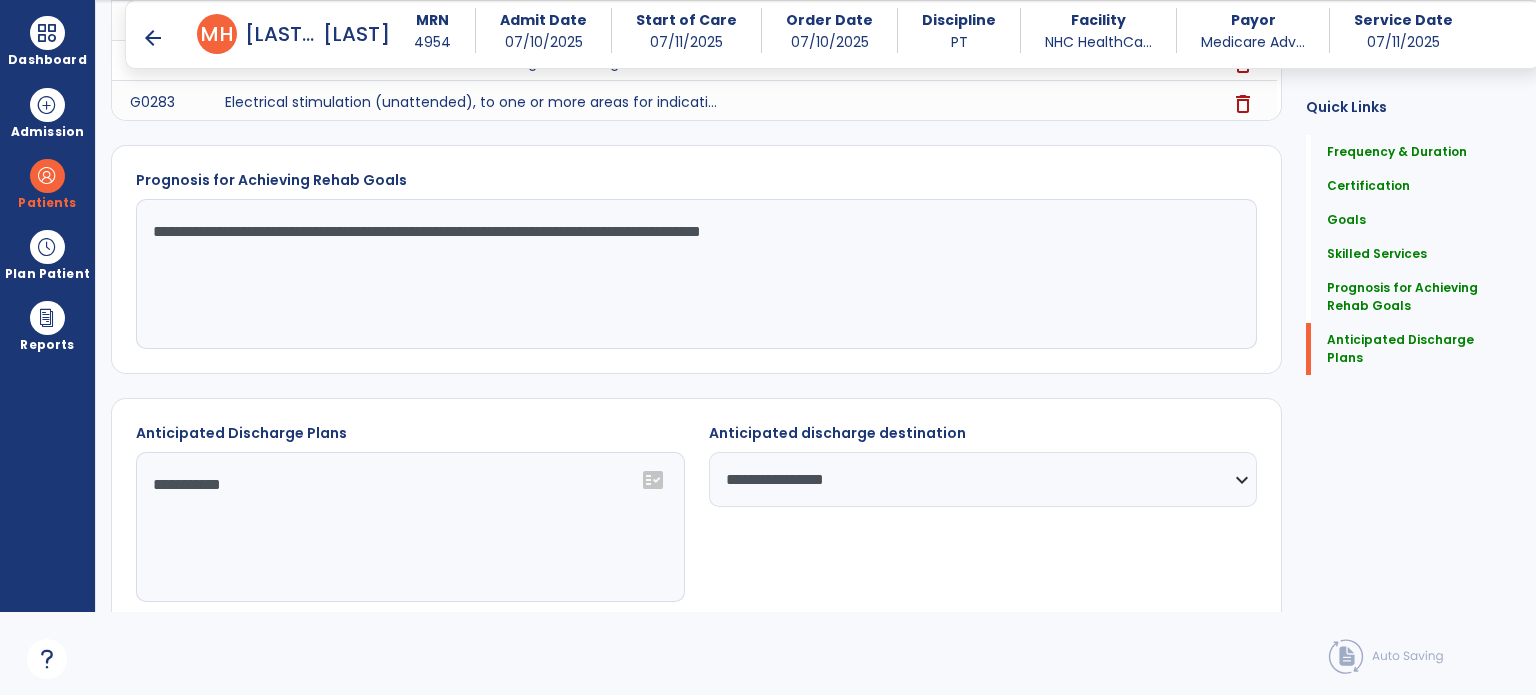 click on "**********" 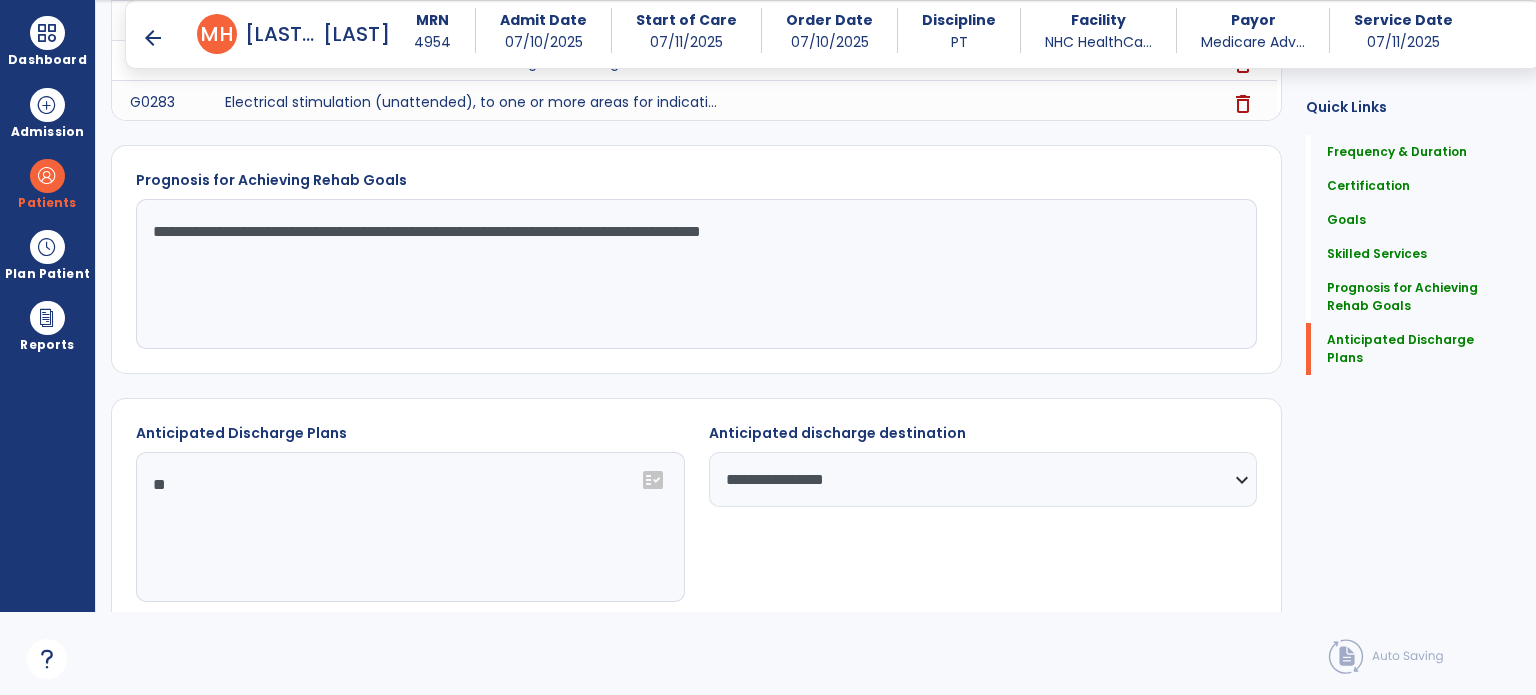 type on "*" 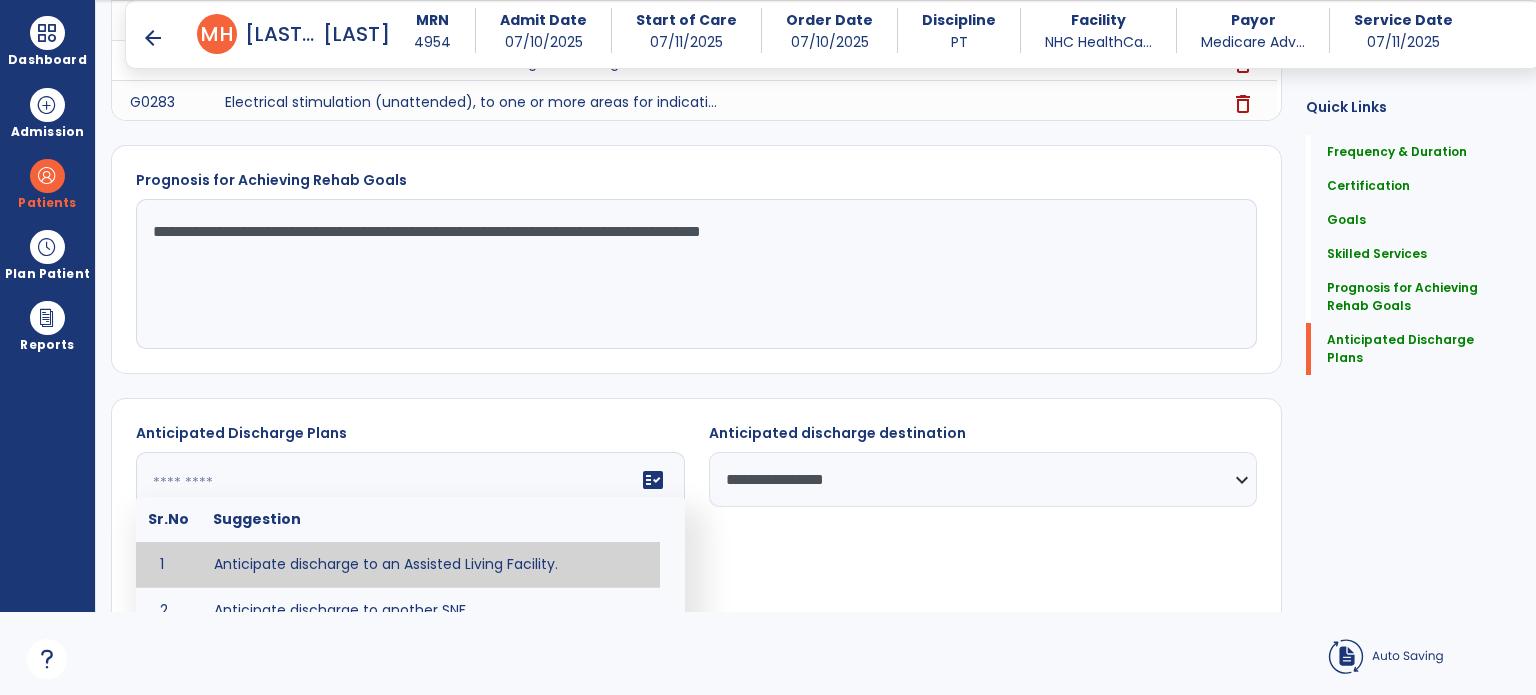 paste on "**********" 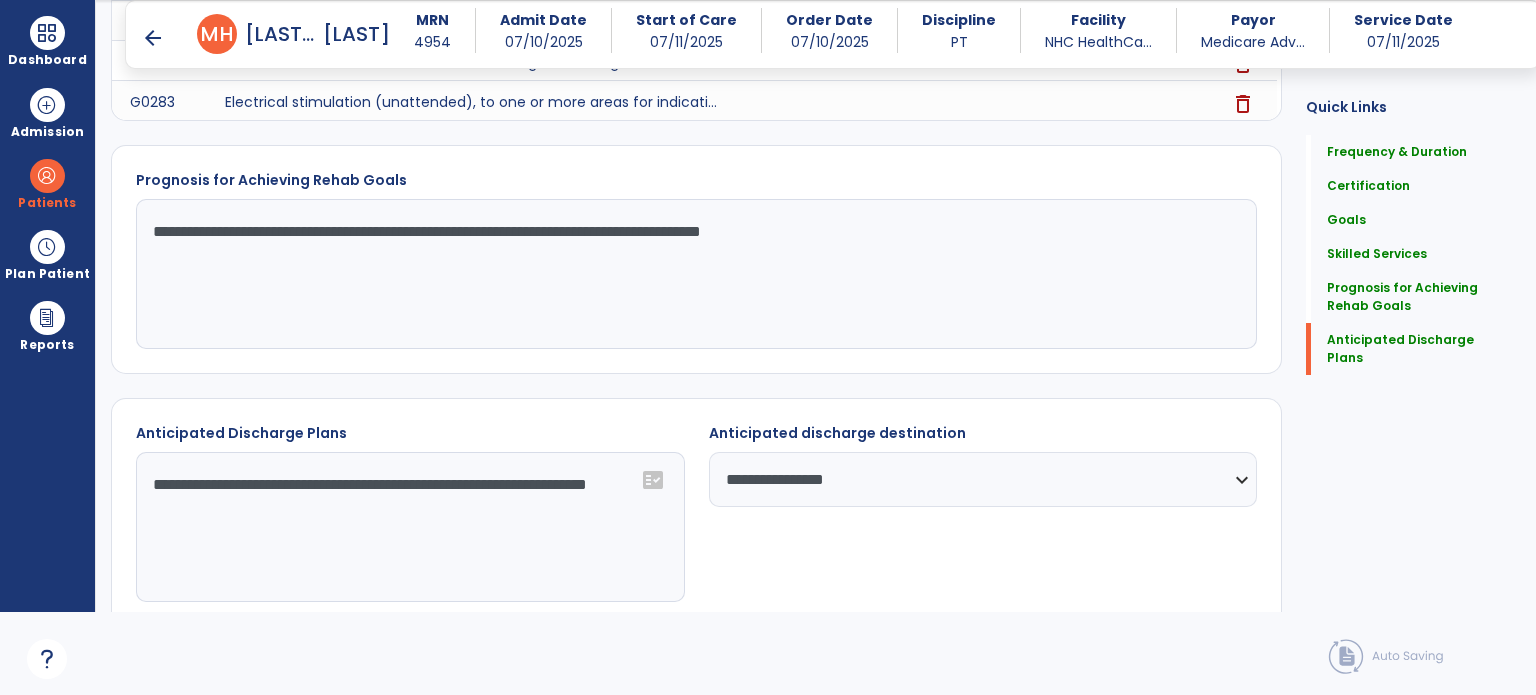click on "**********" 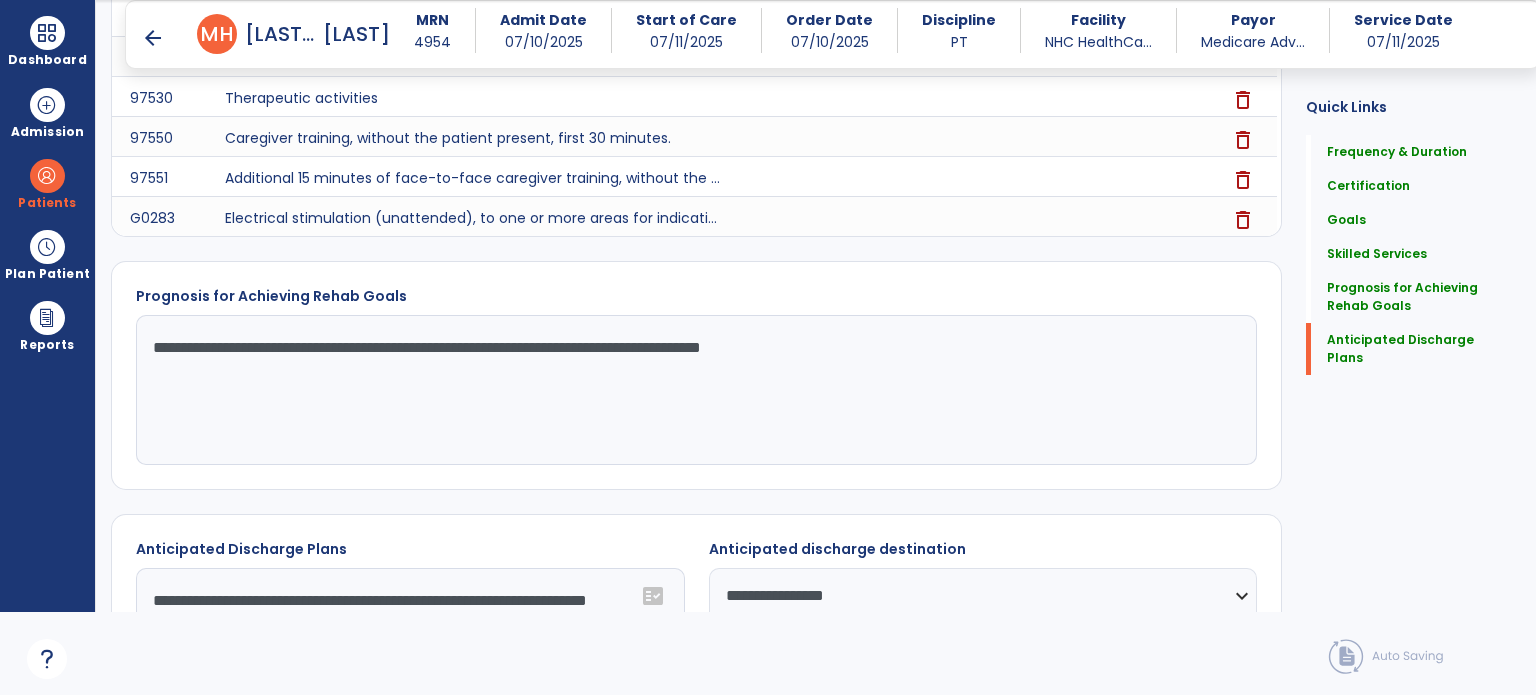 scroll, scrollTop: 1668, scrollLeft: 0, axis: vertical 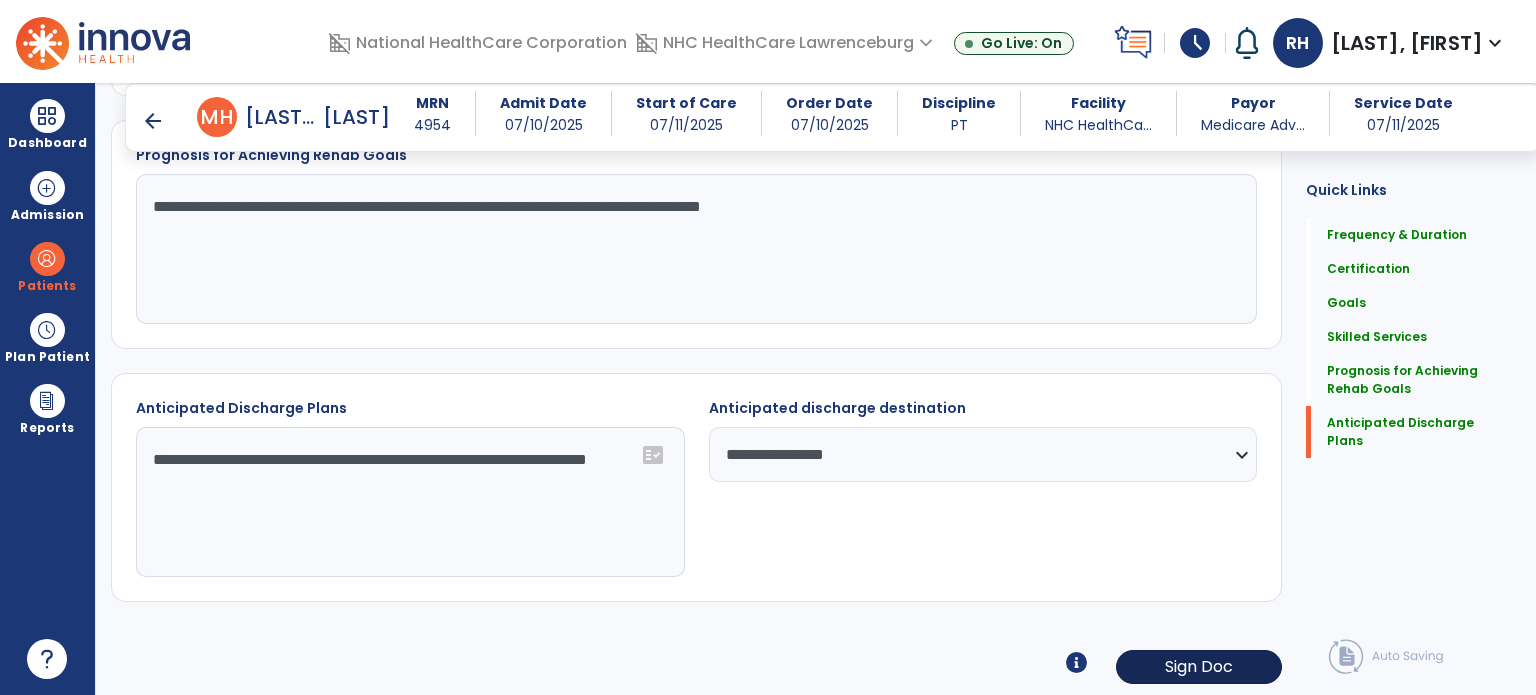 type on "**********" 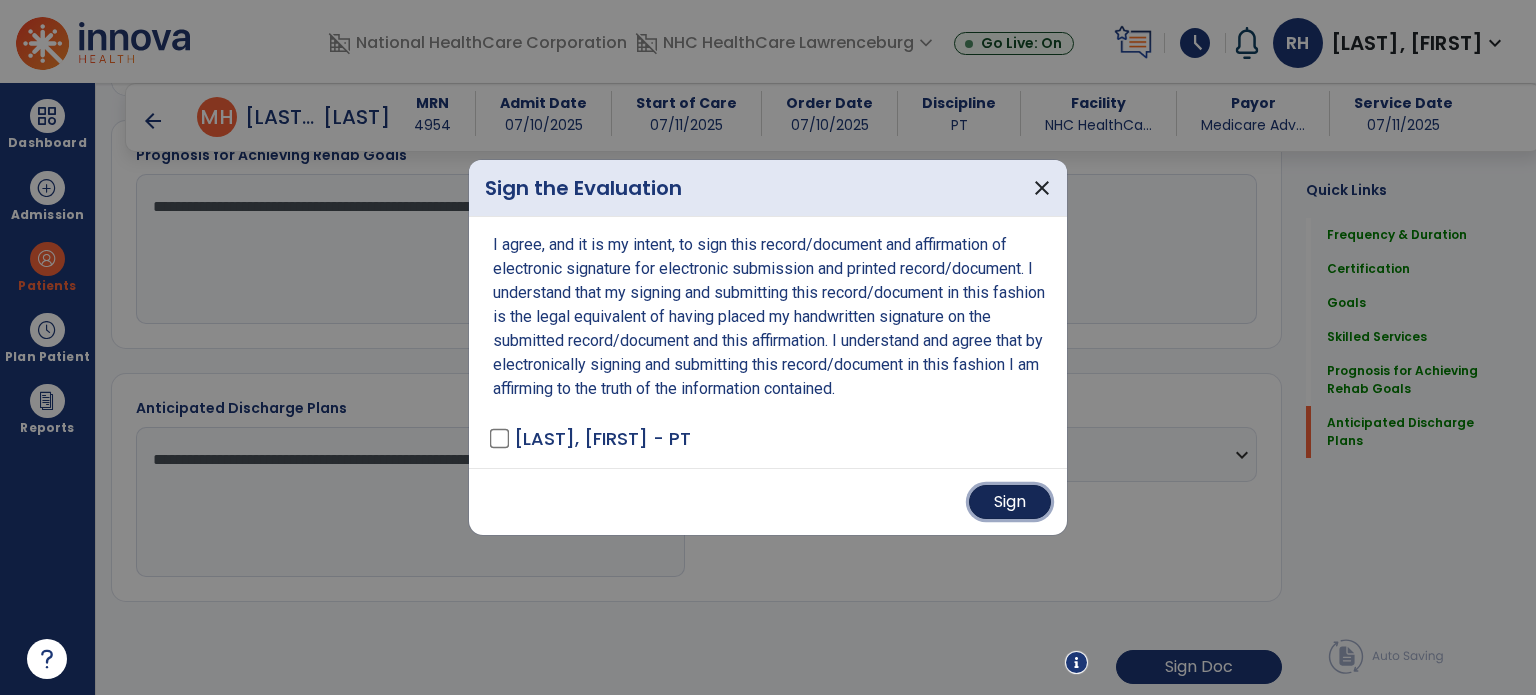 click on "Sign" at bounding box center (1010, 502) 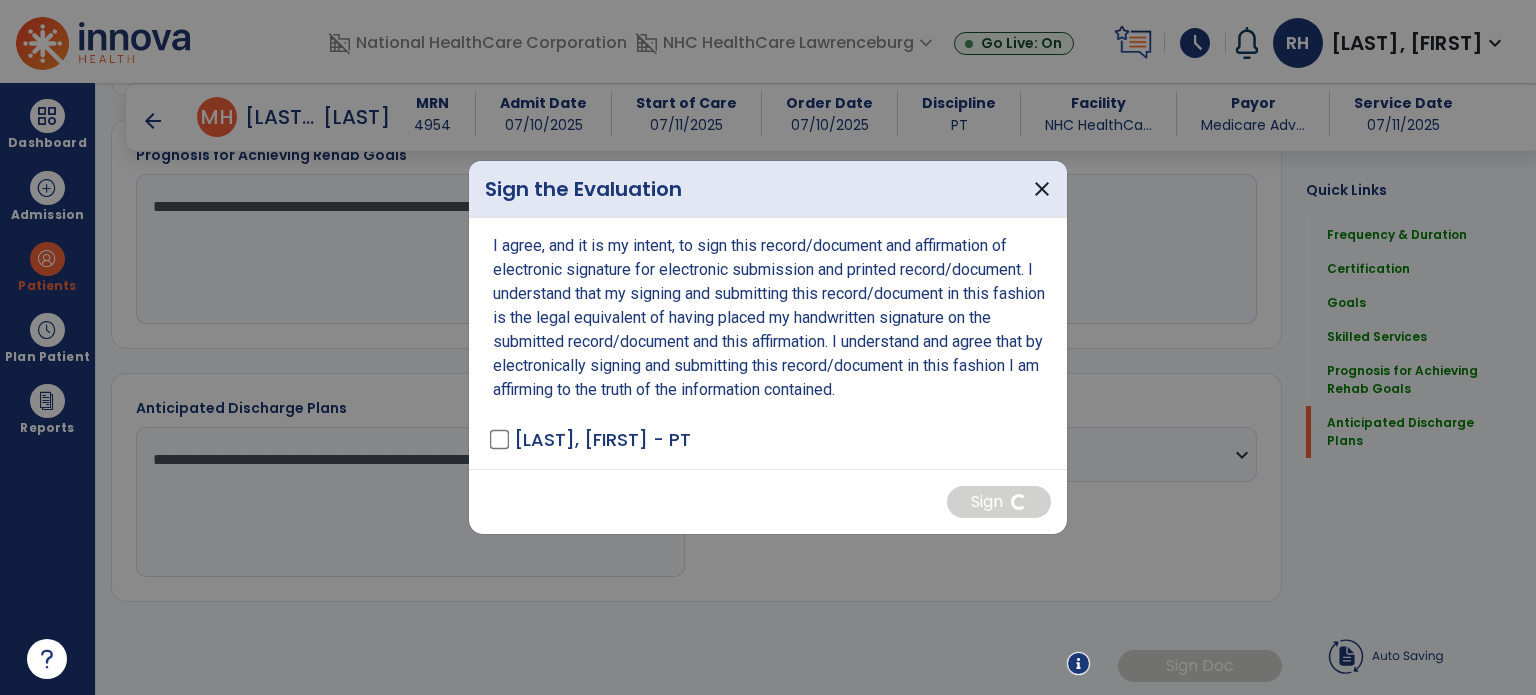 scroll, scrollTop: 1891, scrollLeft: 0, axis: vertical 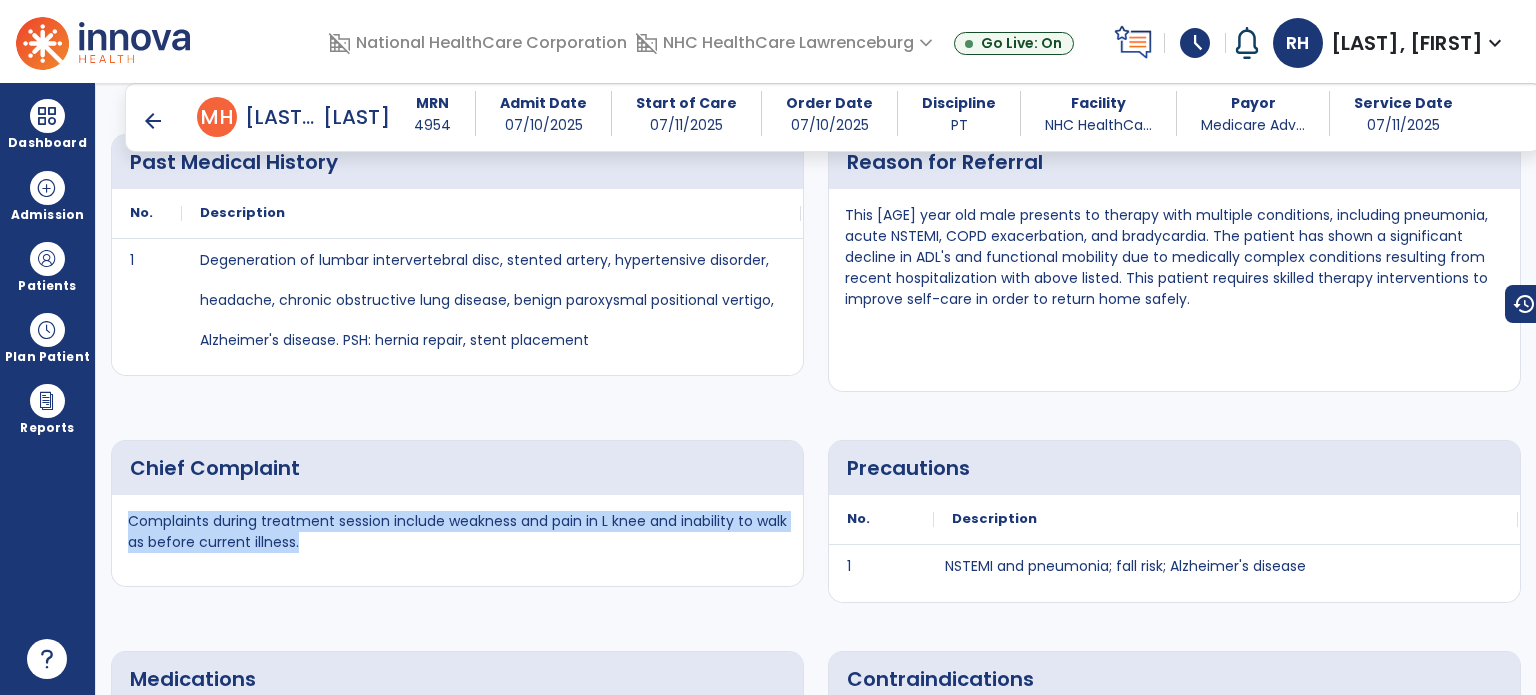 drag, startPoint x: 343, startPoint y: 539, endPoint x: 120, endPoint y: 523, distance: 223.57326 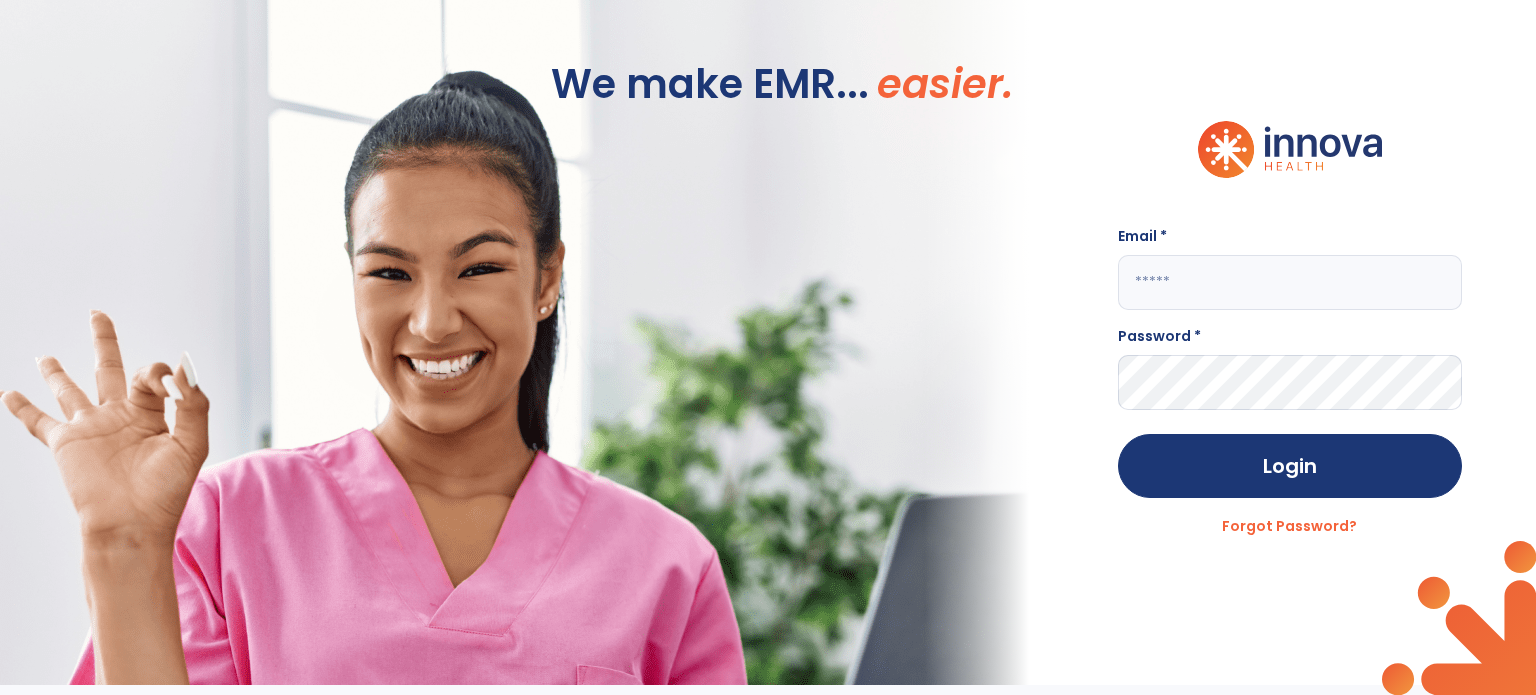 scroll, scrollTop: 0, scrollLeft: 0, axis: both 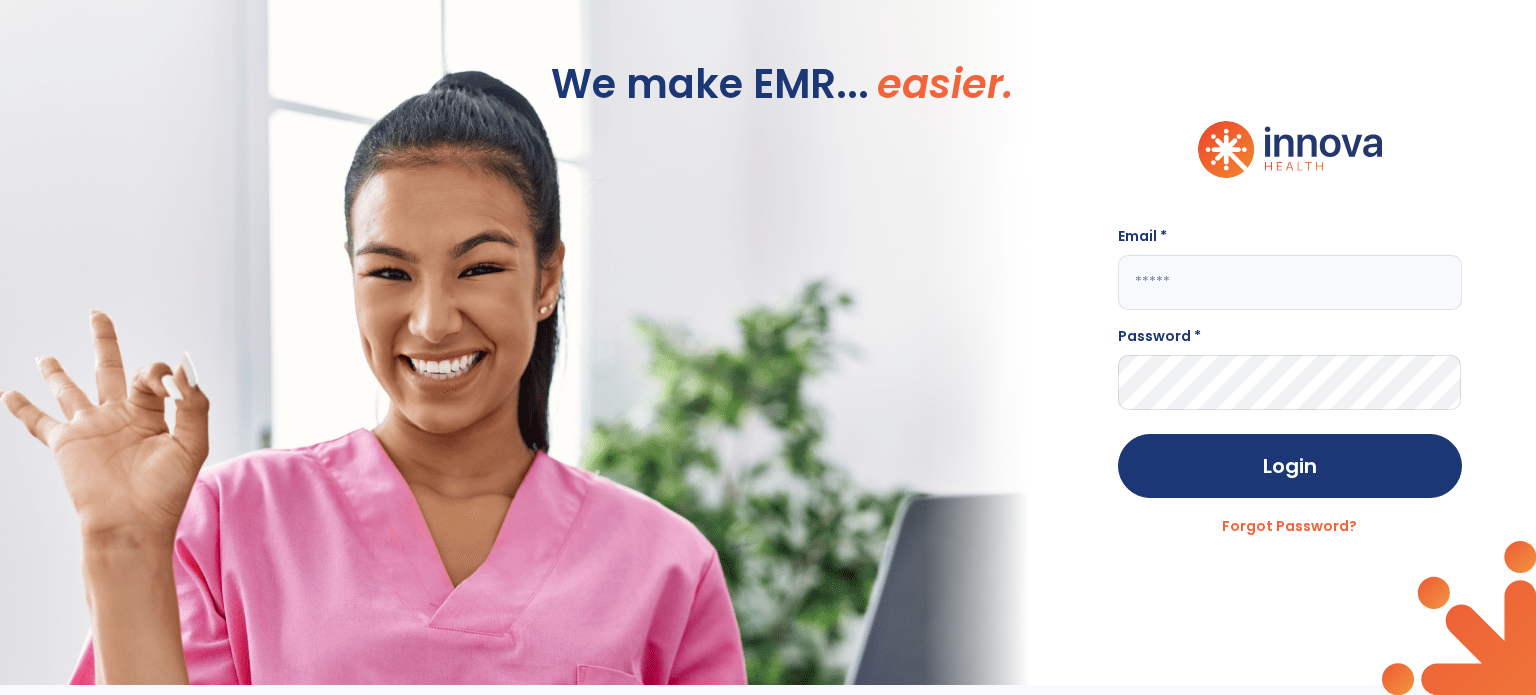 type on "**********" 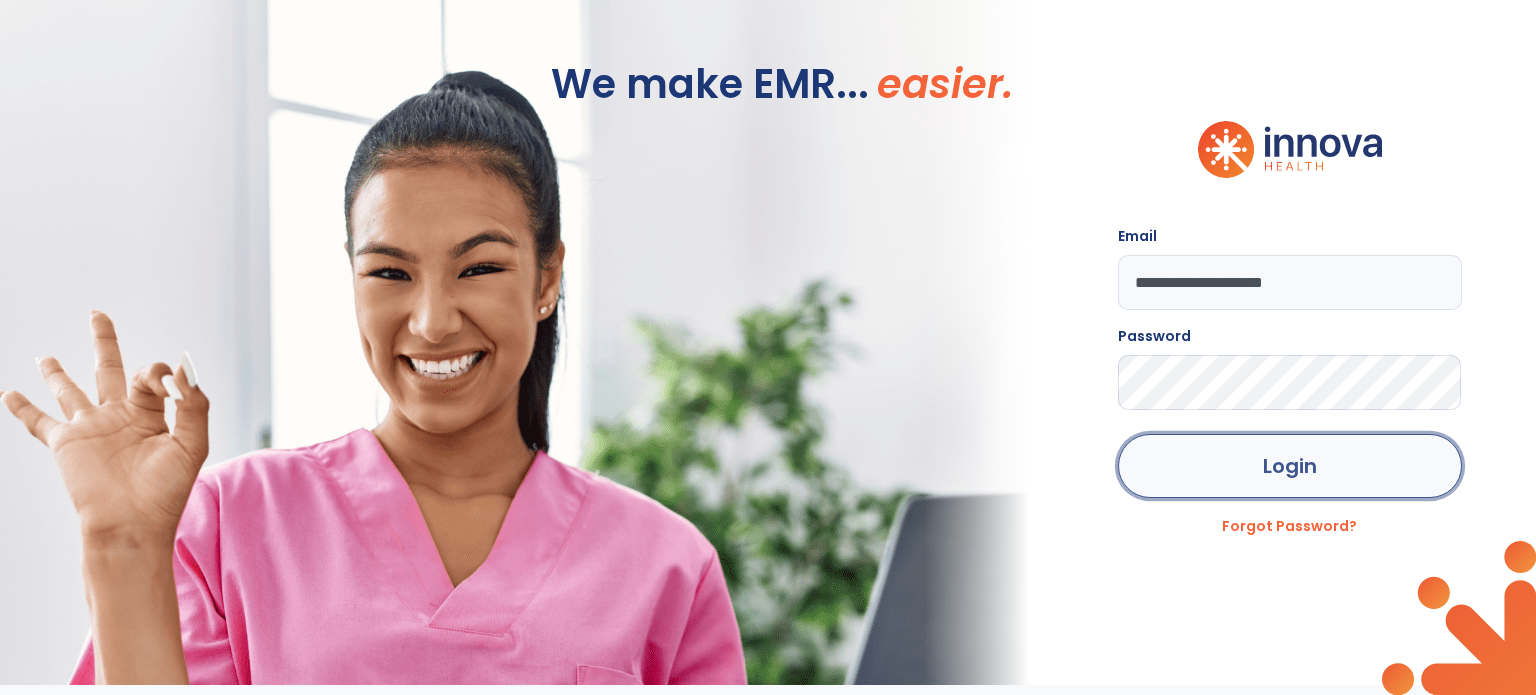 click on "Login" 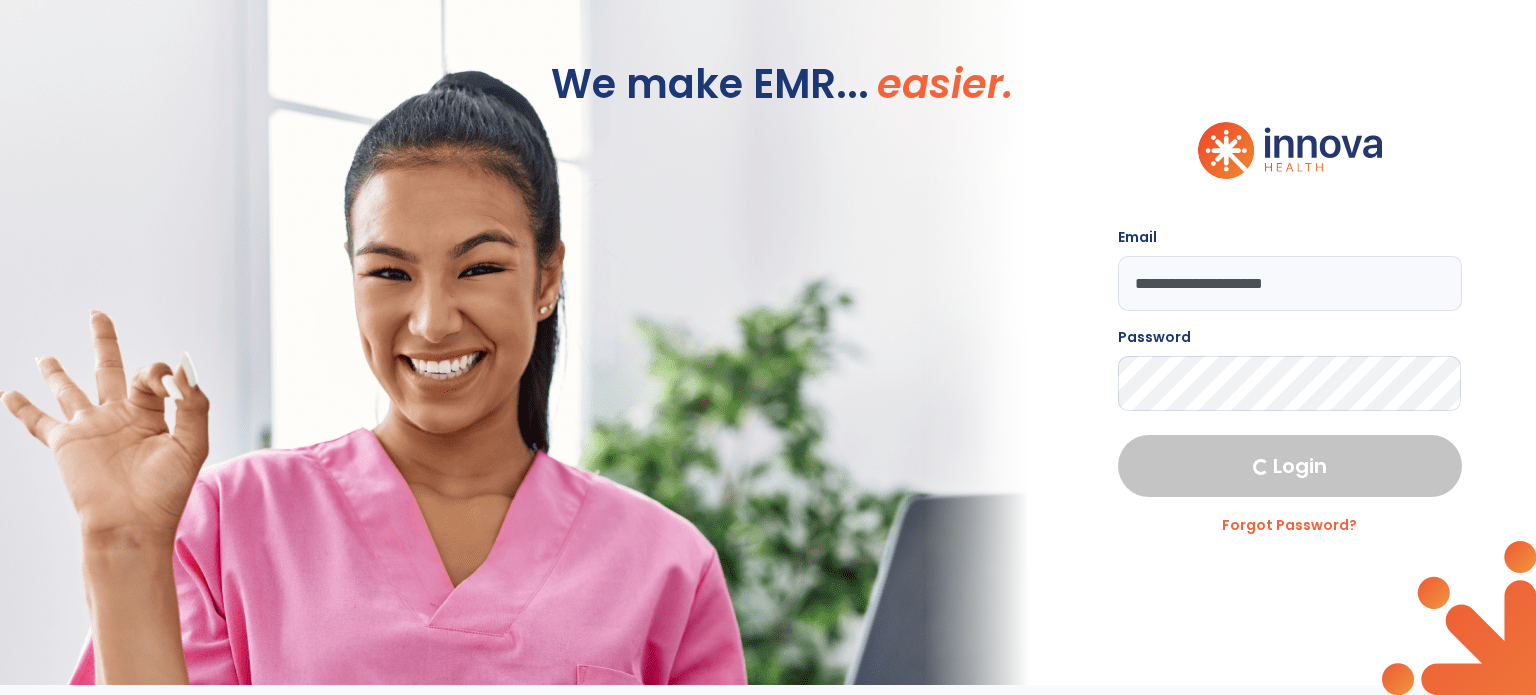 select on "****" 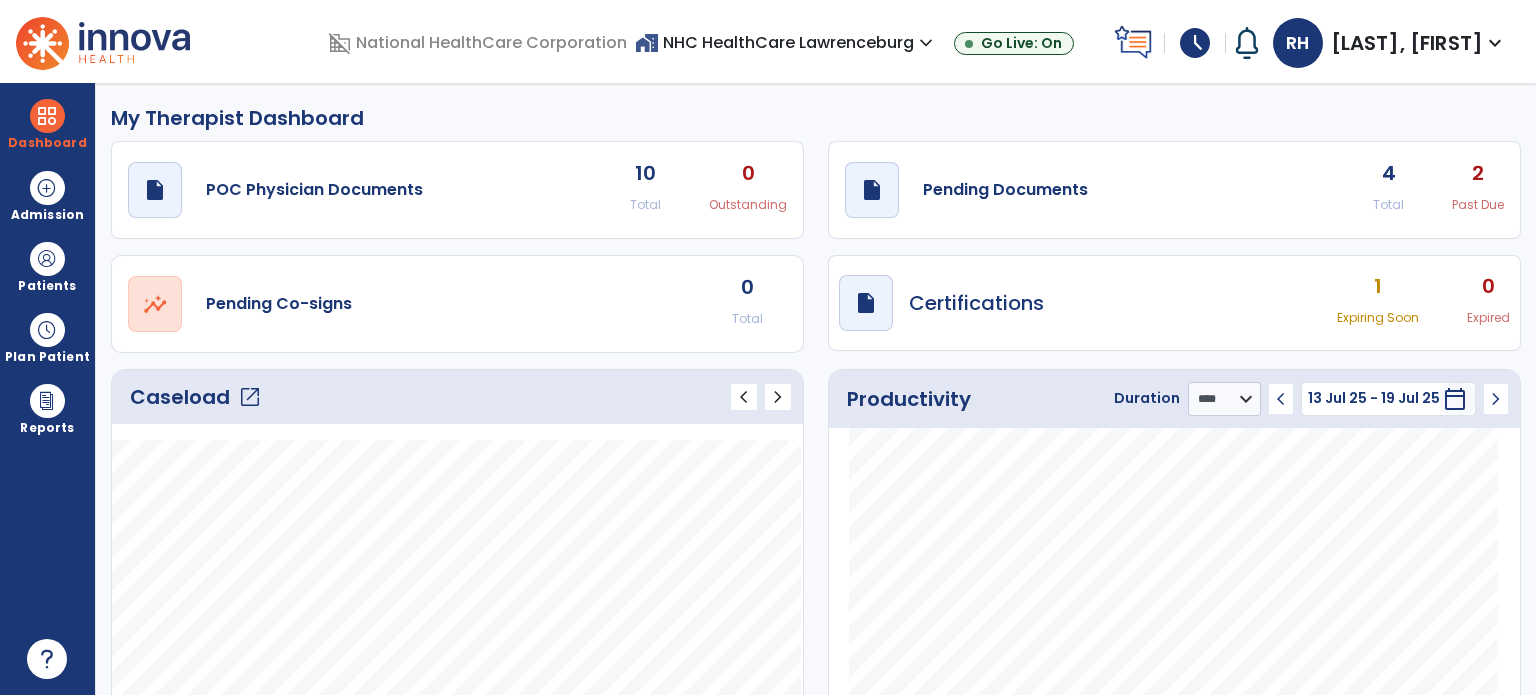click on "4" 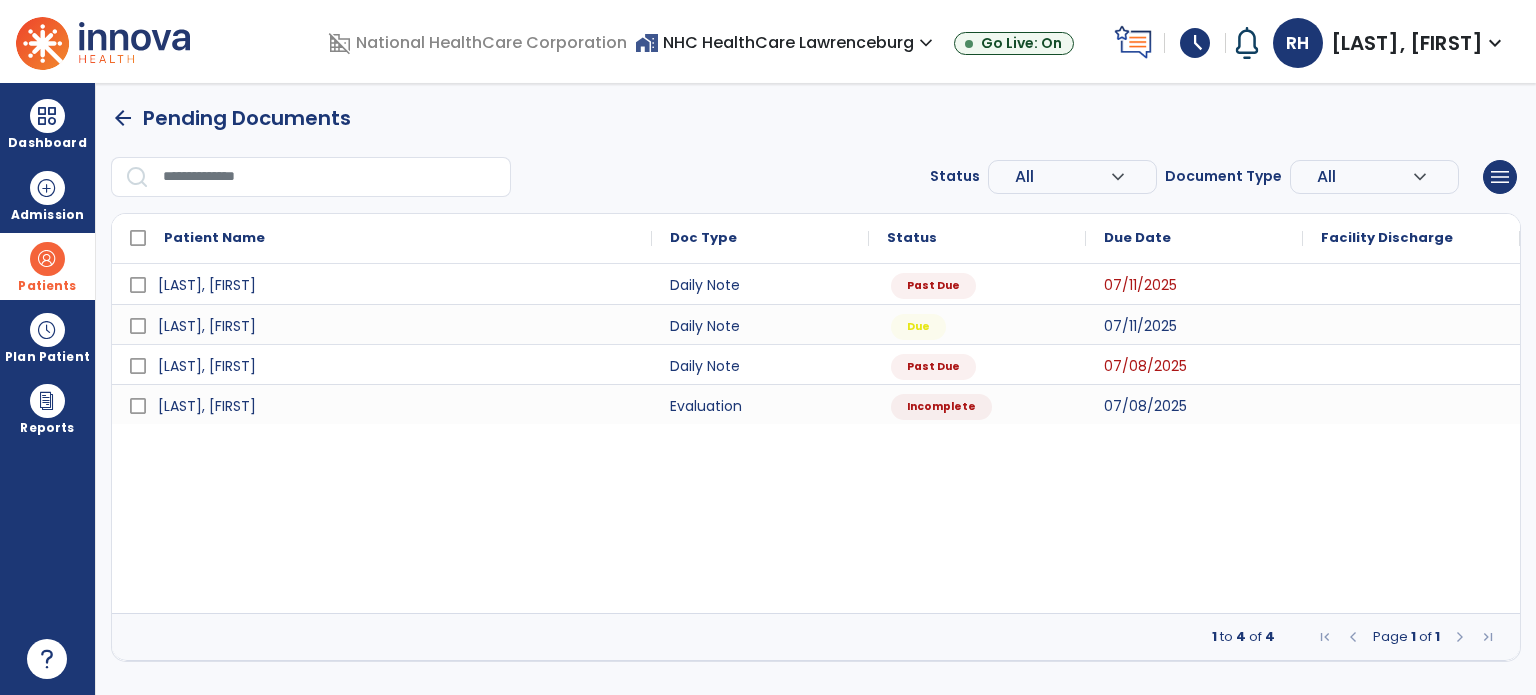 click at bounding box center [47, 259] 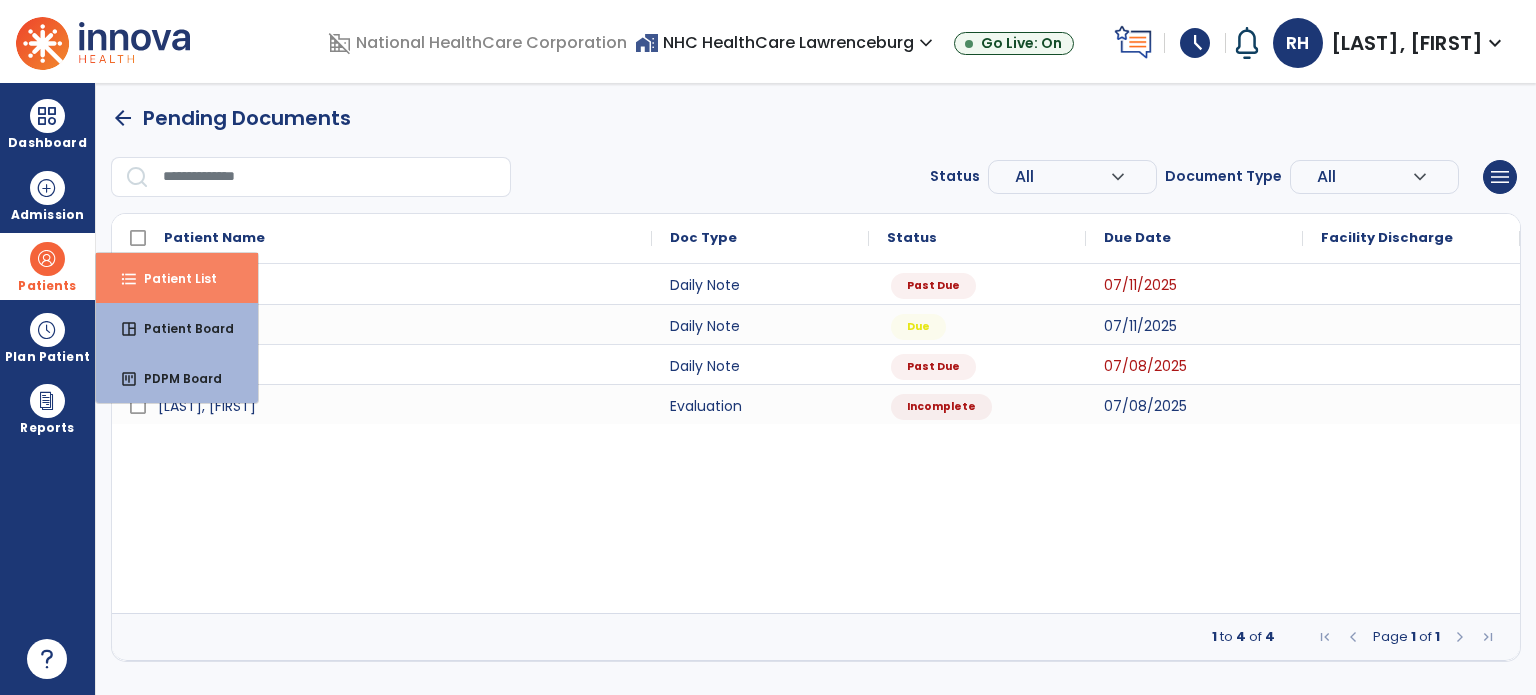 click on "Patient List" at bounding box center [172, 278] 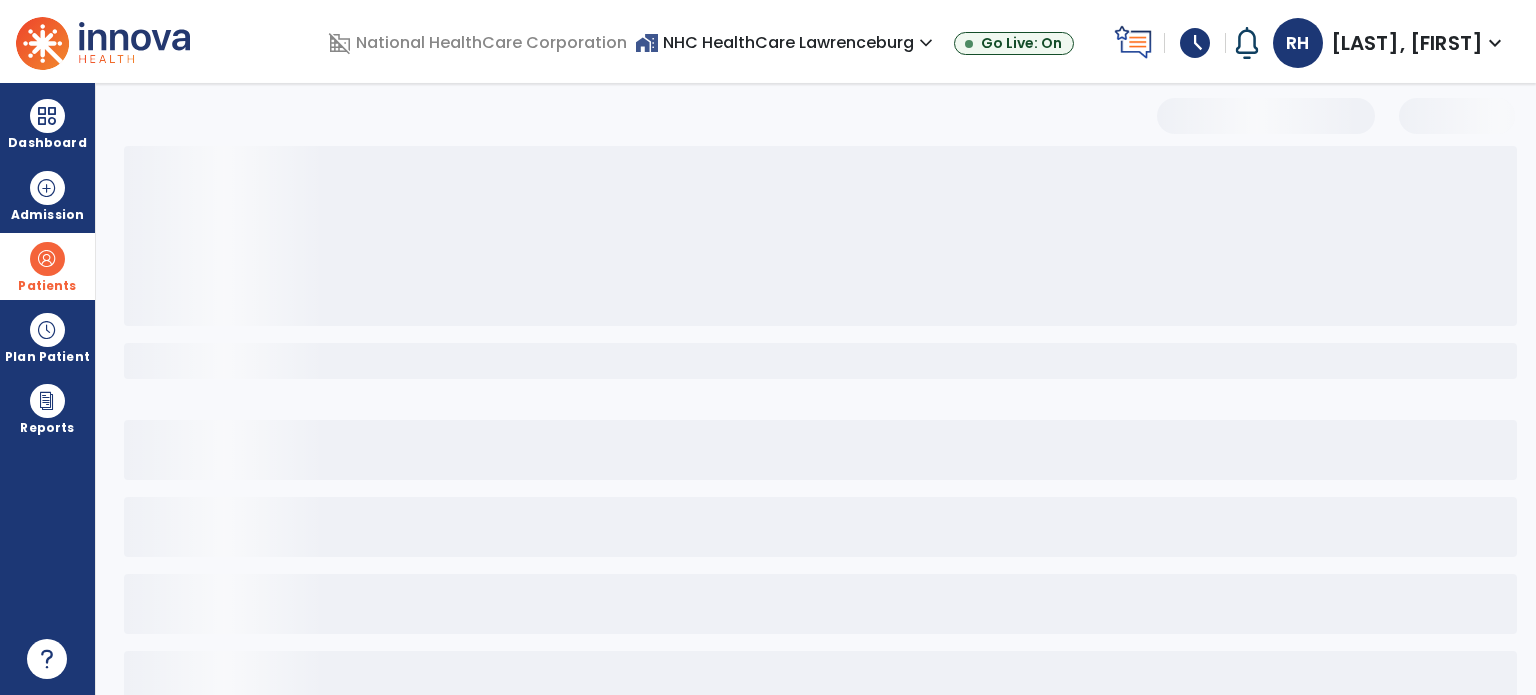select on "***" 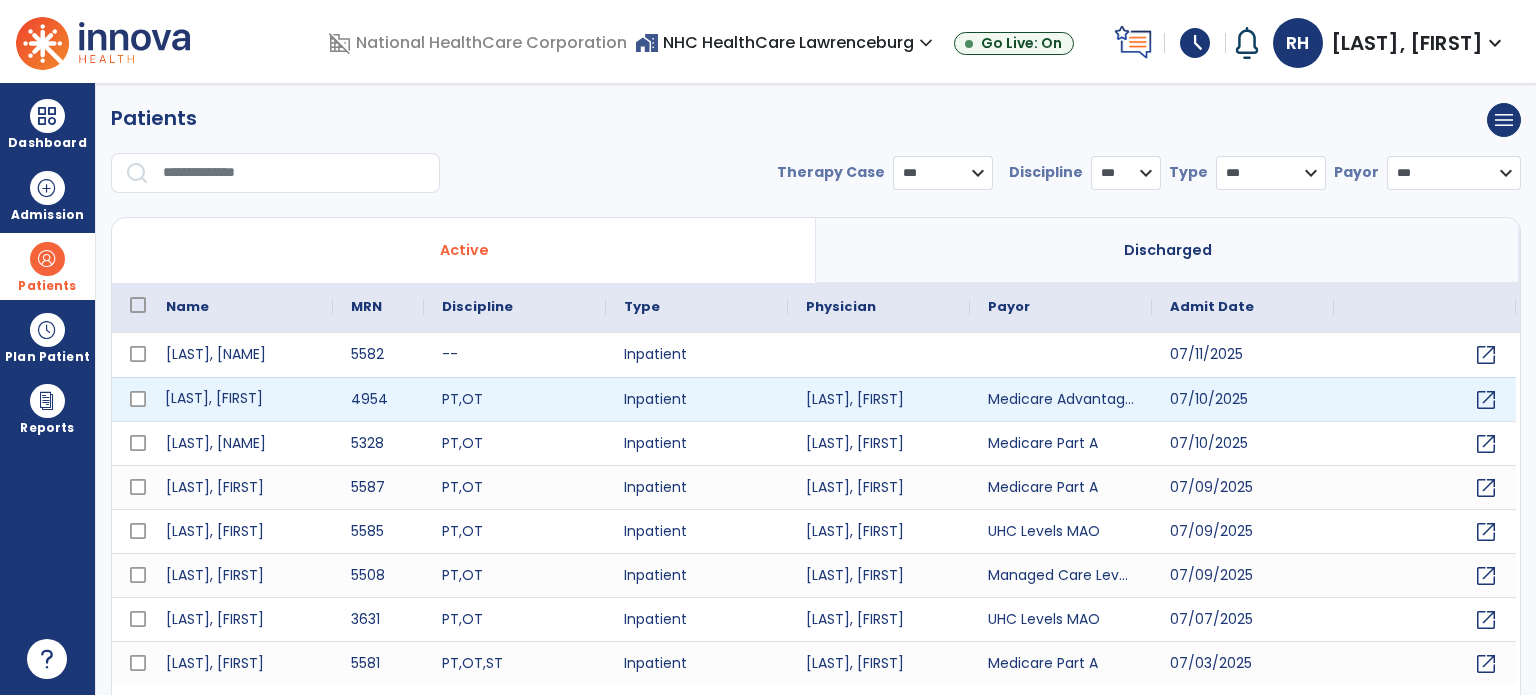 click on "[LAST], [FIRST]" at bounding box center (240, 399) 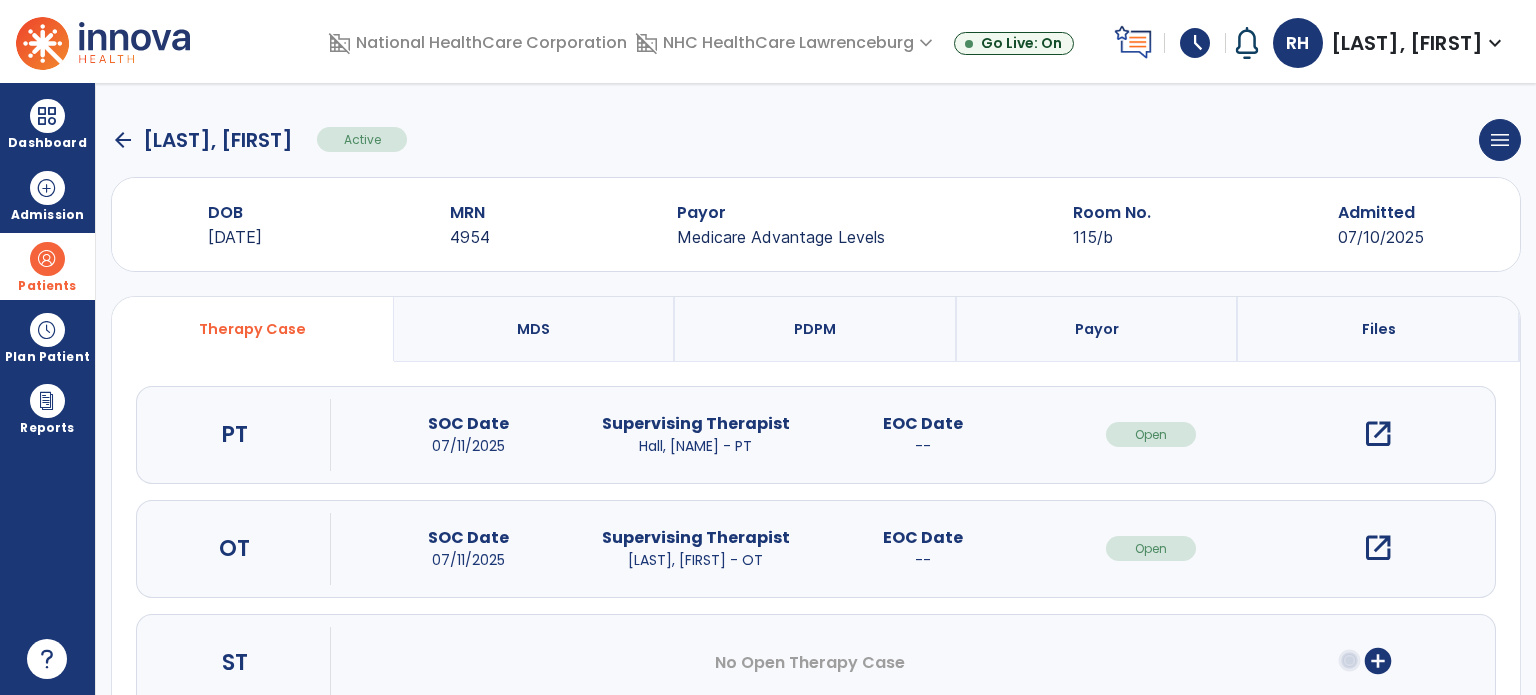 click on "open_in_new" at bounding box center (1378, 434) 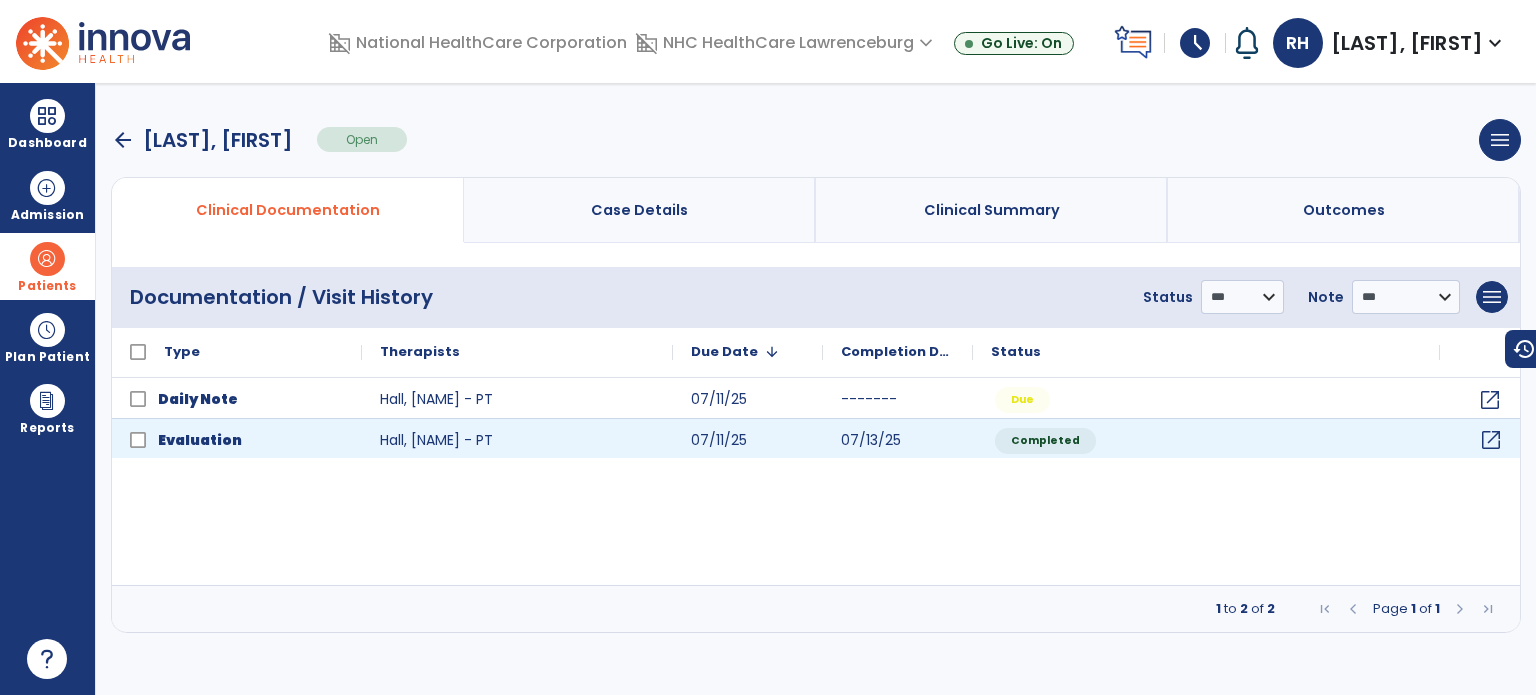click on "open_in_new" 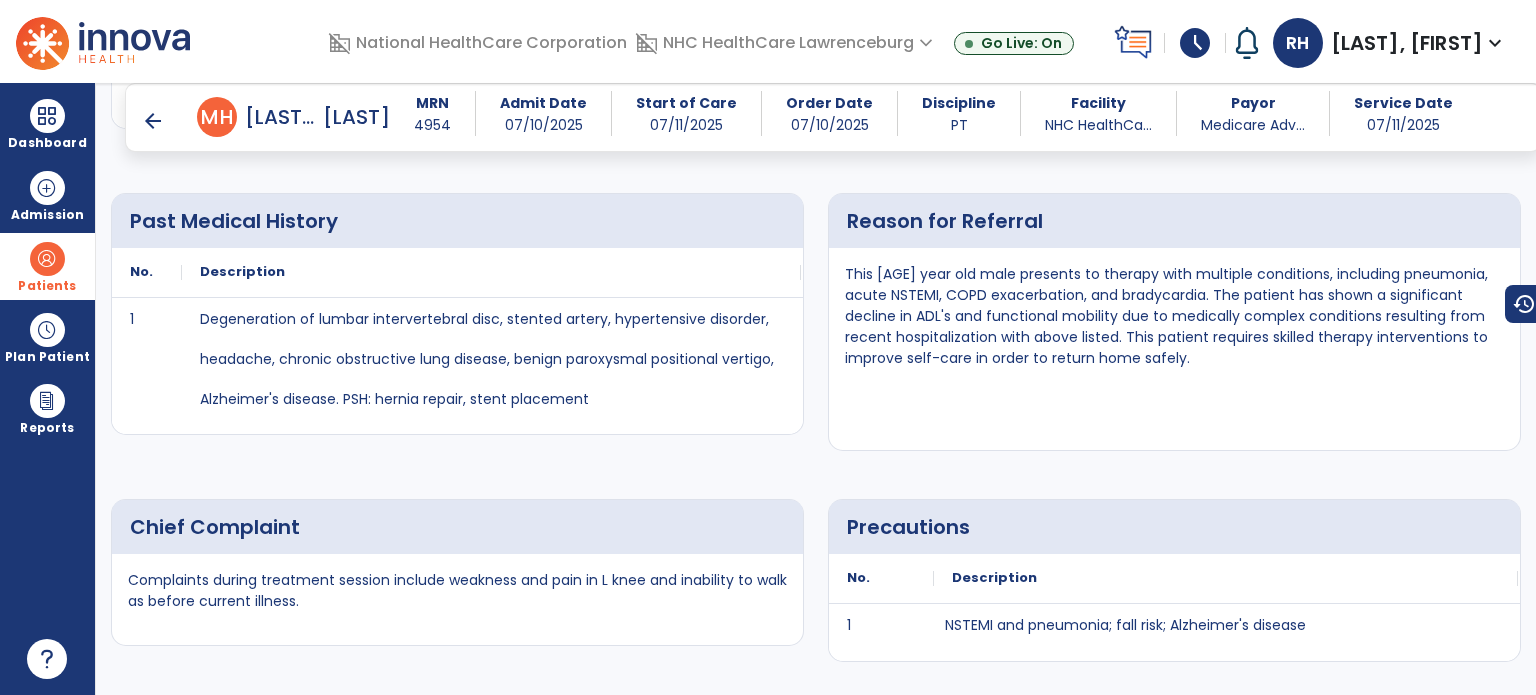 scroll, scrollTop: 766, scrollLeft: 0, axis: vertical 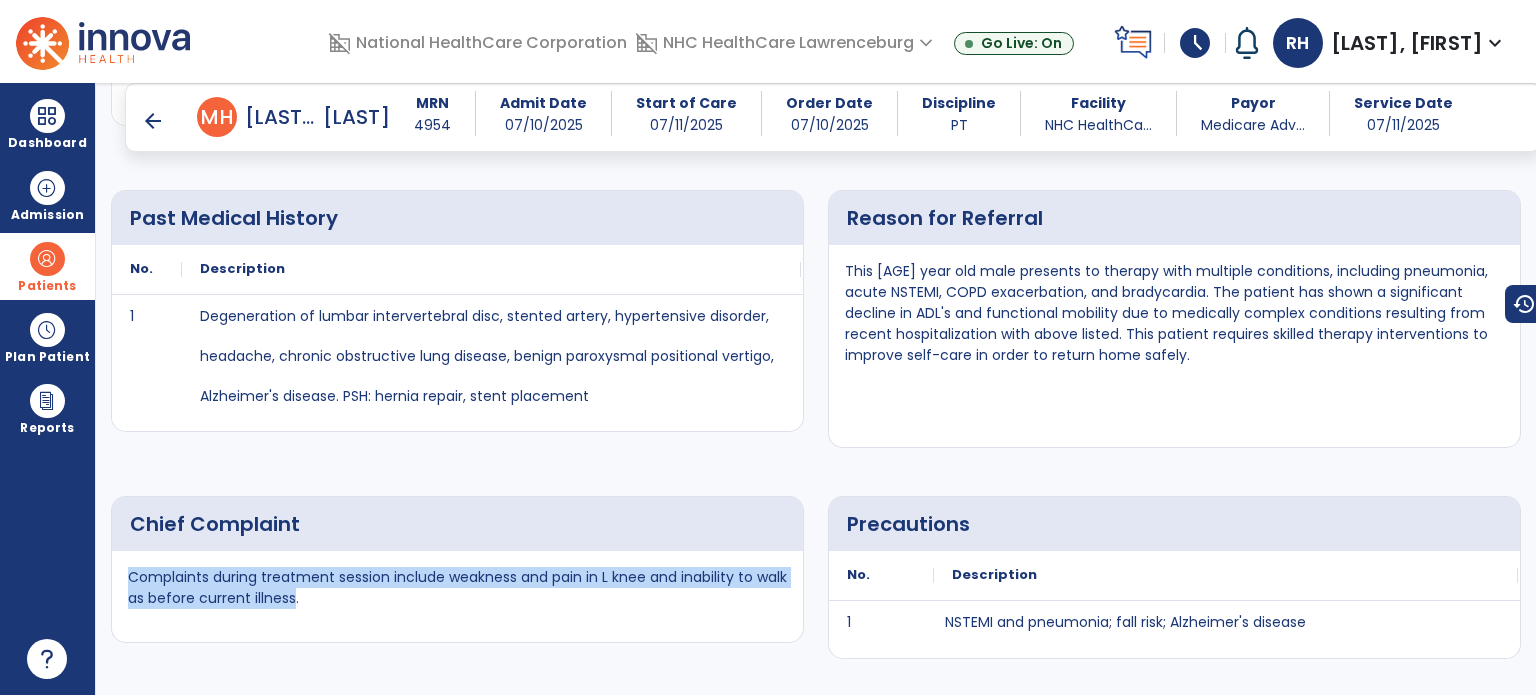 drag, startPoint x: 329, startPoint y: 598, endPoint x: 122, endPoint y: 576, distance: 208.1658 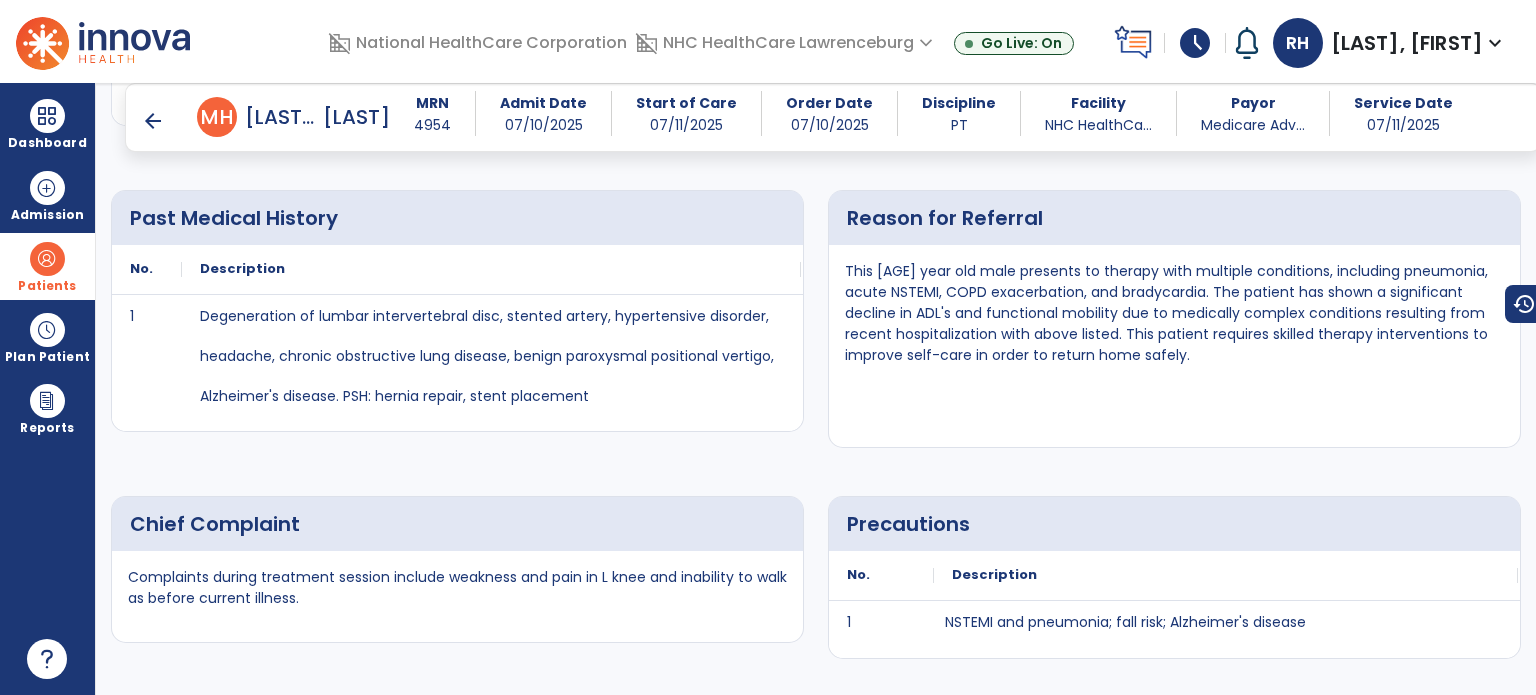 click on "arrow_back" at bounding box center (157, 121) 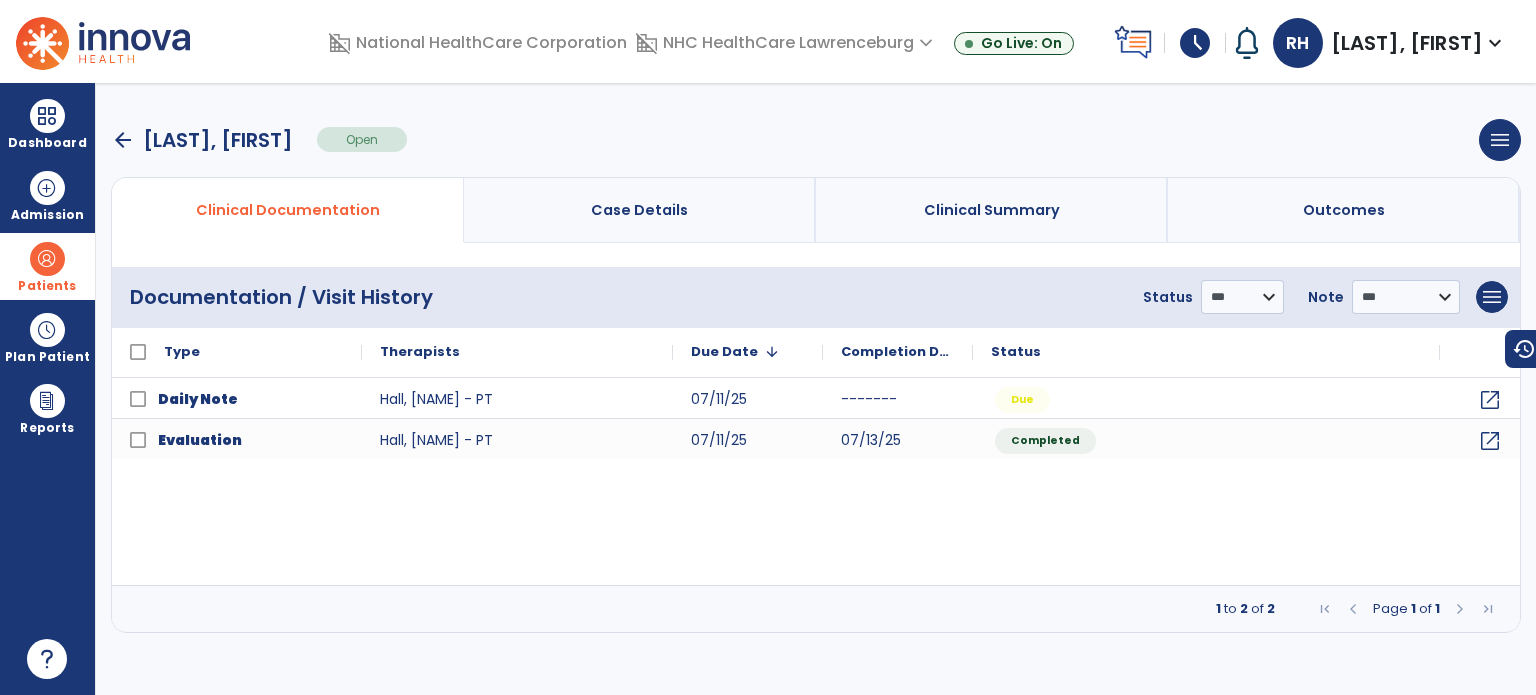 scroll, scrollTop: 0, scrollLeft: 0, axis: both 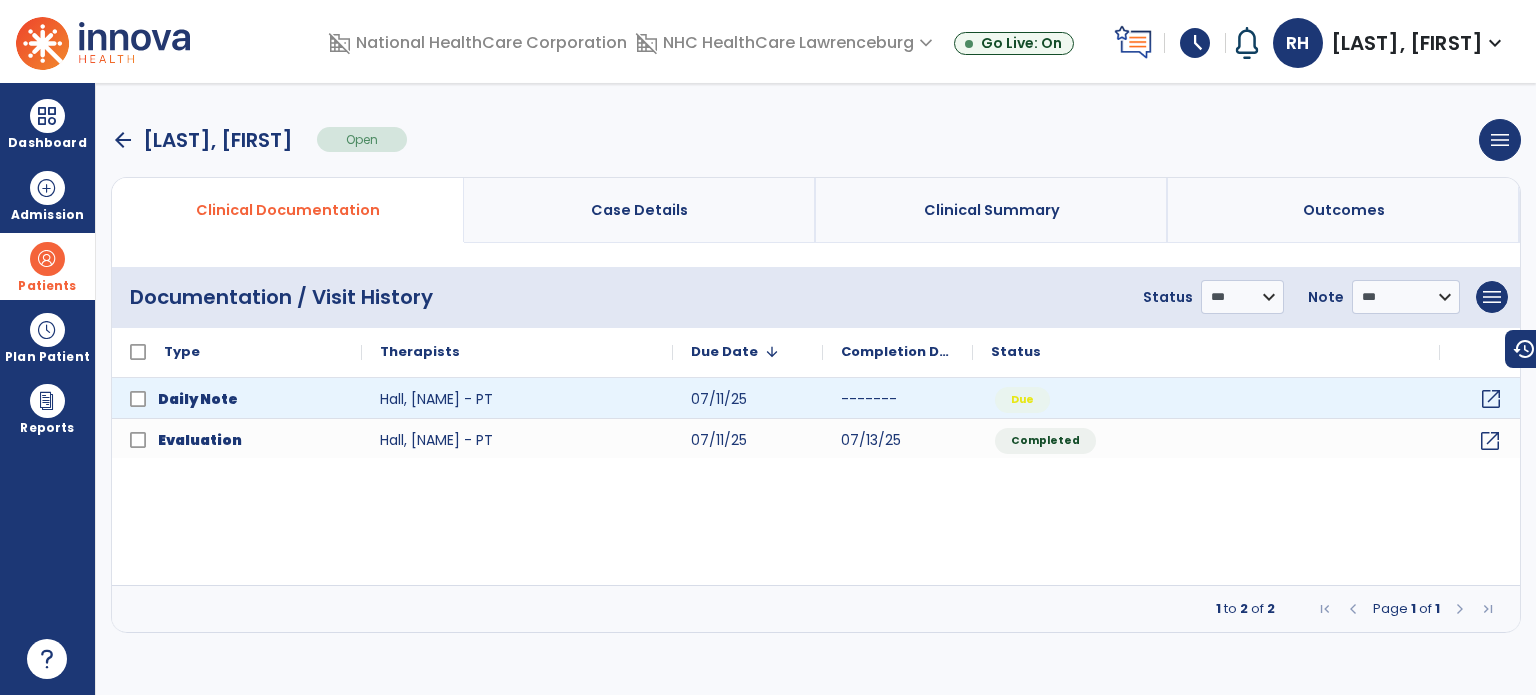 click on "open_in_new" 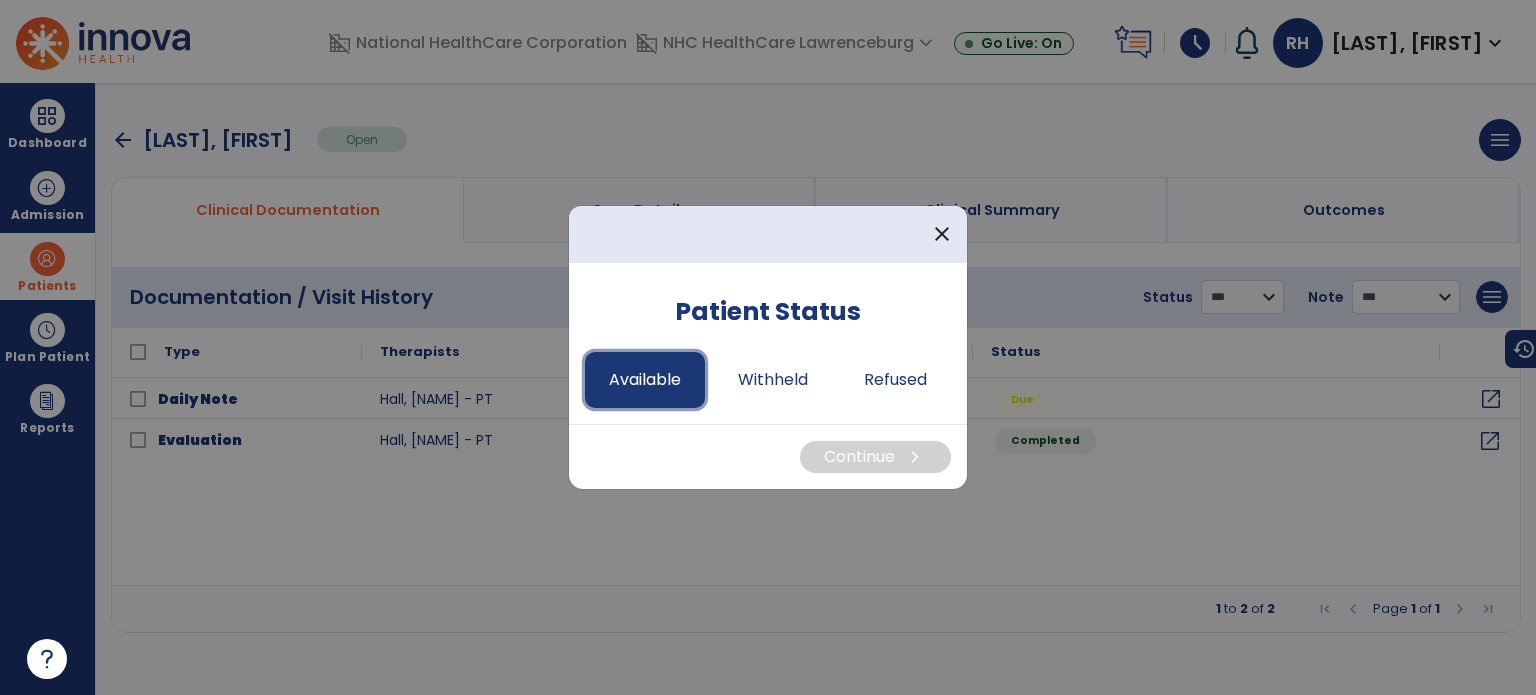 click on "Available" at bounding box center (645, 380) 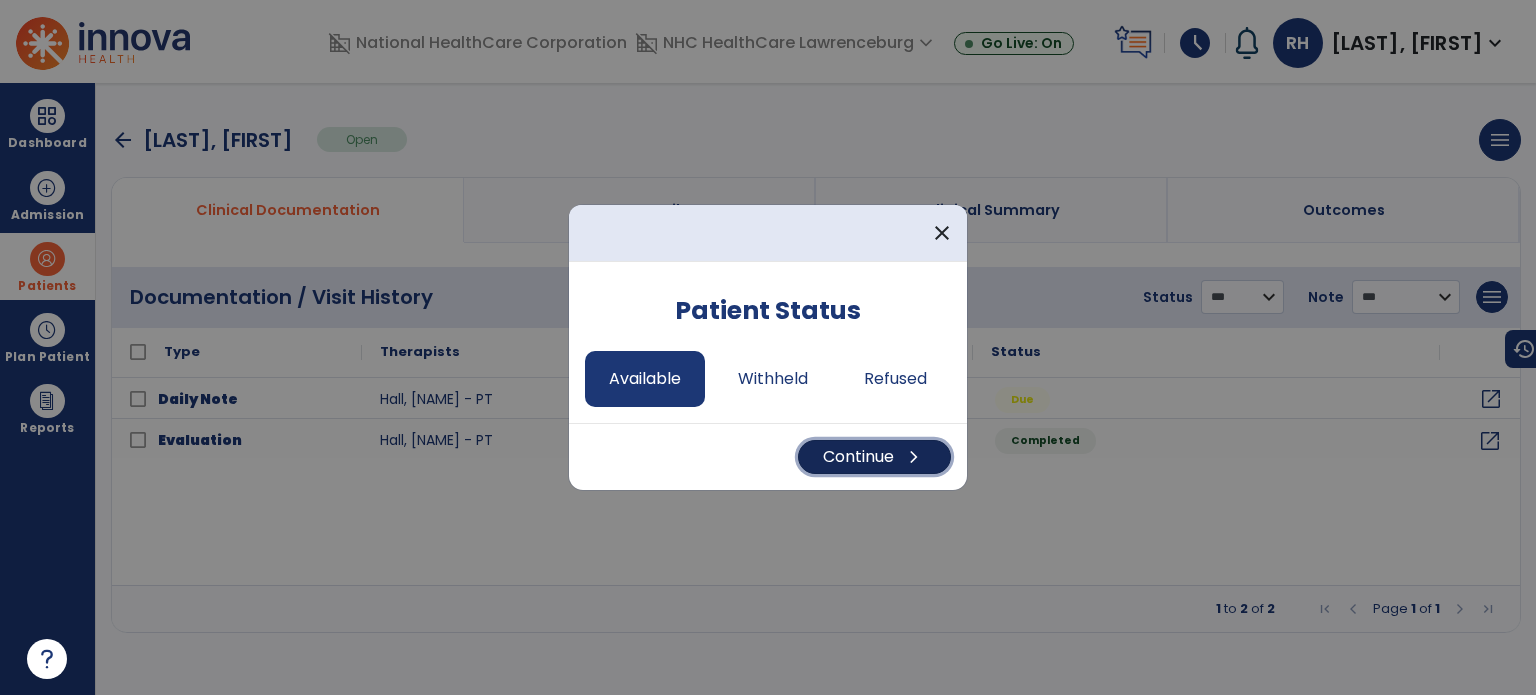 click on "Continue   chevron_right" at bounding box center [874, 457] 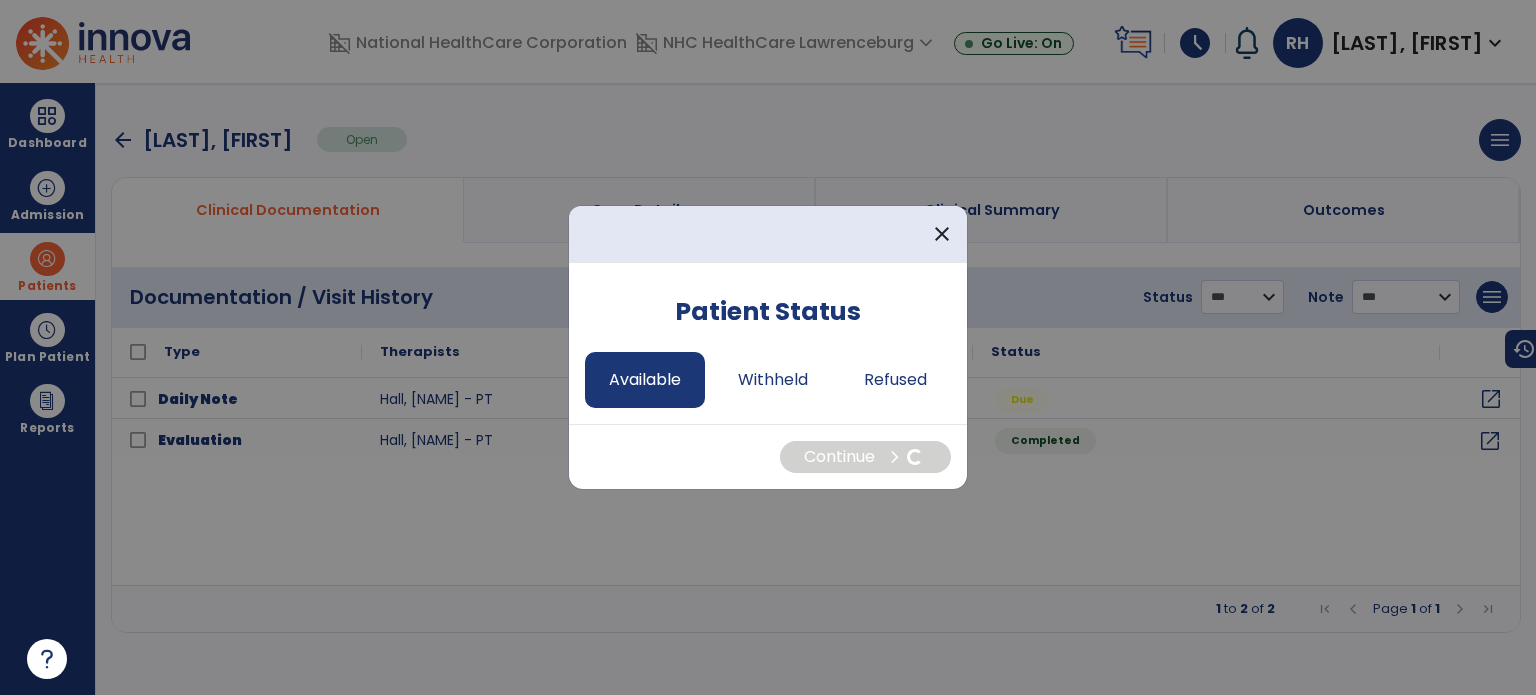 select on "*" 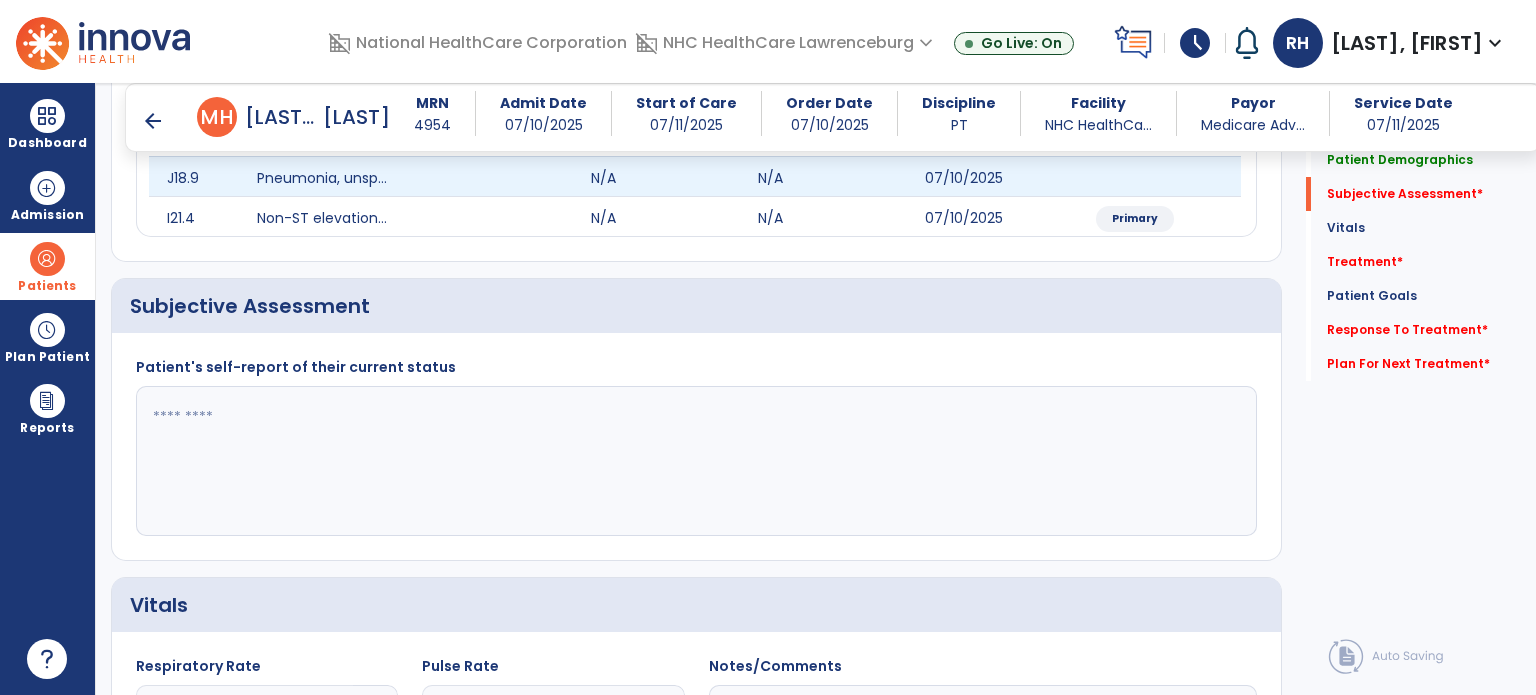 scroll, scrollTop: 334, scrollLeft: 0, axis: vertical 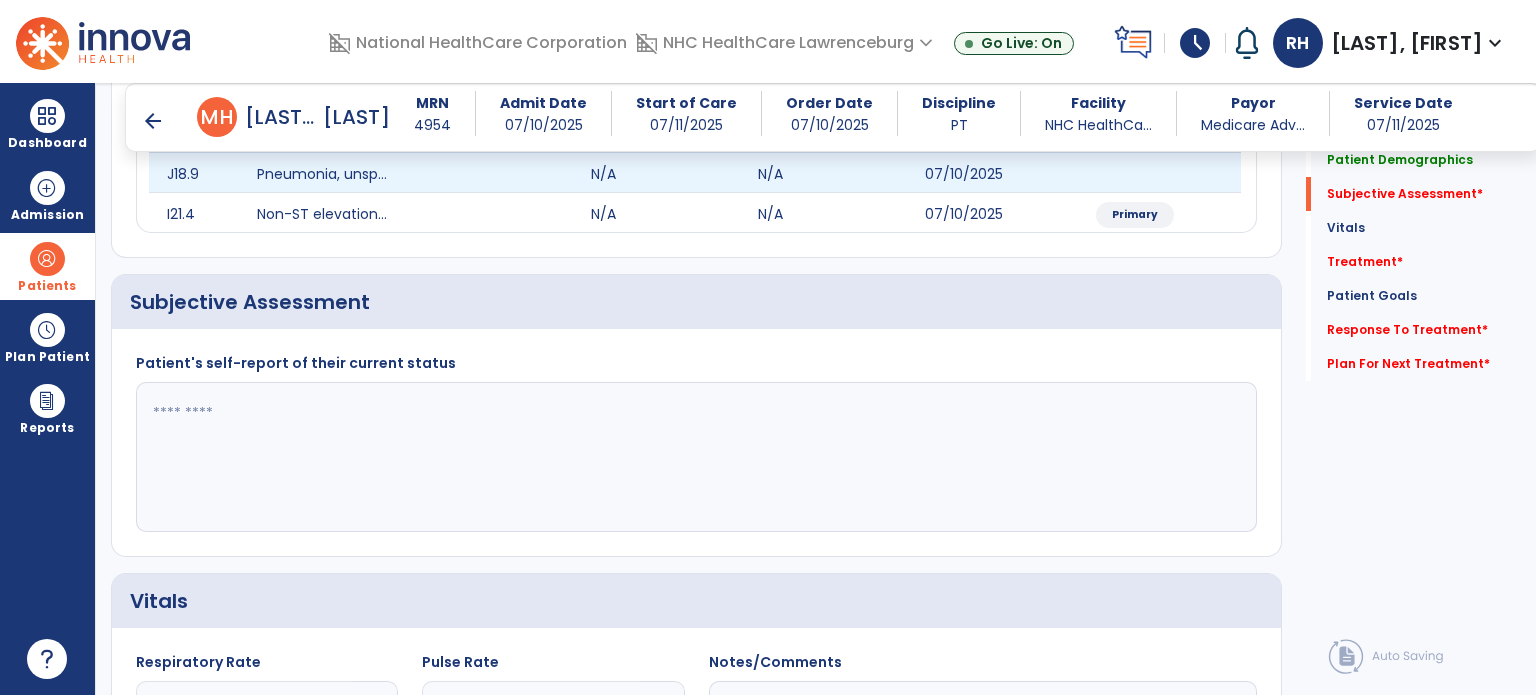 click 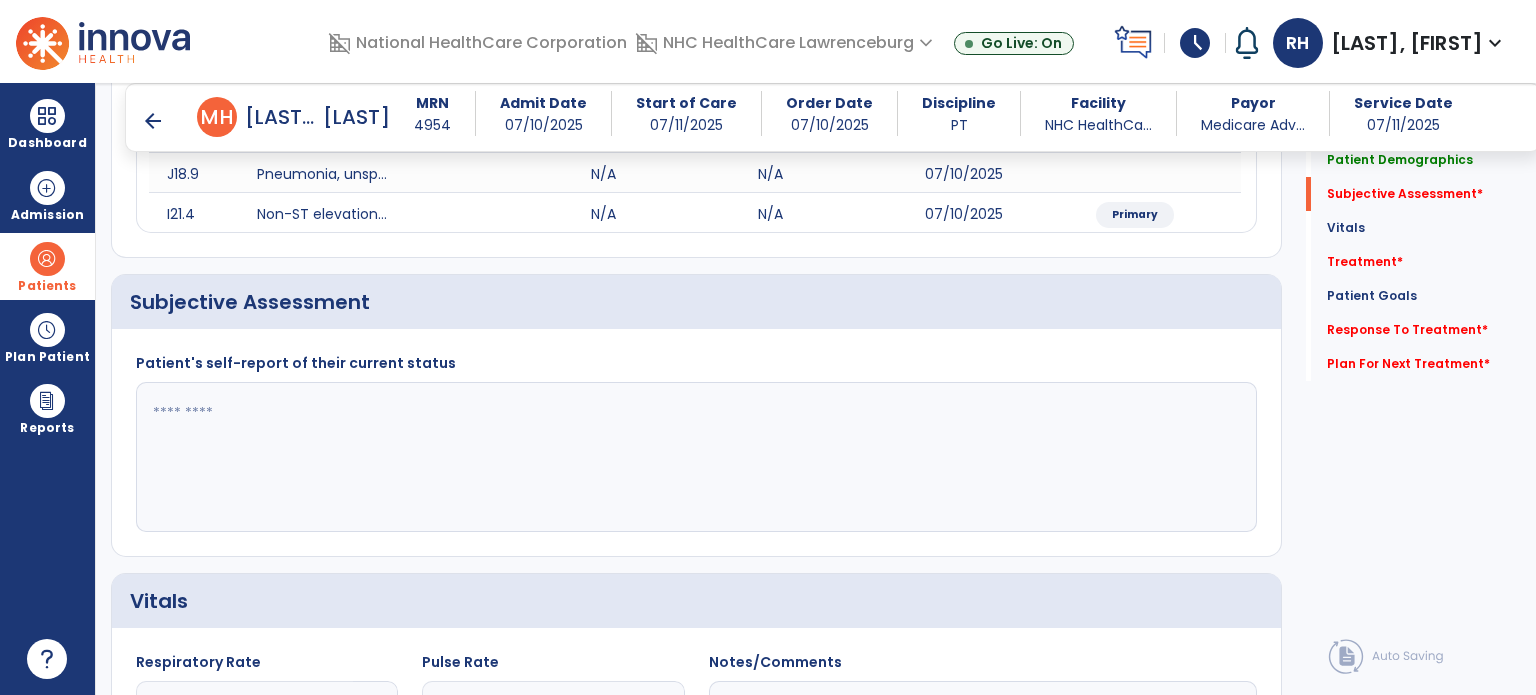 paste on "**********" 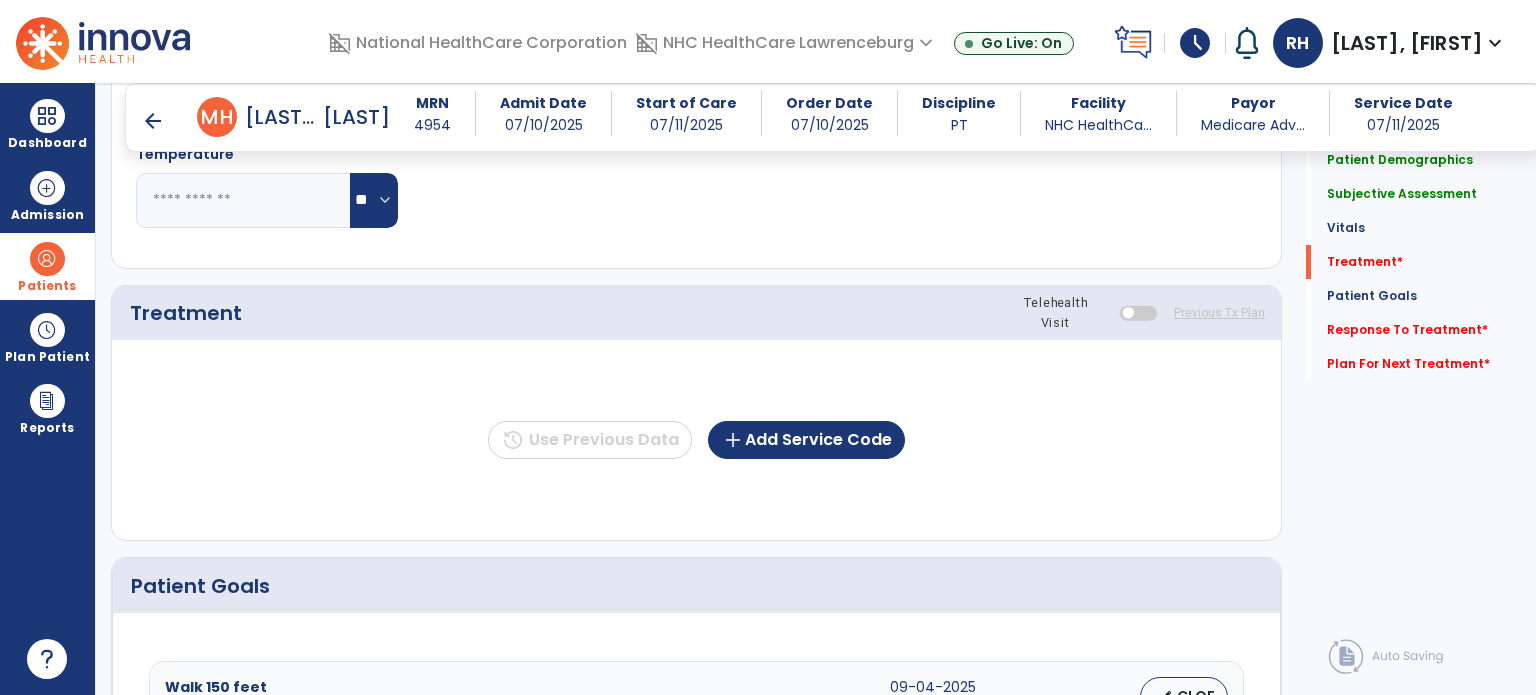 scroll, scrollTop: 1064, scrollLeft: 0, axis: vertical 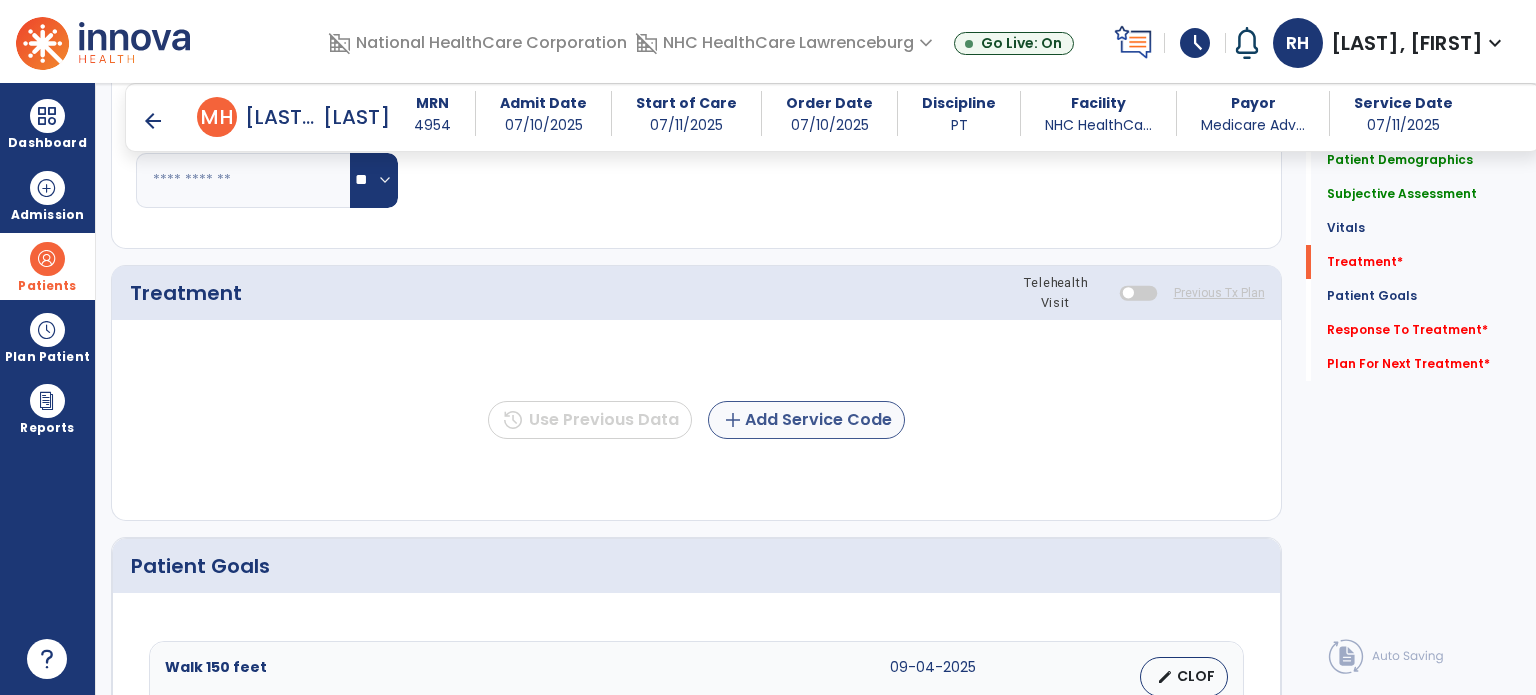 type on "**********" 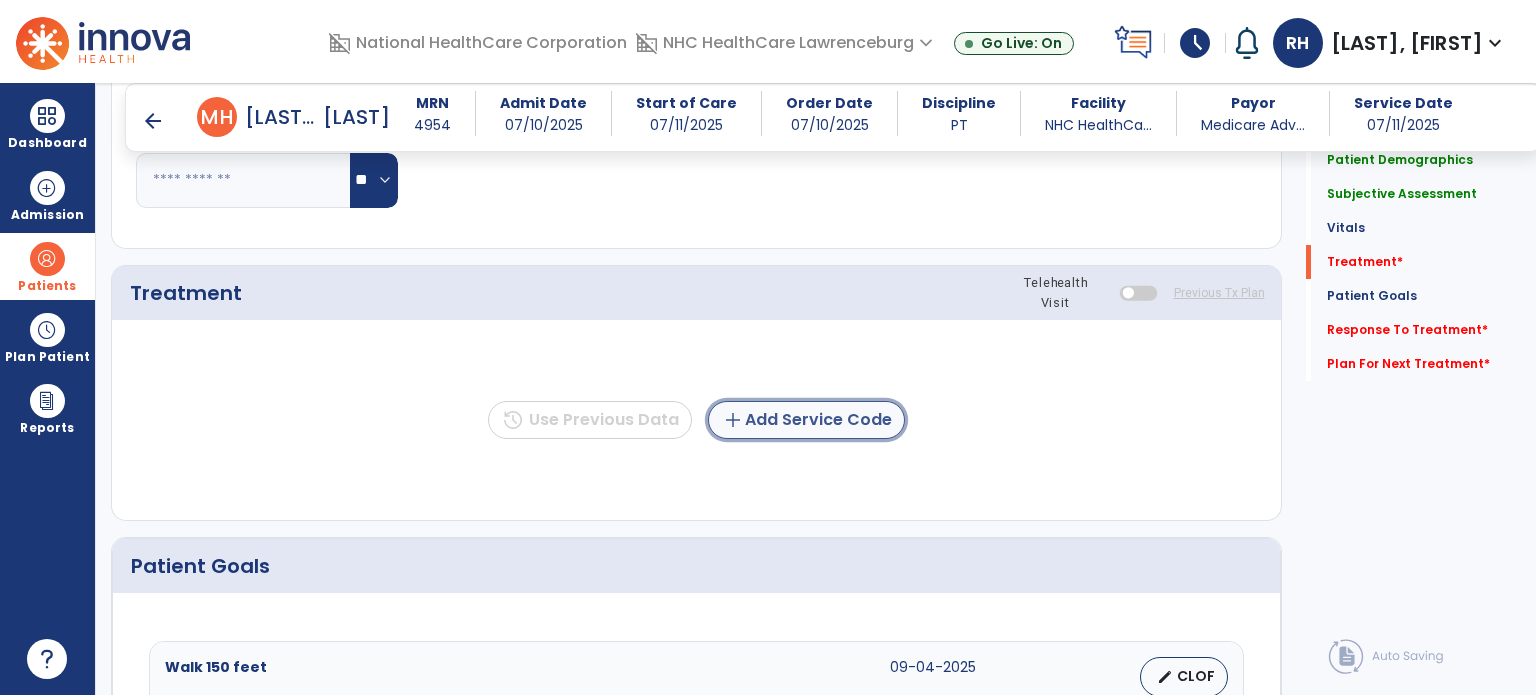 click on "add  Add Service Code" 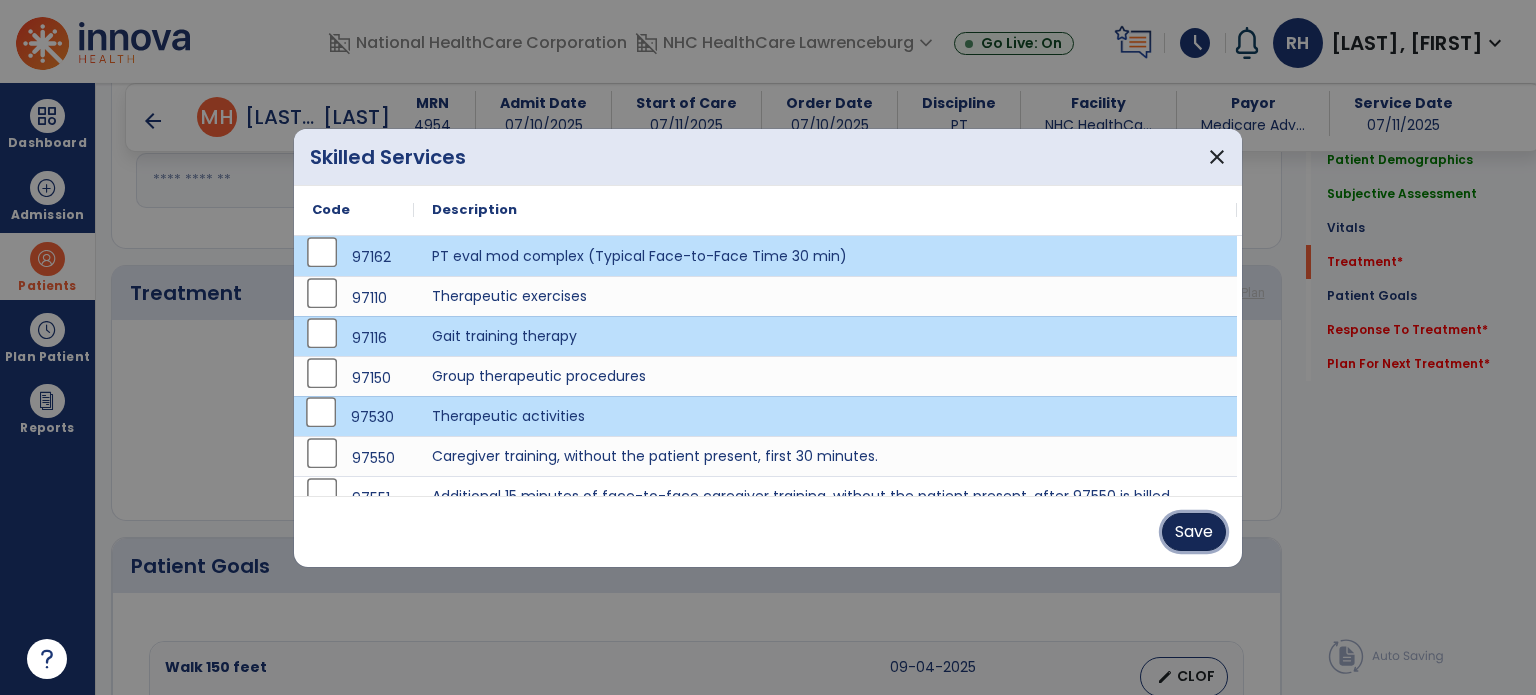 click on "Save" at bounding box center (1194, 532) 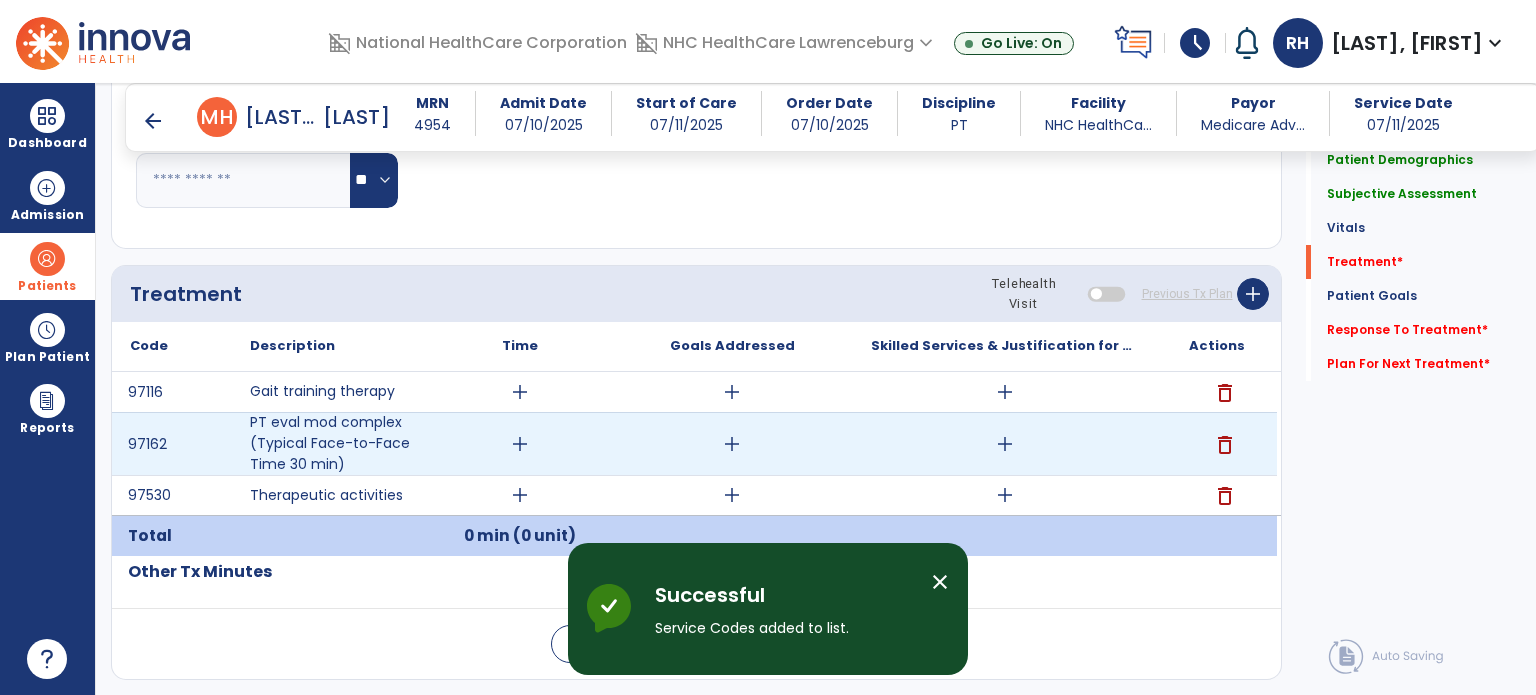 click on "add" at bounding box center (520, 444) 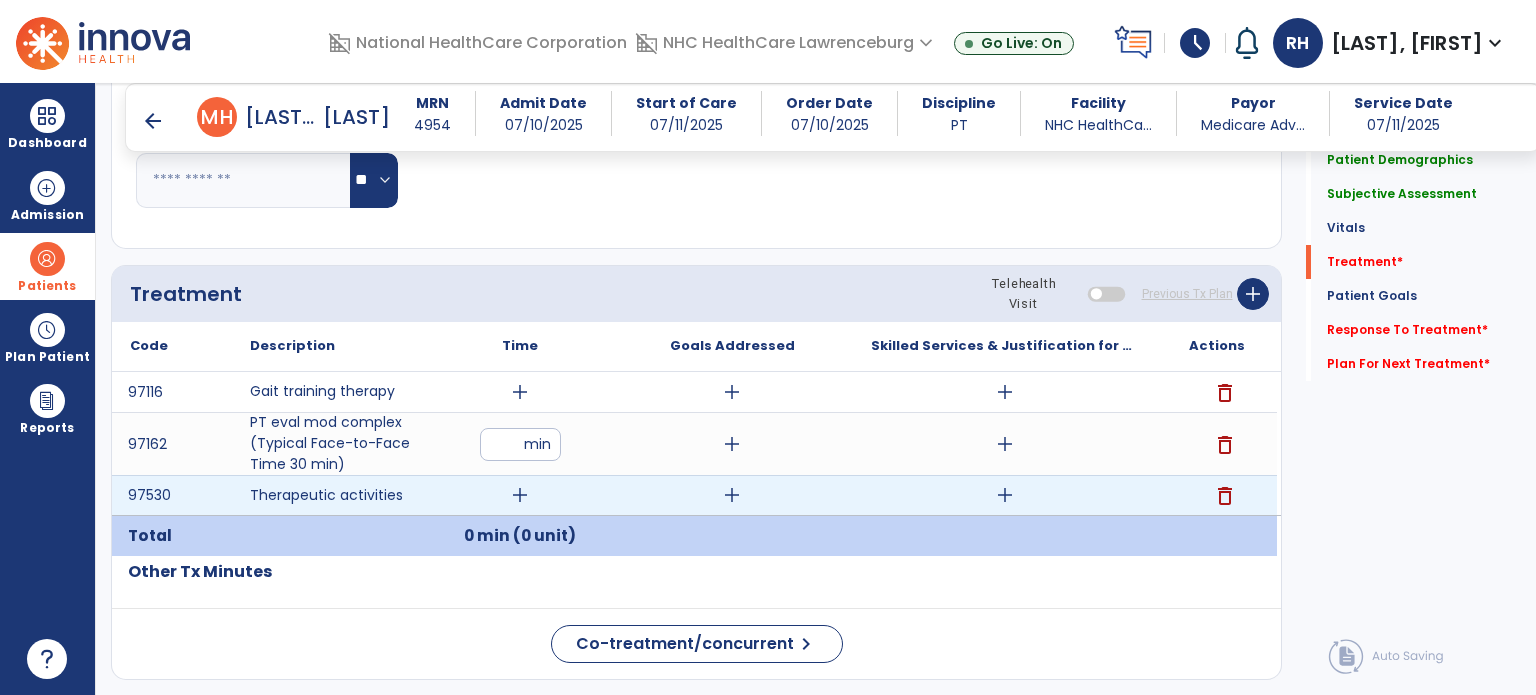 type on "**" 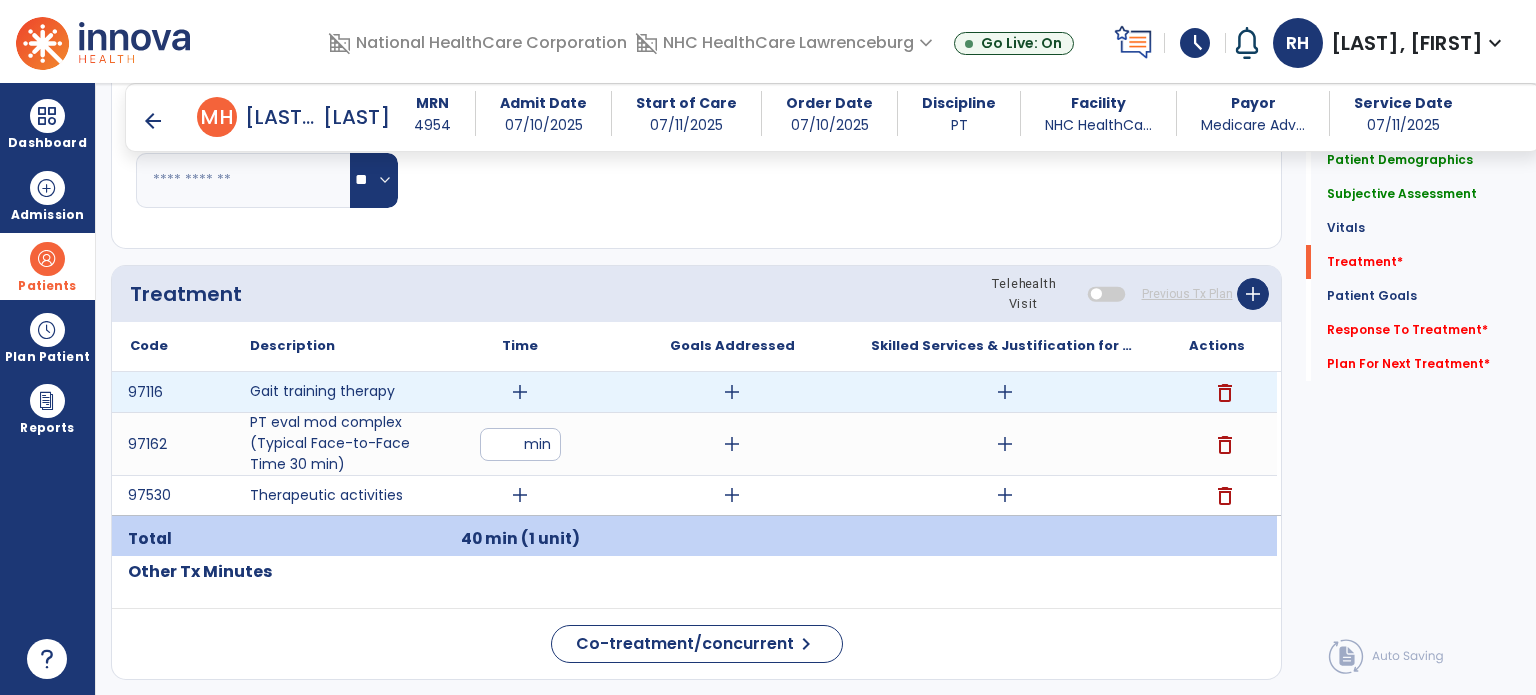click on "add" at bounding box center [520, 392] 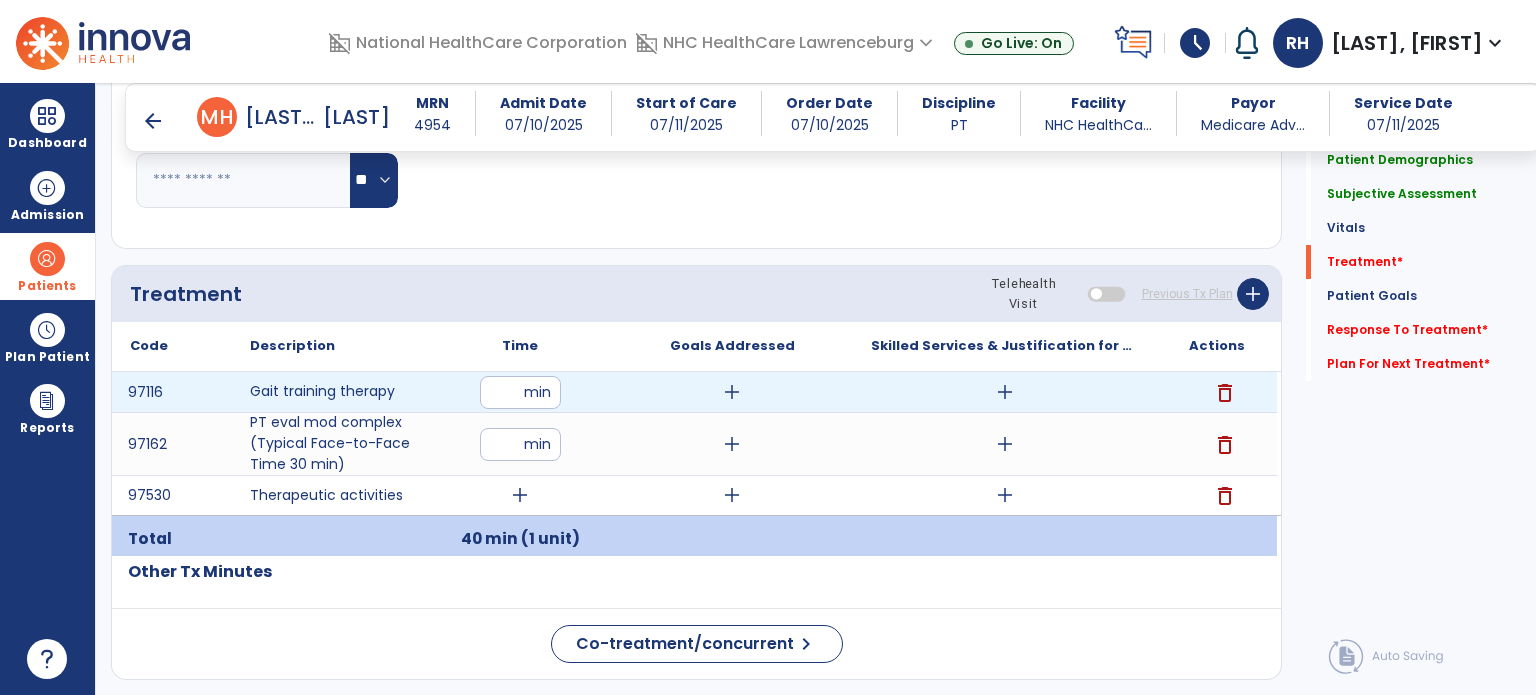 type on "**" 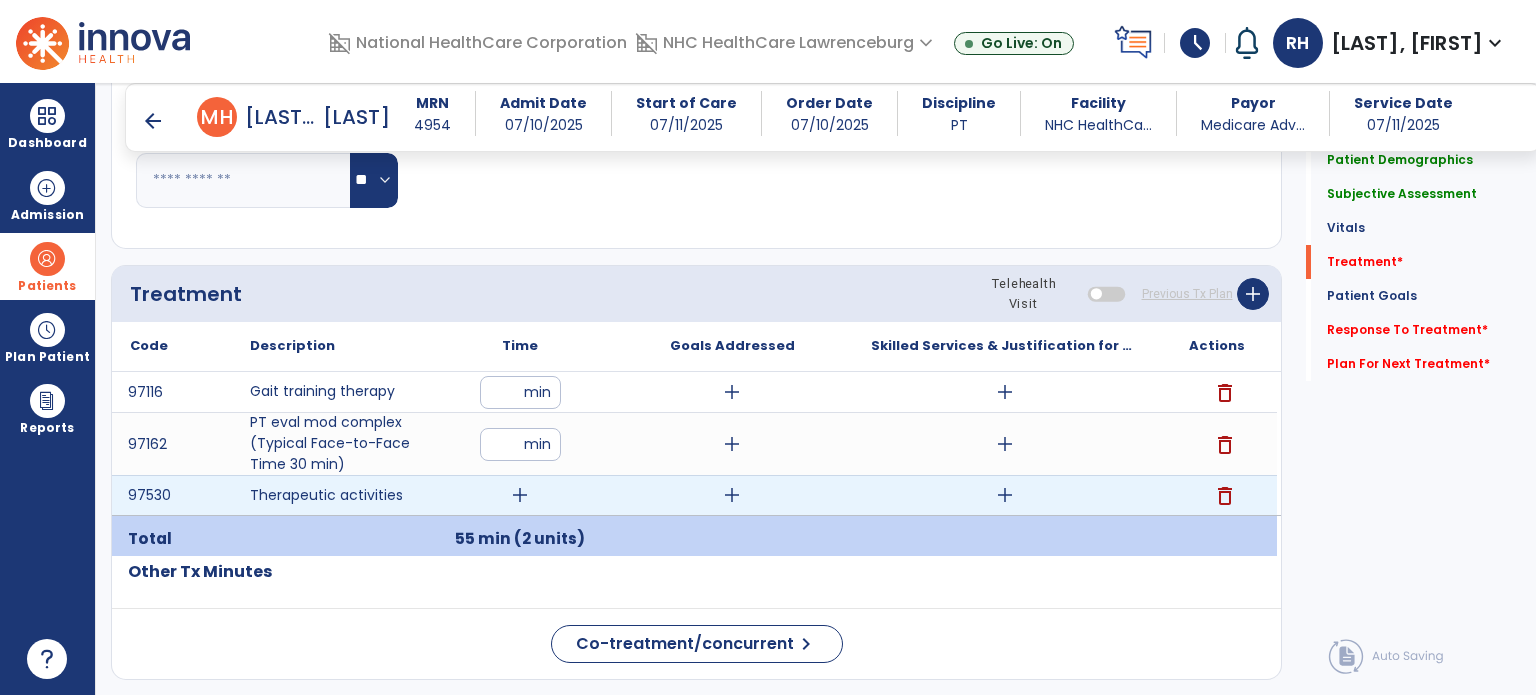 click on "add" at bounding box center (520, 495) 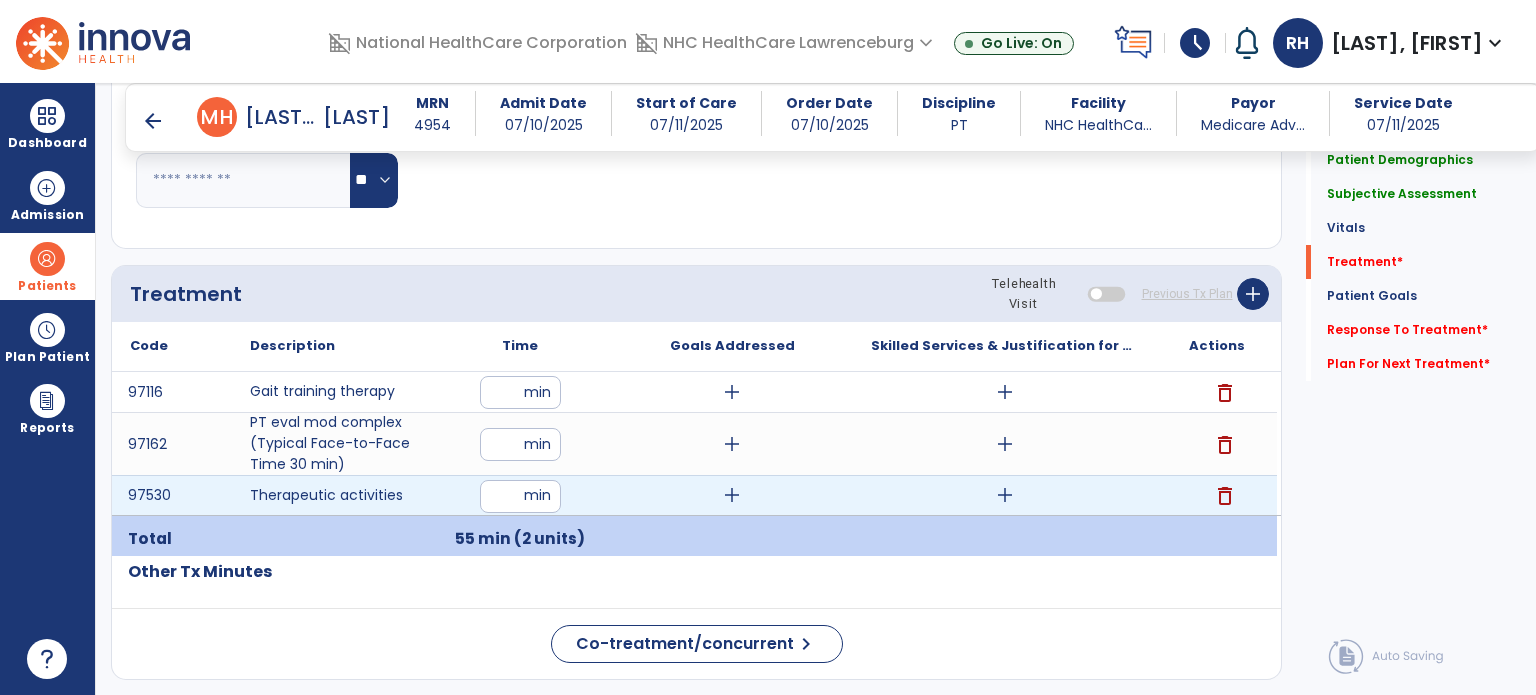 type on "**" 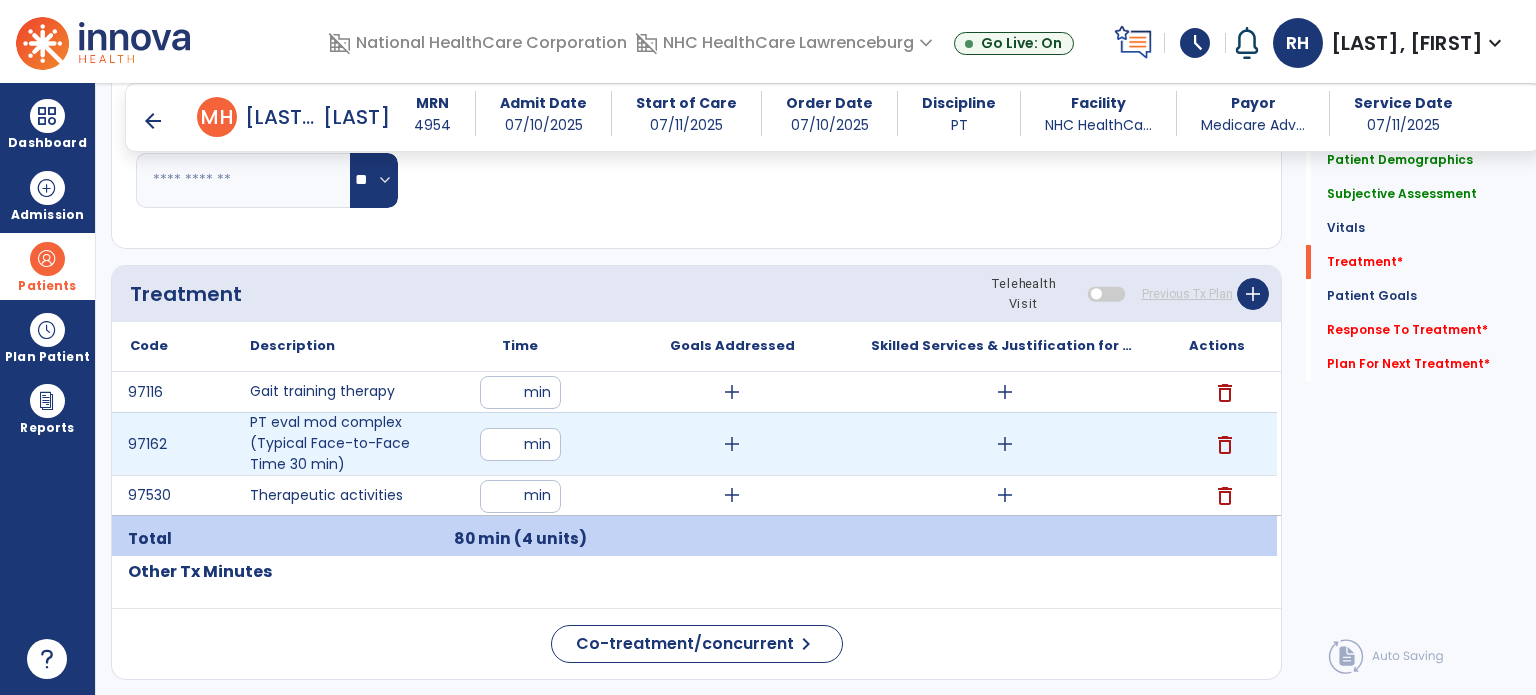 click on "add" at bounding box center (732, 444) 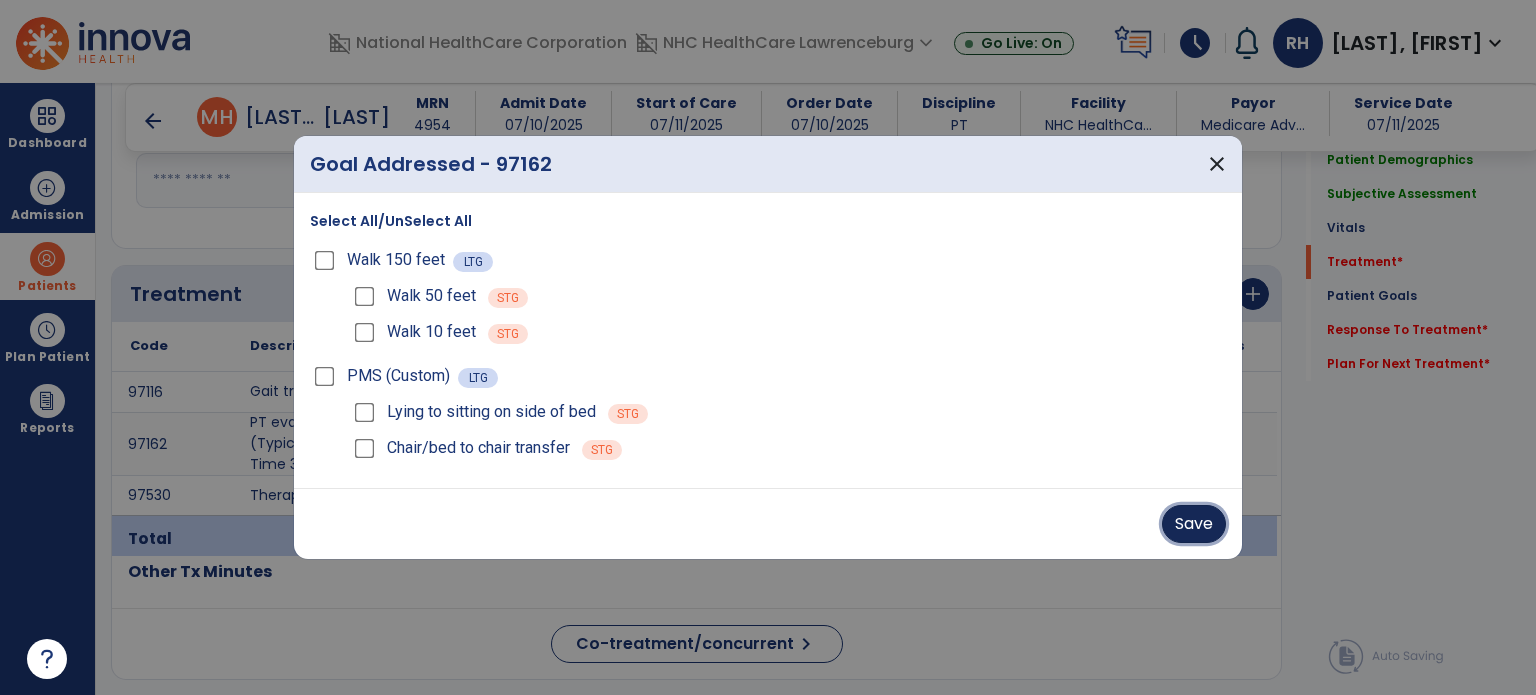 click on "Save" at bounding box center [1194, 524] 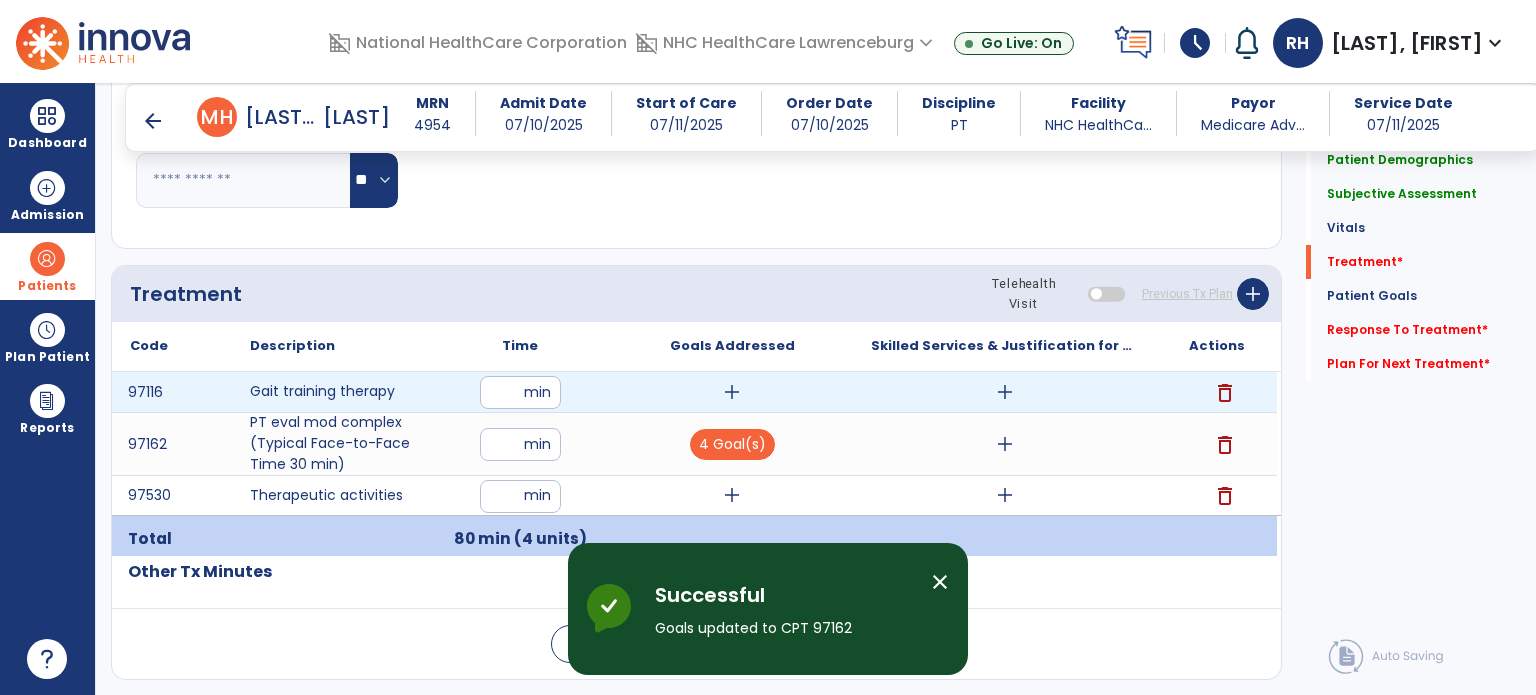 click on "add" at bounding box center [732, 392] 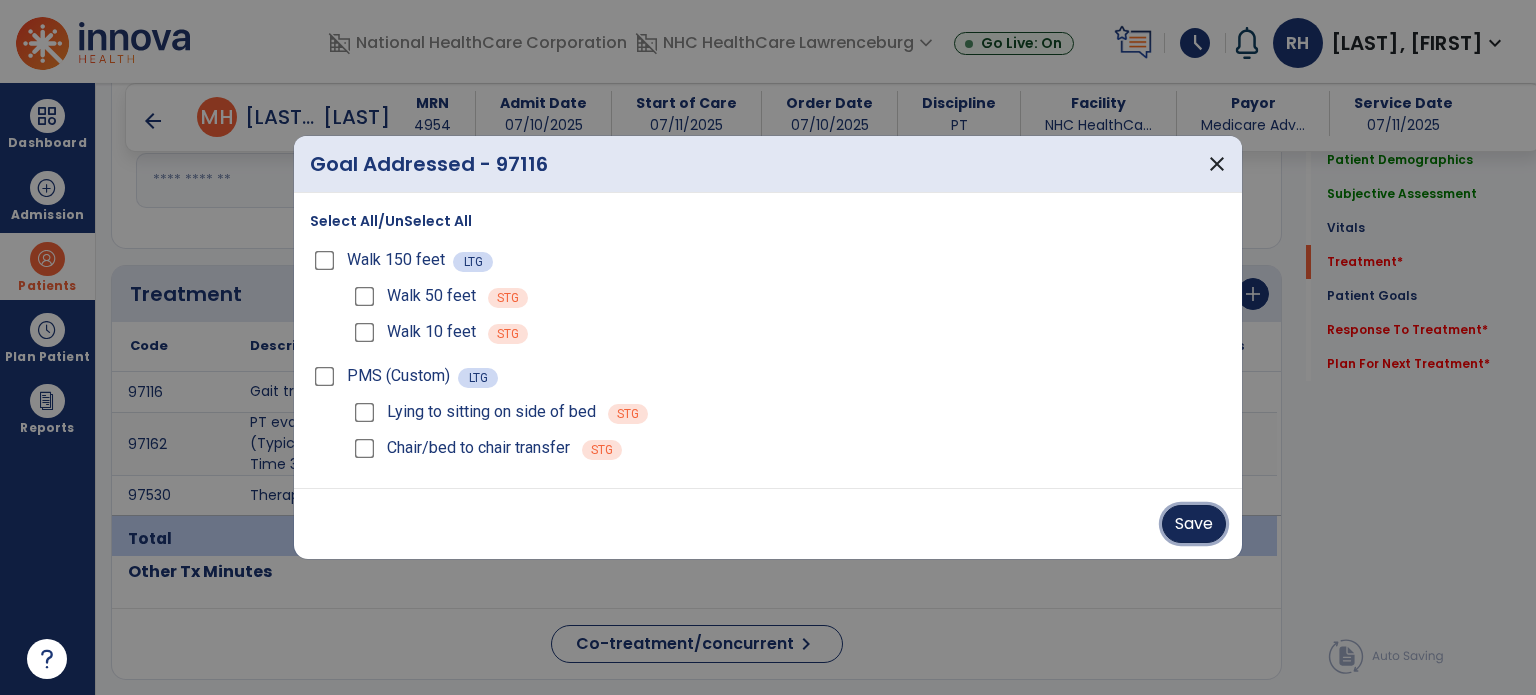 click on "Save" at bounding box center [1194, 524] 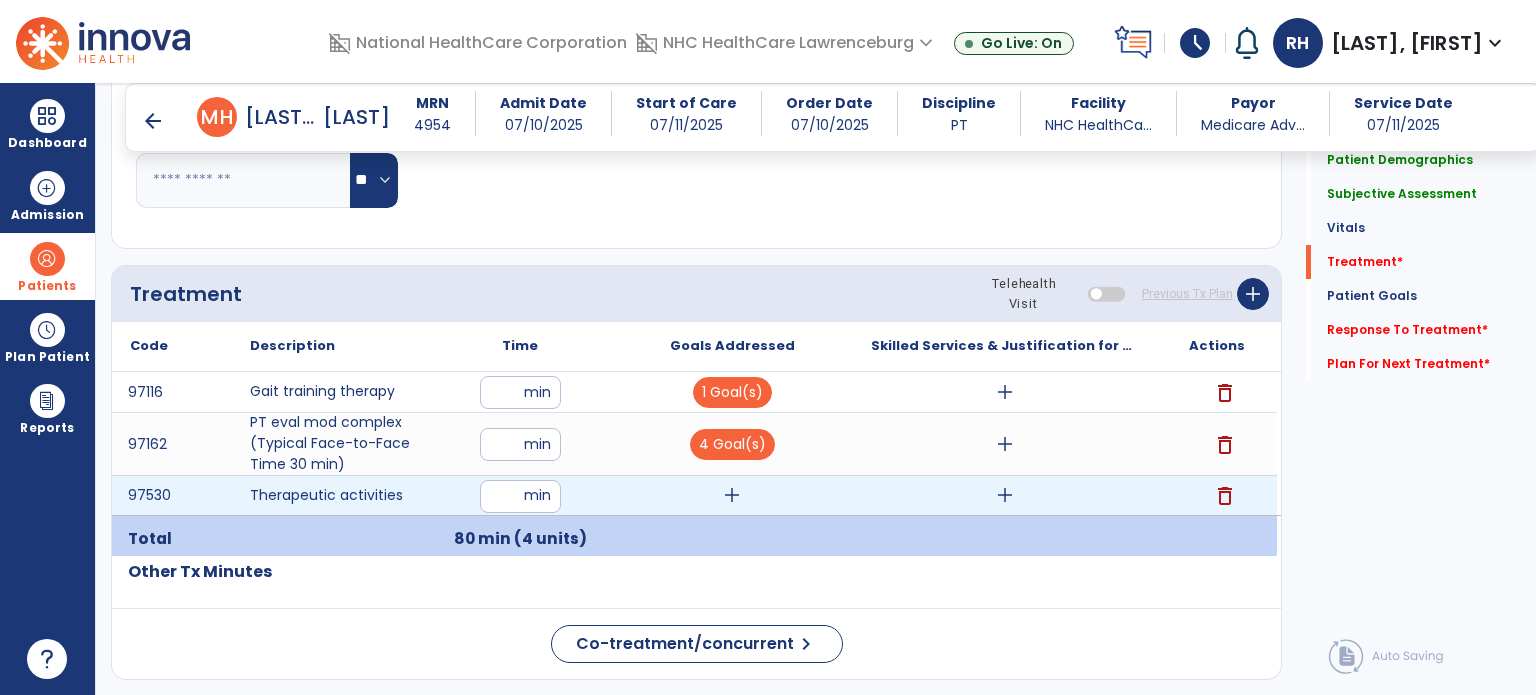 click on "add" at bounding box center (732, 495) 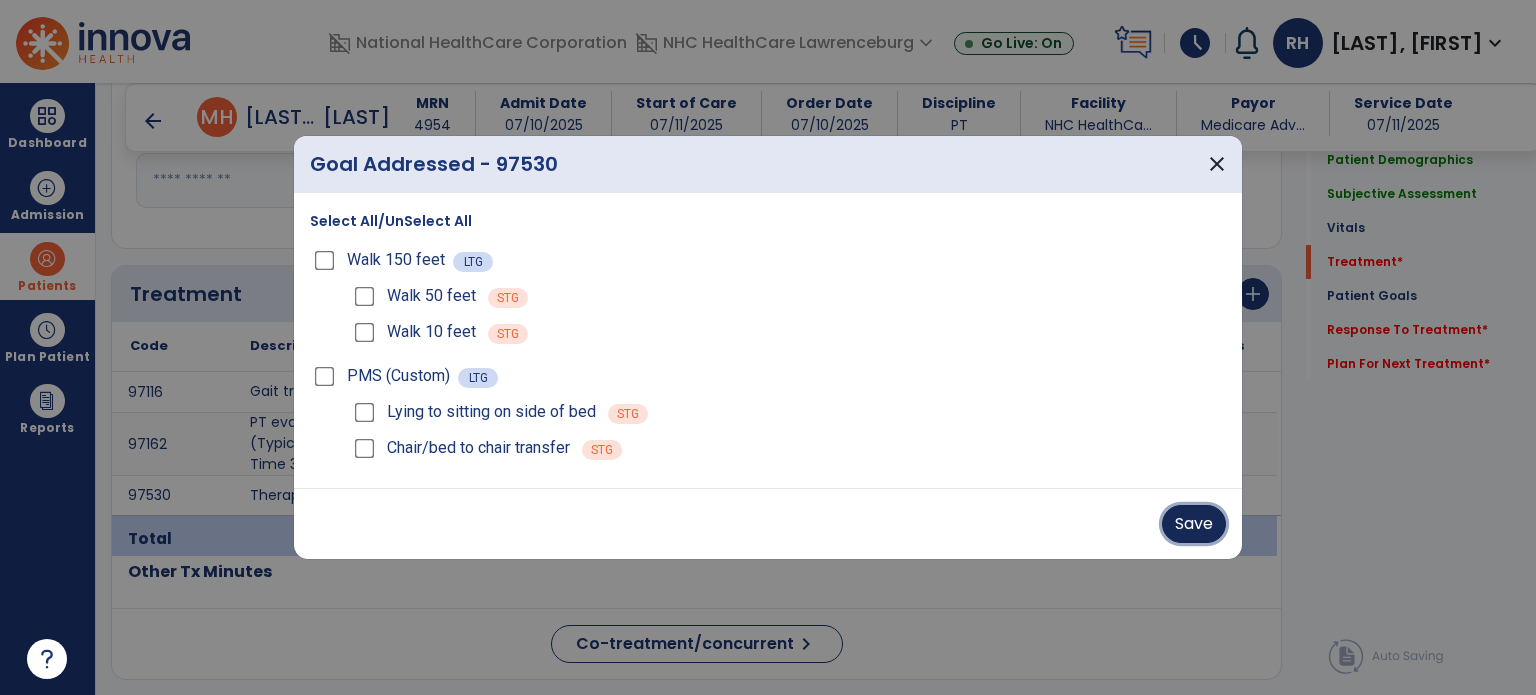 click on "Save" at bounding box center [1194, 524] 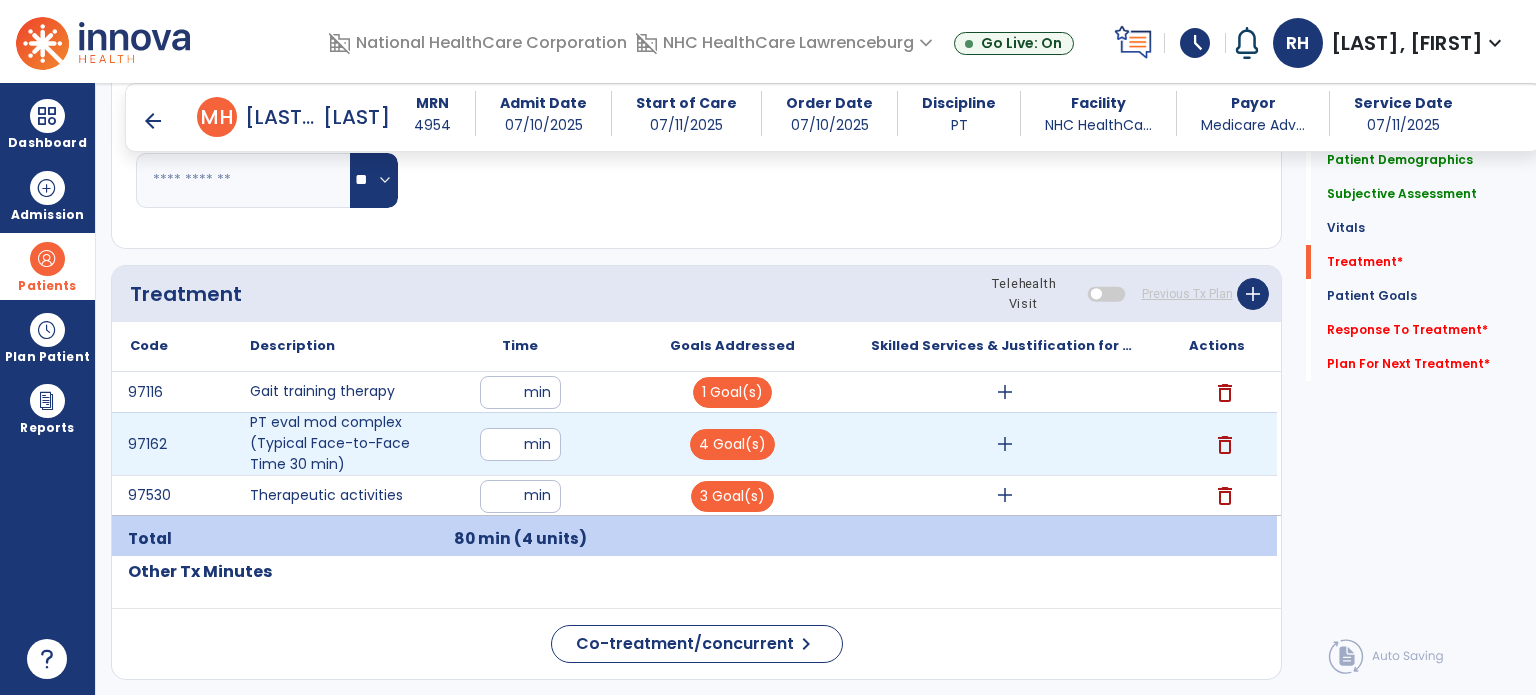 click on "add" at bounding box center (1004, 444) 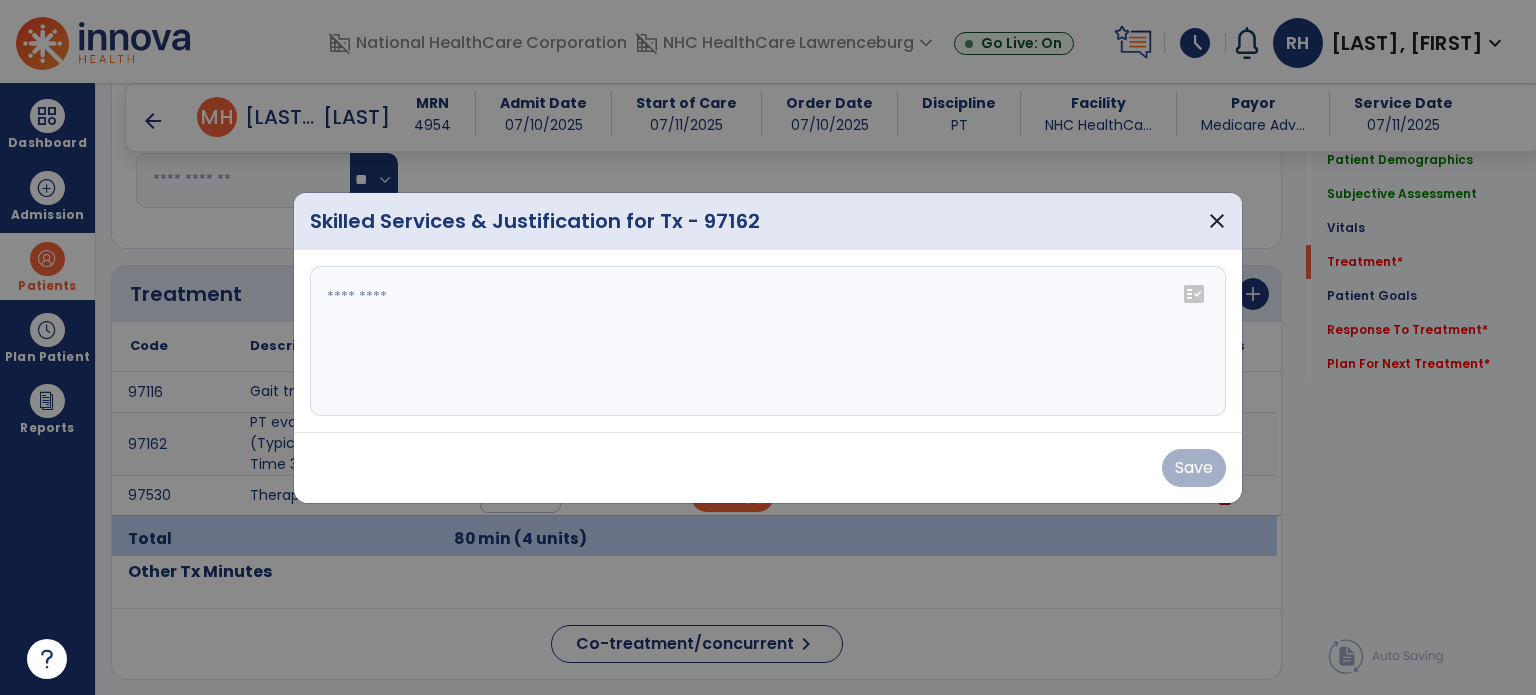 click at bounding box center (768, 341) 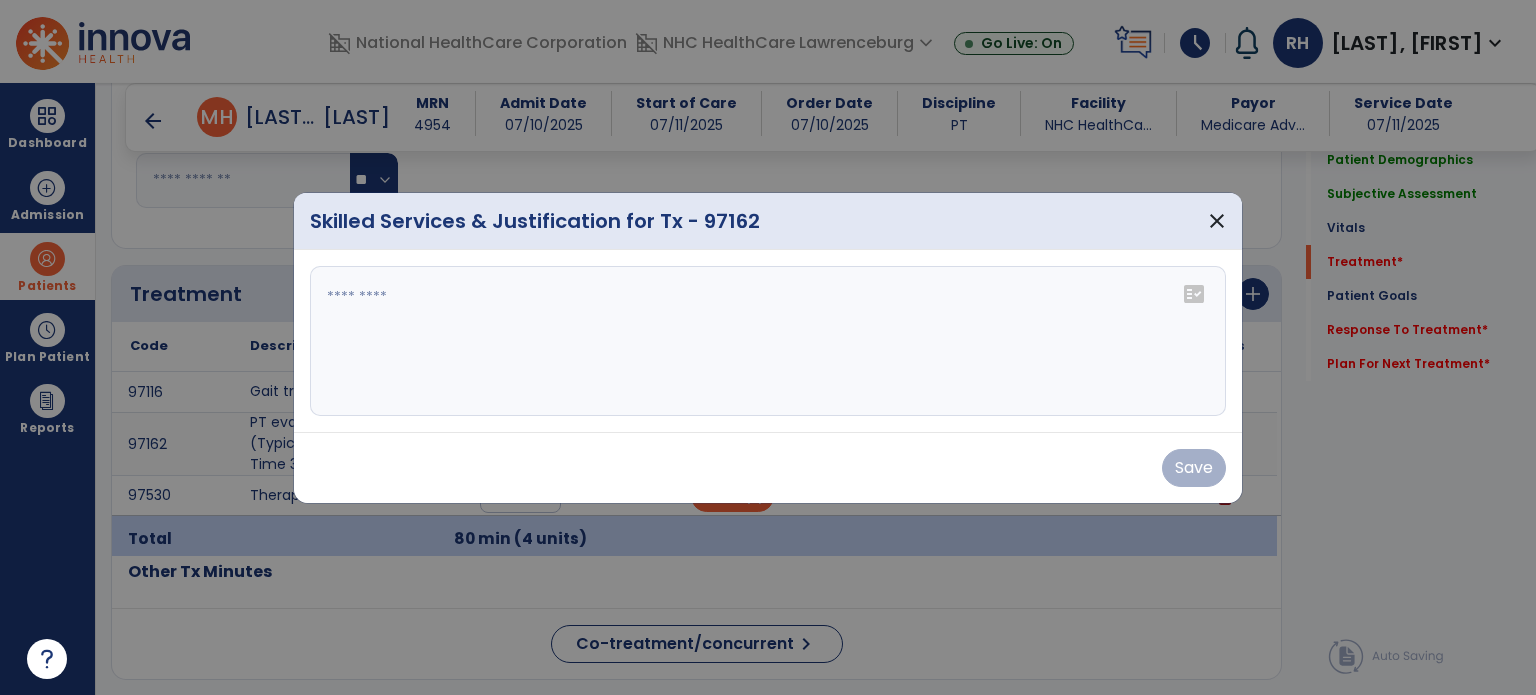 click at bounding box center [768, 341] 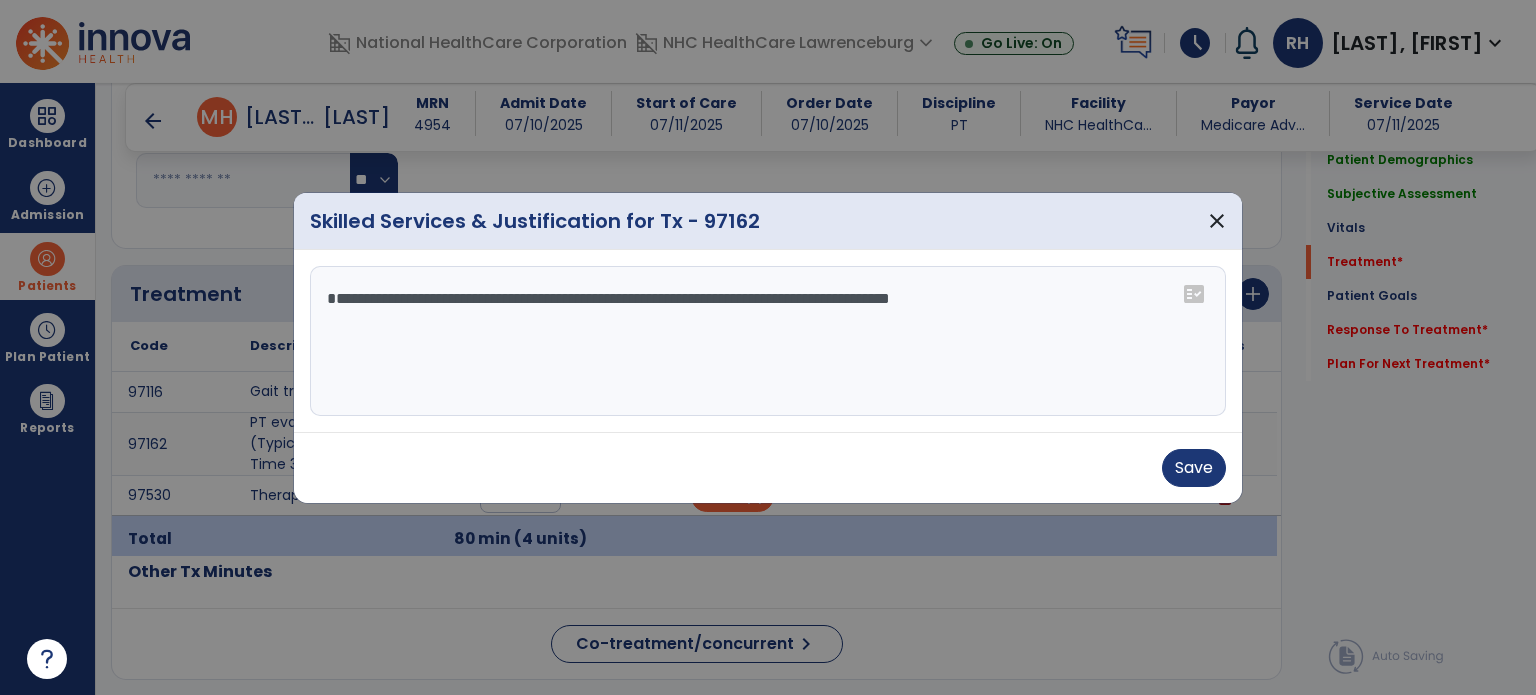 type on "**********" 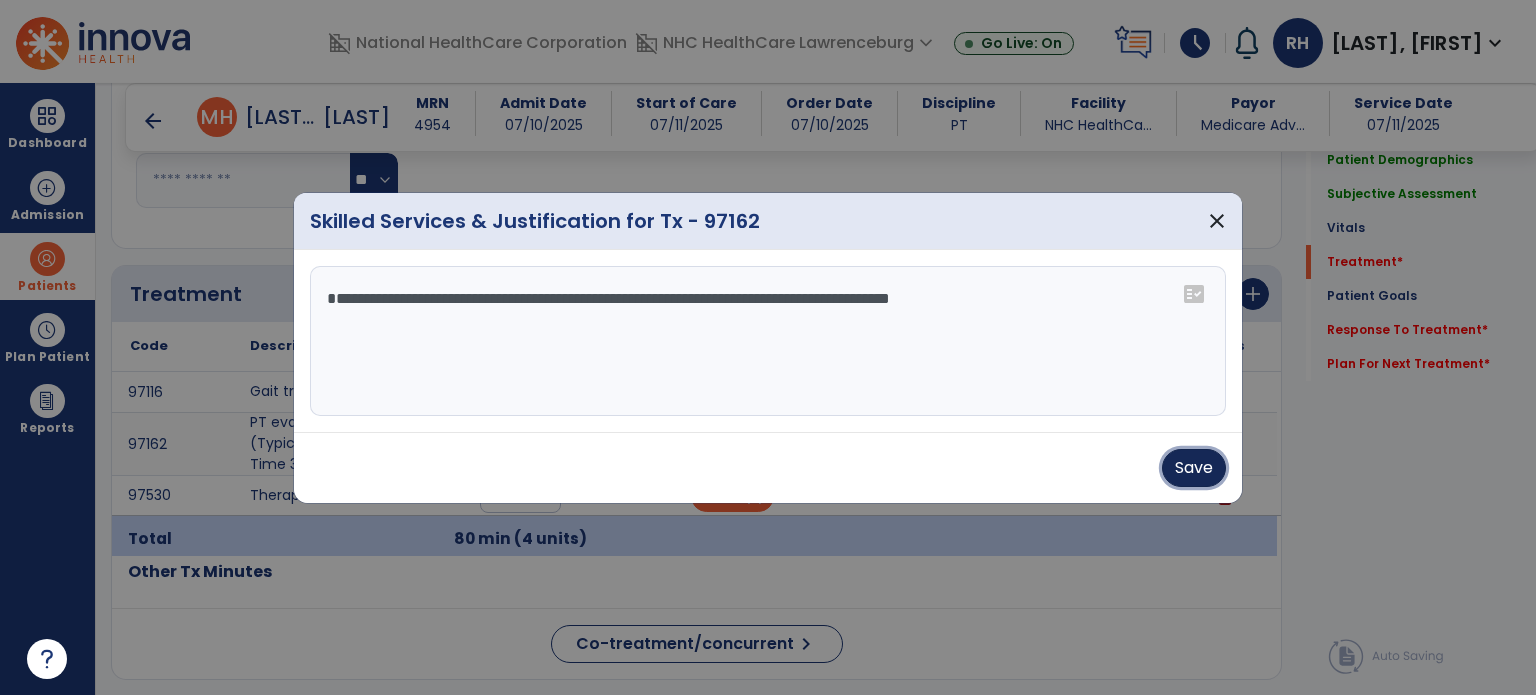 click on "Save" at bounding box center (1194, 468) 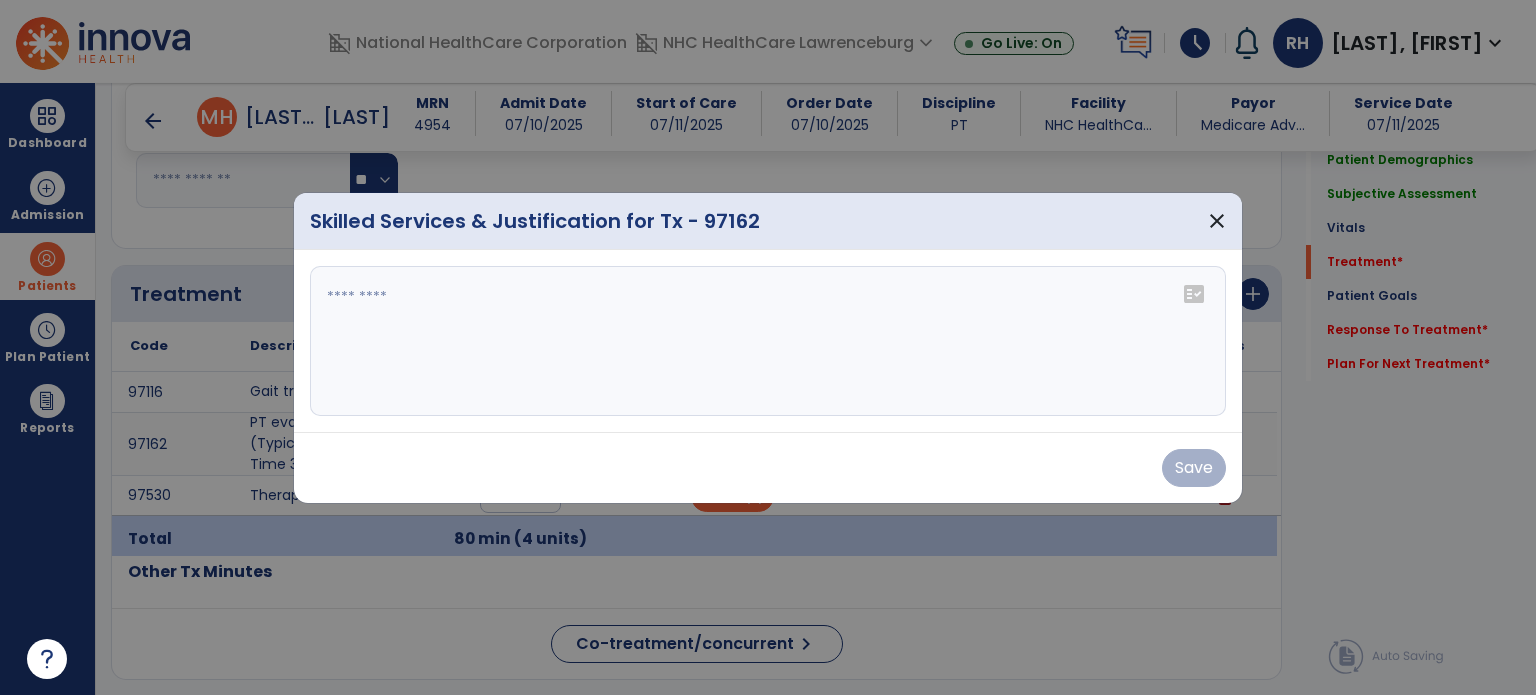 click at bounding box center (768, 341) 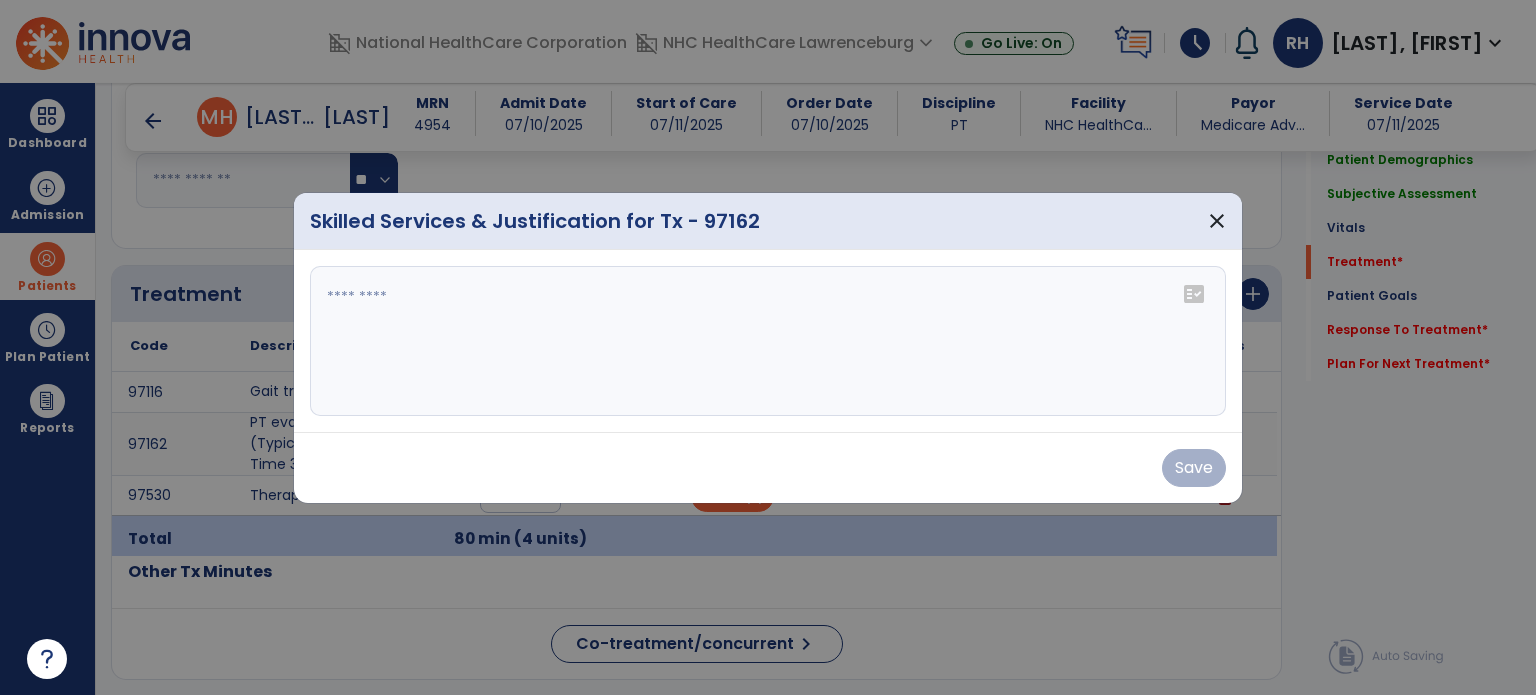 paste on "**********" 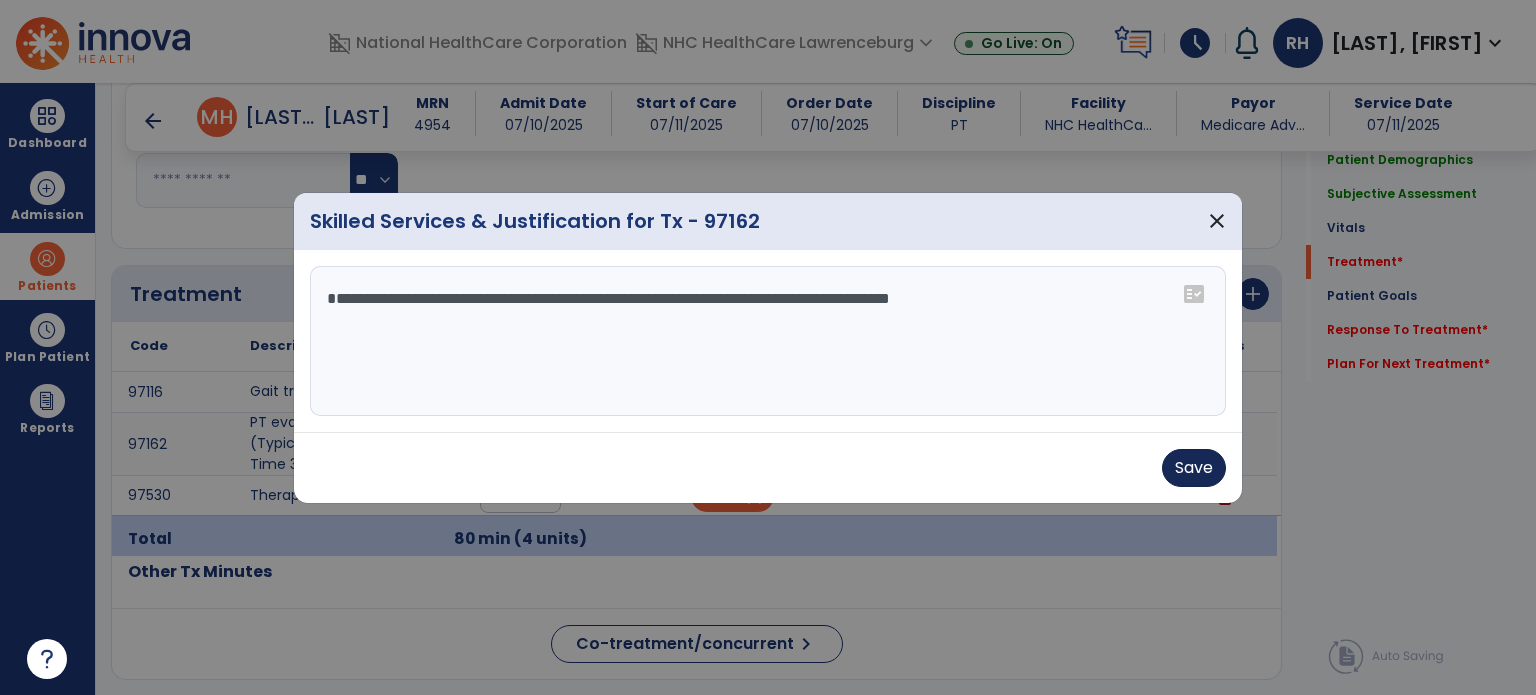 type on "**********" 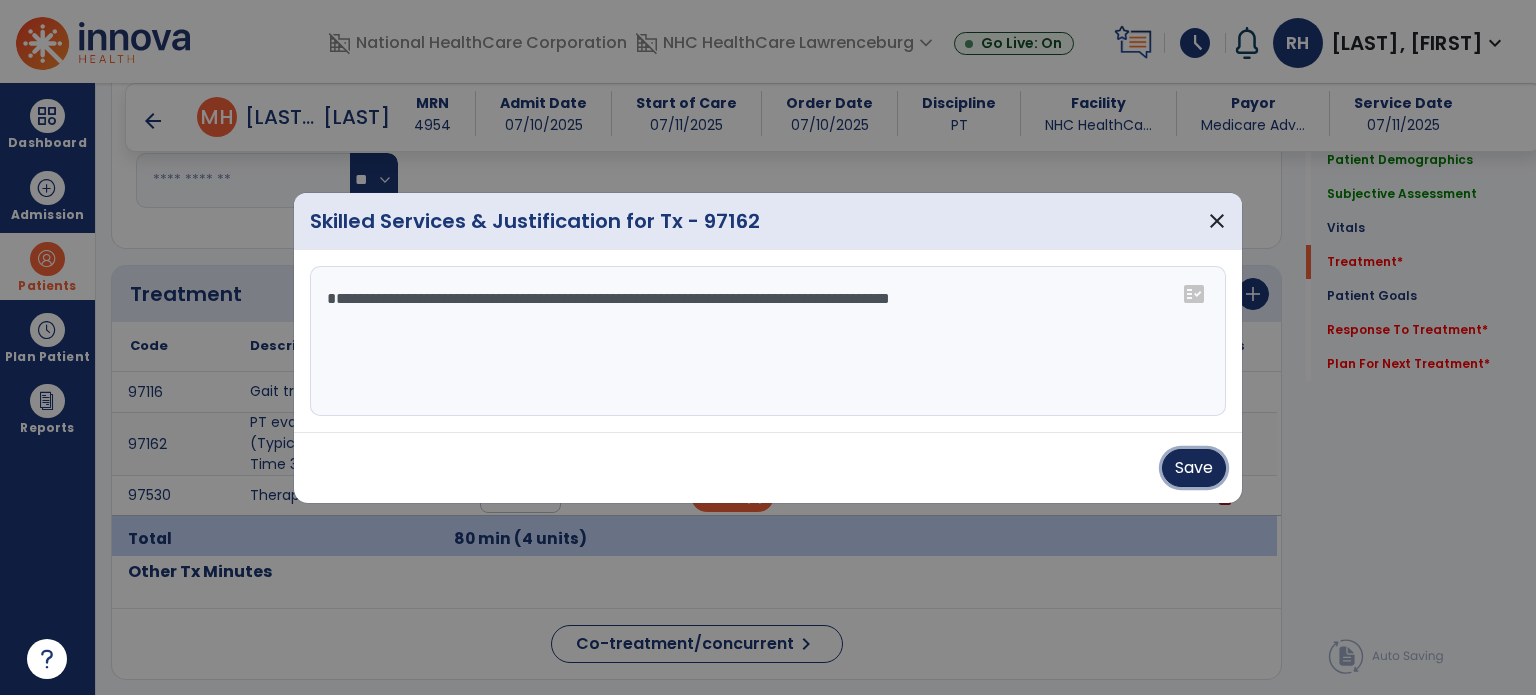 click on "Save" at bounding box center (1194, 468) 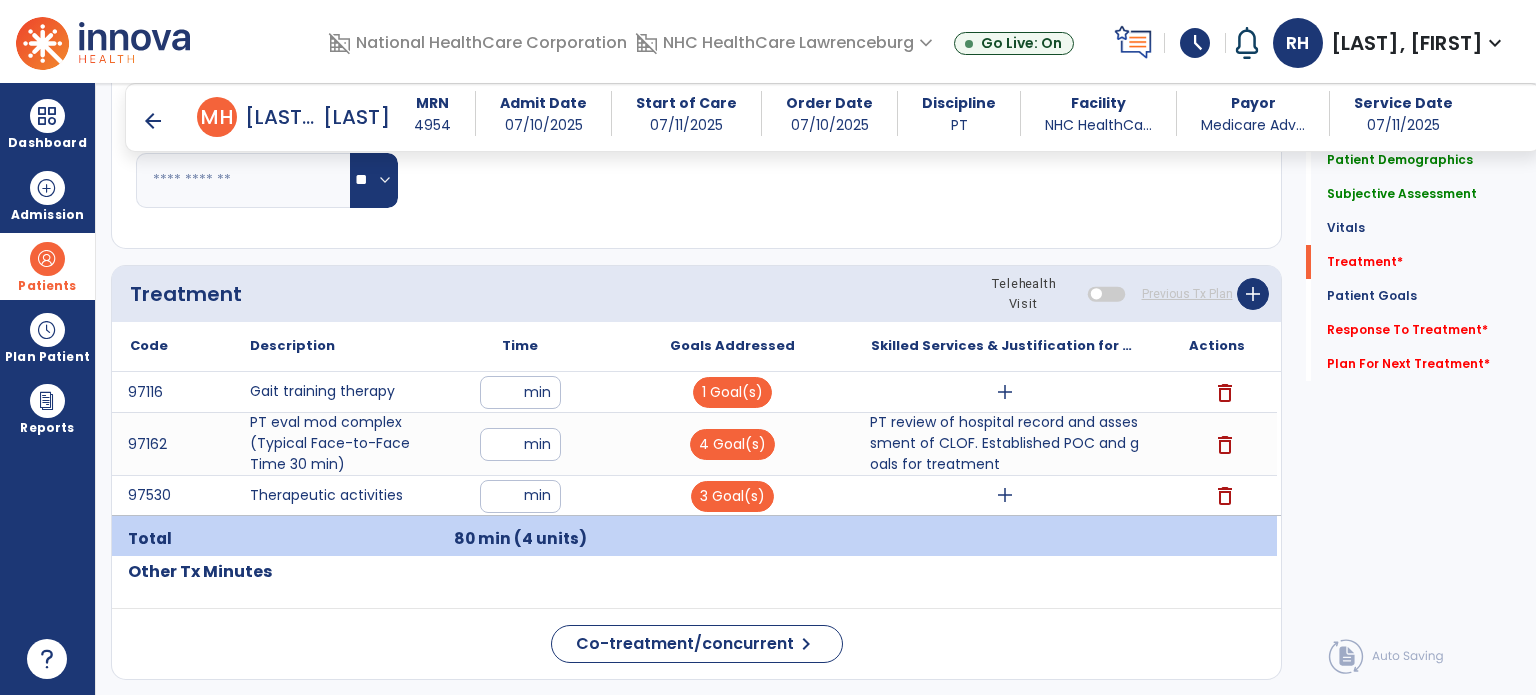 click on "arrow_back" at bounding box center (153, 121) 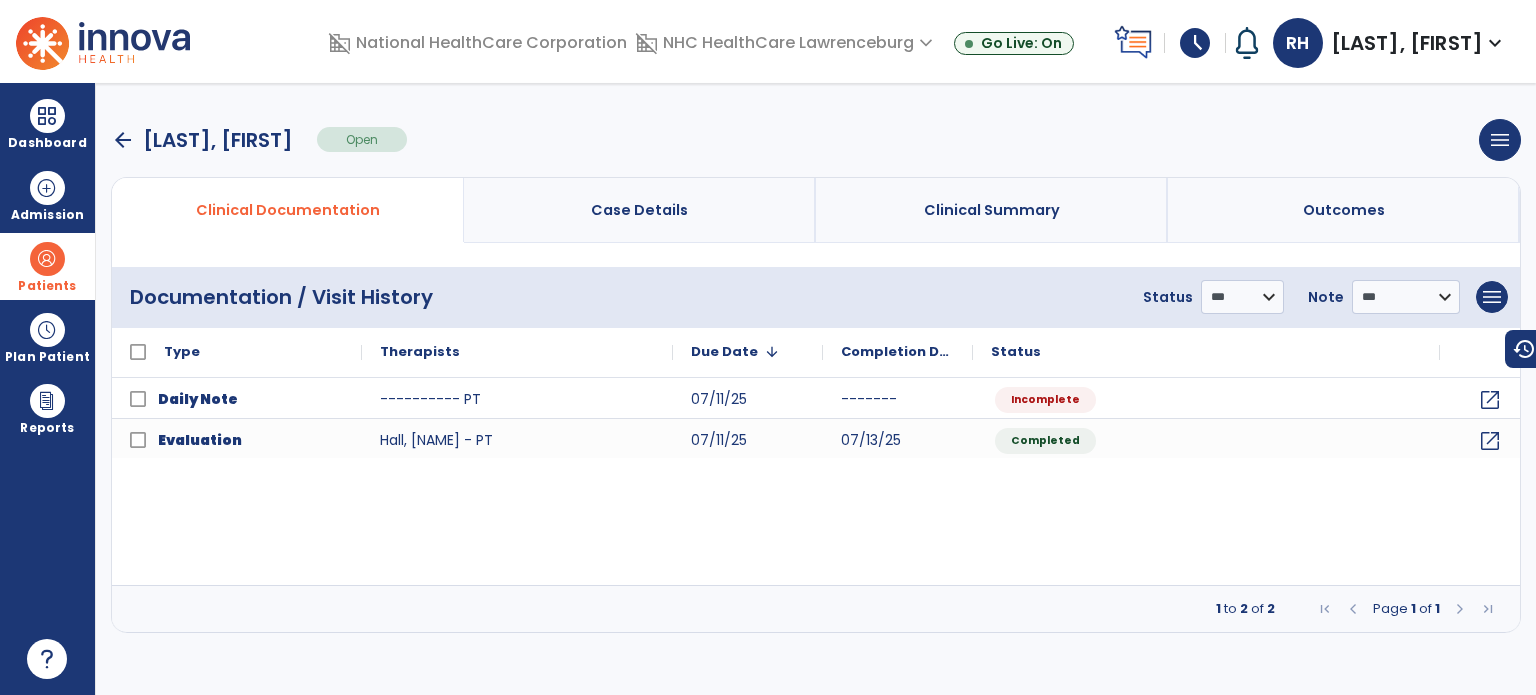 scroll, scrollTop: 0, scrollLeft: 0, axis: both 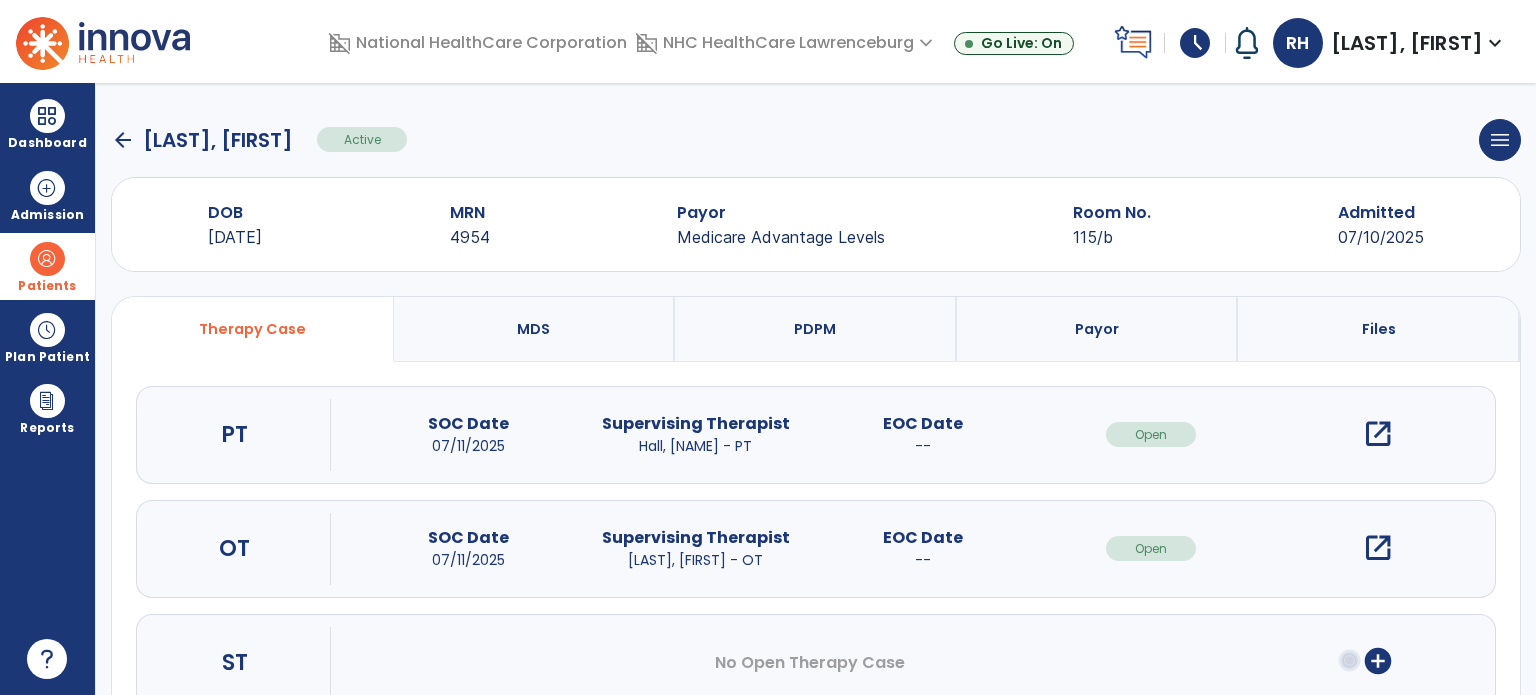 click on "open_in_new" at bounding box center [1378, 548] 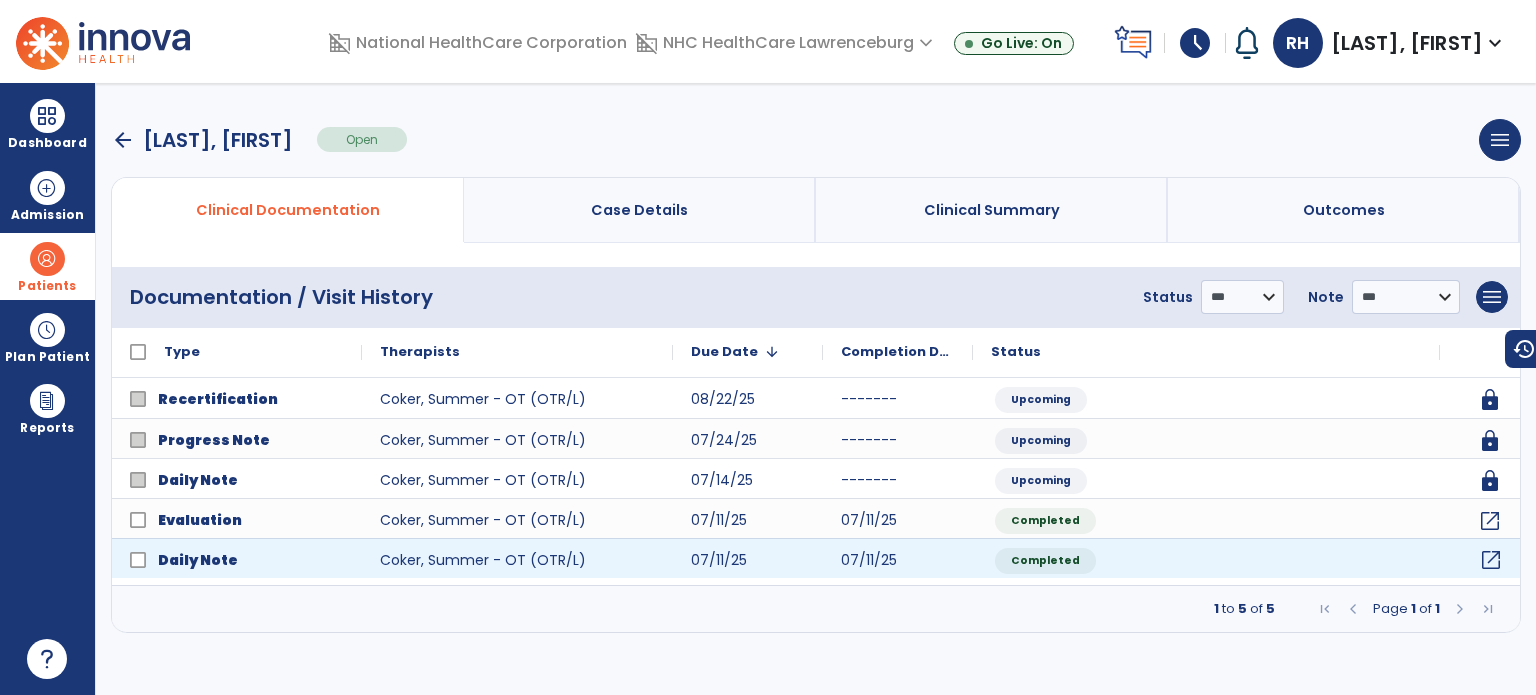 click on "open_in_new" 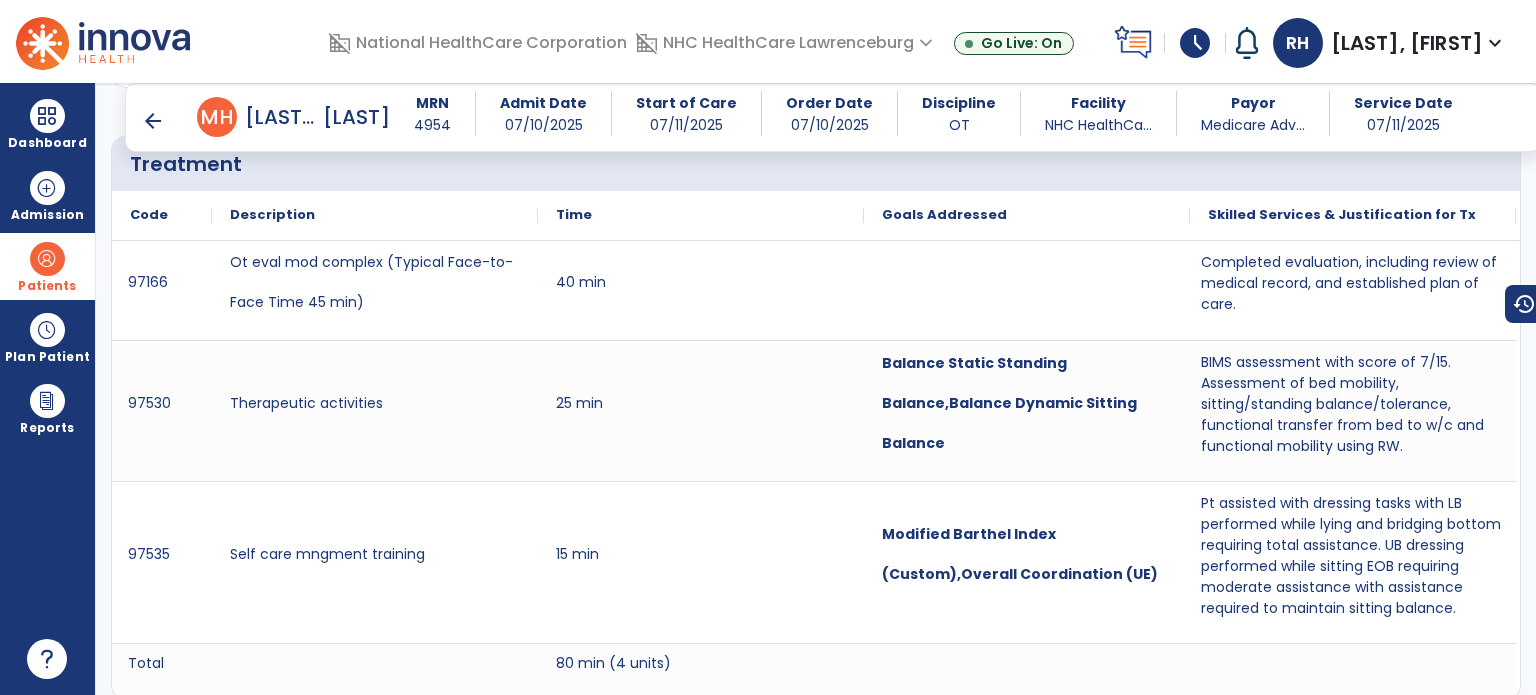 scroll, scrollTop: 1126, scrollLeft: 0, axis: vertical 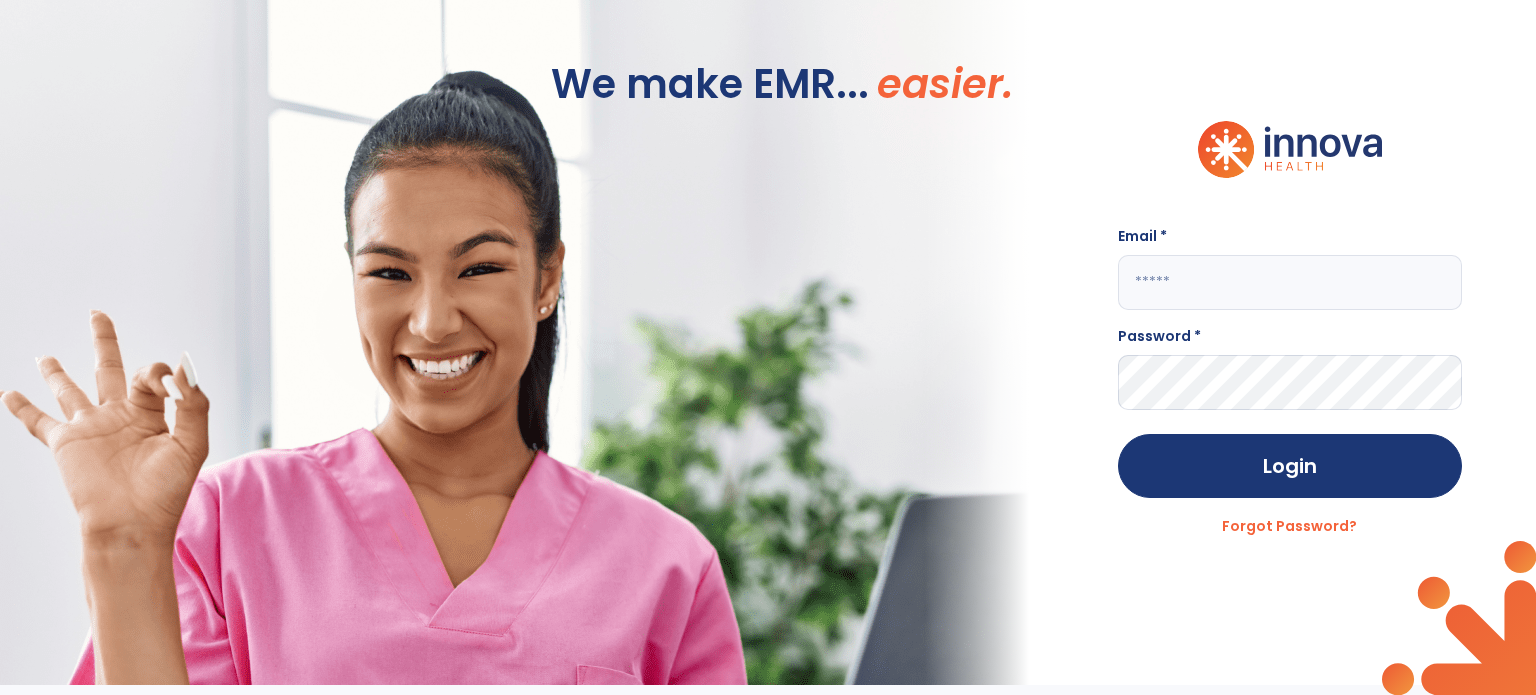 type on "**********" 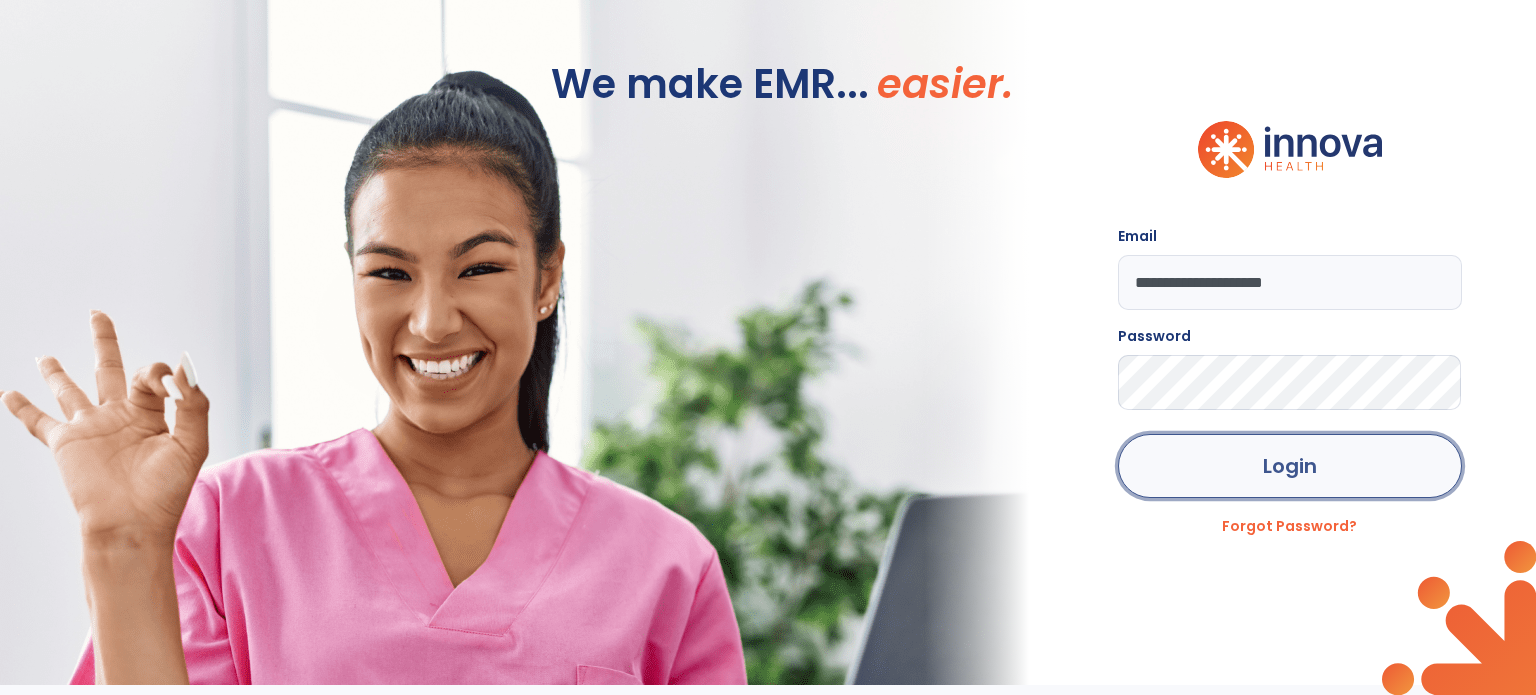 click on "Login" 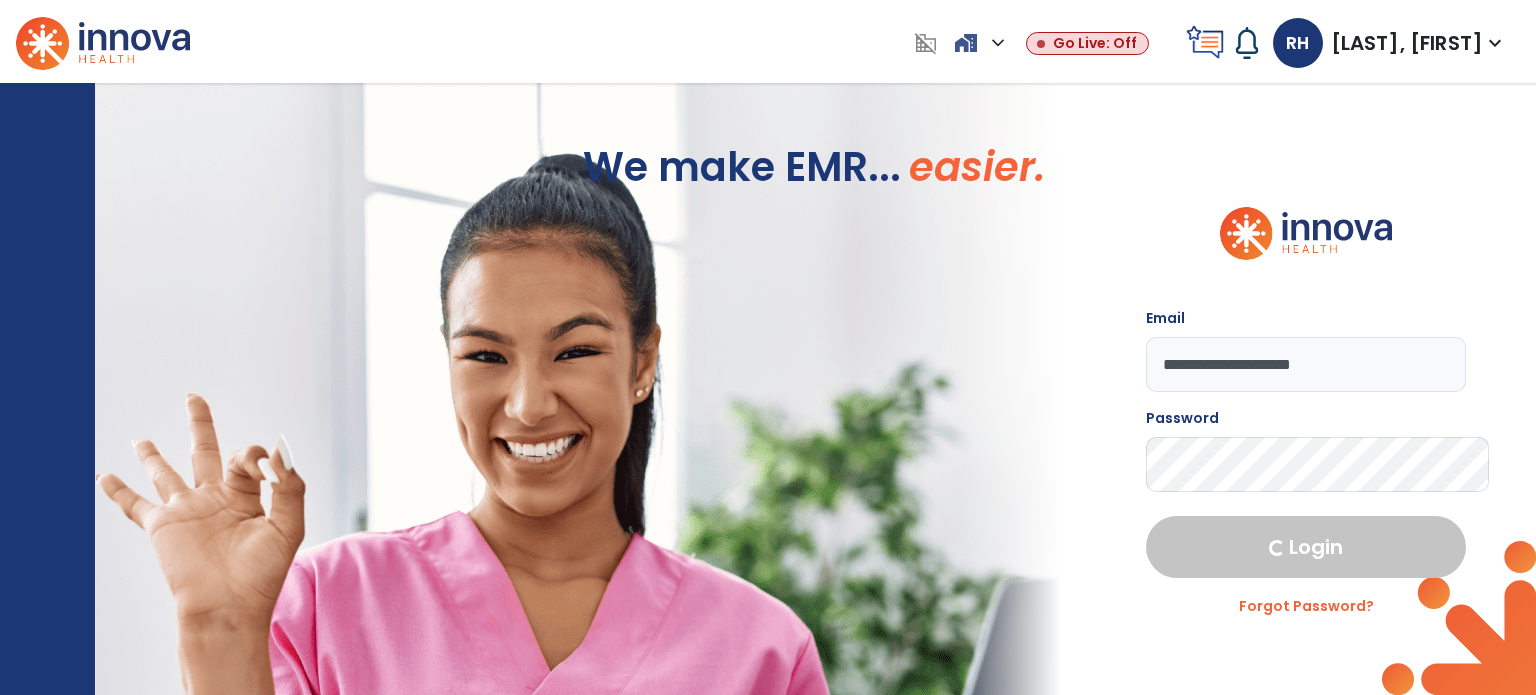 select on "****" 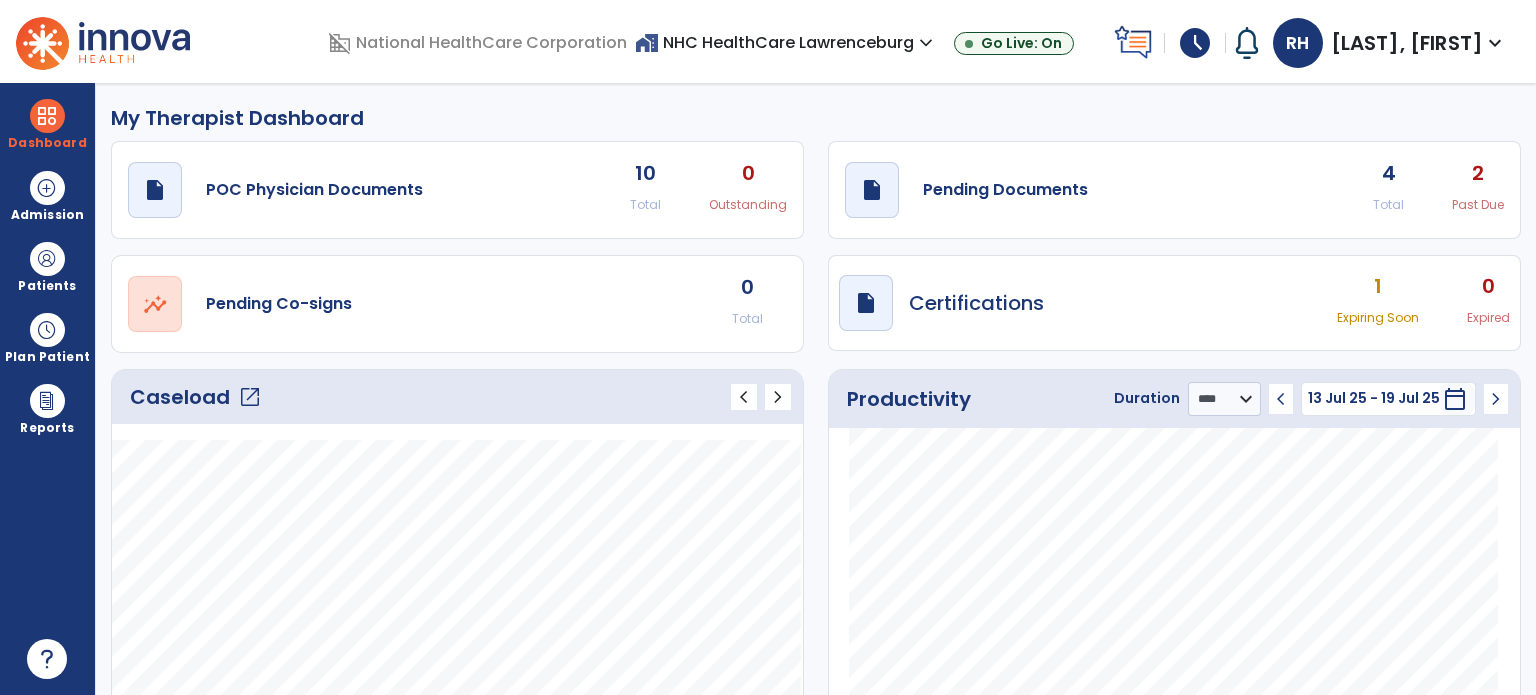click on "4" 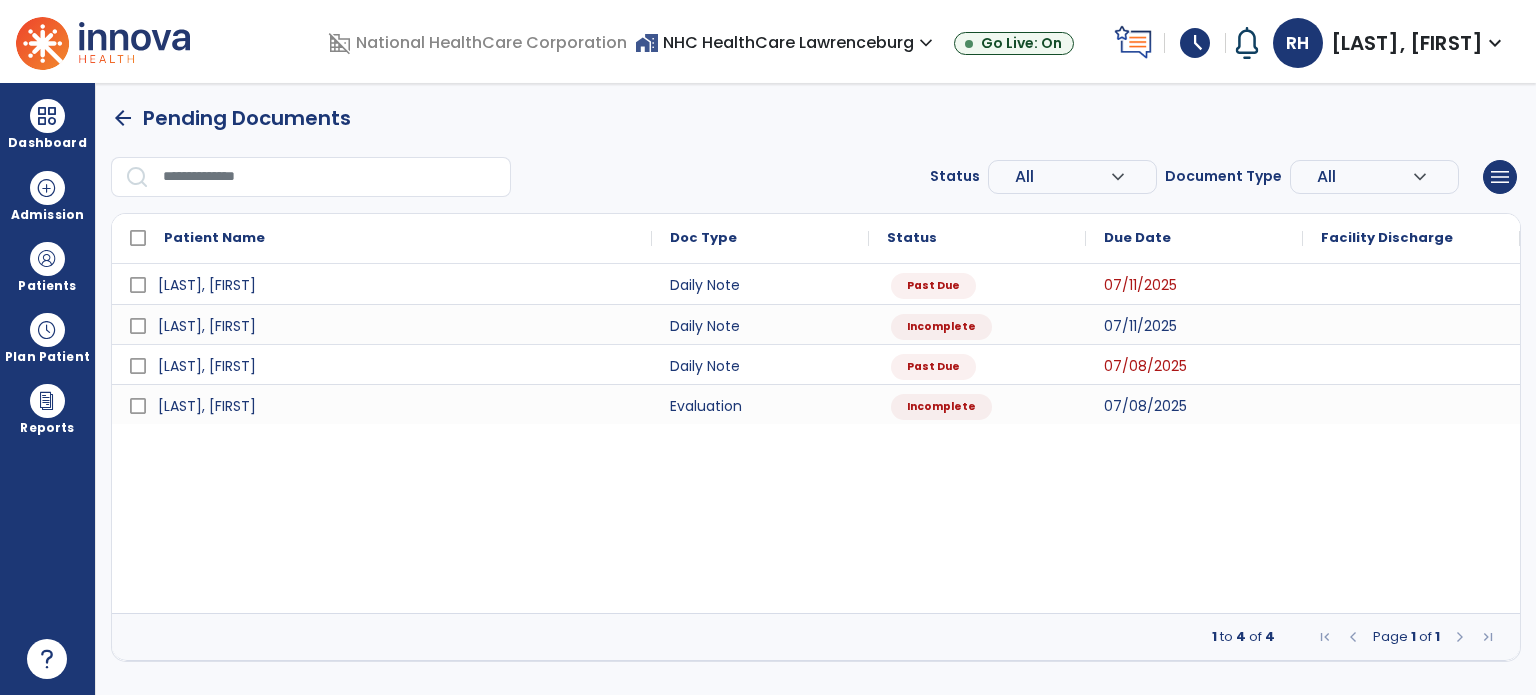 click on "arrow_back" at bounding box center [123, 118] 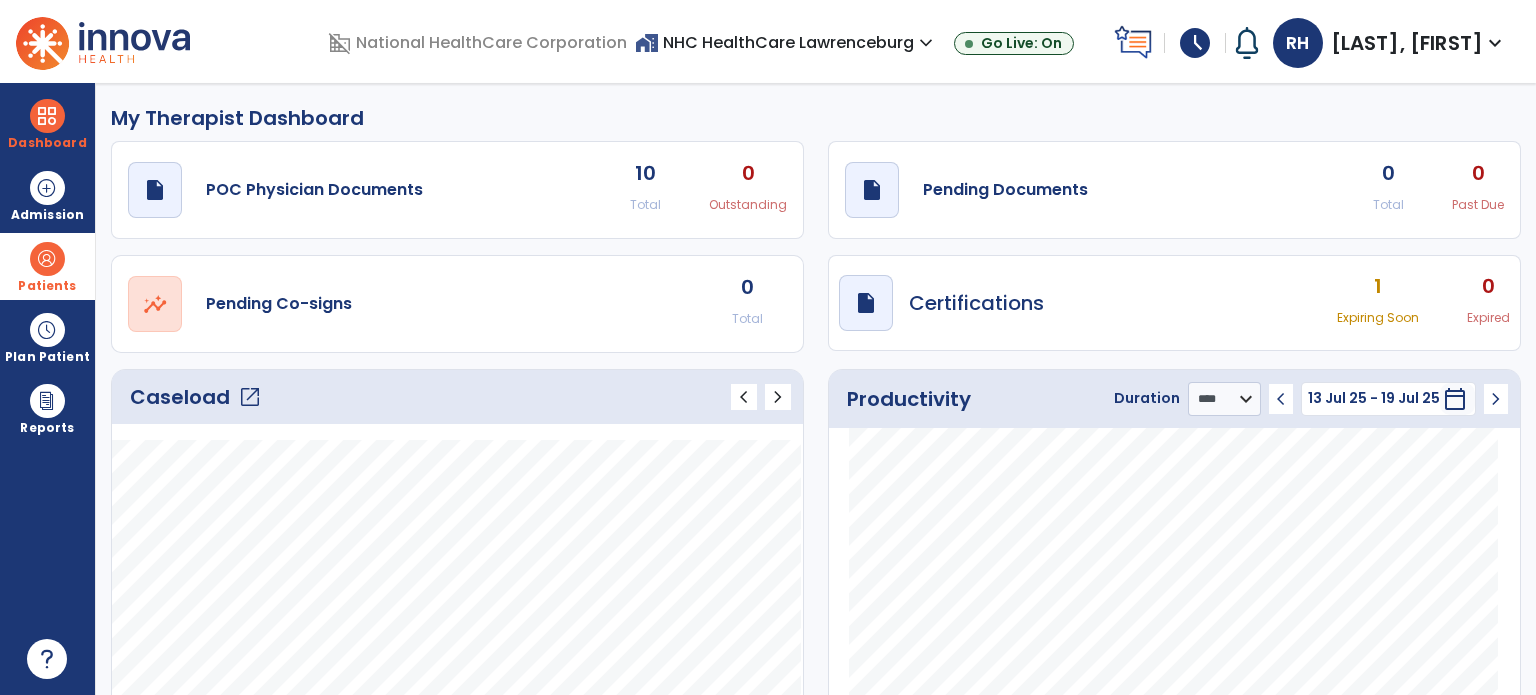 click at bounding box center (47, 259) 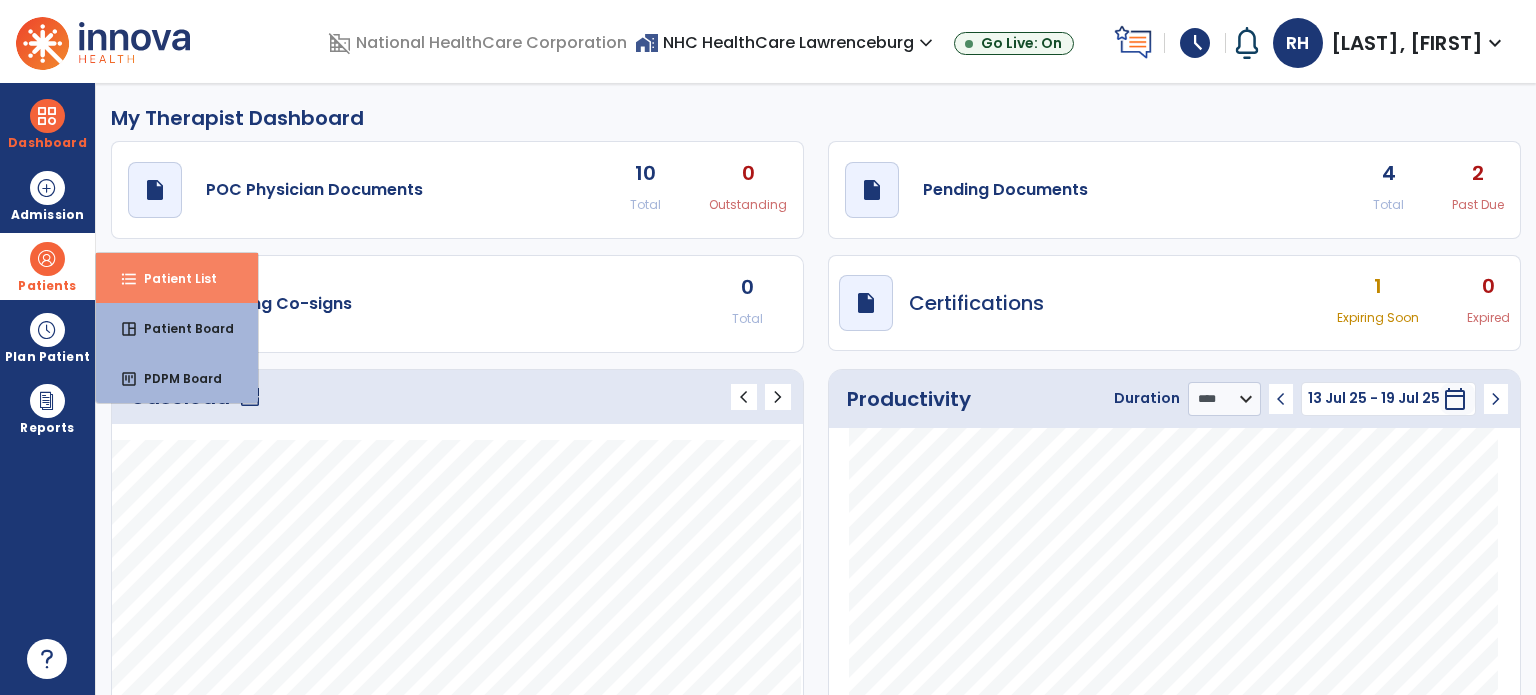 click on "format_list_bulleted  Patient List" at bounding box center (177, 278) 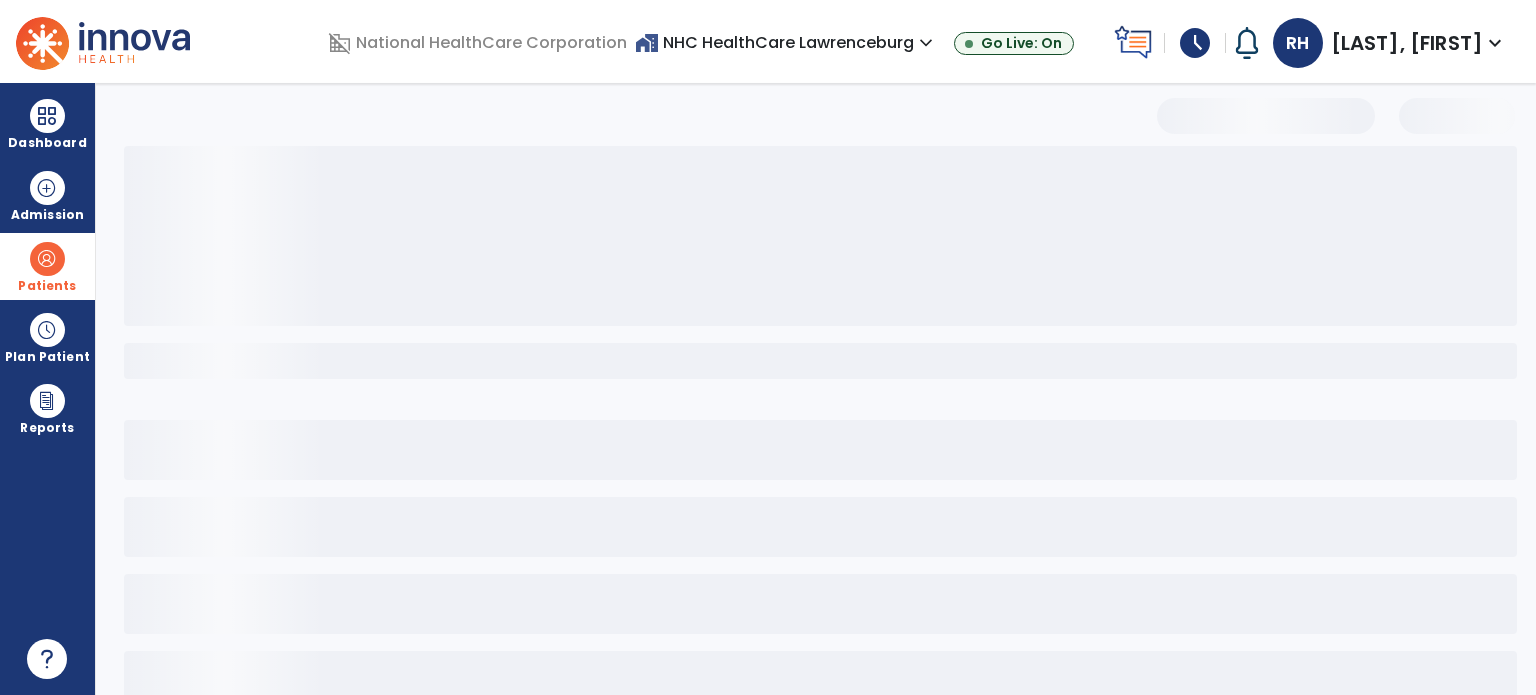 select on "***" 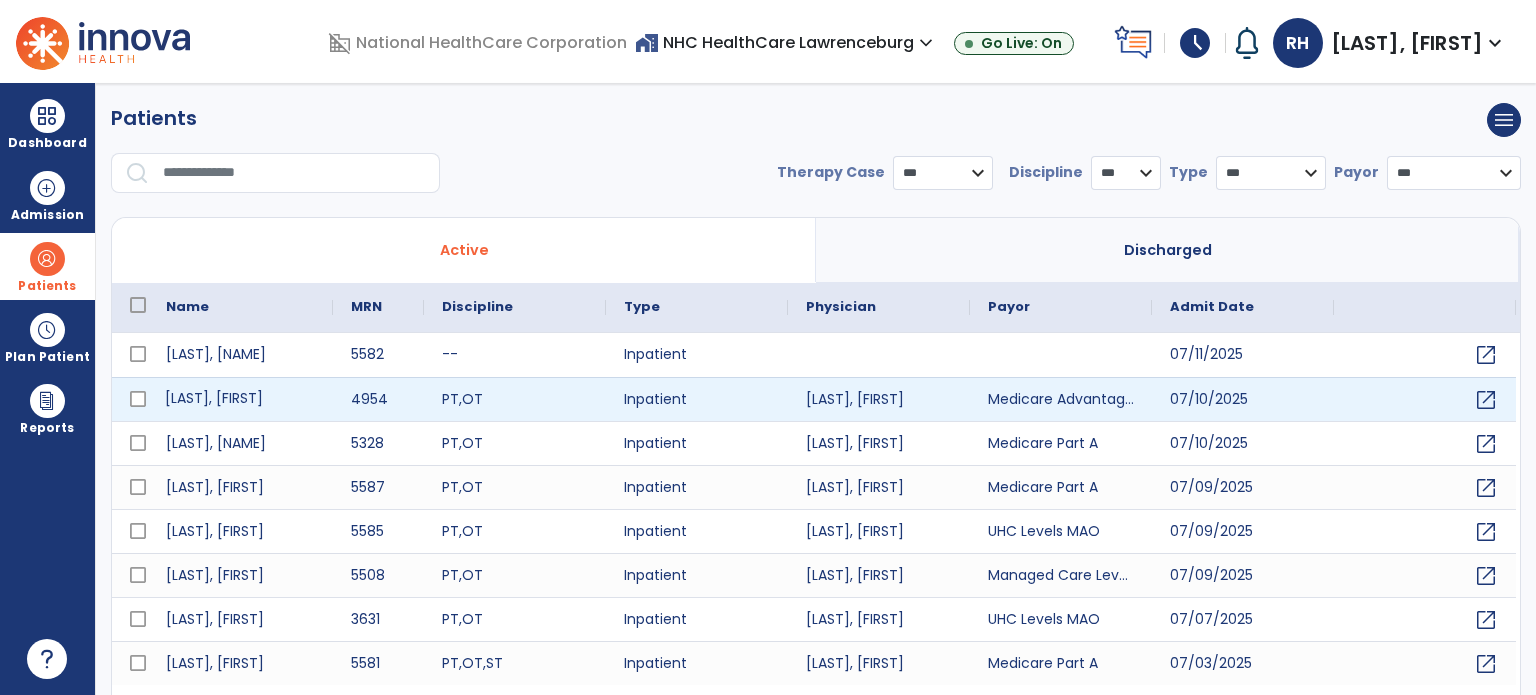 click on "[LAST], [FIRST]" at bounding box center [240, 399] 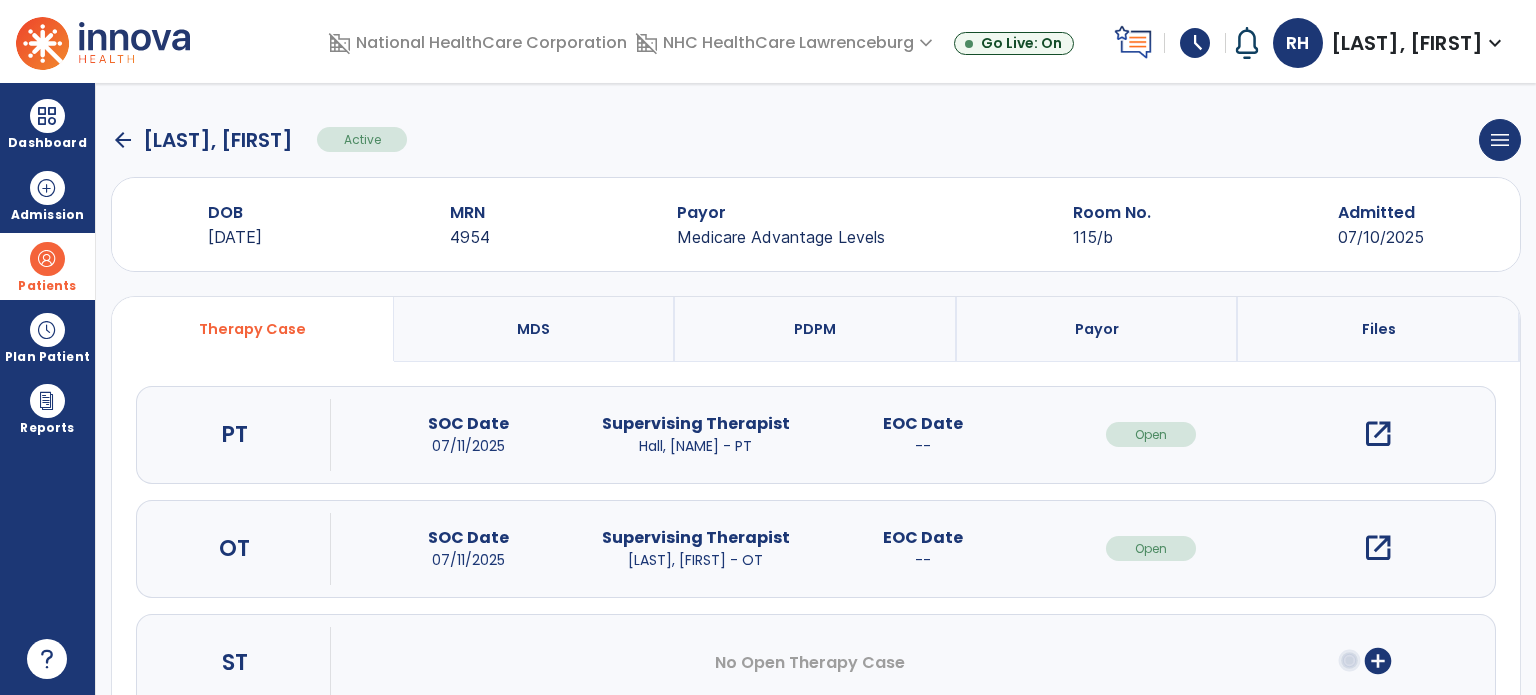 click on "open_in_new" at bounding box center [1378, 434] 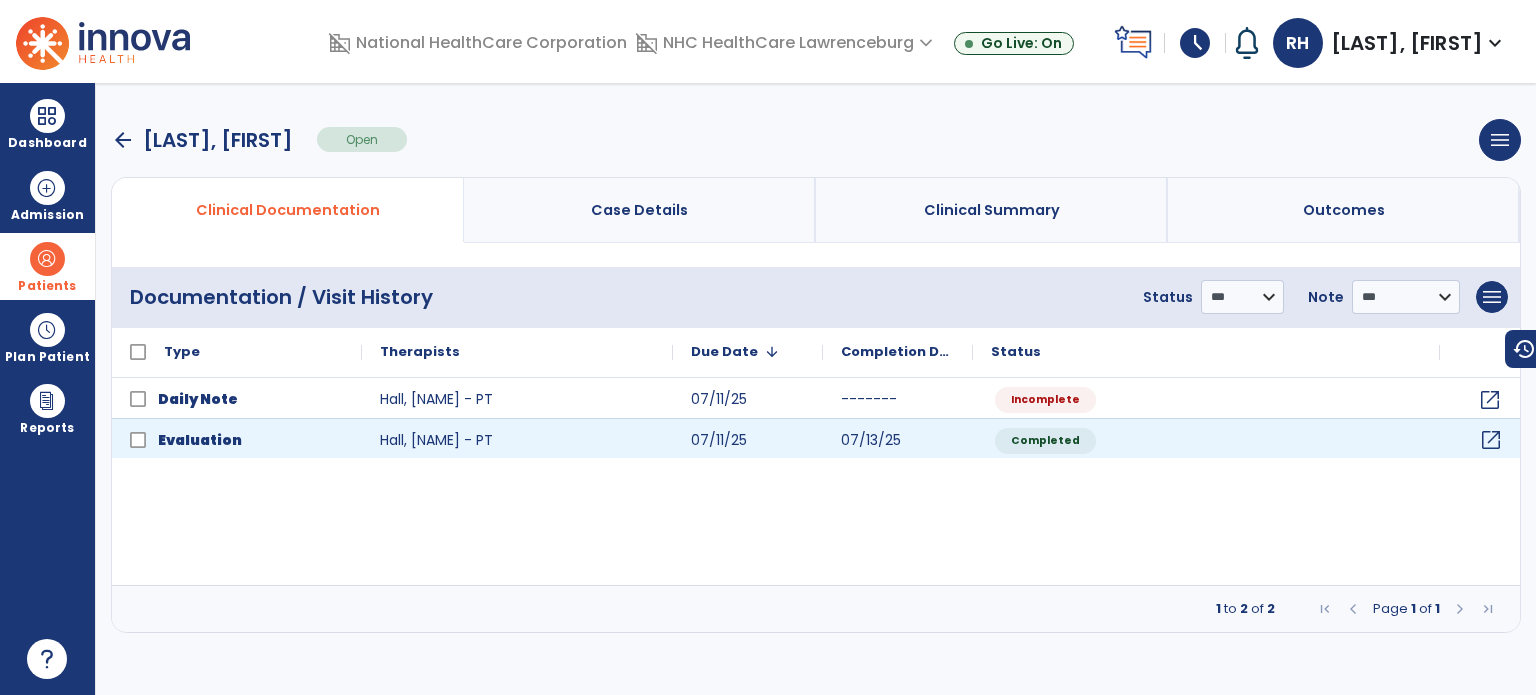 click on "open_in_new" 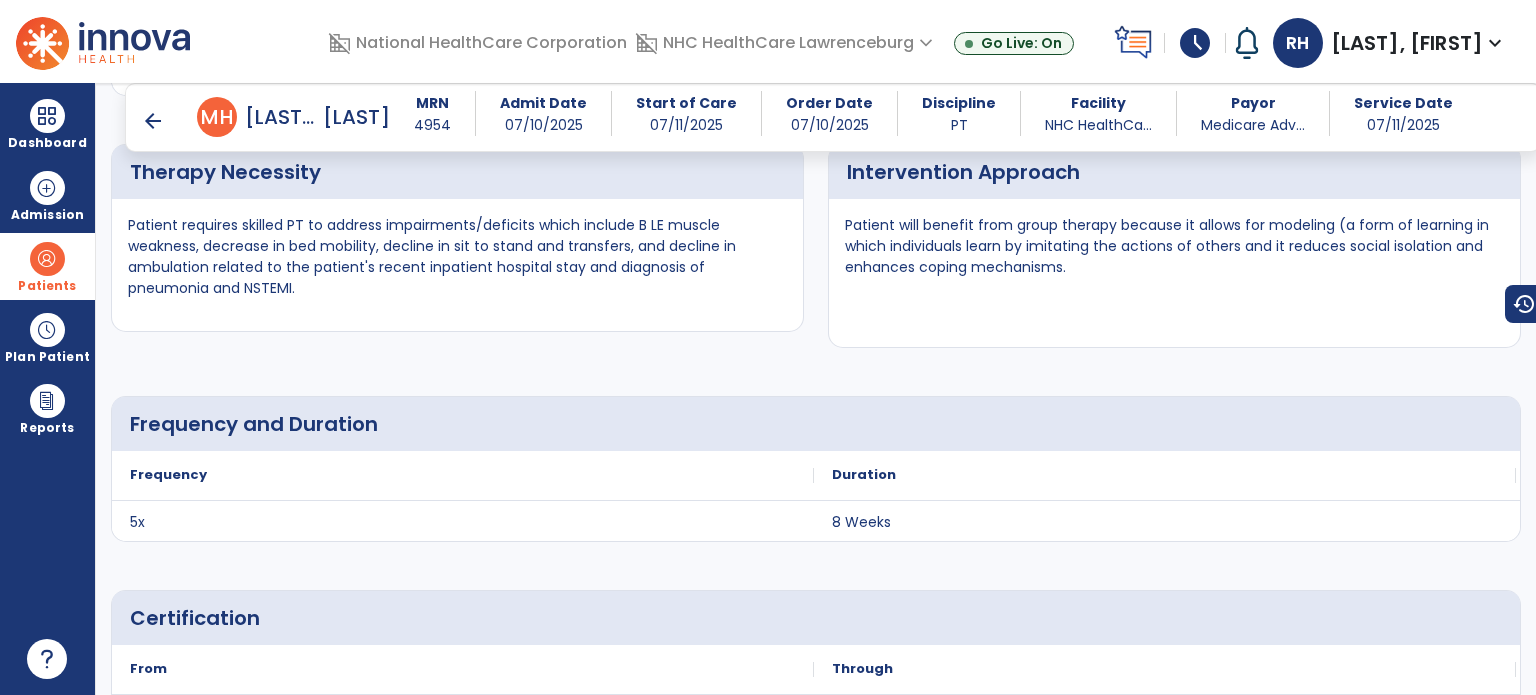 scroll, scrollTop: 4208, scrollLeft: 0, axis: vertical 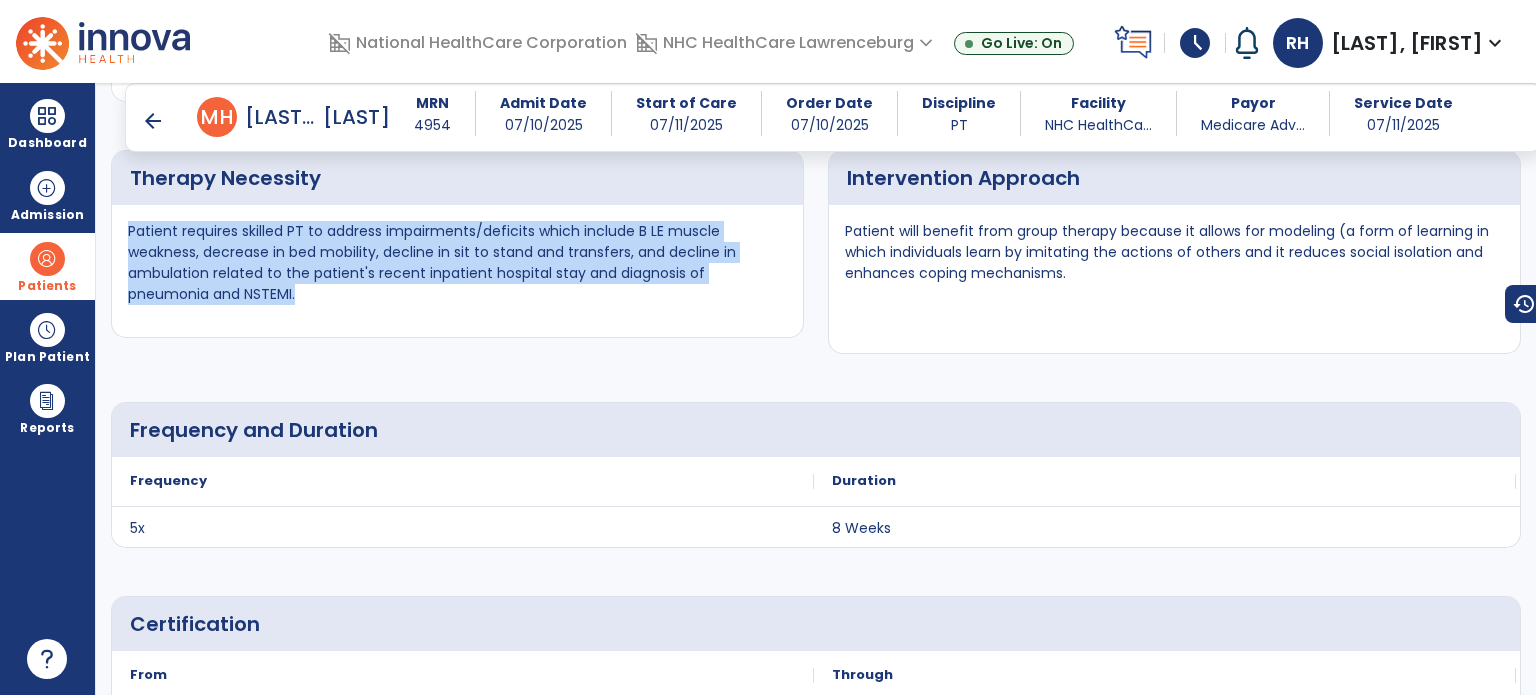 drag, startPoint x: 305, startPoint y: 284, endPoint x: 124, endPoint y: 229, distance: 189.17188 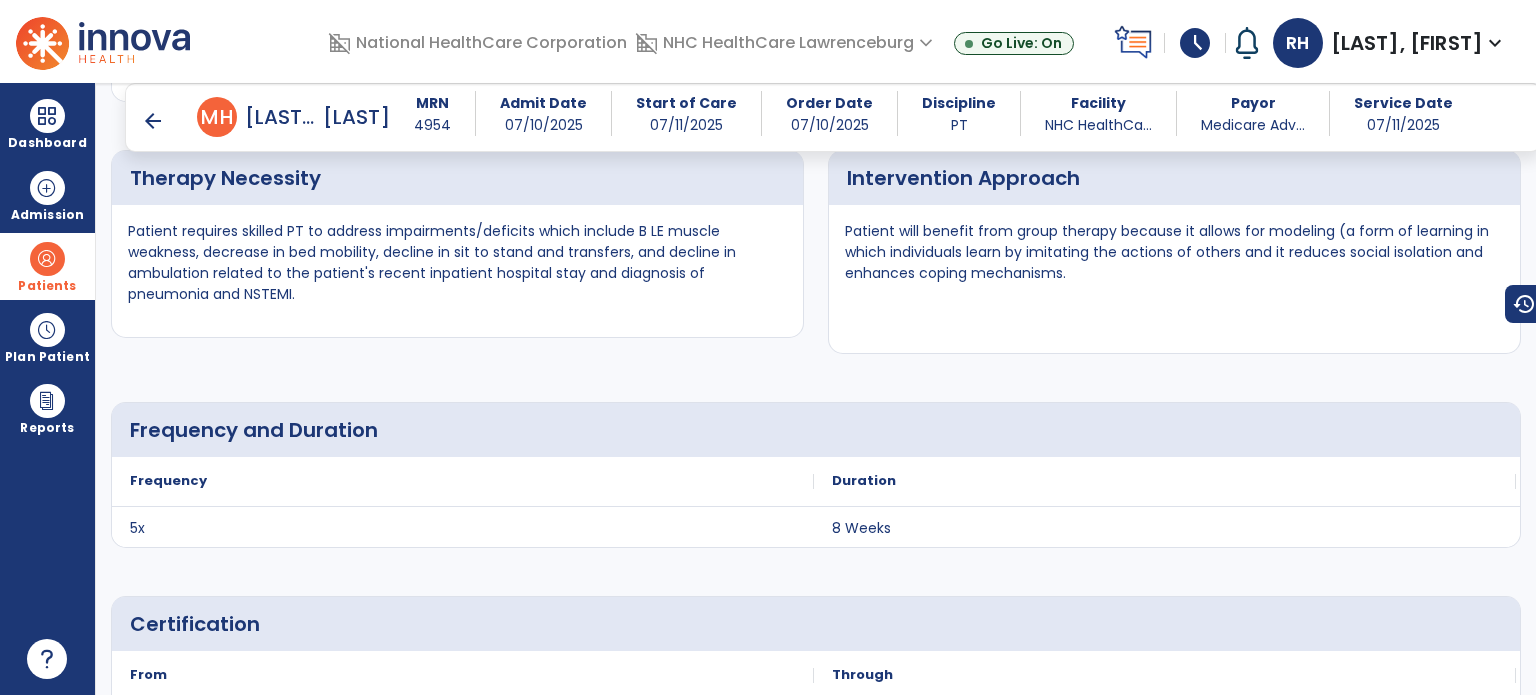 click on "arrow_back" at bounding box center (153, 121) 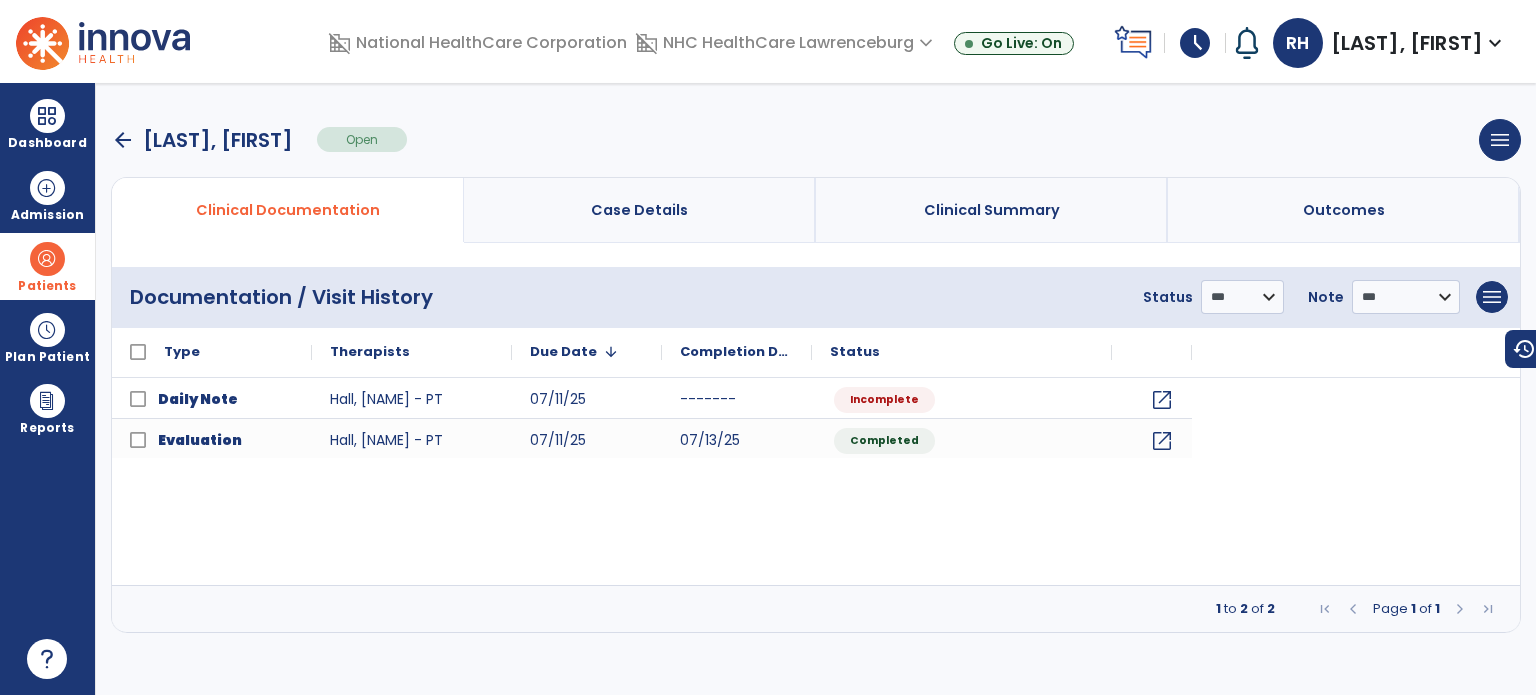 scroll, scrollTop: 0, scrollLeft: 0, axis: both 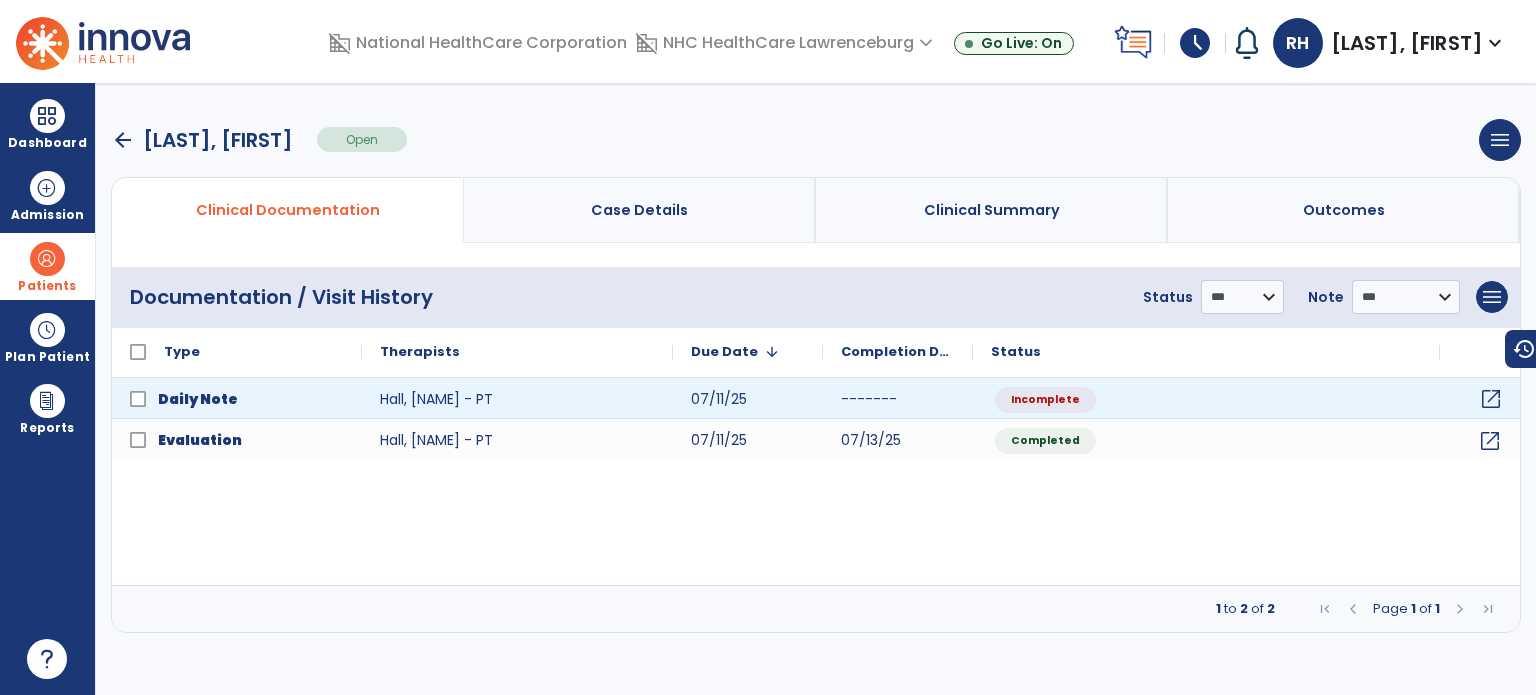 click on "open_in_new" 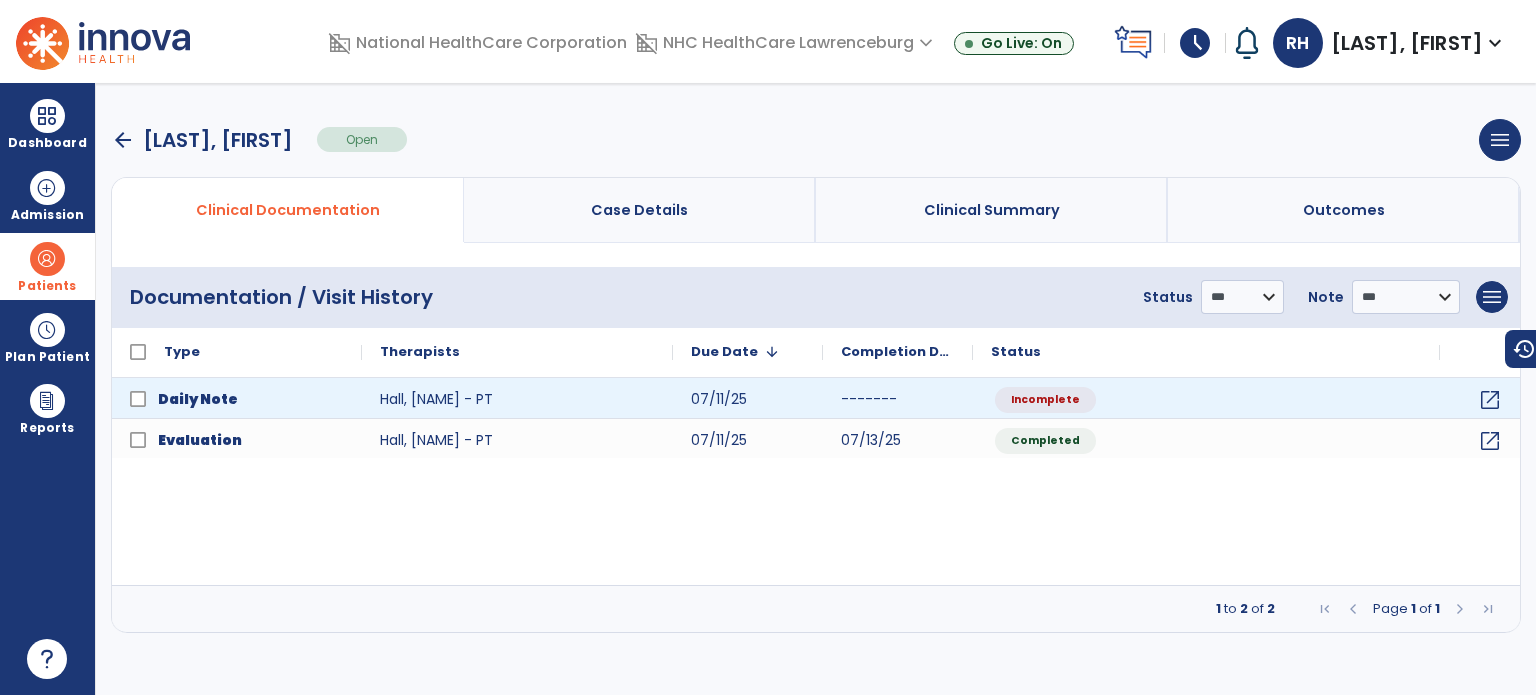 select on "*" 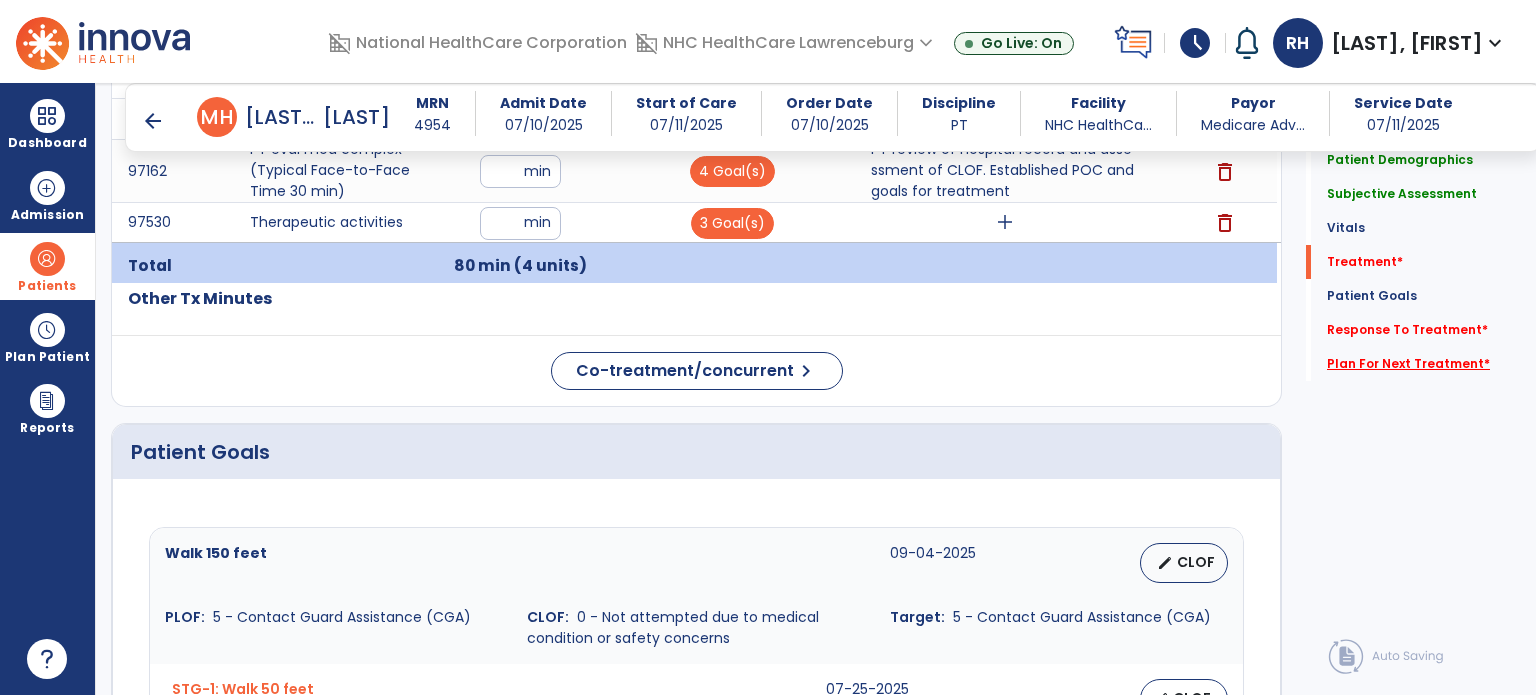 scroll, scrollTop: 1336, scrollLeft: 0, axis: vertical 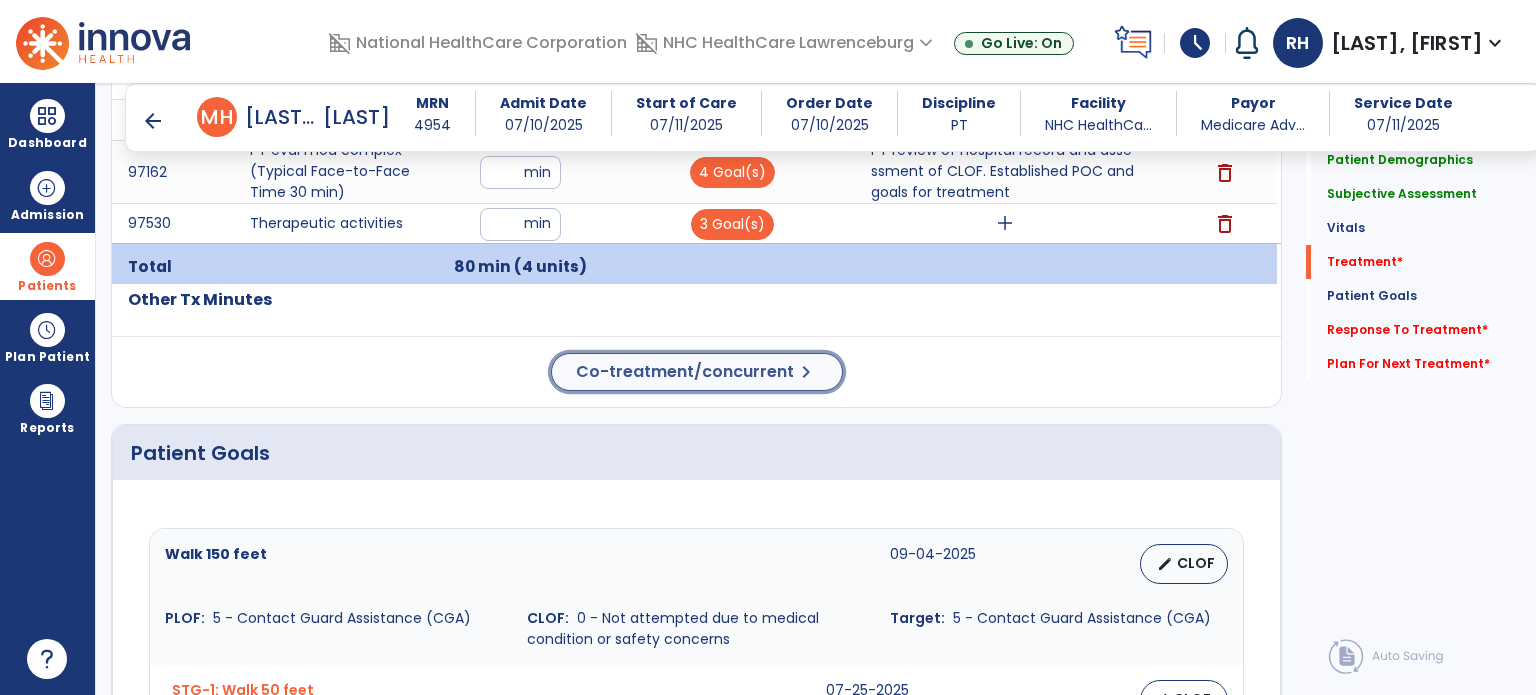 click on "Co-treatment/concurrent  chevron_right" 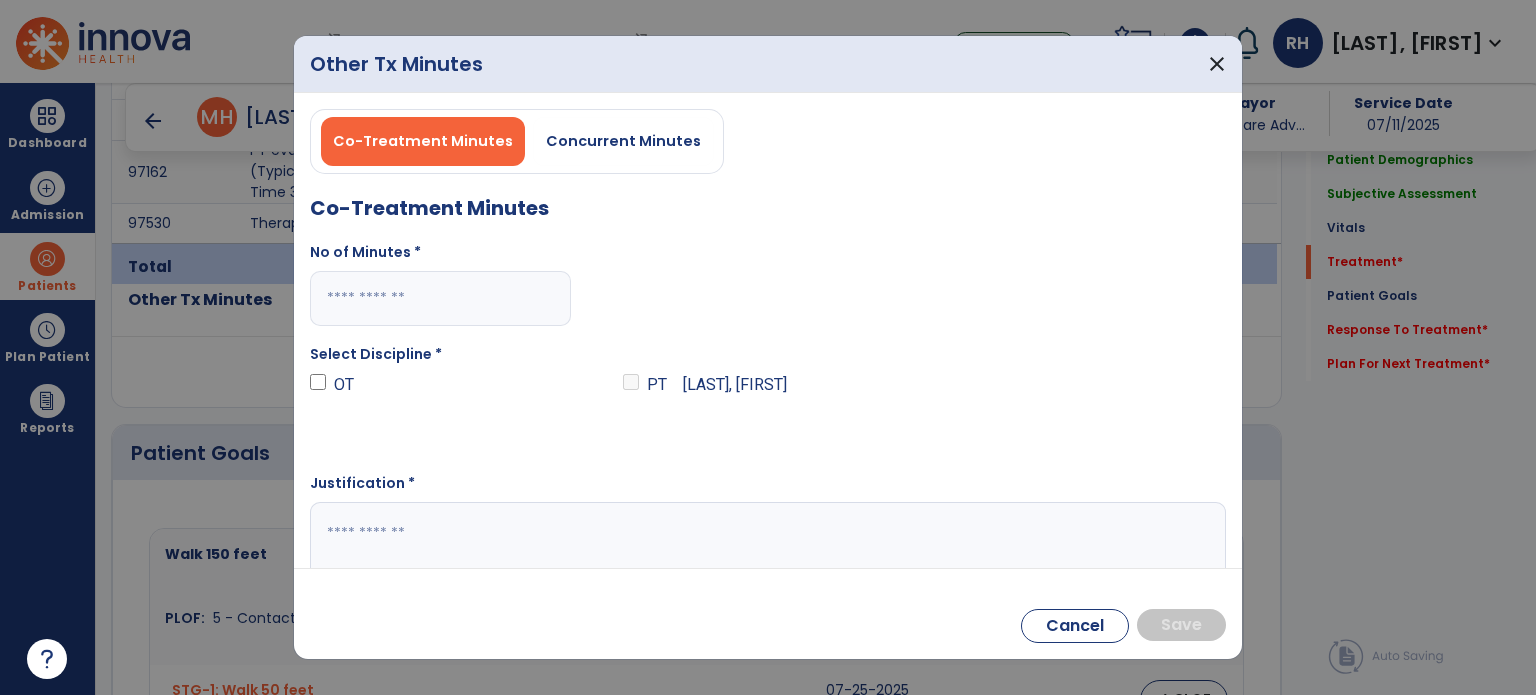 click at bounding box center (440, 298) 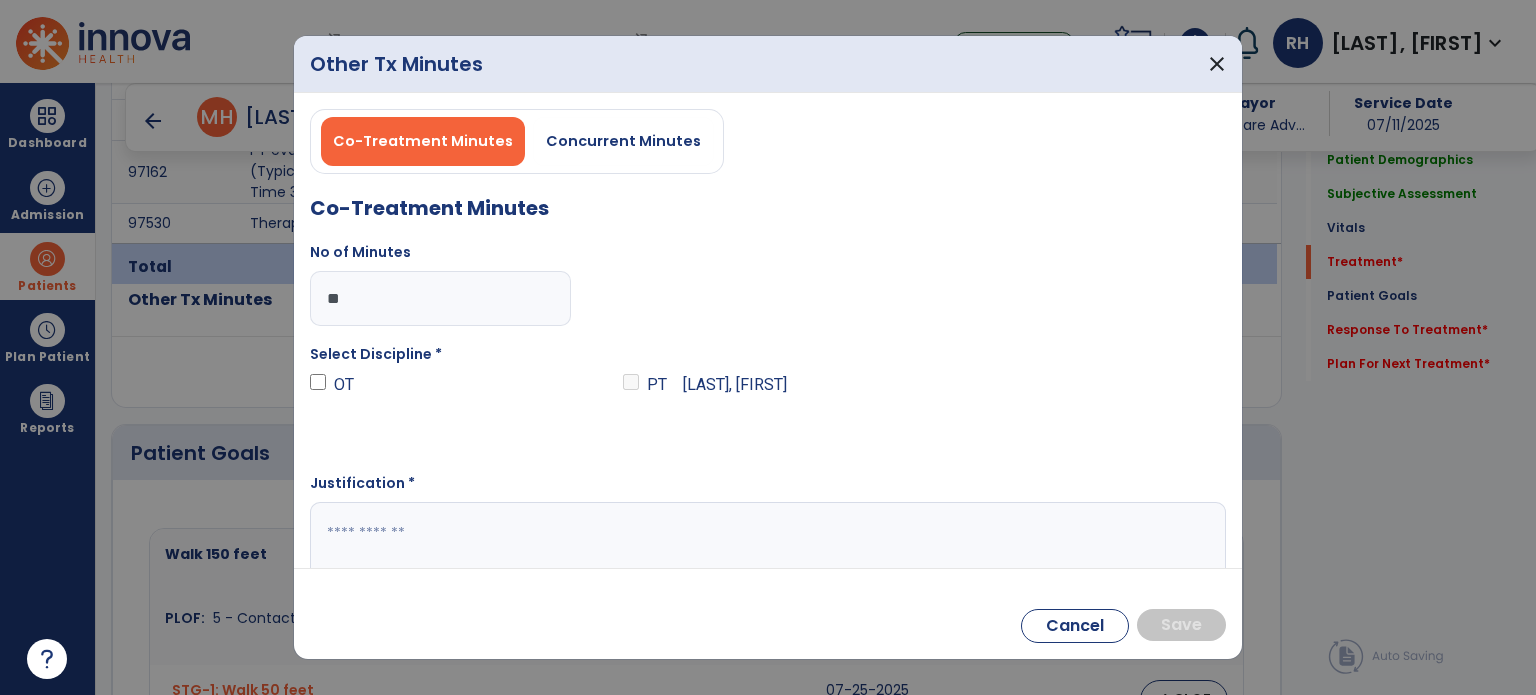 type on "**" 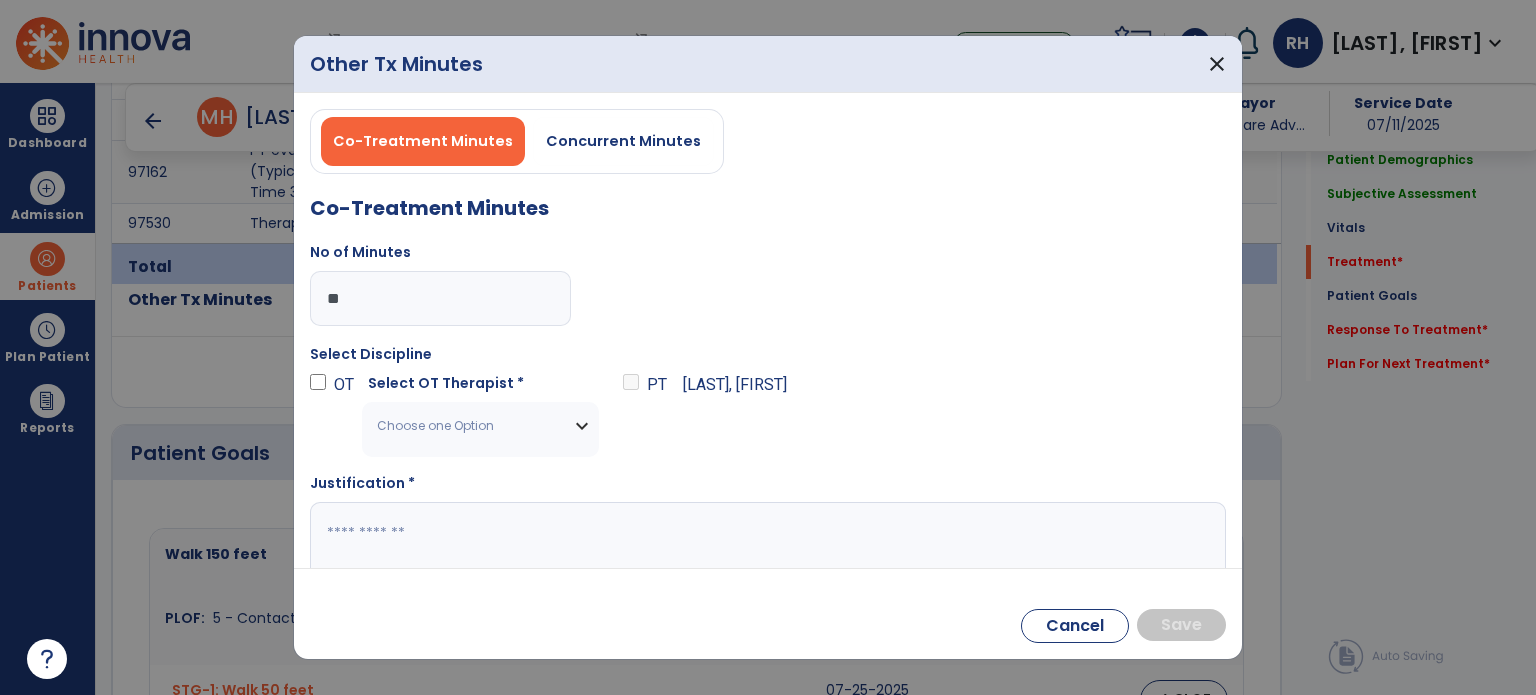 click on "Choose one Option" at bounding box center [480, 426] 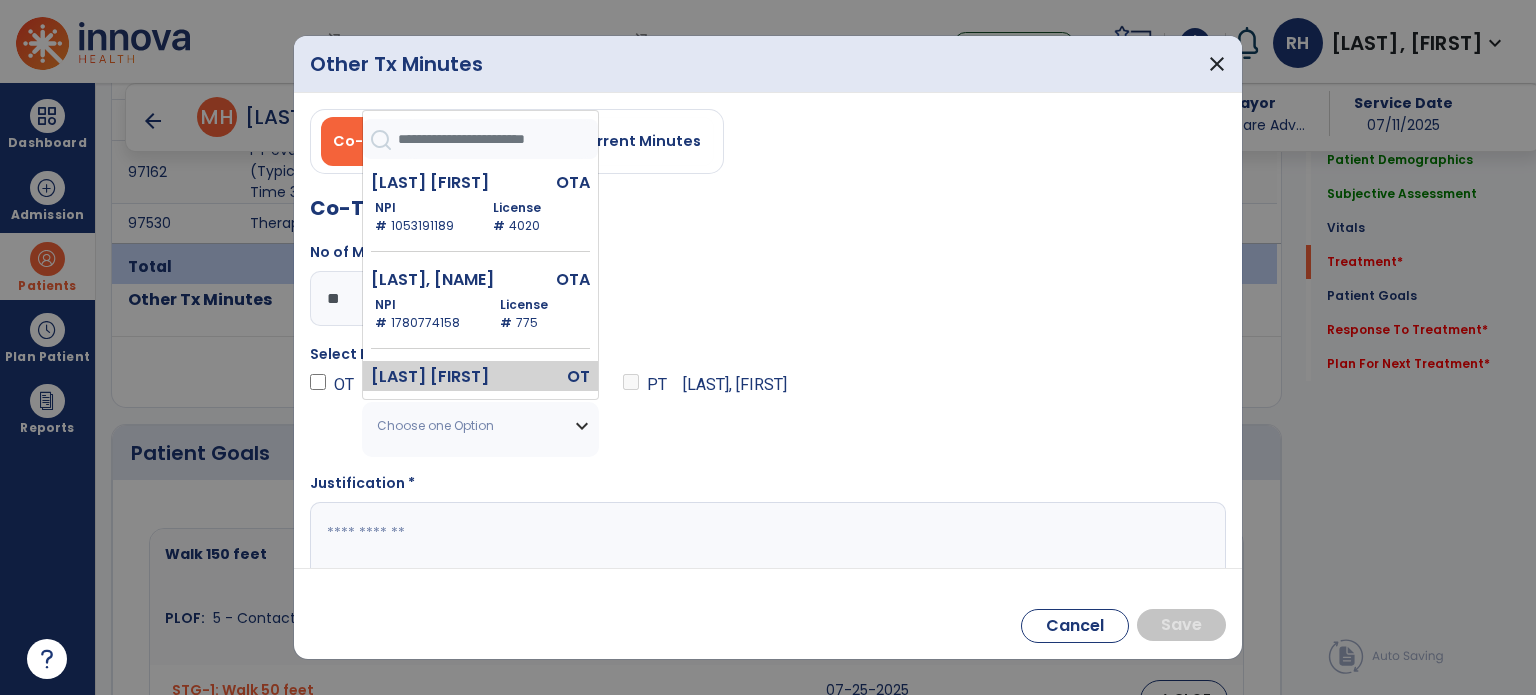 click on "[LAST] [FIRST]" at bounding box center (440, 377) 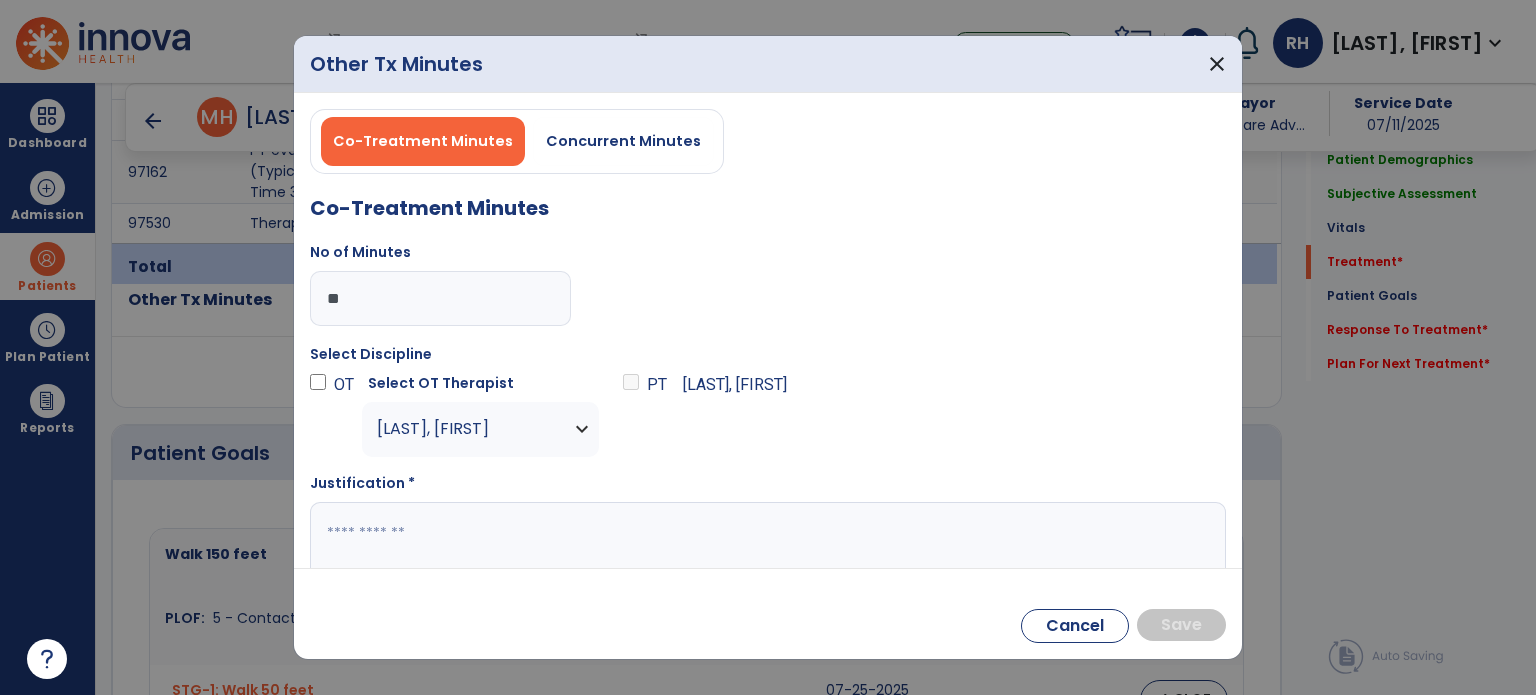 click at bounding box center [766, 541] 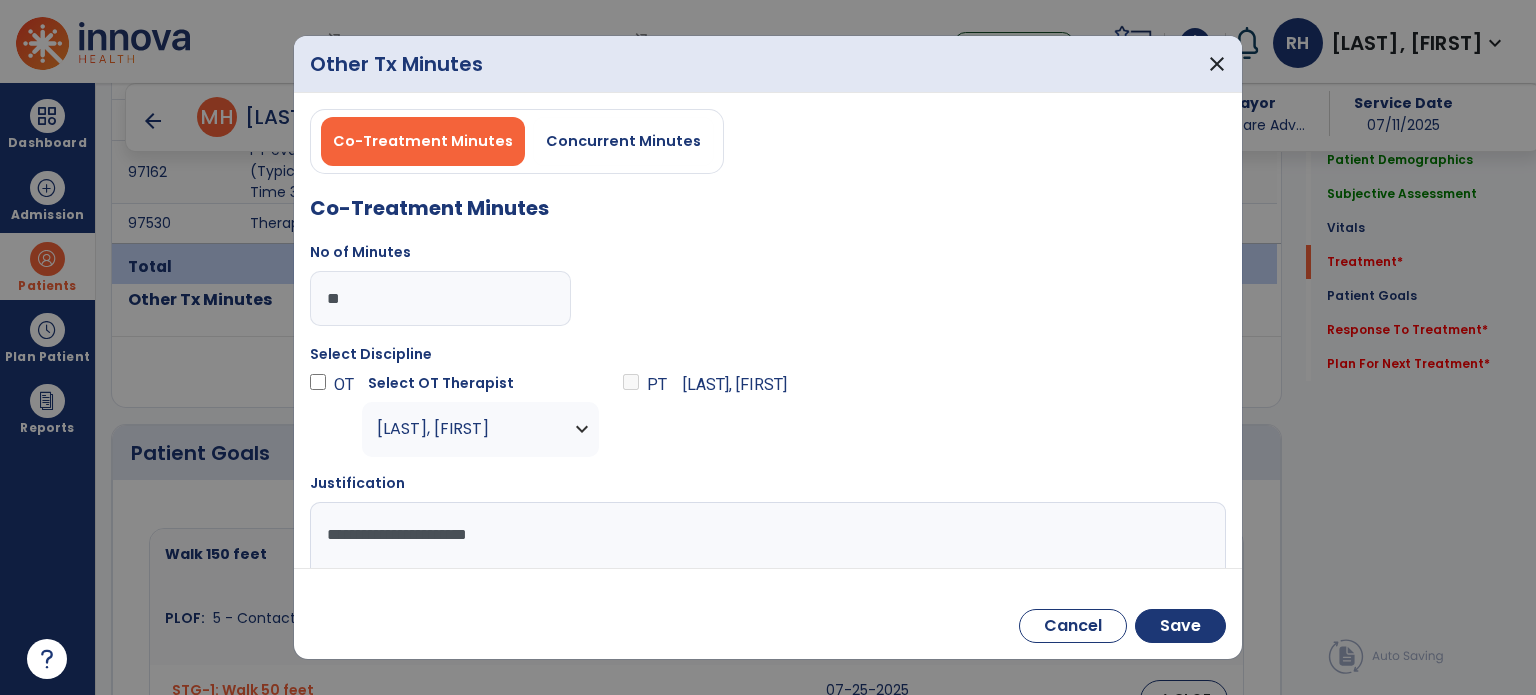 click on "**********" at bounding box center (766, 541) 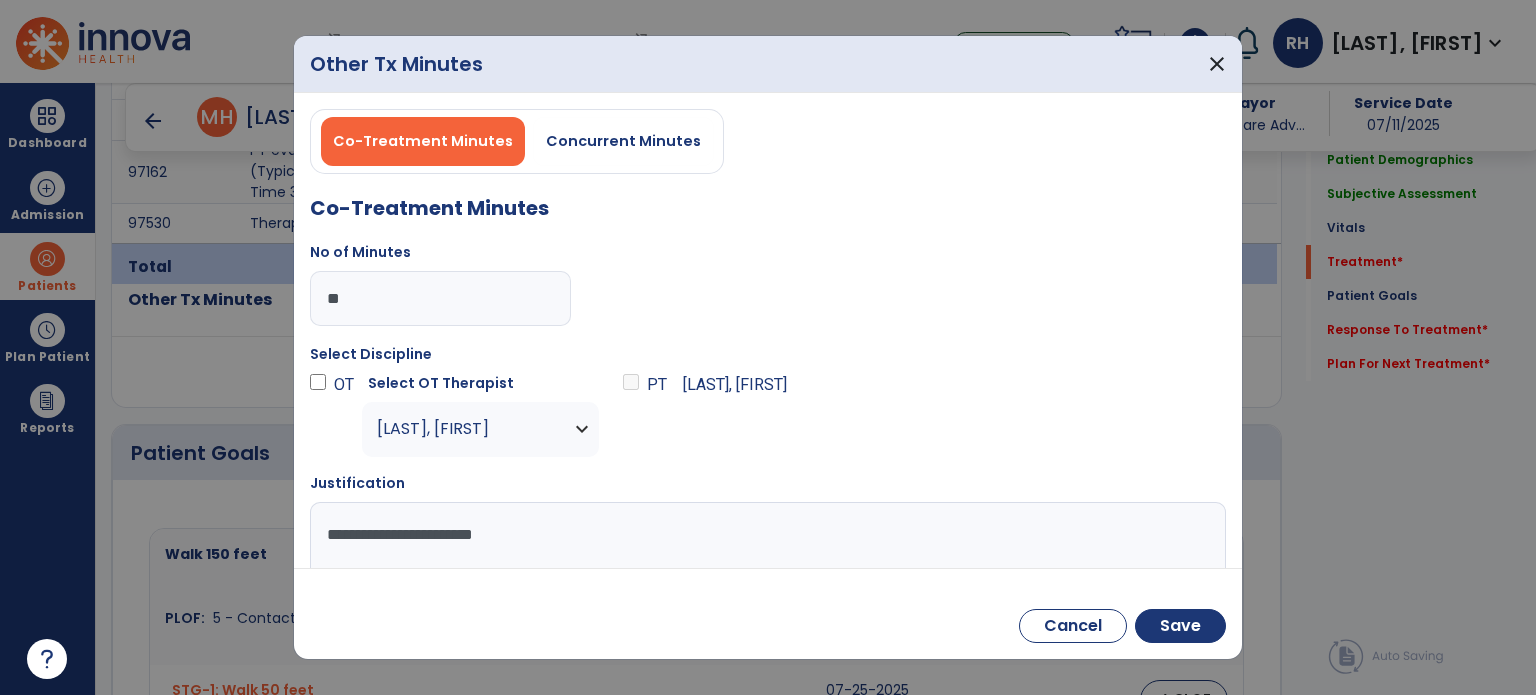 click on "**********" at bounding box center [766, 541] 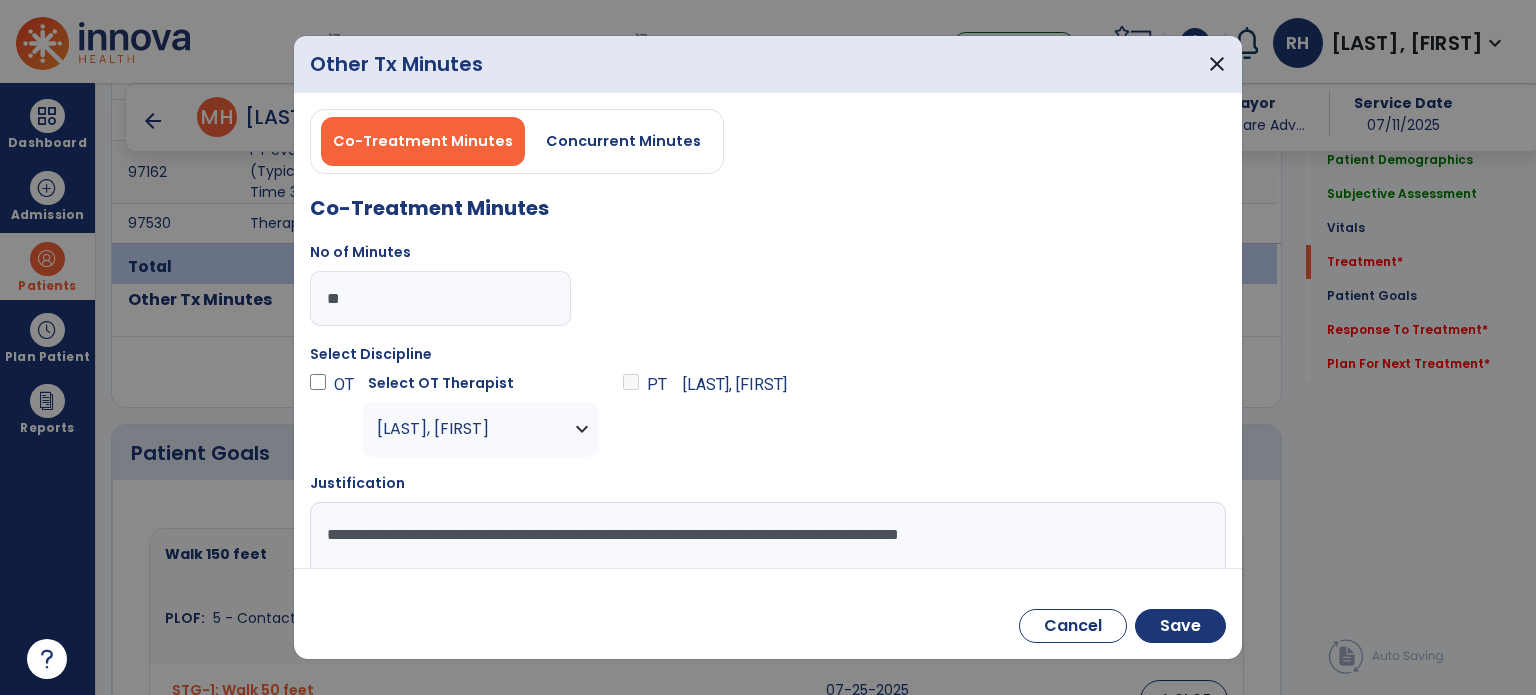 click on "**********" at bounding box center (766, 541) 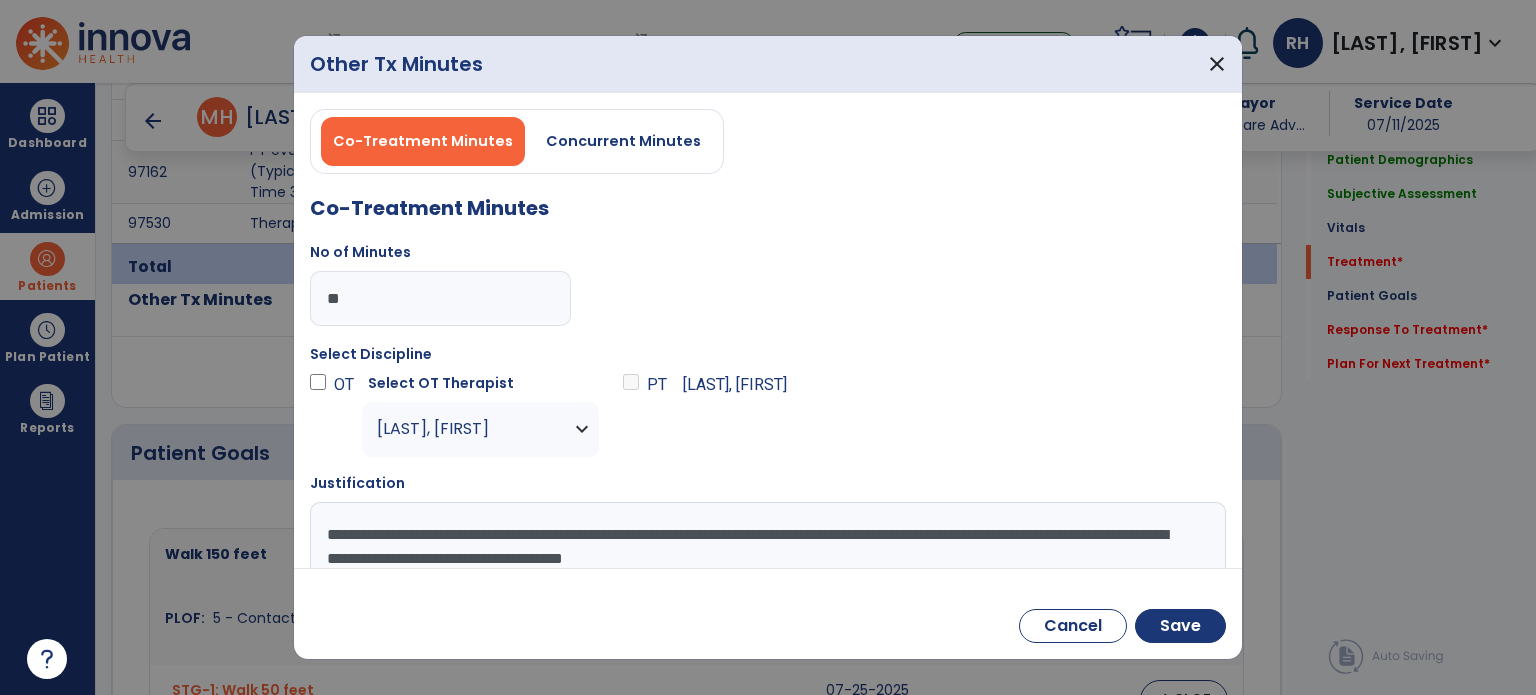 scroll, scrollTop: 1, scrollLeft: 0, axis: vertical 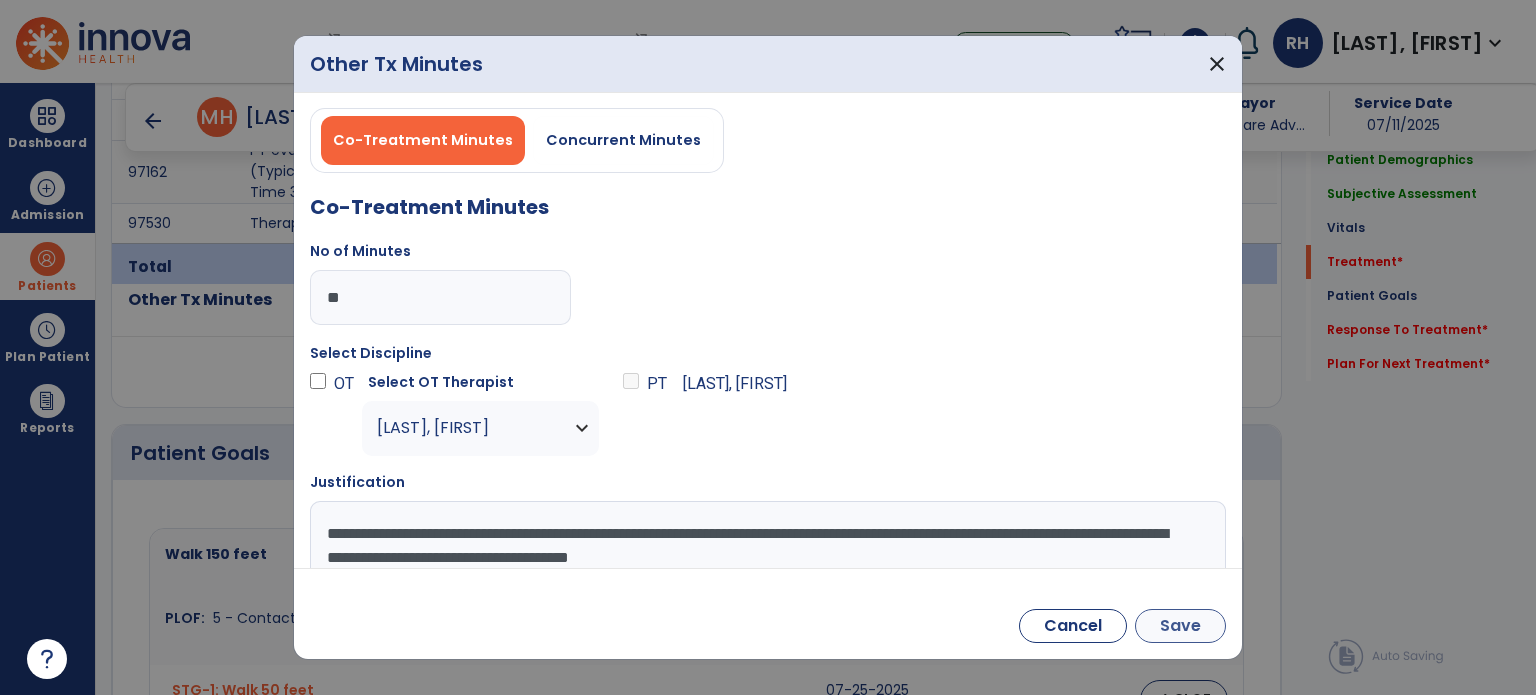 type on "**********" 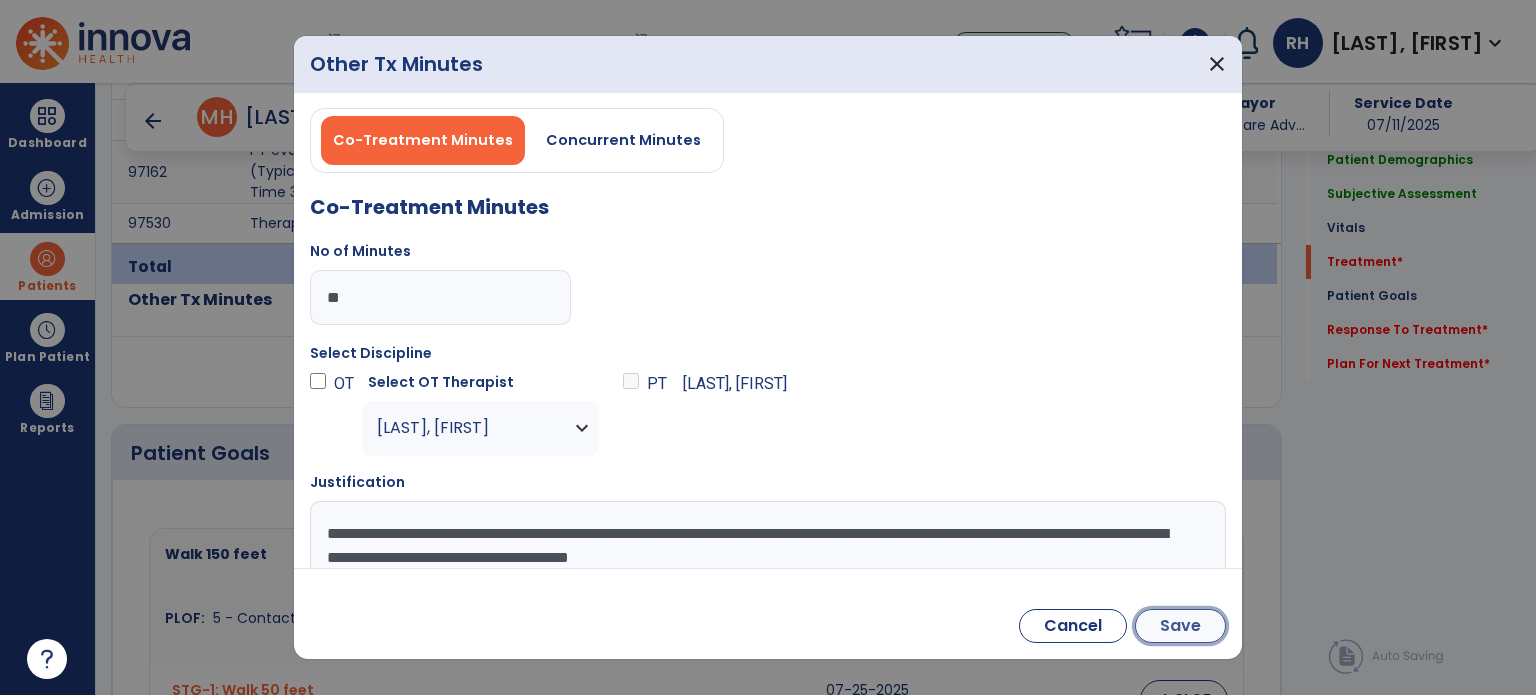 click on "Save" at bounding box center [1180, 626] 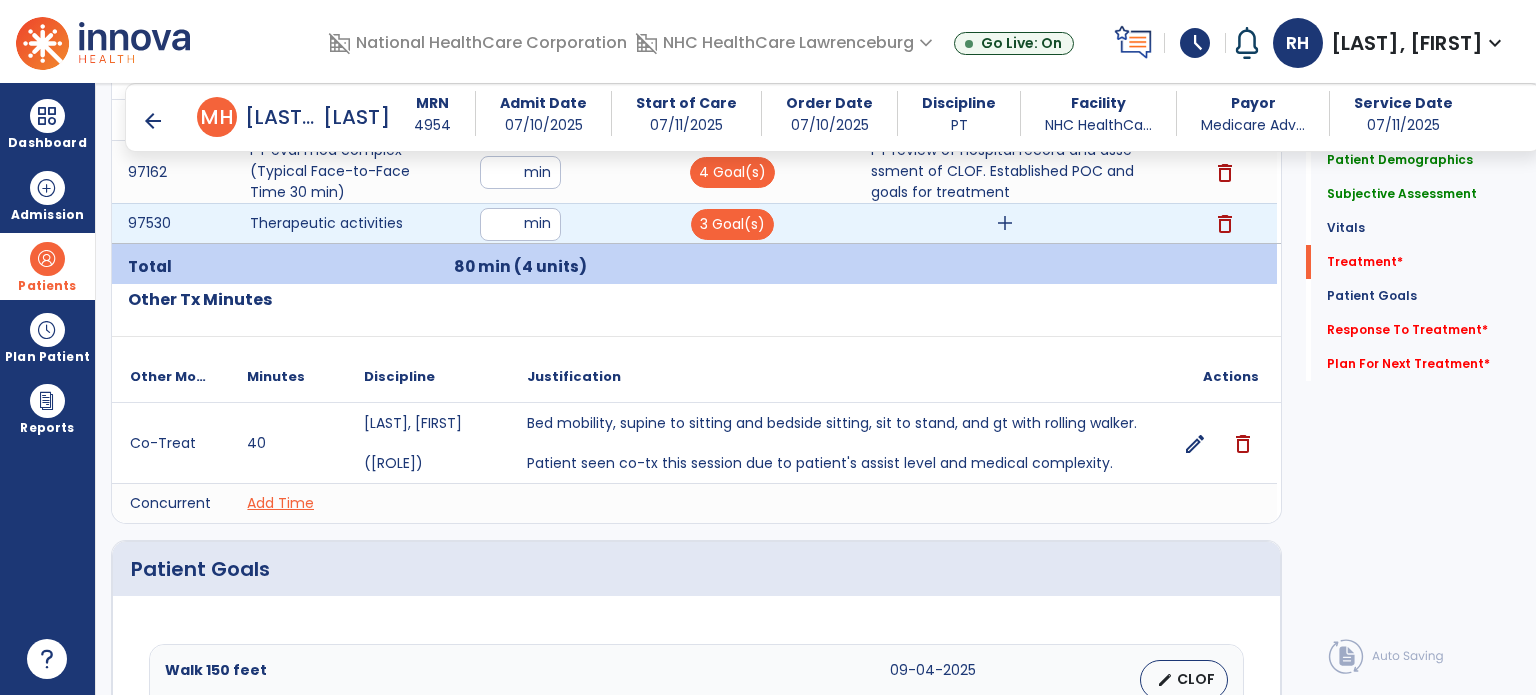 click on "add" at bounding box center (1005, 223) 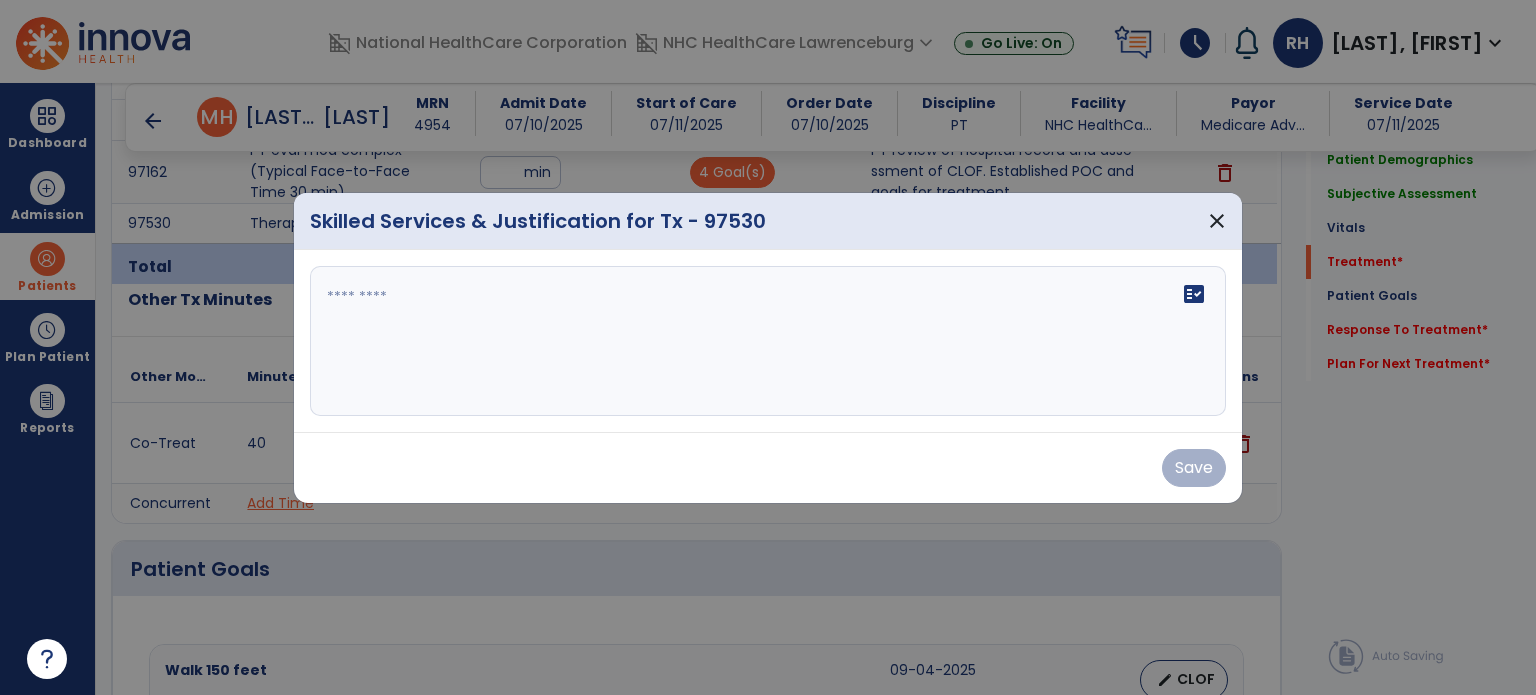 click on "fact_check" at bounding box center (768, 341) 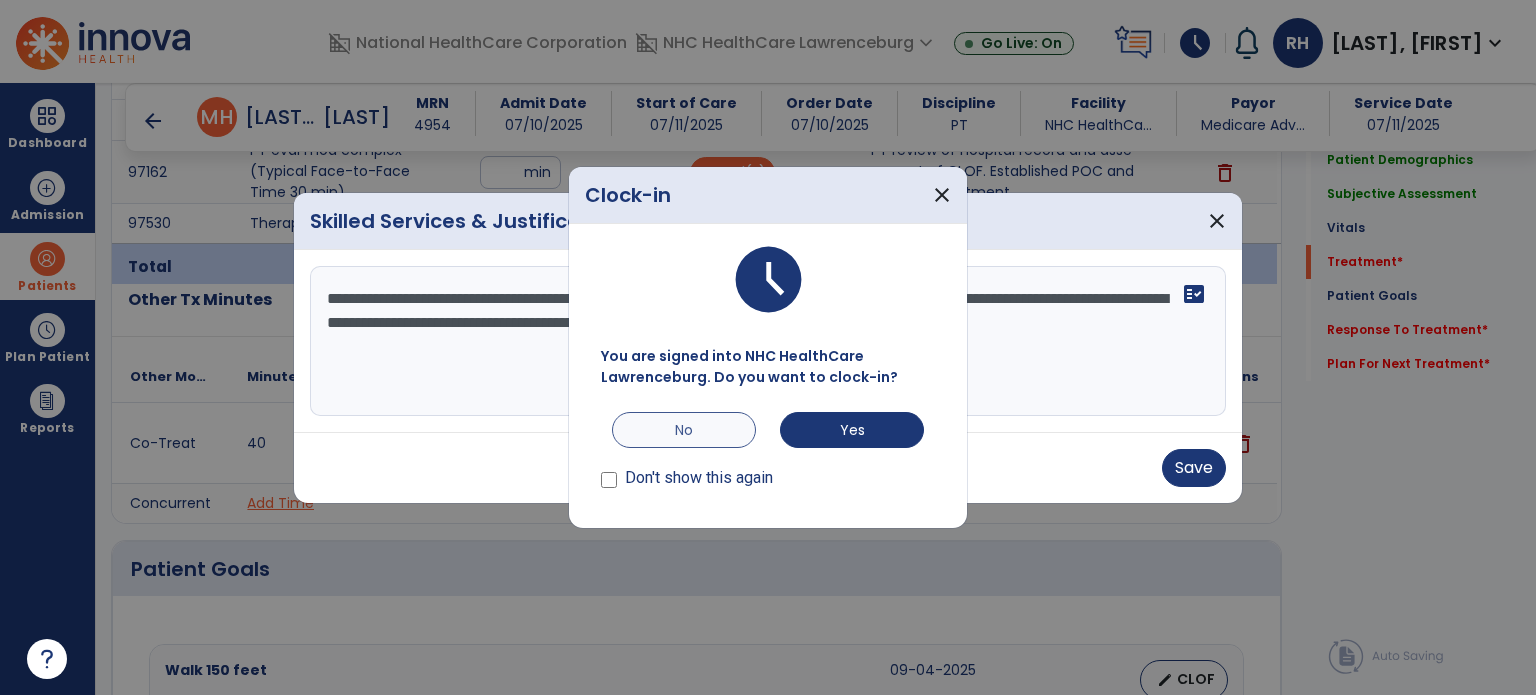 click on "No" at bounding box center (684, 430) 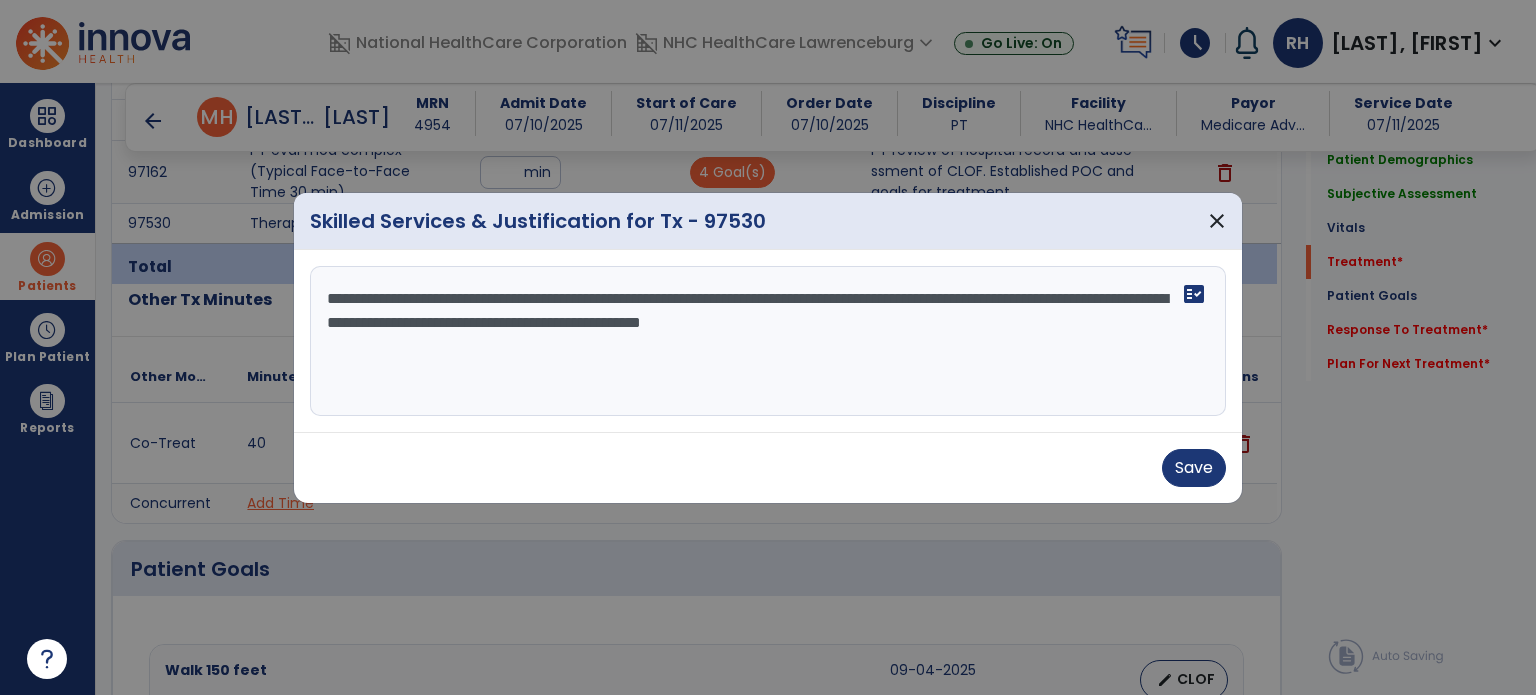 click on "**********" at bounding box center [768, 341] 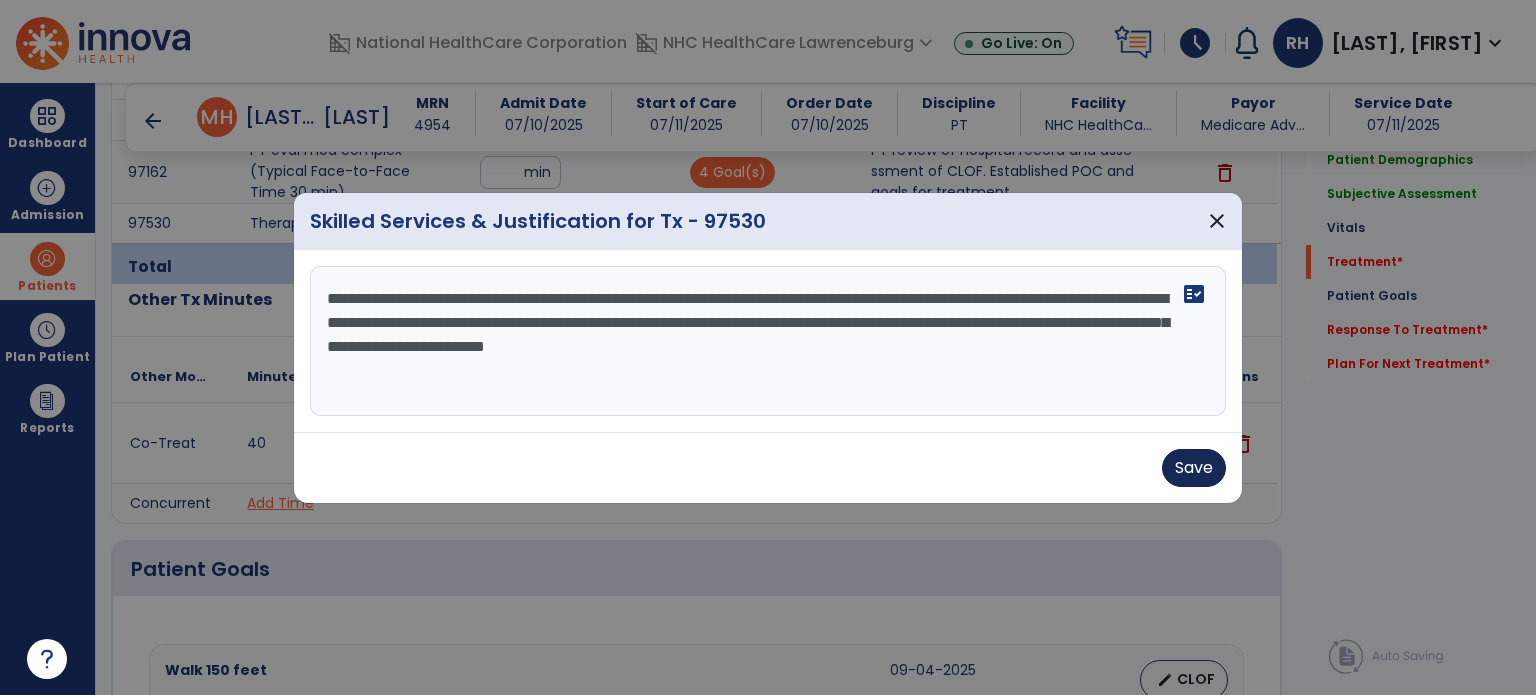 type on "**********" 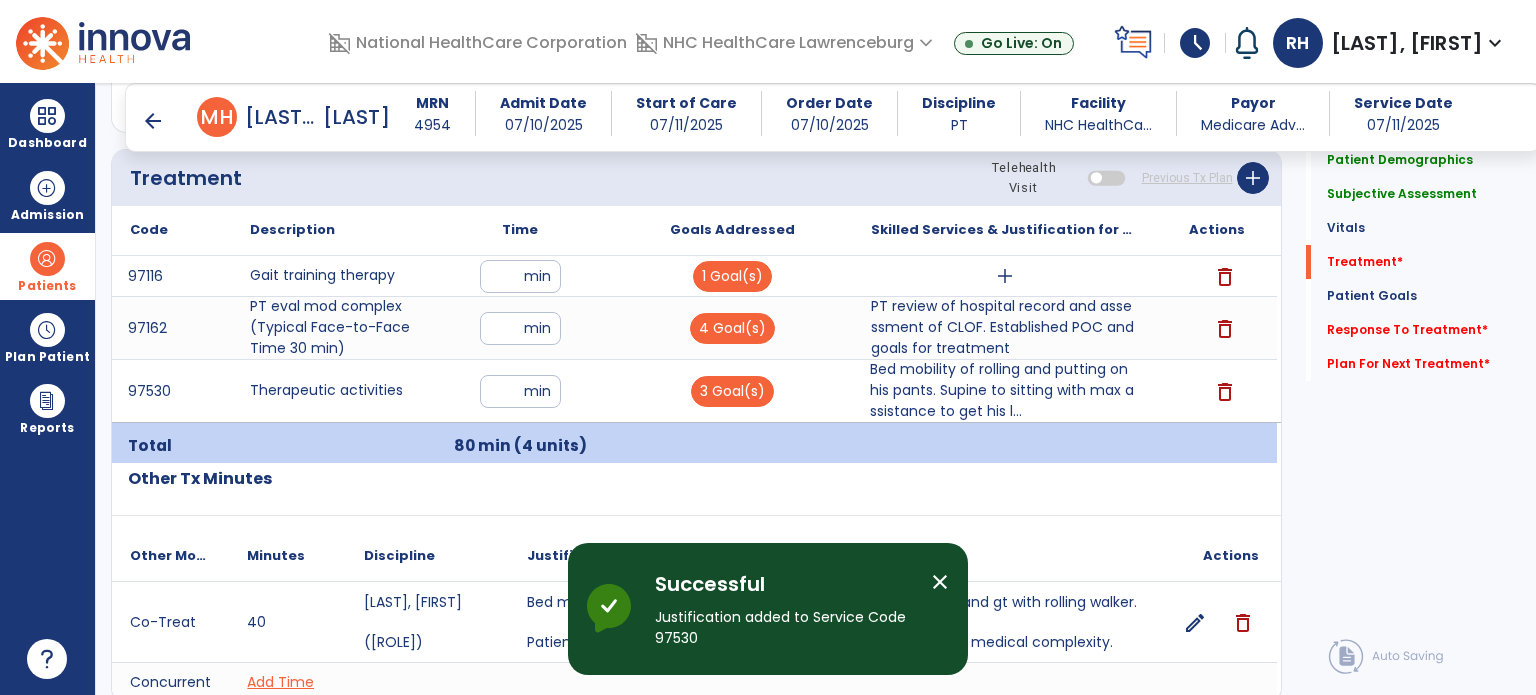 scroll, scrollTop: 1178, scrollLeft: 0, axis: vertical 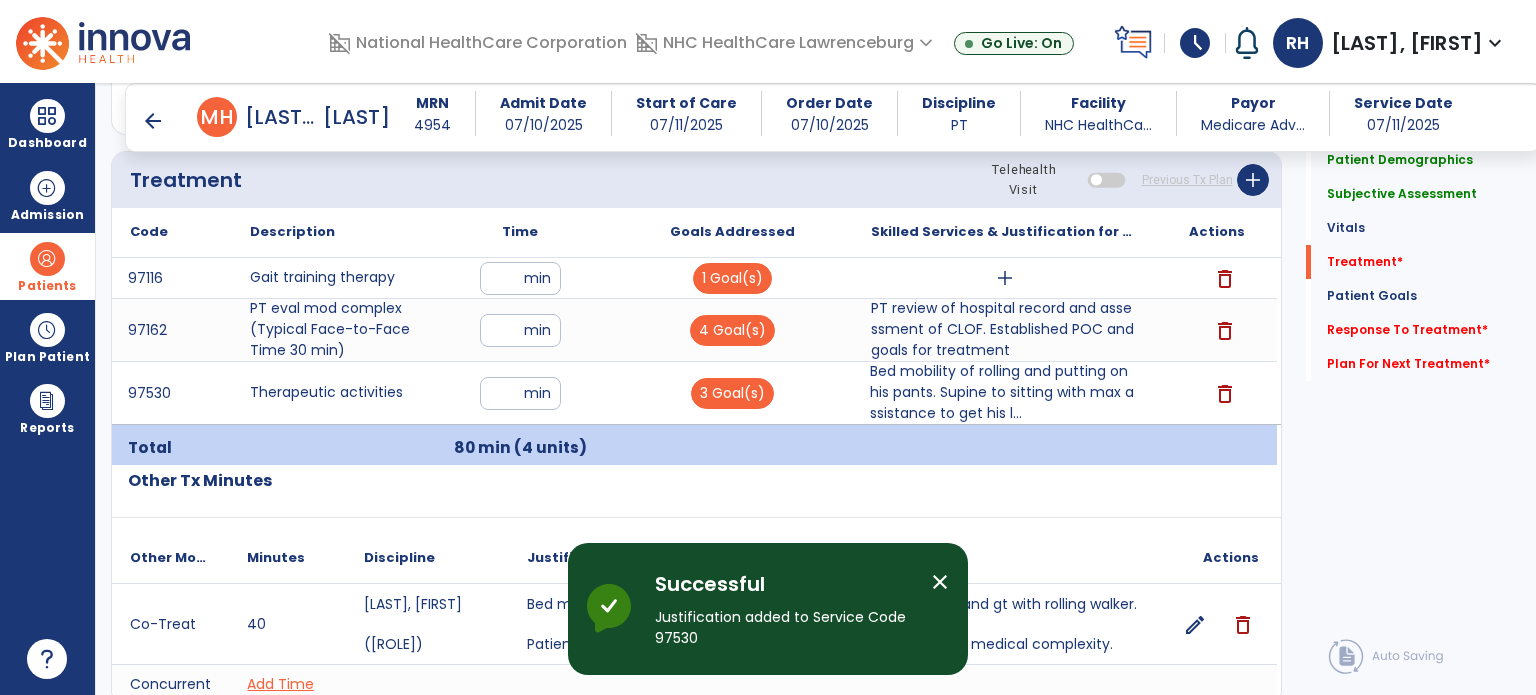 click on "add" at bounding box center [1005, 278] 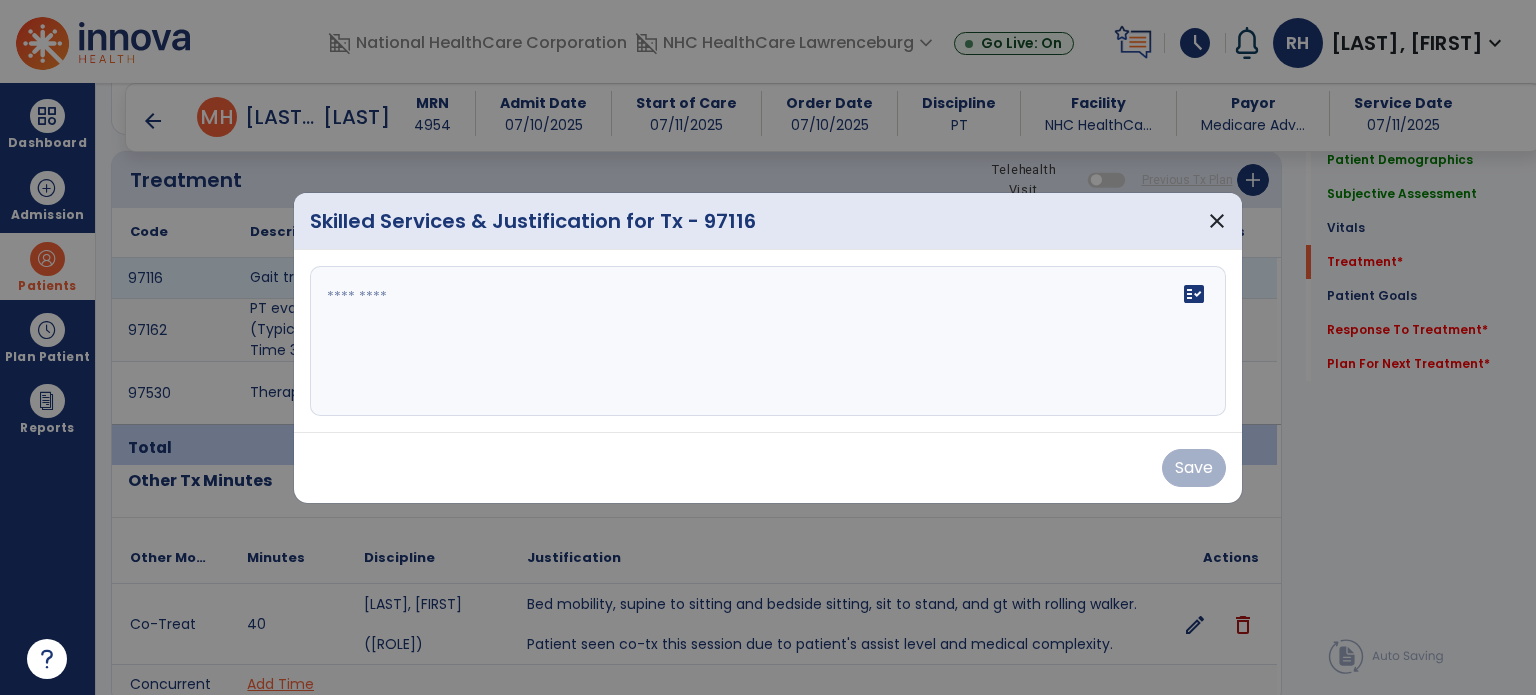 click at bounding box center [768, 341] 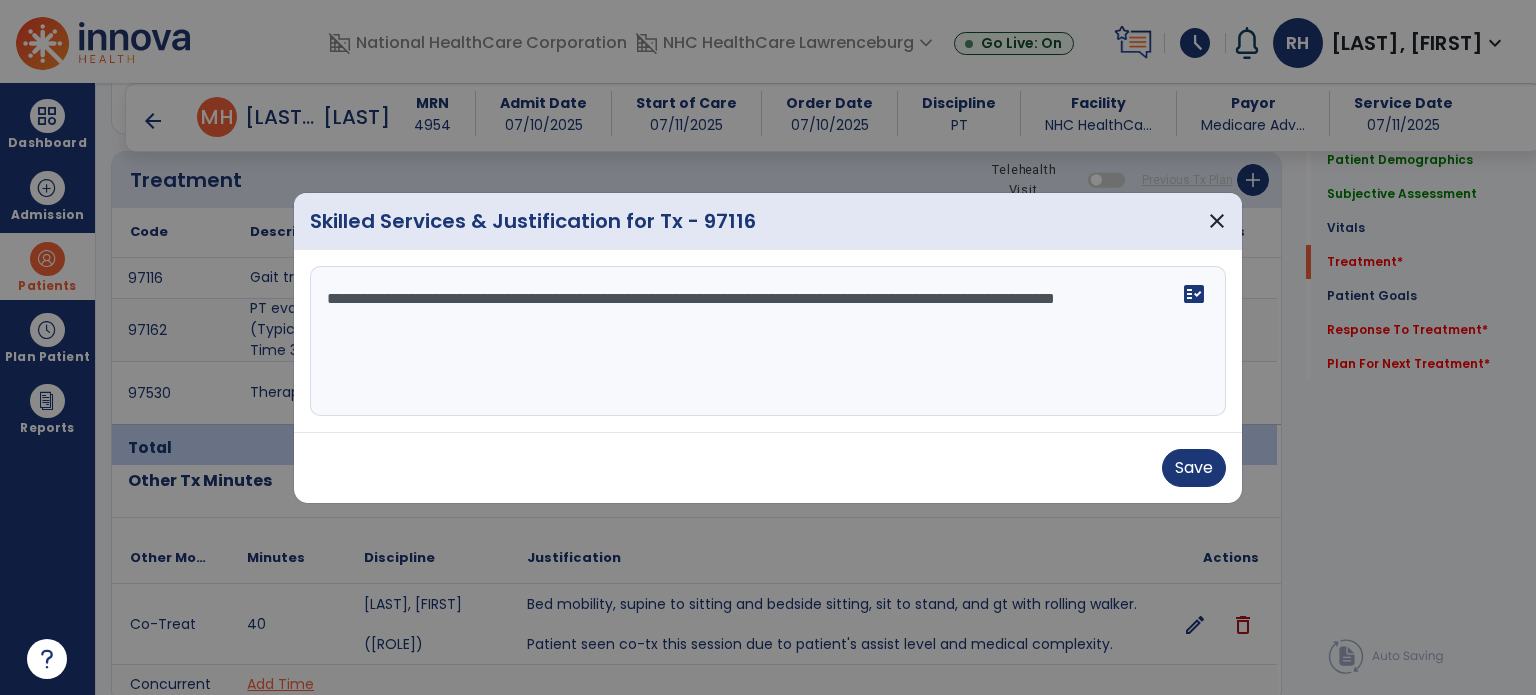 click on "**********" at bounding box center (768, 341) 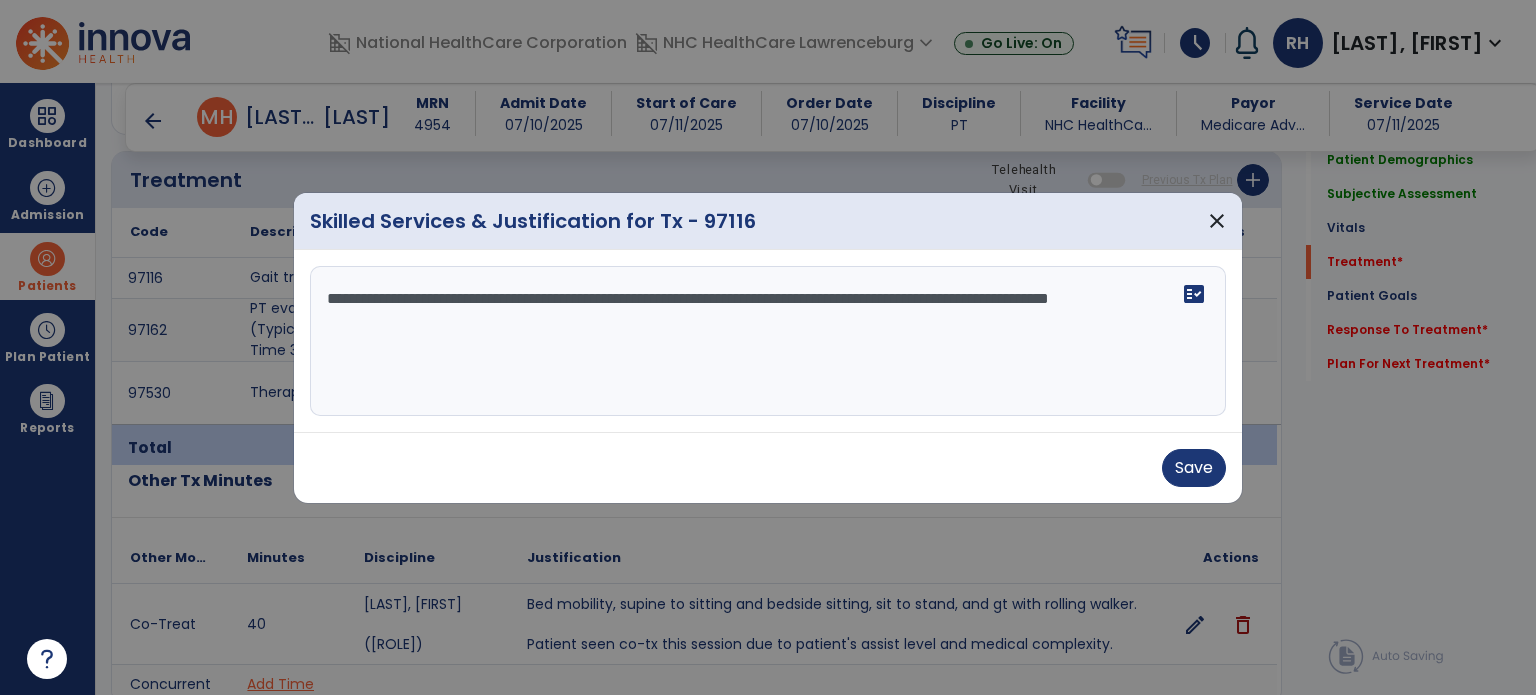 click on "**********" at bounding box center (768, 341) 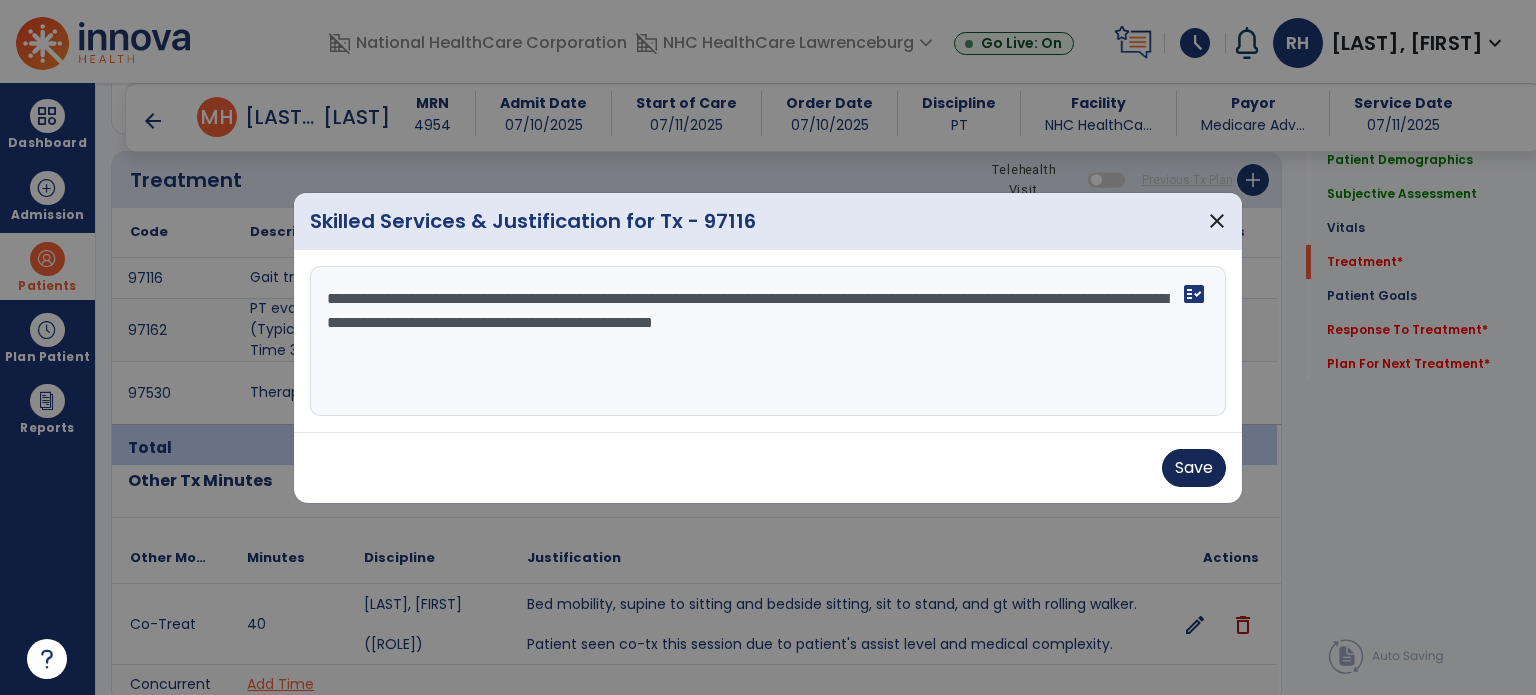 type on "**********" 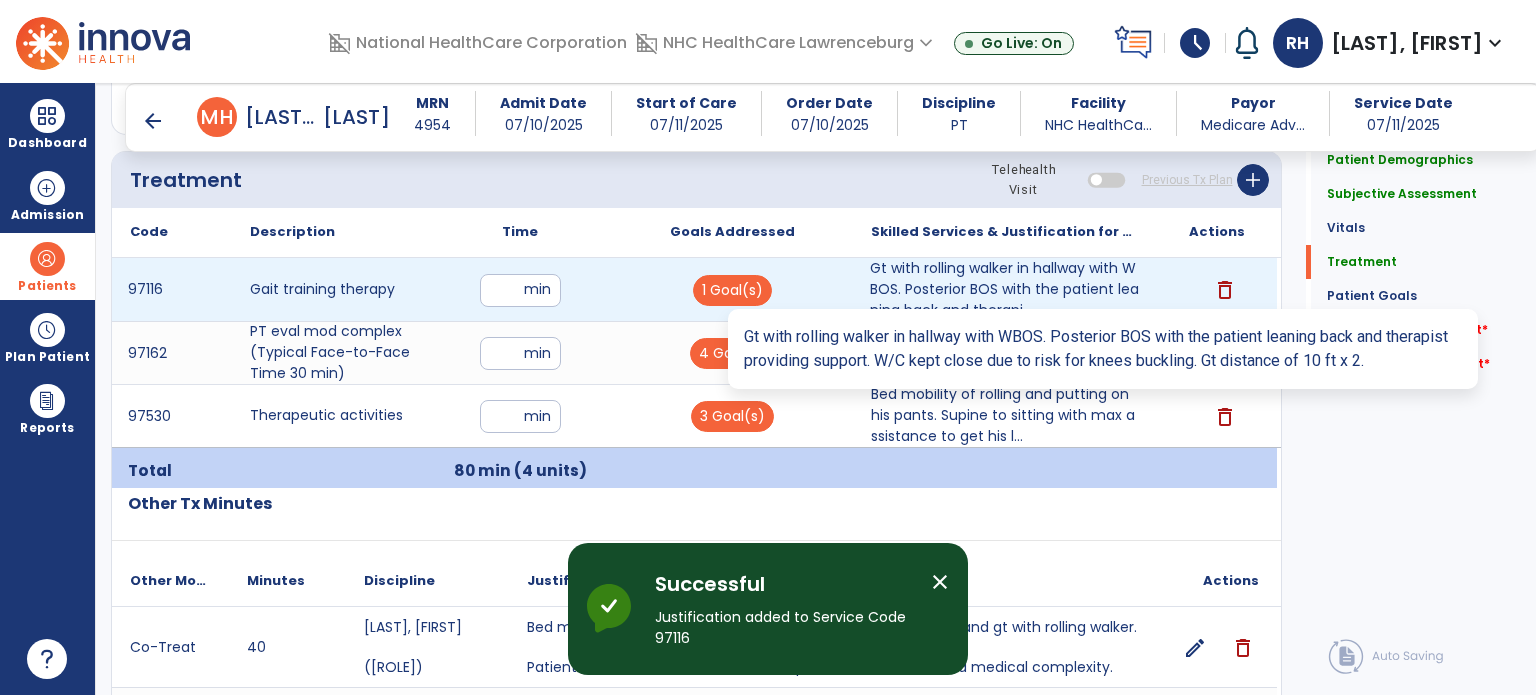 click on "Gt with rolling walker in hallway with WBOS. Posterior BOS with the patient leaning back and therapi..." at bounding box center [1004, 289] 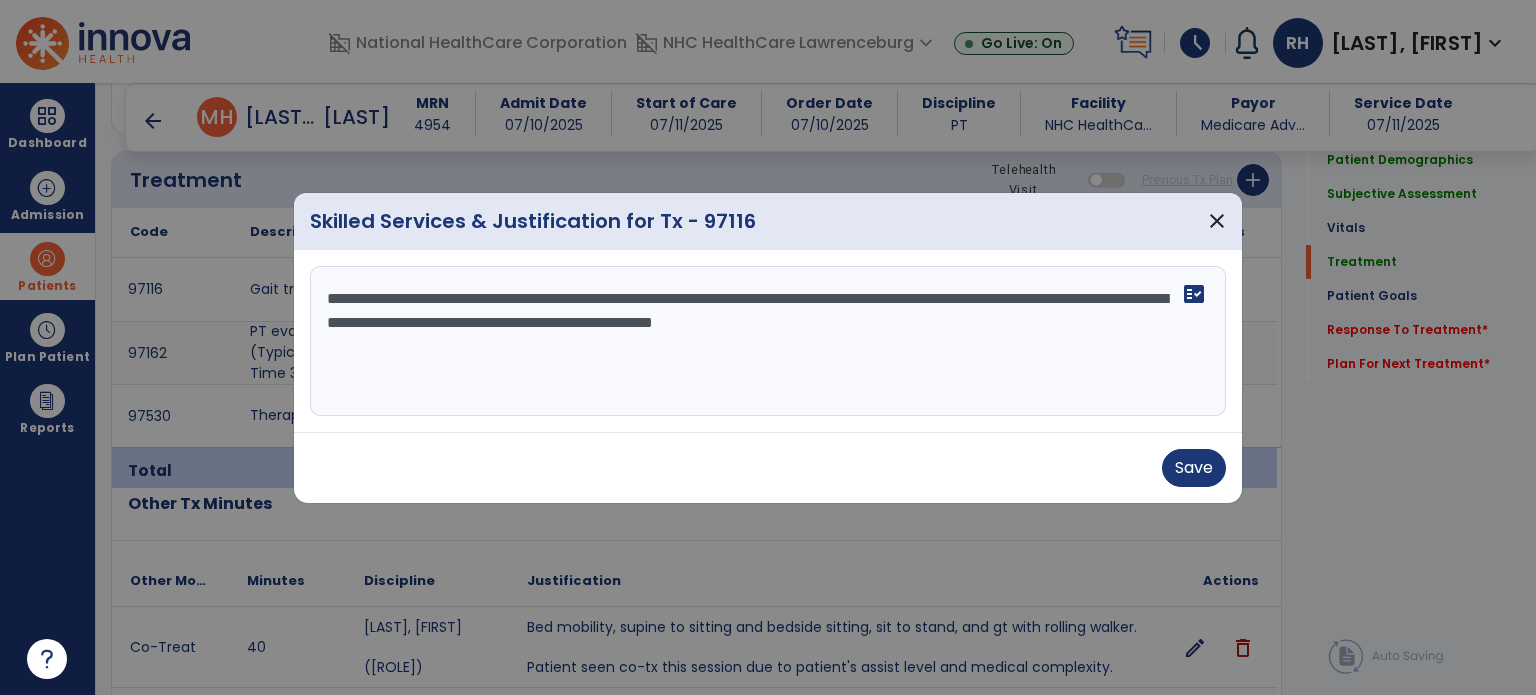 click on "**********" at bounding box center (768, 341) 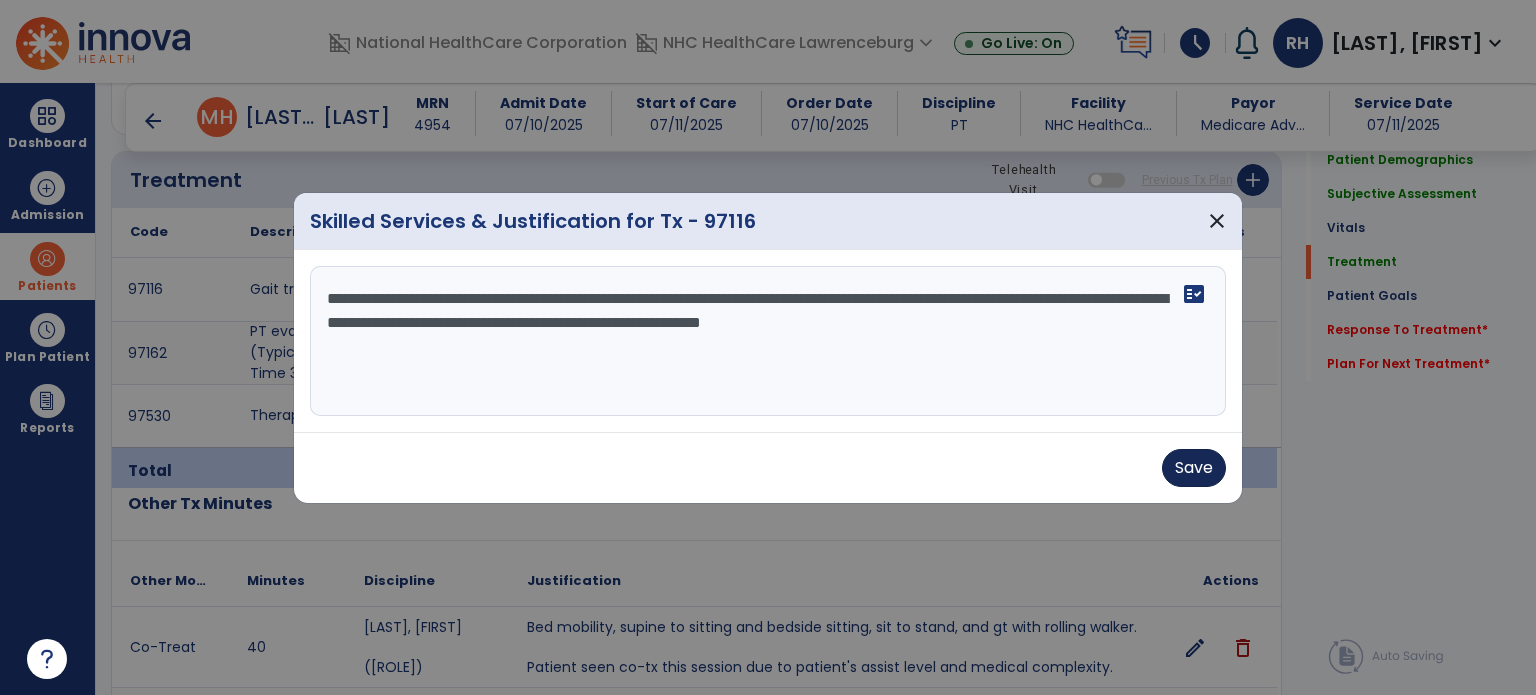 type on "**********" 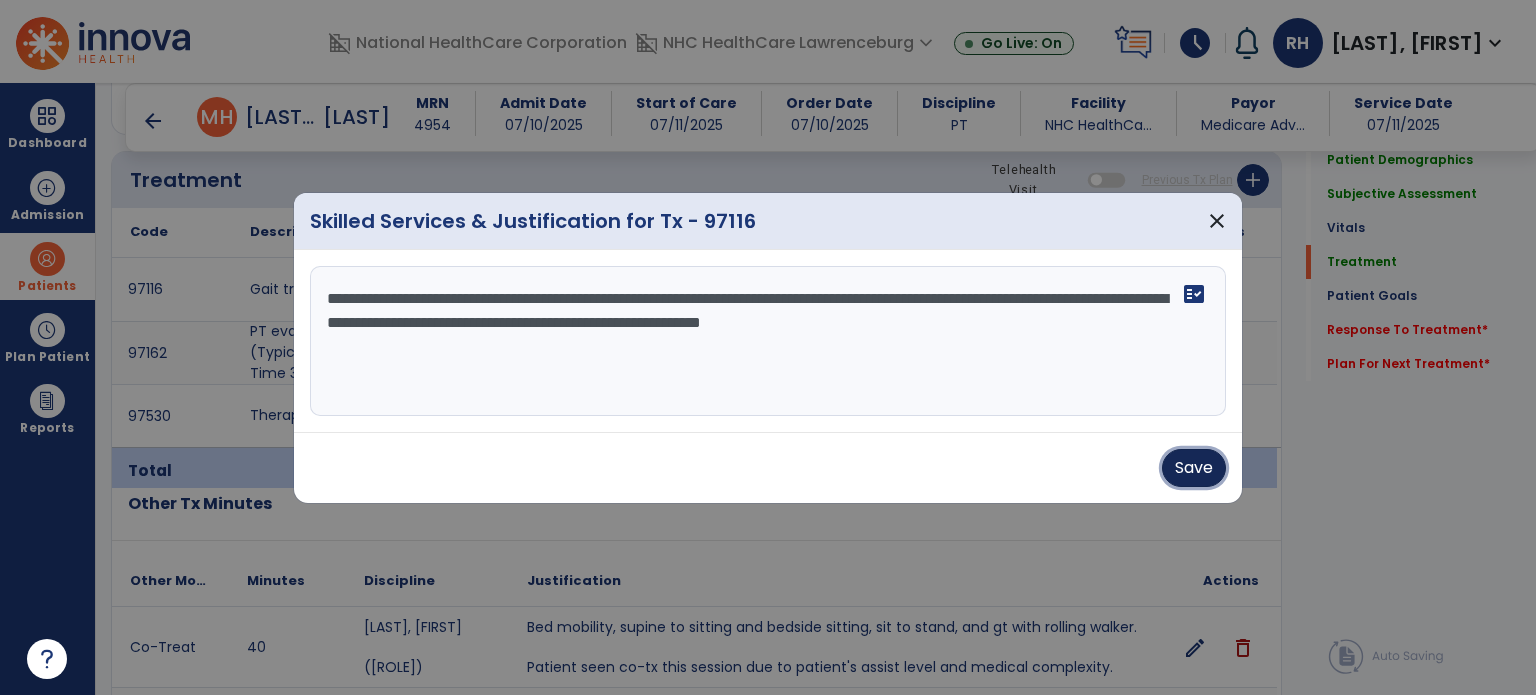 click on "Save" at bounding box center (1194, 468) 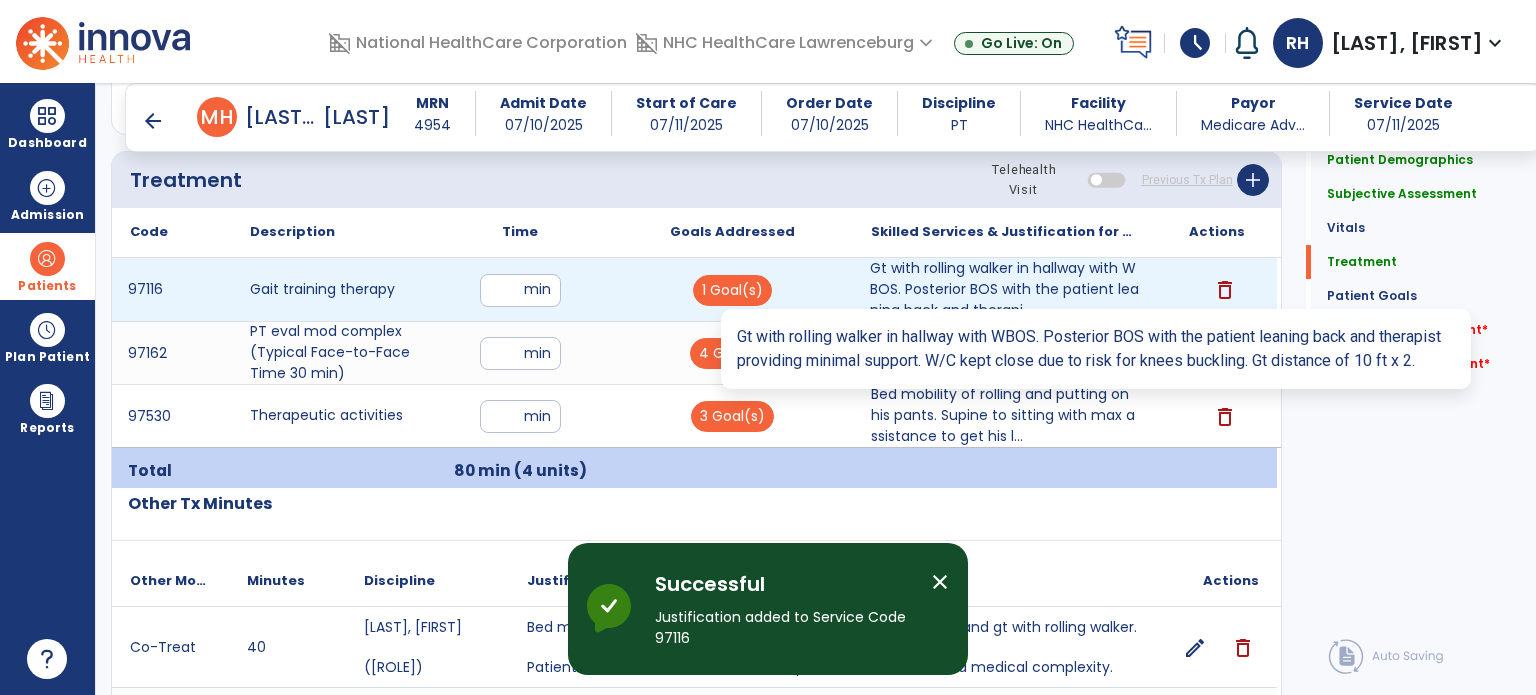 click on "Gt with rolling walker in hallway with WBOS. Posterior BOS with the patient leaning back and therapi..." at bounding box center [1004, 289] 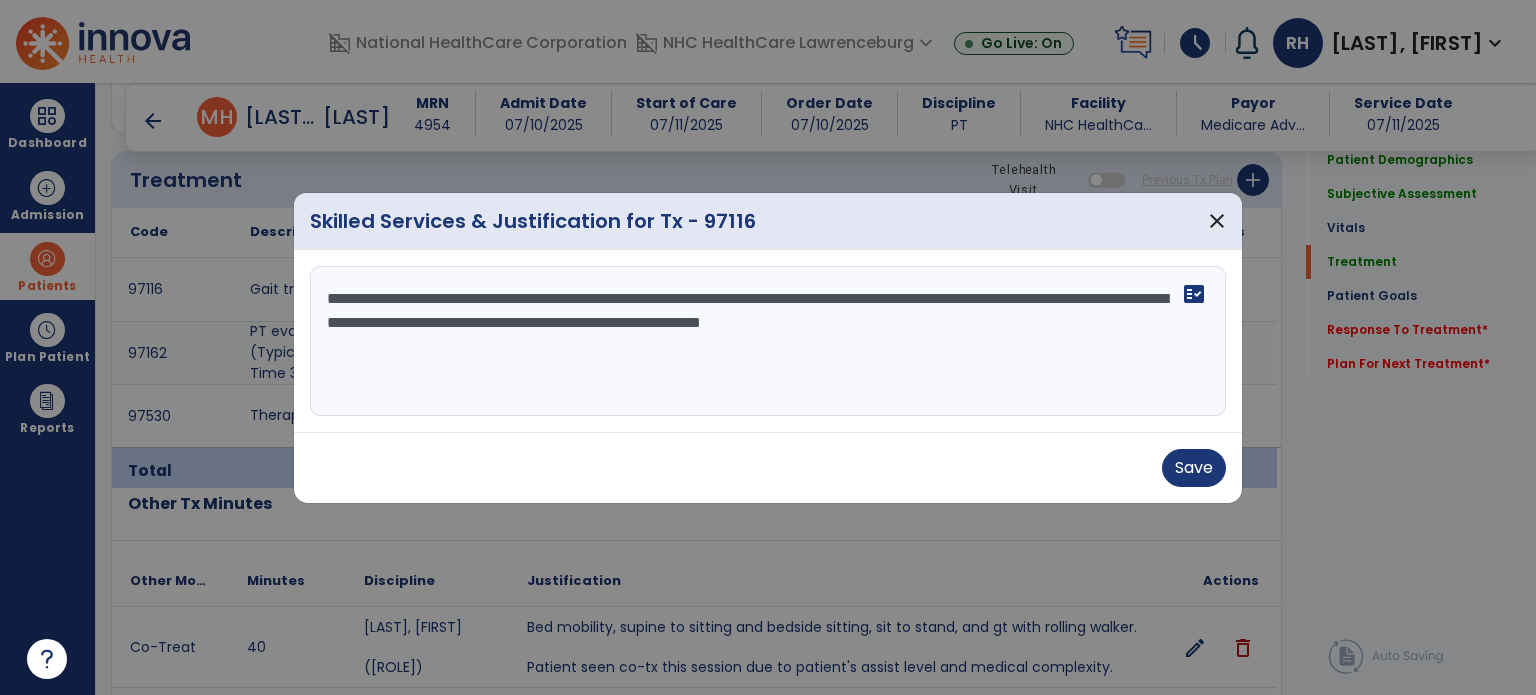 click on "**********" at bounding box center [768, 341] 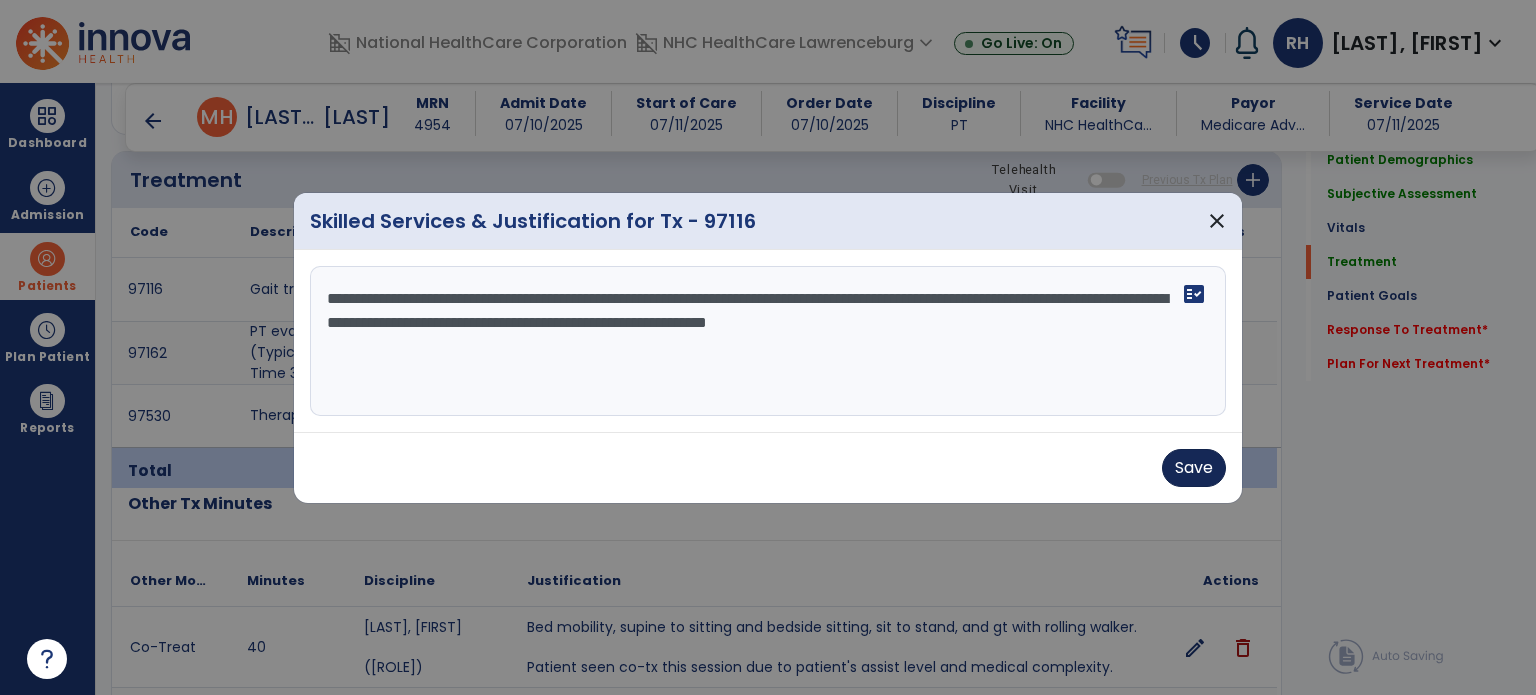 type on "**********" 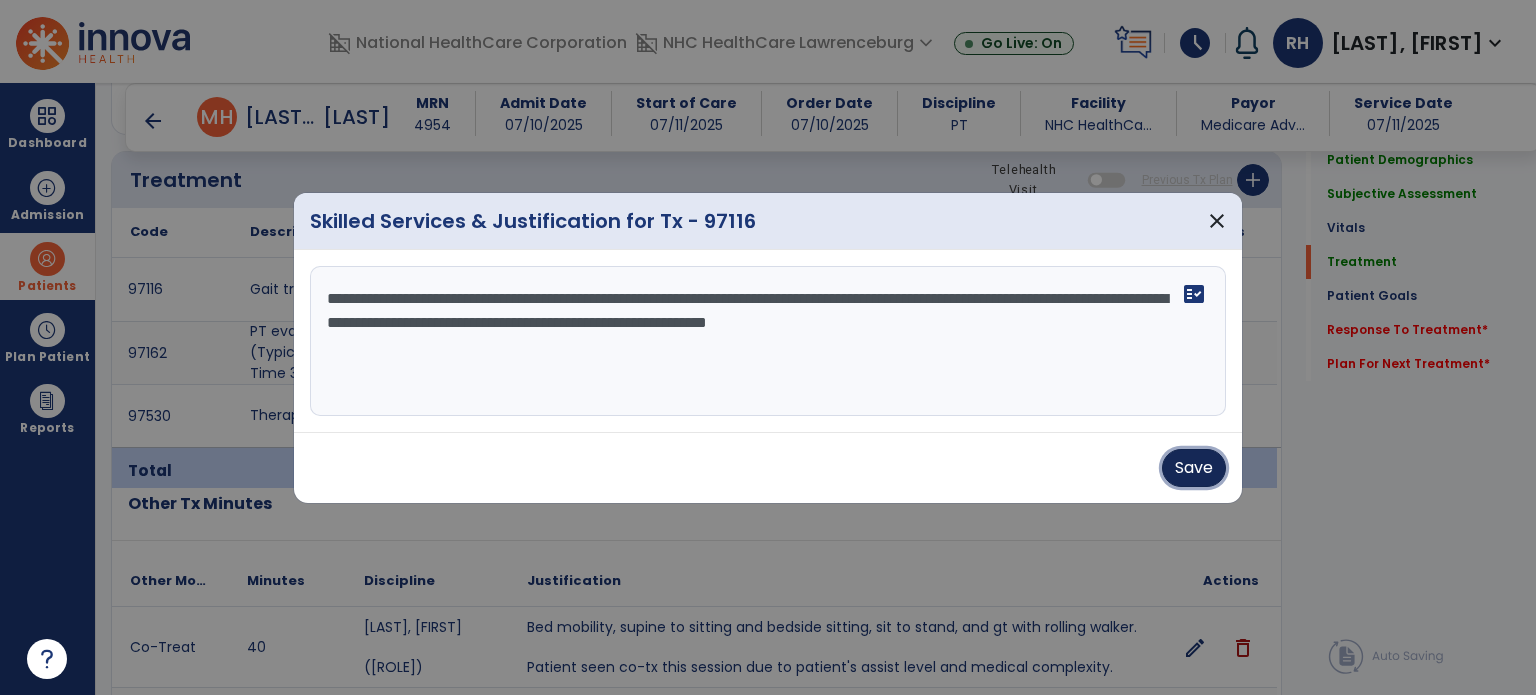 click on "Save" at bounding box center [1194, 468] 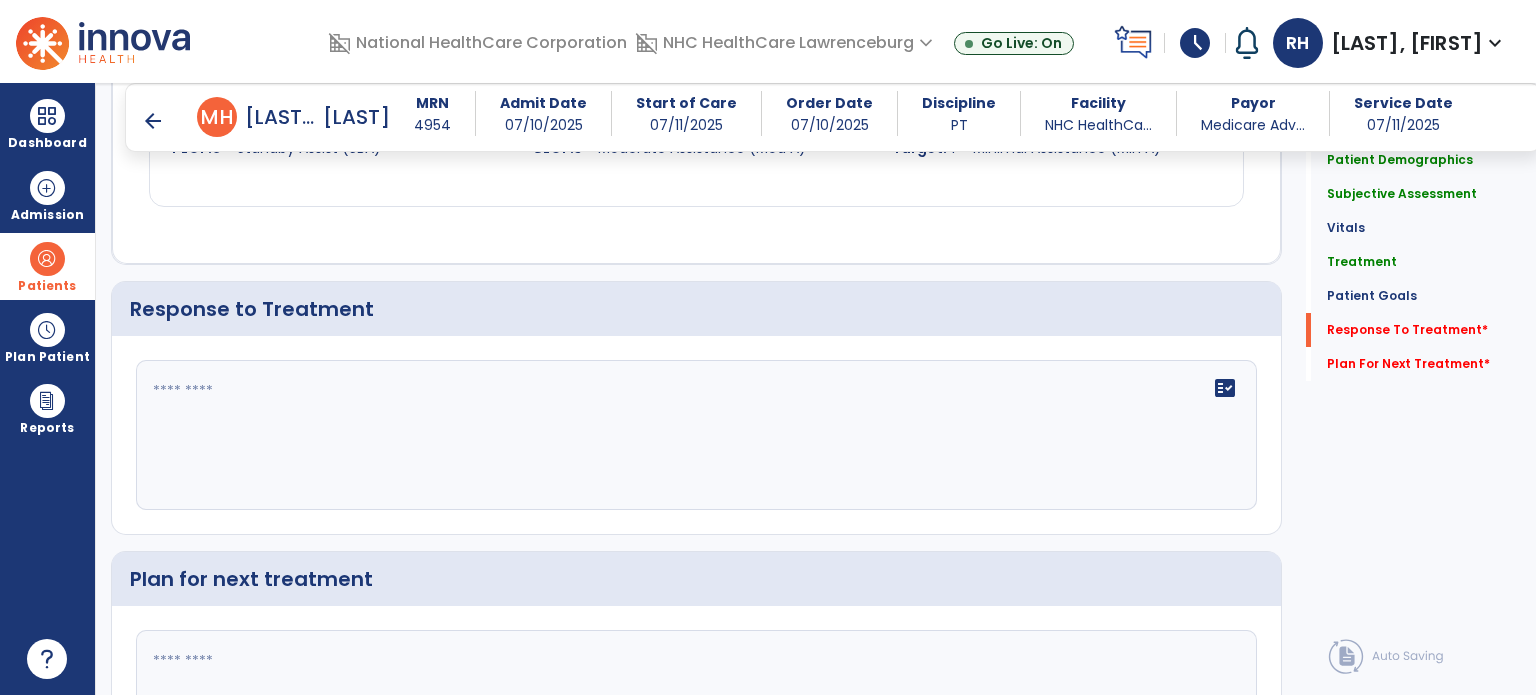 scroll, scrollTop: 2644, scrollLeft: 0, axis: vertical 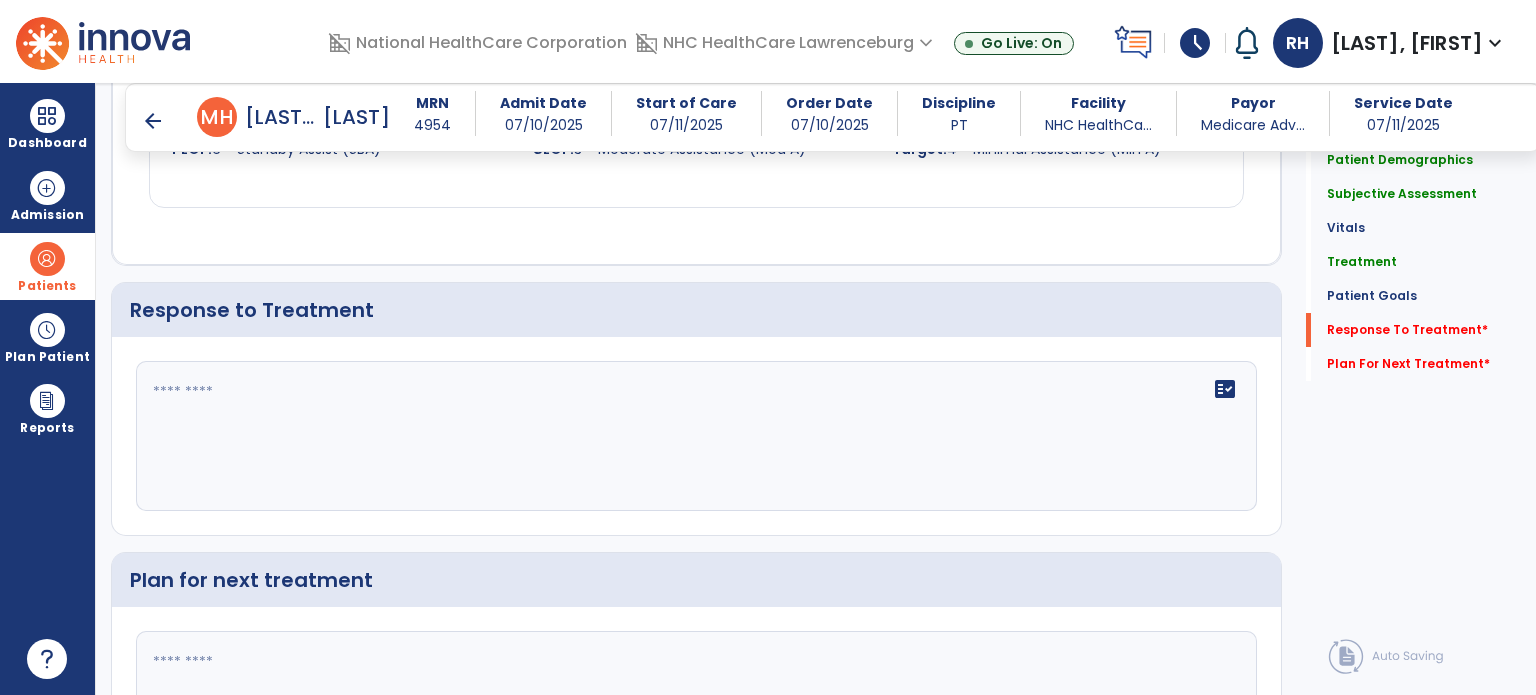 click on "fact_check" 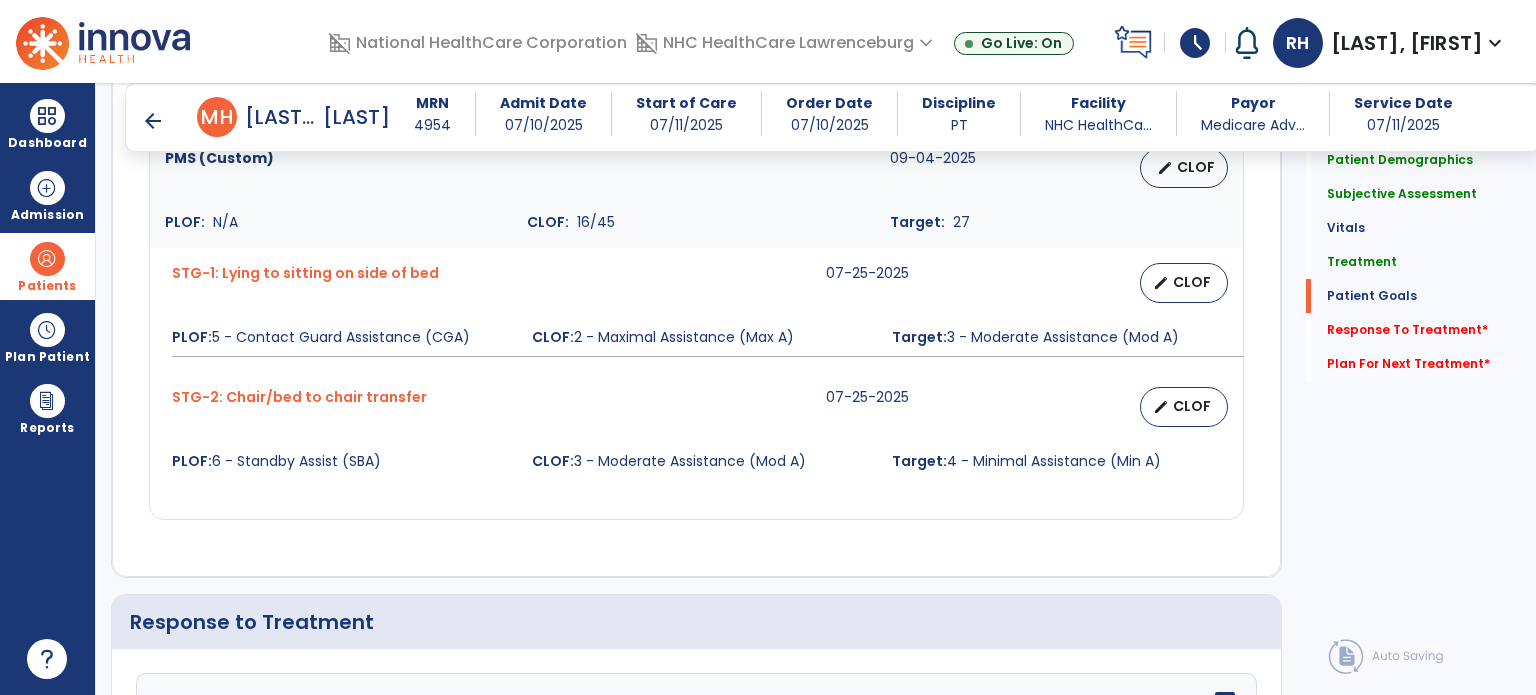 scroll, scrollTop: 2470, scrollLeft: 0, axis: vertical 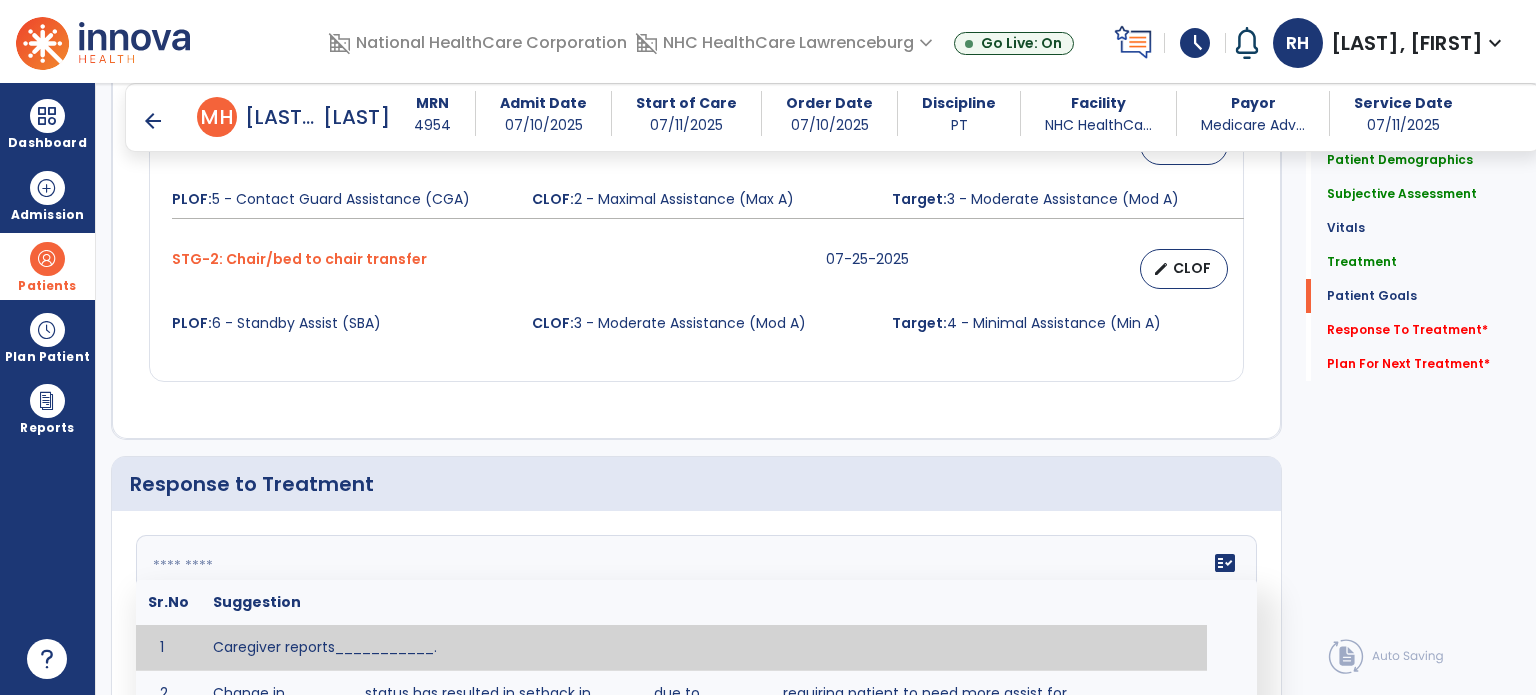click 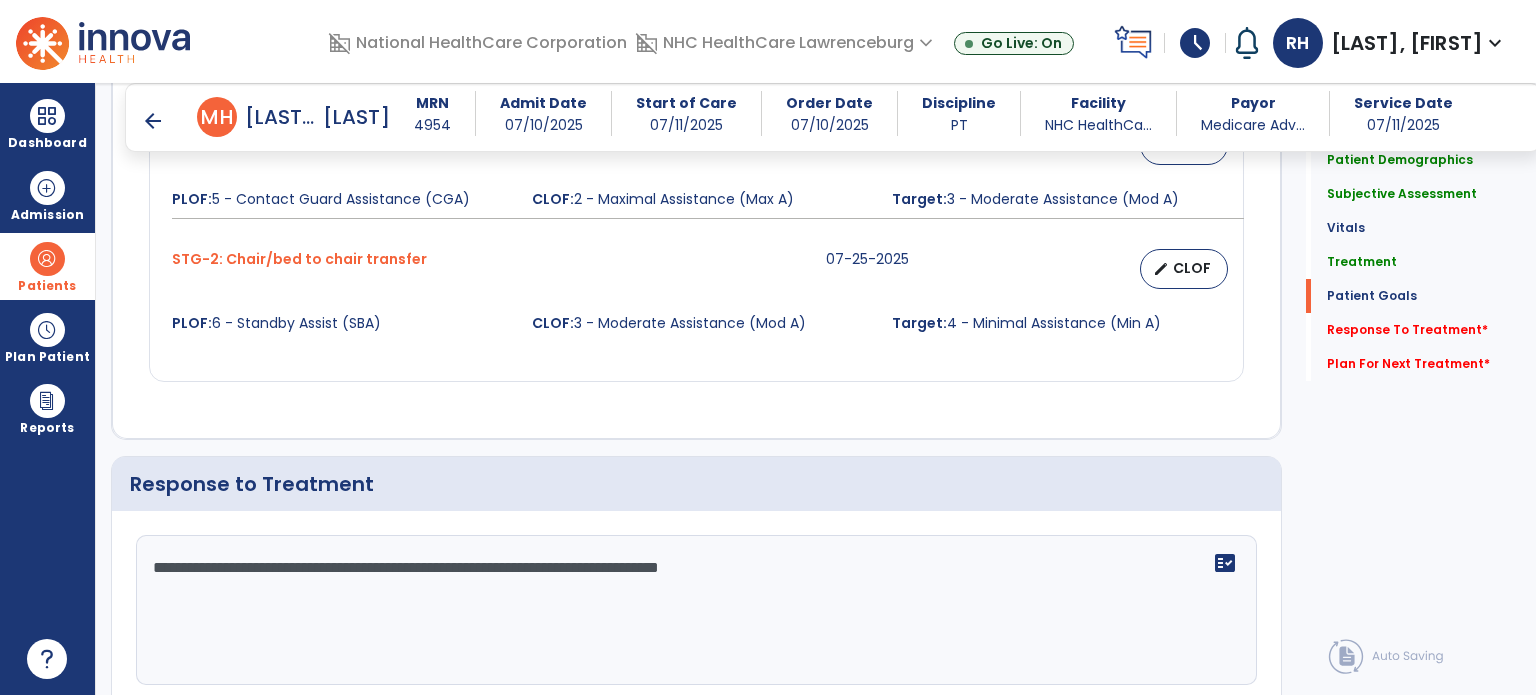 type on "**********" 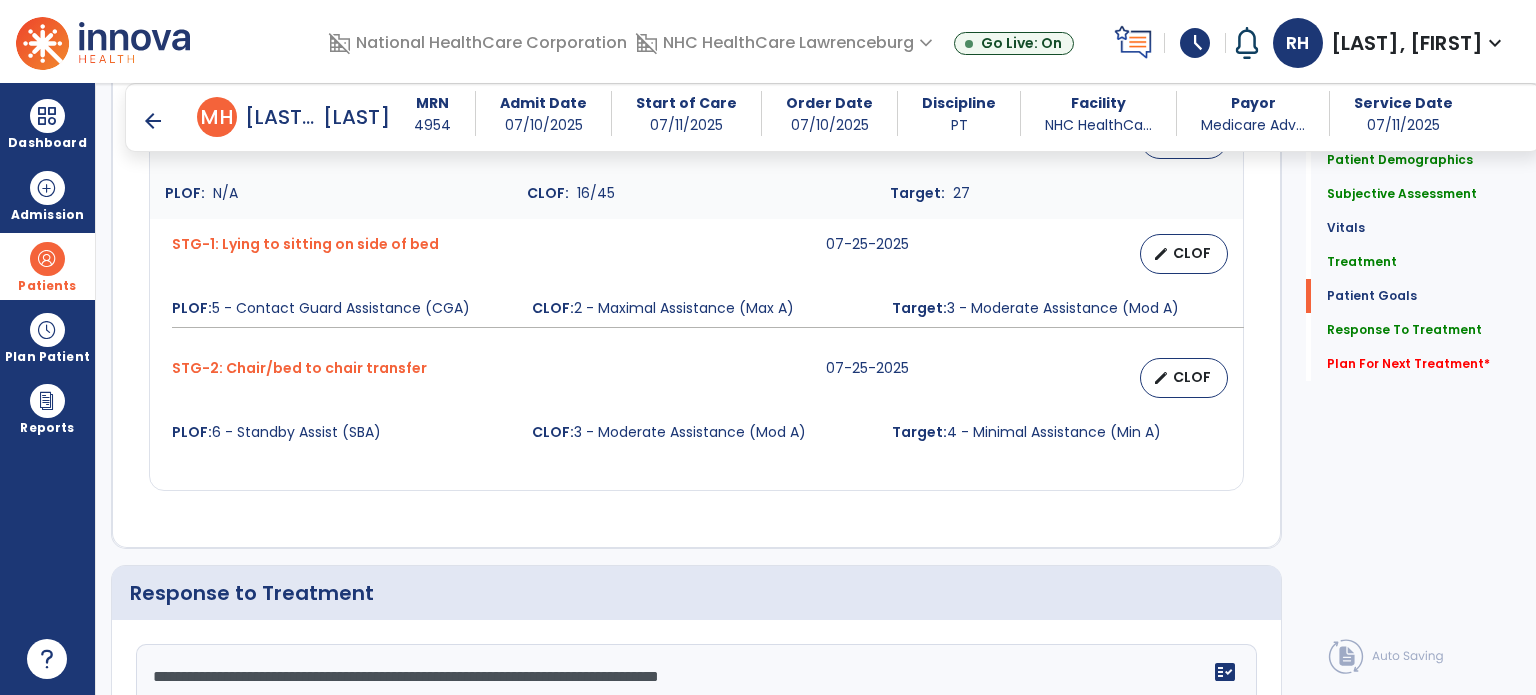 scroll, scrollTop: 2471, scrollLeft: 0, axis: vertical 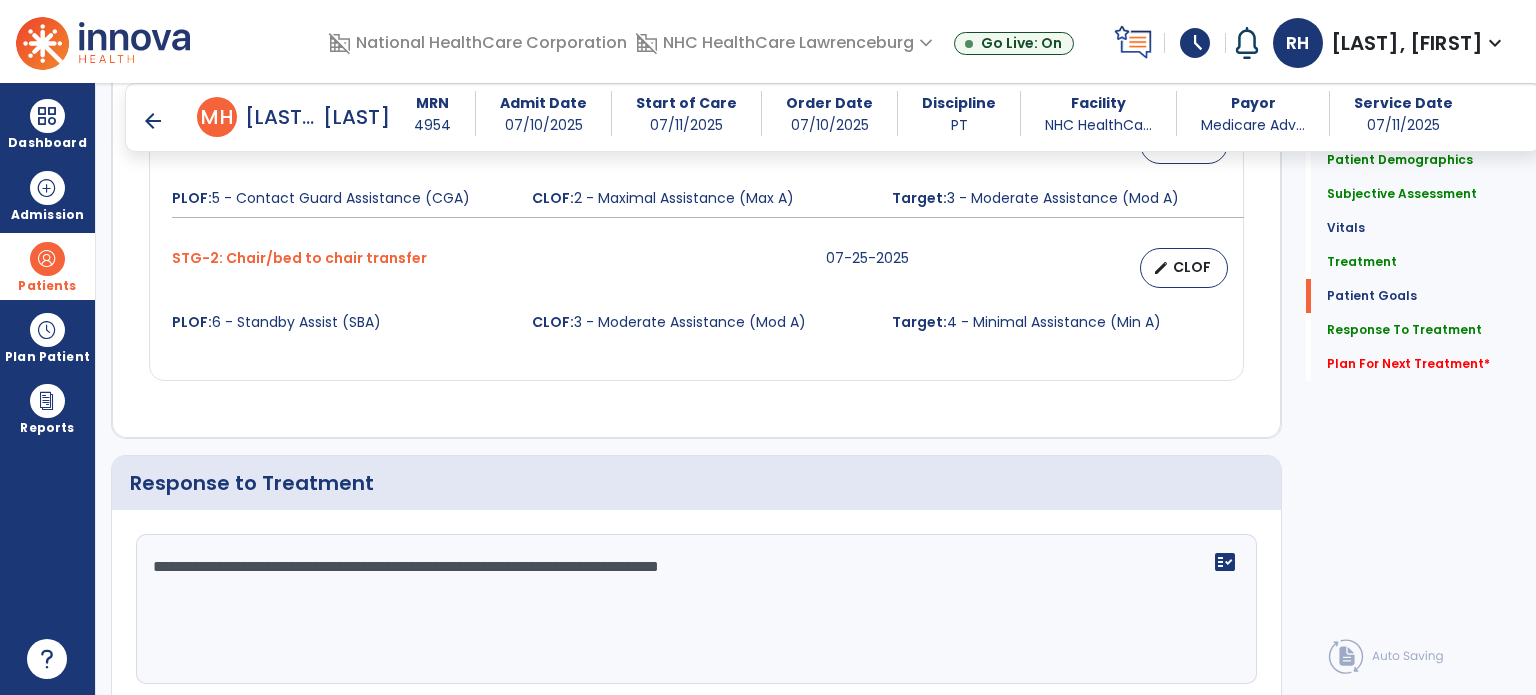 drag, startPoint x: 828, startPoint y: 571, endPoint x: 89, endPoint y: 576, distance: 739.0169 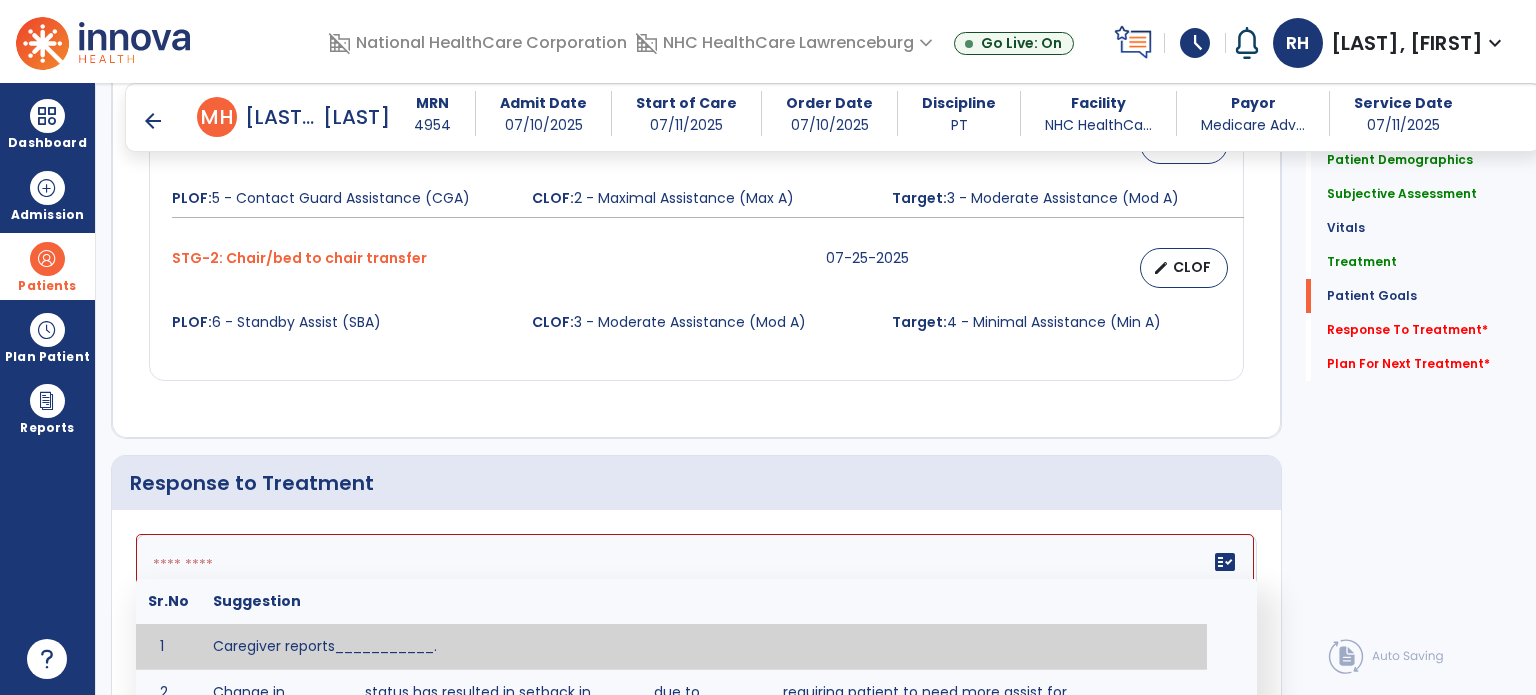 type 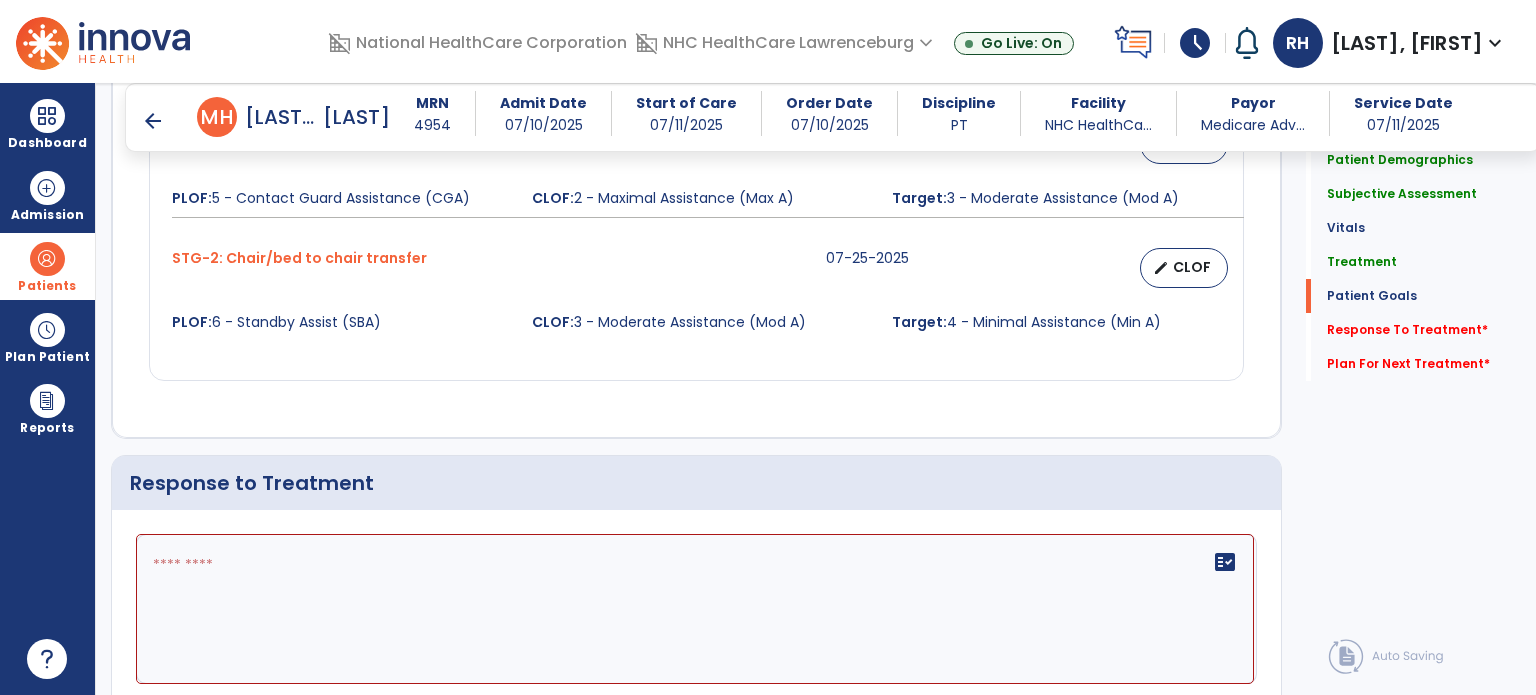 click on "arrow_back" at bounding box center (169, 117) 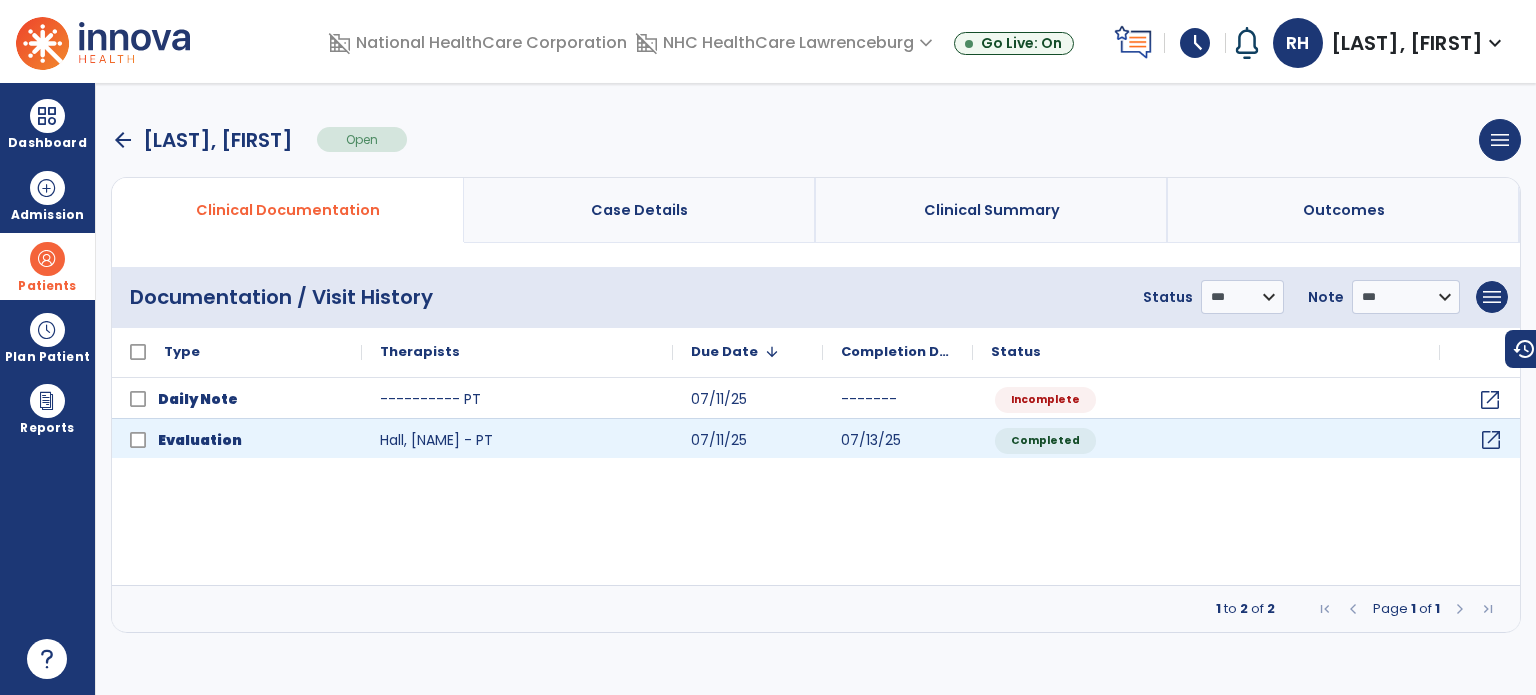 click on "open_in_new" 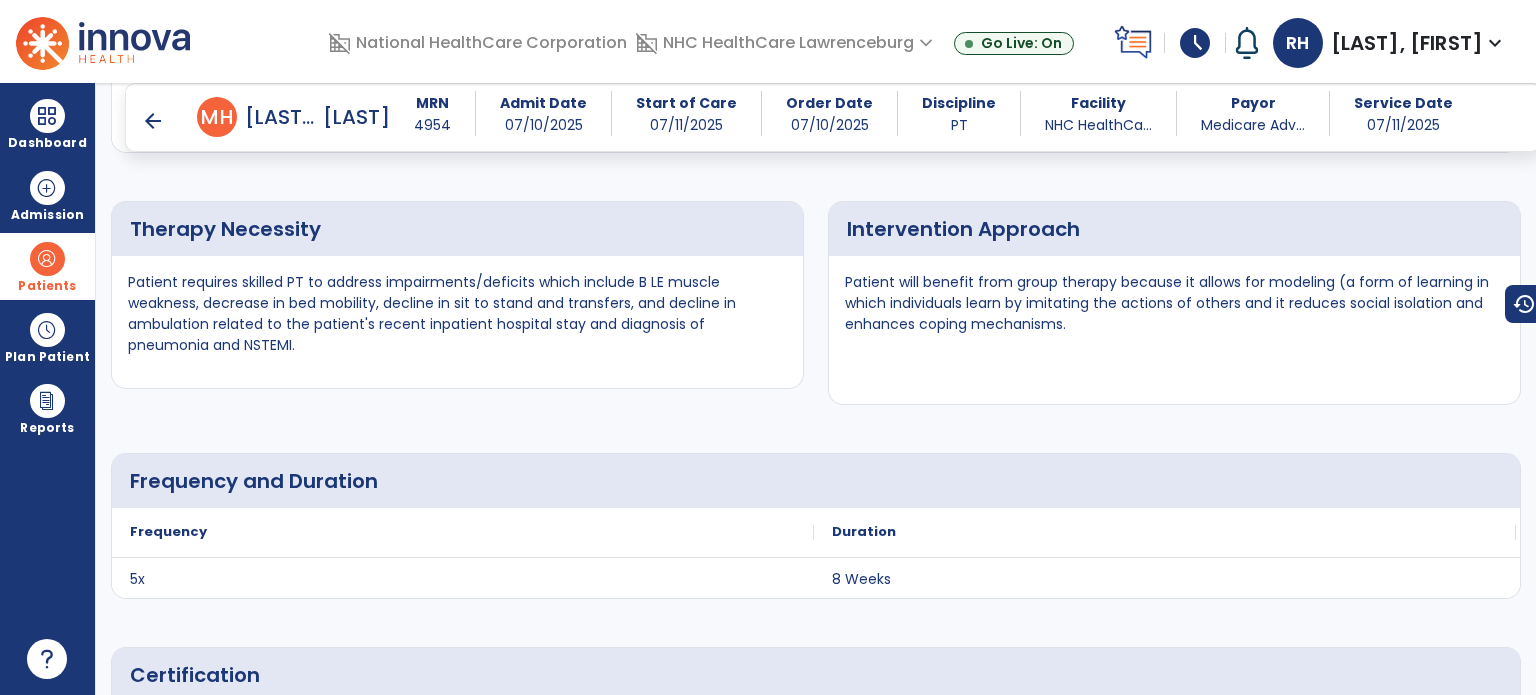 scroll, scrollTop: 4162, scrollLeft: 0, axis: vertical 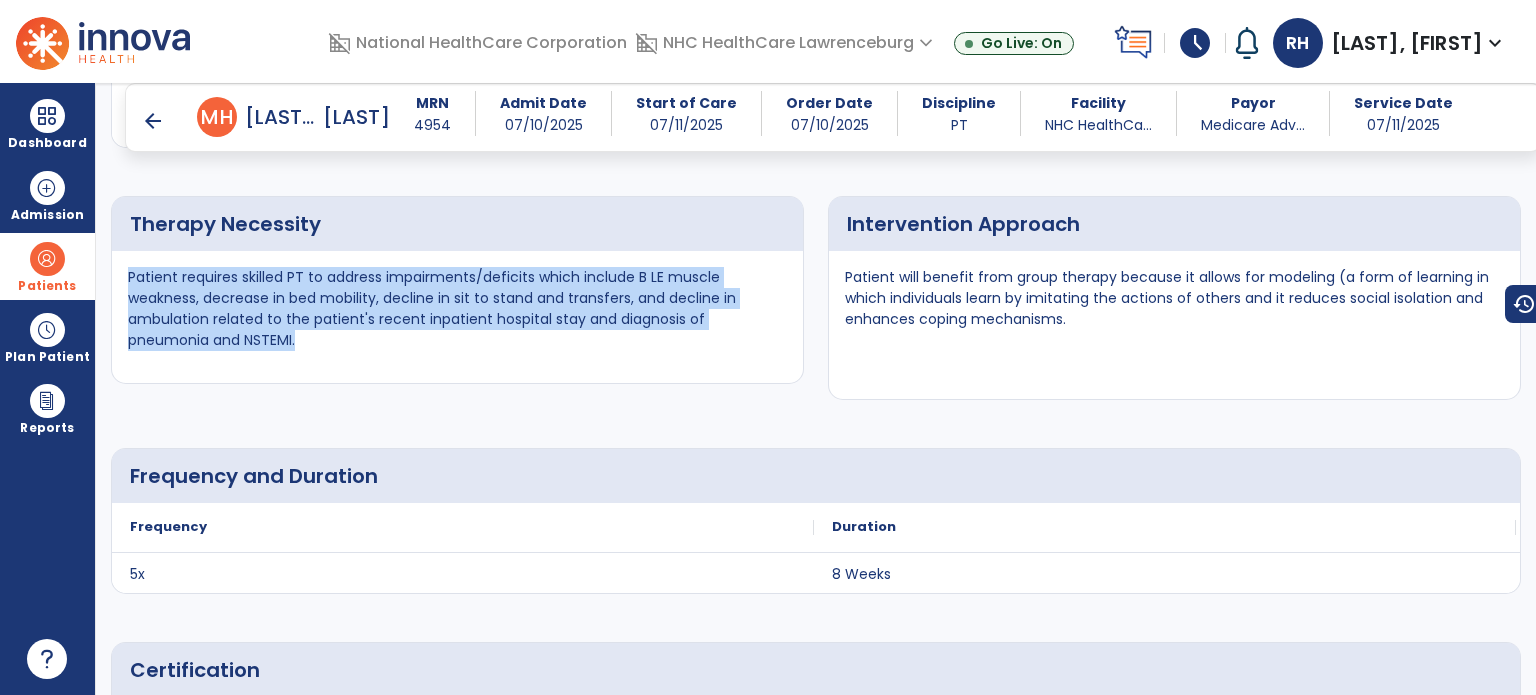 drag, startPoint x: 303, startPoint y: 336, endPoint x: 123, endPoint y: 266, distance: 193.13208 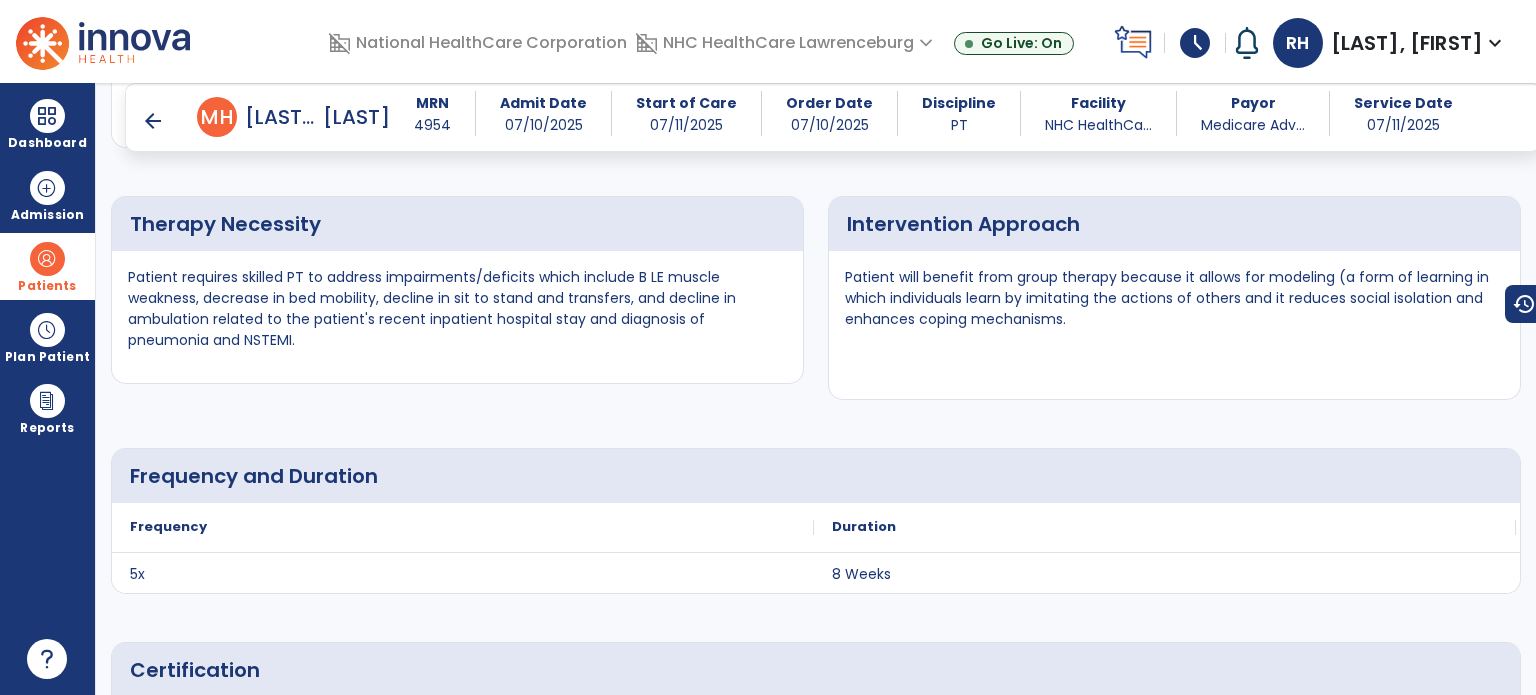 click on "arrow_back" at bounding box center [153, 121] 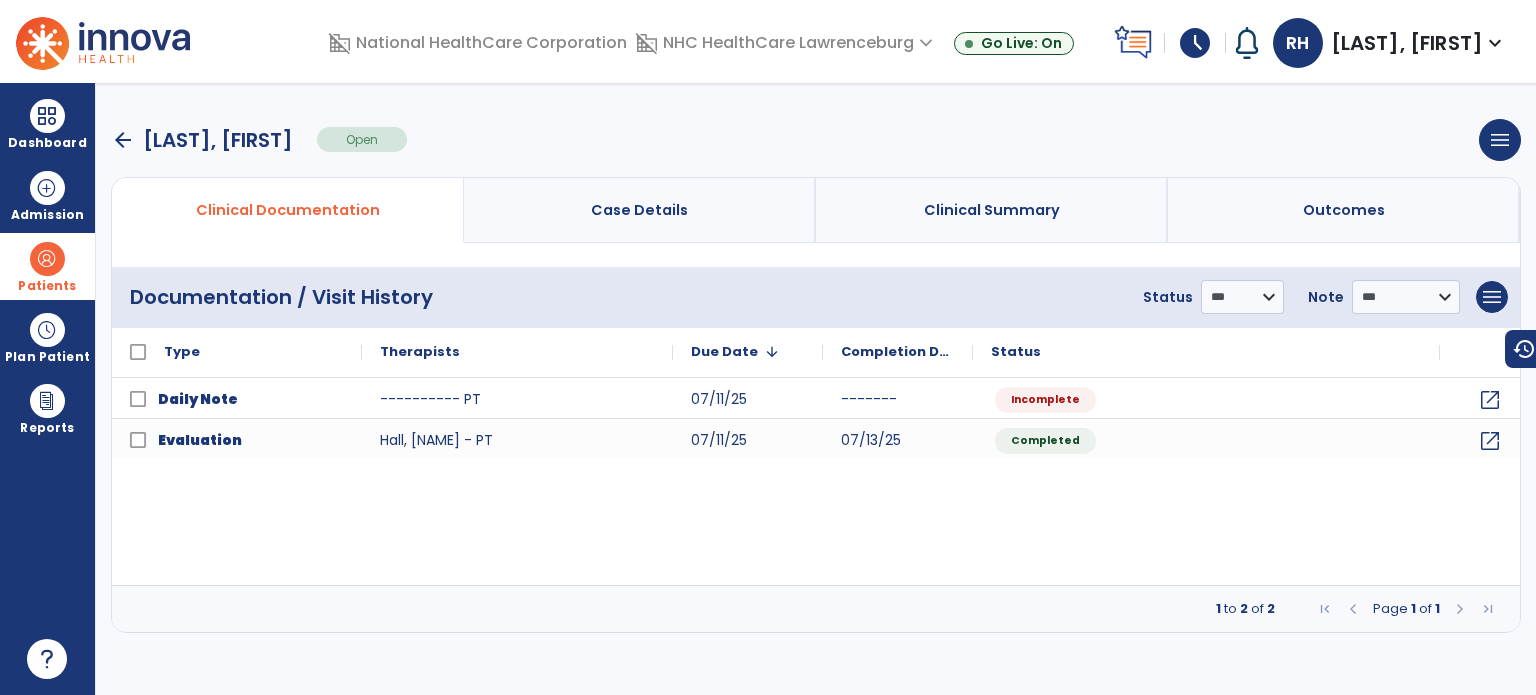 scroll, scrollTop: 0, scrollLeft: 0, axis: both 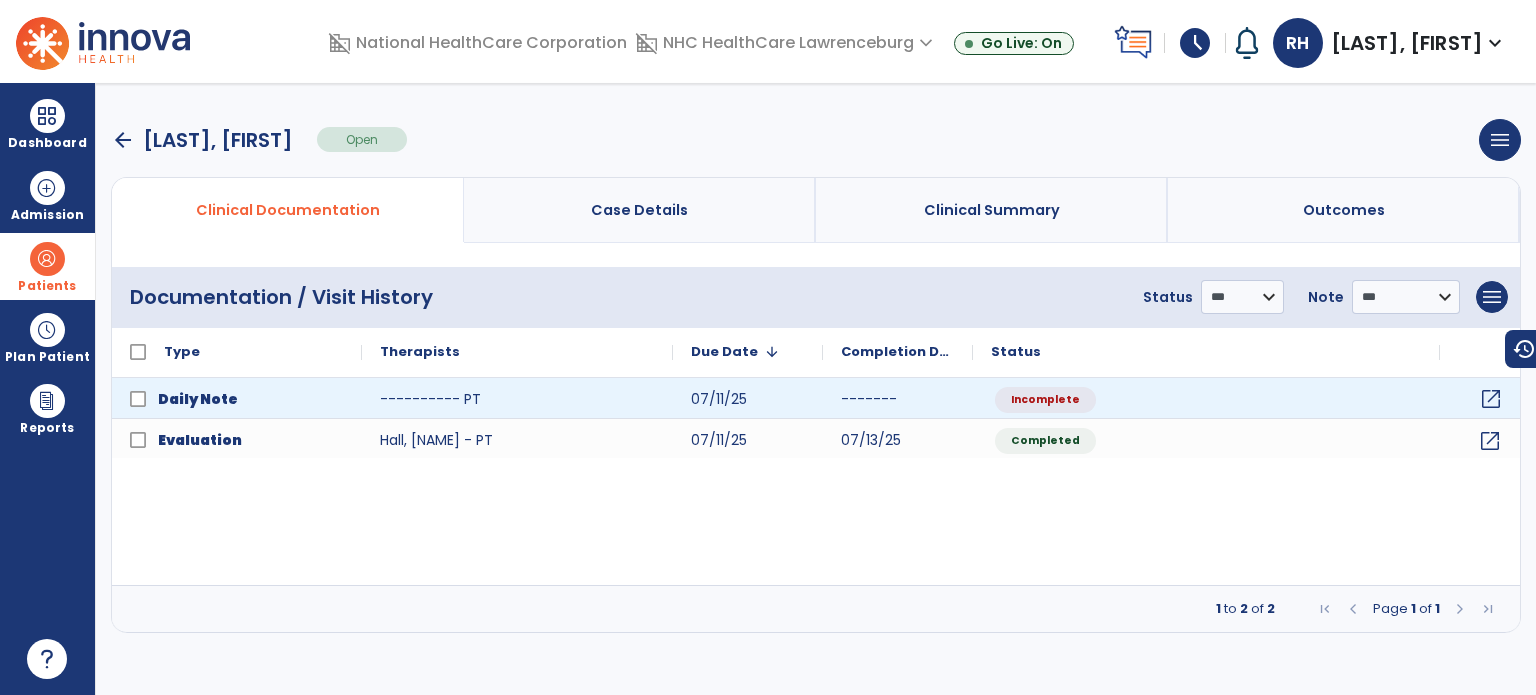 click on "open_in_new" 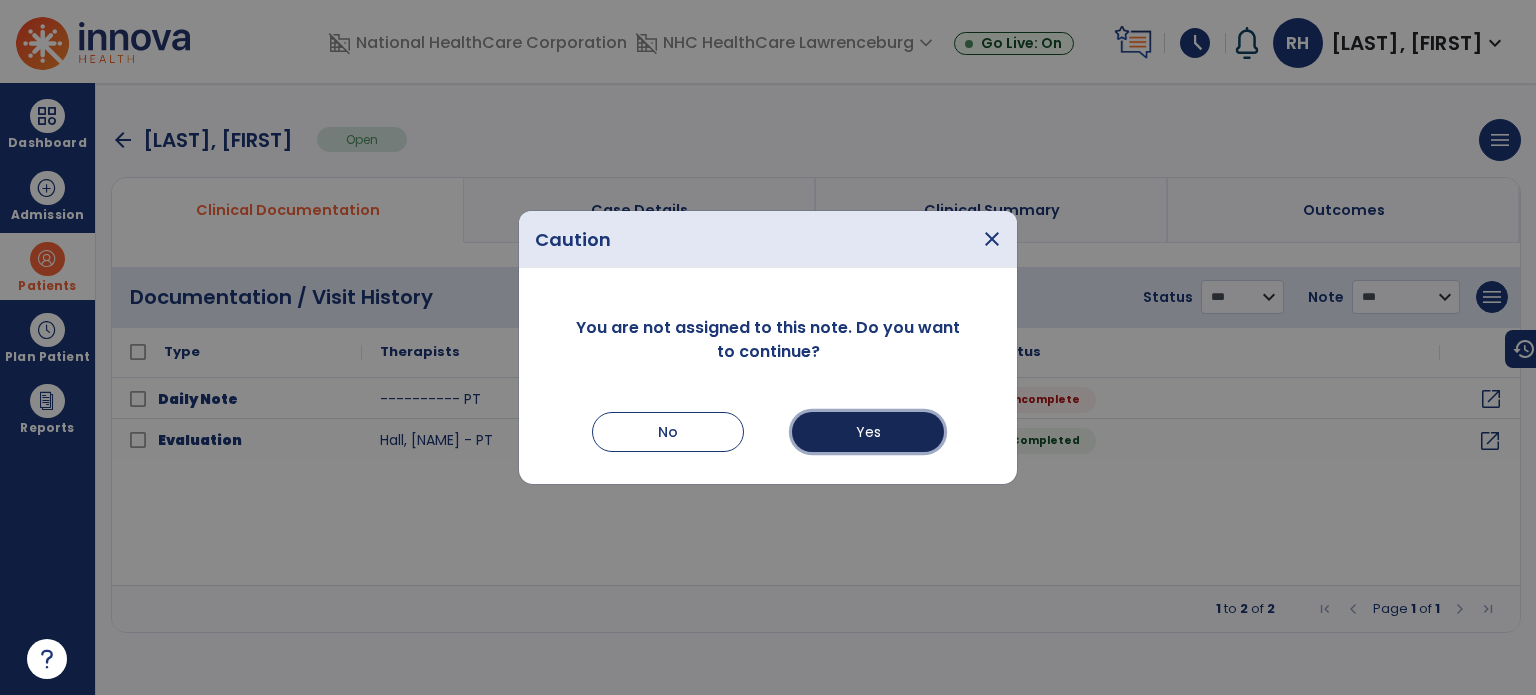 click on "Yes" at bounding box center (868, 432) 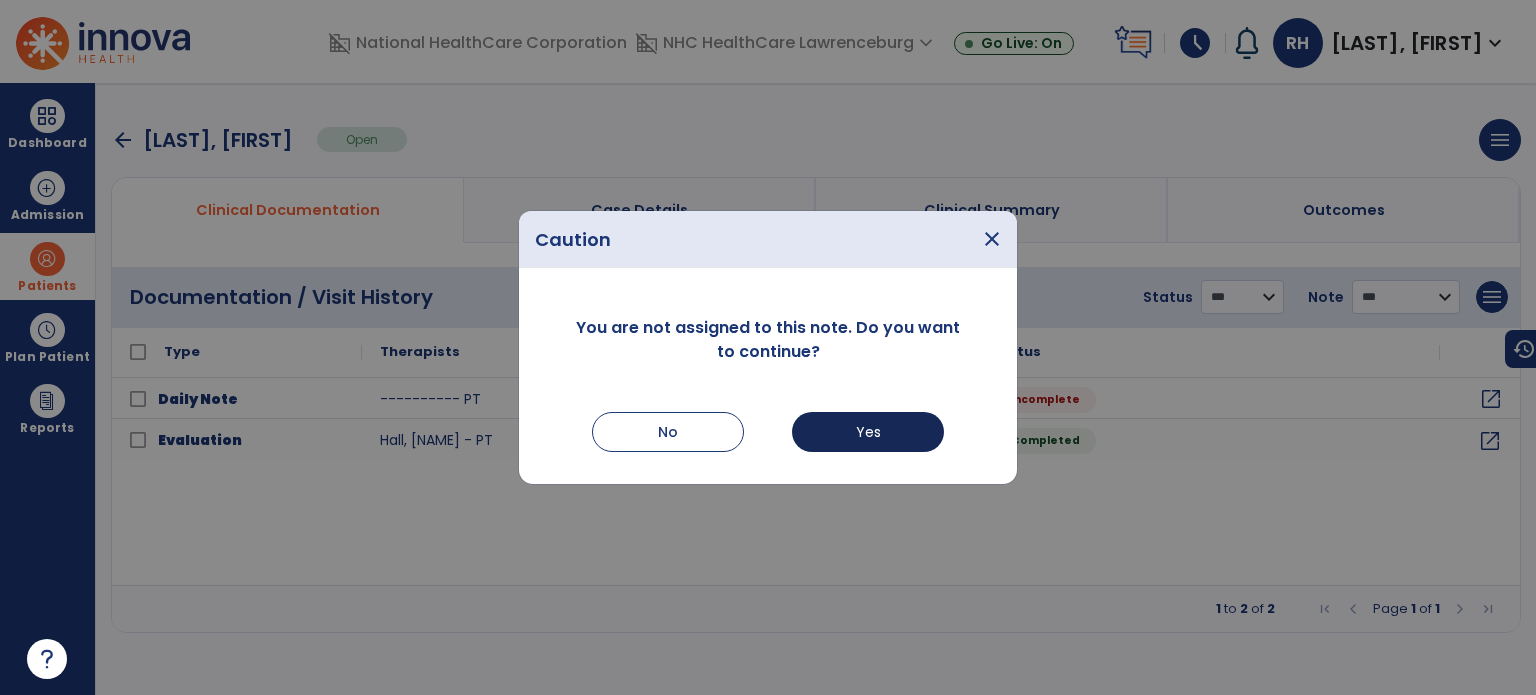 select on "*" 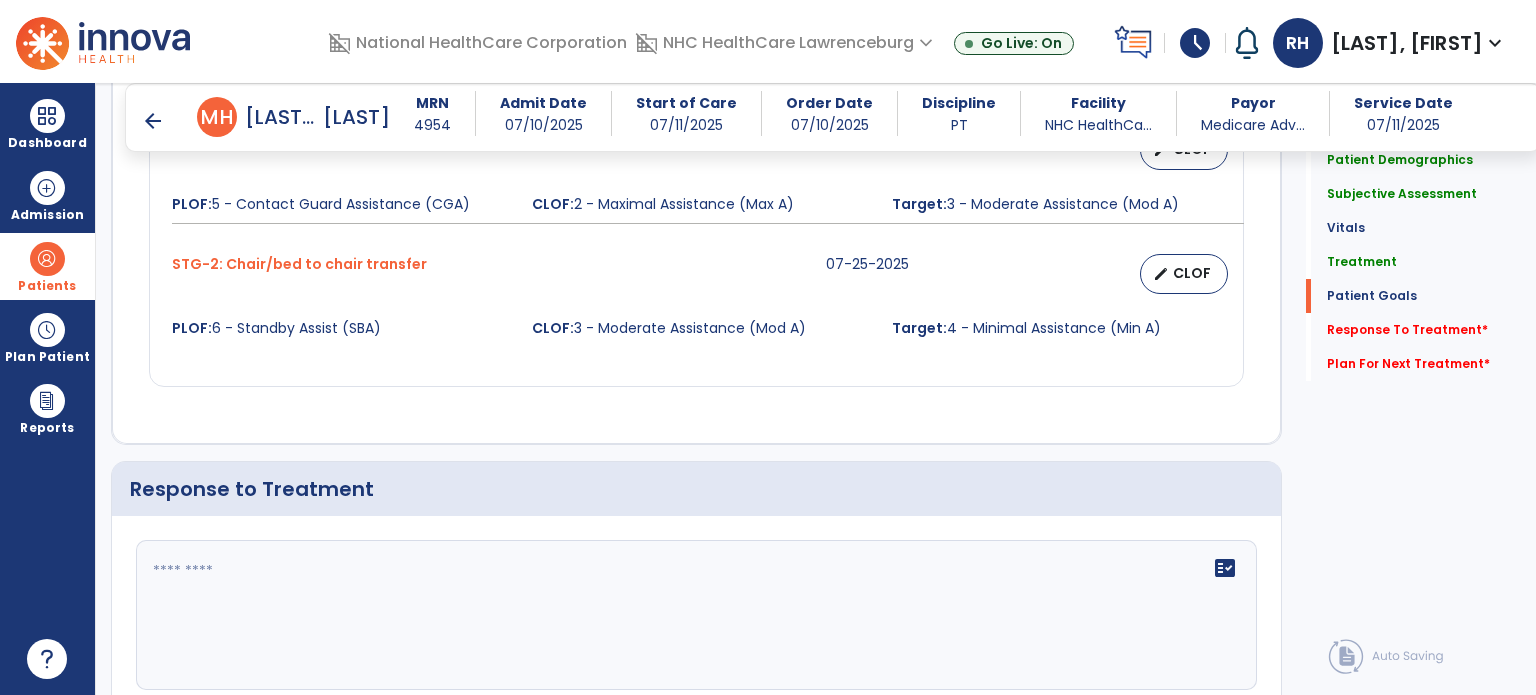 scroll, scrollTop: 2505, scrollLeft: 0, axis: vertical 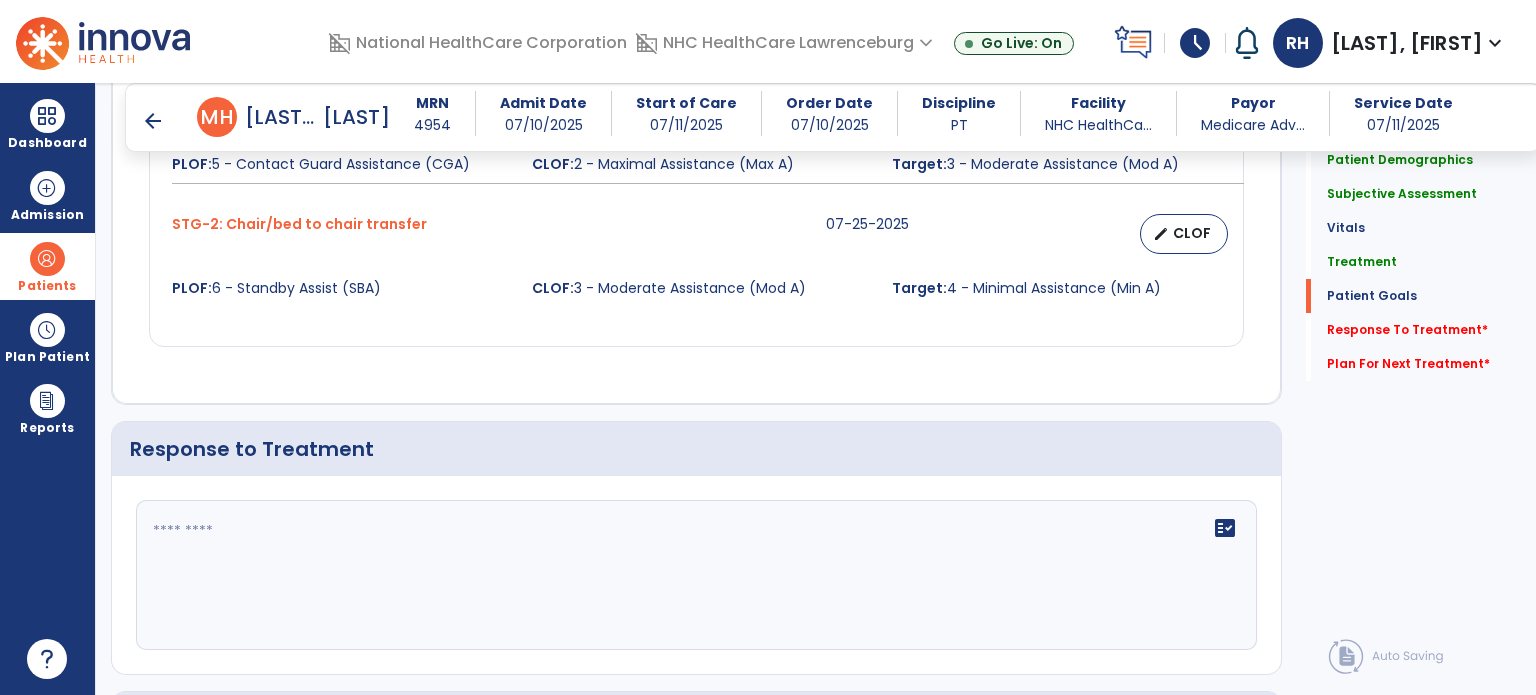 click on "fact_check" 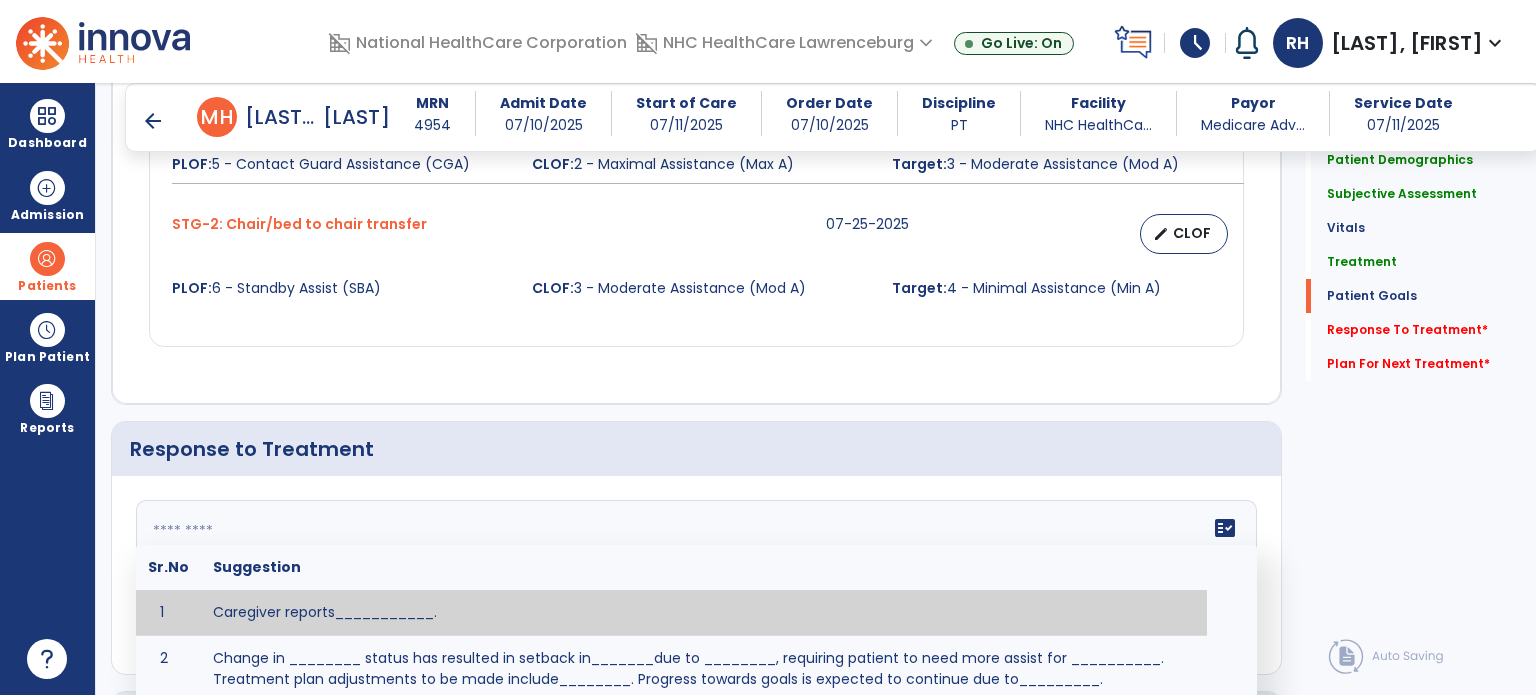paste on "**********" 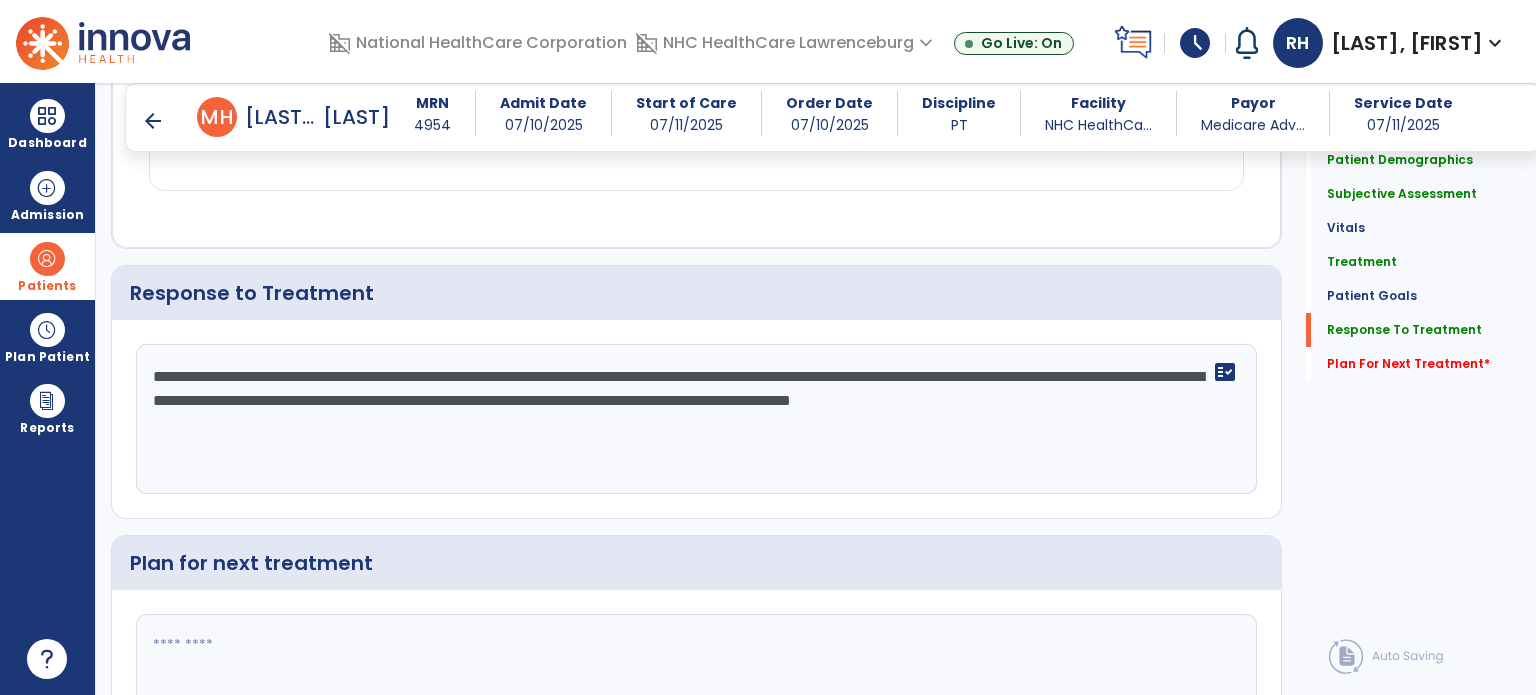 scroll, scrollTop: 2744, scrollLeft: 0, axis: vertical 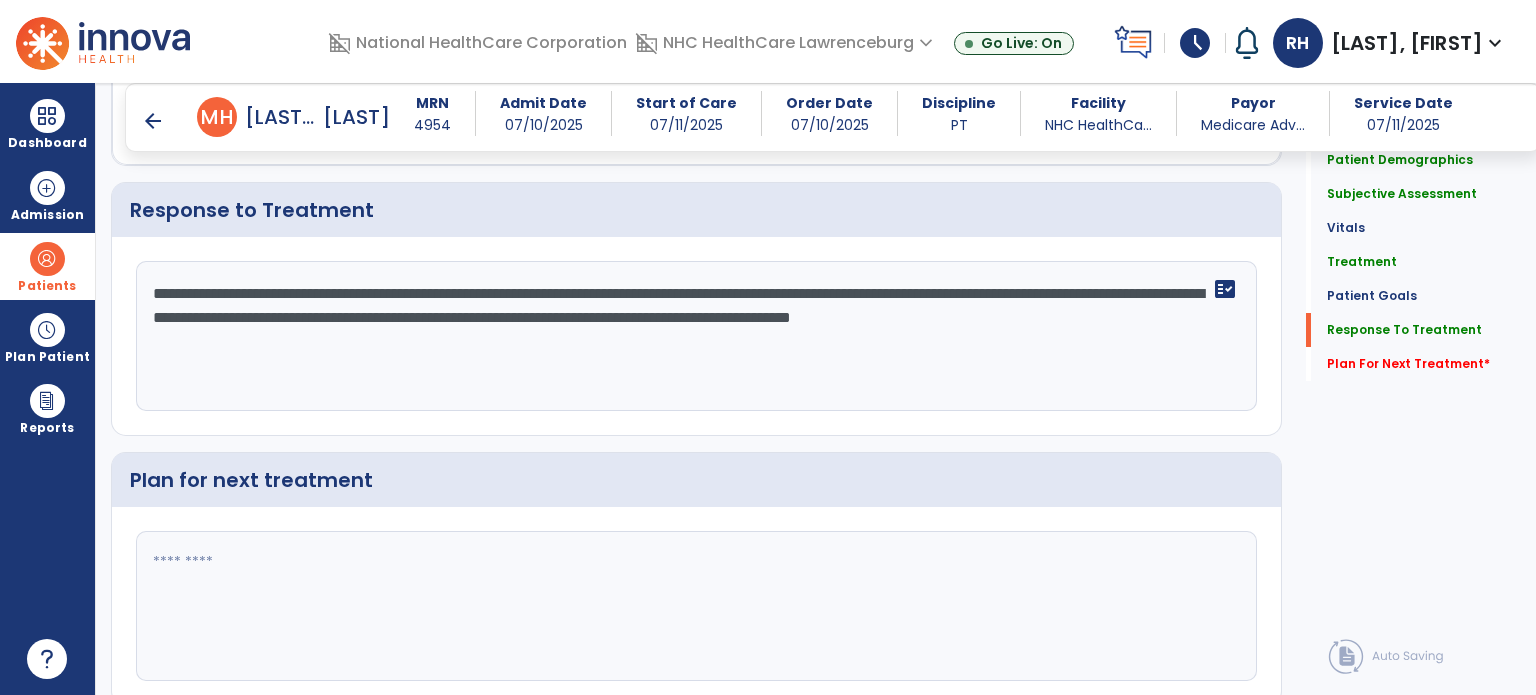 type on "**********" 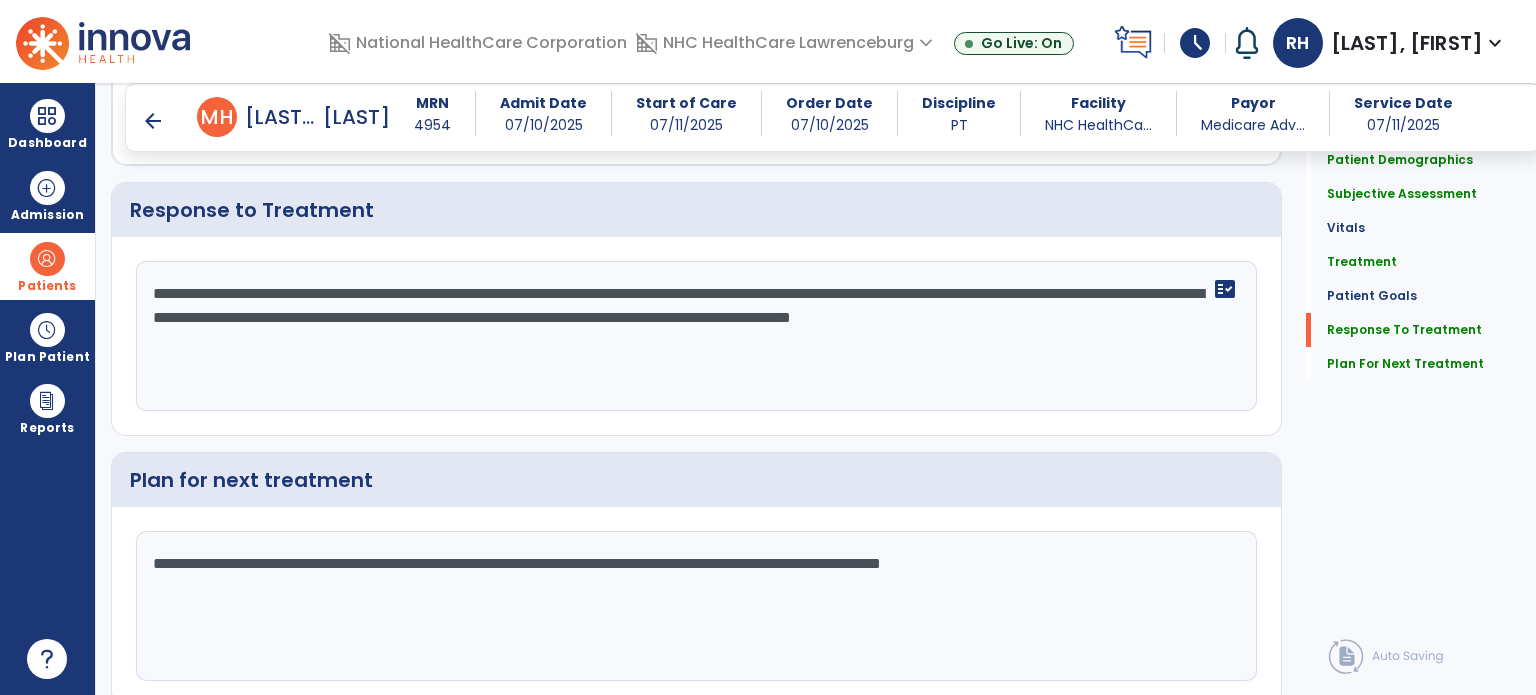 scroll, scrollTop: 2815, scrollLeft: 0, axis: vertical 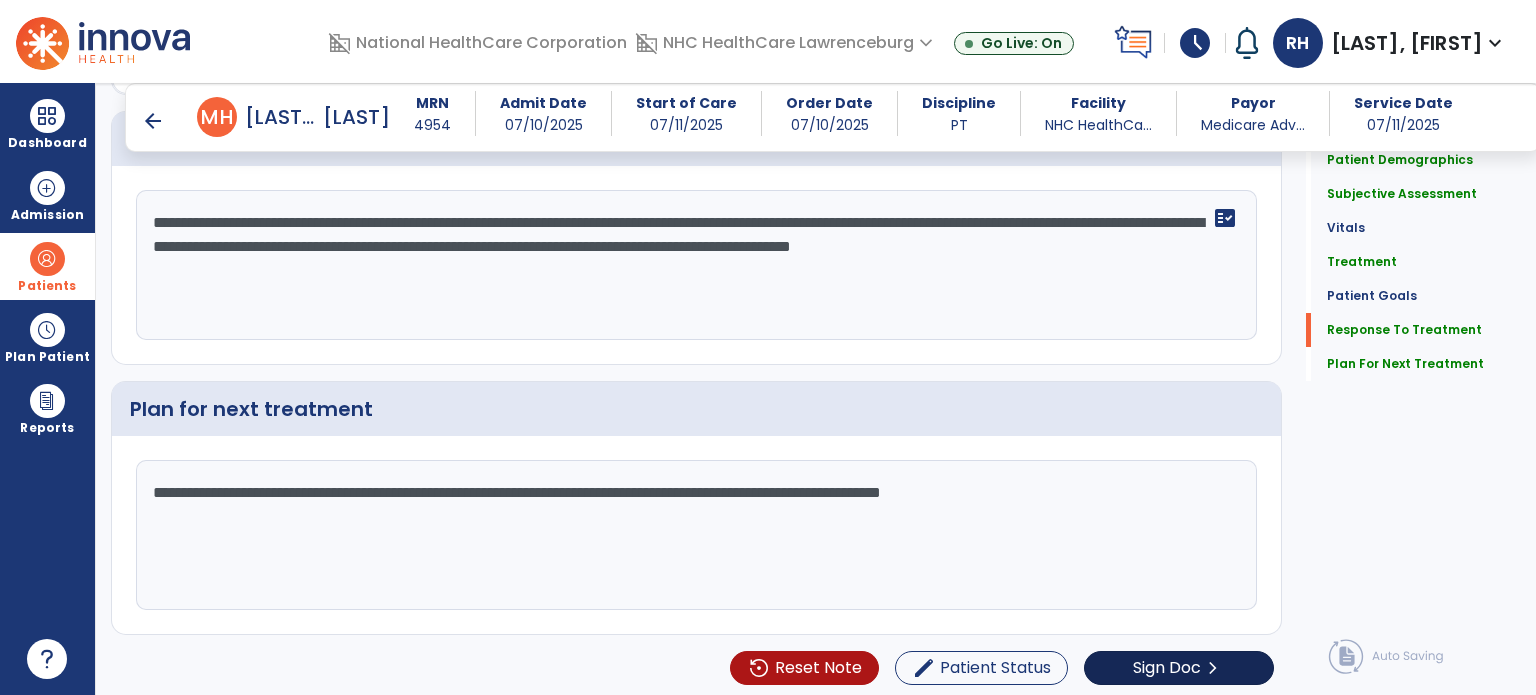 type on "**********" 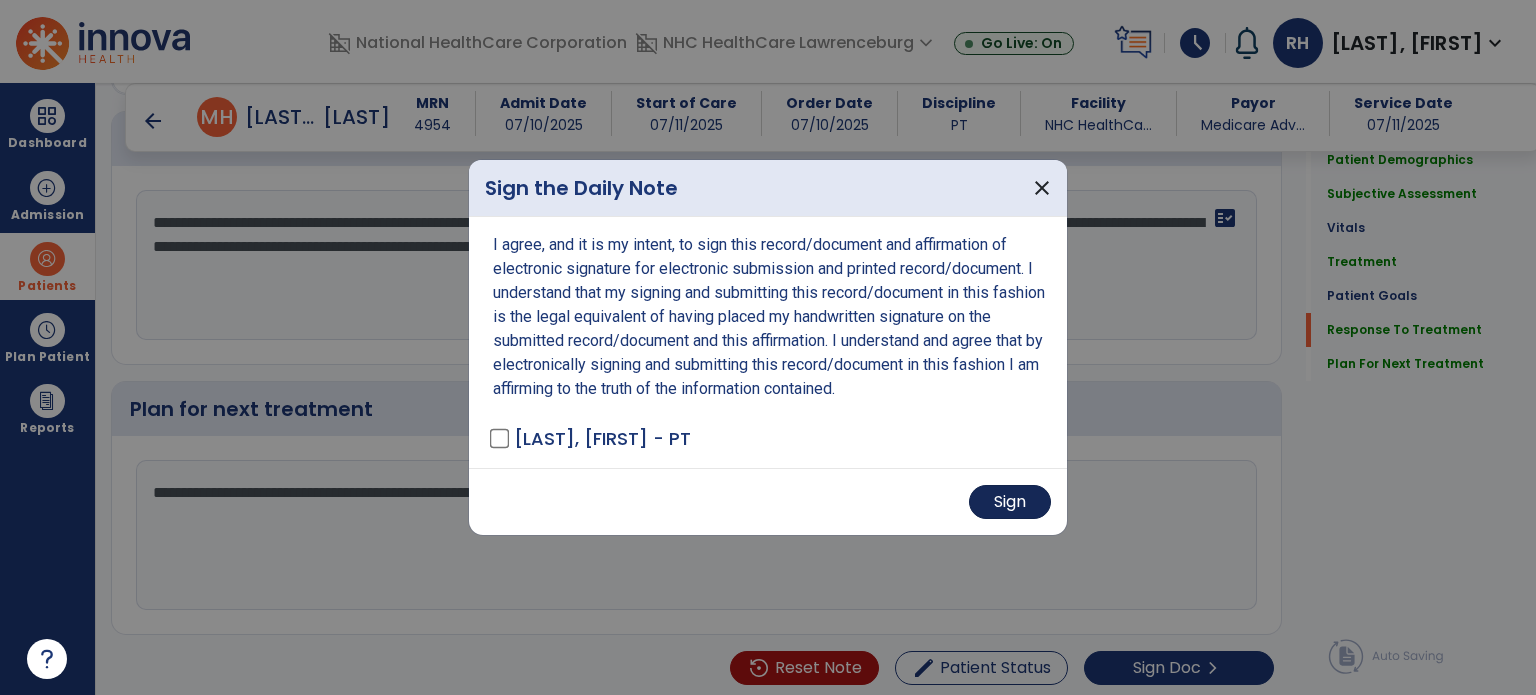 click on "Sign" at bounding box center (1010, 502) 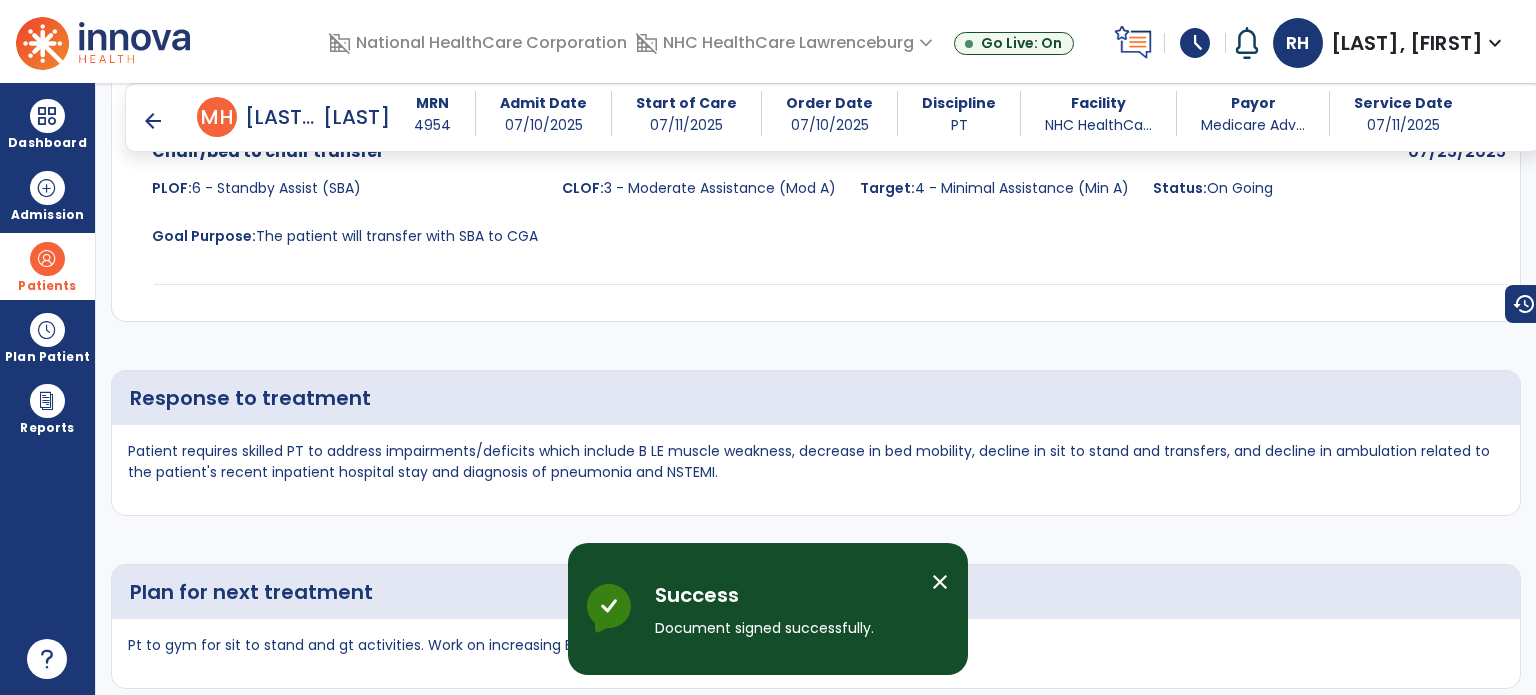 scroll, scrollTop: 4044, scrollLeft: 0, axis: vertical 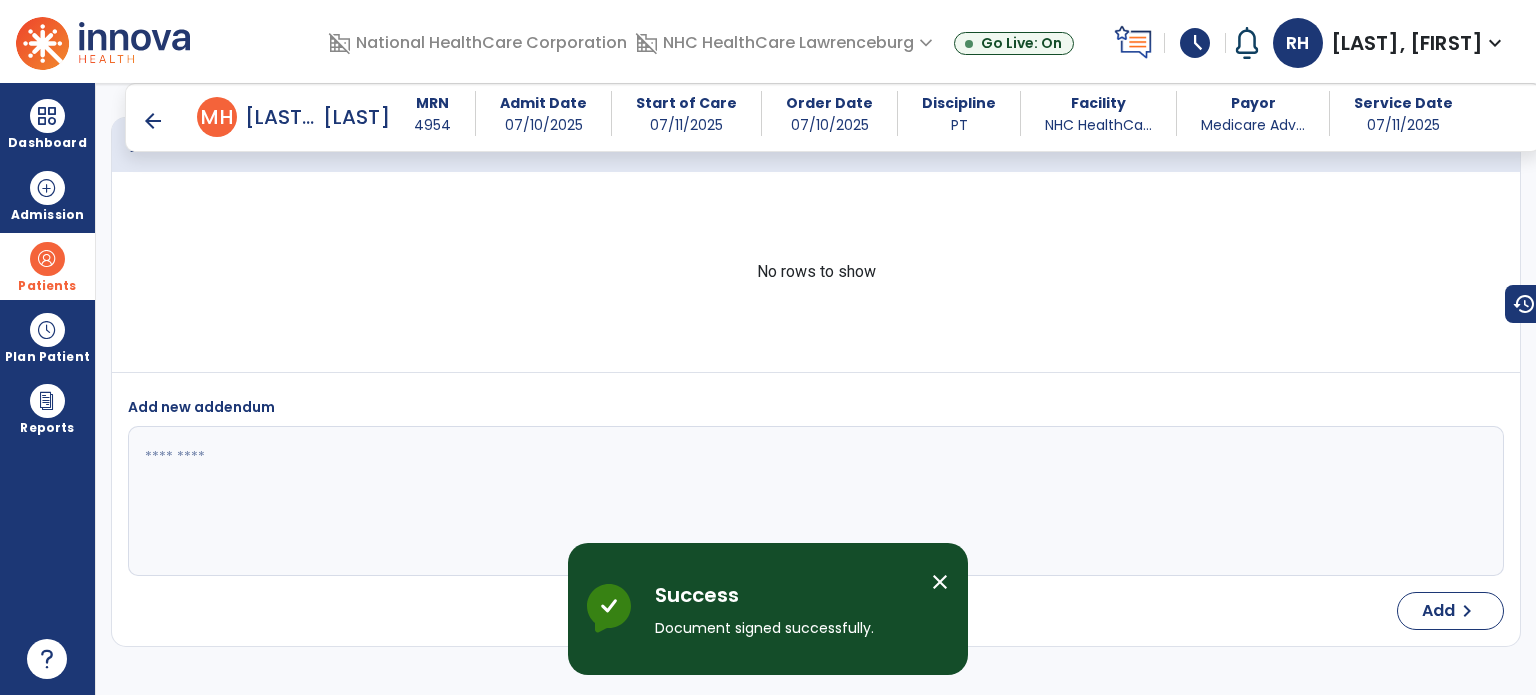 click on "arrow_back" at bounding box center (153, 121) 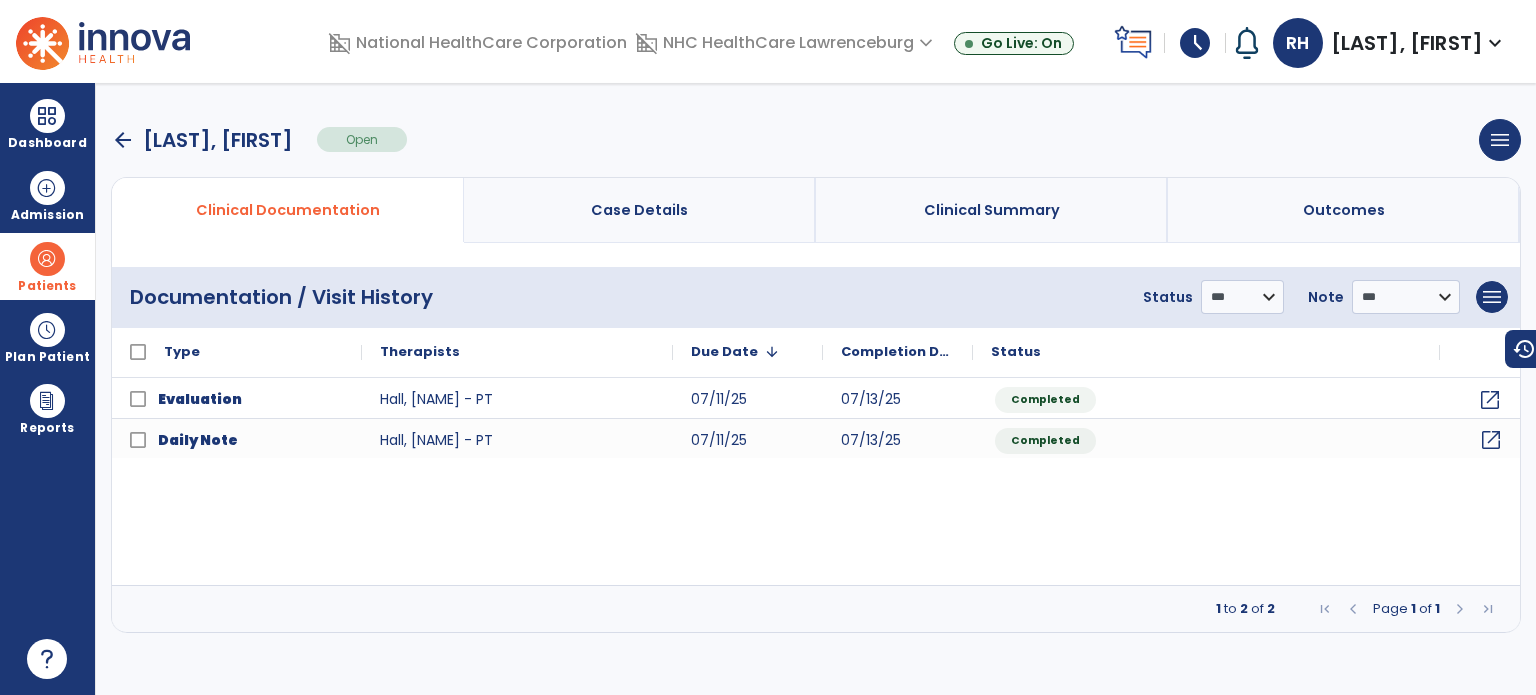 click on "open_in_new" 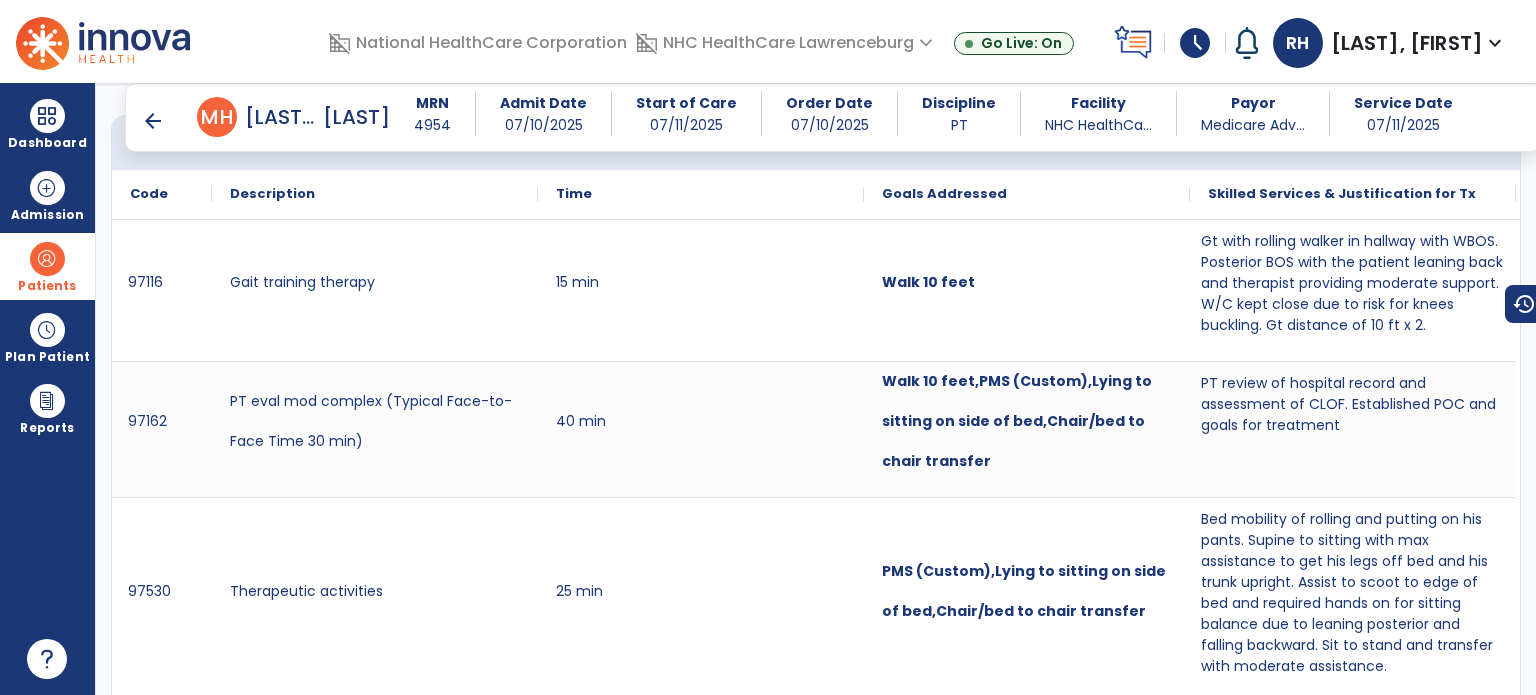scroll, scrollTop: 1309, scrollLeft: 0, axis: vertical 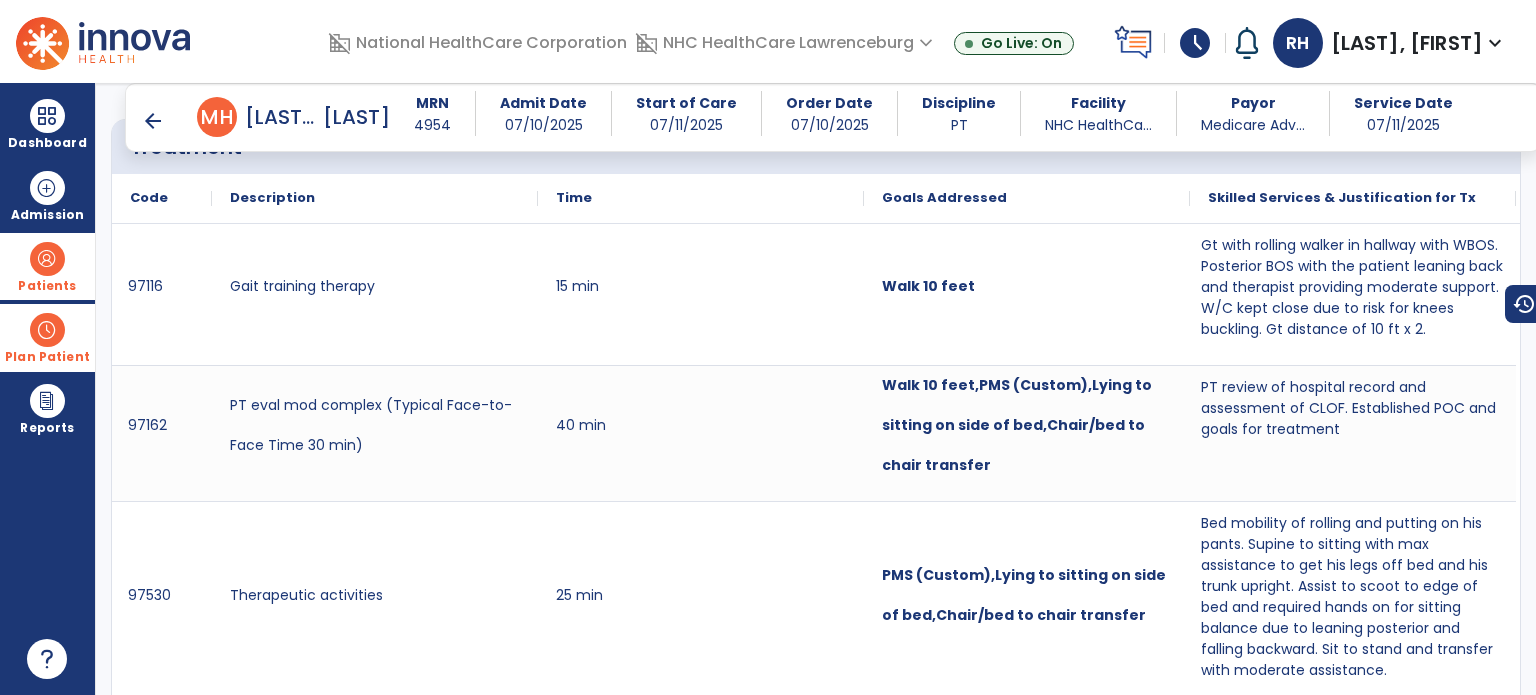 click at bounding box center (47, 330) 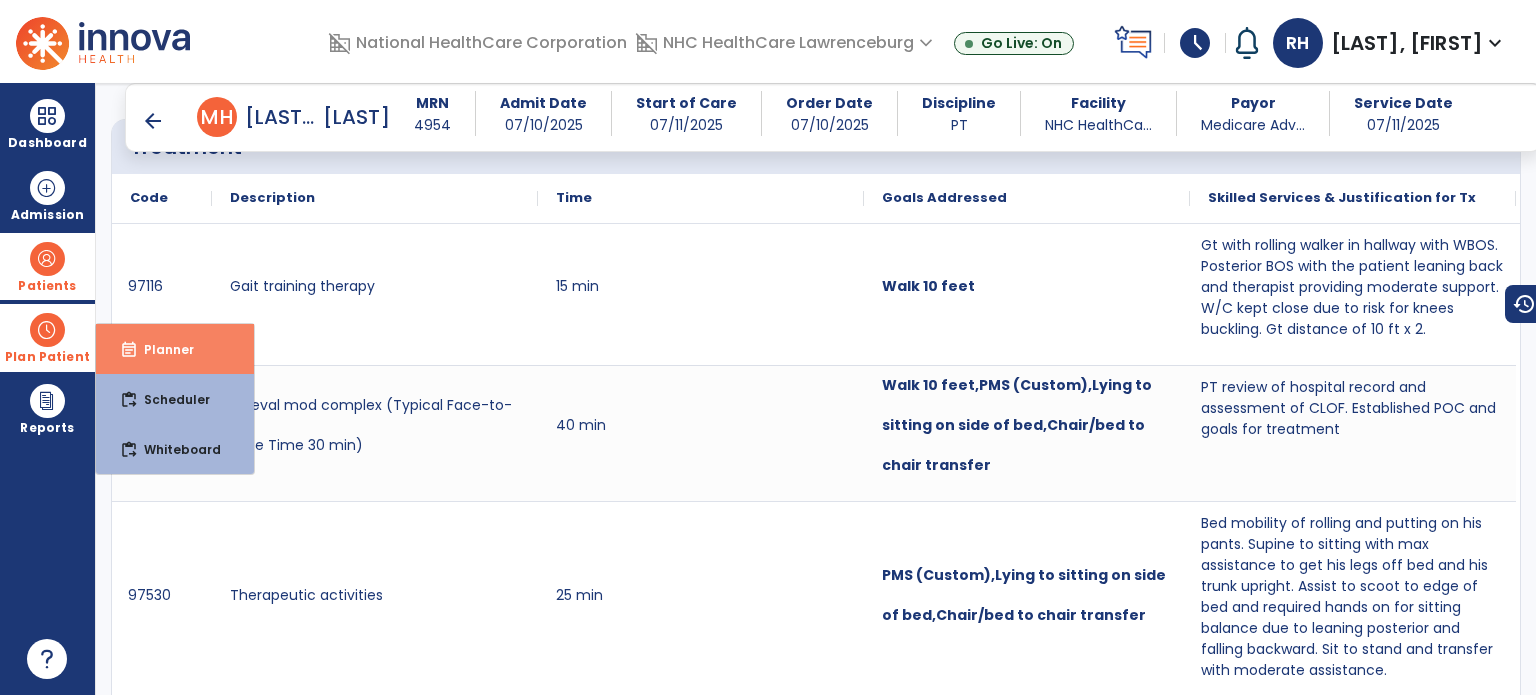 click on "event_note  Planner" at bounding box center [175, 349] 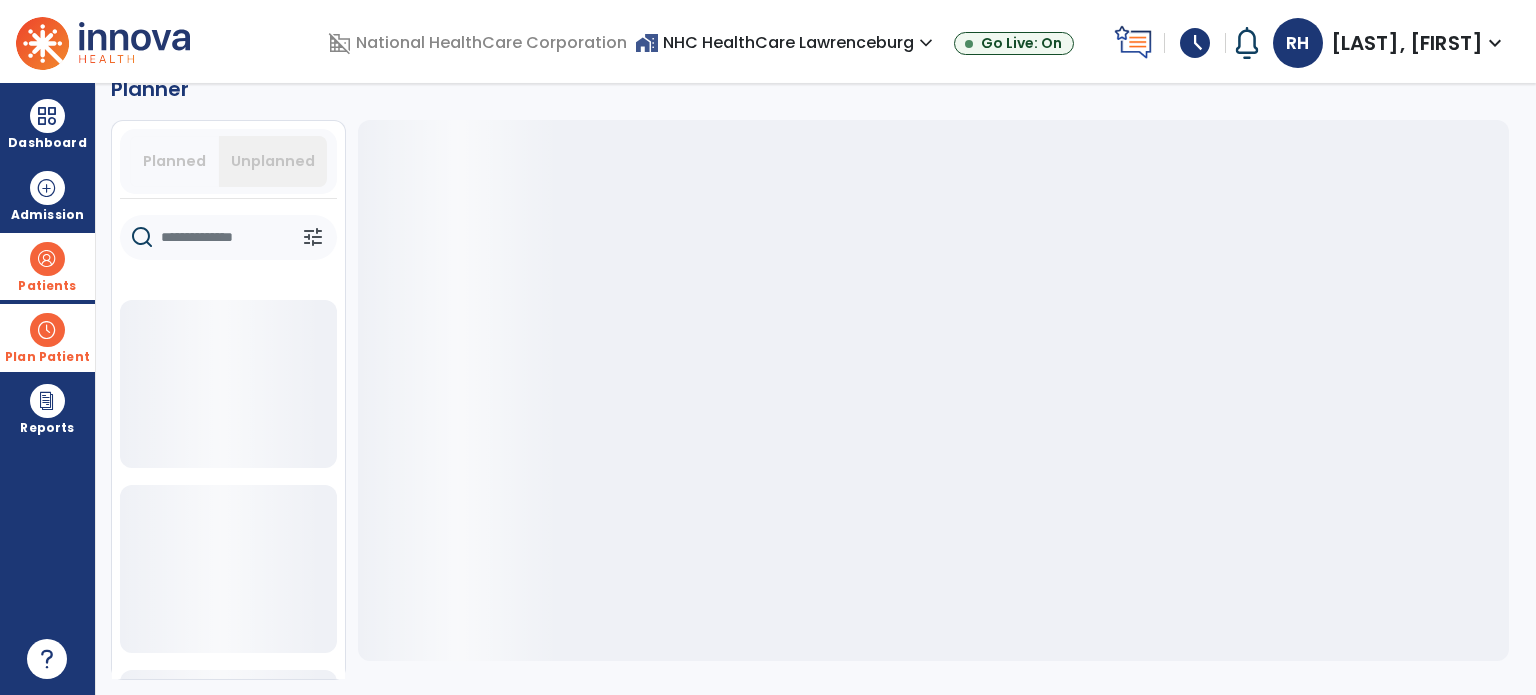 scroll, scrollTop: 36, scrollLeft: 0, axis: vertical 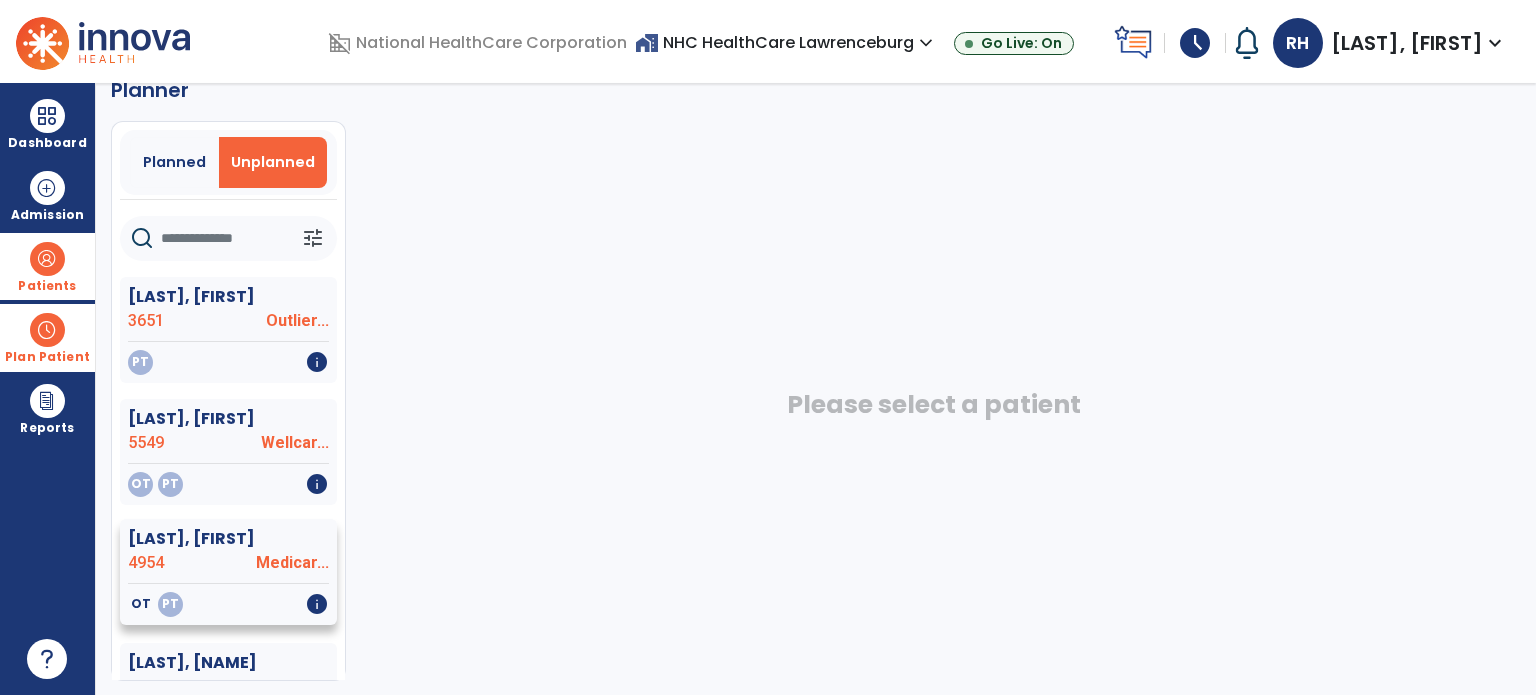 click on "4954" 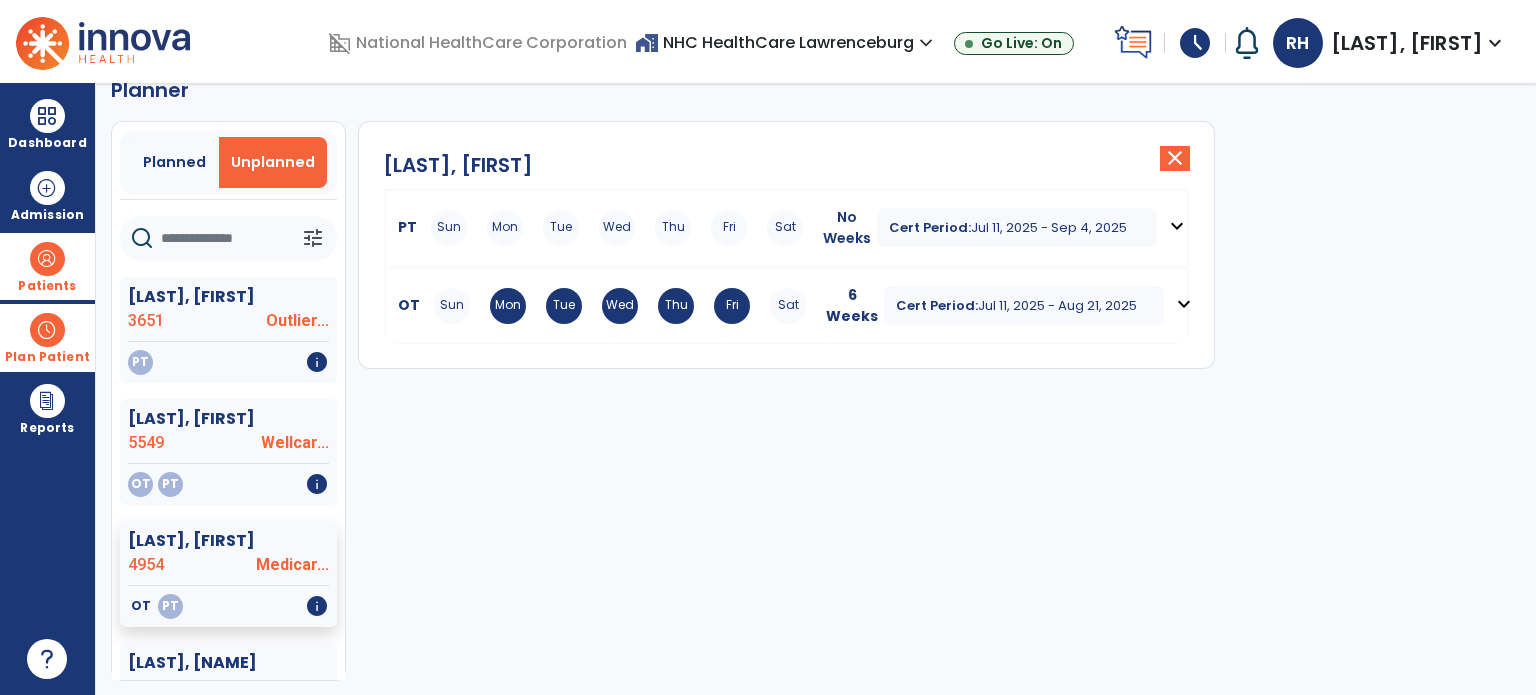 click on "Sun Mon Tue Wed Thu Fri Sat" at bounding box center [617, 228] 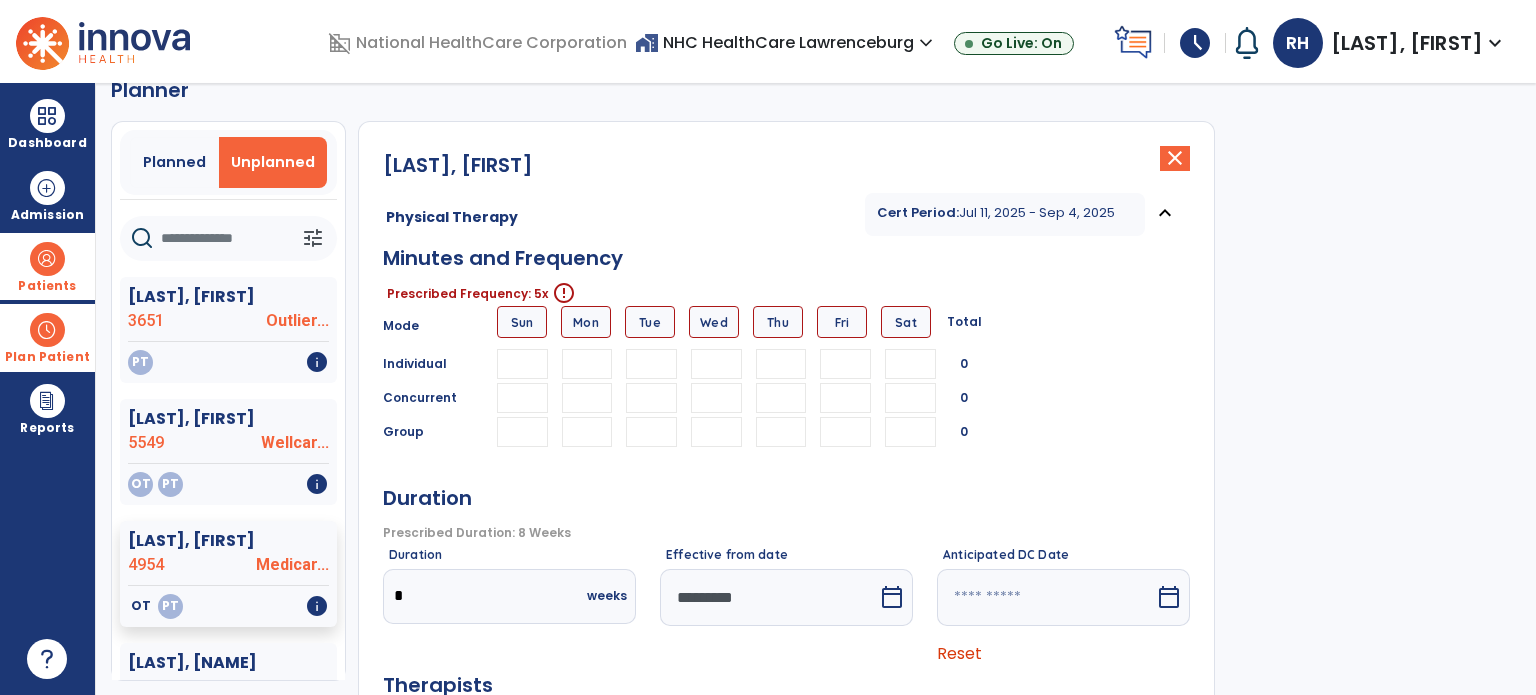 click at bounding box center (587, 364) 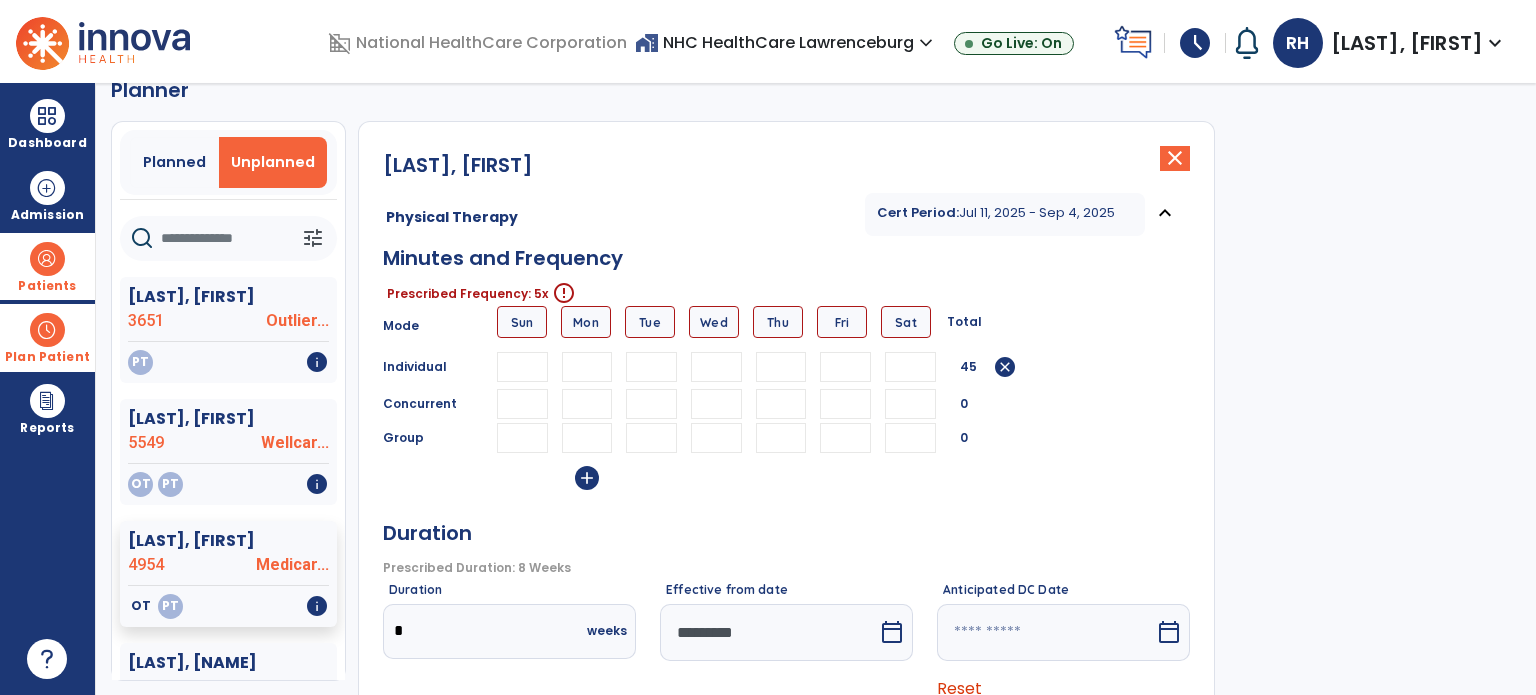 type on "**" 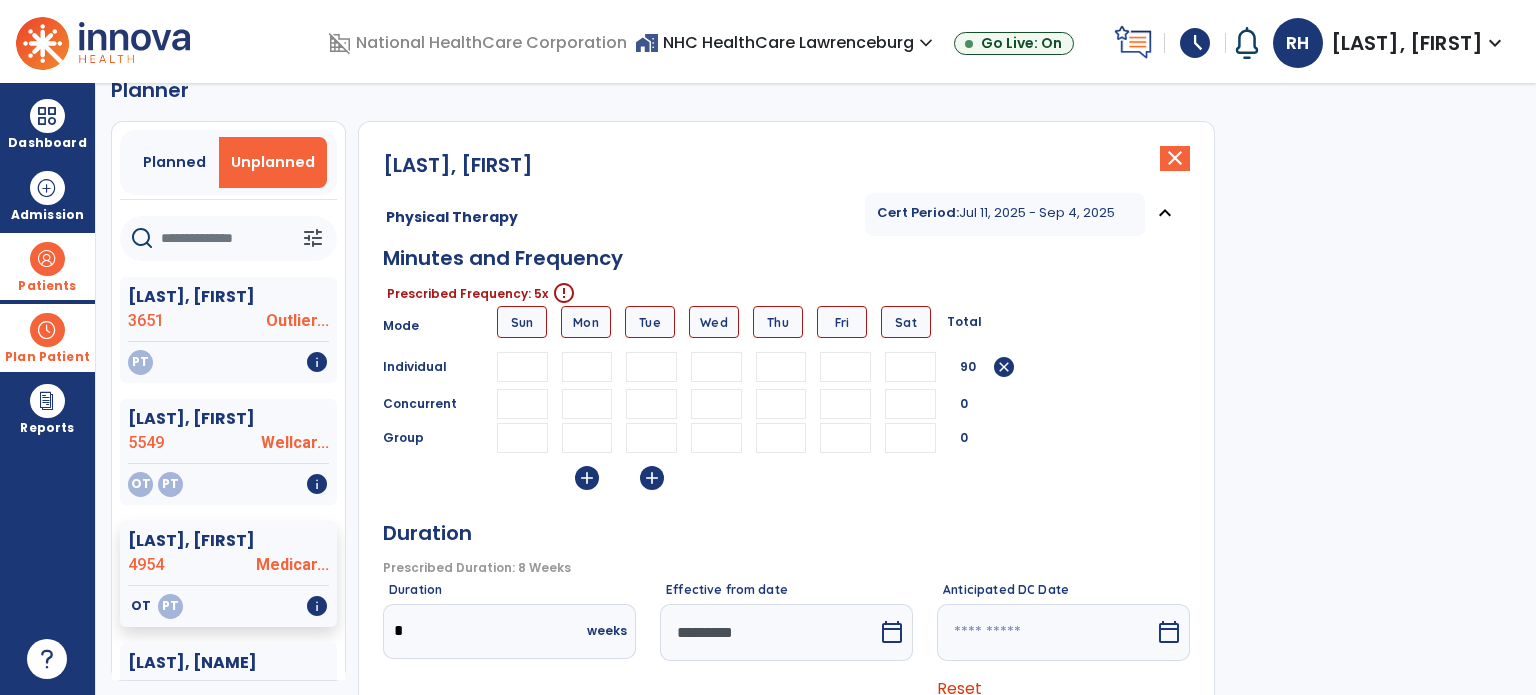 type on "**" 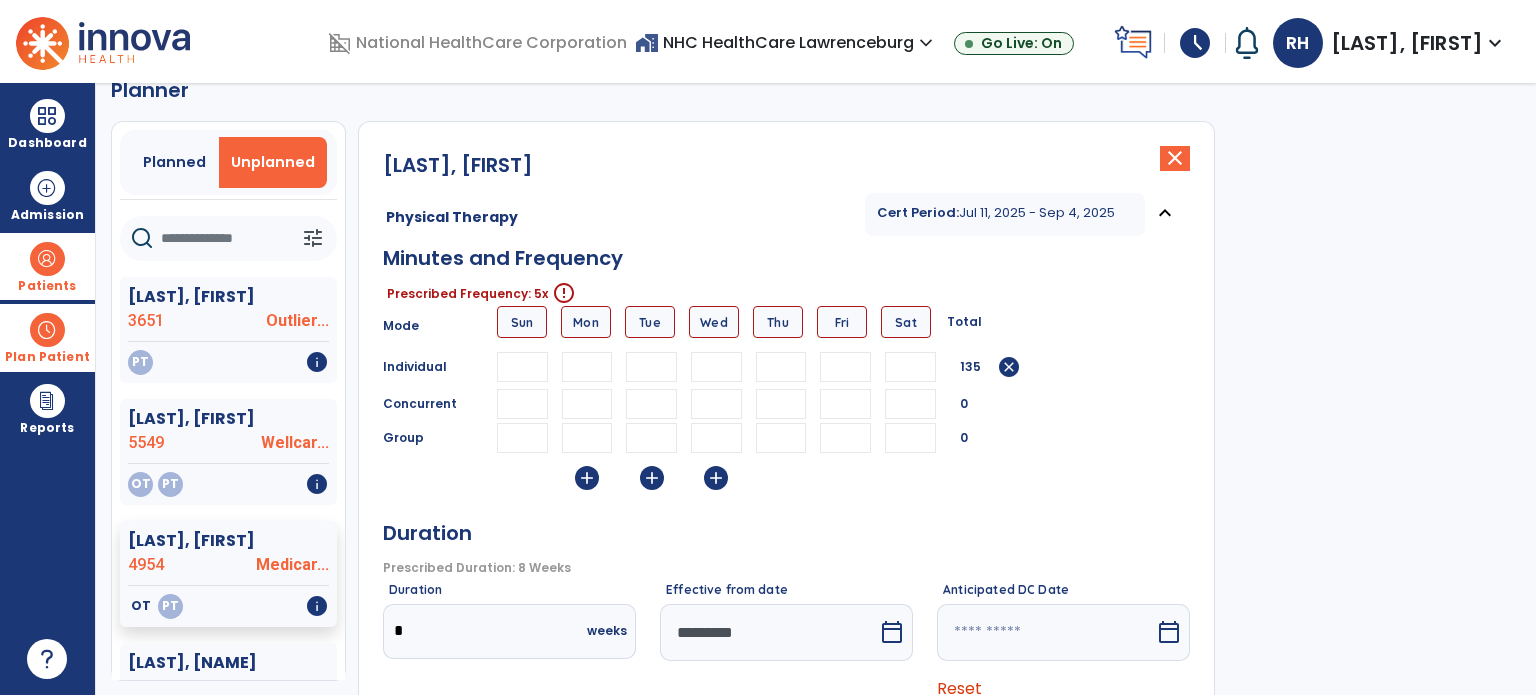 type on "**" 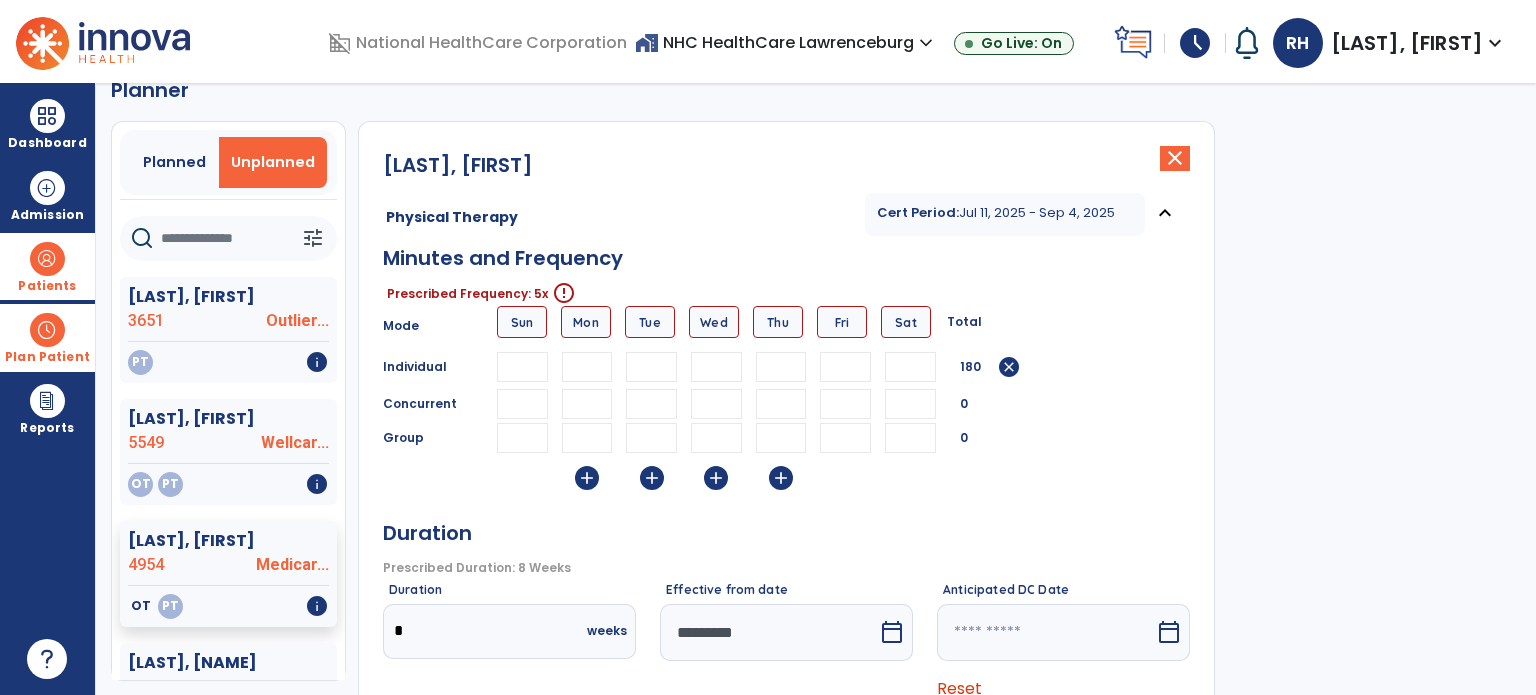 type on "**" 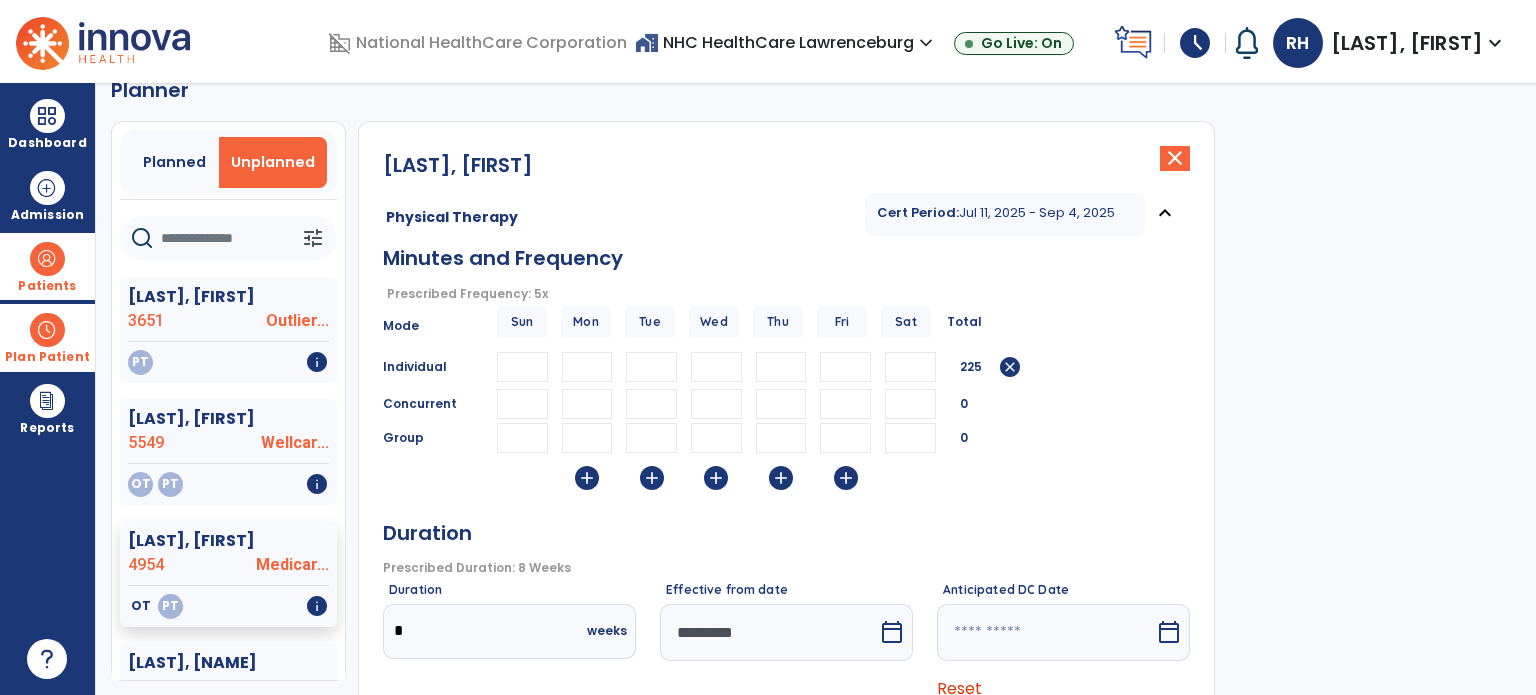type on "**" 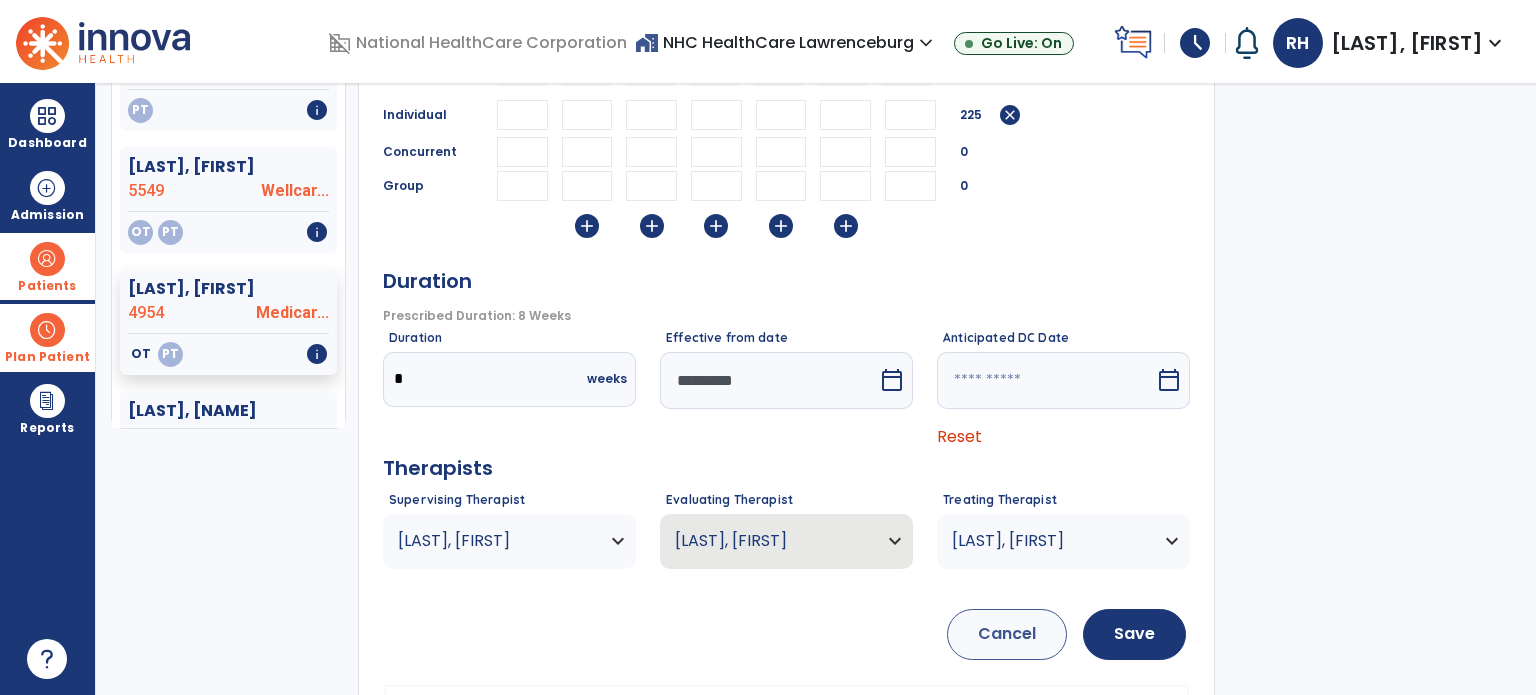 scroll, scrollTop: 289, scrollLeft: 0, axis: vertical 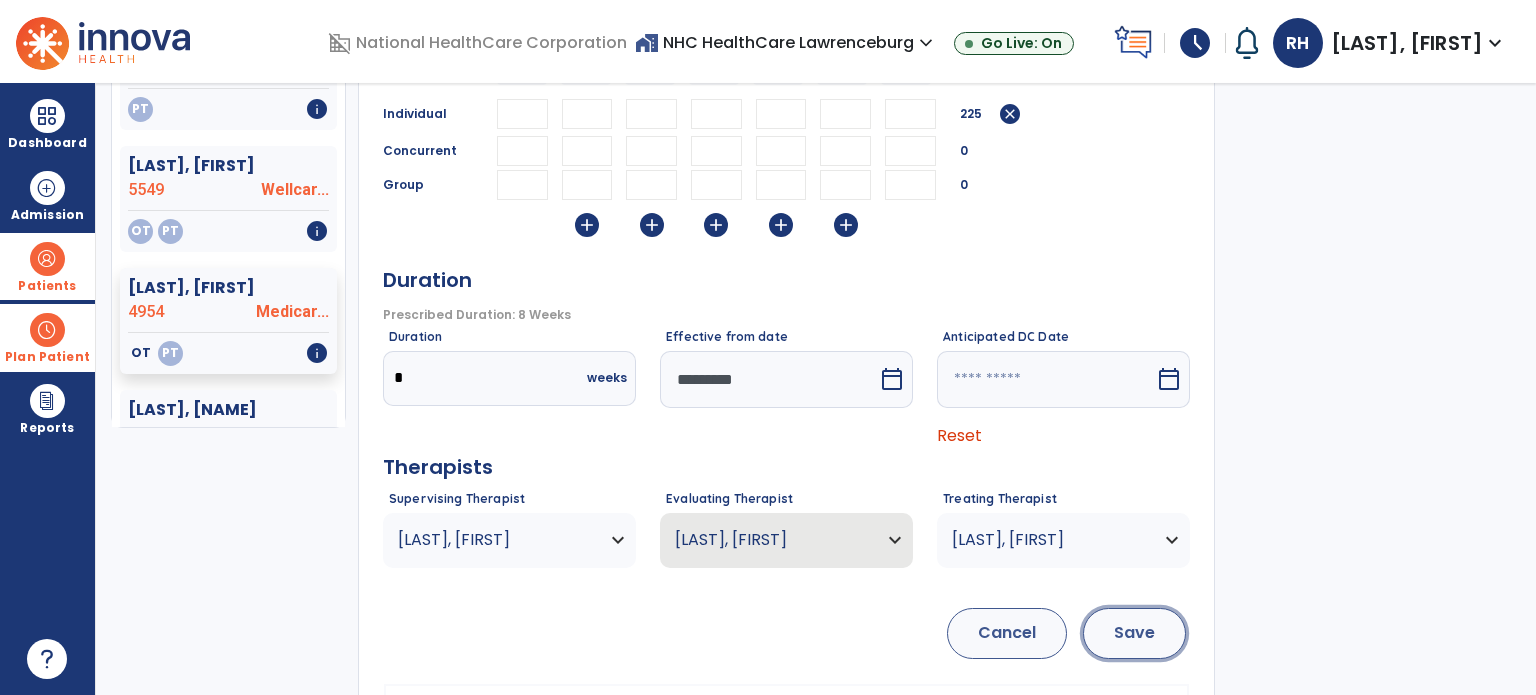 click on "Save" at bounding box center [1134, 633] 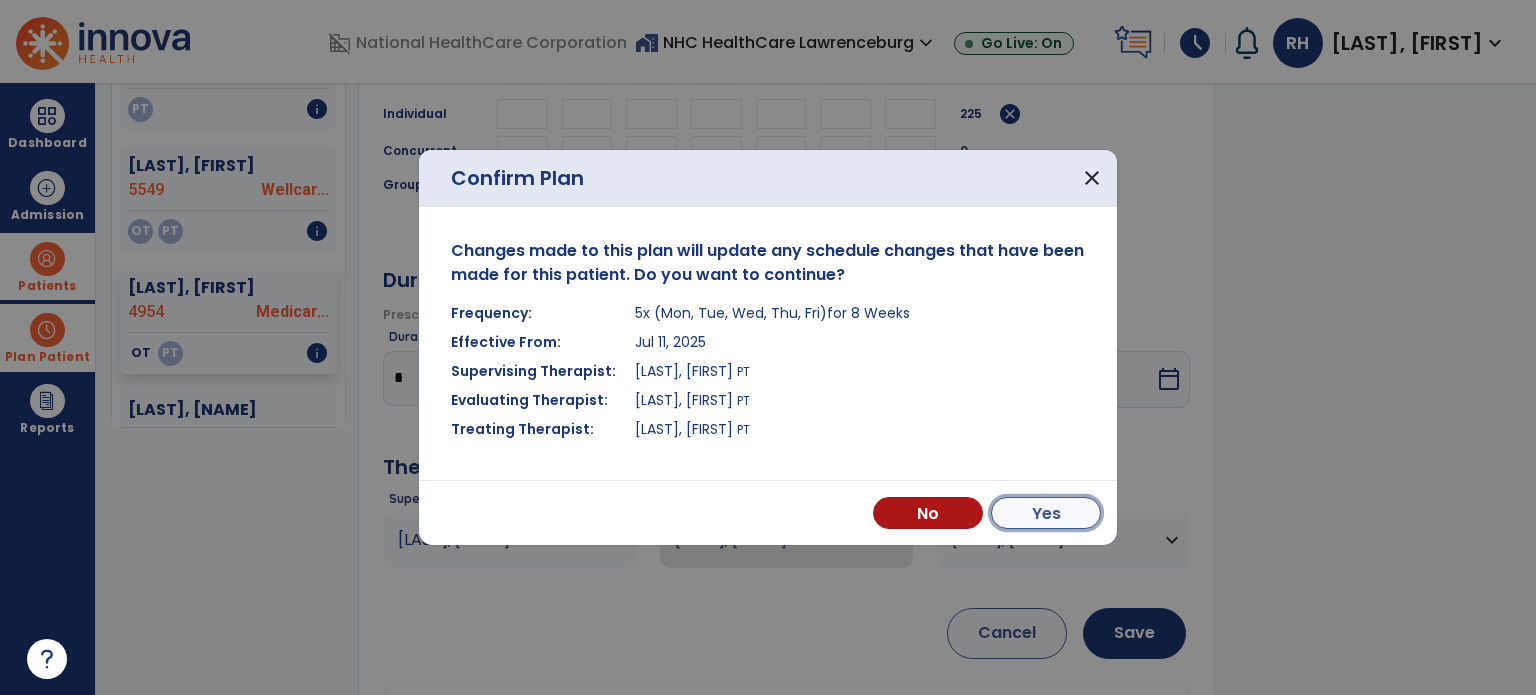 click on "Yes" at bounding box center (1046, 513) 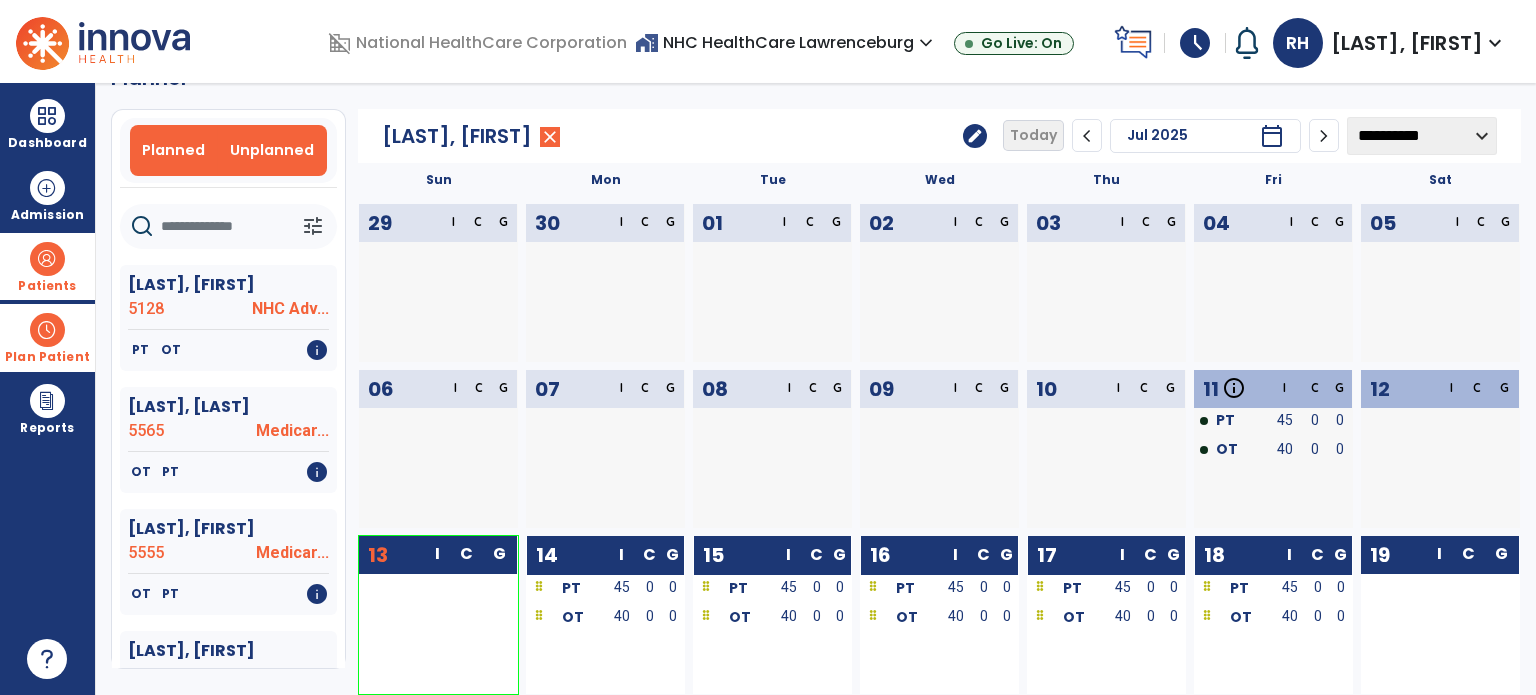 click on "Unplanned" at bounding box center (272, 150) 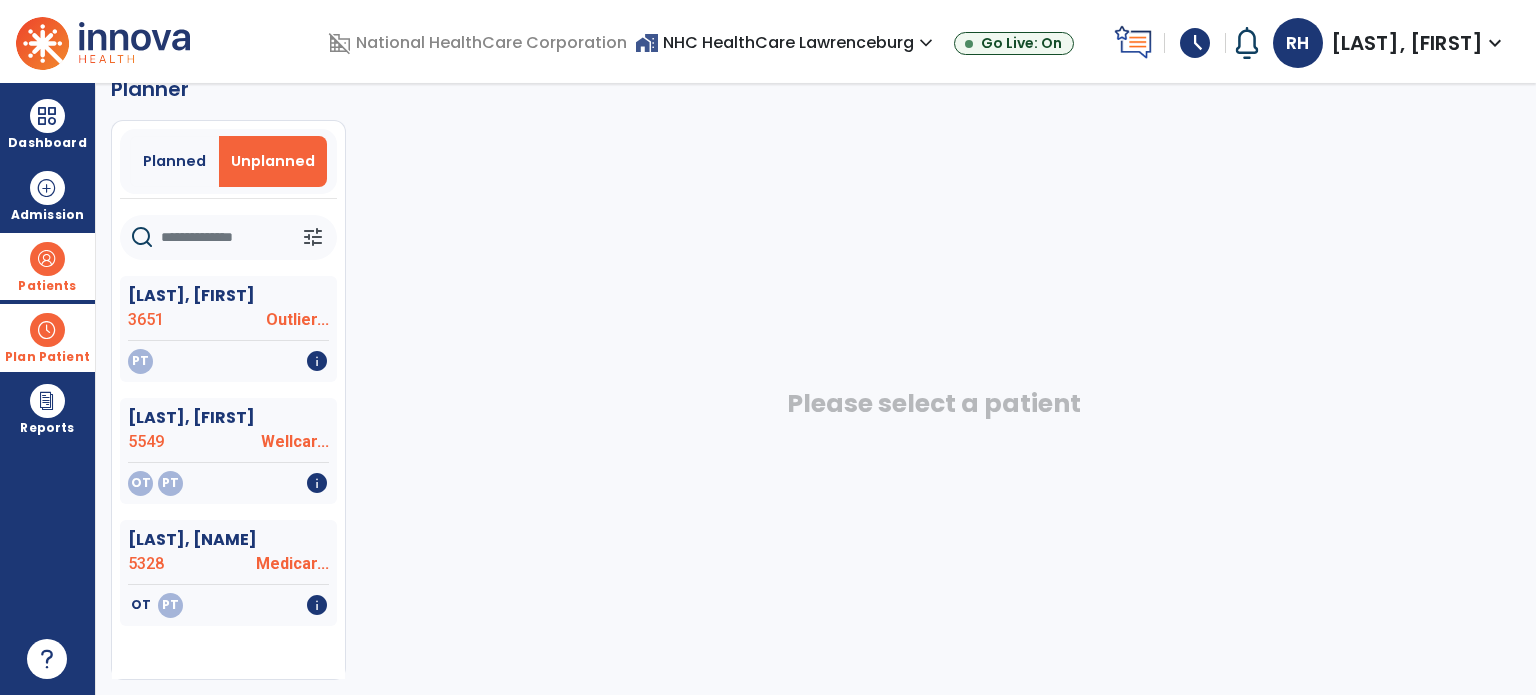 scroll, scrollTop: 36, scrollLeft: 0, axis: vertical 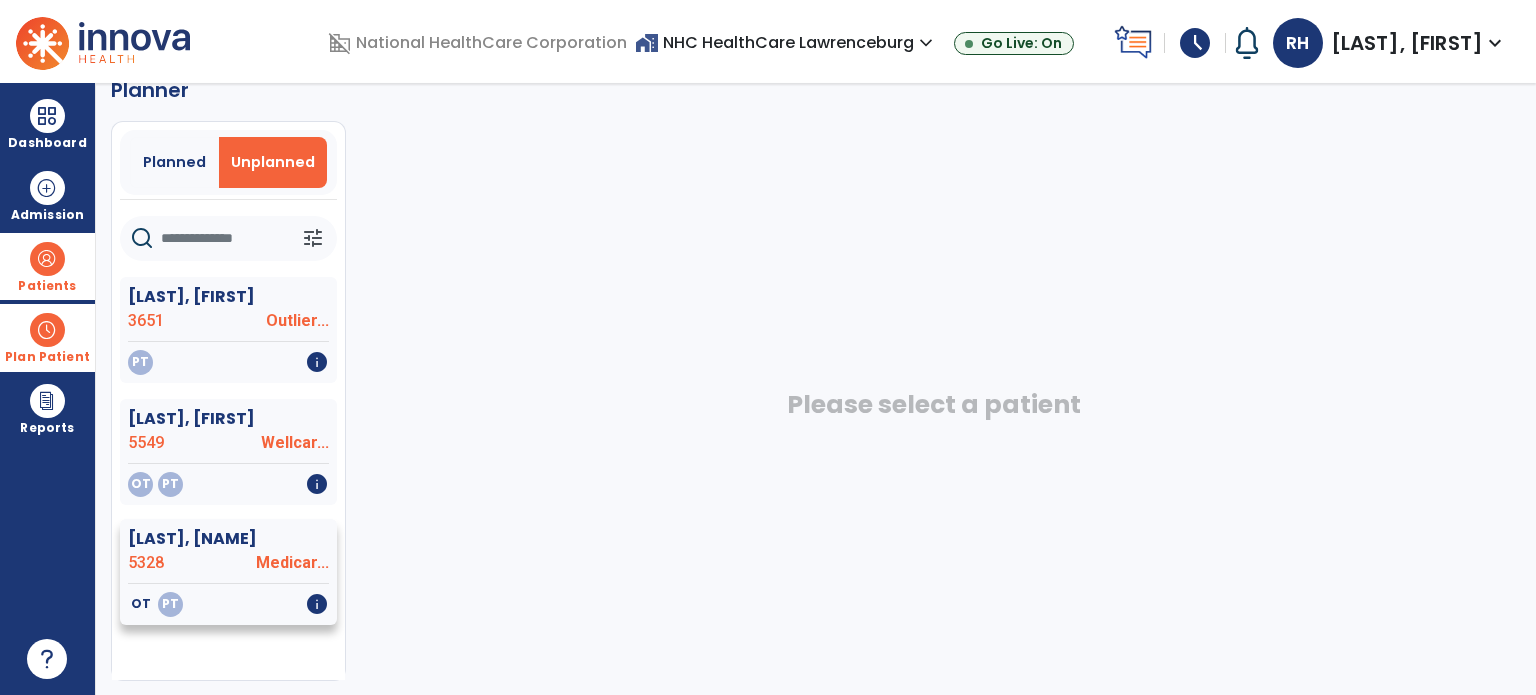 click on "OT   PT   info" 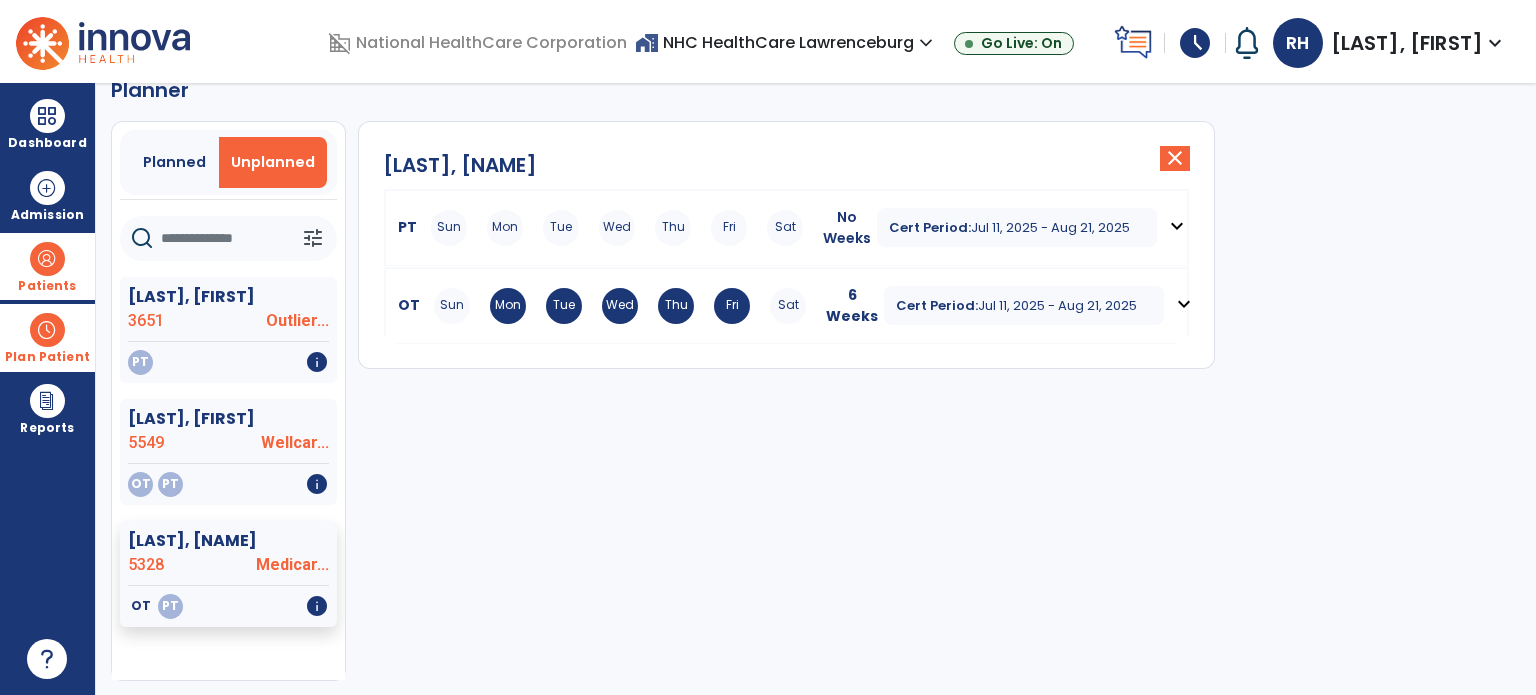 click on "Mon" at bounding box center (505, 228) 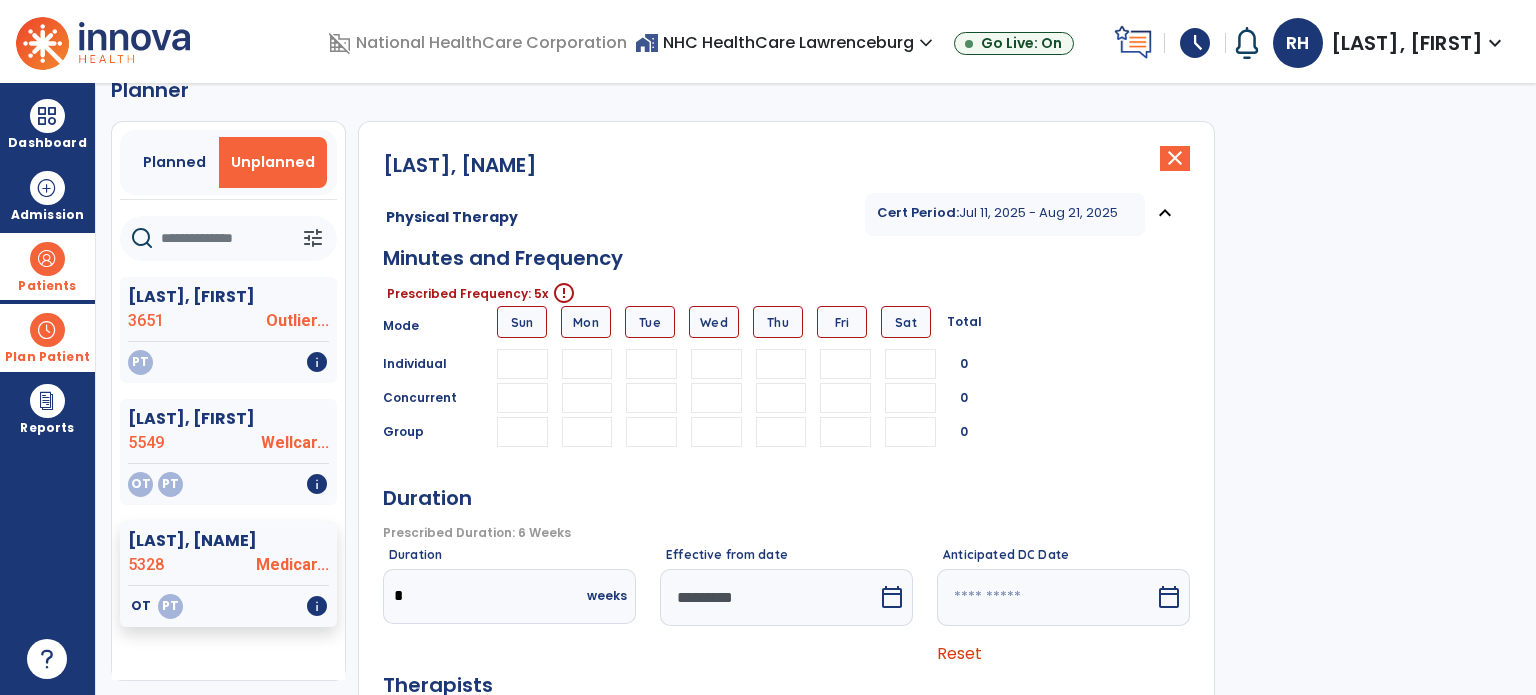 click at bounding box center (587, 364) 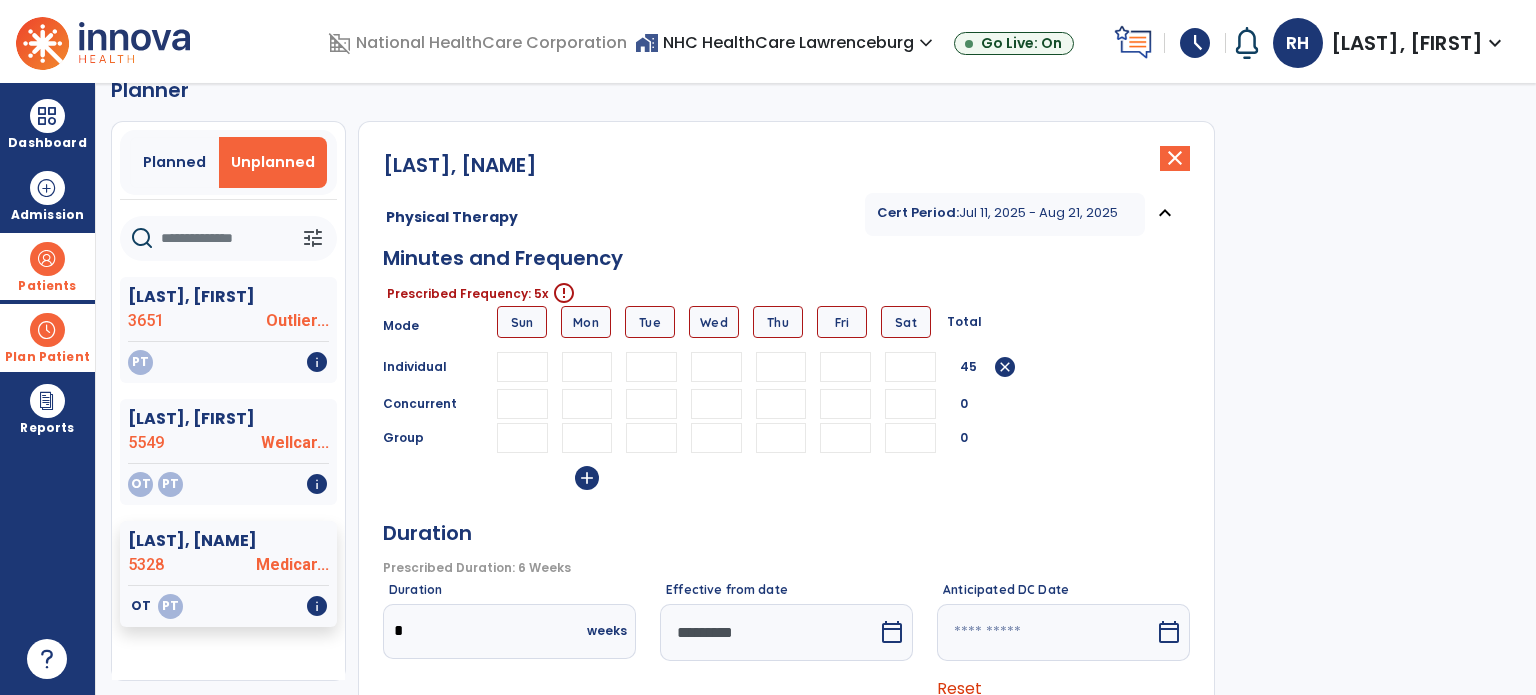 type on "**" 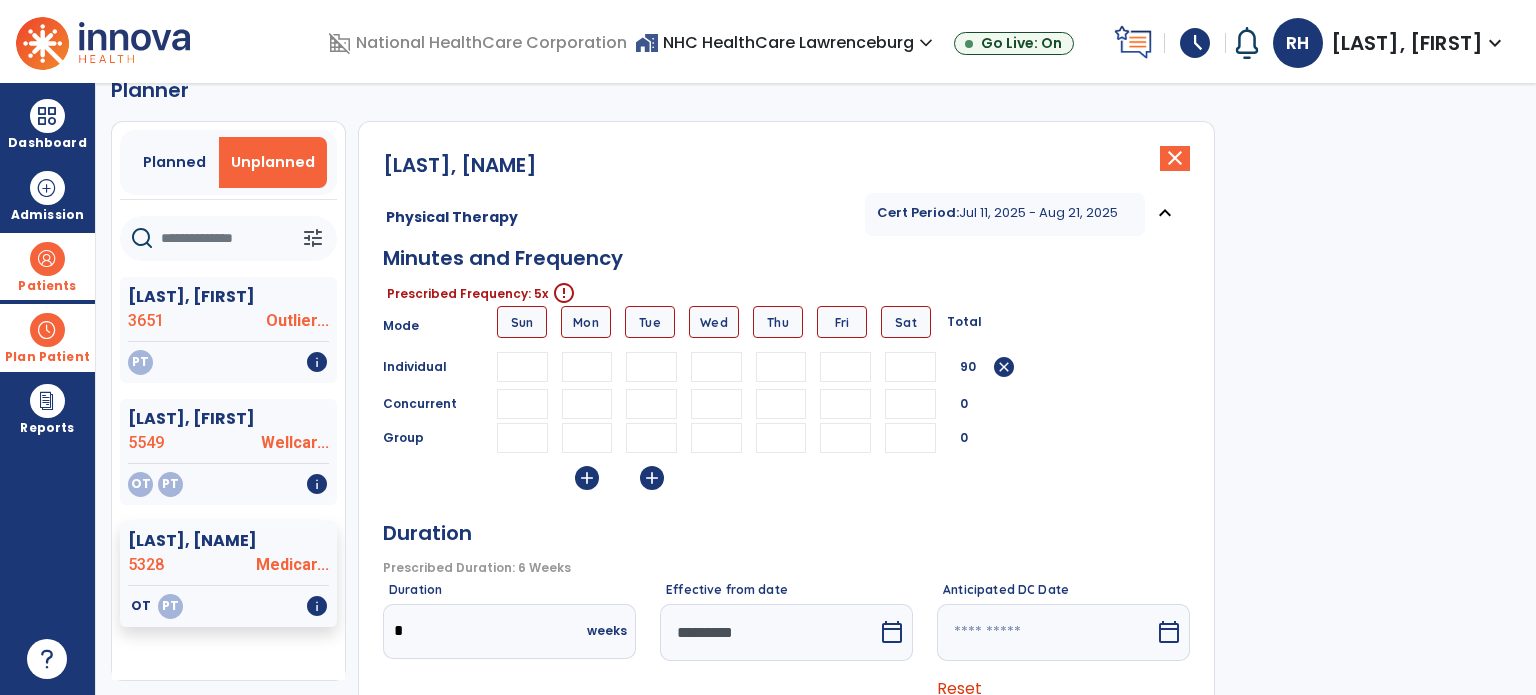 type on "**" 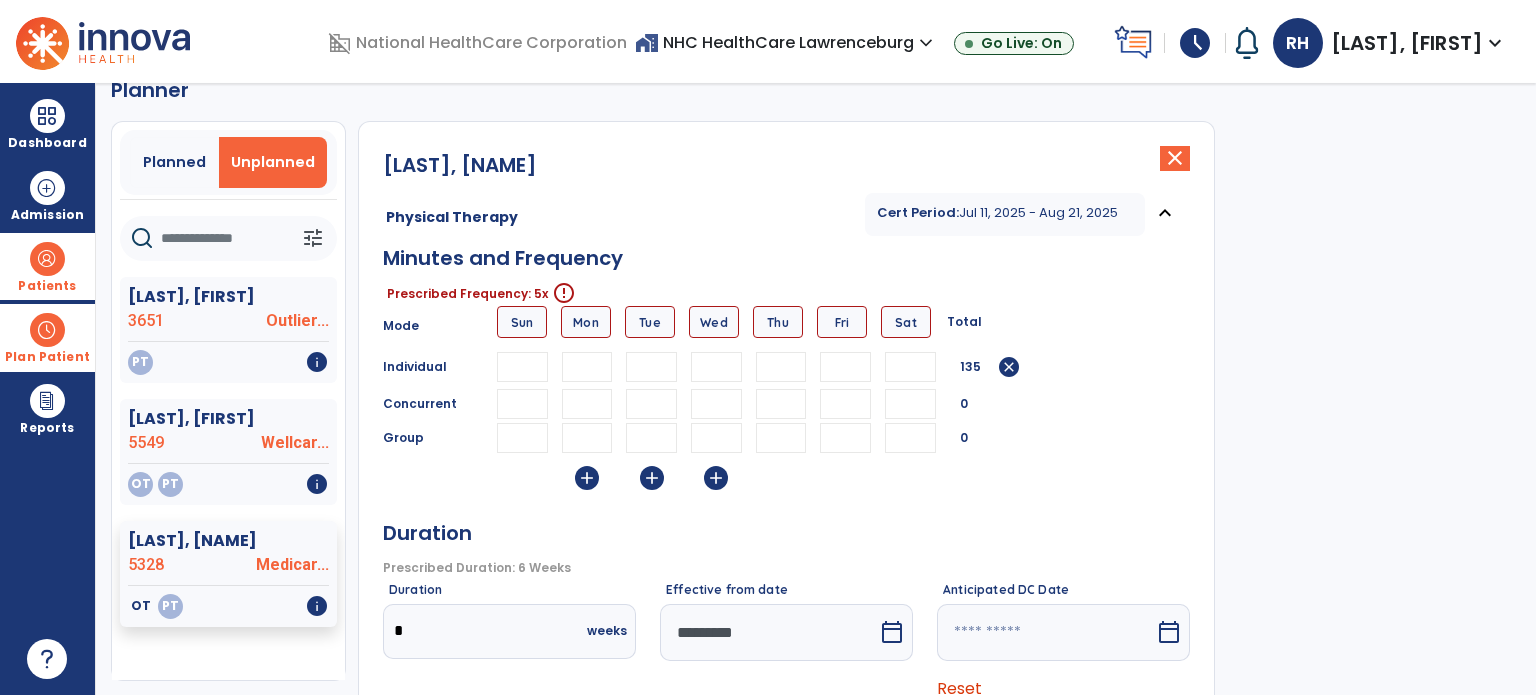 type on "**" 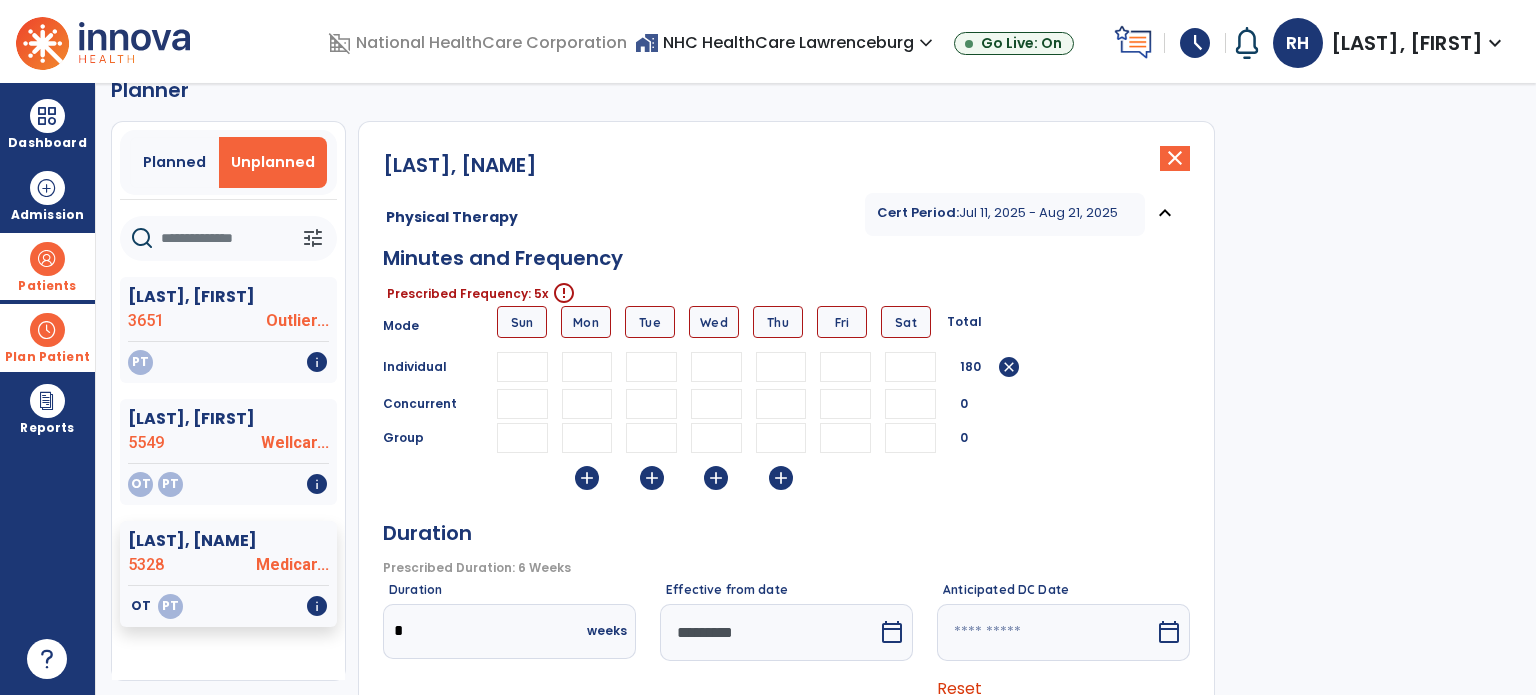 type on "**" 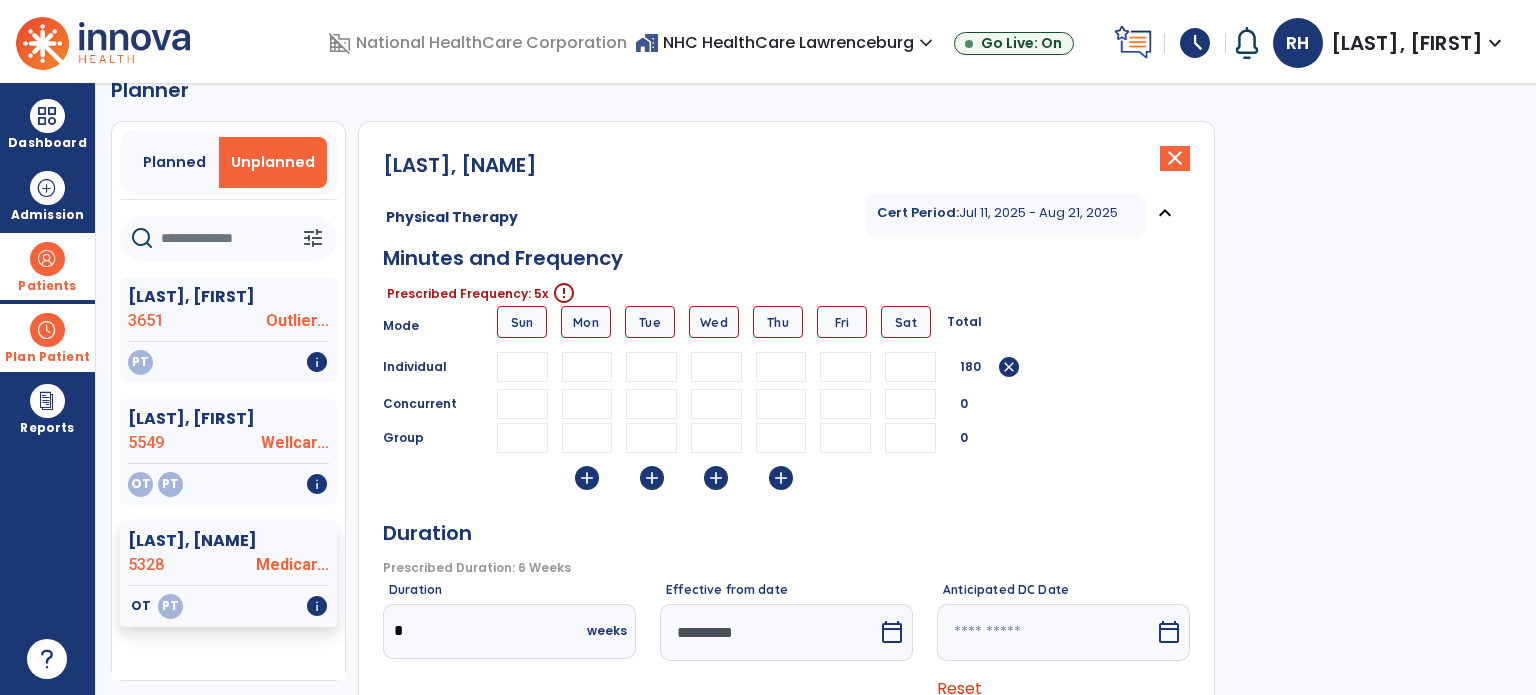 type on "*" 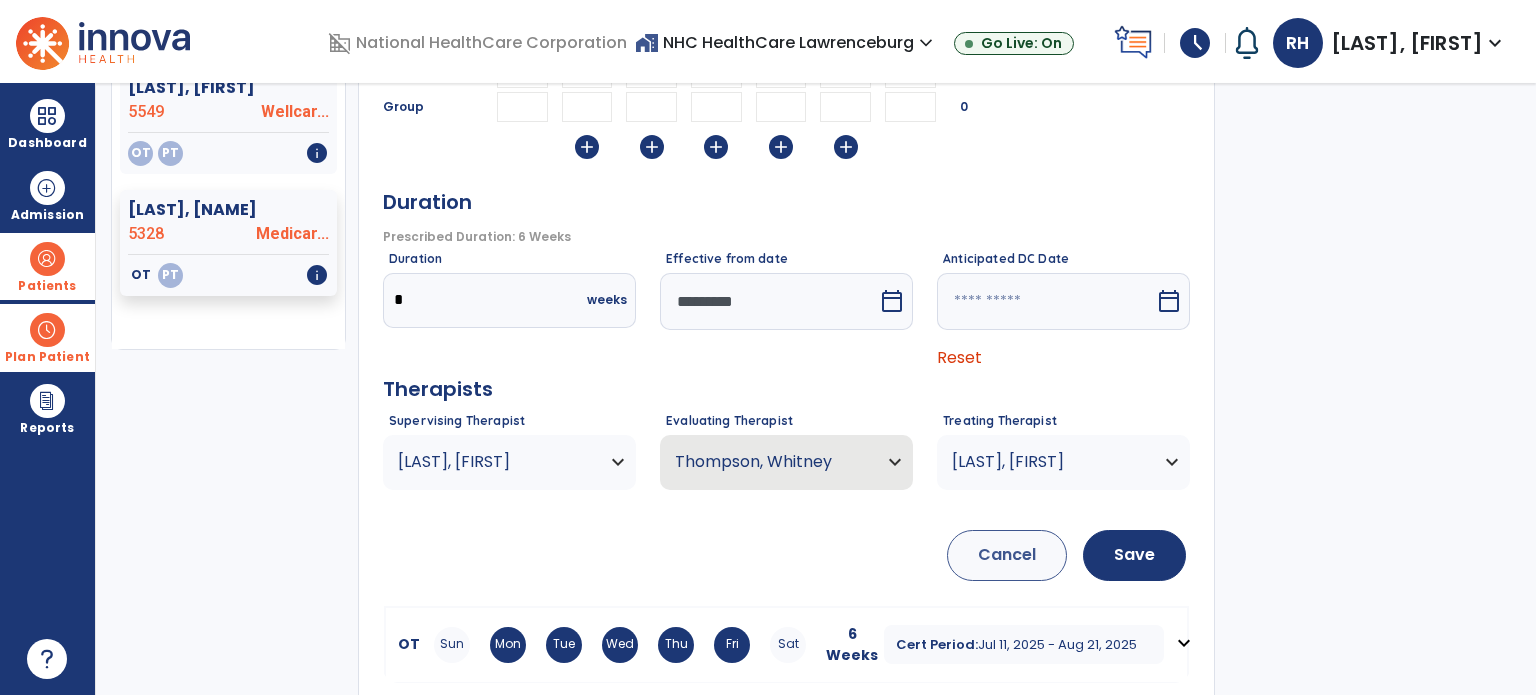 scroll, scrollTop: 376, scrollLeft: 0, axis: vertical 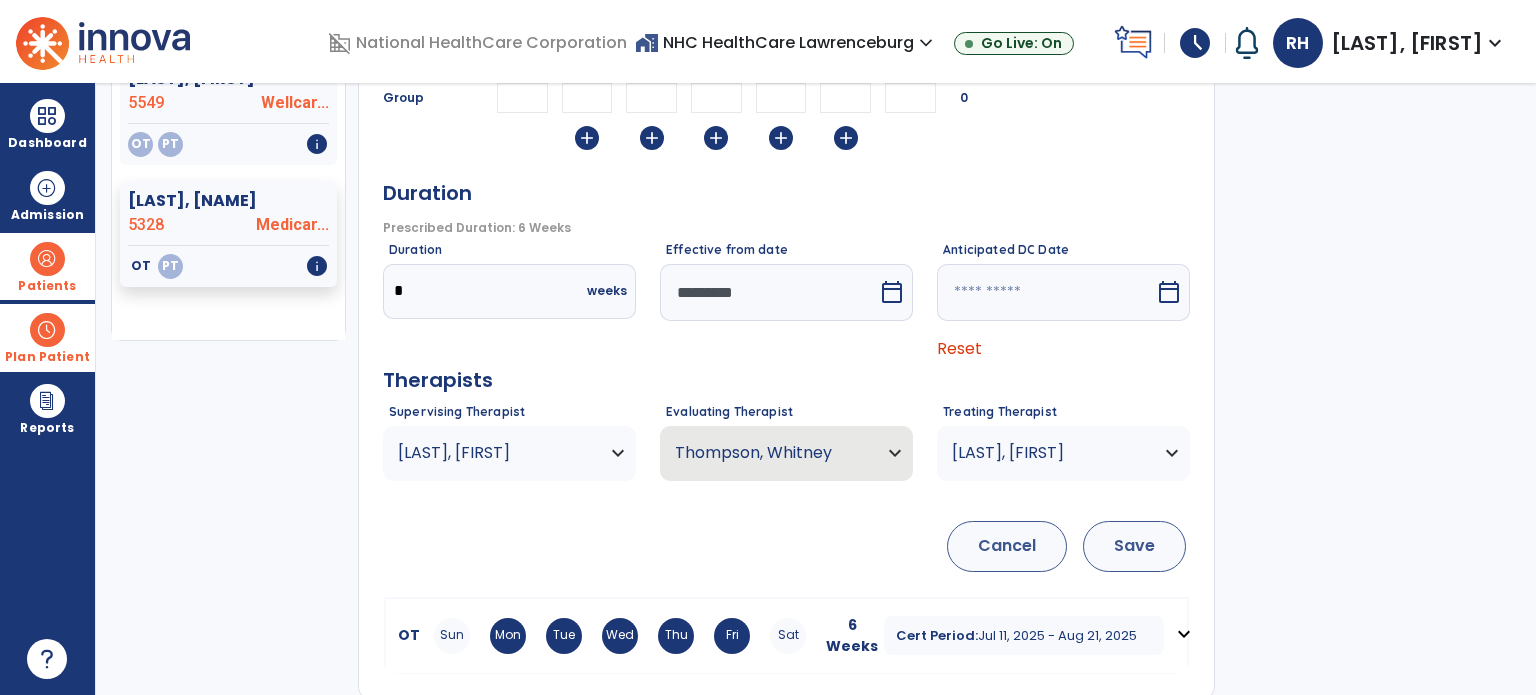 type on "**" 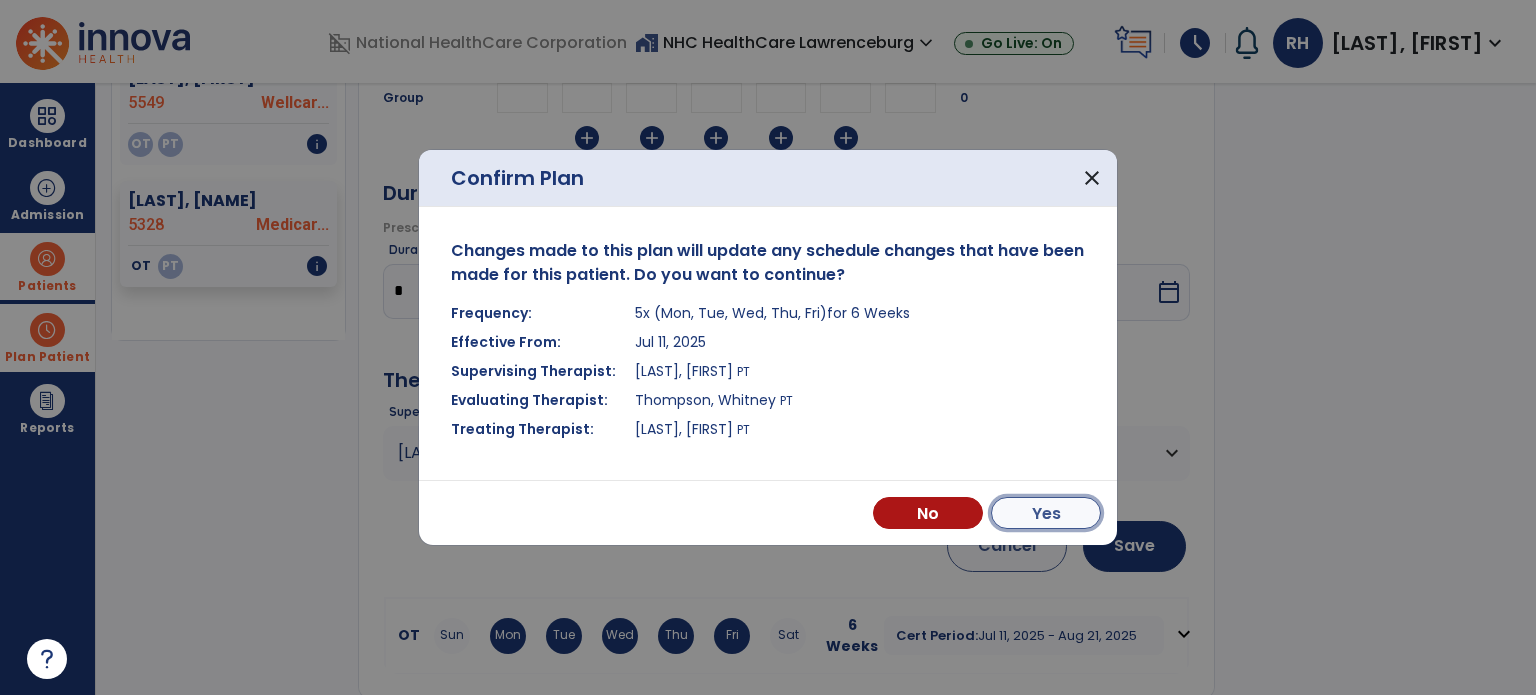 click on "Yes" at bounding box center (1046, 513) 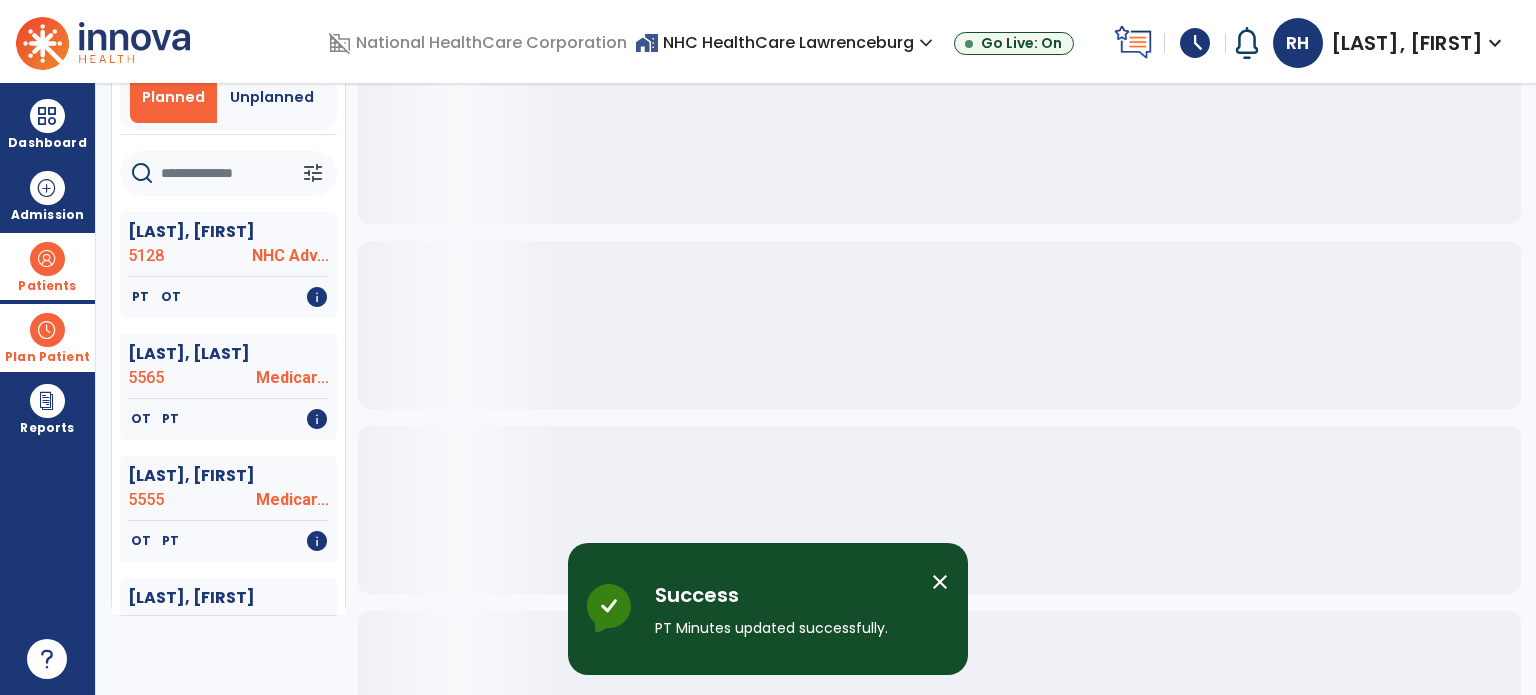 scroll, scrollTop: 92, scrollLeft: 0, axis: vertical 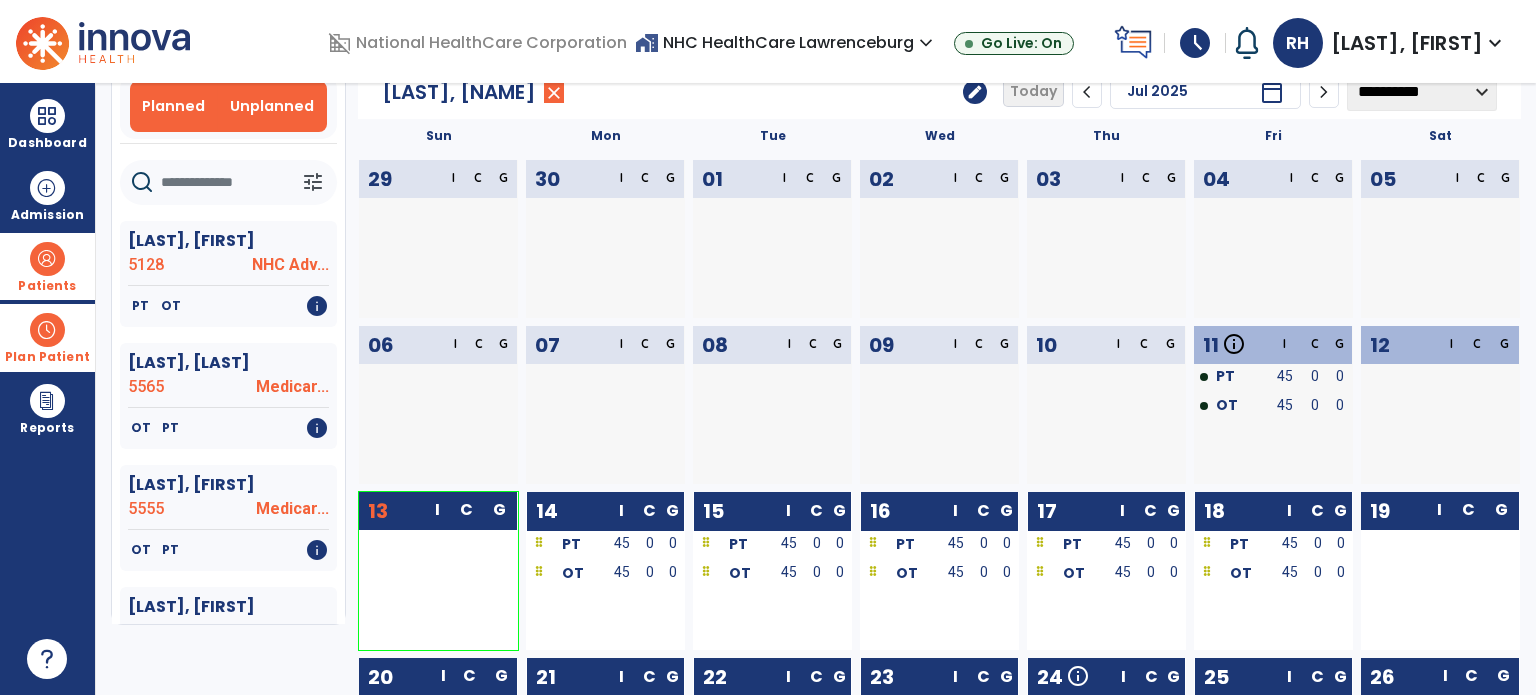 click on "Unplanned" at bounding box center (272, 106) 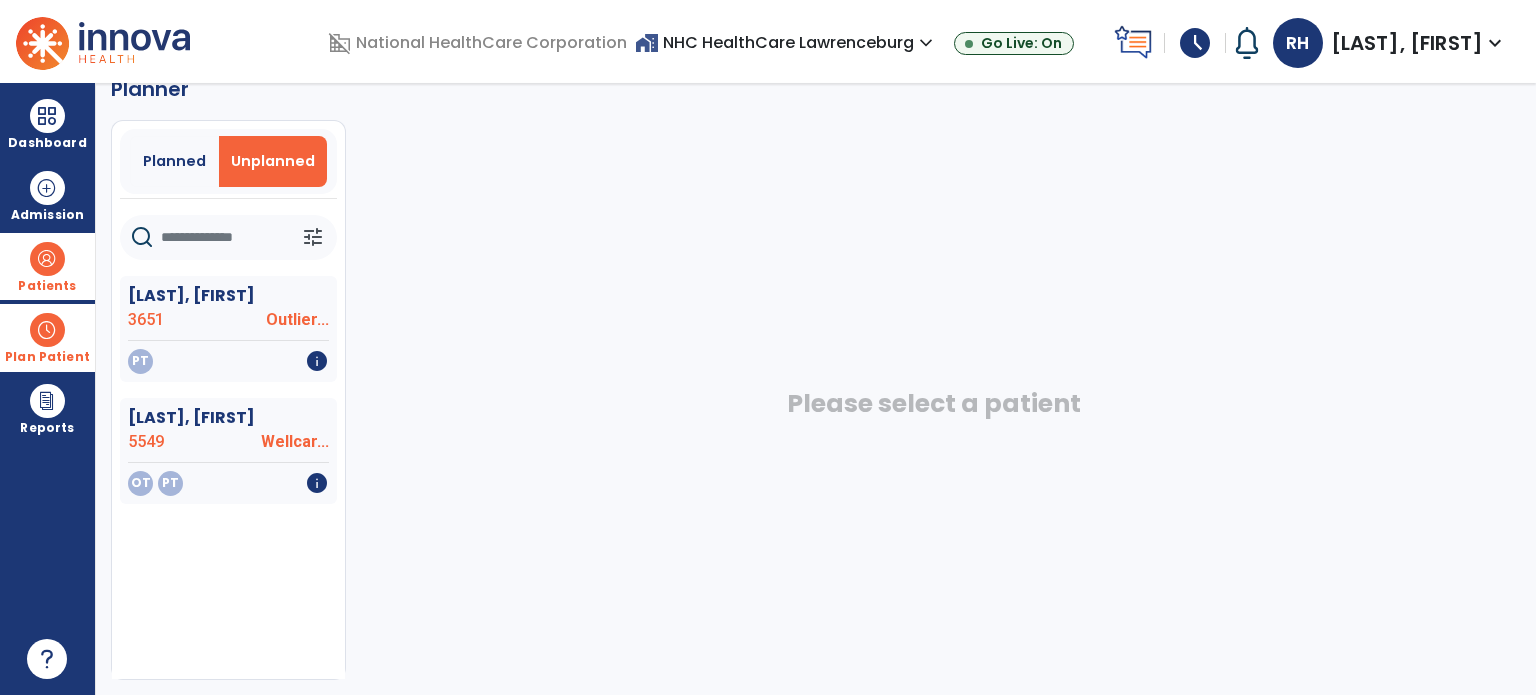 scroll, scrollTop: 36, scrollLeft: 0, axis: vertical 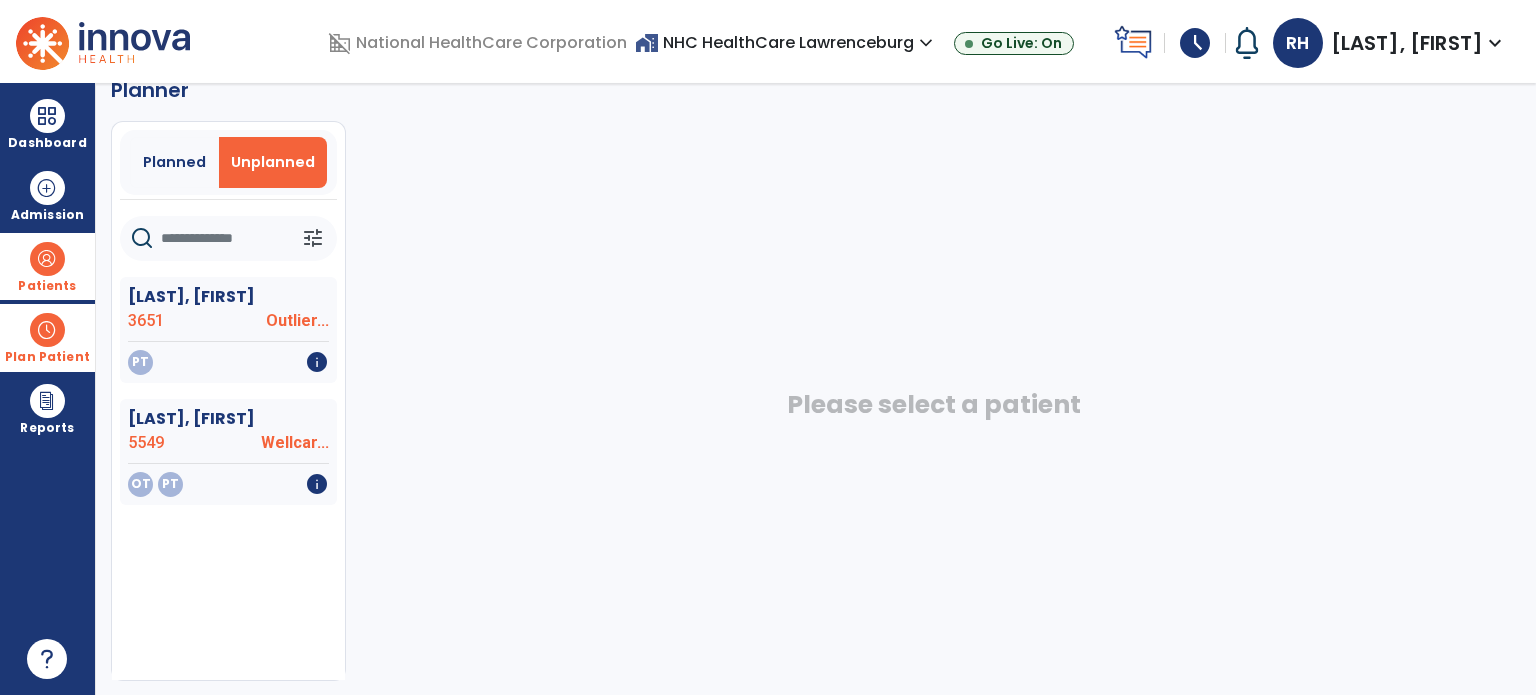 click at bounding box center (47, 259) 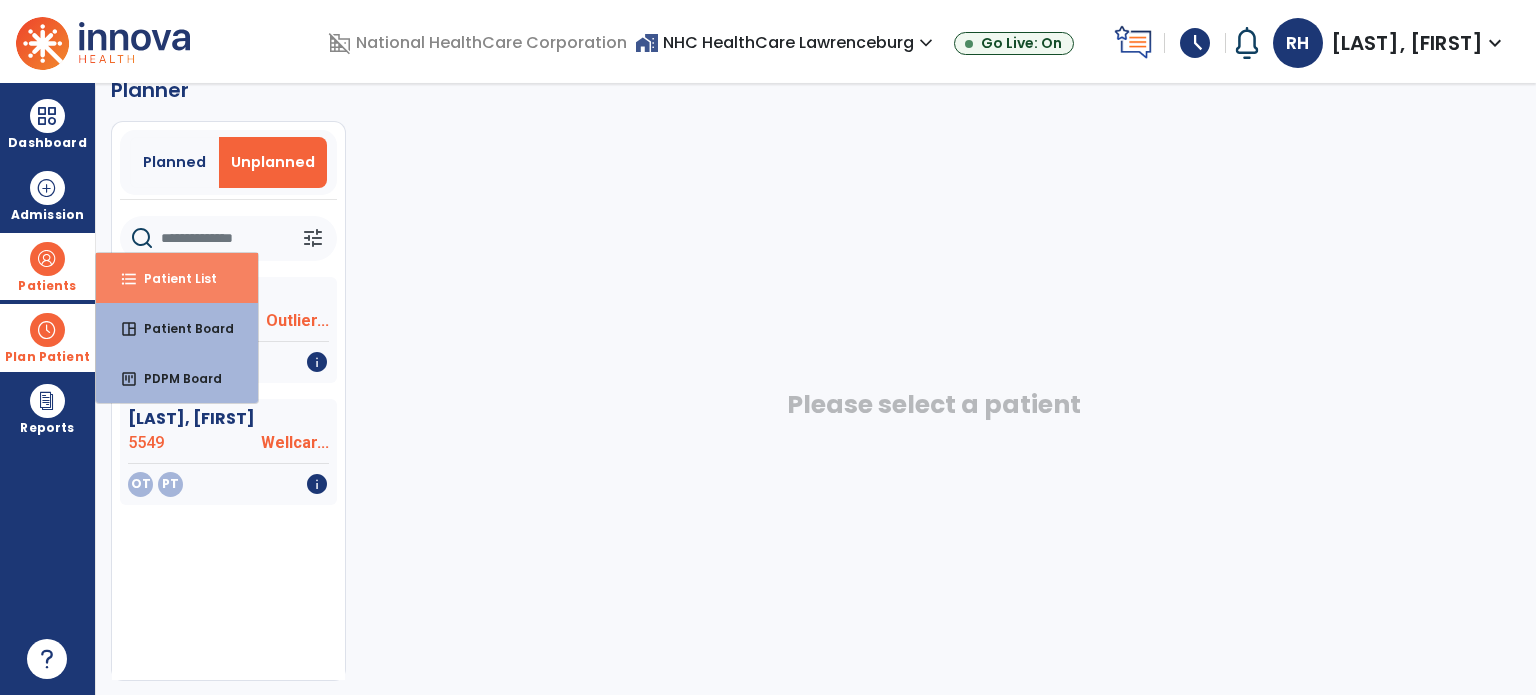 click on "Patient List" at bounding box center [172, 278] 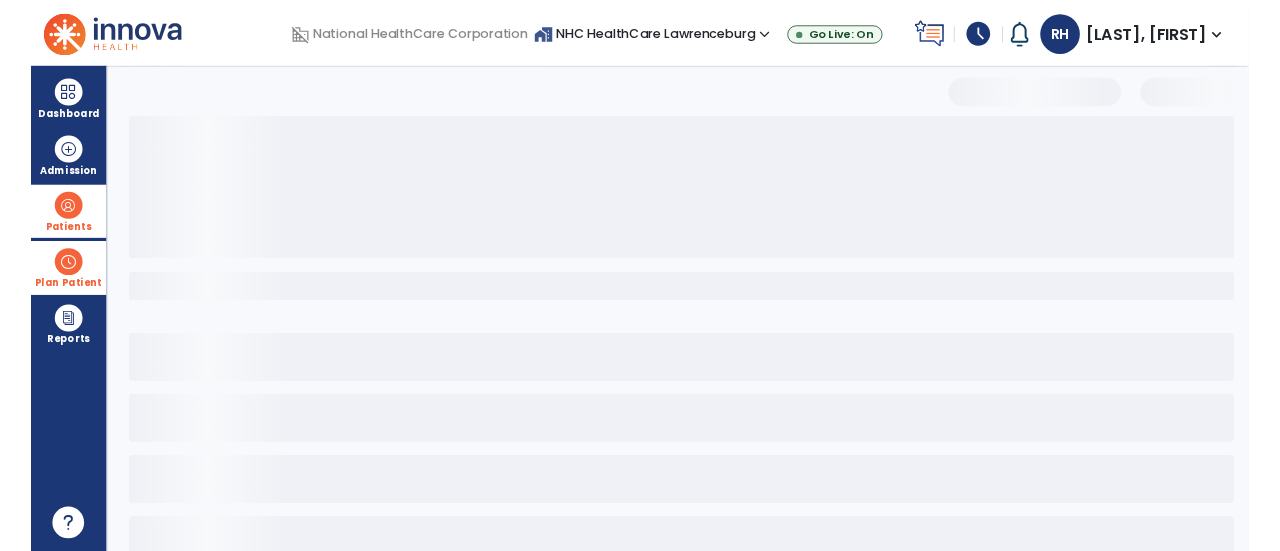 scroll, scrollTop: 0, scrollLeft: 0, axis: both 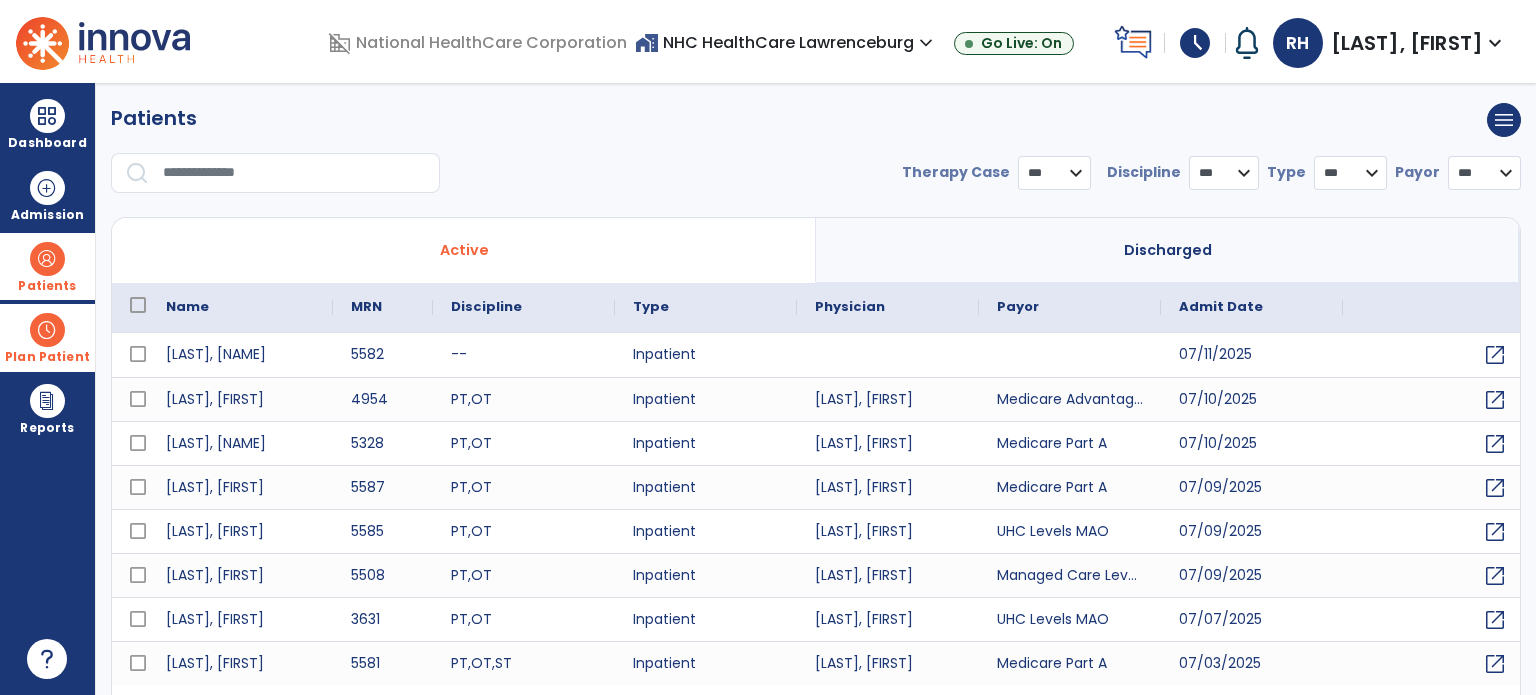select on "***" 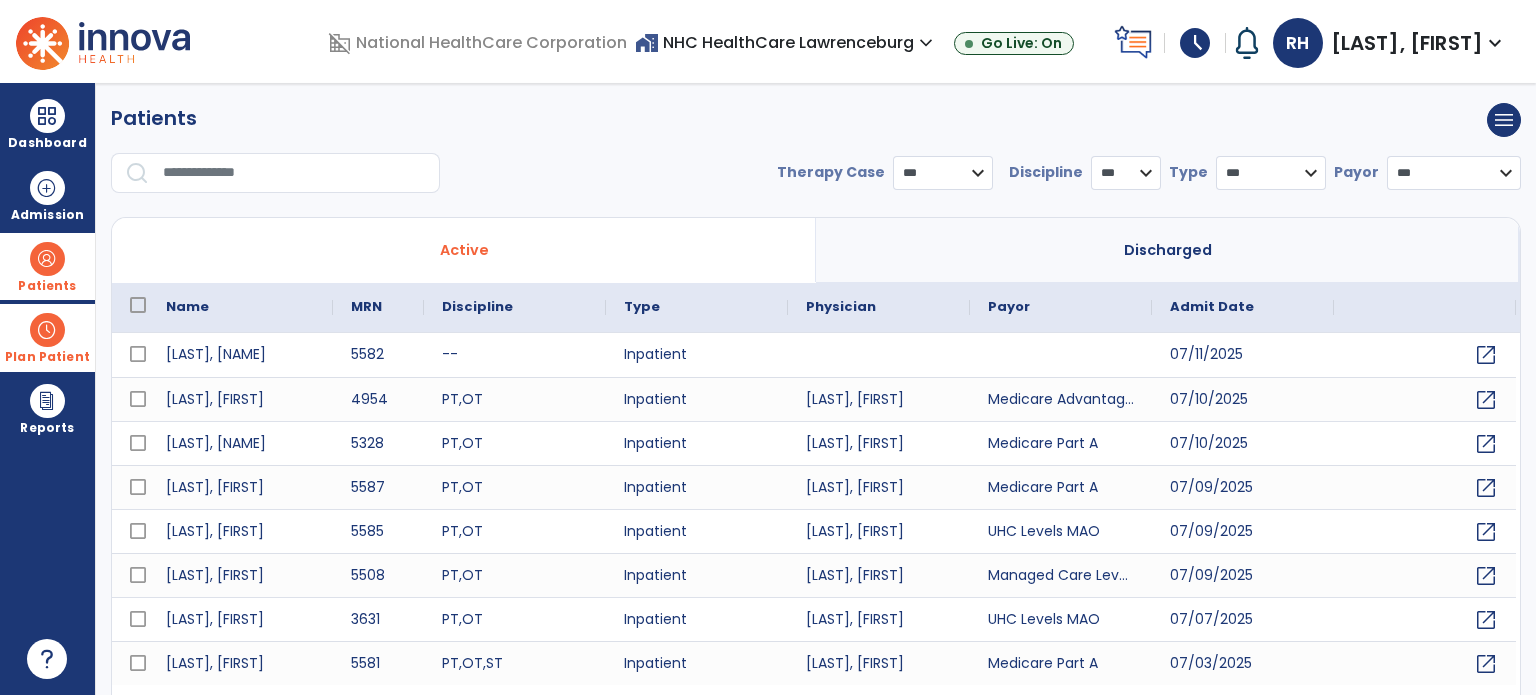 click at bounding box center (294, 173) 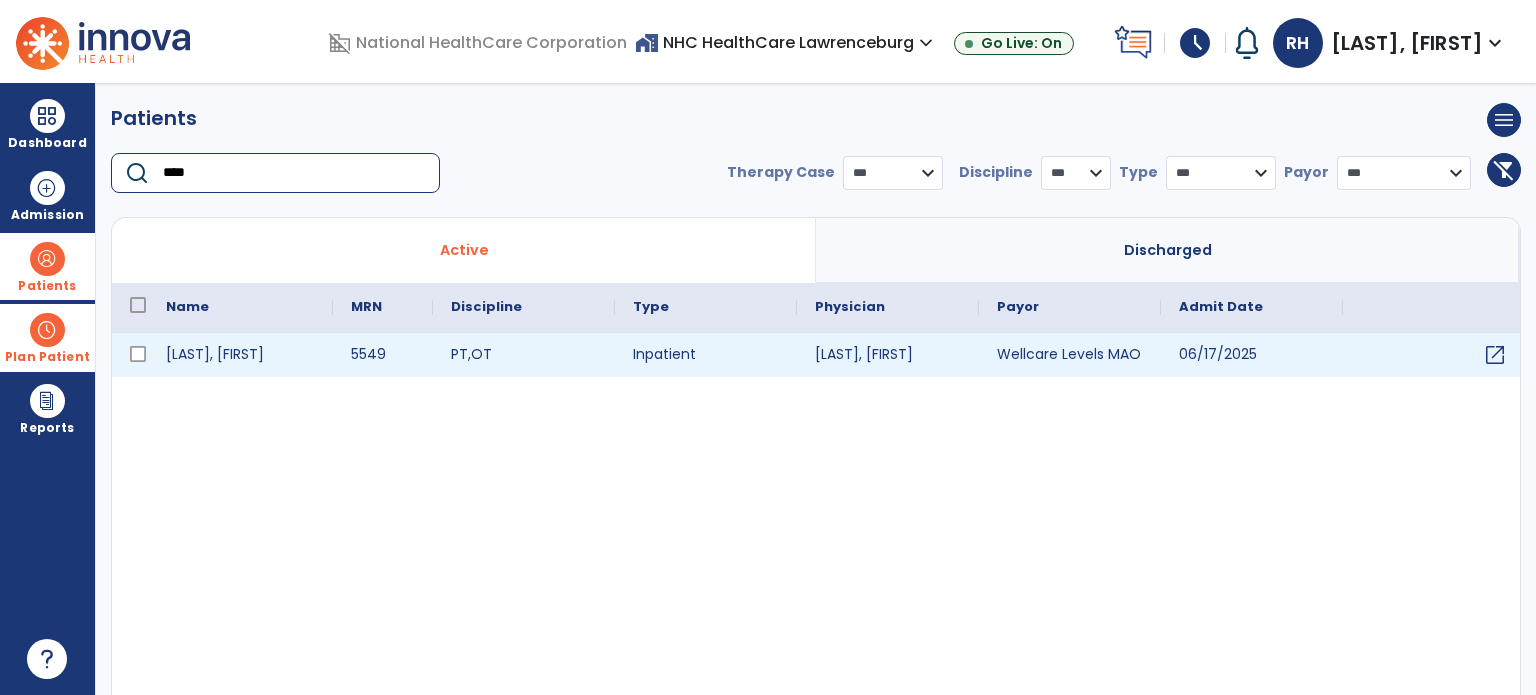 type on "****" 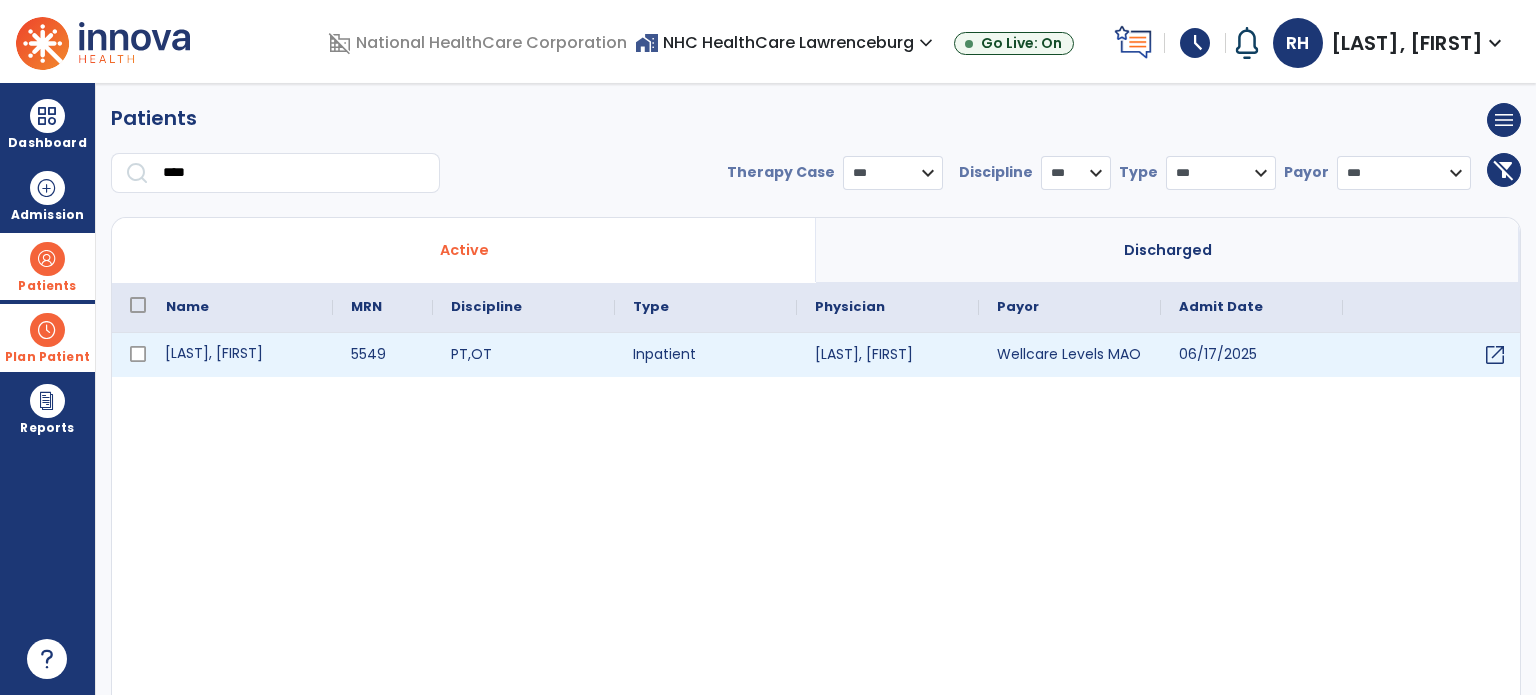 click on "[LAST], [FIRST]" at bounding box center [240, 355] 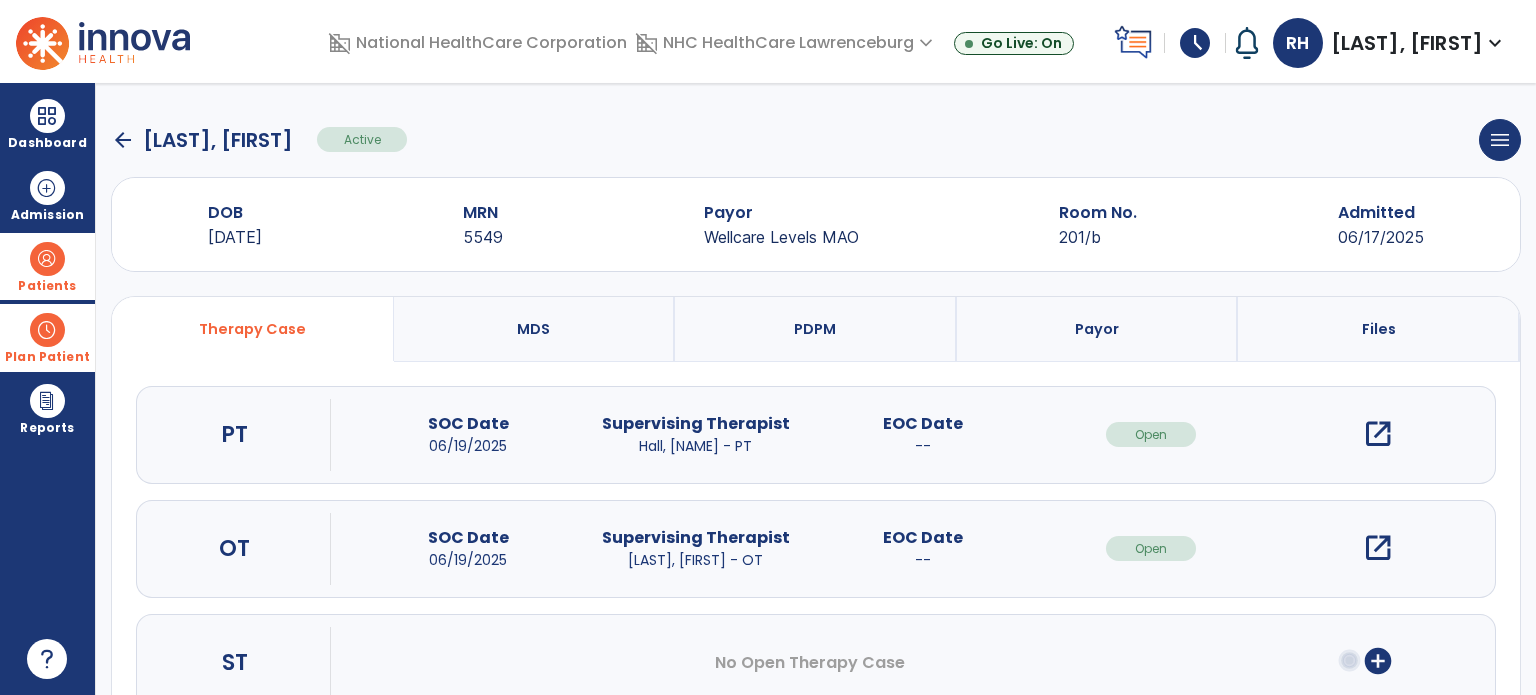 click on "open_in_new" at bounding box center [1378, 434] 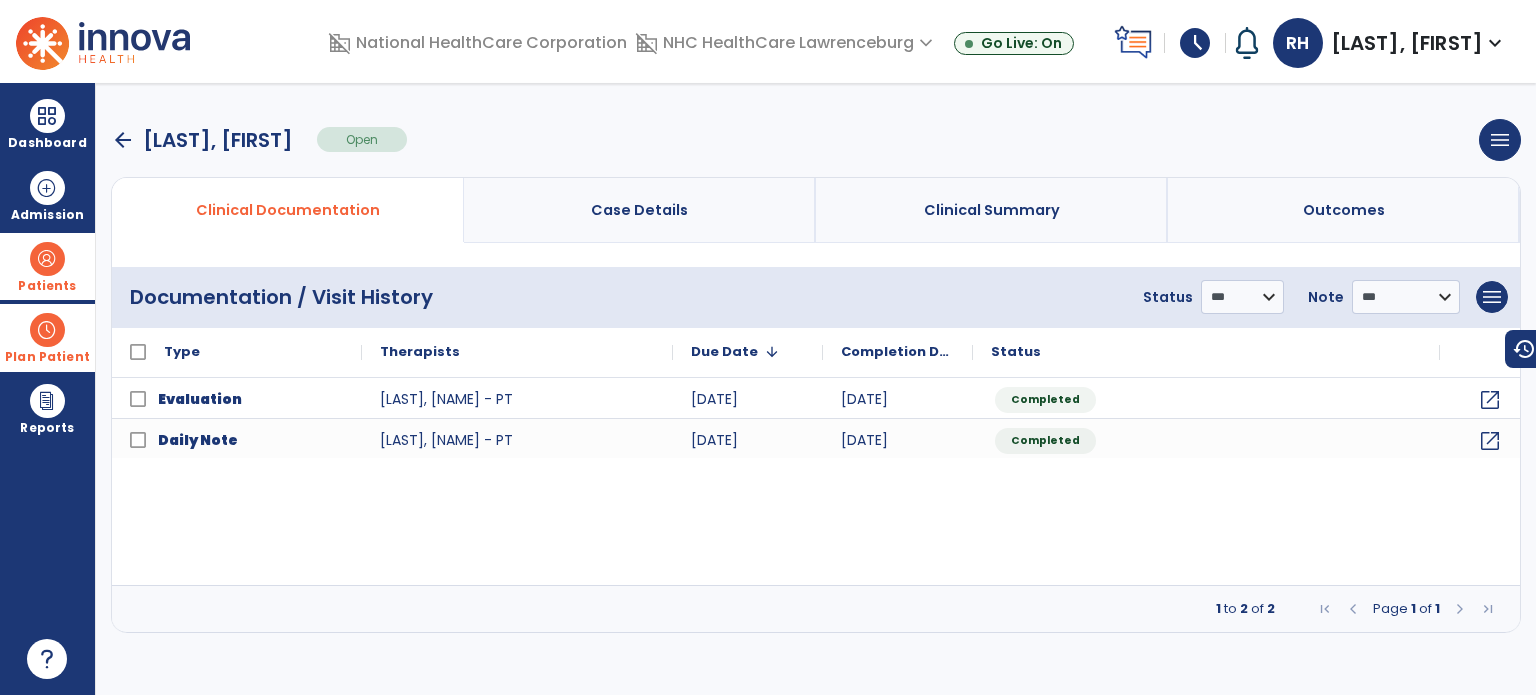 click on "arrow_back" at bounding box center [123, 140] 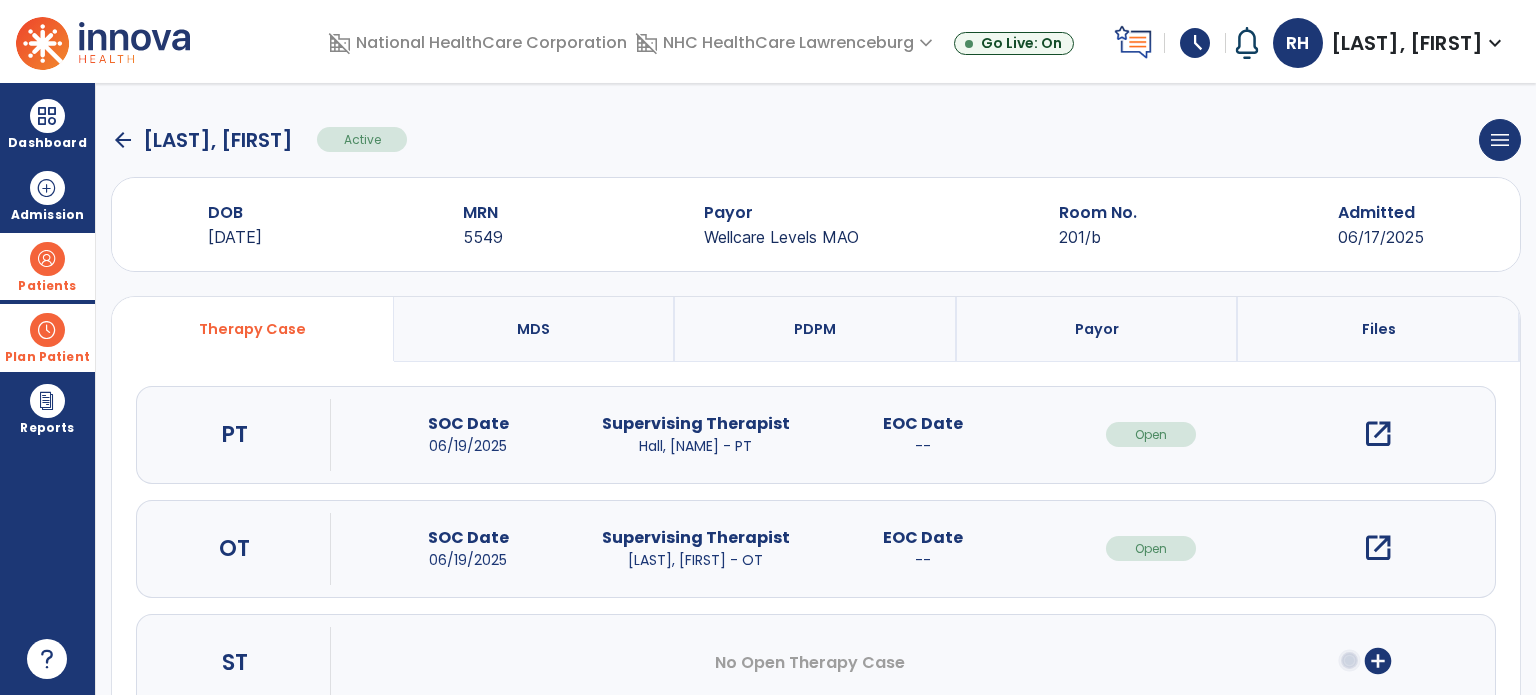 click on "open_in_new" at bounding box center [1378, 548] 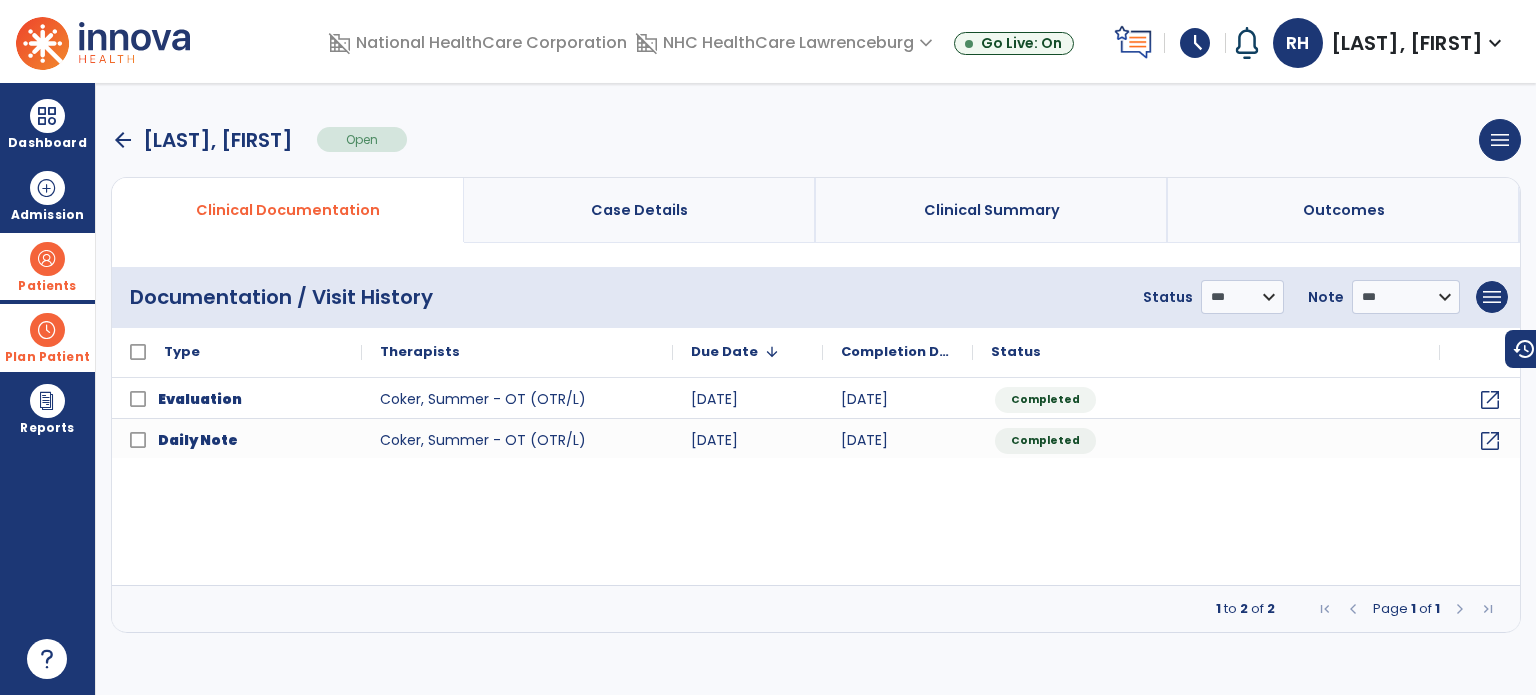 click at bounding box center (47, 259) 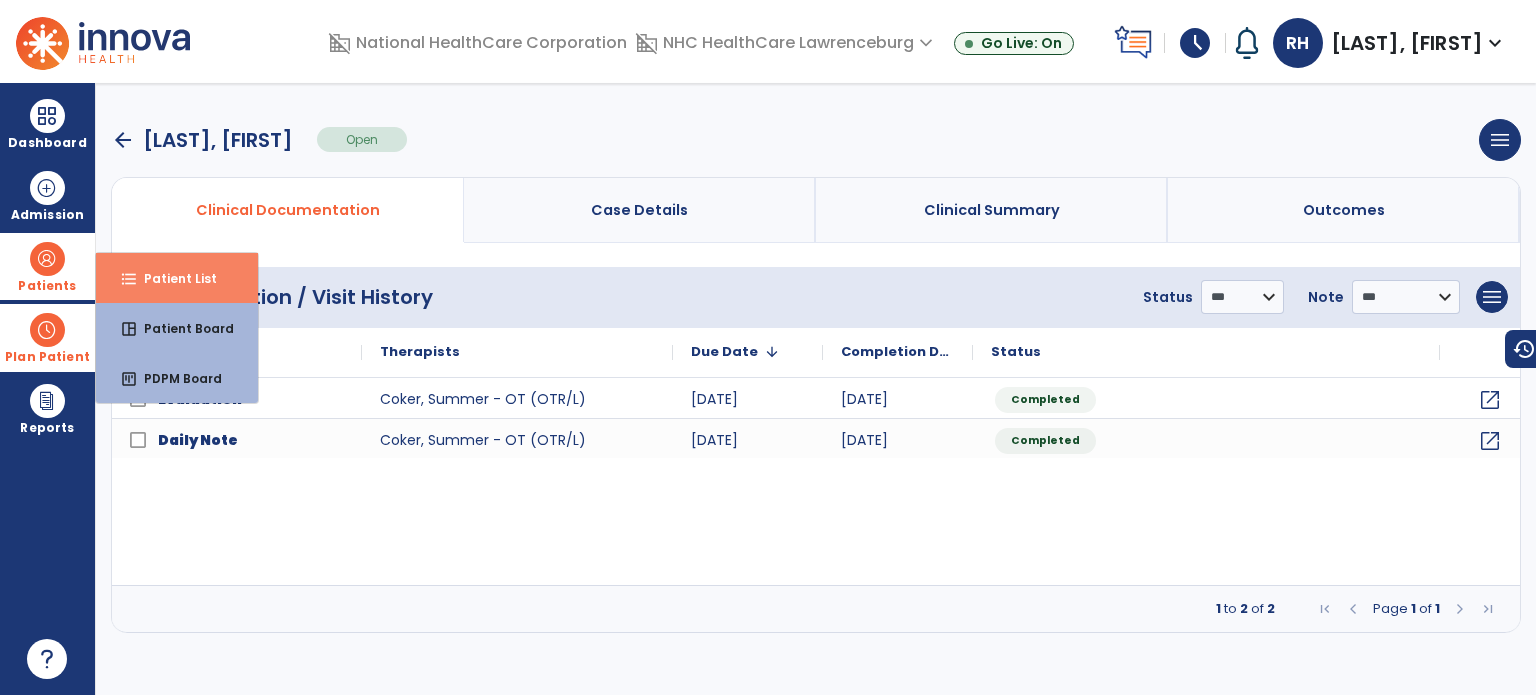 click on "Patient List" at bounding box center [172, 278] 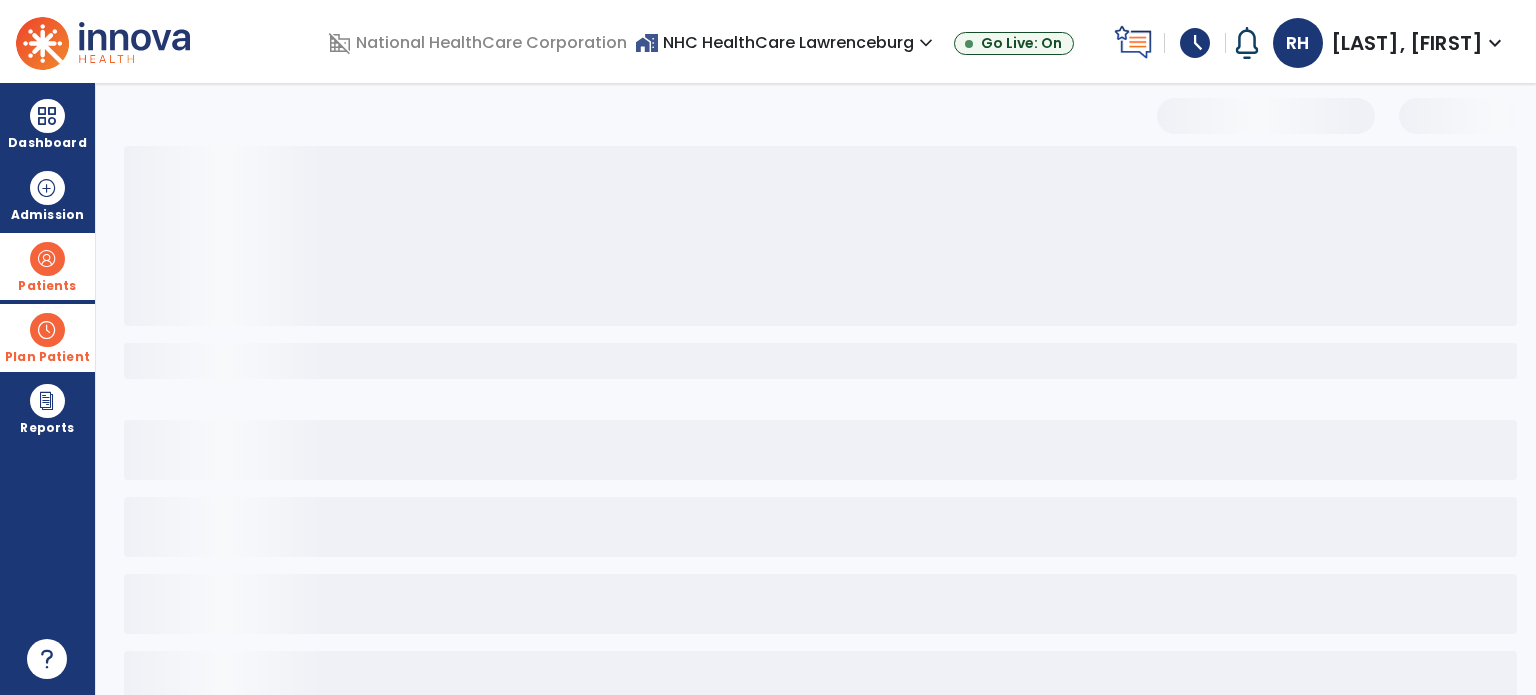 select on "***" 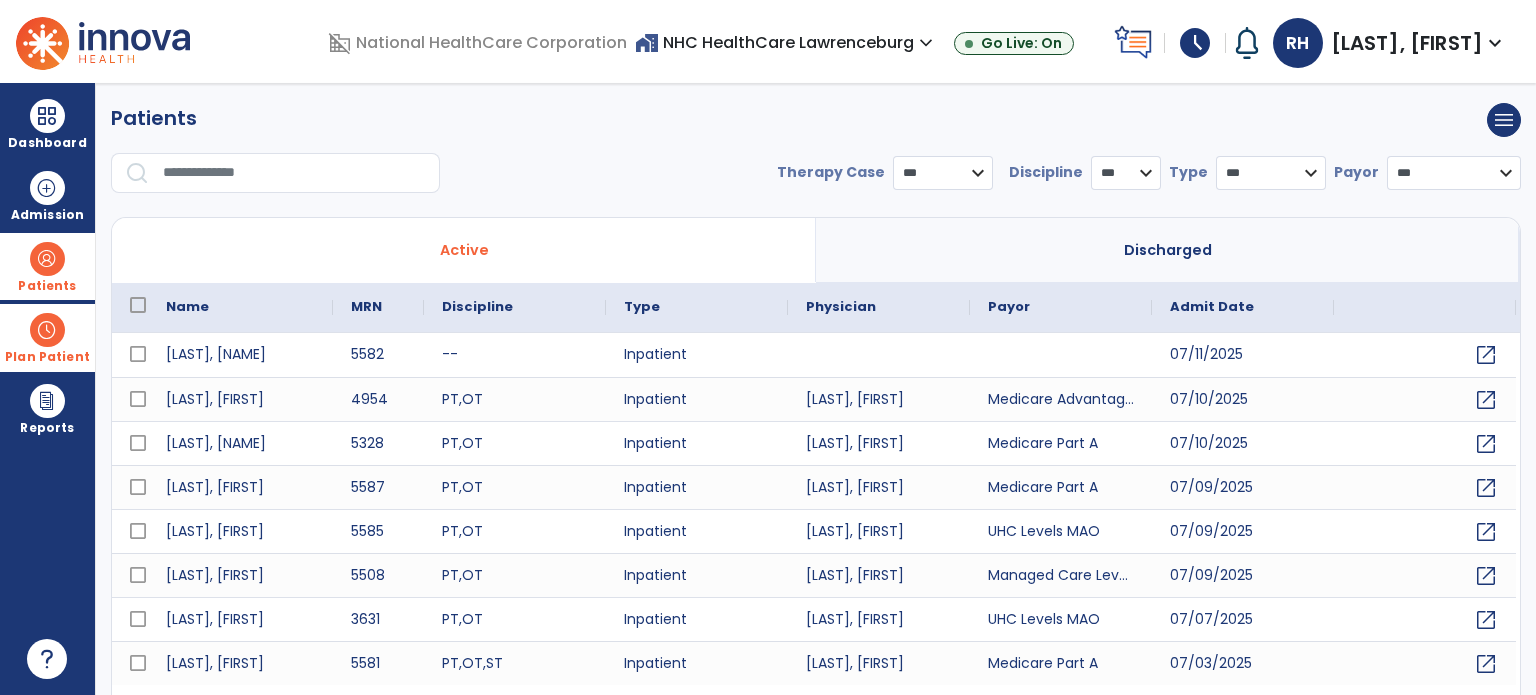 click at bounding box center [47, 330] 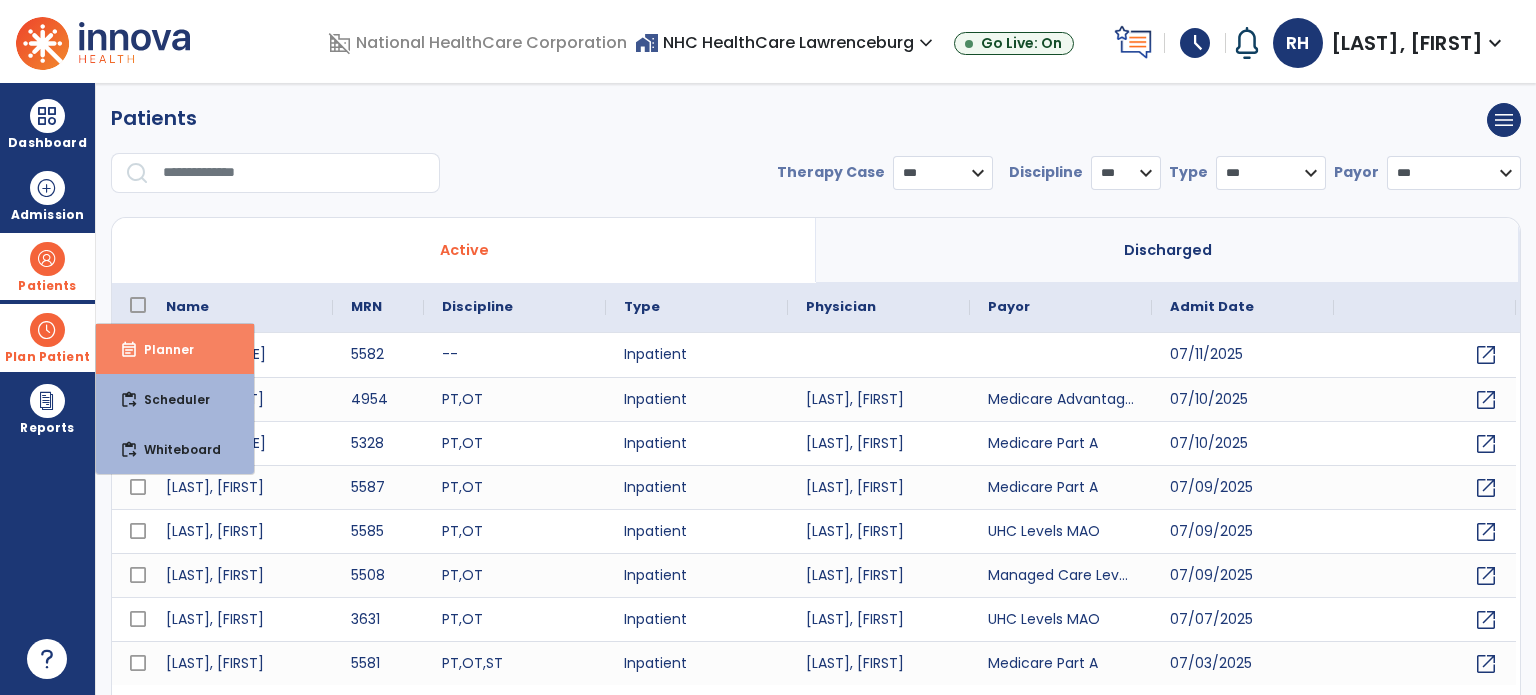click on "event_note  Planner" at bounding box center (175, 349) 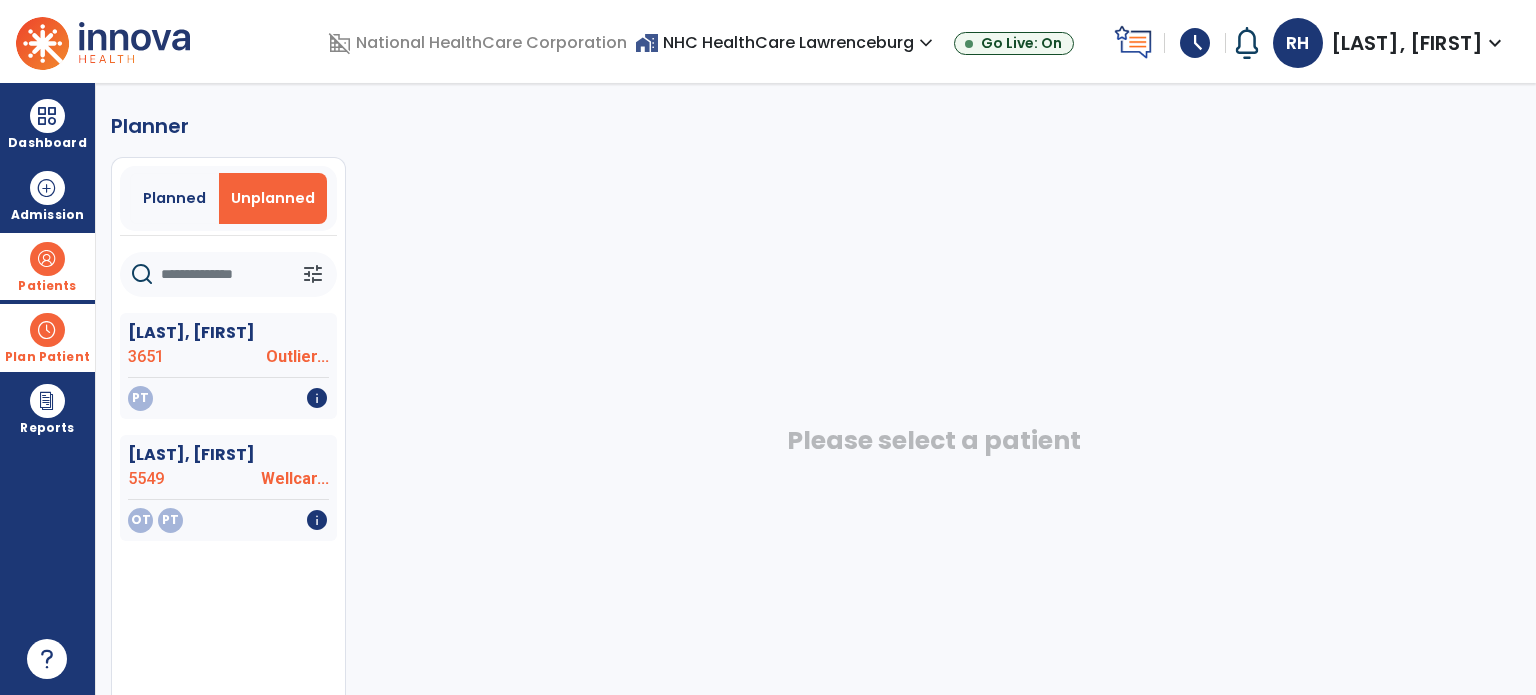 click at bounding box center (47, 259) 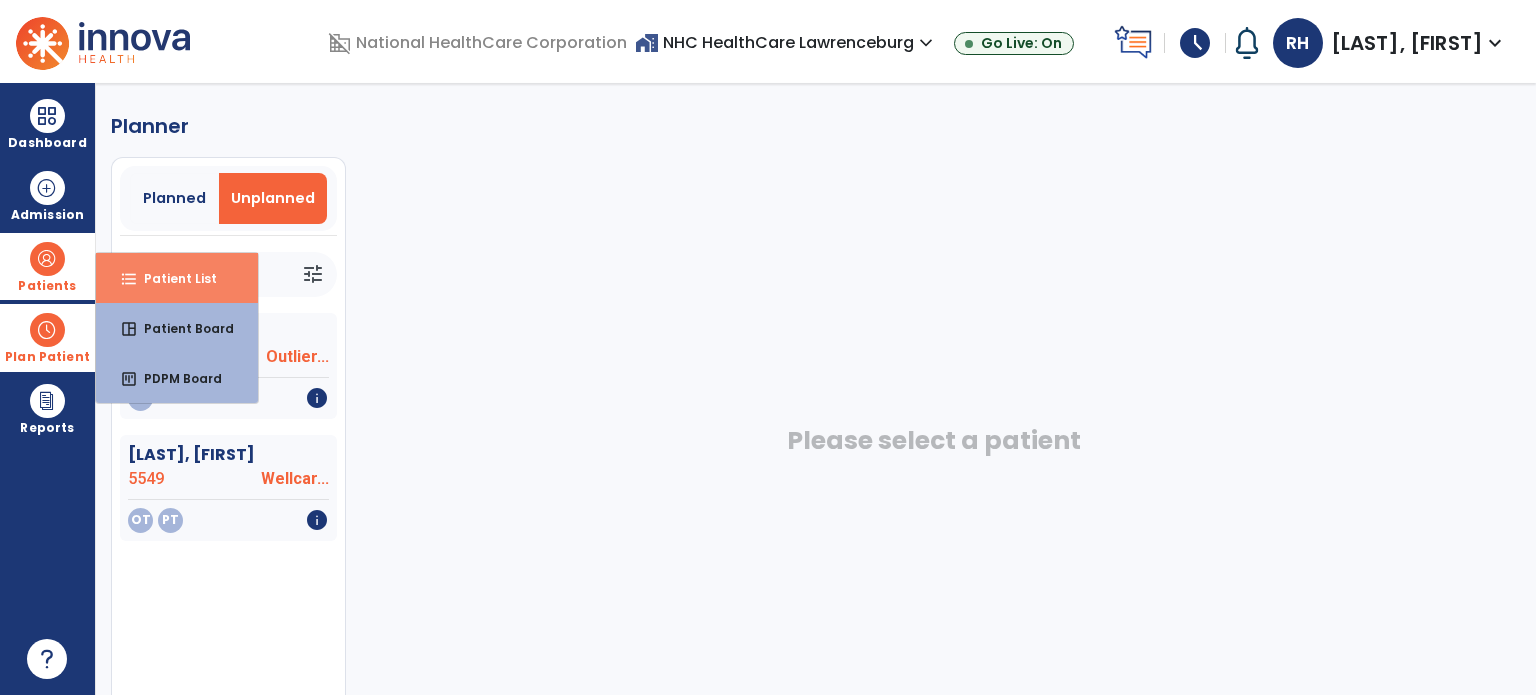 click on "format_list_bulleted  Patient List" at bounding box center [177, 278] 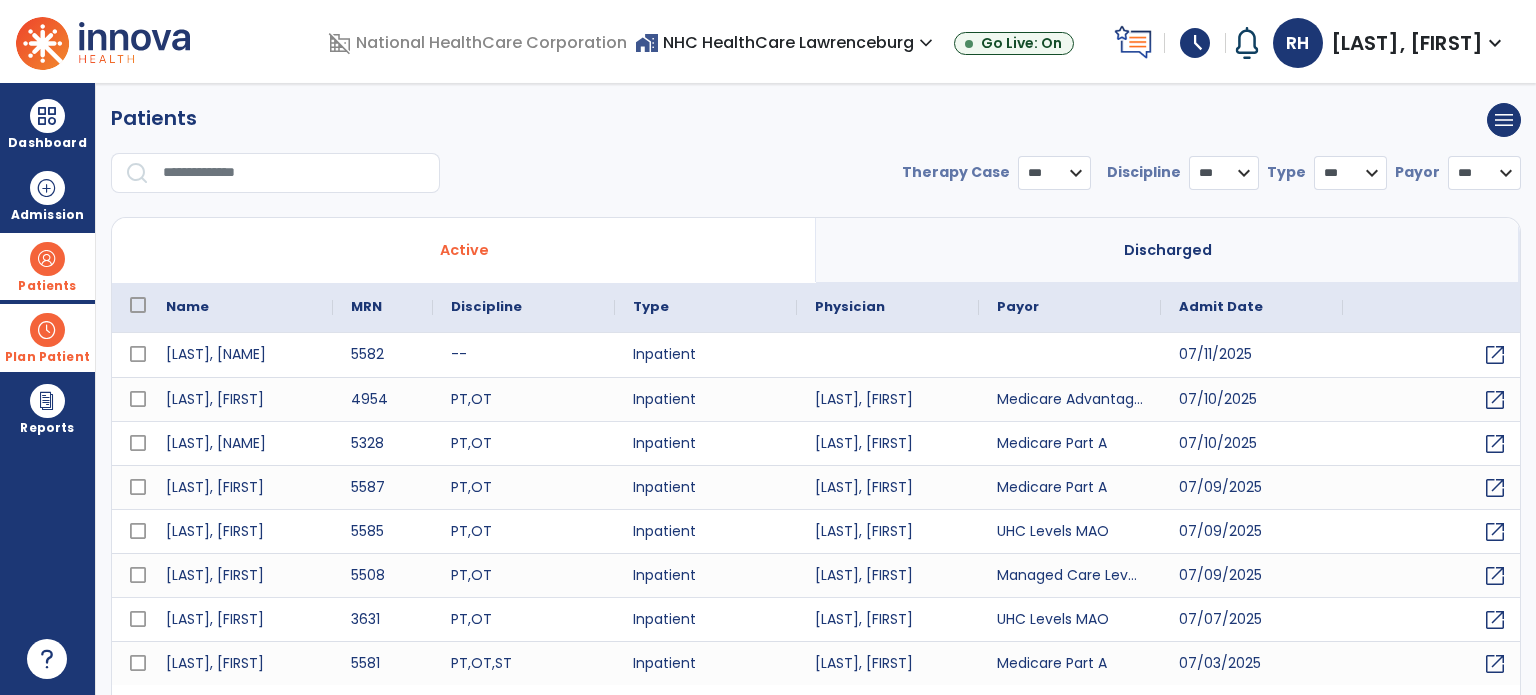 select on "***" 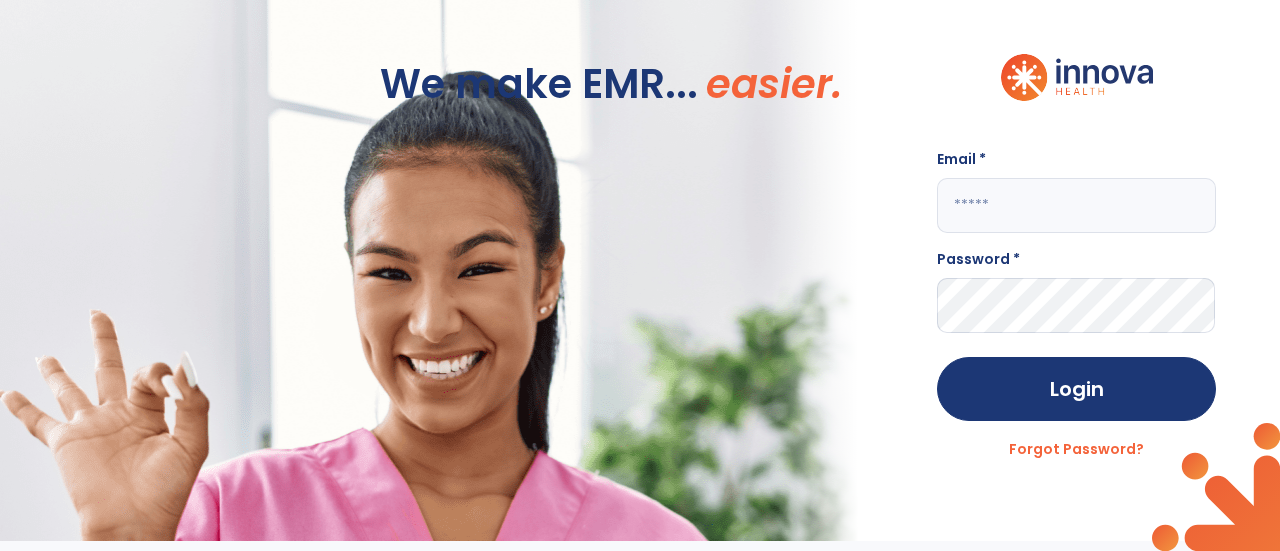 type on "**********" 